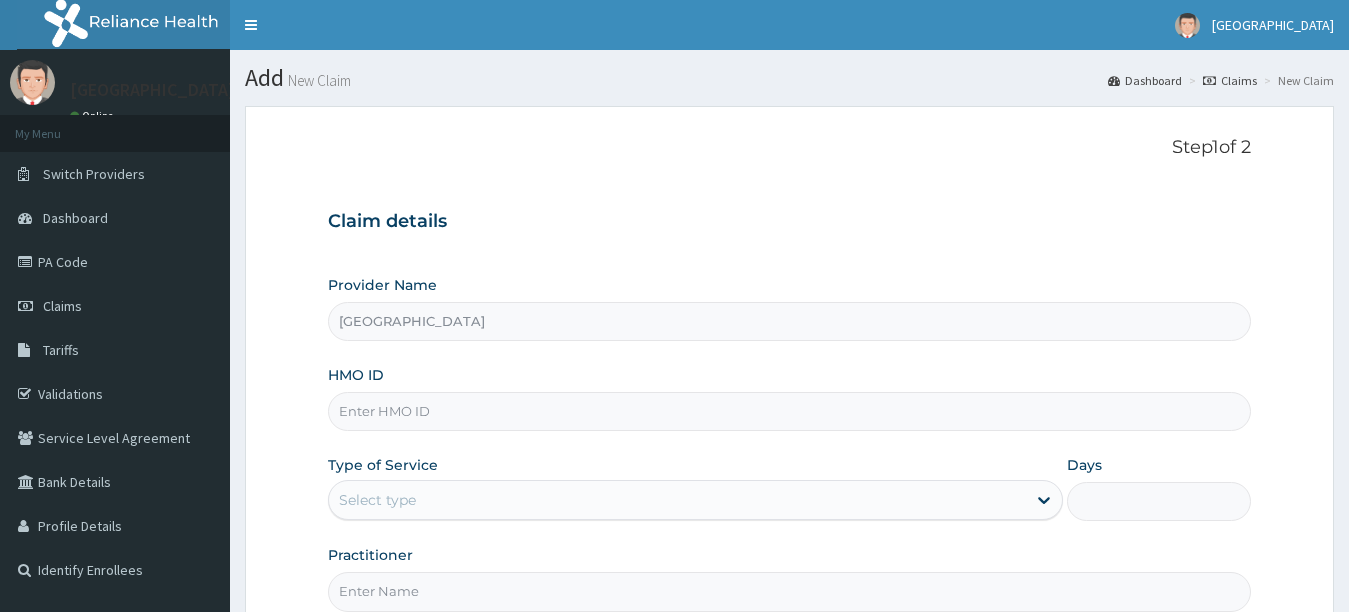 scroll, scrollTop: 0, scrollLeft: 0, axis: both 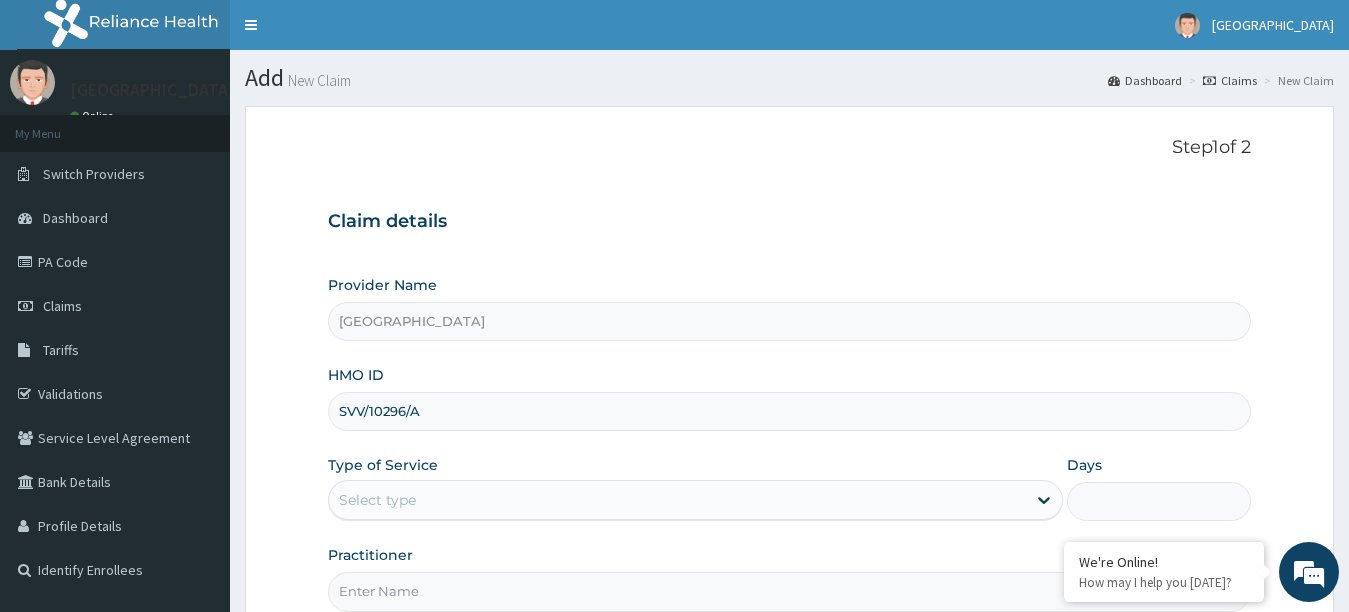 type on "SVV/10296/A" 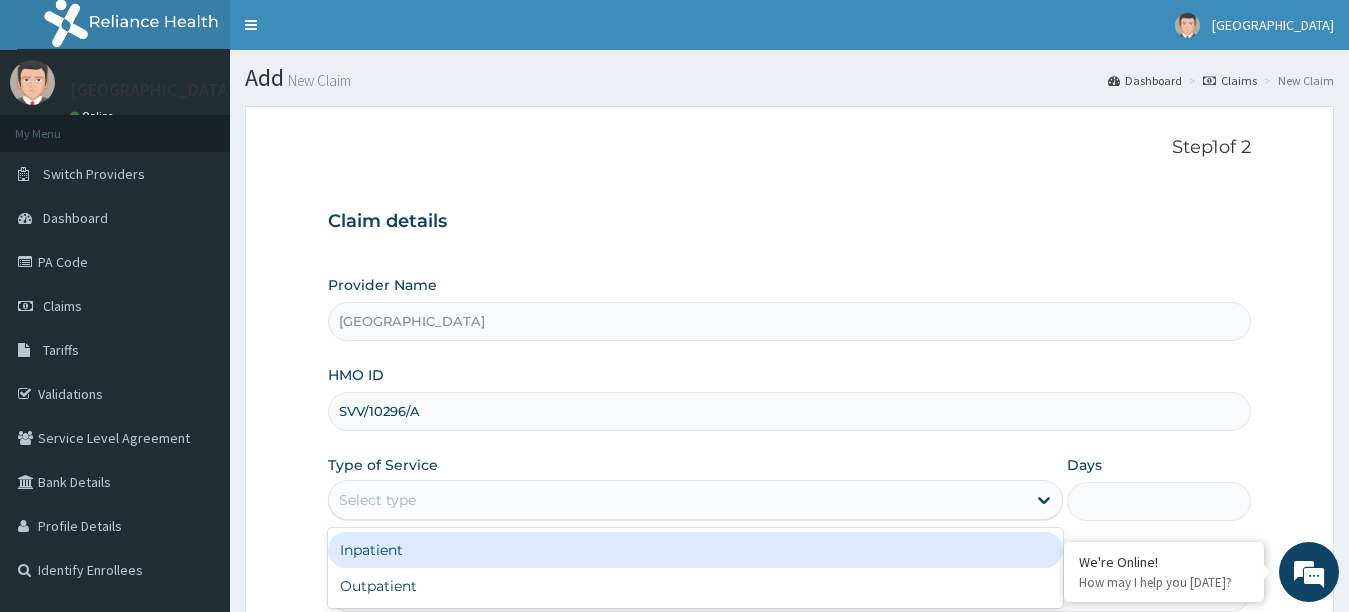 click on "Select type" at bounding box center (678, 500) 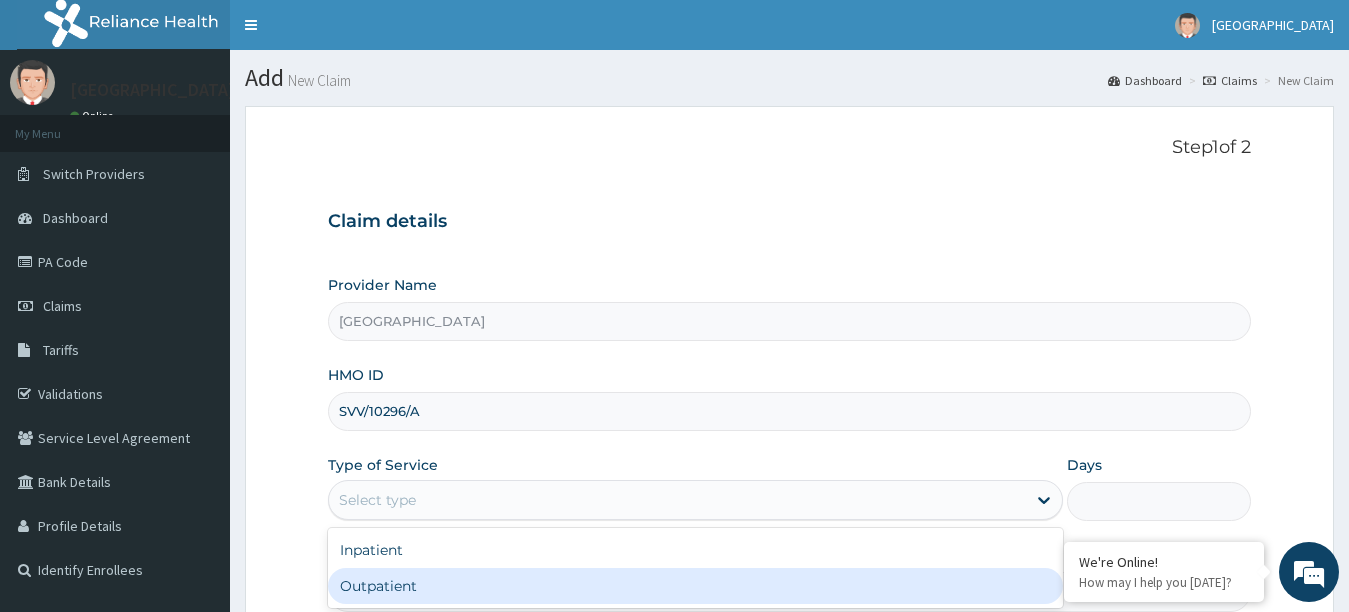 click on "Outpatient" at bounding box center (696, 586) 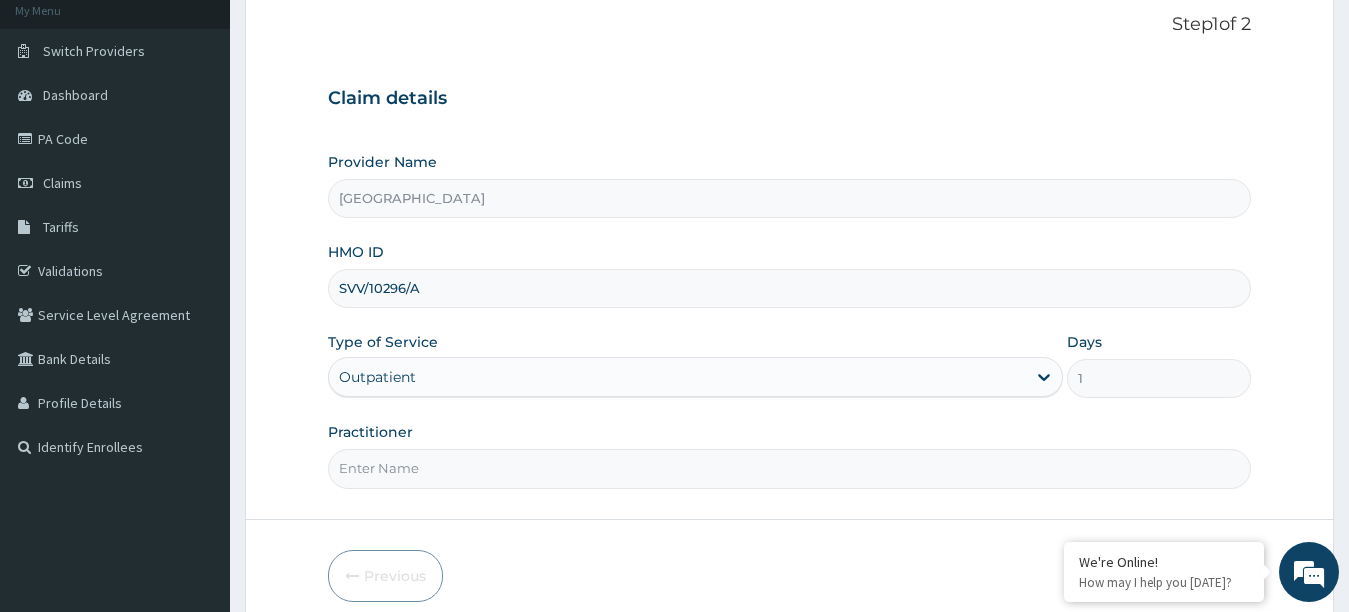 scroll, scrollTop: 200, scrollLeft: 0, axis: vertical 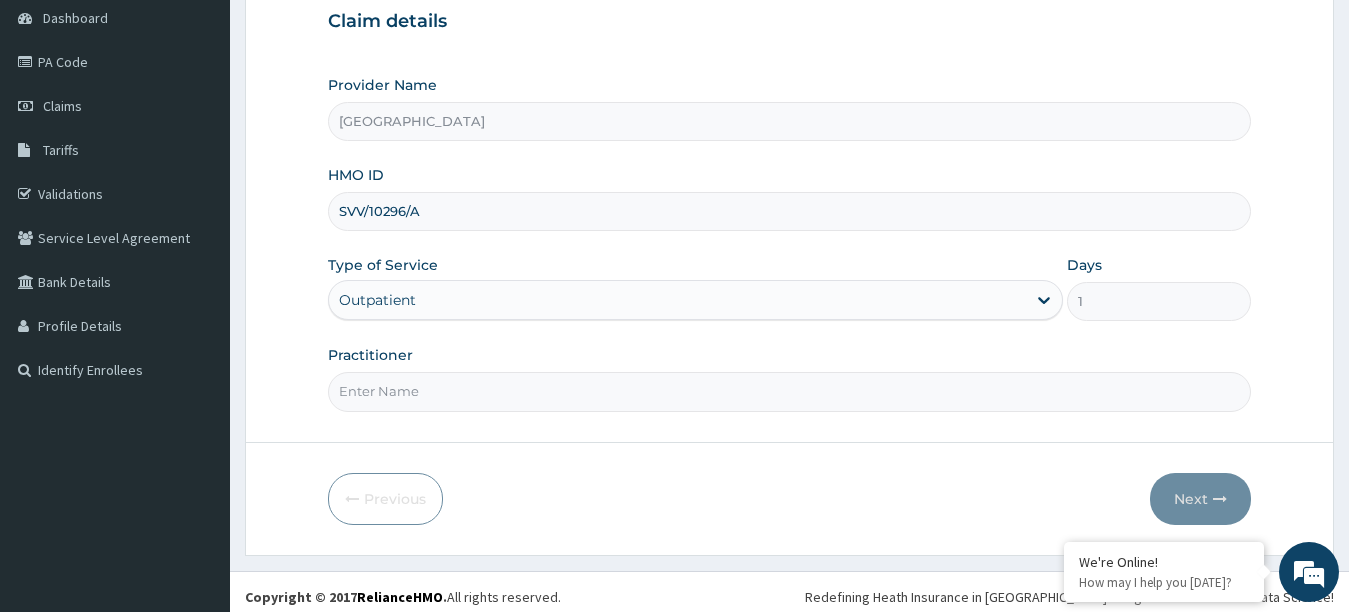 click on "Practitioner" at bounding box center (790, 391) 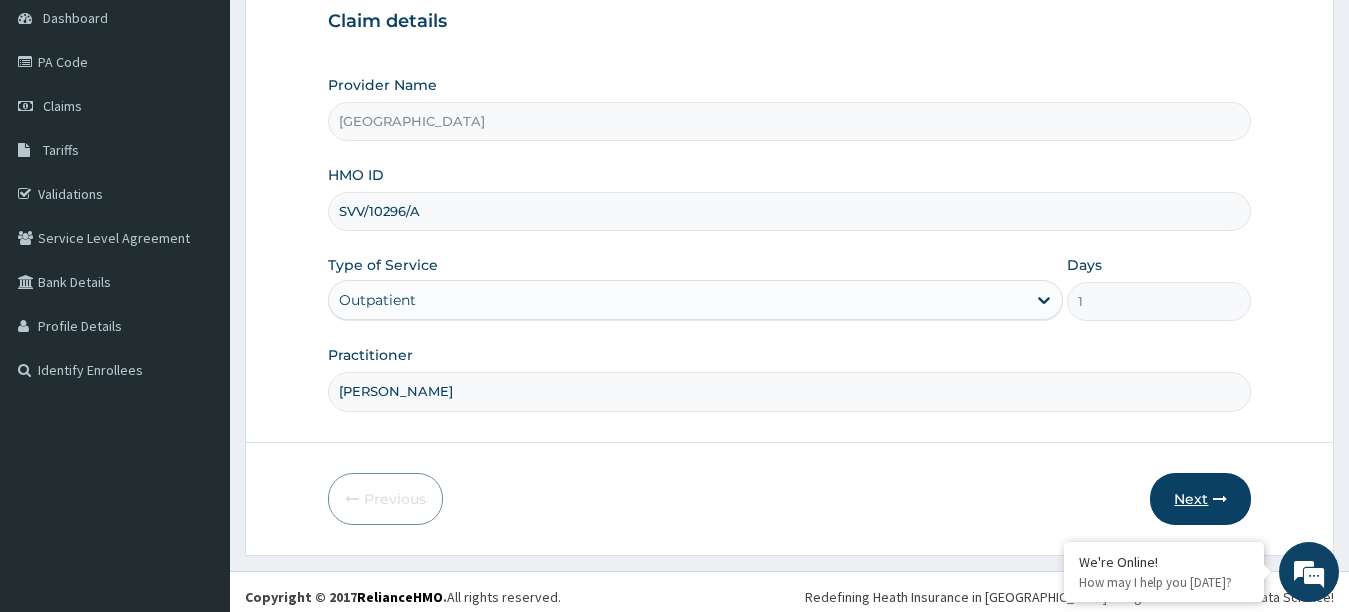 type on "[PERSON_NAME]" 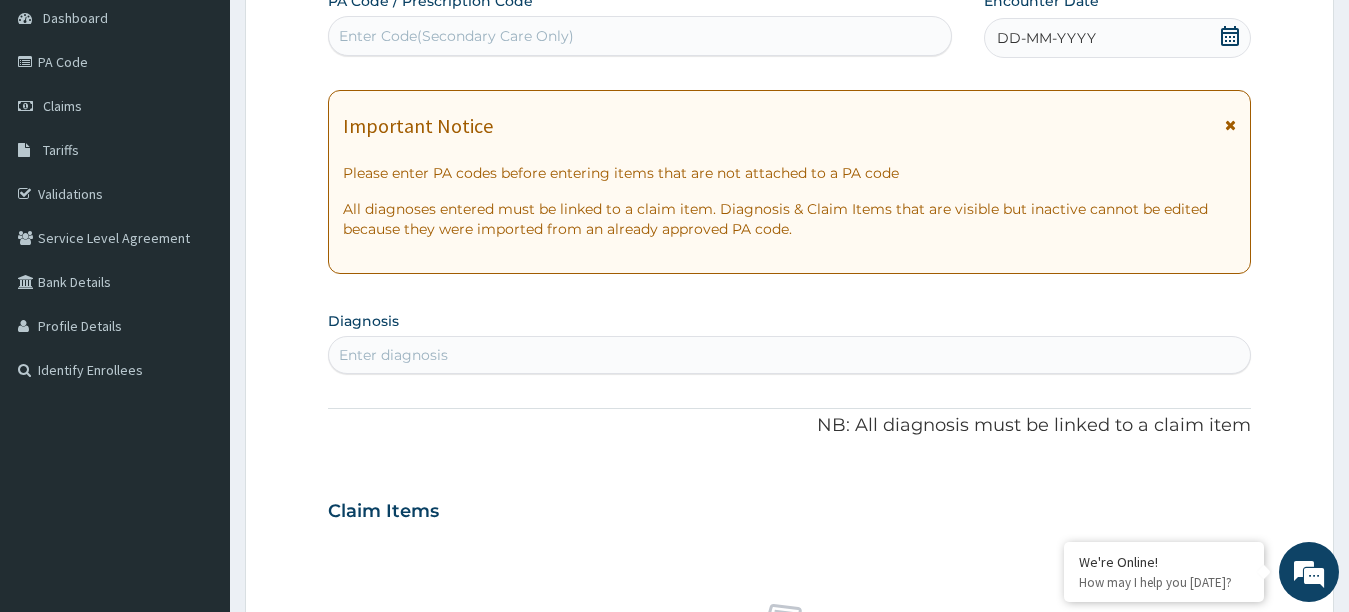 click on "Enter diagnosis" at bounding box center (393, 355) 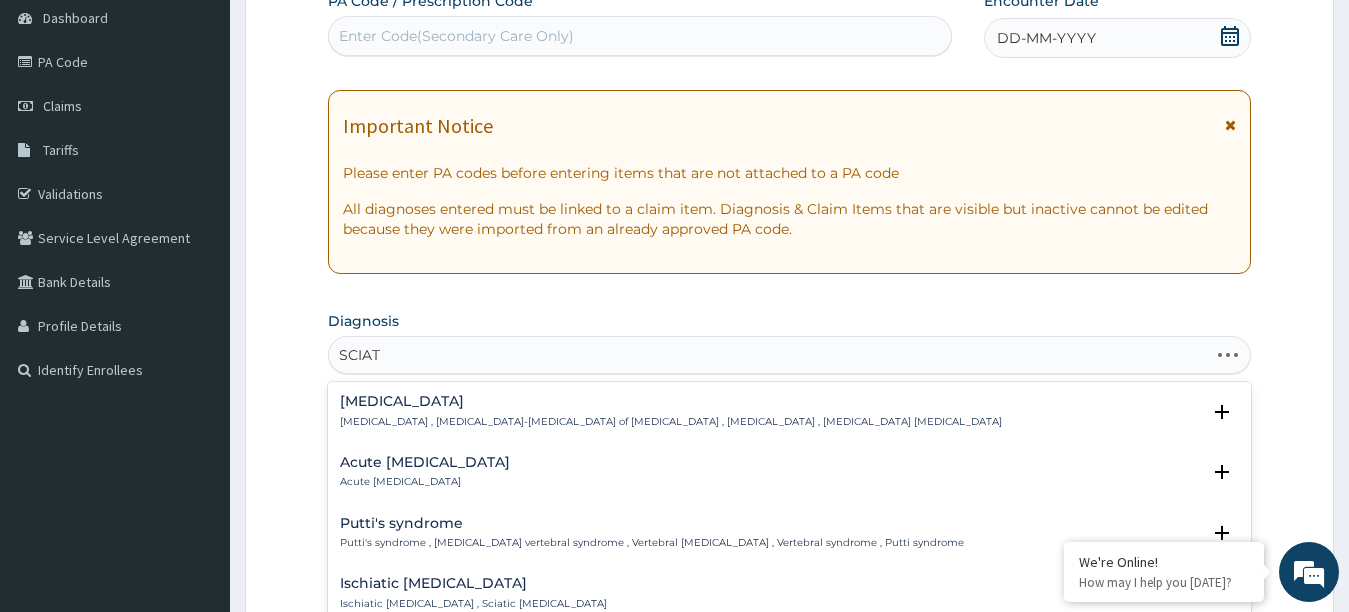 type on "SCIATI" 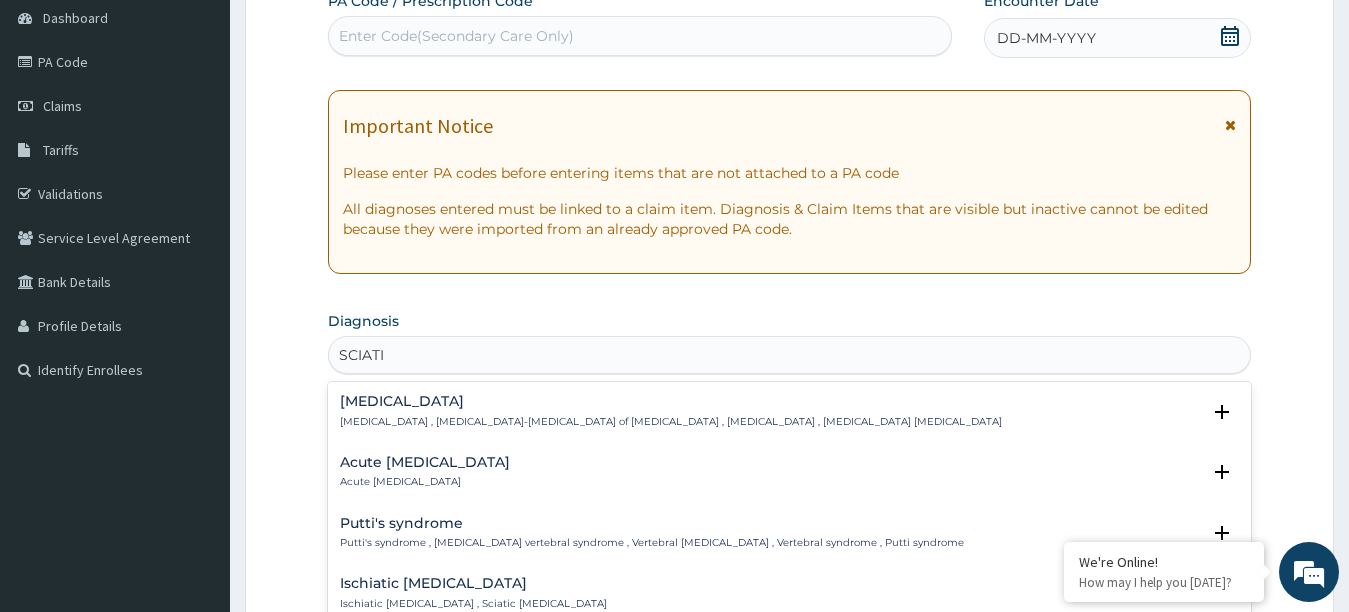 click on "Sciatica , Neuralgia-neuritis of sciatic nerve , Sciatic neuralgia , Sciatica neuralgia" at bounding box center (671, 422) 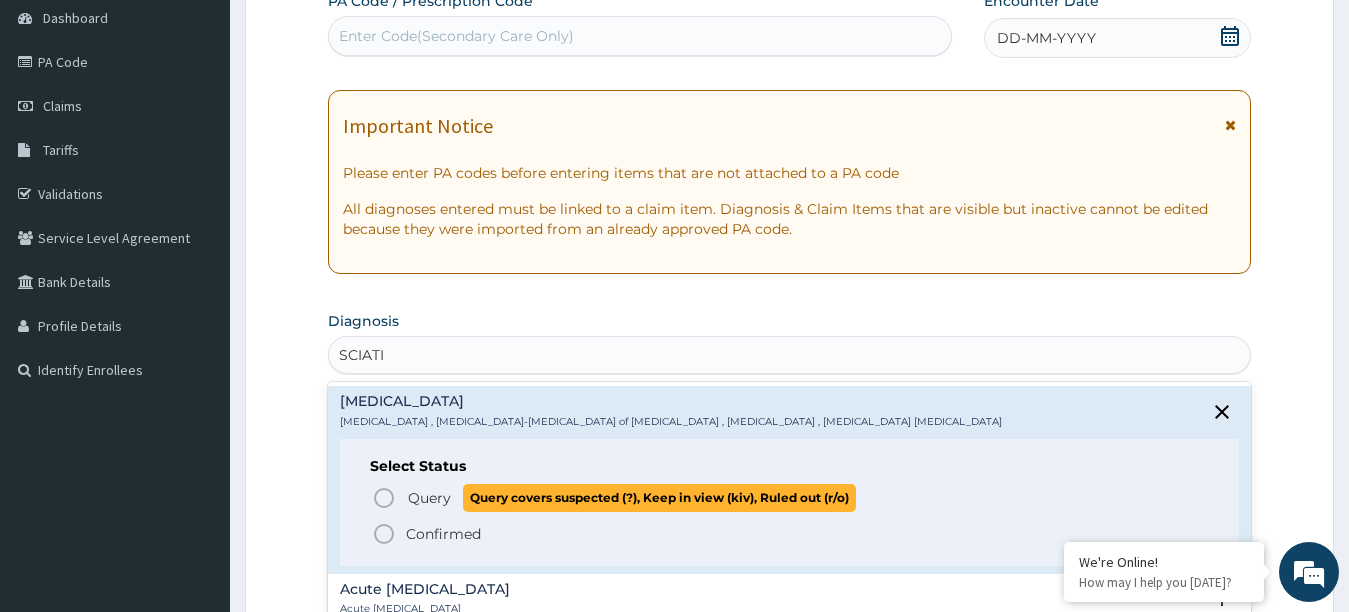 click 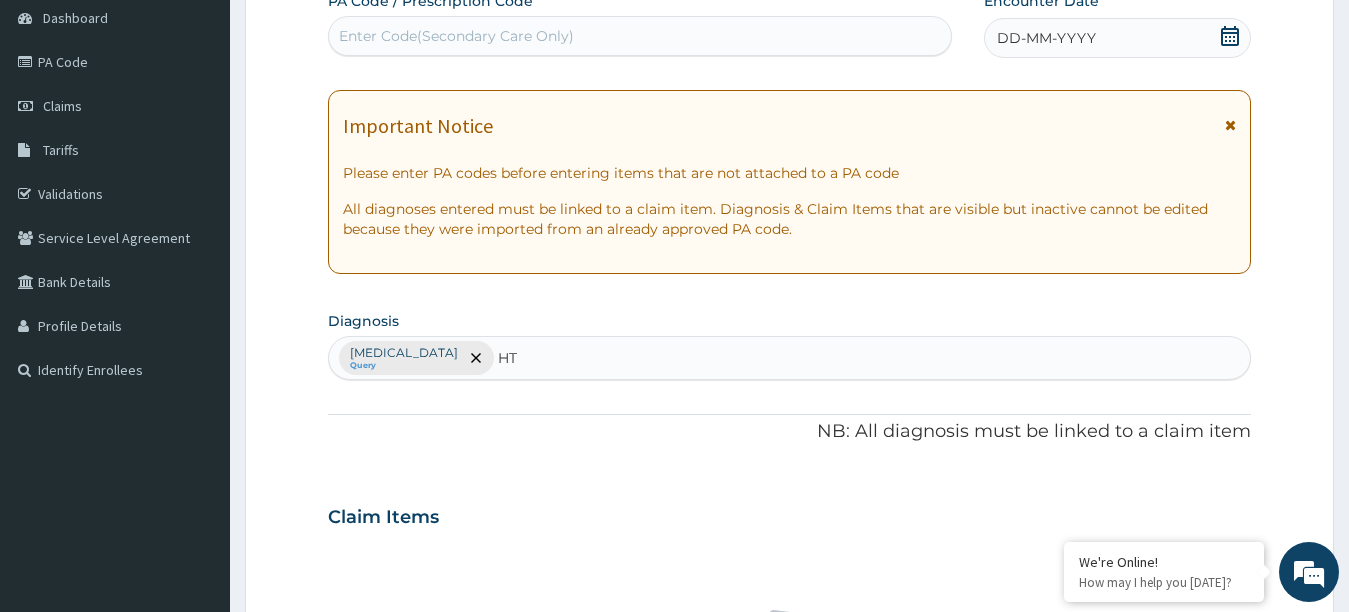 type on "HTN" 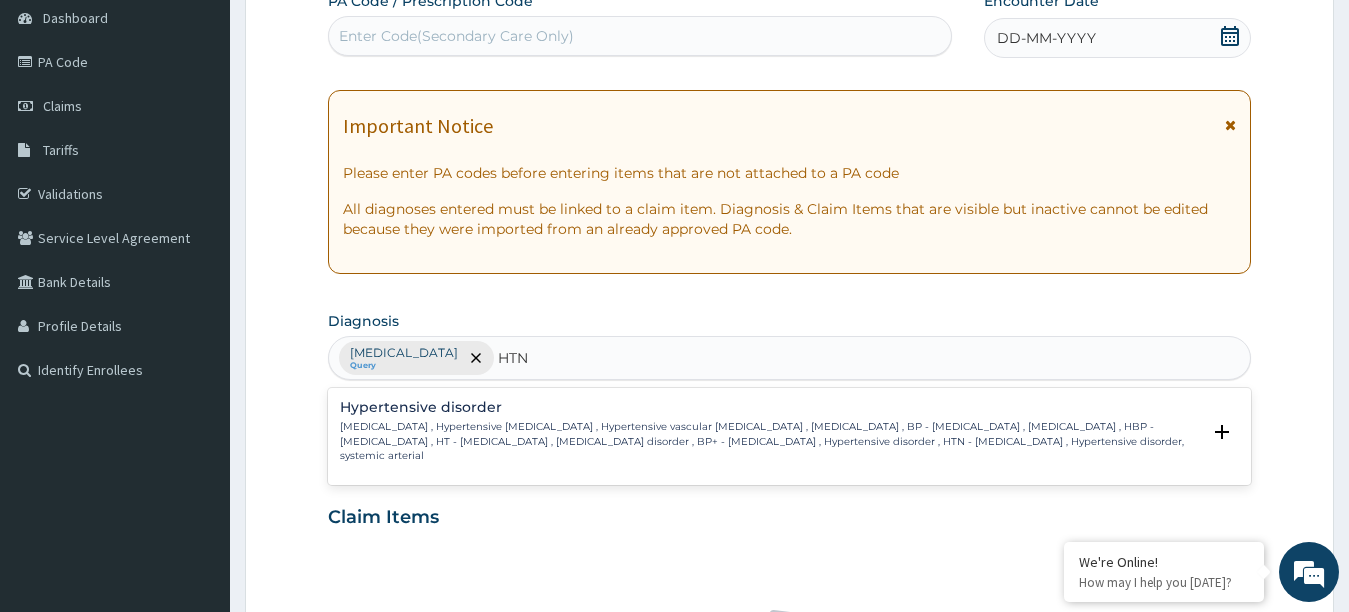 click on "Hypertensive disorder High blood pressure , Hypertensive vascular disease , Hypertensive vascular degeneration , Hypertension , BP - High blood pressure , Systemic arterial hypertension , HBP - High blood pressure , HT - Hypertension , High blood pressure disorder , BP+ - Hypertension , Hypertensive disorder , HTN - Hypertension , Hypertensive disorder, systemic arterial" at bounding box center [770, 431] 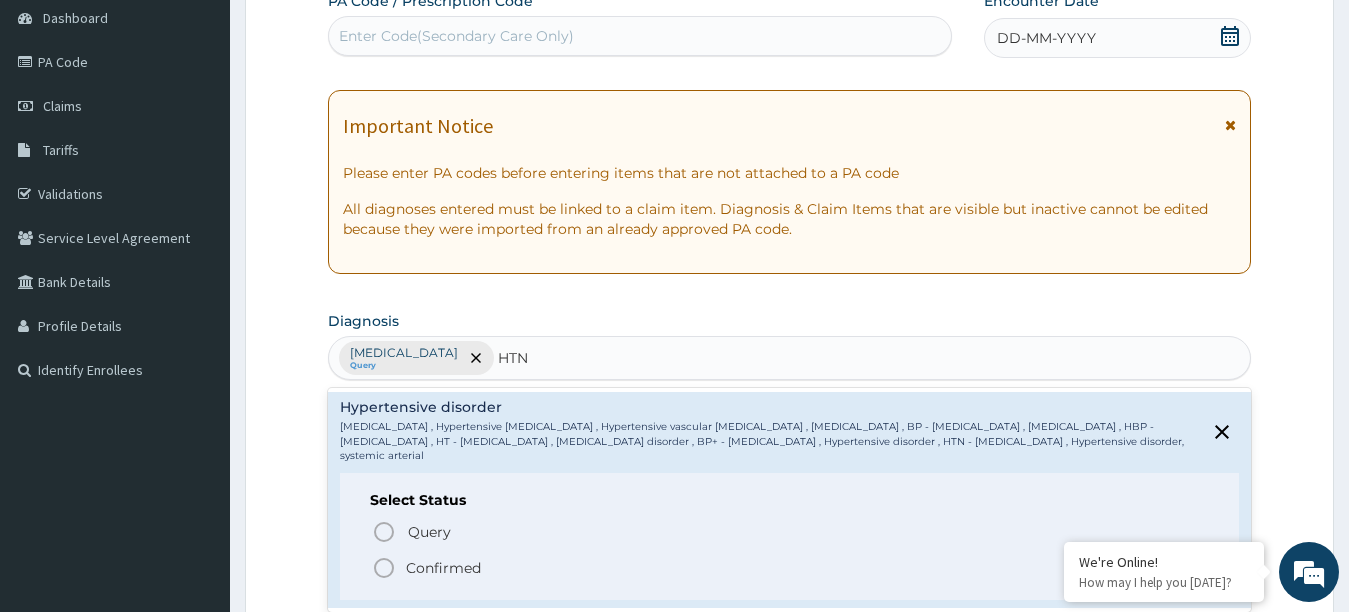 click 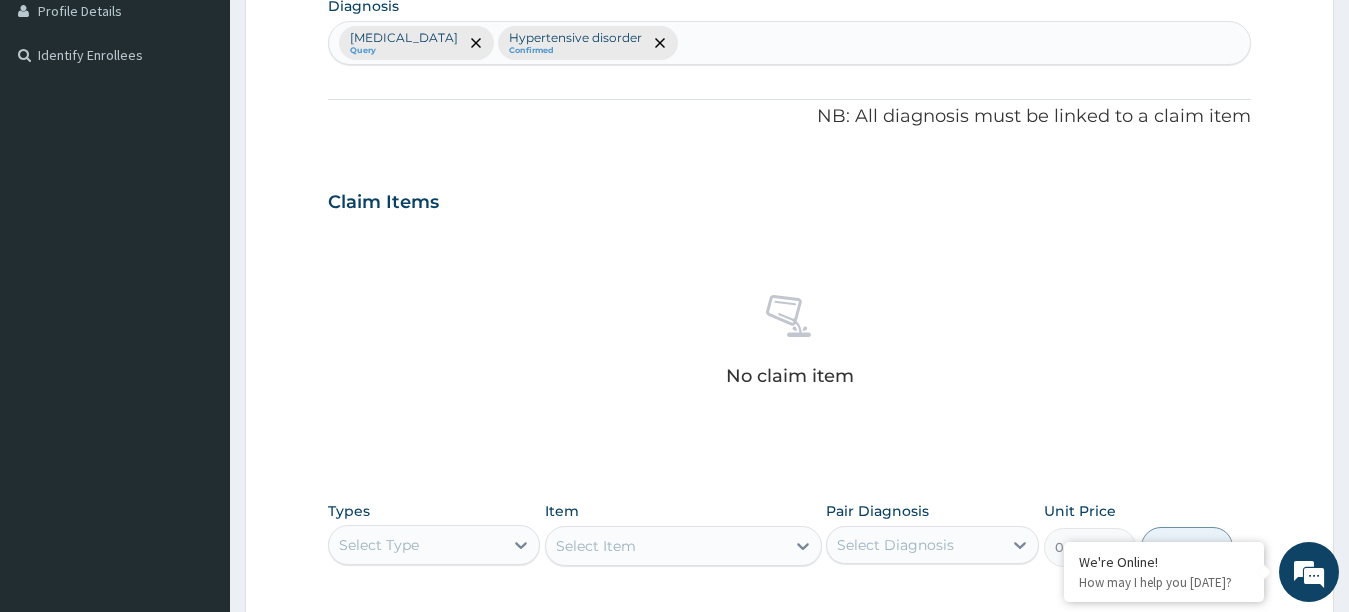 scroll, scrollTop: 800, scrollLeft: 0, axis: vertical 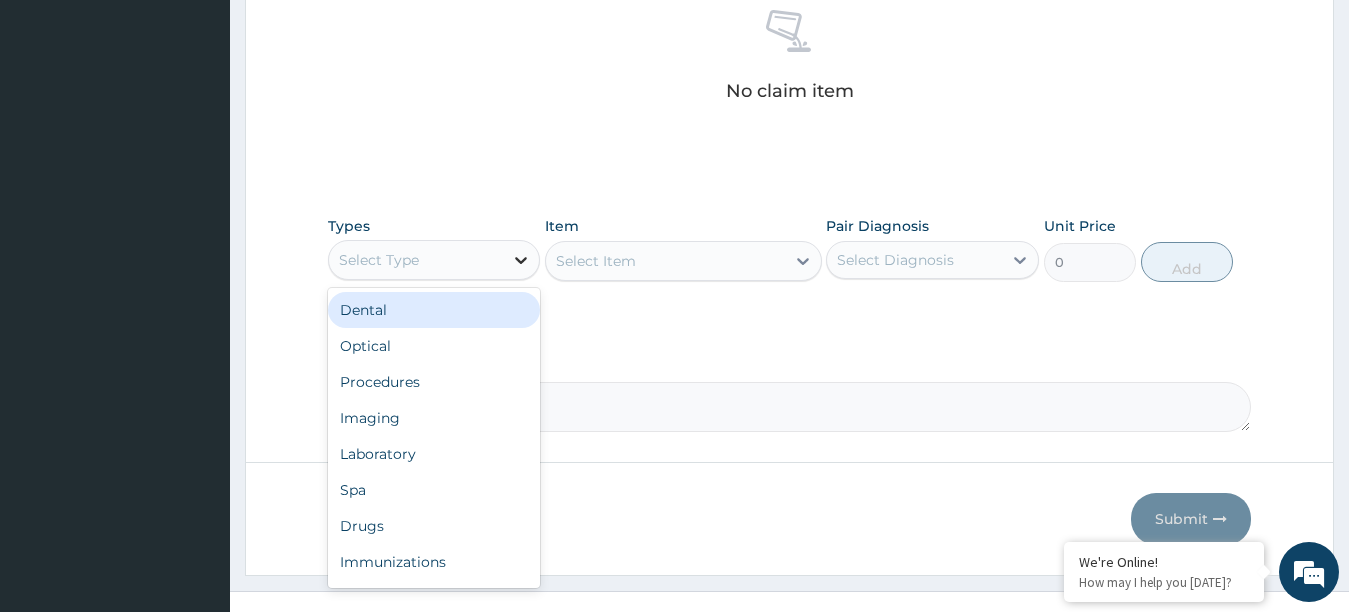 click 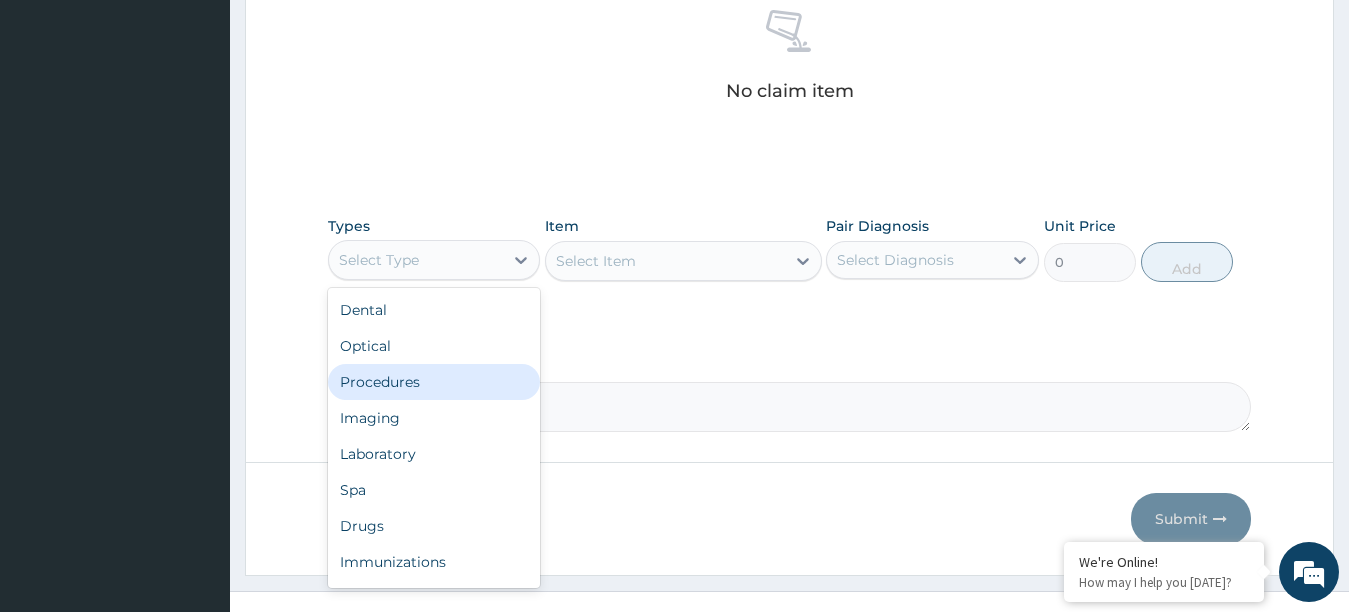 click on "Procedures" at bounding box center (434, 382) 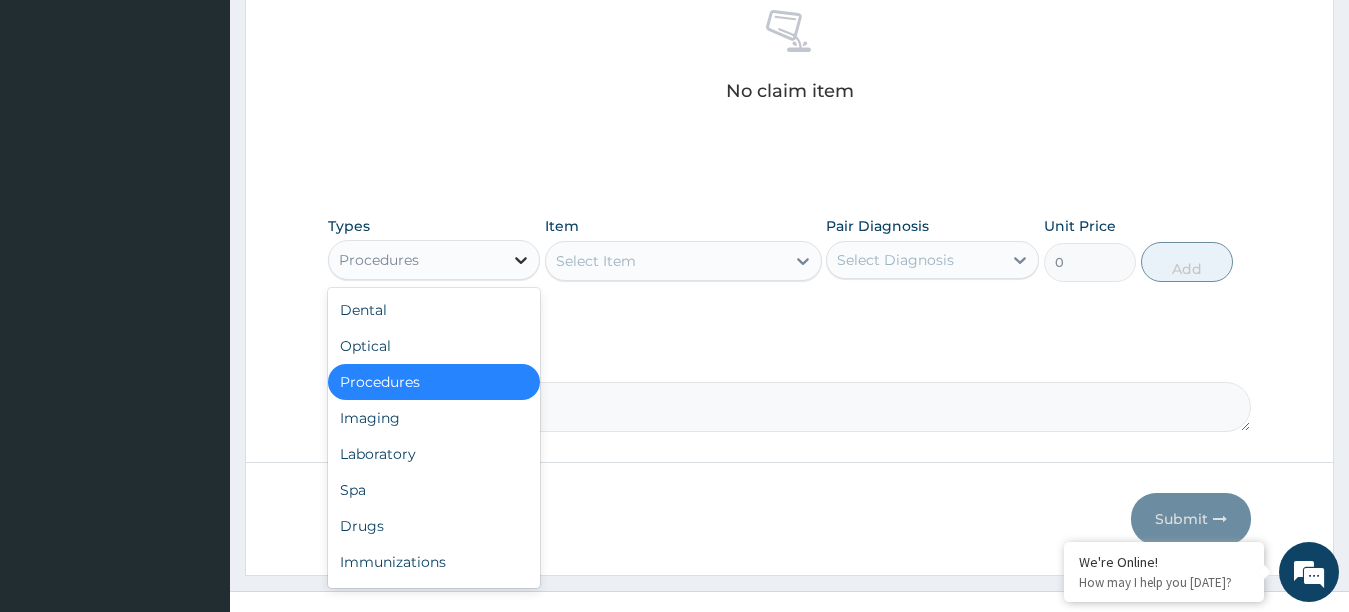 drag, startPoint x: 521, startPoint y: 254, endPoint x: 506, endPoint y: 272, distance: 23.43075 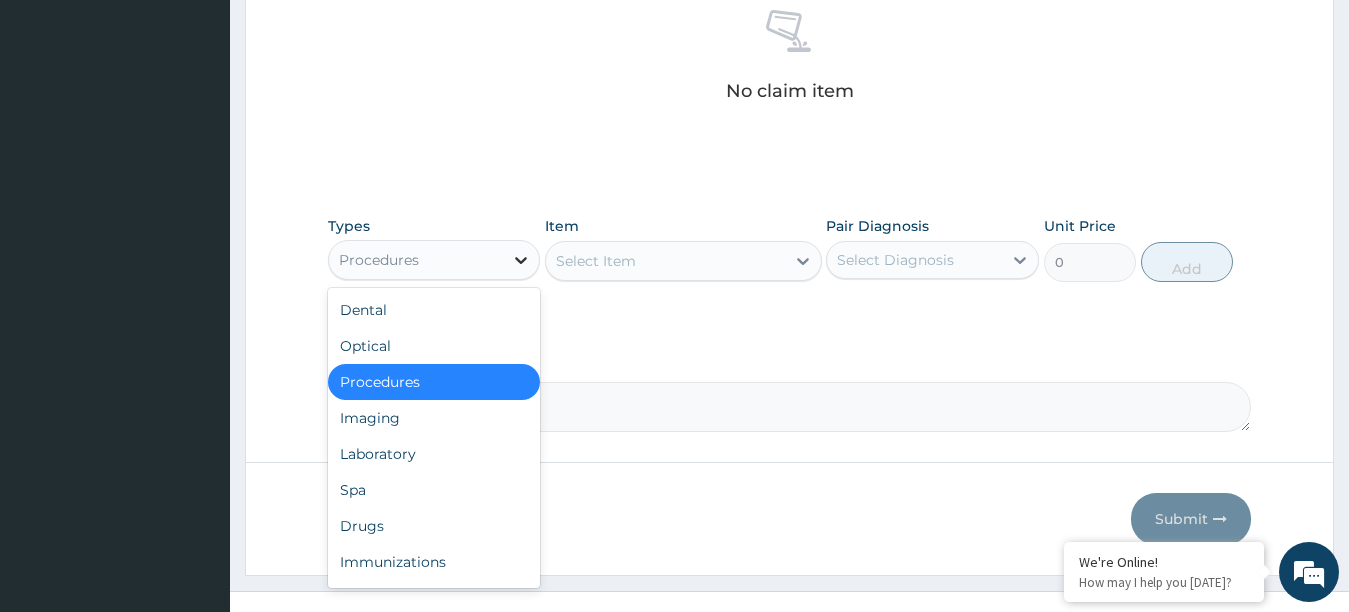 click 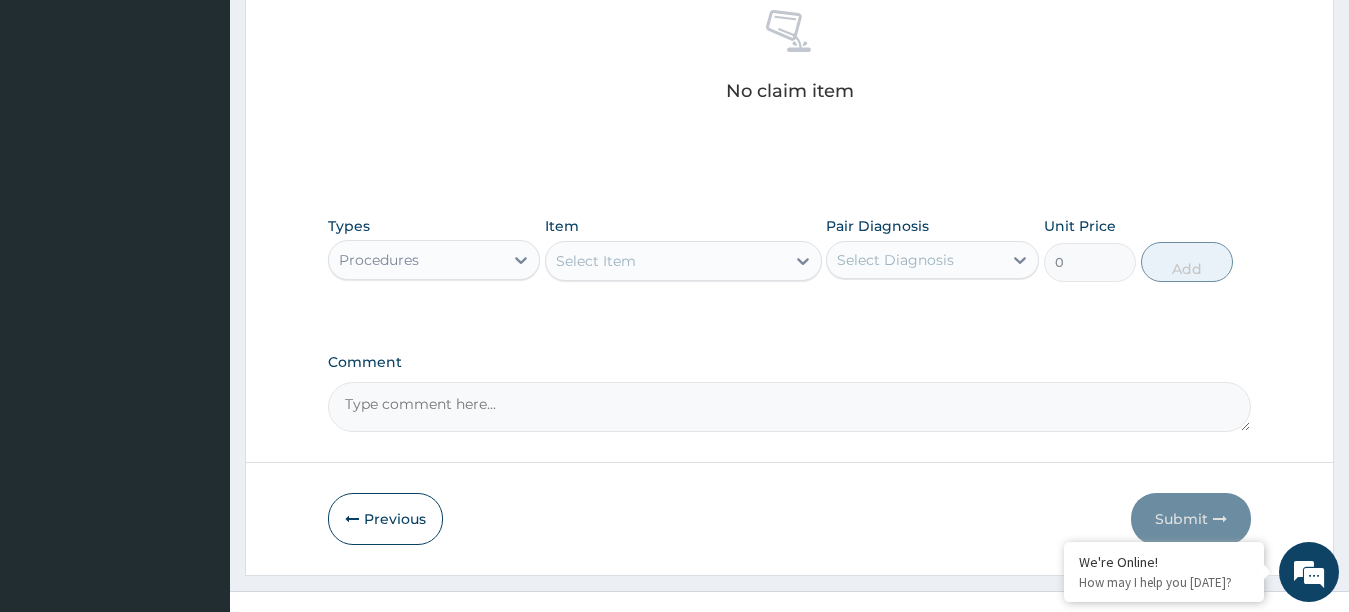 click on "PA Code / Prescription Code Enter Code(Secondary Care Only) Encounter Date DD-MM-YYYY Important Notice Please enter PA codes before entering items that are not attached to a PA code   All diagnoses entered must be linked to a claim item. Diagnosis & Claim Items that are visible but inactive cannot be edited because they were imported from an already approved PA code. Diagnosis Sciatica Query Hypertensive disorder Confirmed NB: All diagnosis must be linked to a claim item Claim Items No claim item Types Procedures Item Select Item Pair Diagnosis Select Diagnosis Unit Price 0 Add Comment" at bounding box center [790, -89] 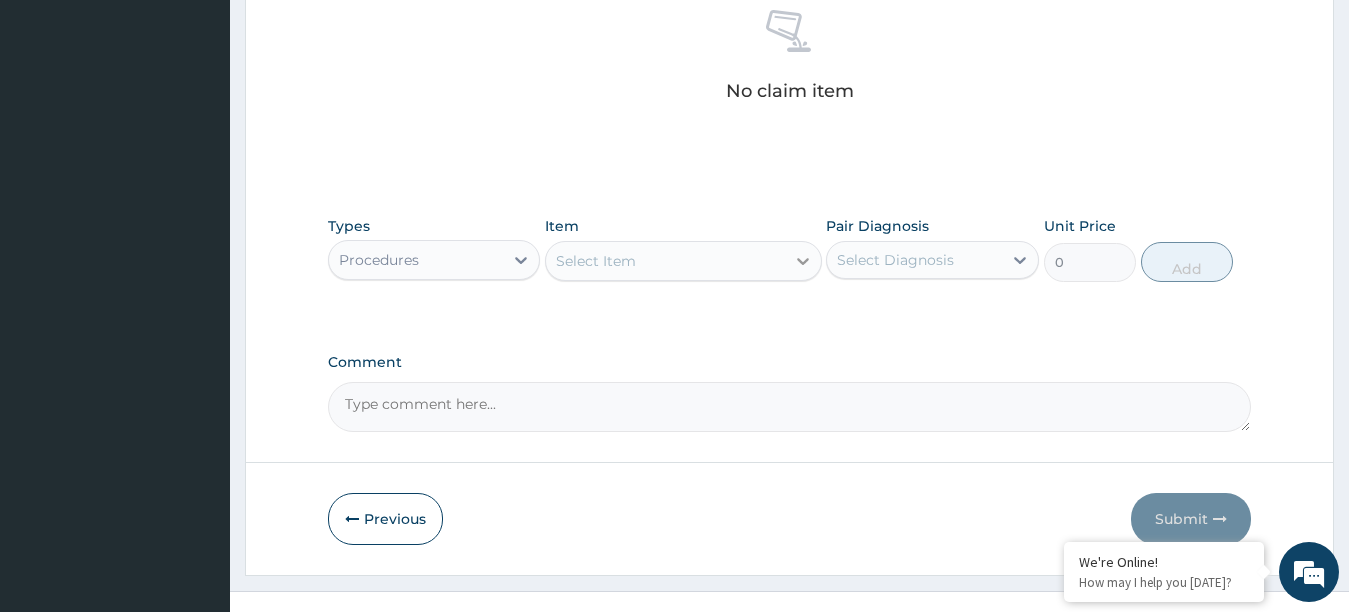 click 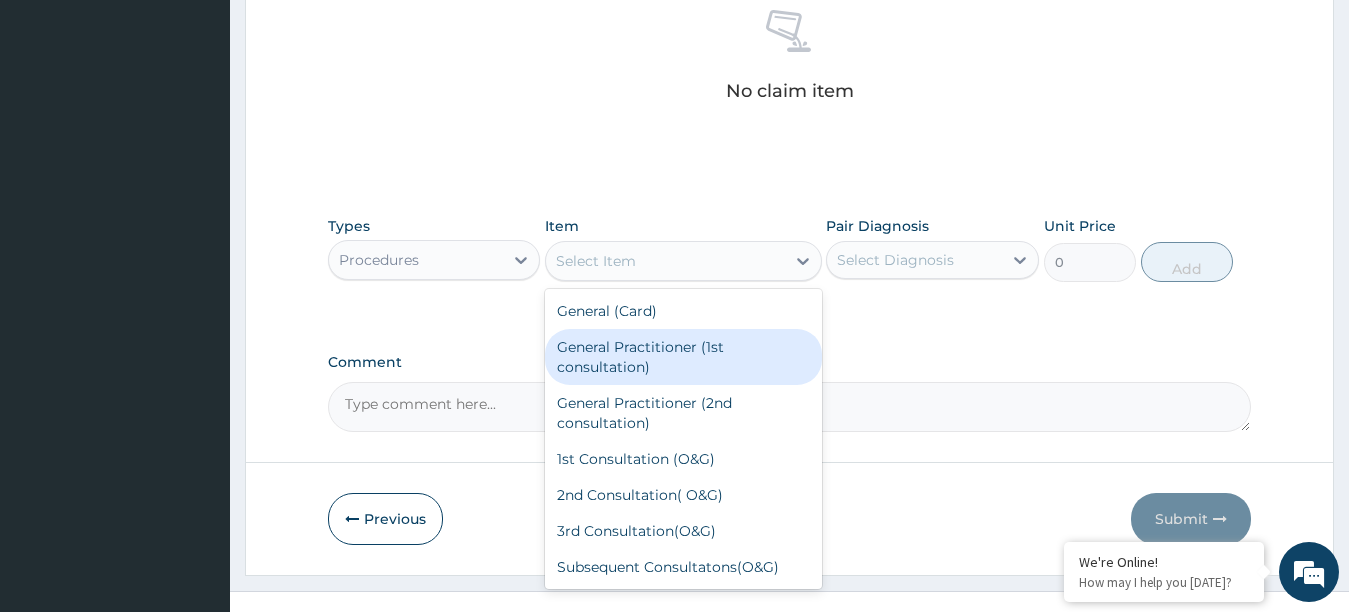click on "General Practitioner (1st consultation)" at bounding box center [683, 357] 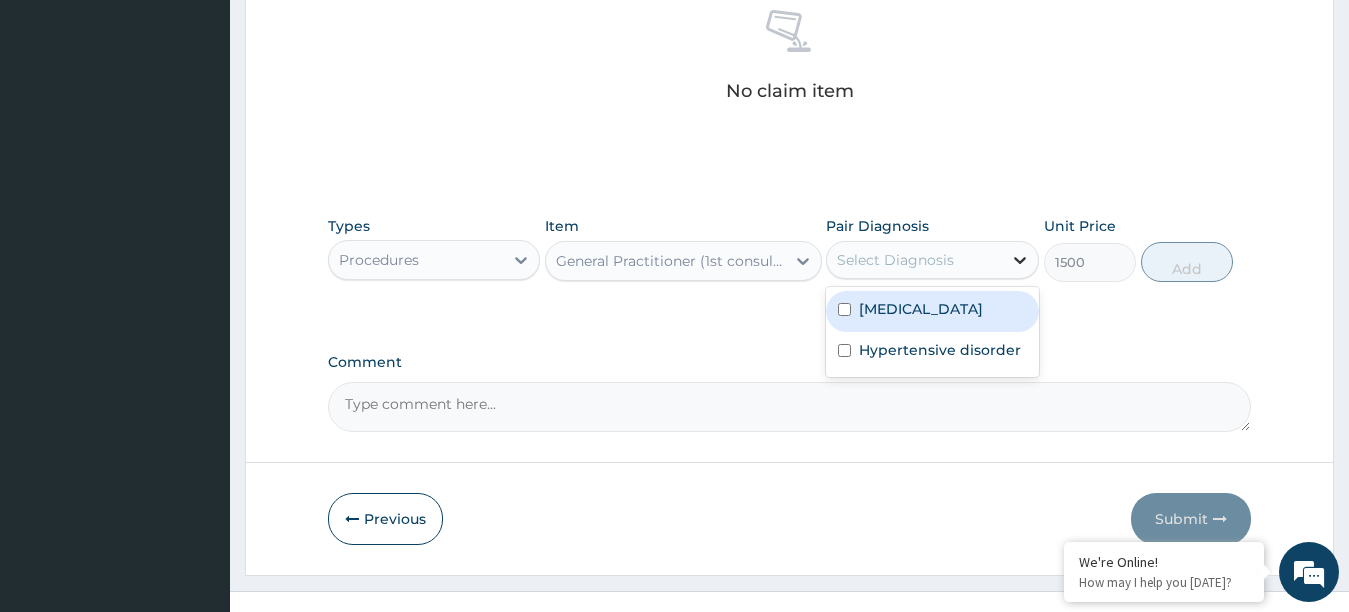 click 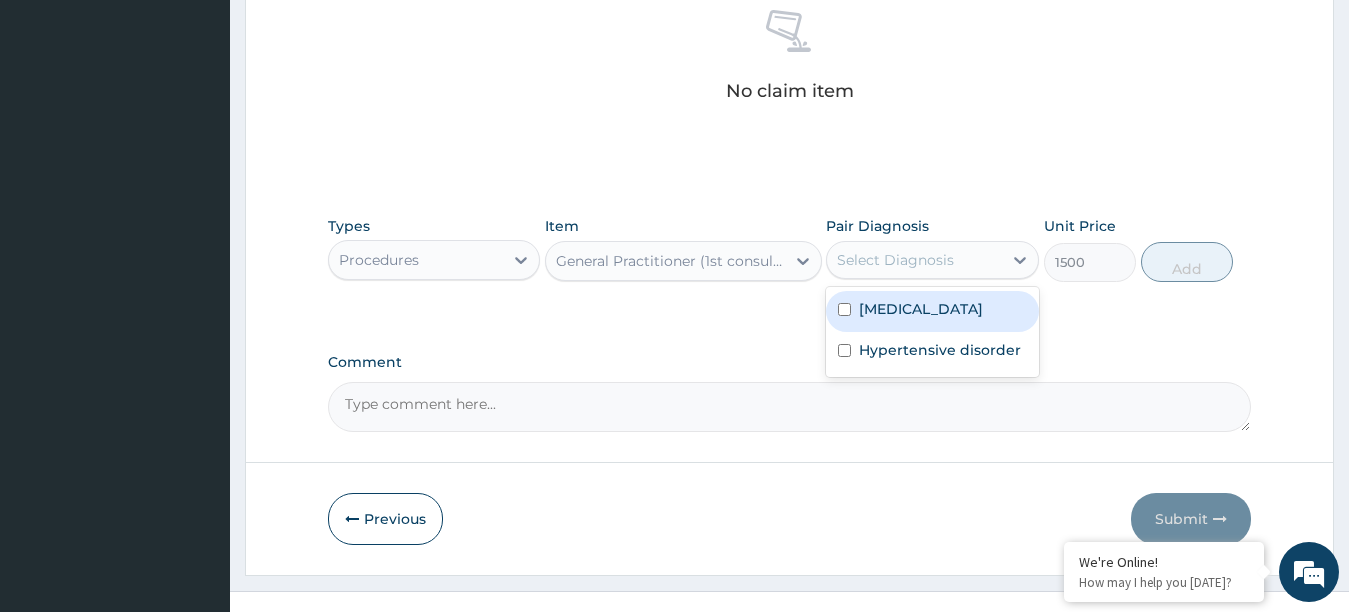drag, startPoint x: 882, startPoint y: 305, endPoint x: 878, endPoint y: 327, distance: 22.36068 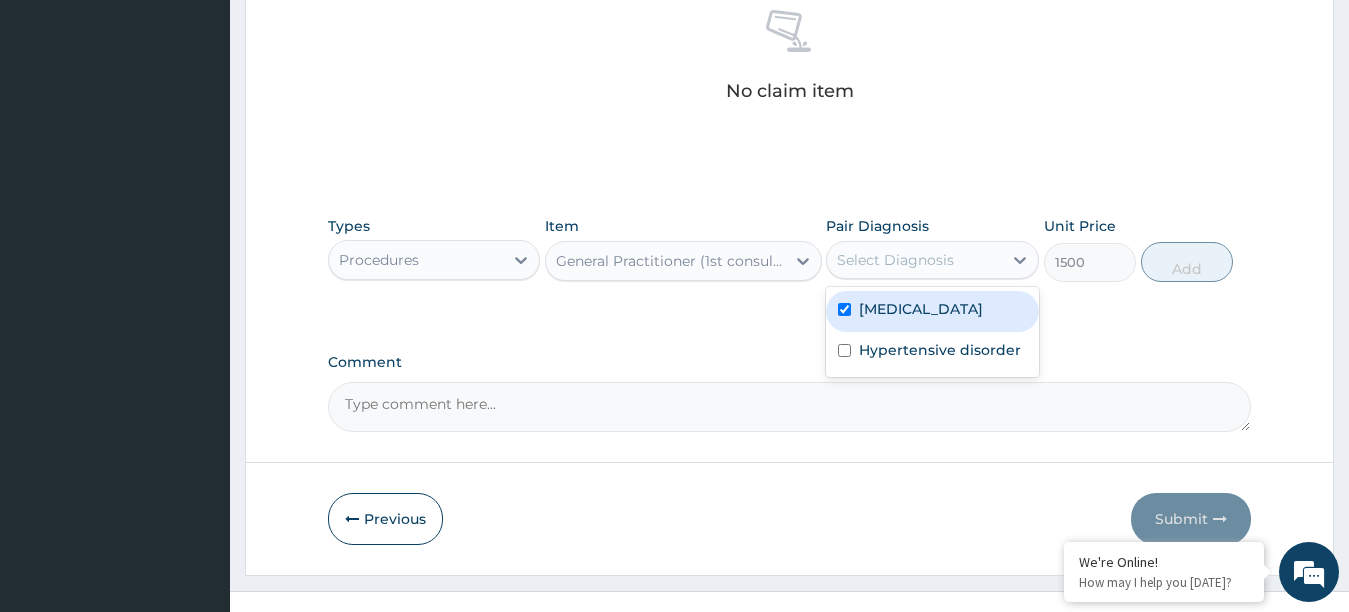 checkbox on "true" 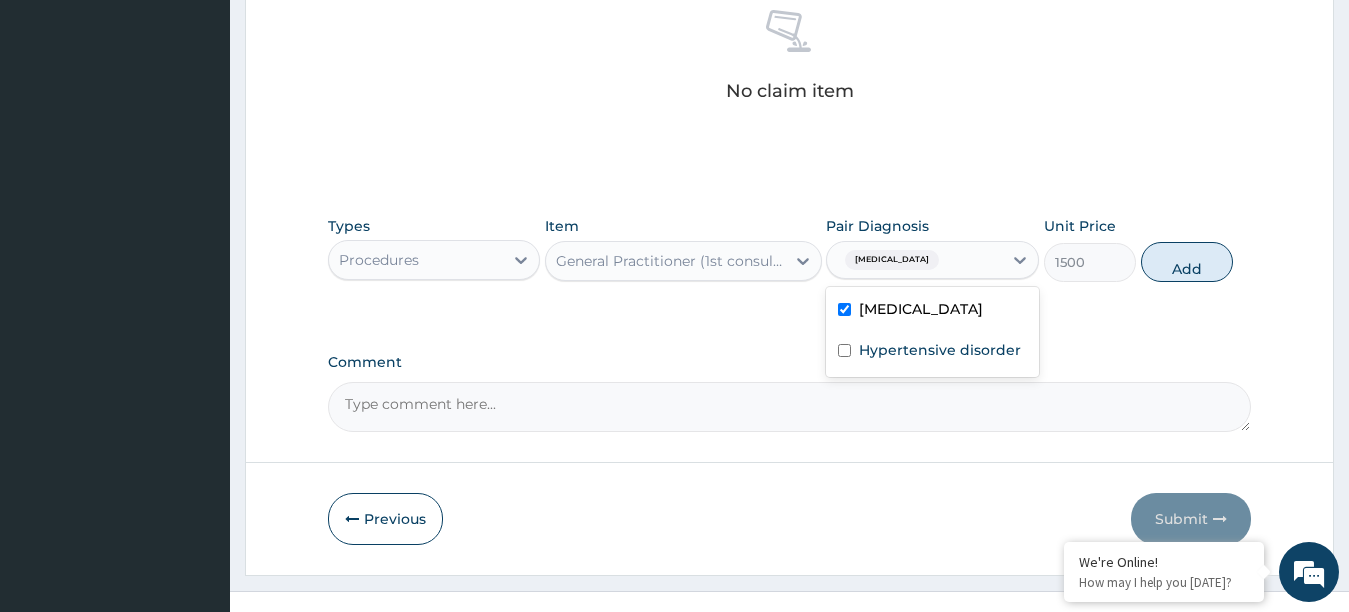 drag, startPoint x: 878, startPoint y: 327, endPoint x: 871, endPoint y: 338, distance: 13.038404 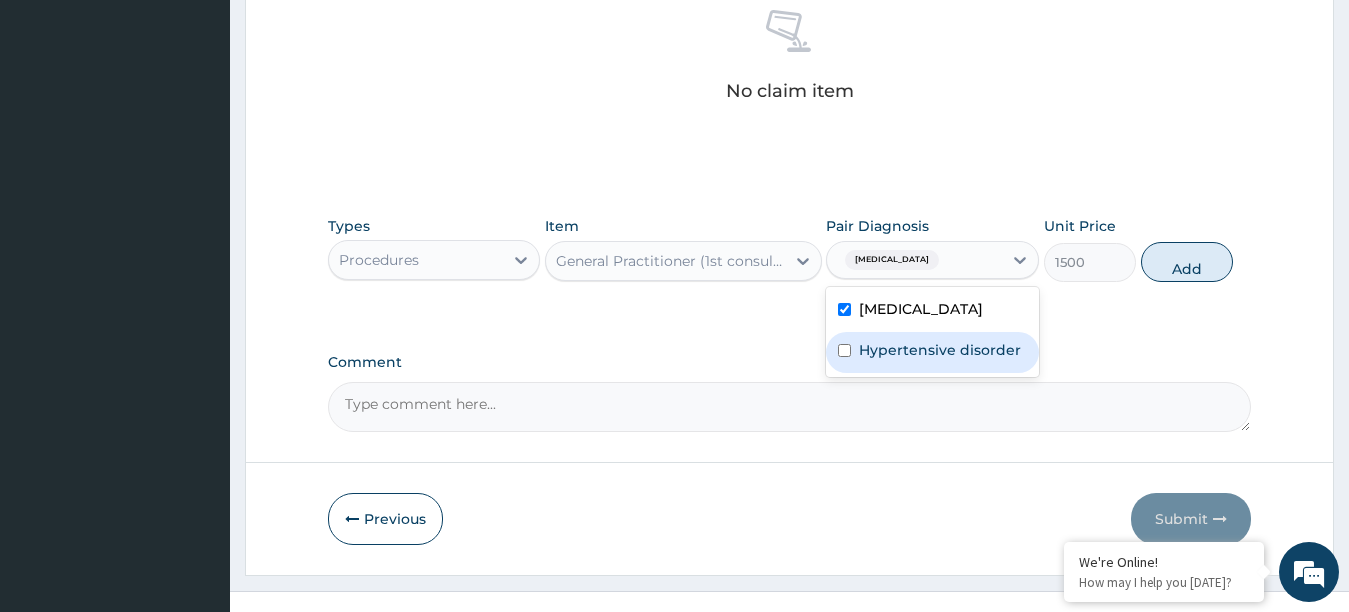 click on "Hypertensive disorder" at bounding box center (940, 350) 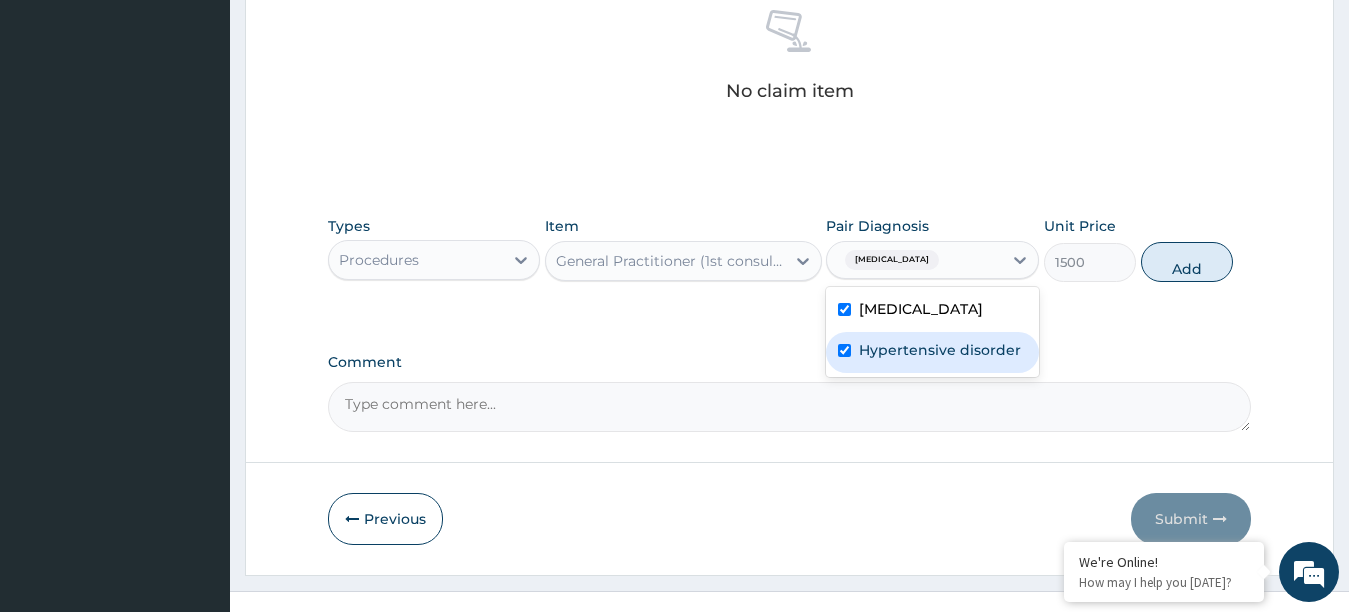checkbox on "true" 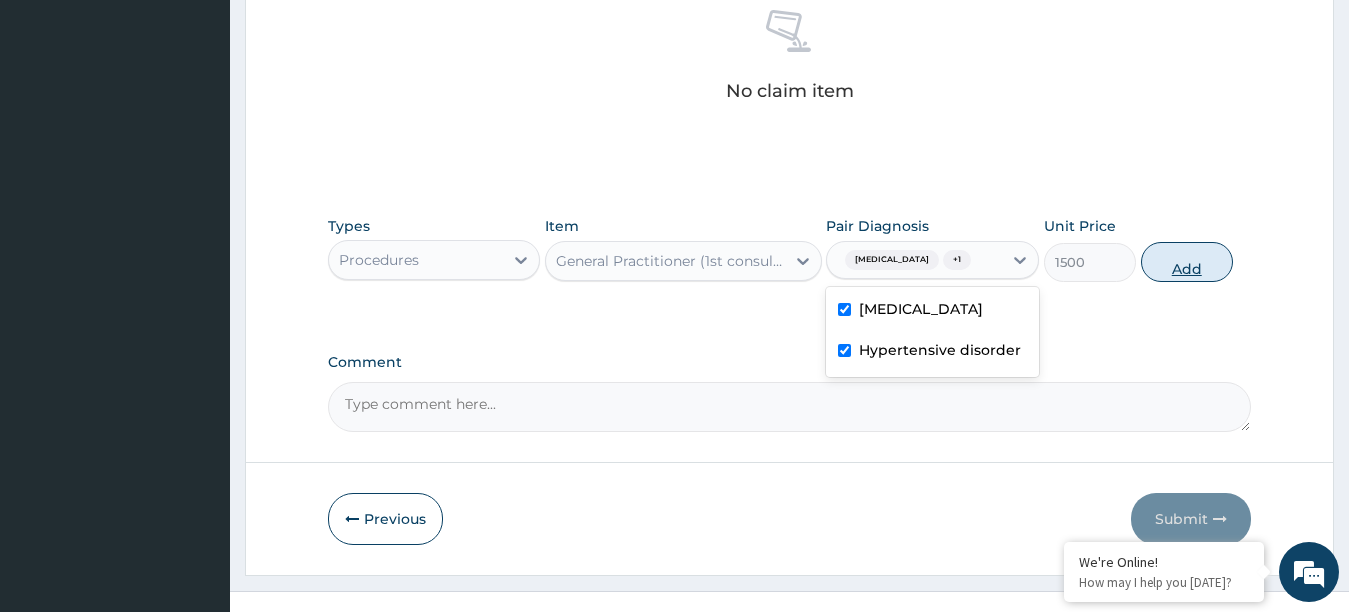 click on "Add" at bounding box center (1187, 262) 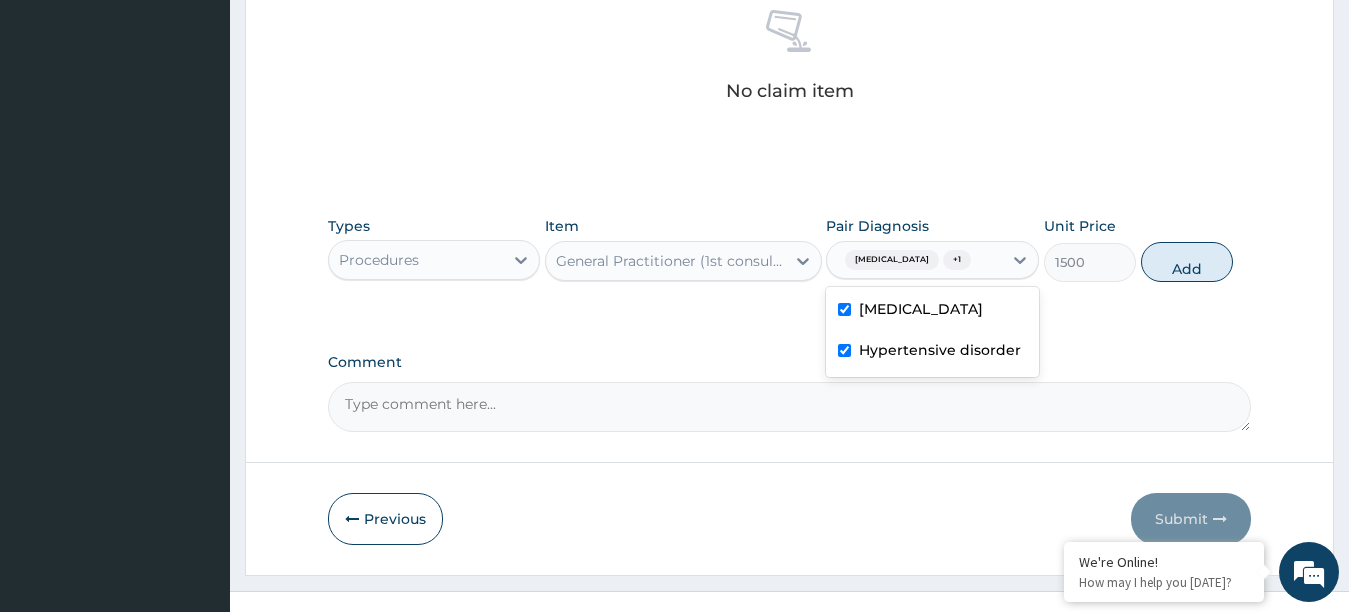 type on "0" 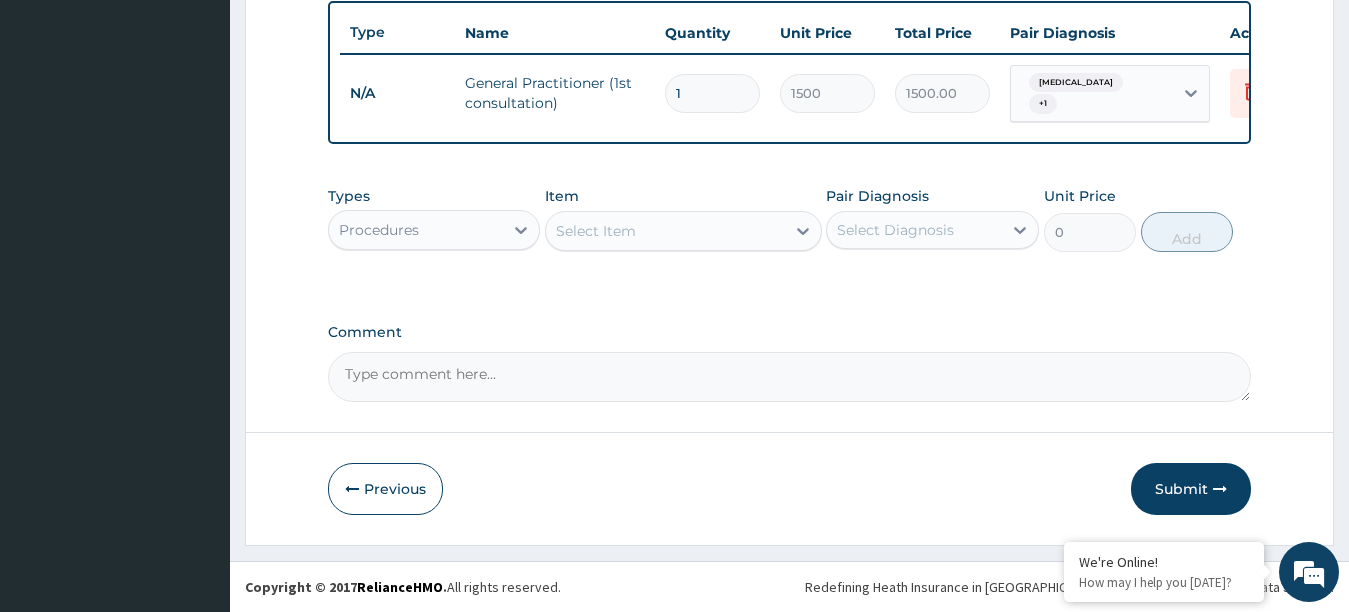 scroll, scrollTop: 752, scrollLeft: 0, axis: vertical 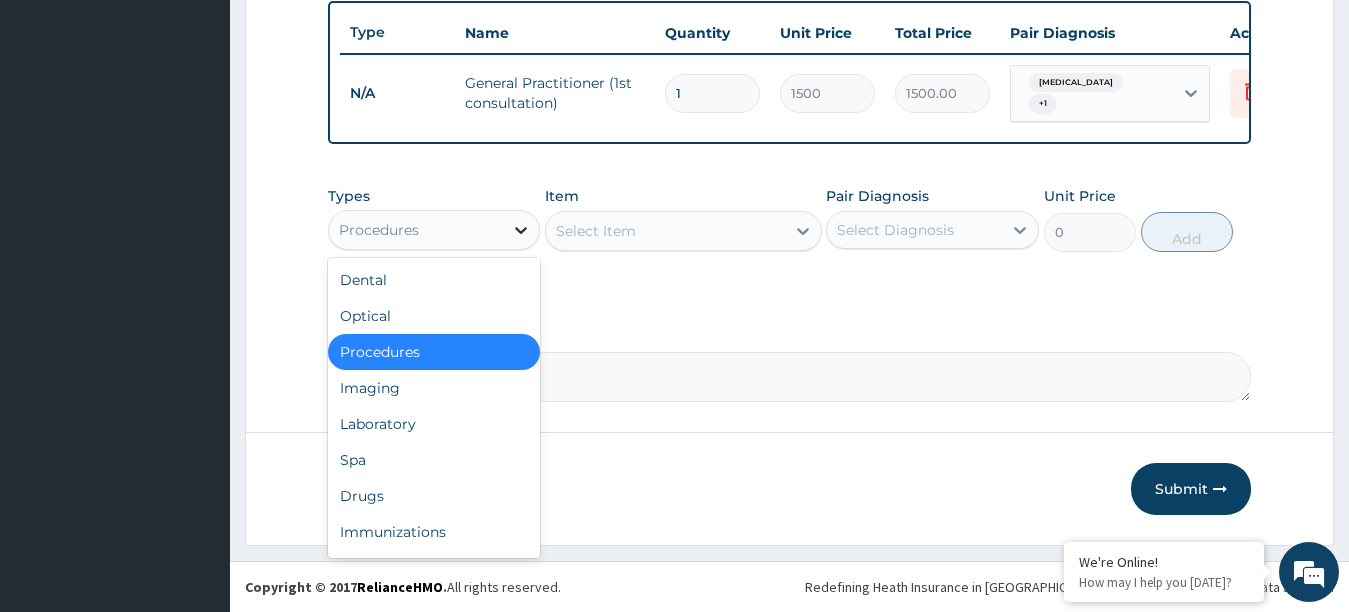 click 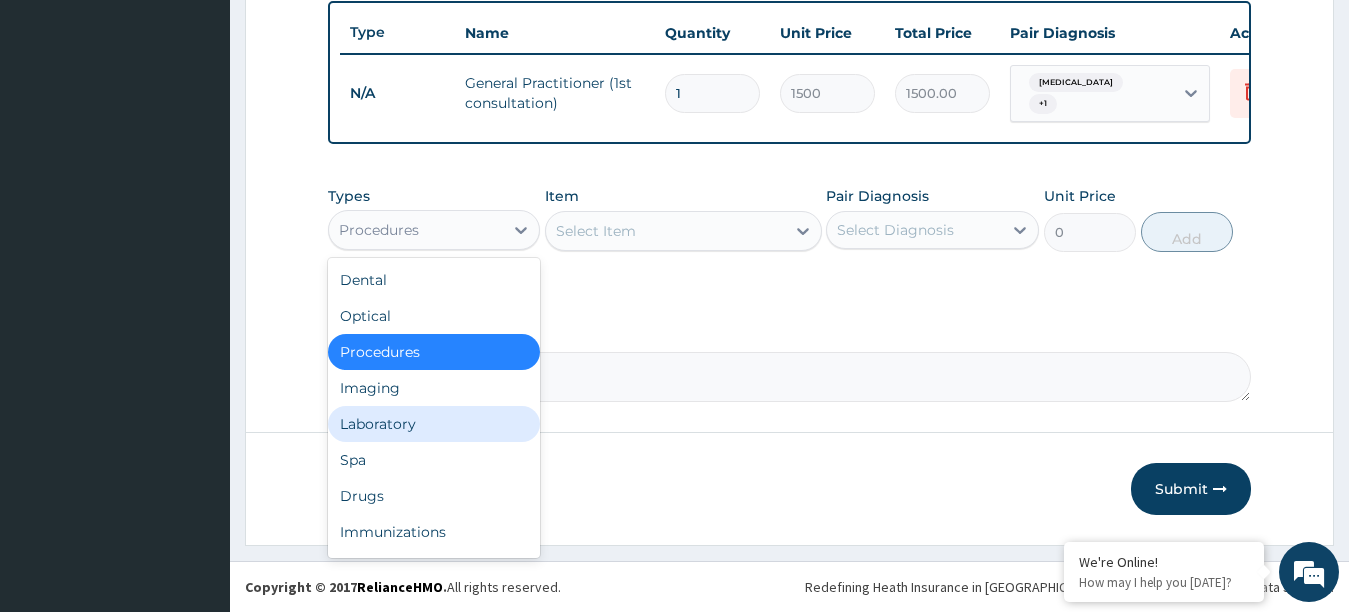drag, startPoint x: 392, startPoint y: 427, endPoint x: 460, endPoint y: 386, distance: 79.40403 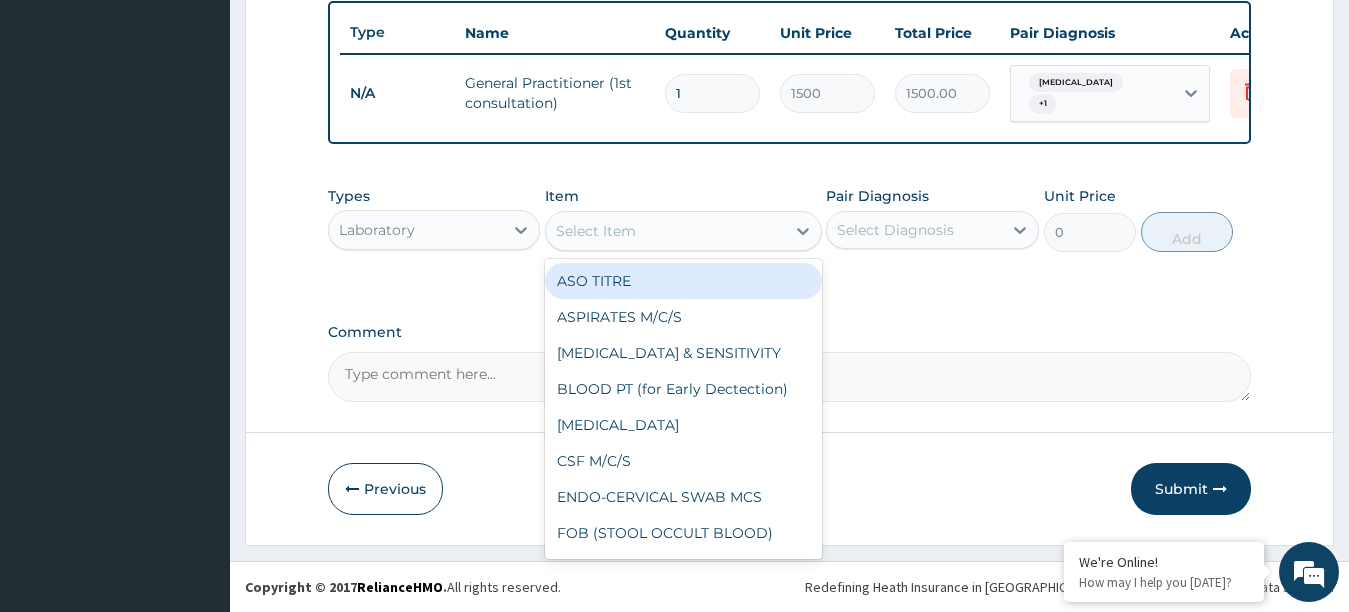 click 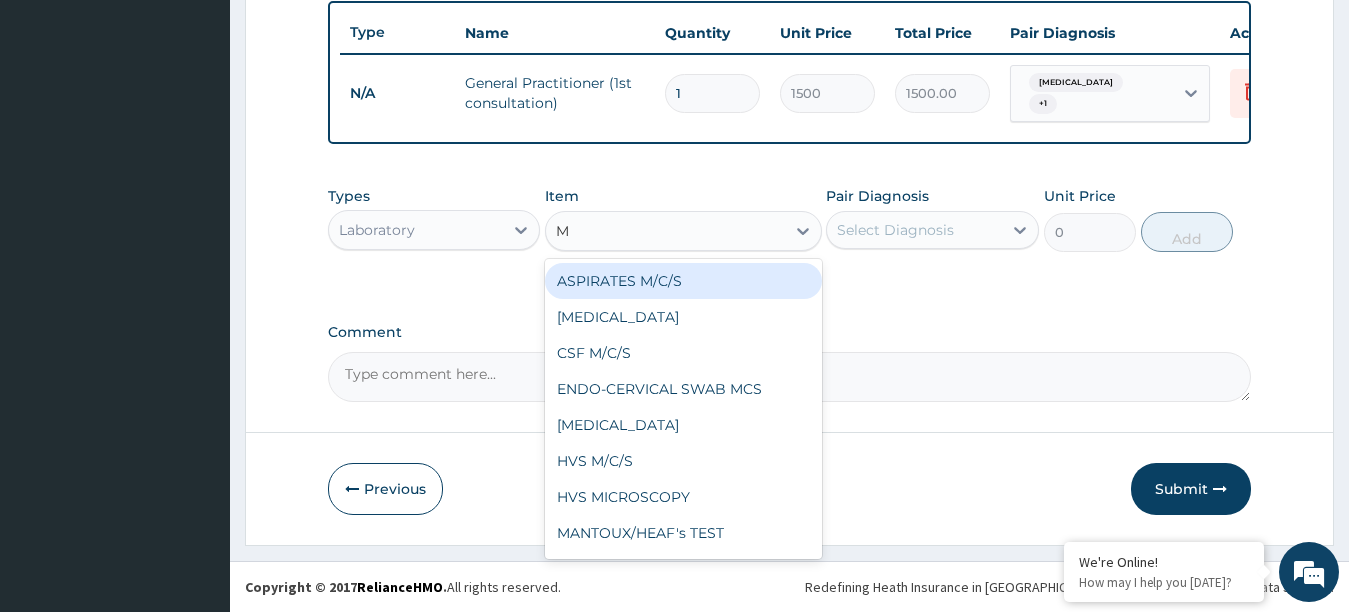 type on "MP" 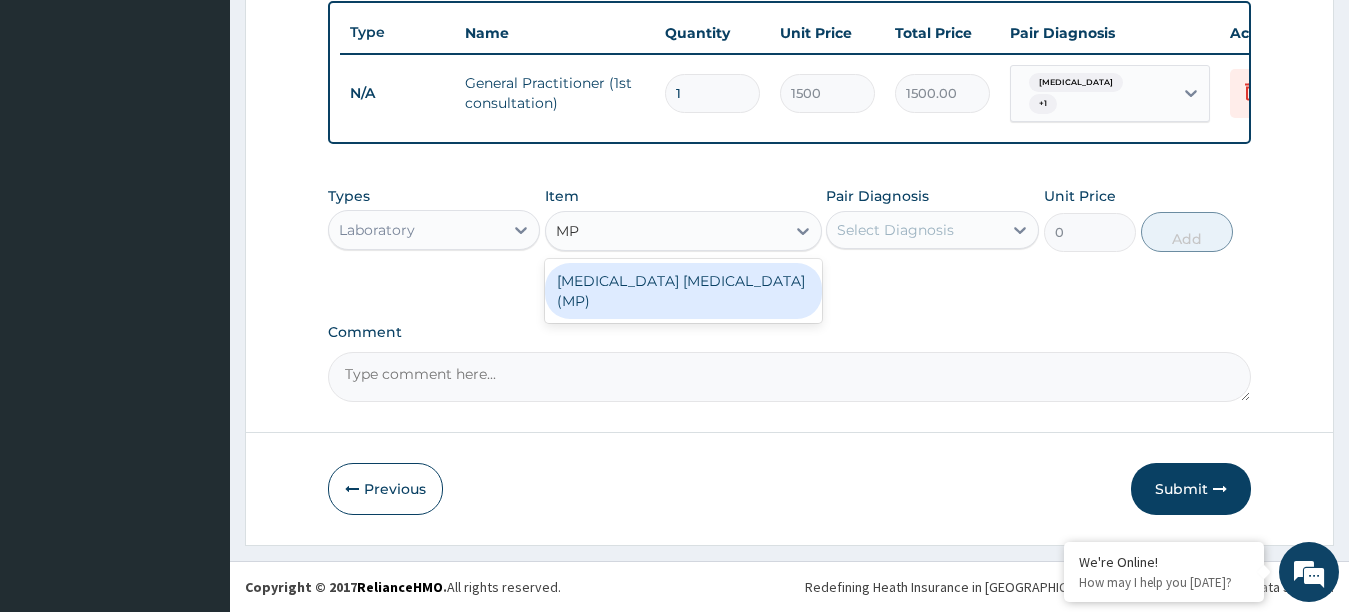 click on "[MEDICAL_DATA] [MEDICAL_DATA] (MP)" at bounding box center (683, 291) 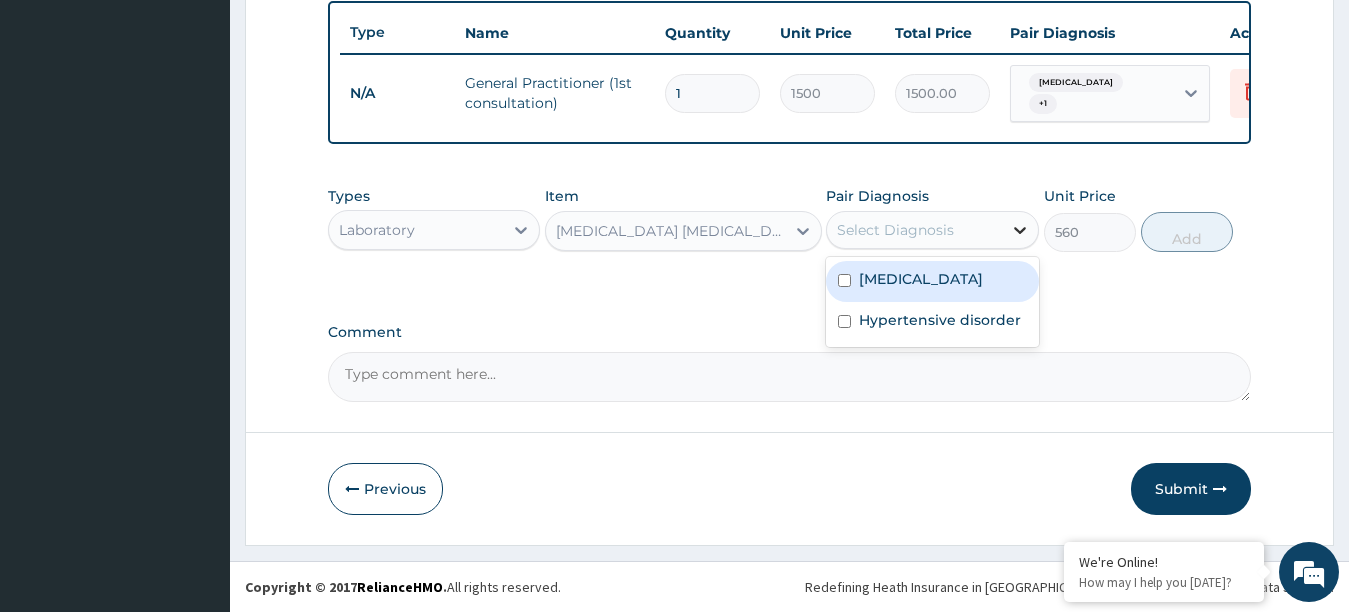 click 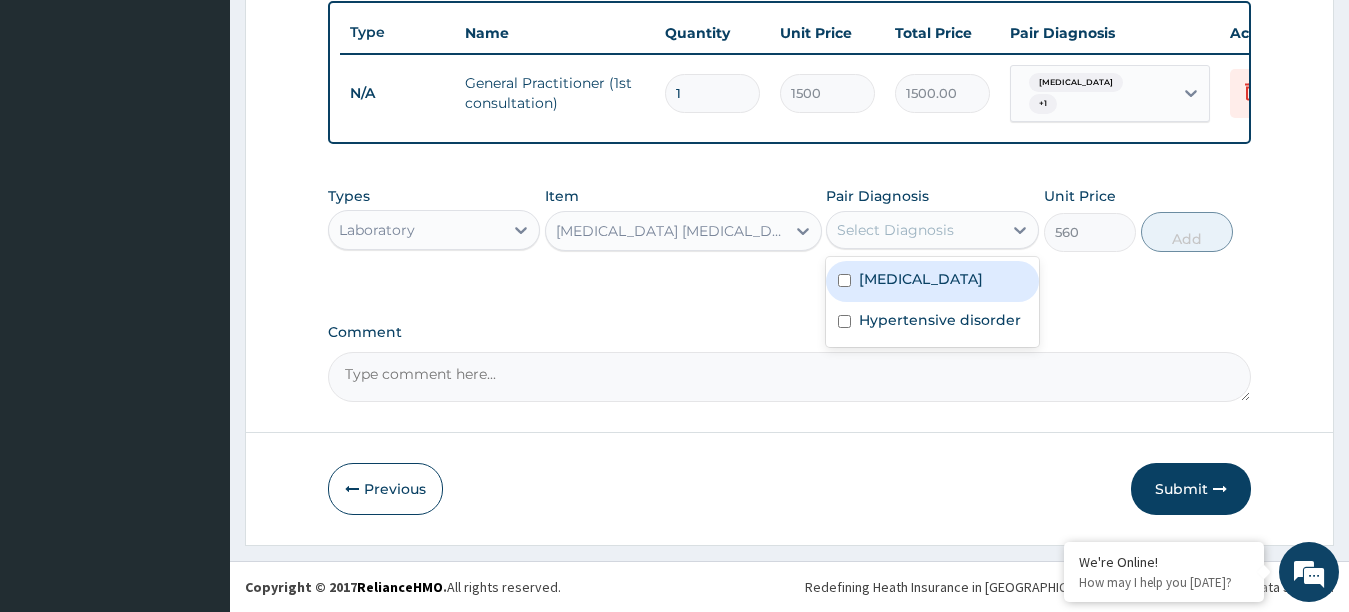 click at bounding box center (844, 280) 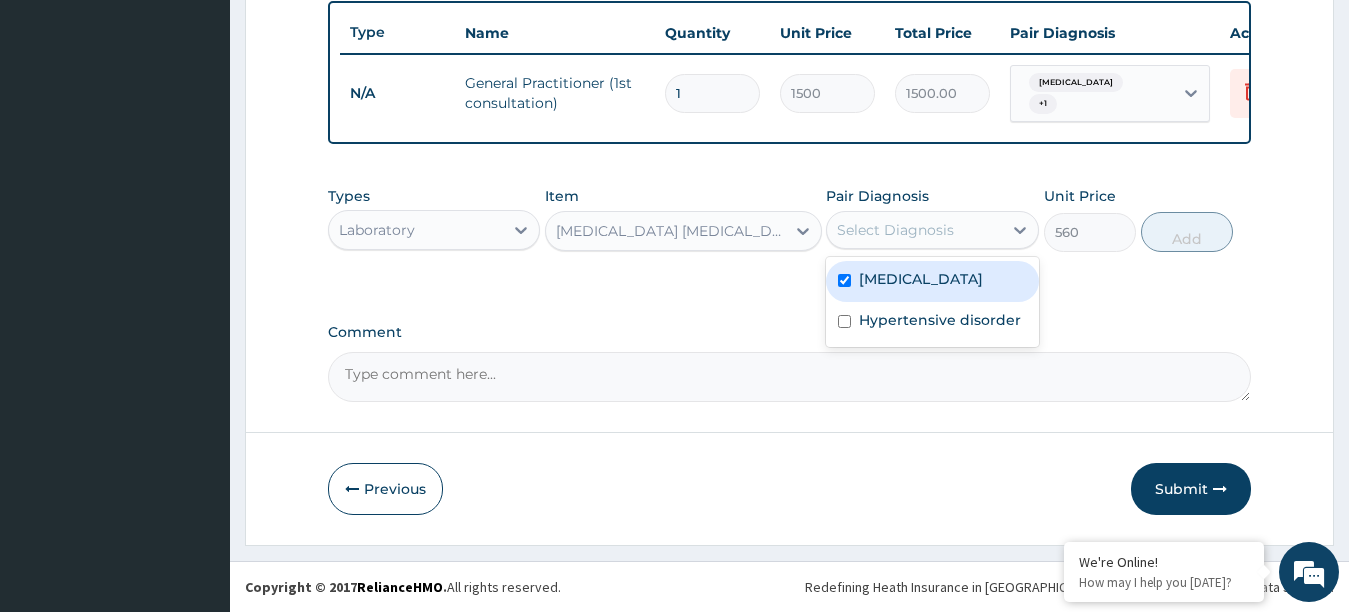 checkbox on "true" 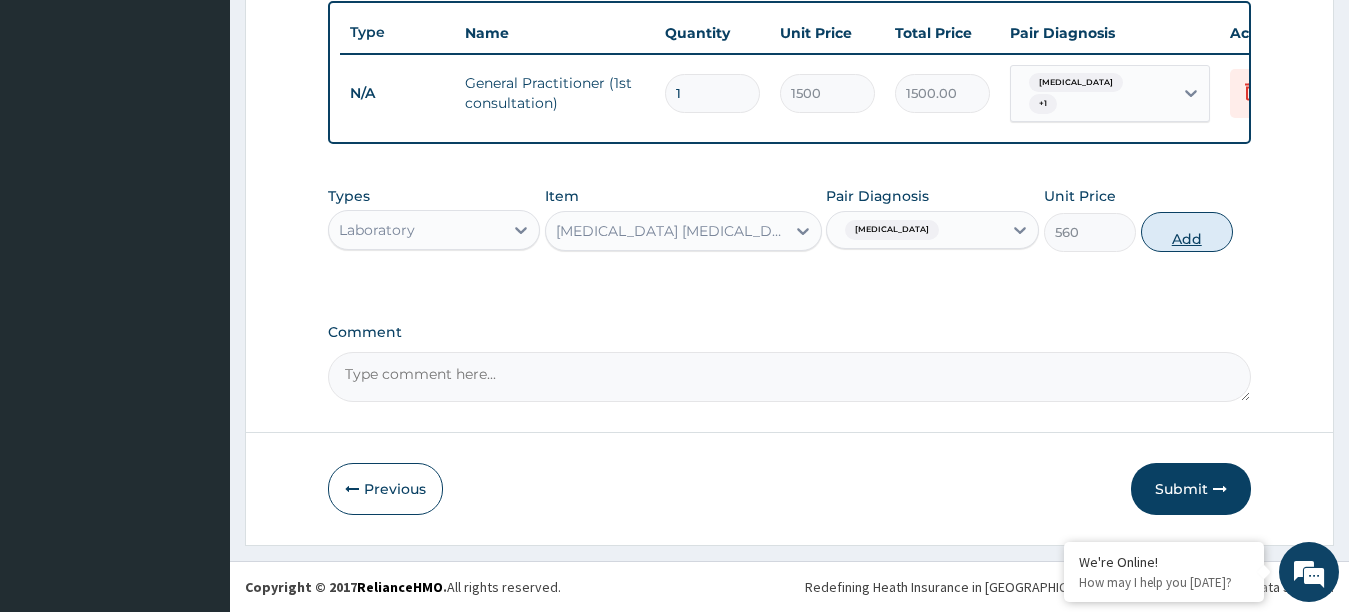 click on "Add" at bounding box center (1187, 232) 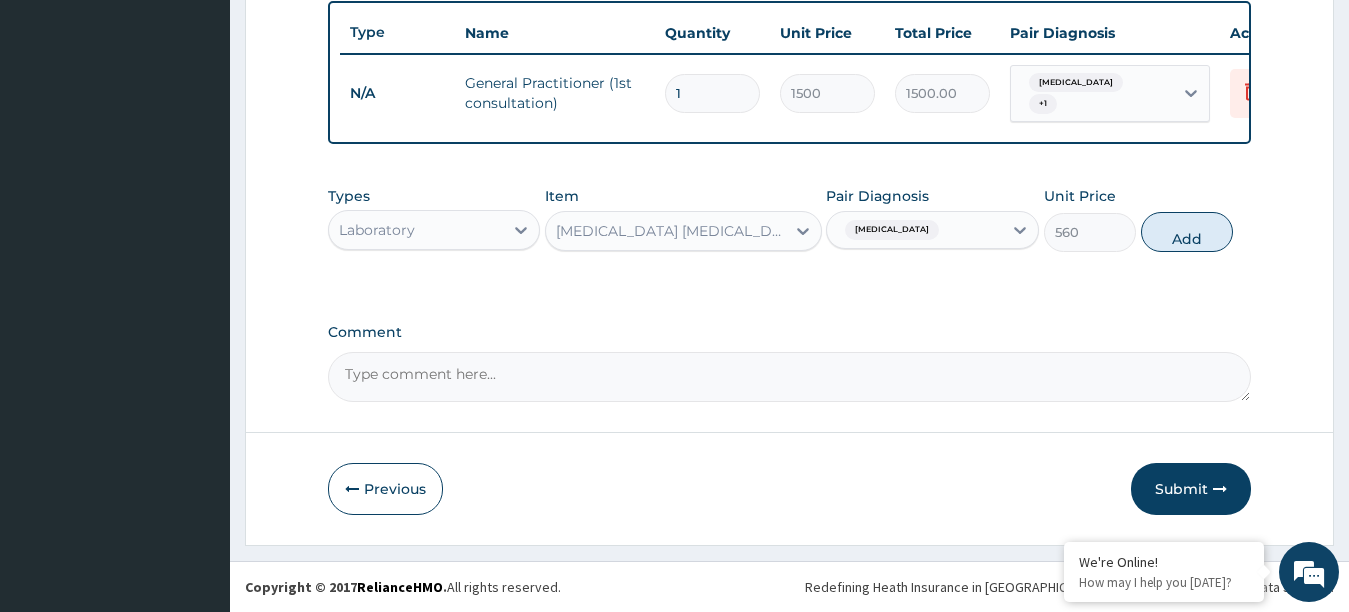 type on "0" 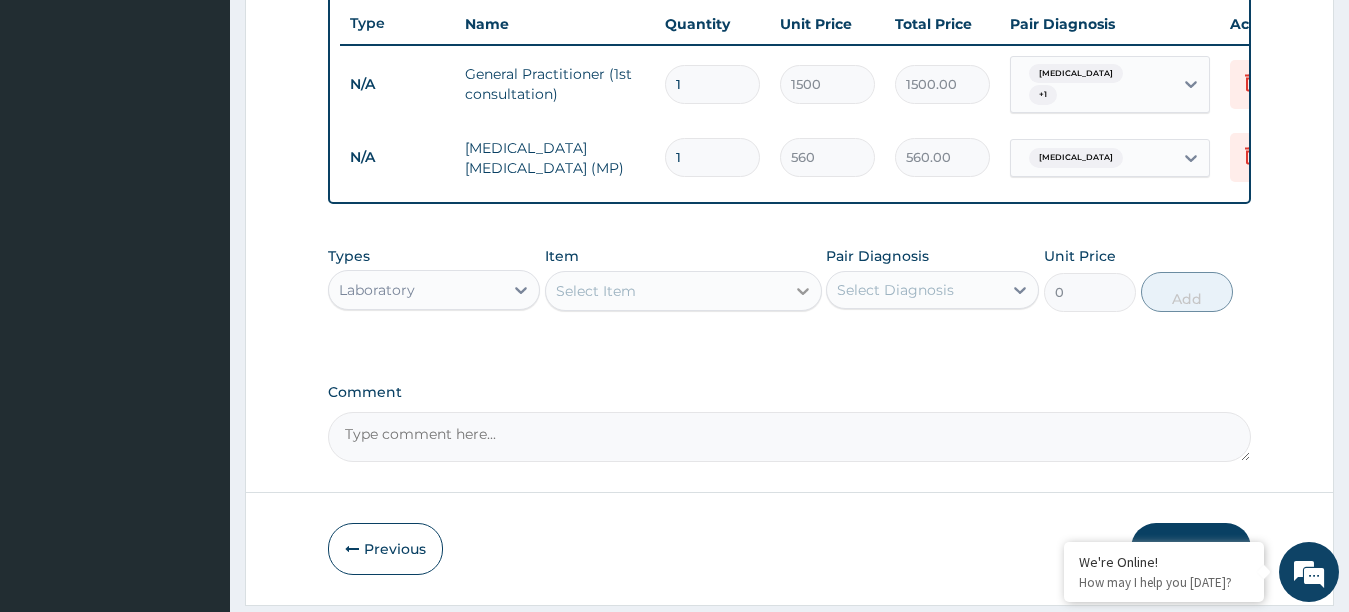 click 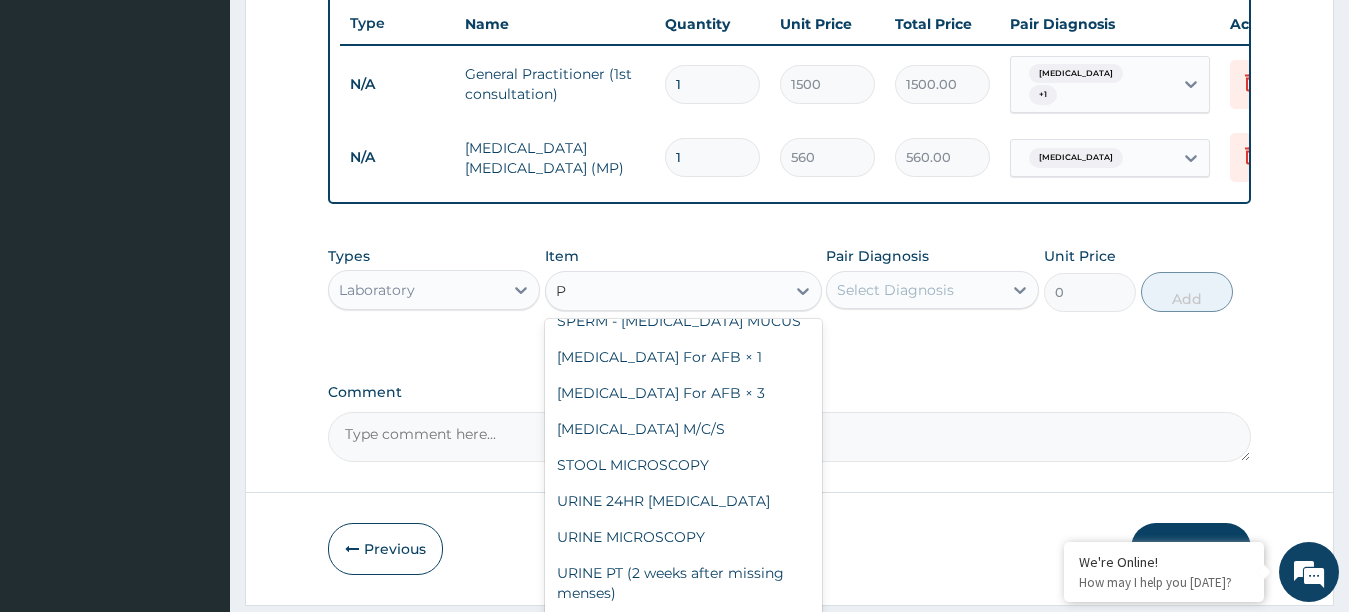 scroll, scrollTop: 0, scrollLeft: 0, axis: both 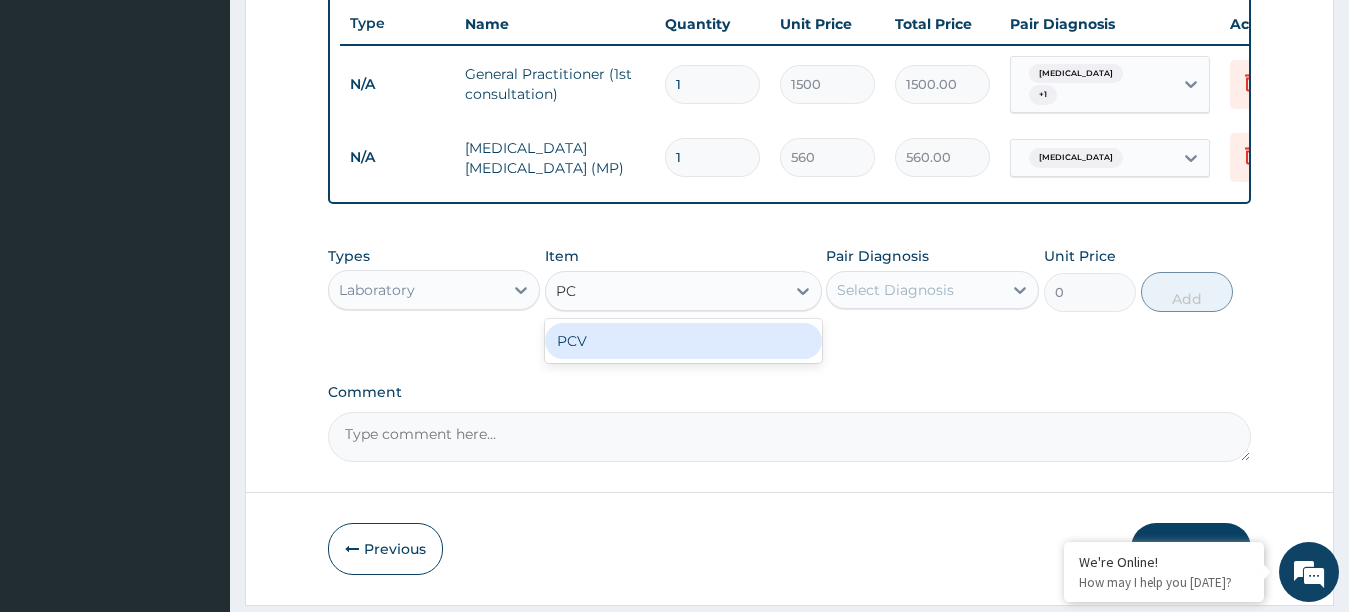 type on "PCV" 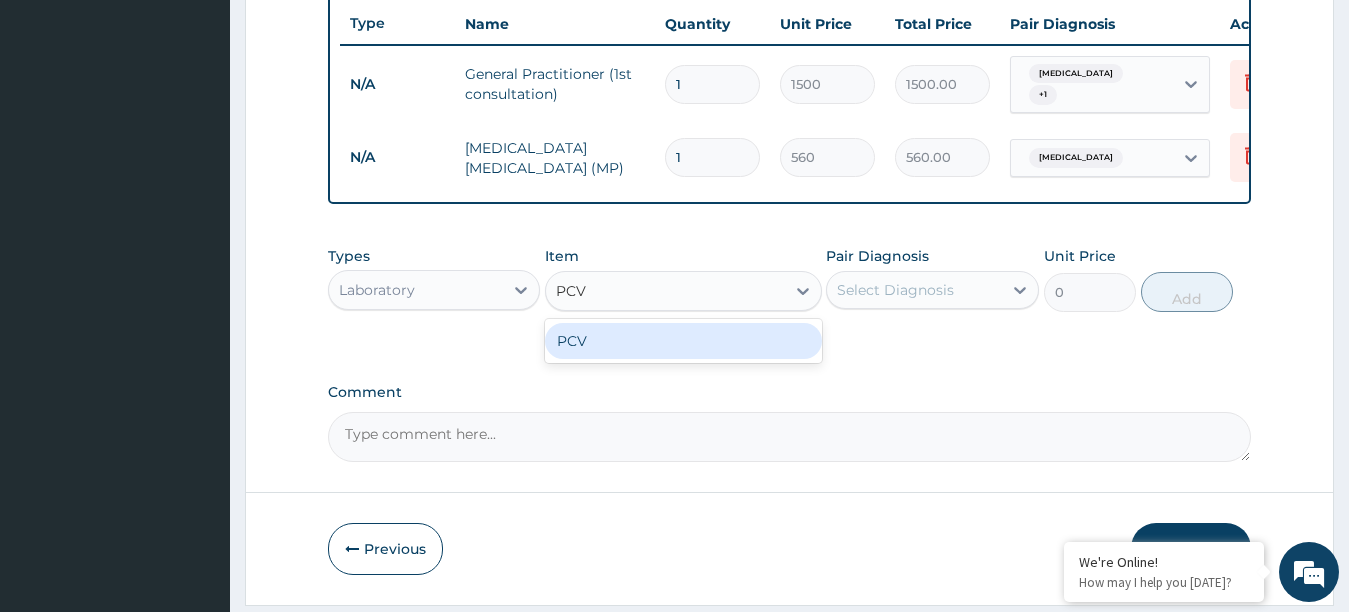 click on "PCV" at bounding box center [683, 341] 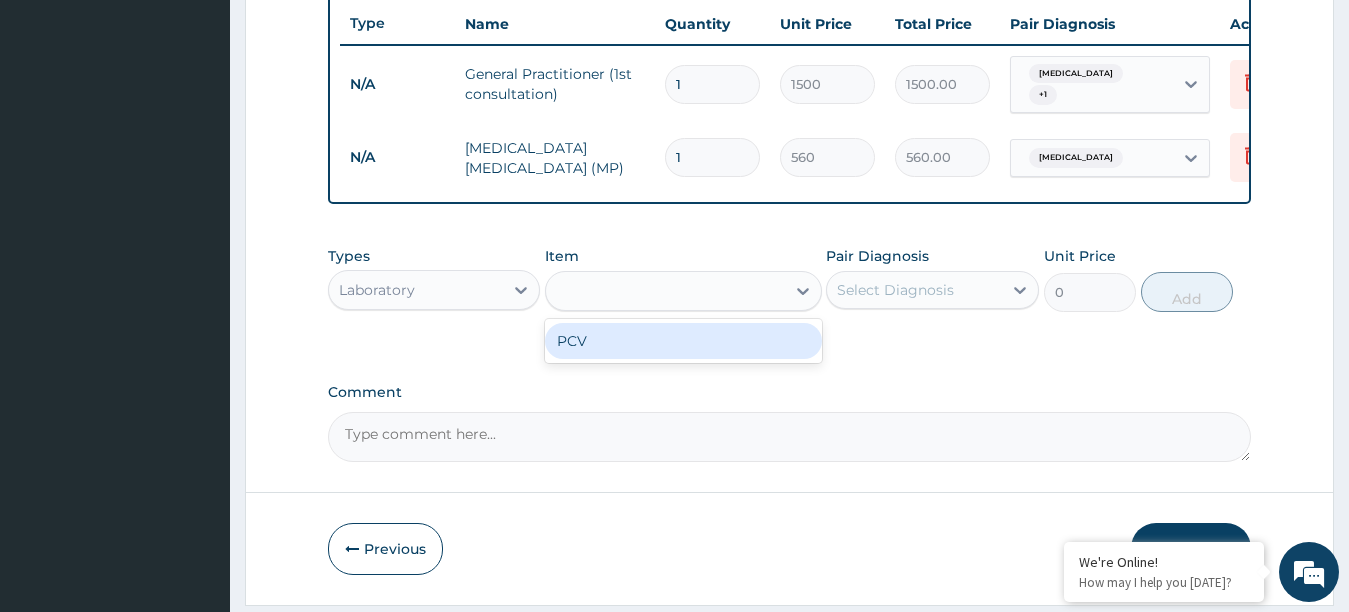 type on "400" 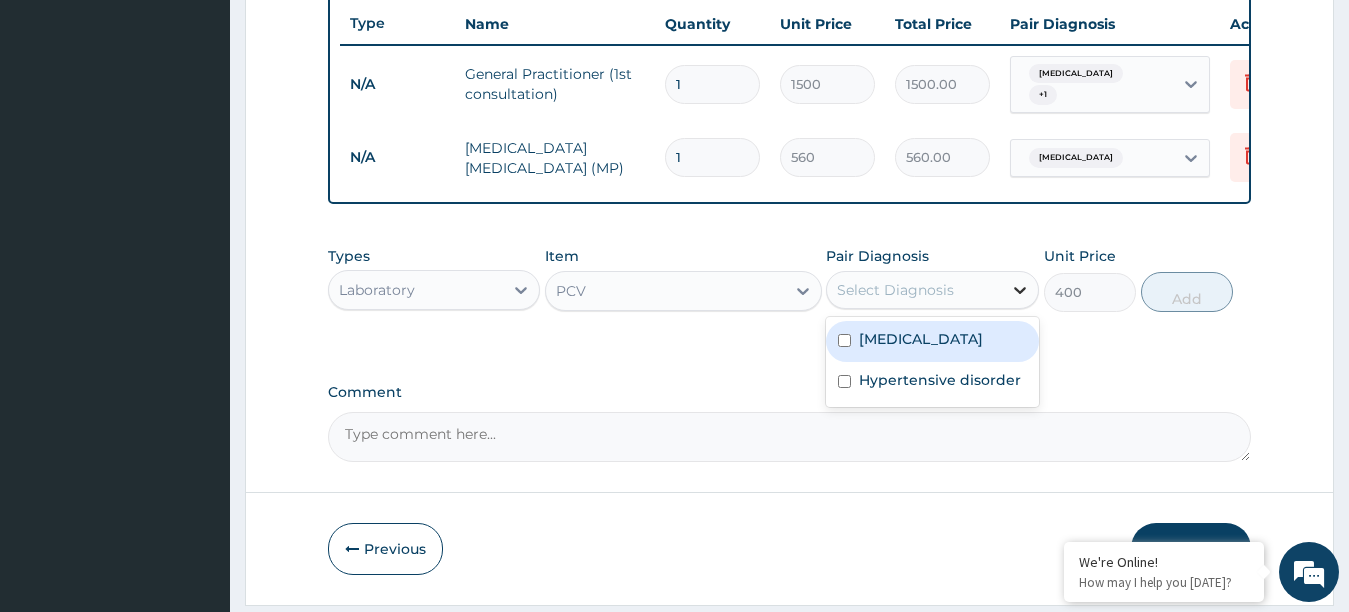 click 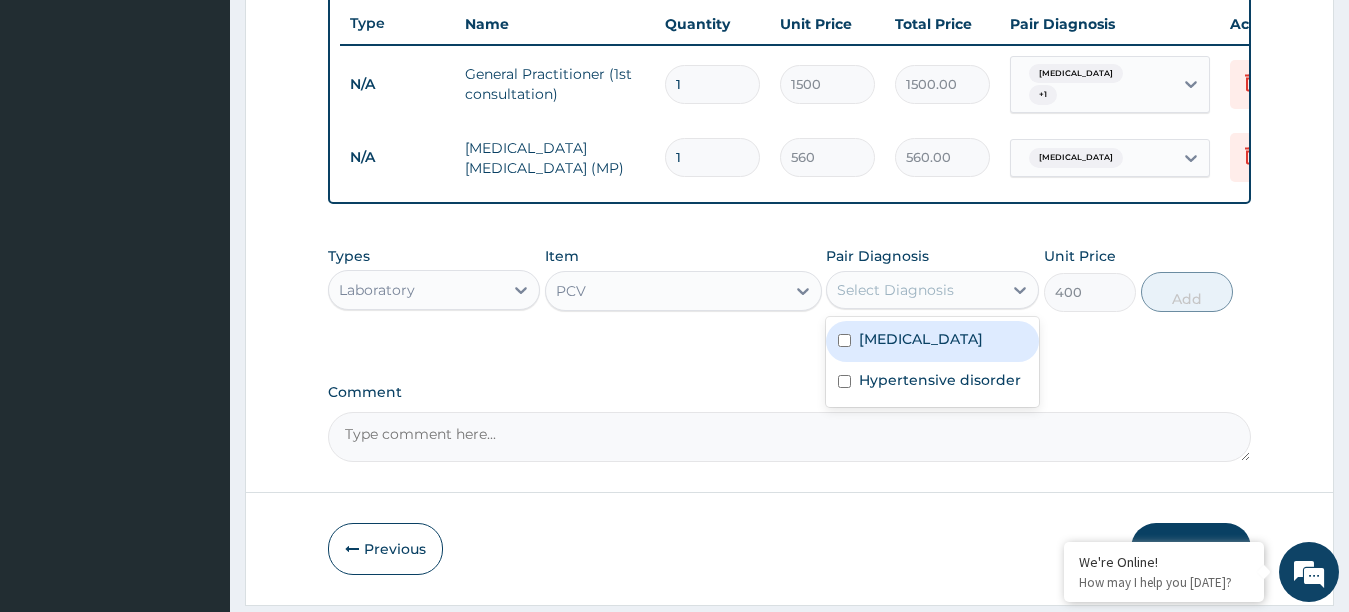 click on "Sciatica" at bounding box center [932, 341] 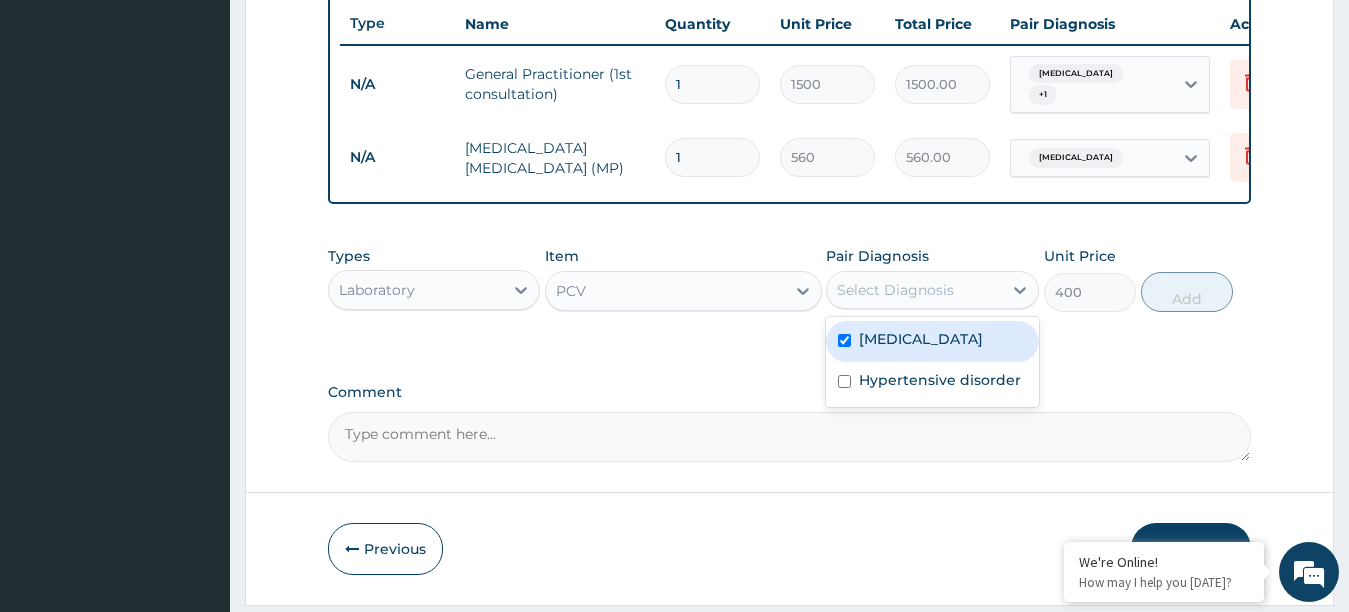 checkbox on "true" 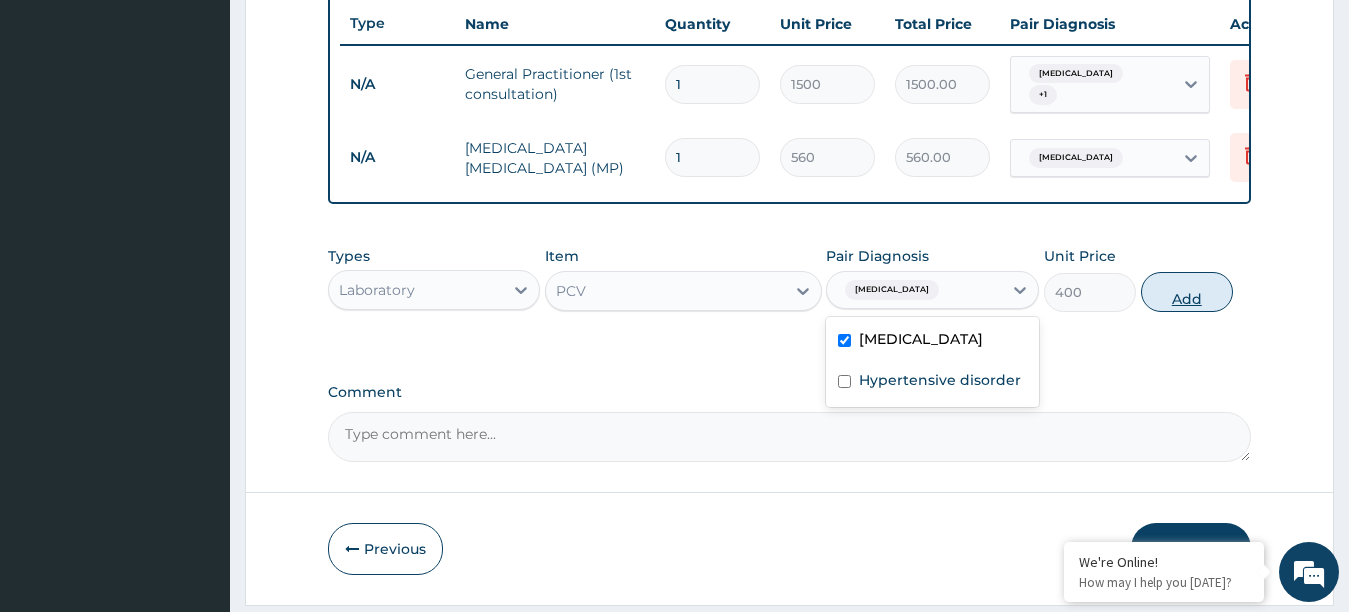 click on "Add" at bounding box center (1187, 292) 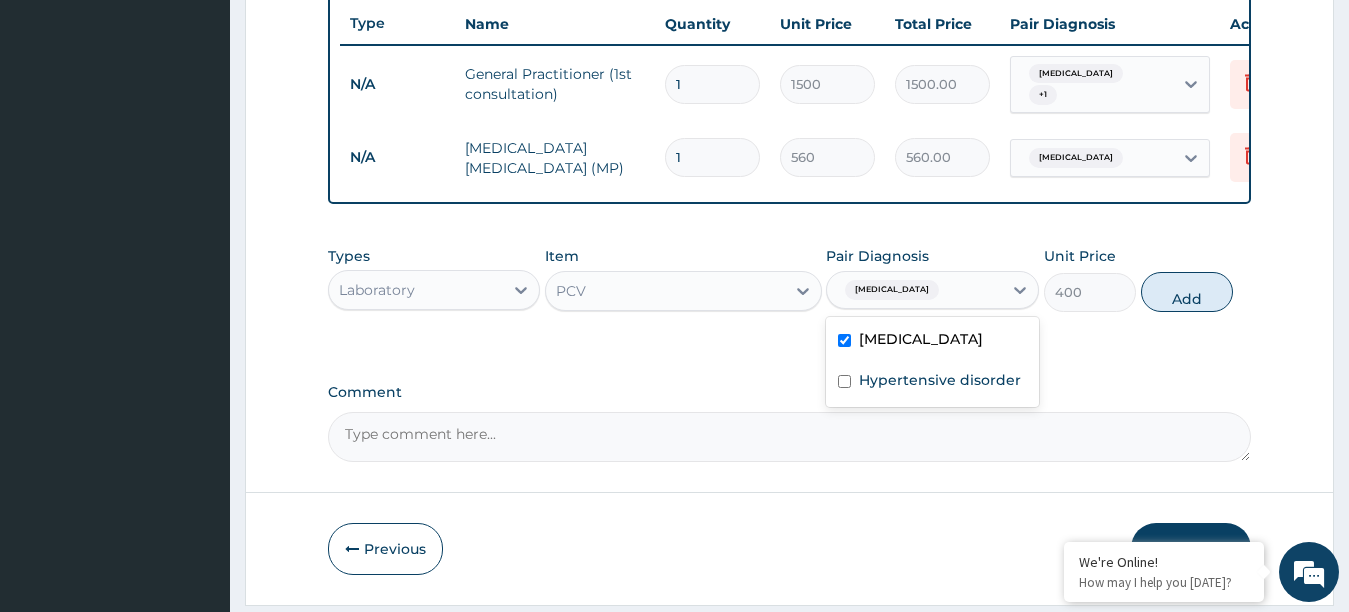 type on "0" 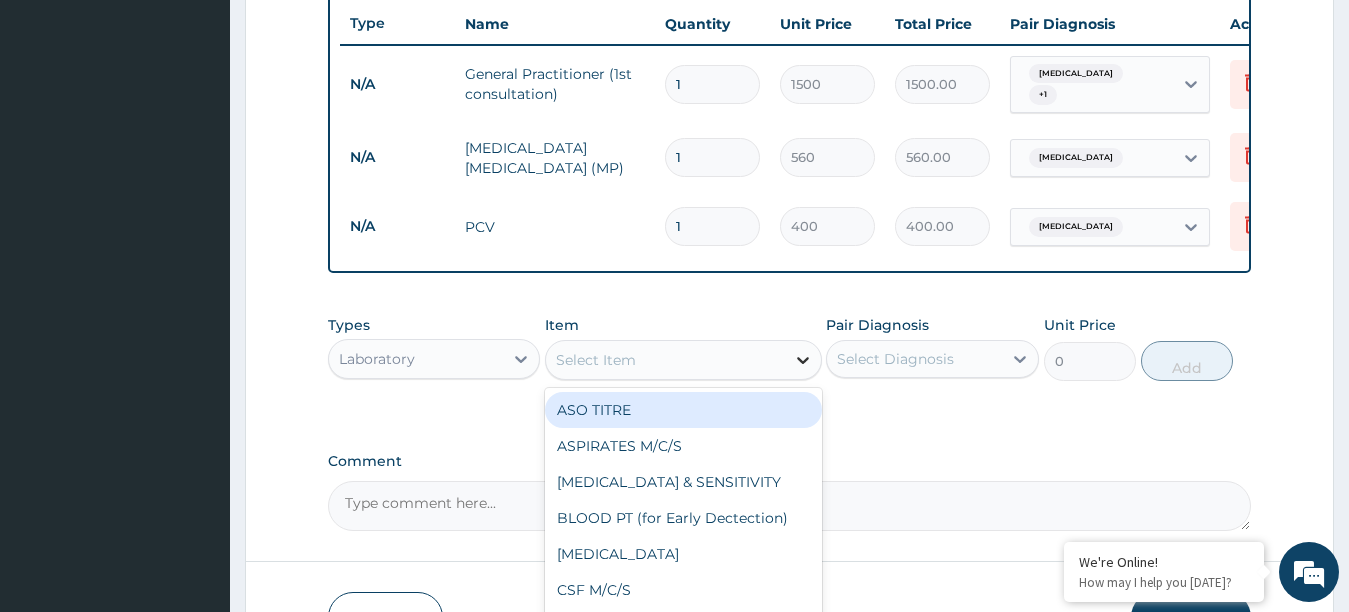 click 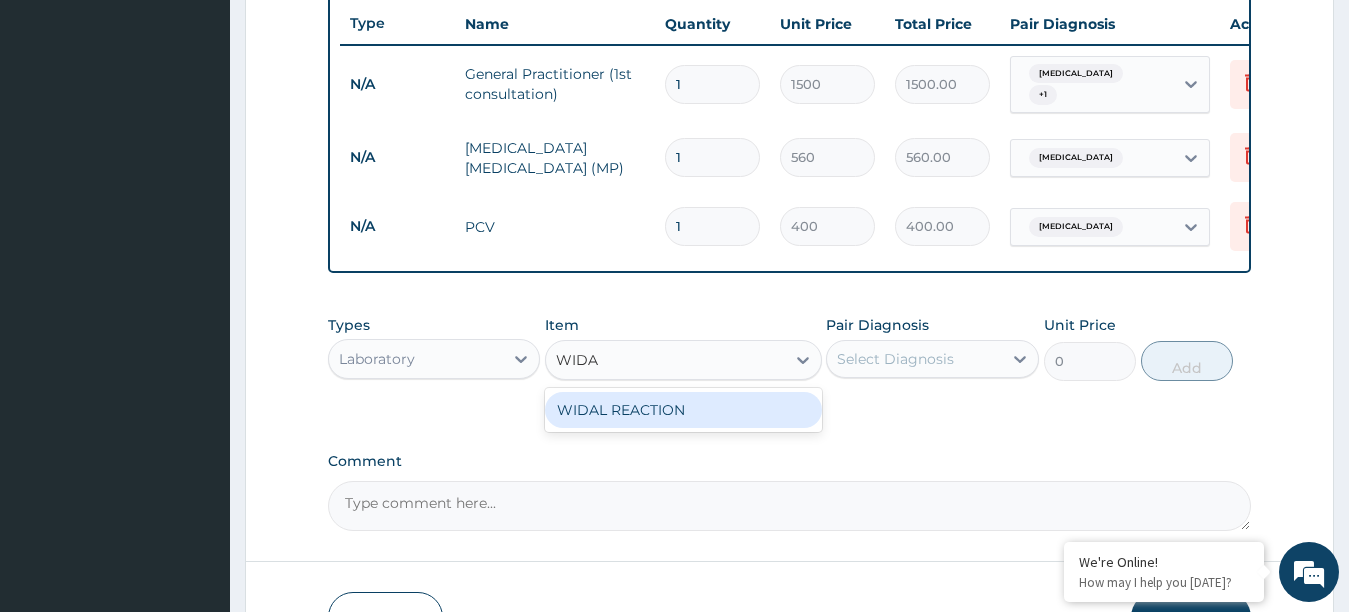 type on "WIDAL" 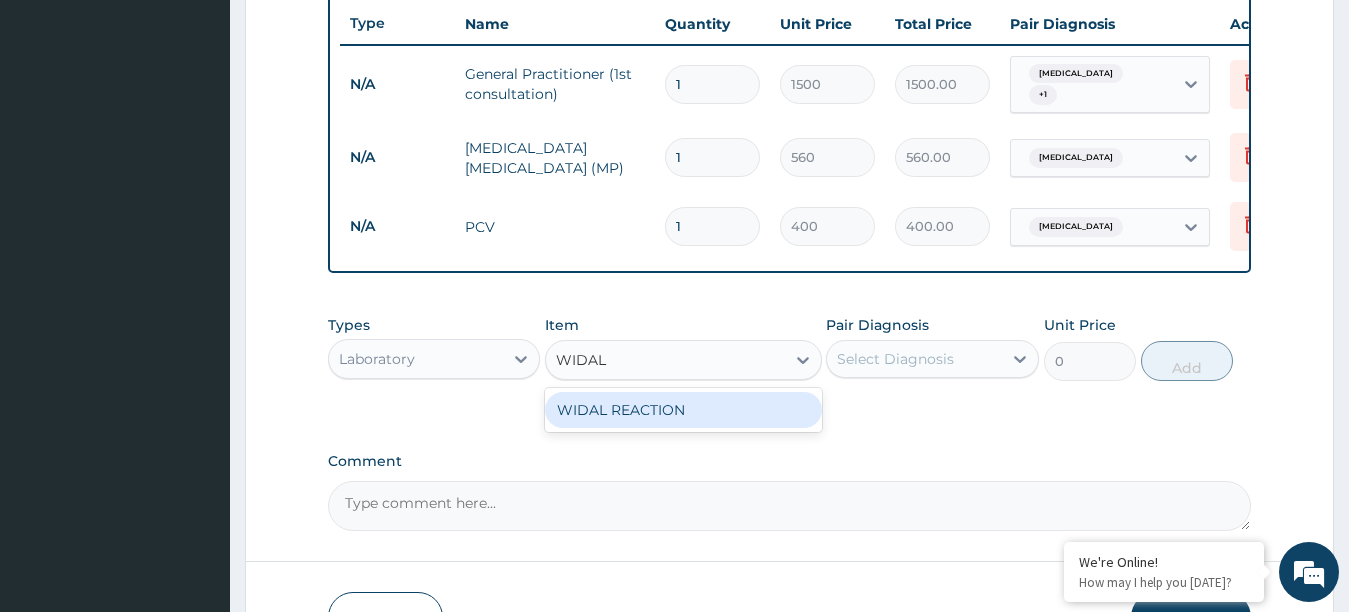 click on "WIDAL REACTION" at bounding box center [683, 410] 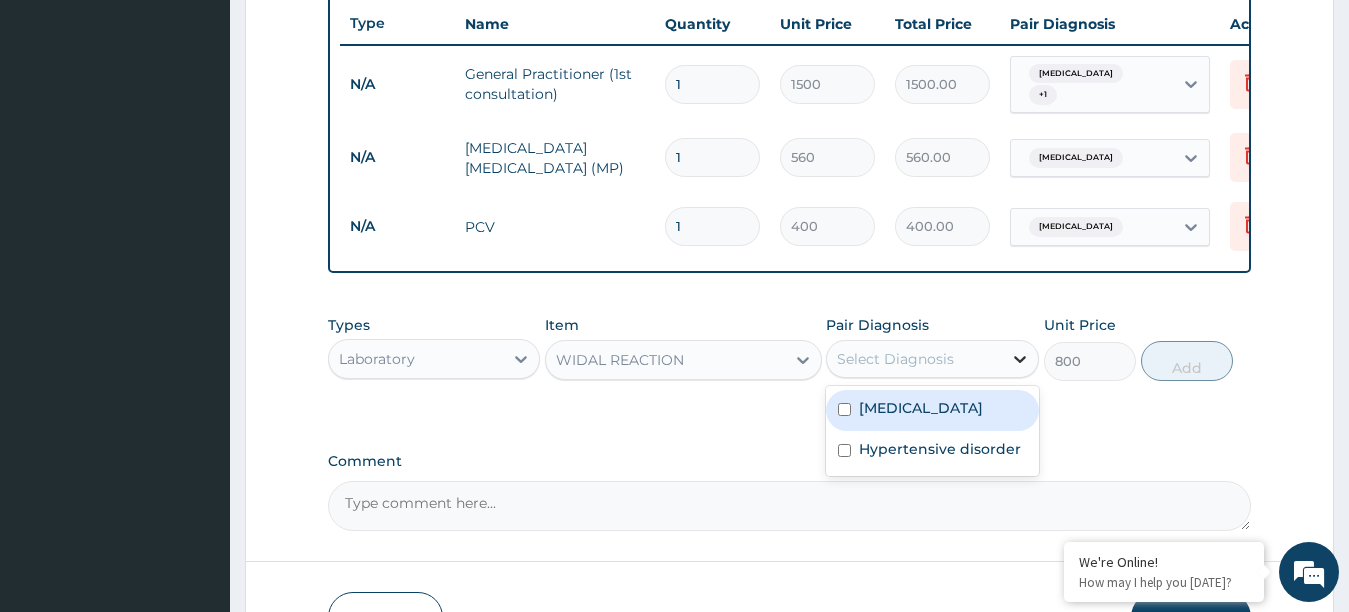 click 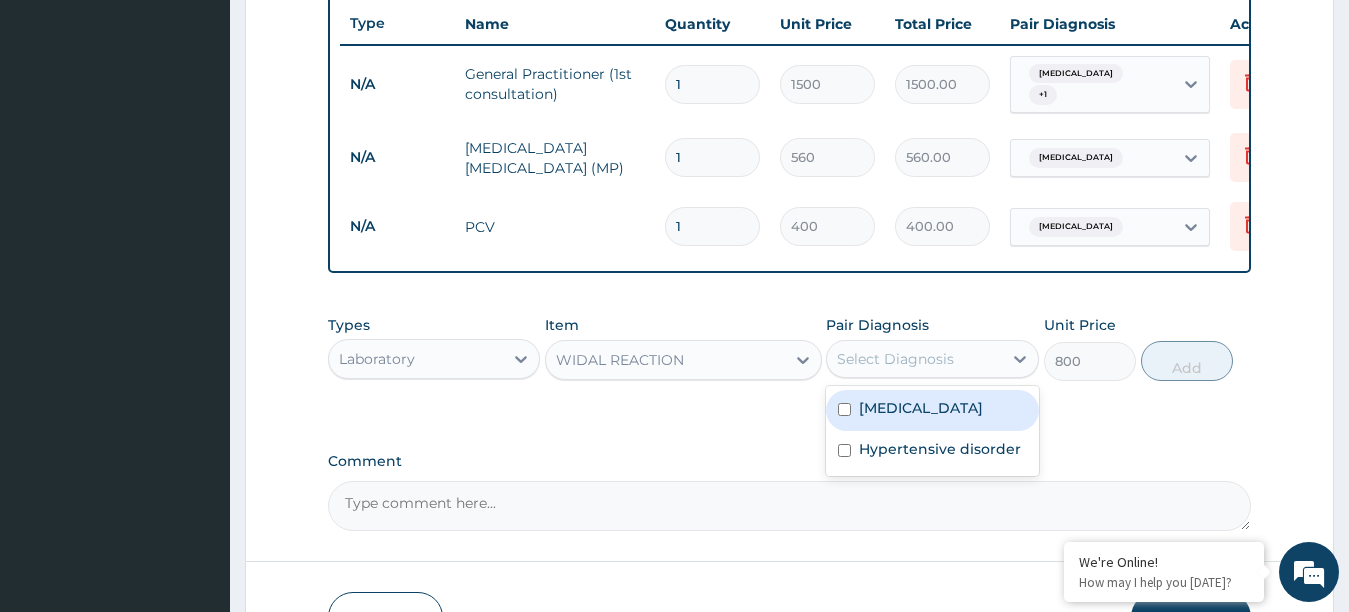 click on "Sciatica" at bounding box center [932, 410] 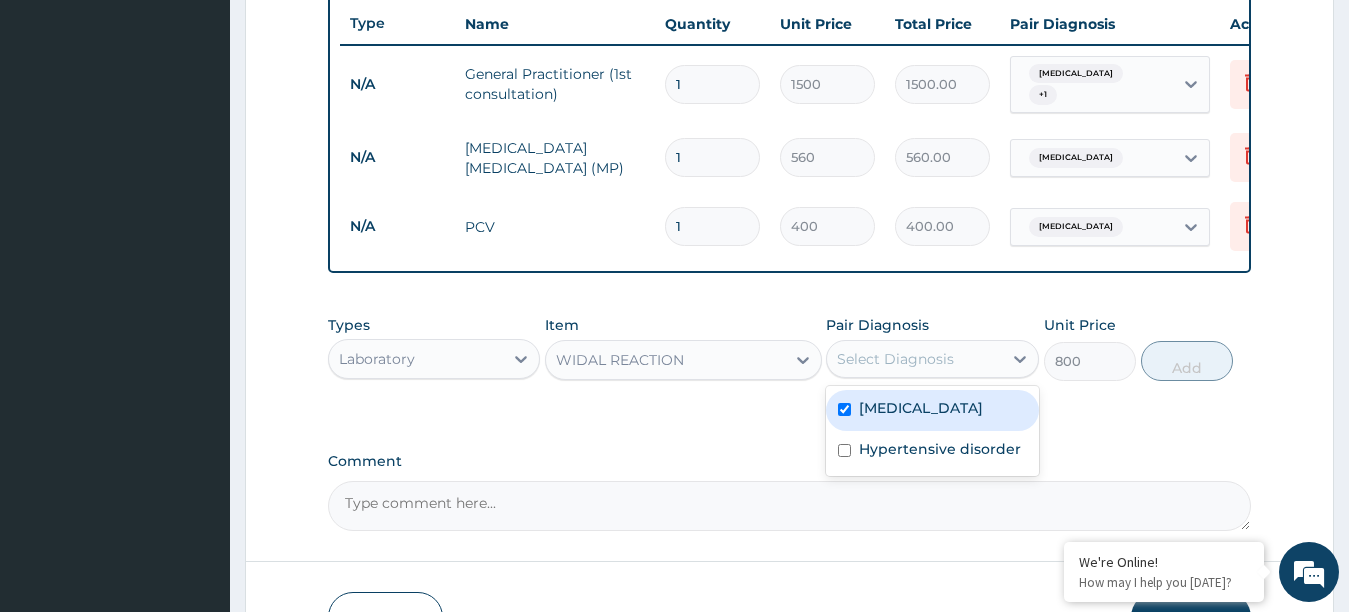checkbox on "true" 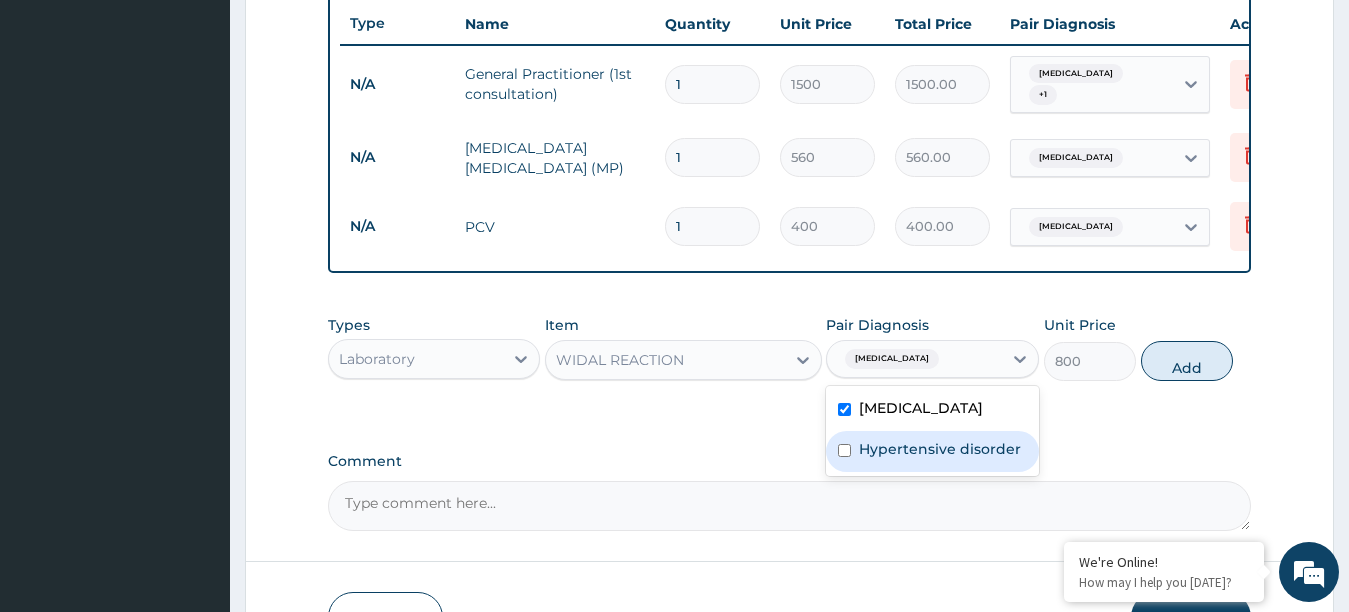 click on "Hypertensive disorder" at bounding box center [940, 449] 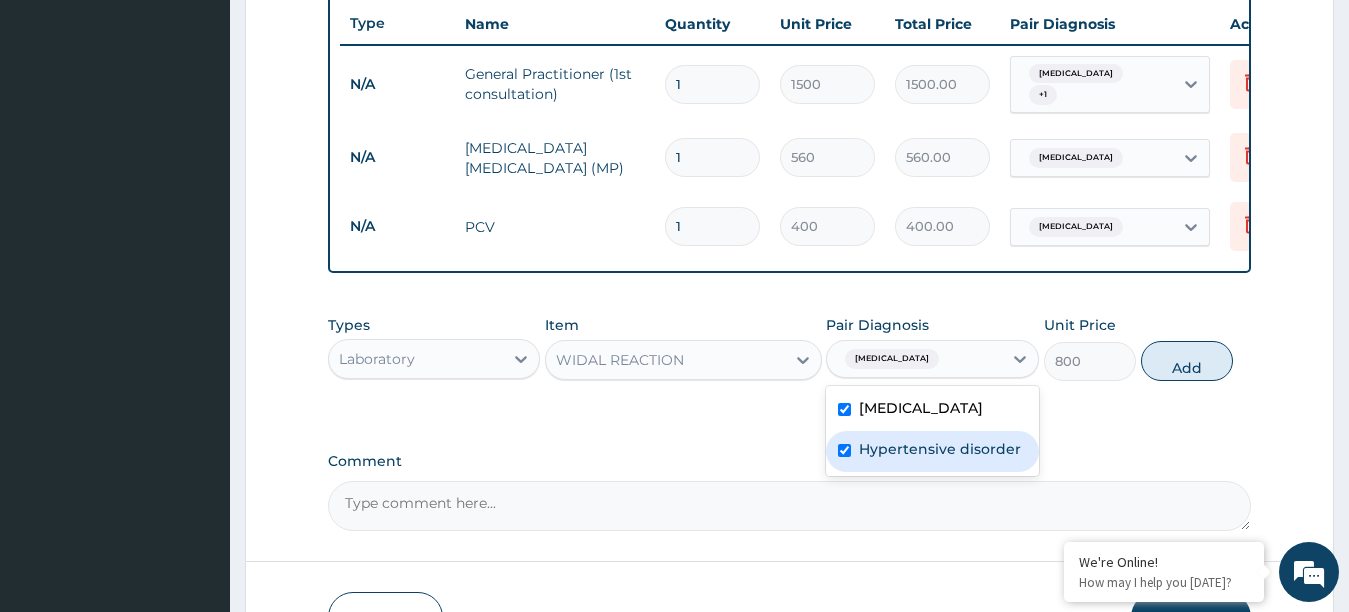 checkbox on "true" 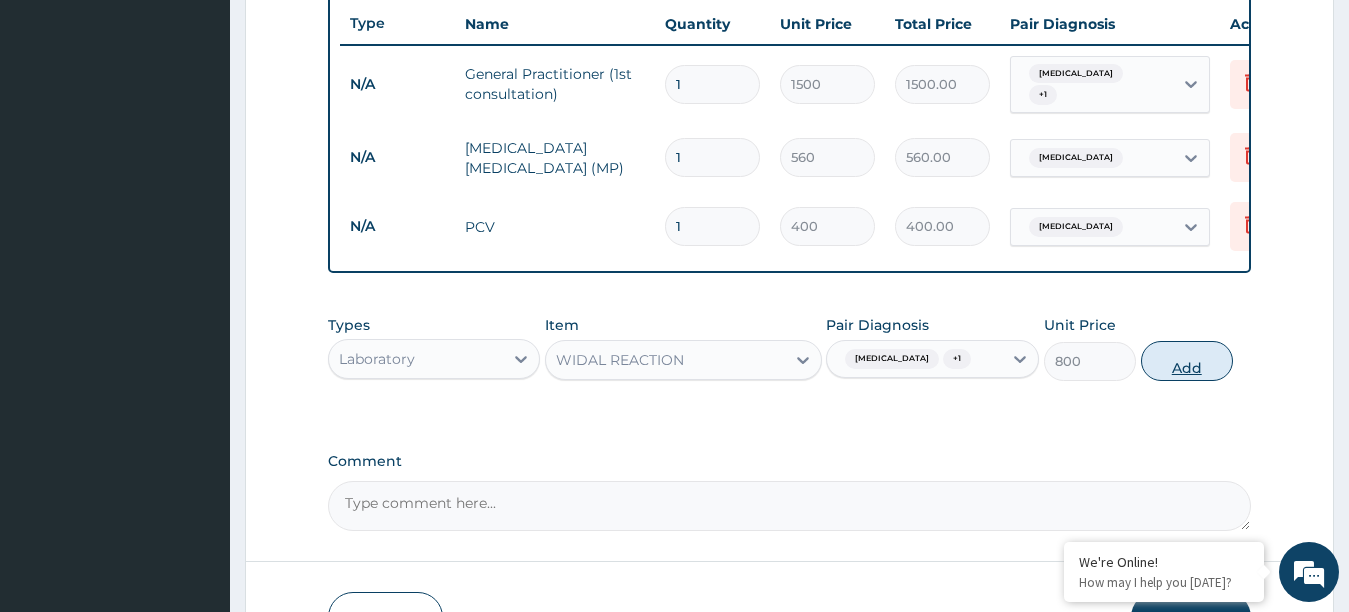 click on "Add" at bounding box center (1187, 361) 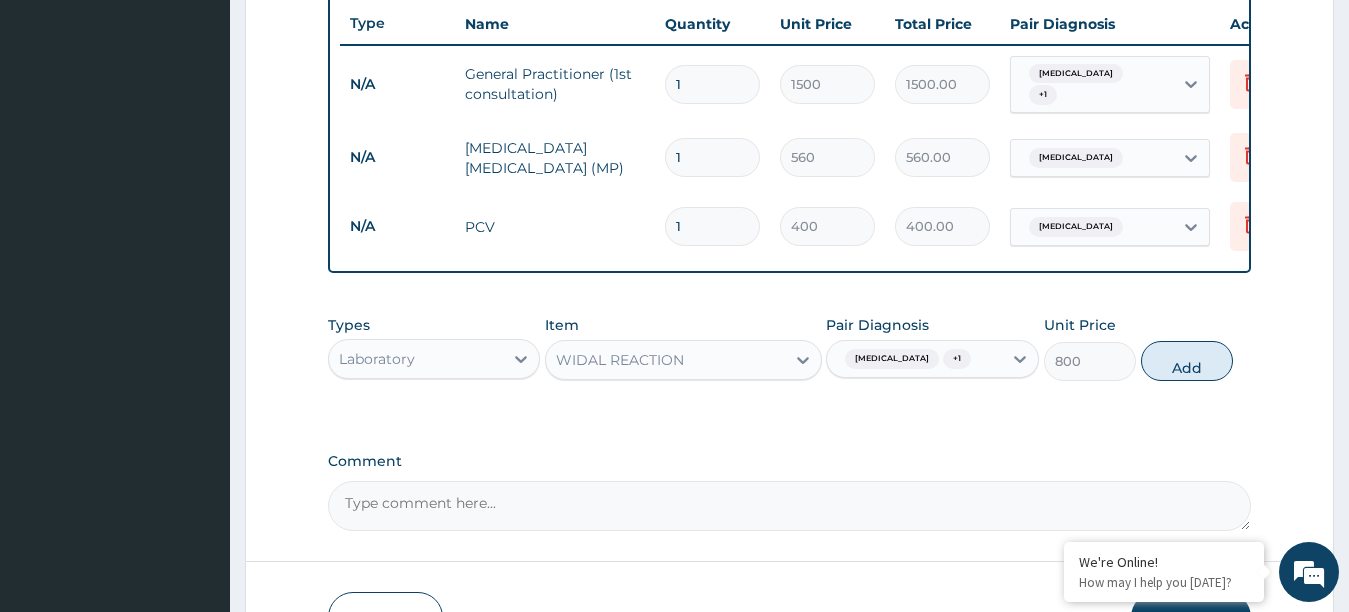 type on "0" 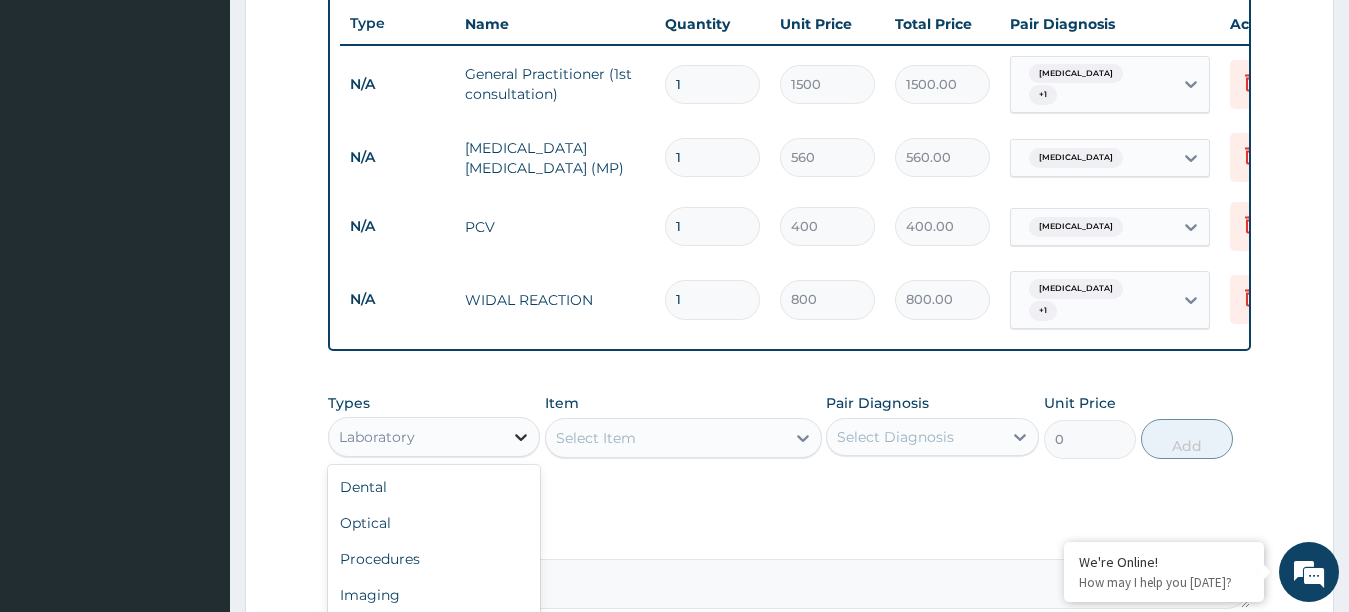 click 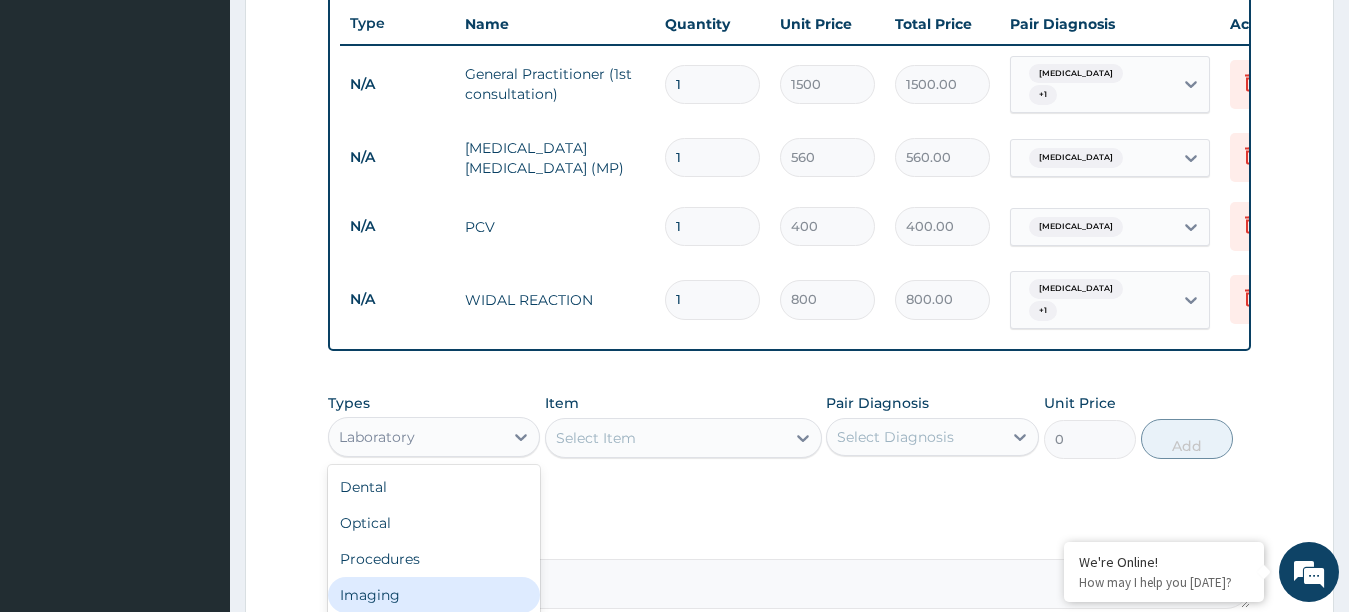 scroll, scrollTop: 68, scrollLeft: 0, axis: vertical 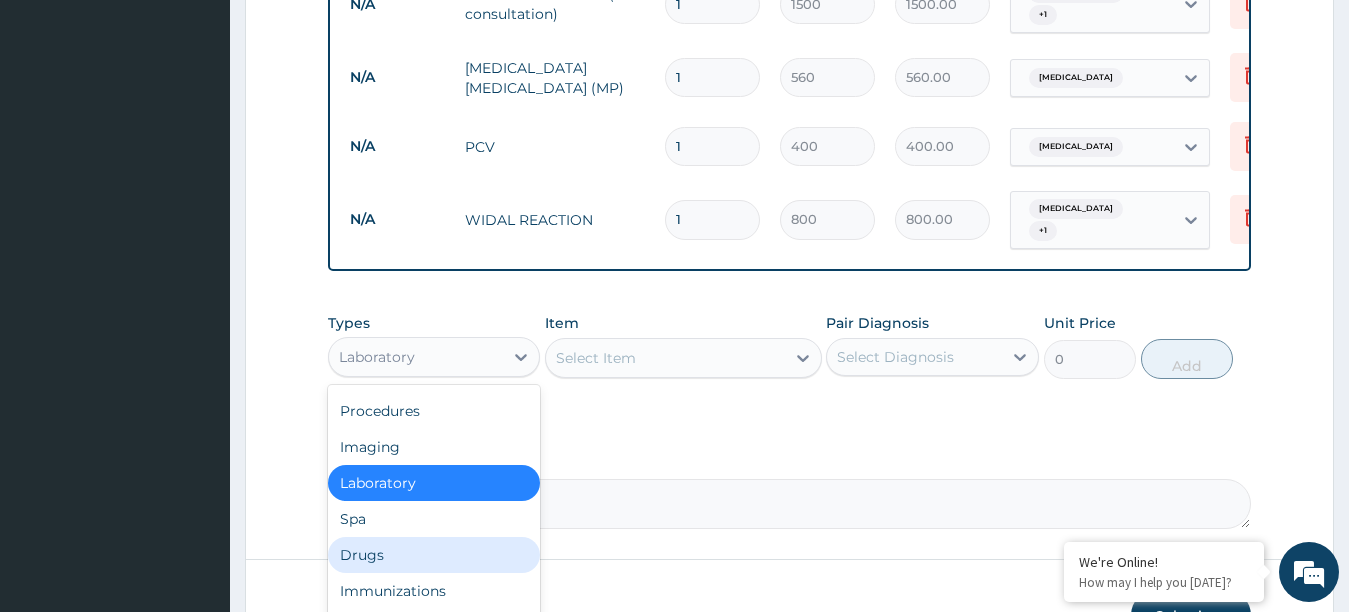click on "Drugs" at bounding box center (434, 555) 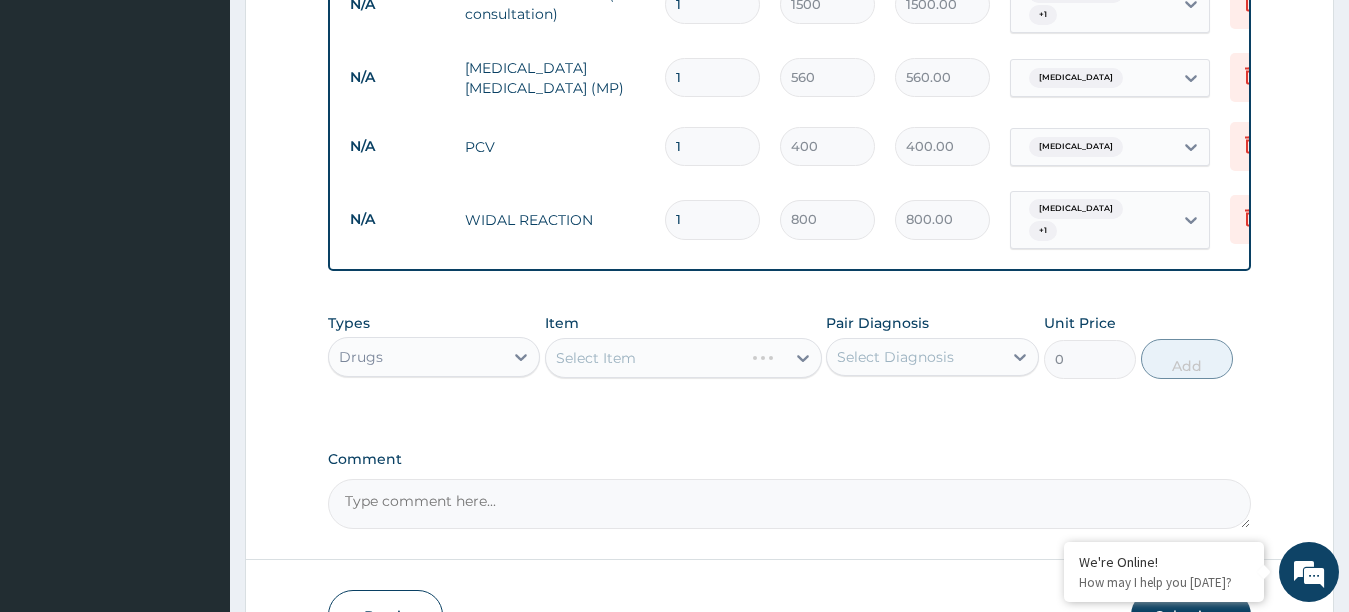 click on "Select Item" at bounding box center [683, 358] 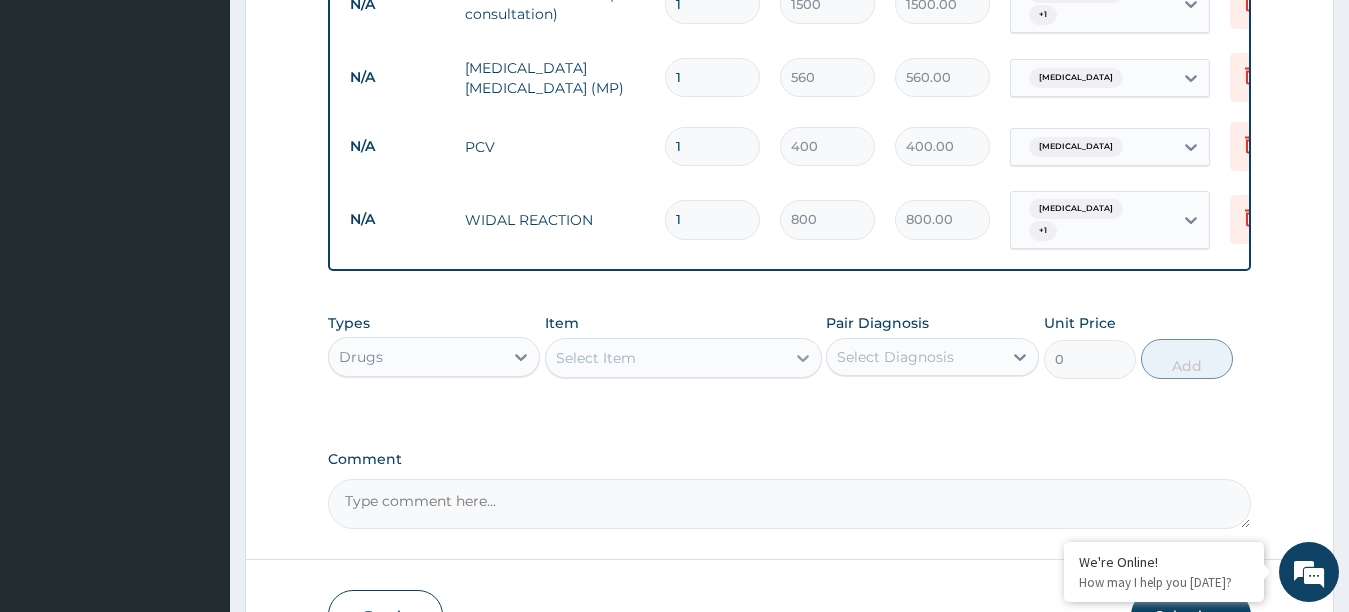click 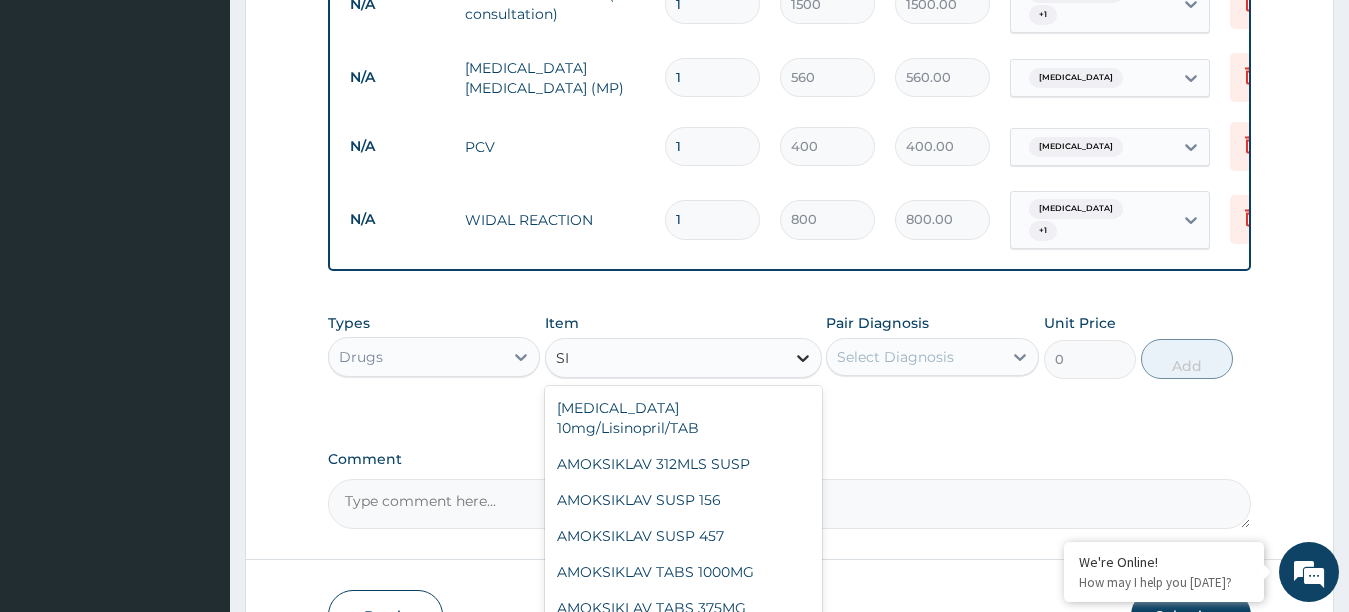 type on "S" 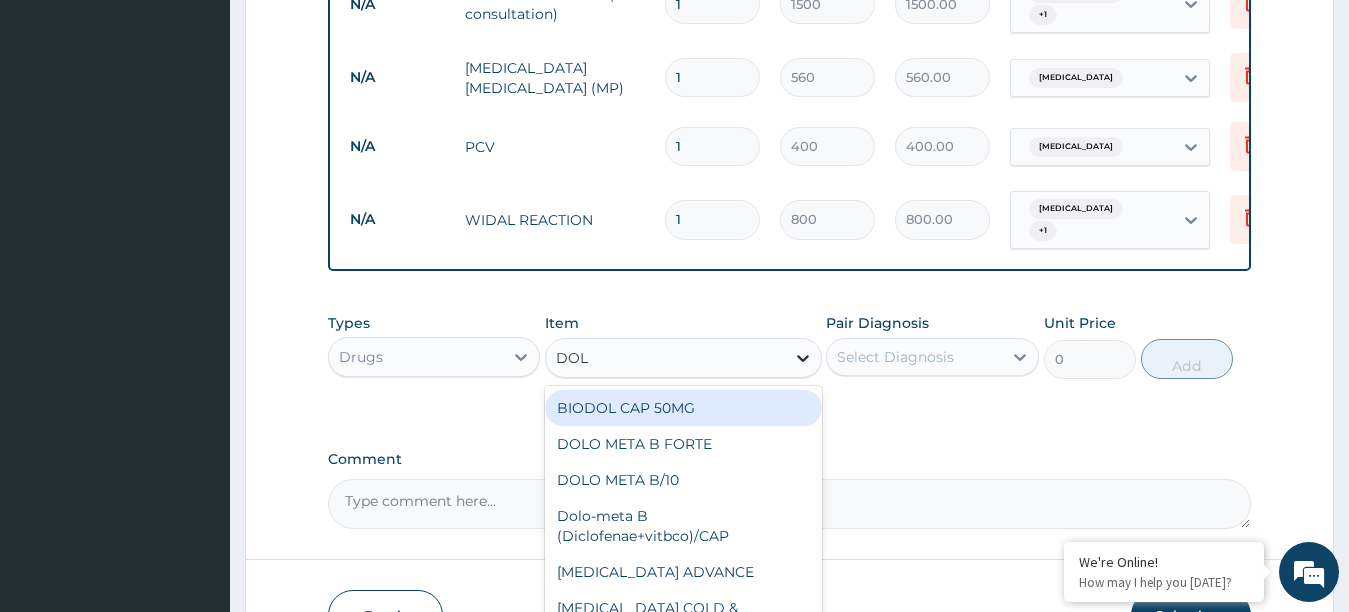 type on "DOLO" 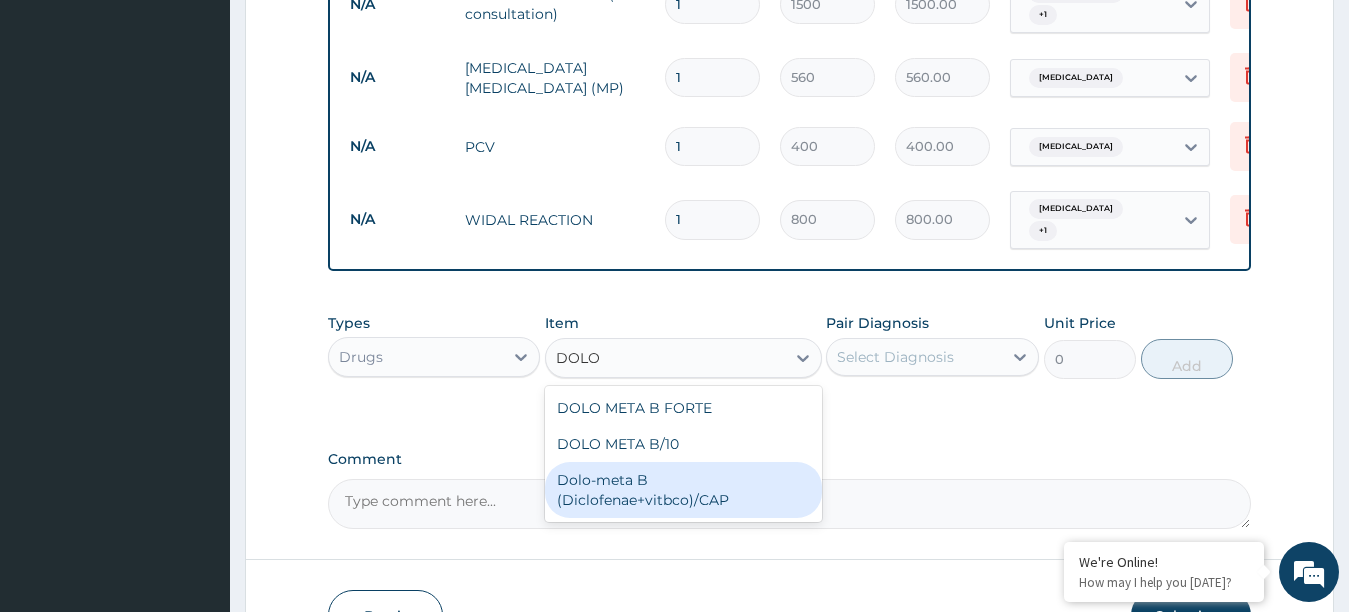 click on "Dolo-meta B (Diclofenae+vitbco)/CAP" at bounding box center (683, 490) 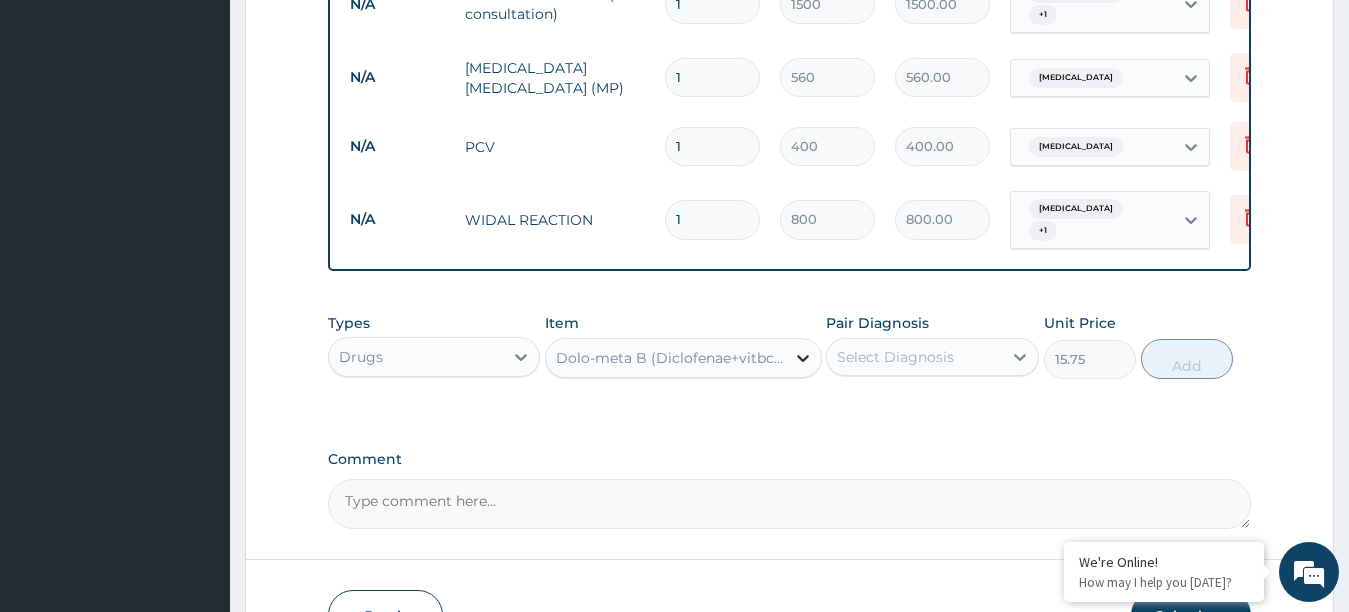 click 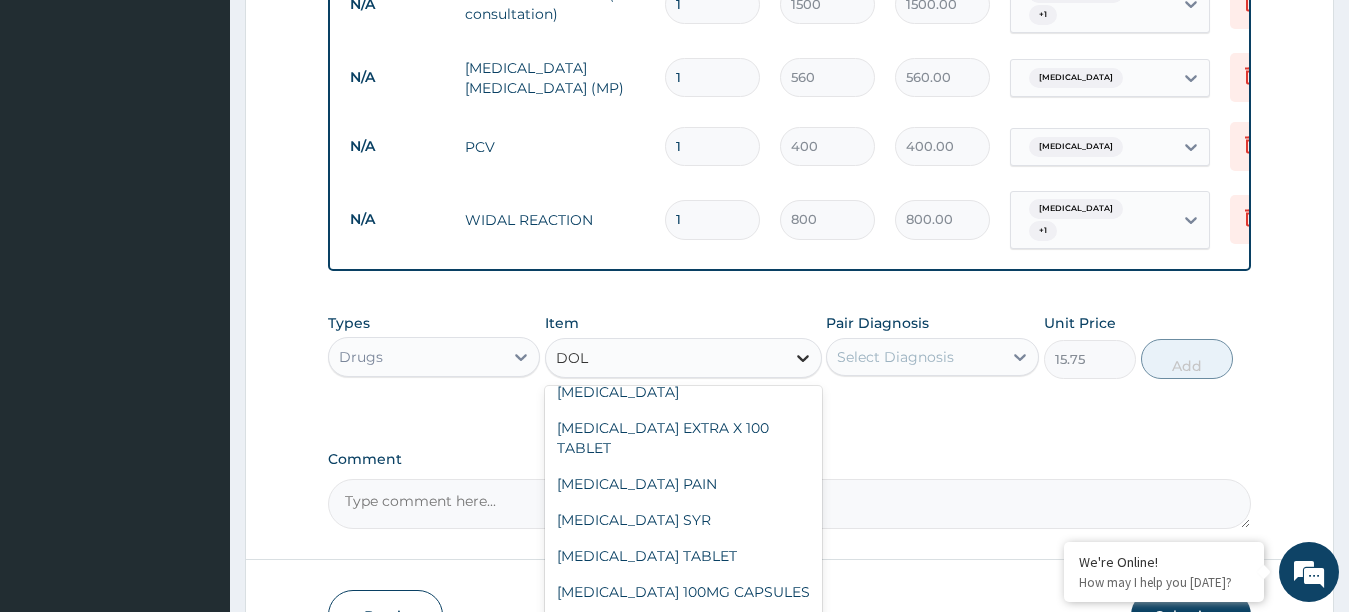 scroll, scrollTop: 0, scrollLeft: 0, axis: both 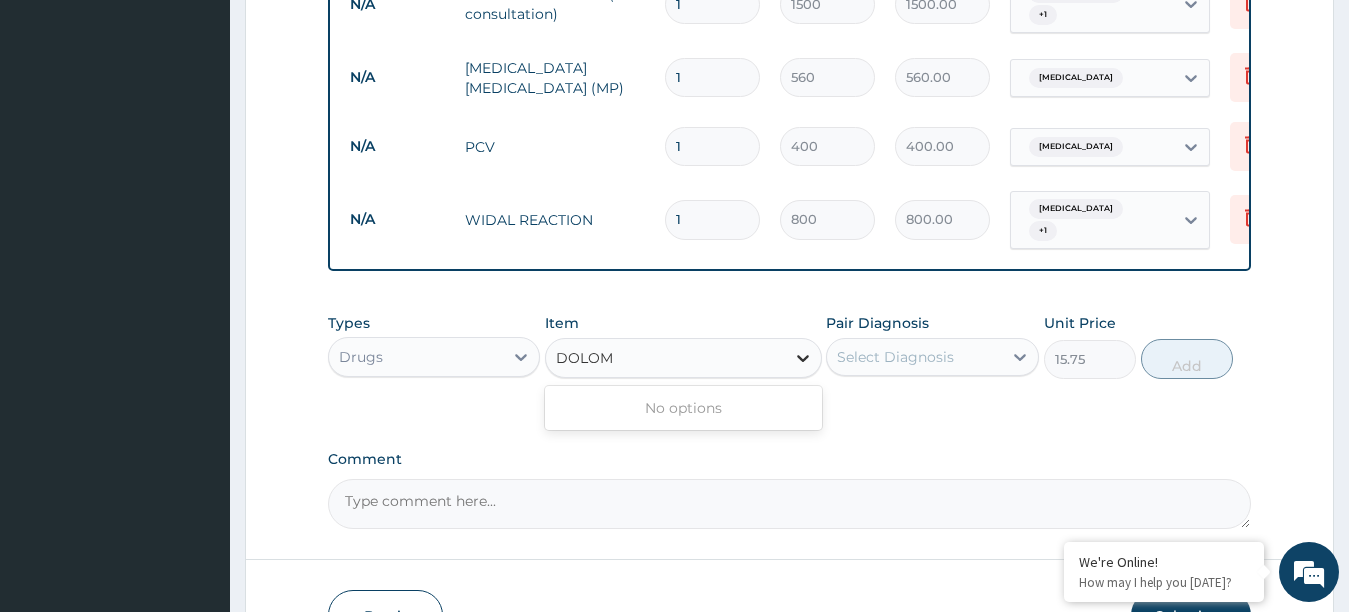 type on "DOLO" 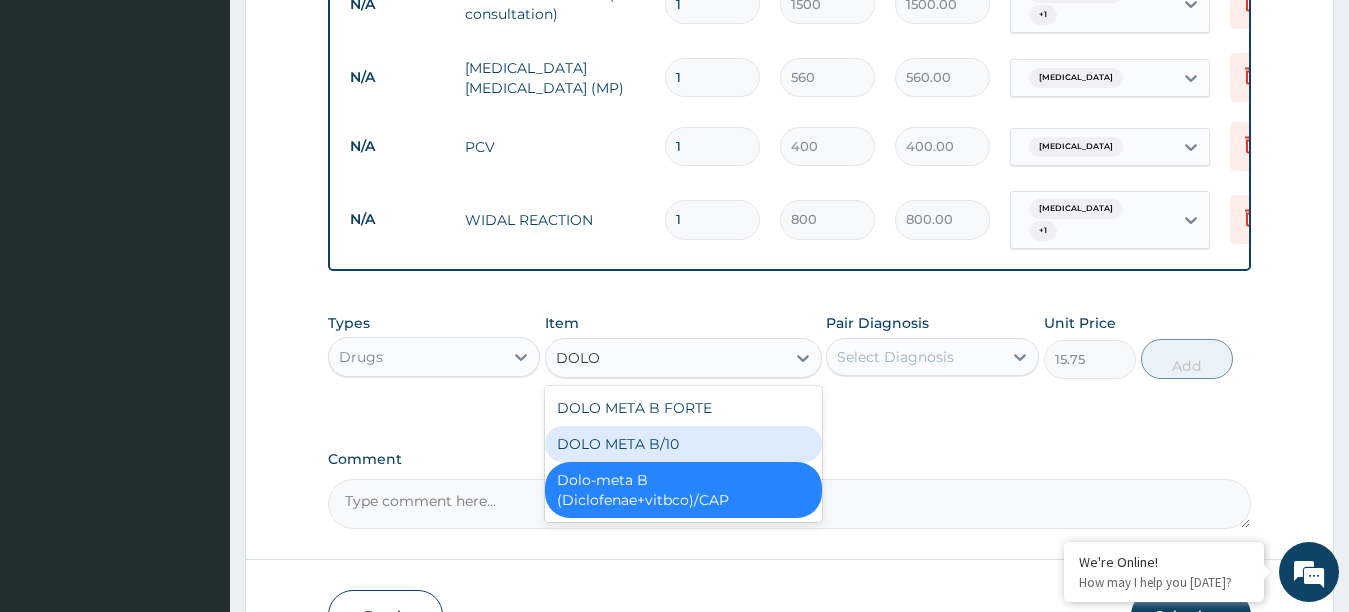 click on "DOLO META B/10" at bounding box center (683, 444) 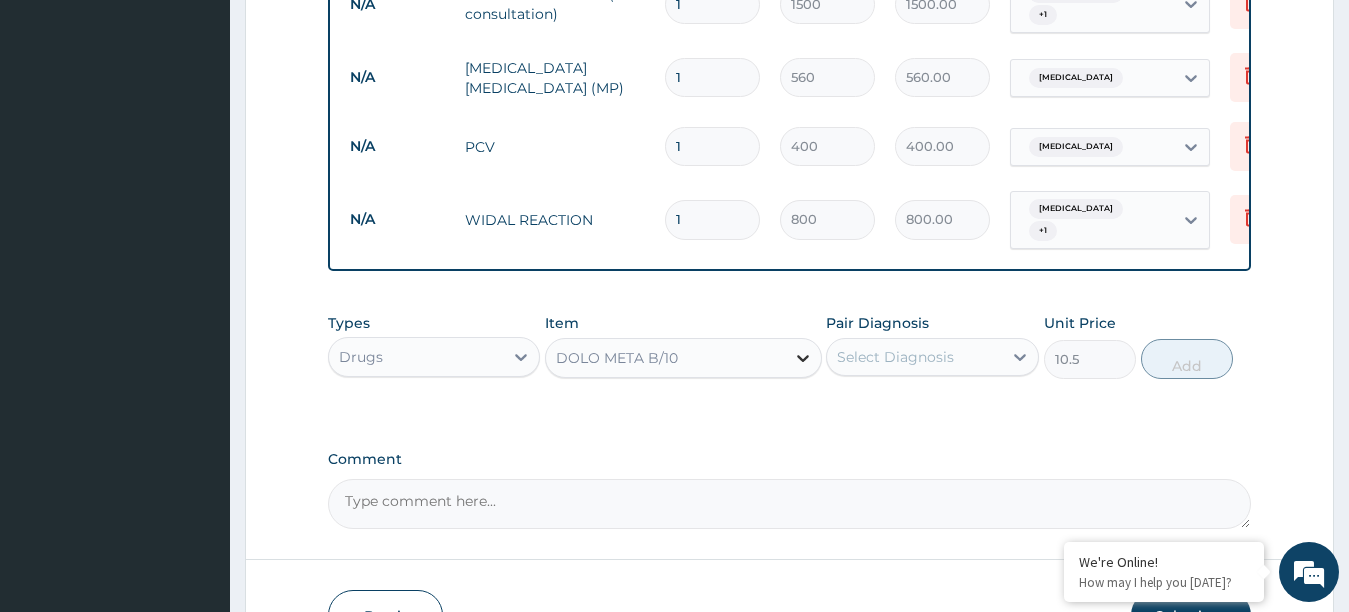 click 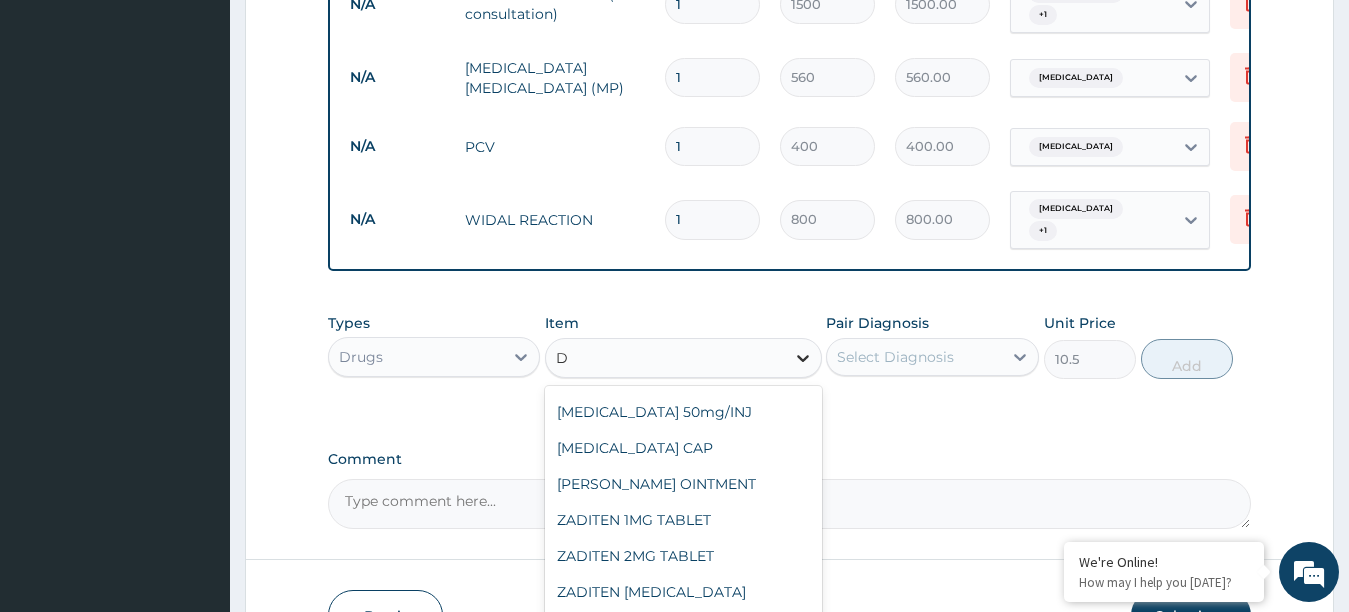 scroll, scrollTop: 7804, scrollLeft: 0, axis: vertical 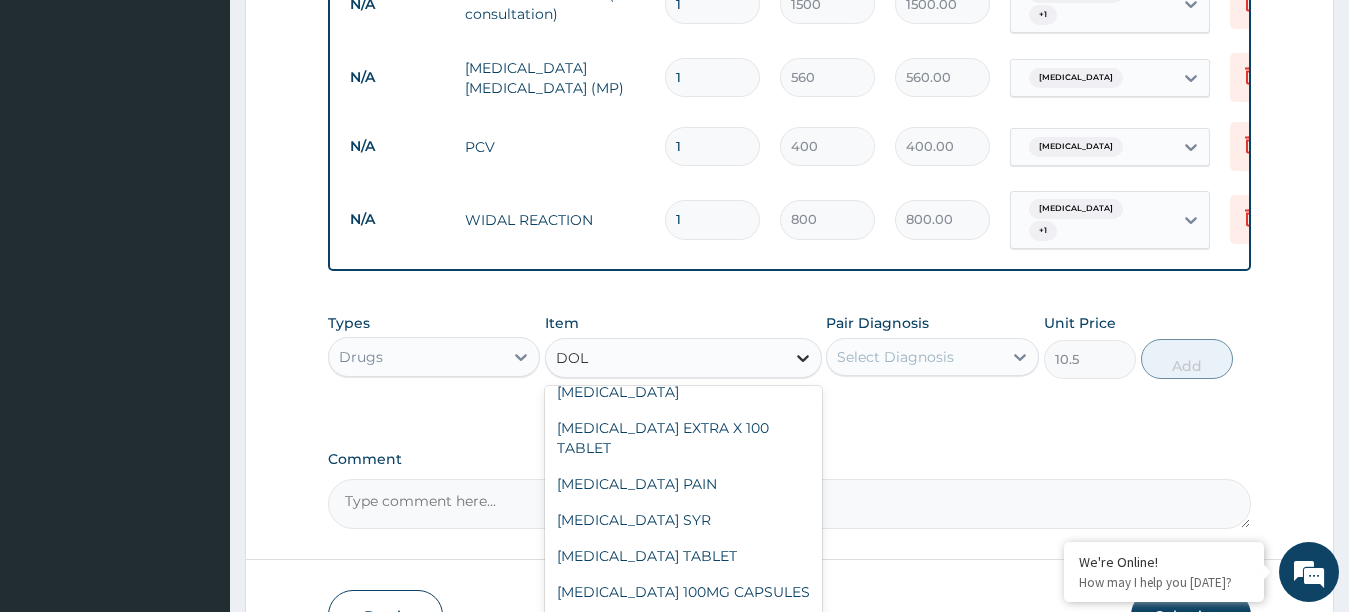 type on "DOLO" 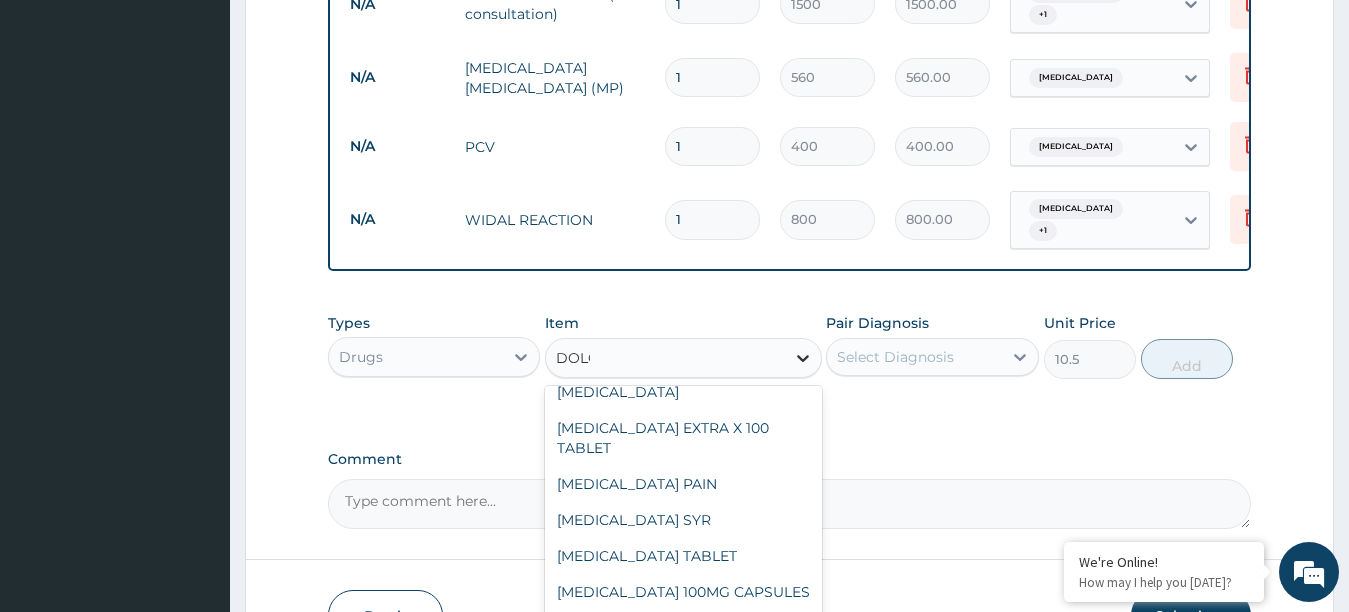 scroll, scrollTop: 0, scrollLeft: 0, axis: both 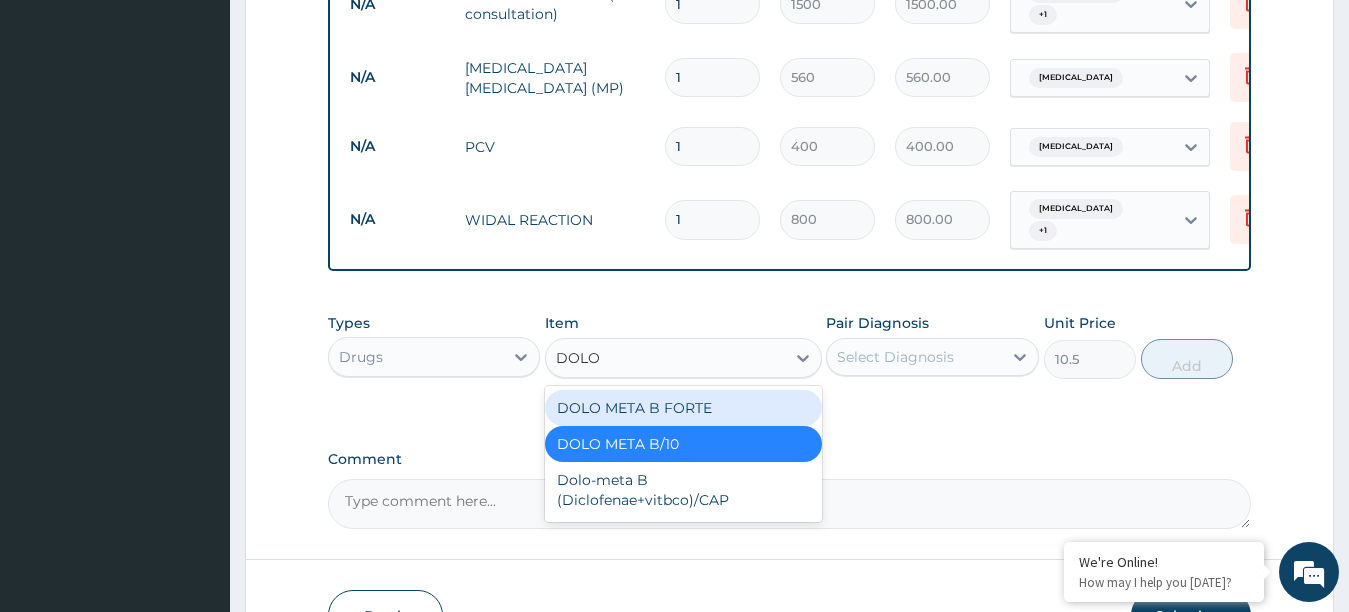 click on "DOLO META B FORTE" at bounding box center [683, 408] 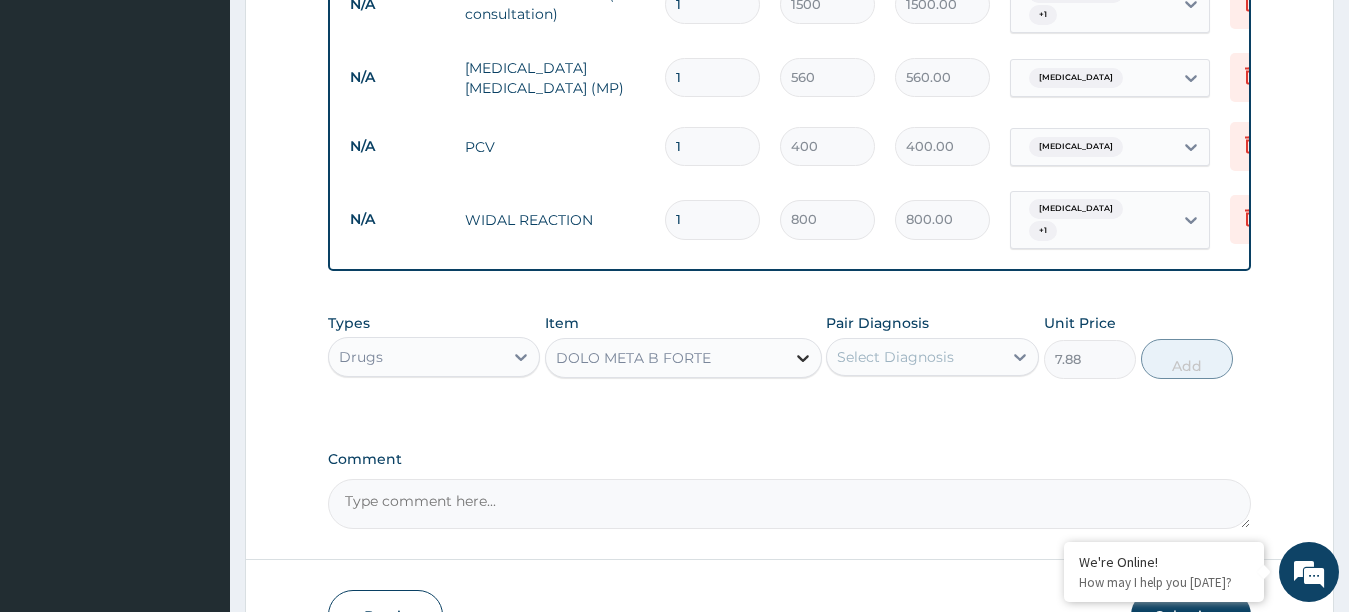 click 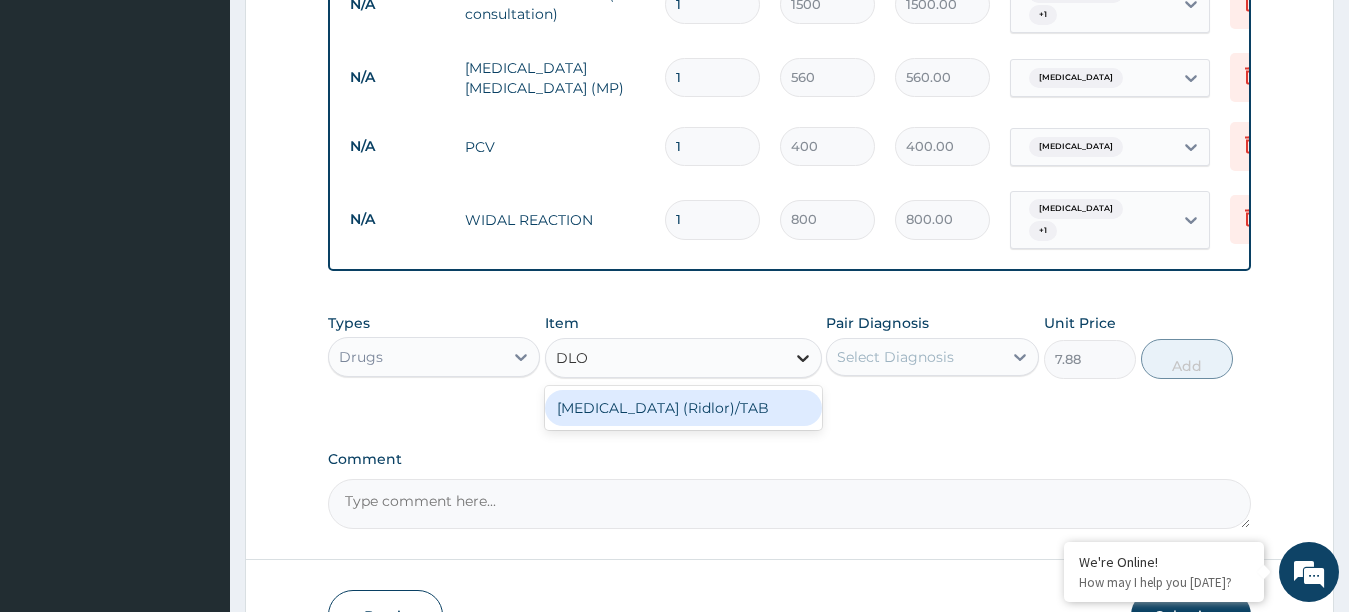 scroll, scrollTop: 0, scrollLeft: 0, axis: both 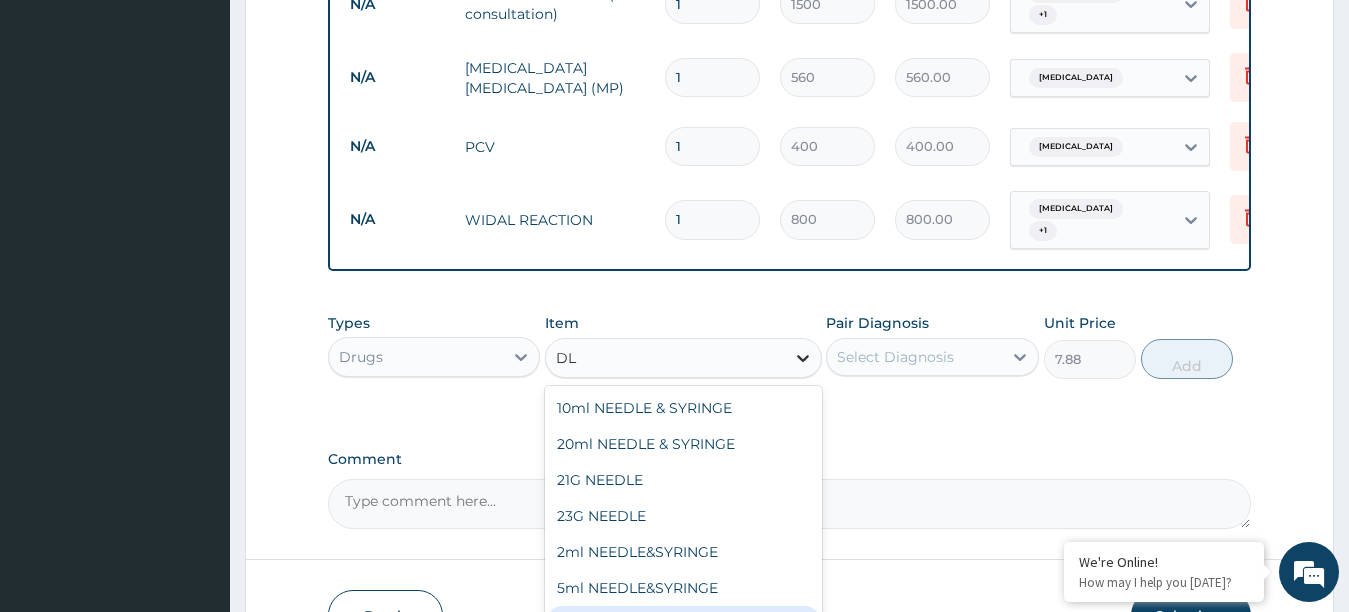 type on "D" 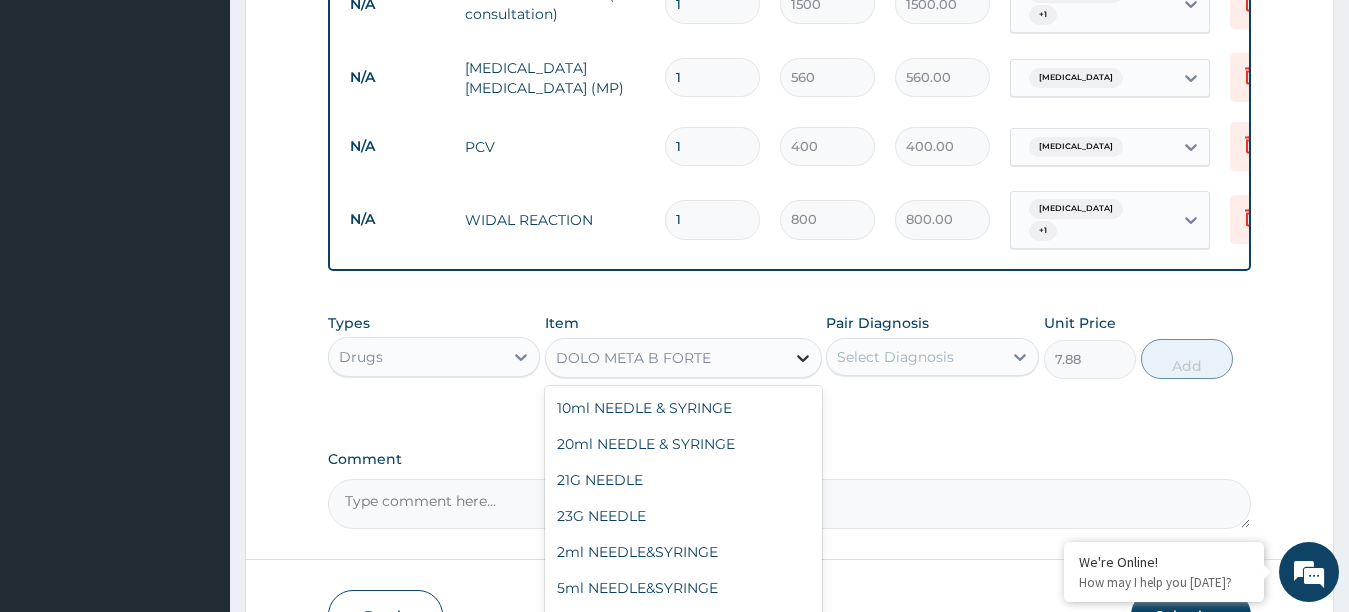 type on "O" 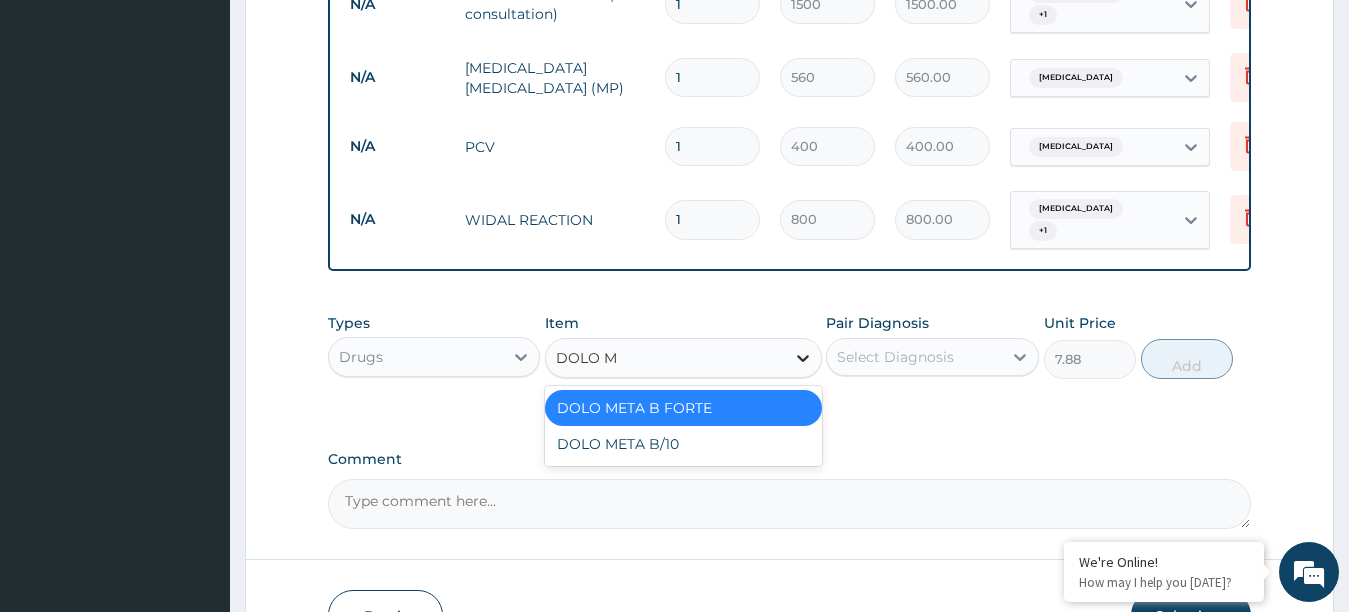 type on "DOLO ME" 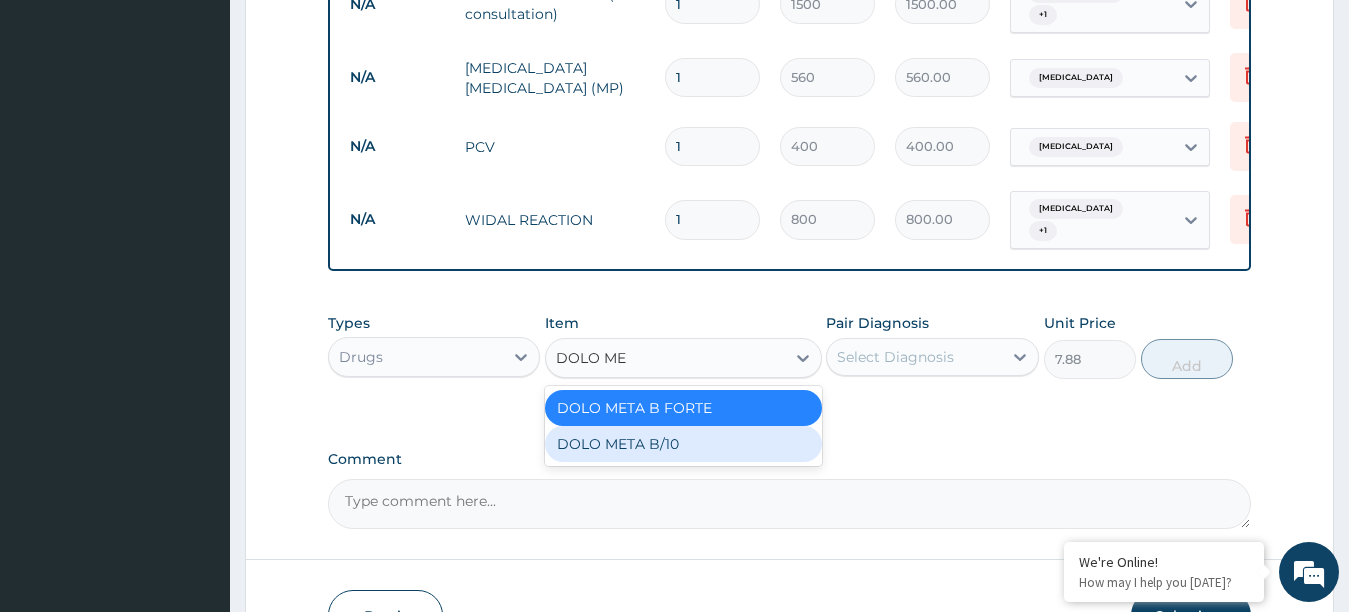 click on "DOLO META B/10" at bounding box center [683, 444] 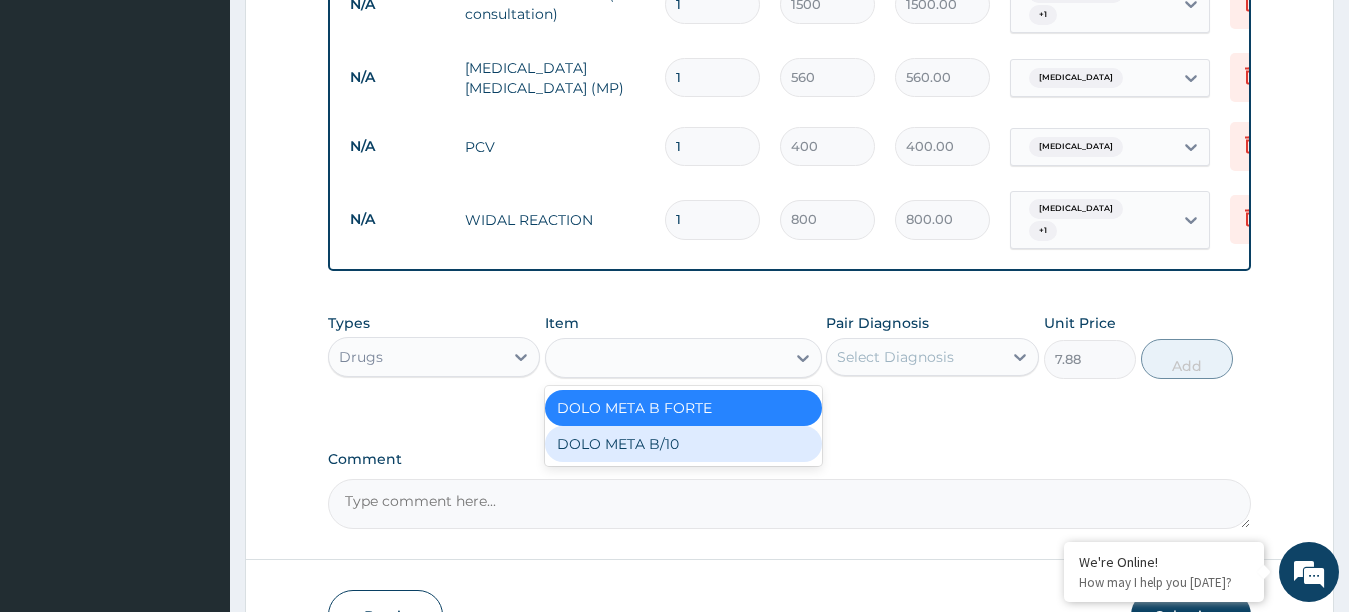 type on "10.5" 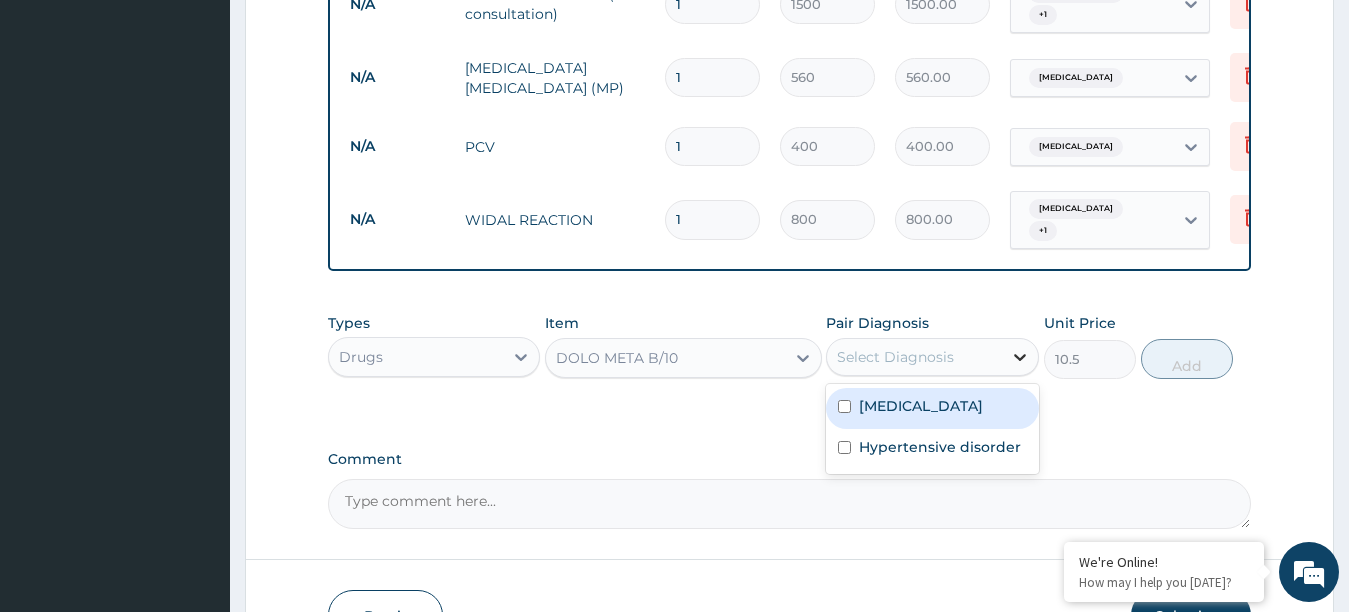 click 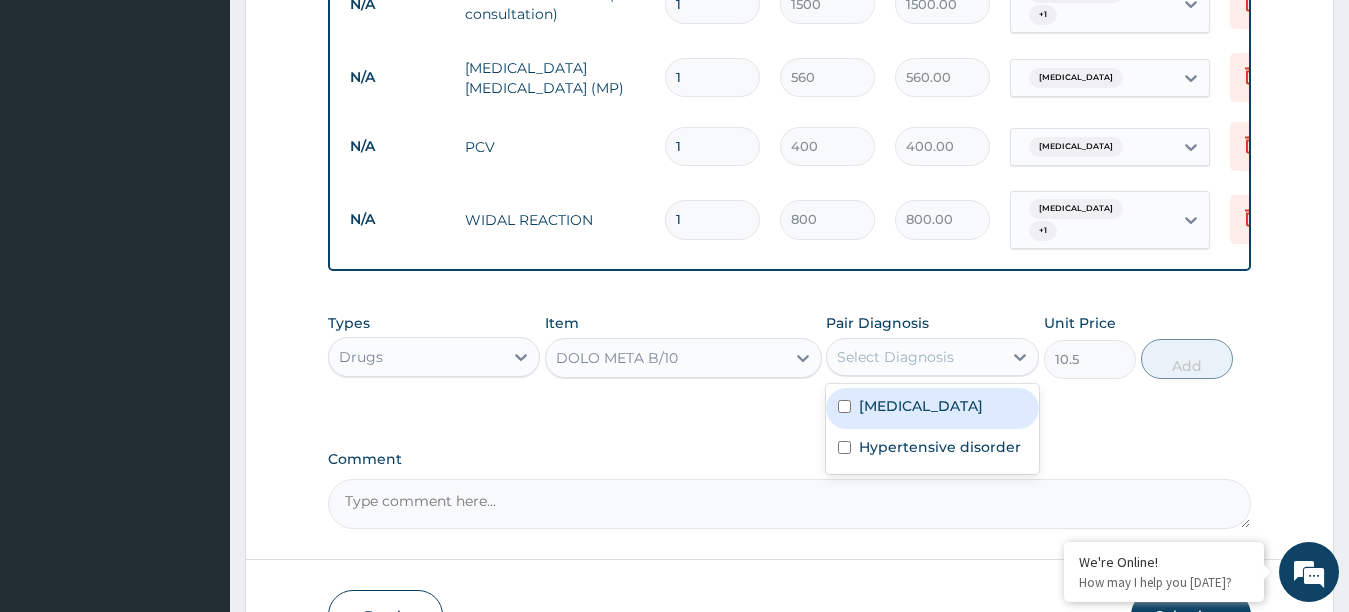 drag, startPoint x: 965, startPoint y: 414, endPoint x: 963, endPoint y: 424, distance: 10.198039 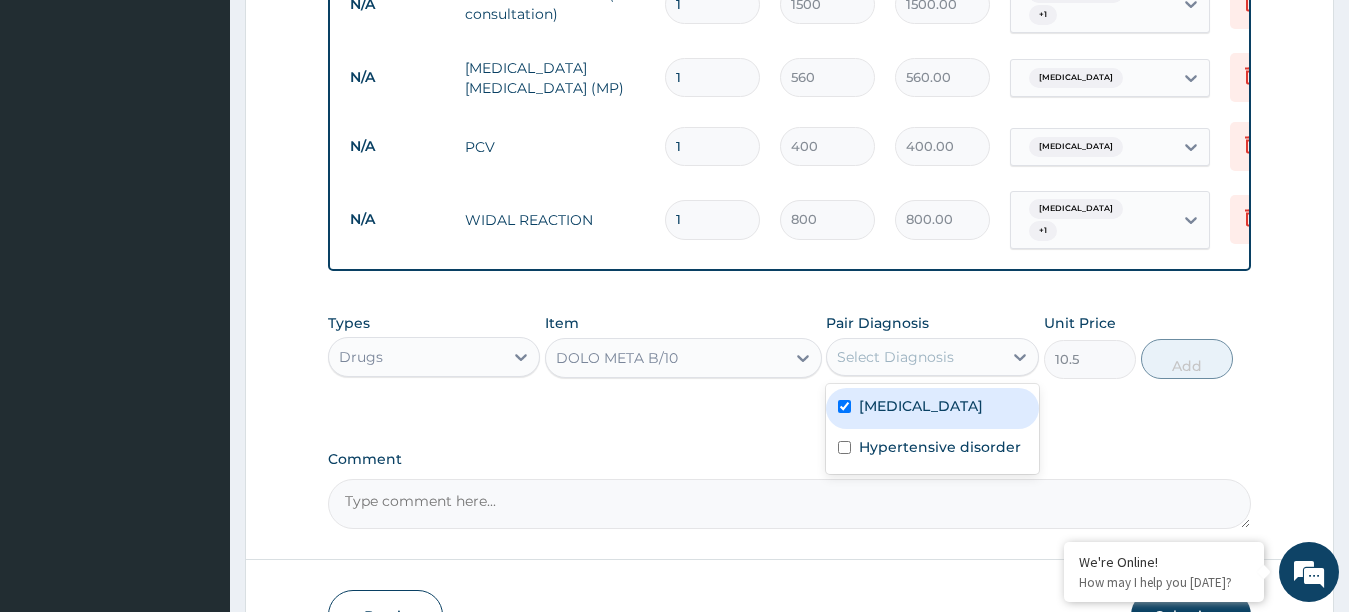 checkbox on "true" 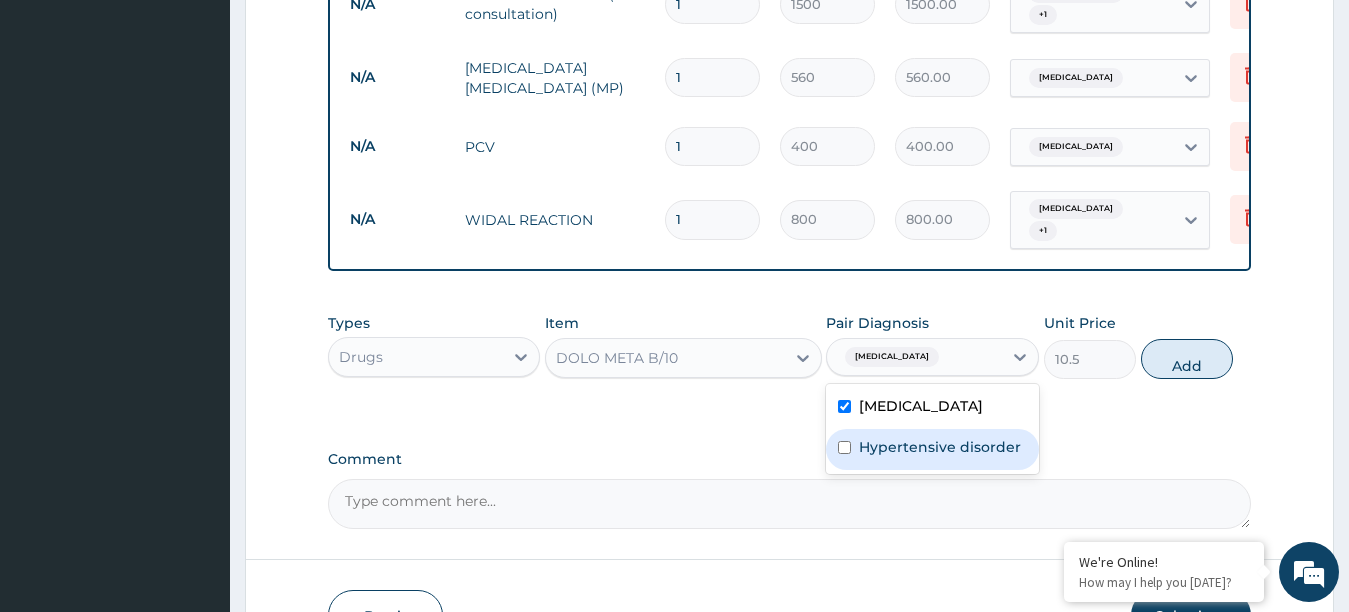 click on "Hypertensive disorder" at bounding box center (940, 447) 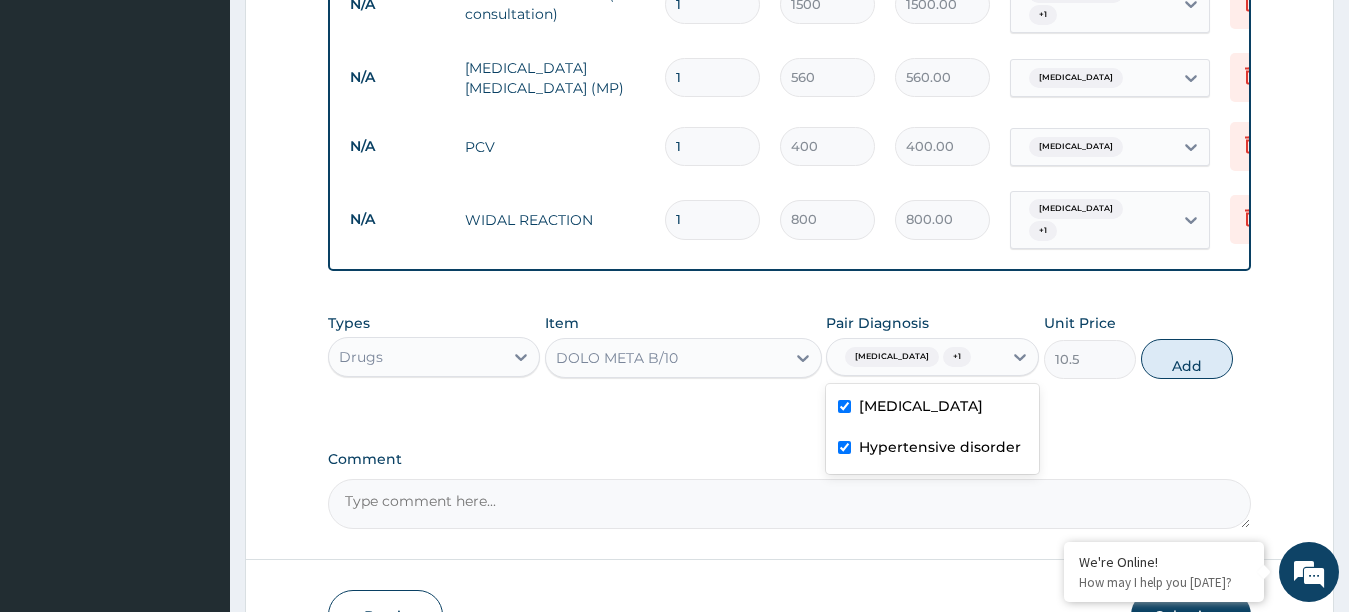 click on "Hypertensive disorder" at bounding box center [940, 447] 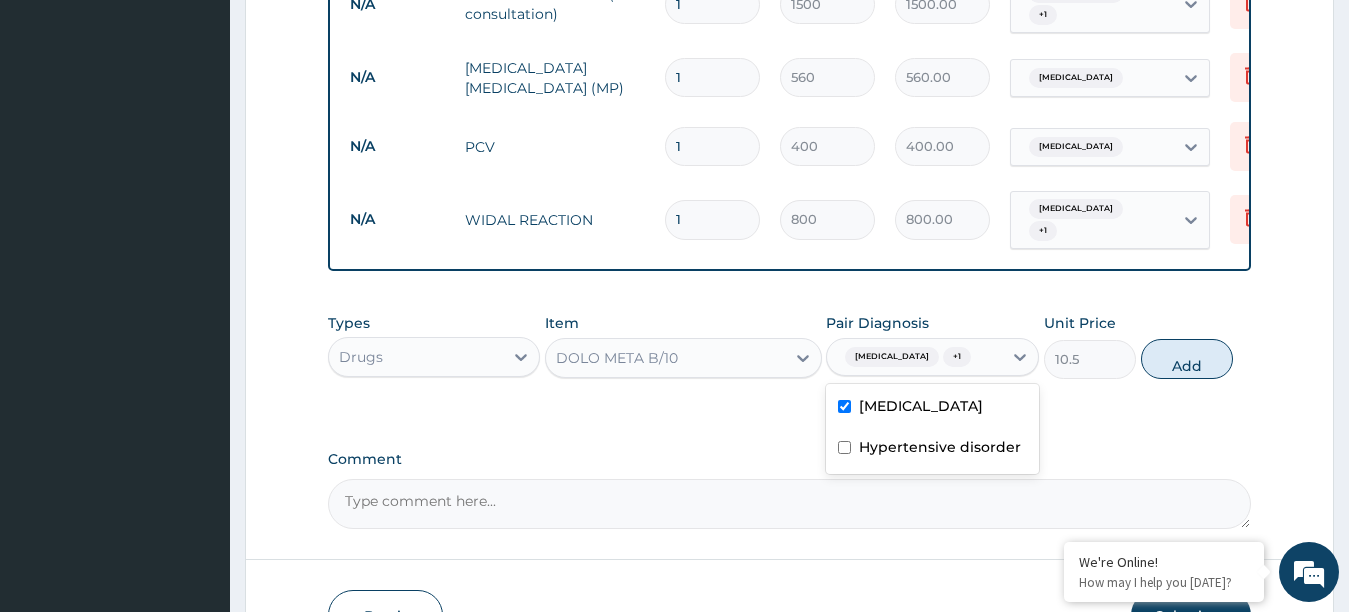 checkbox on "false" 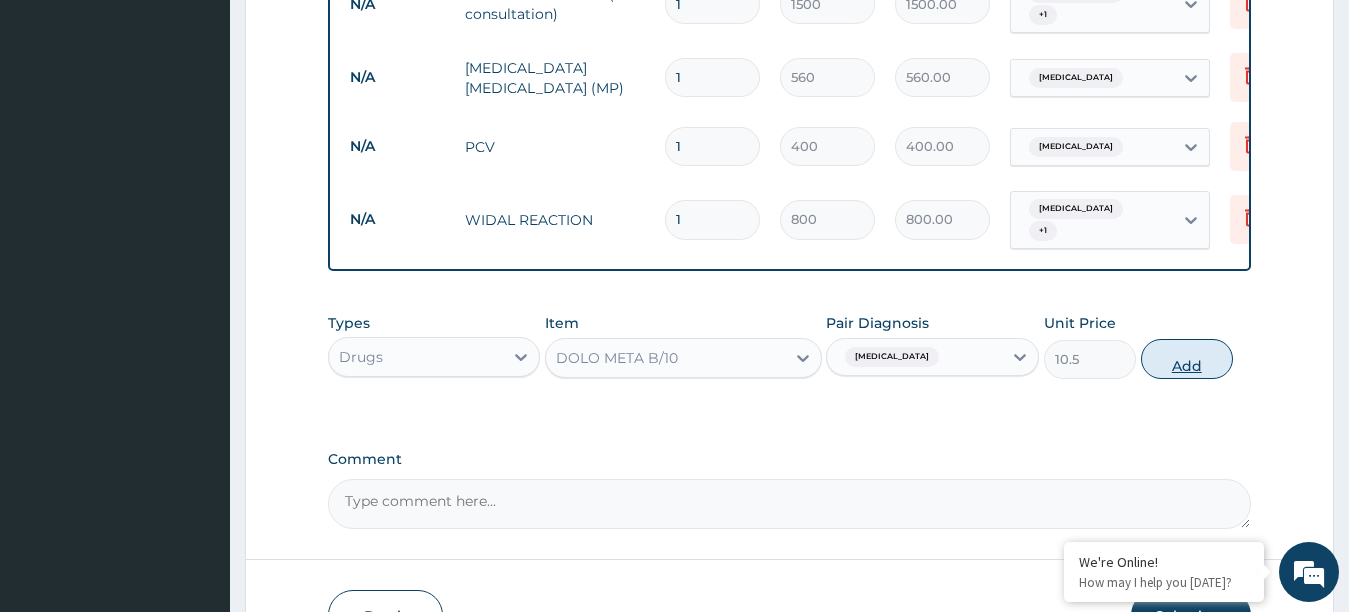 click on "Add" at bounding box center (1187, 359) 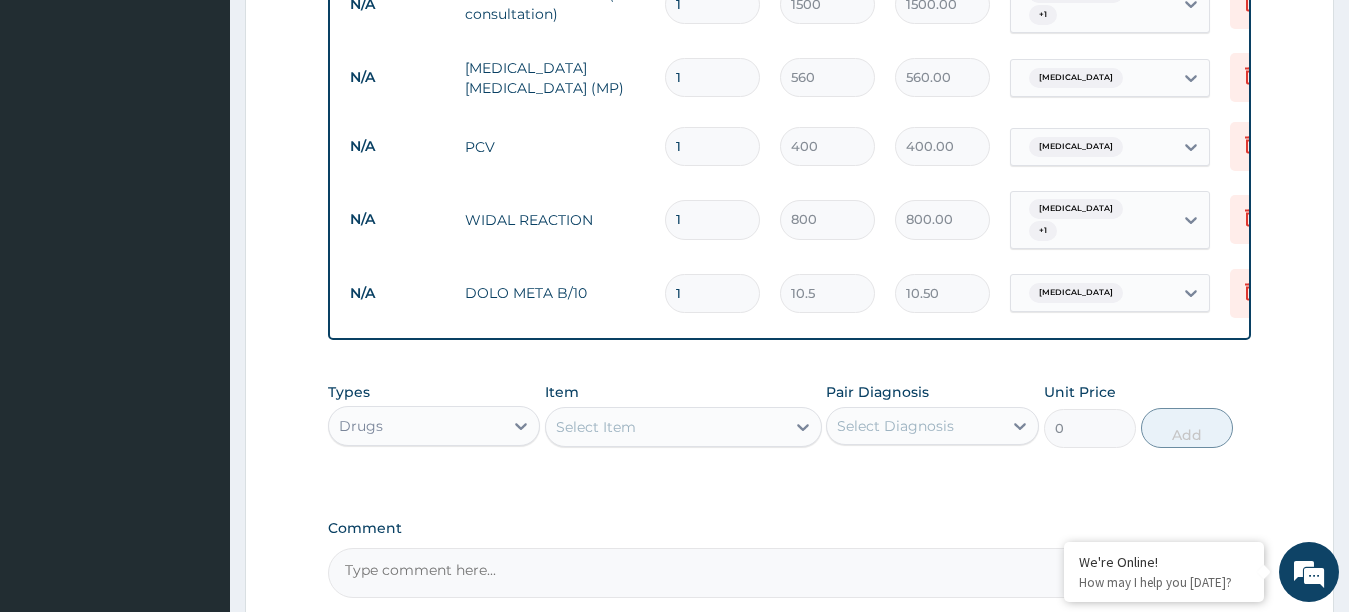 type 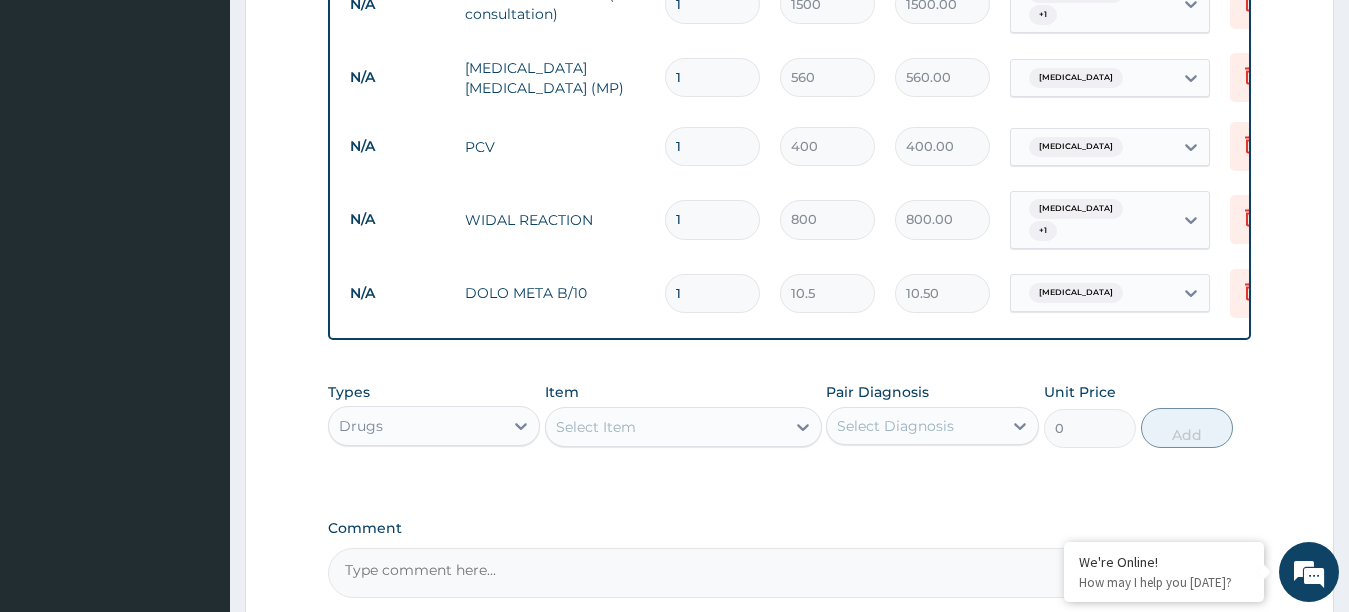type on "0.00" 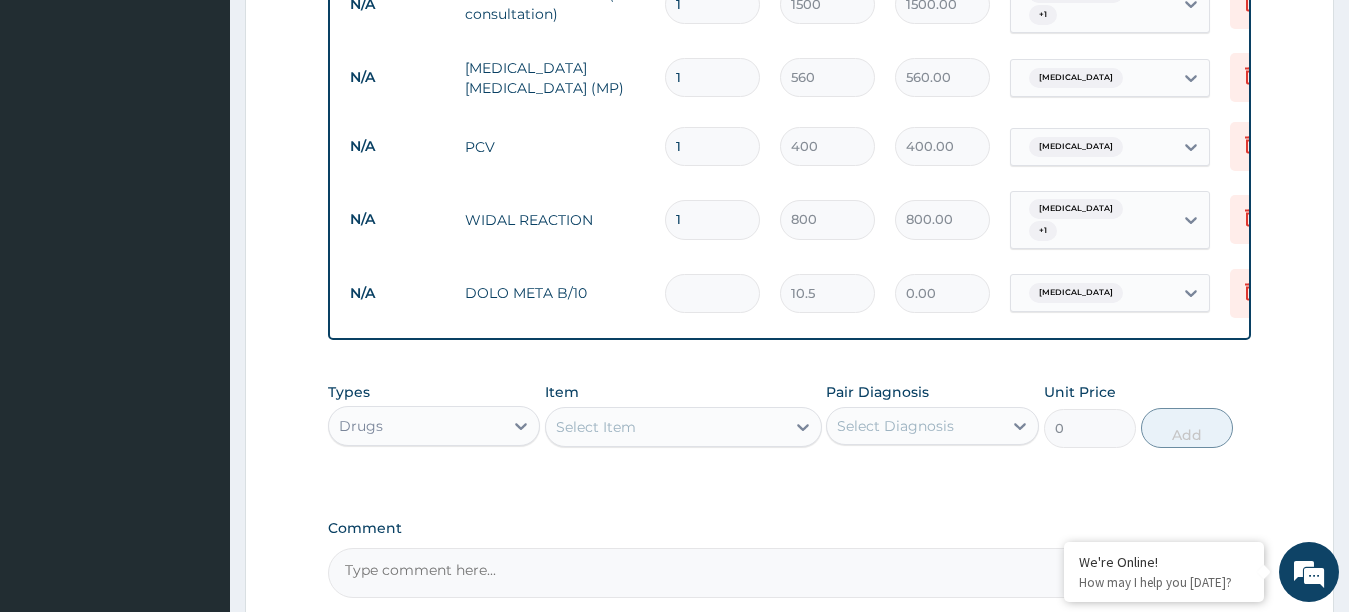 type on "1" 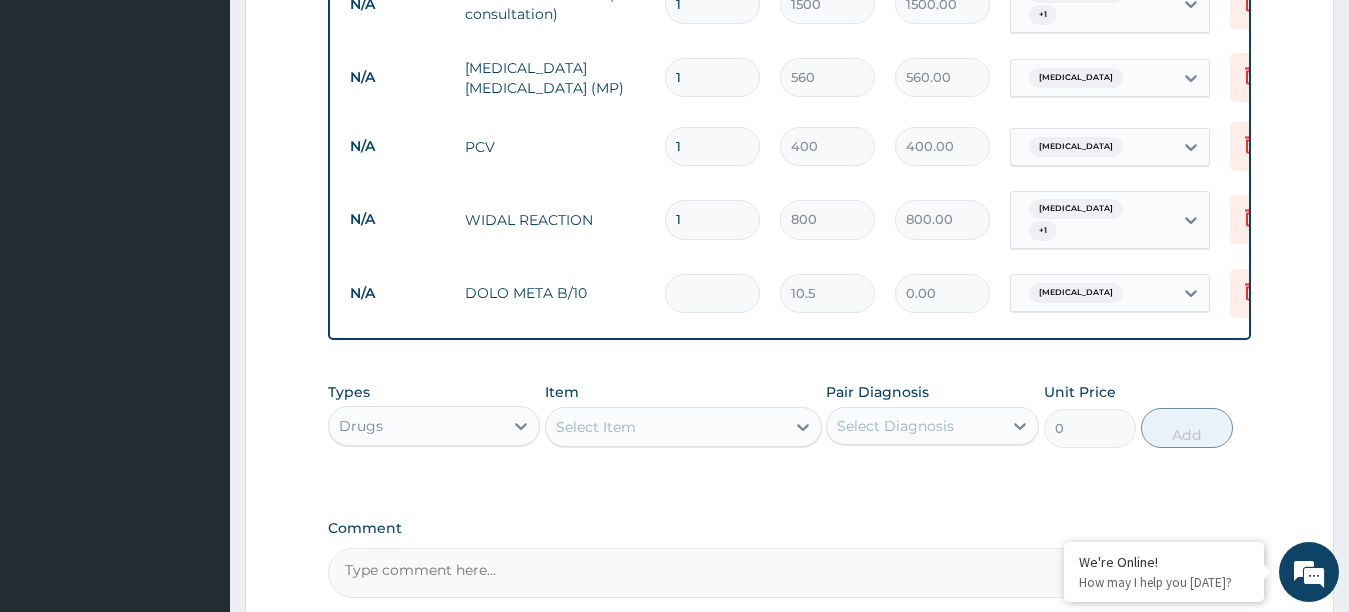 type on "10.50" 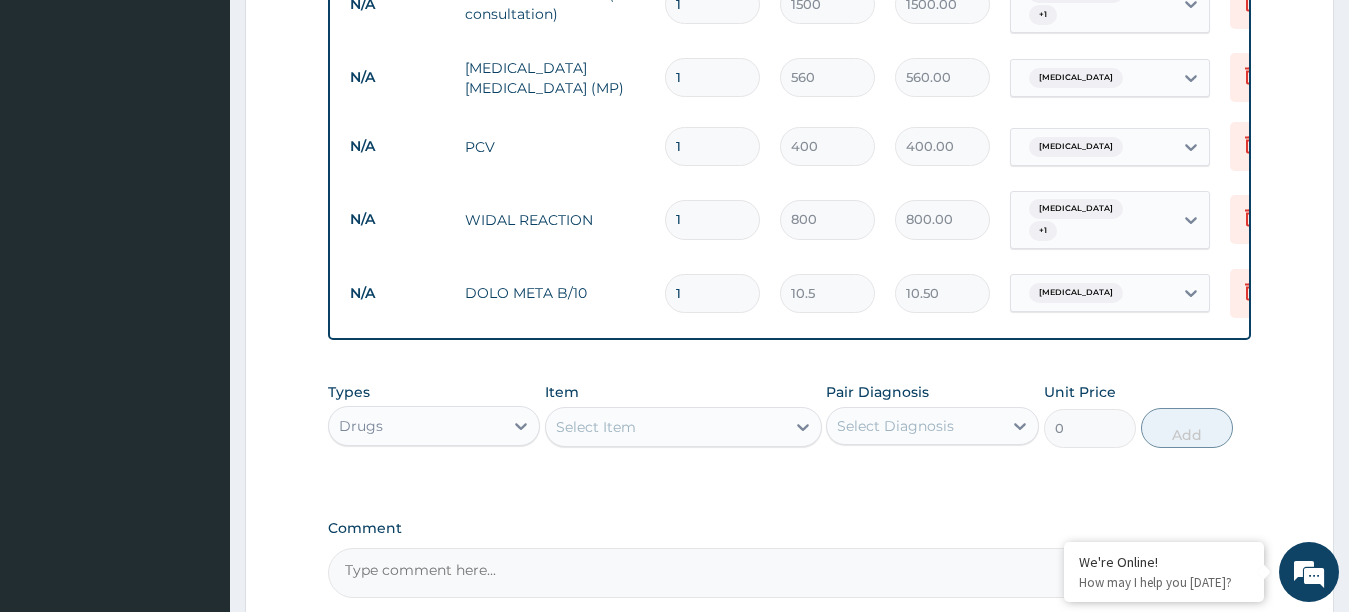 type on "10" 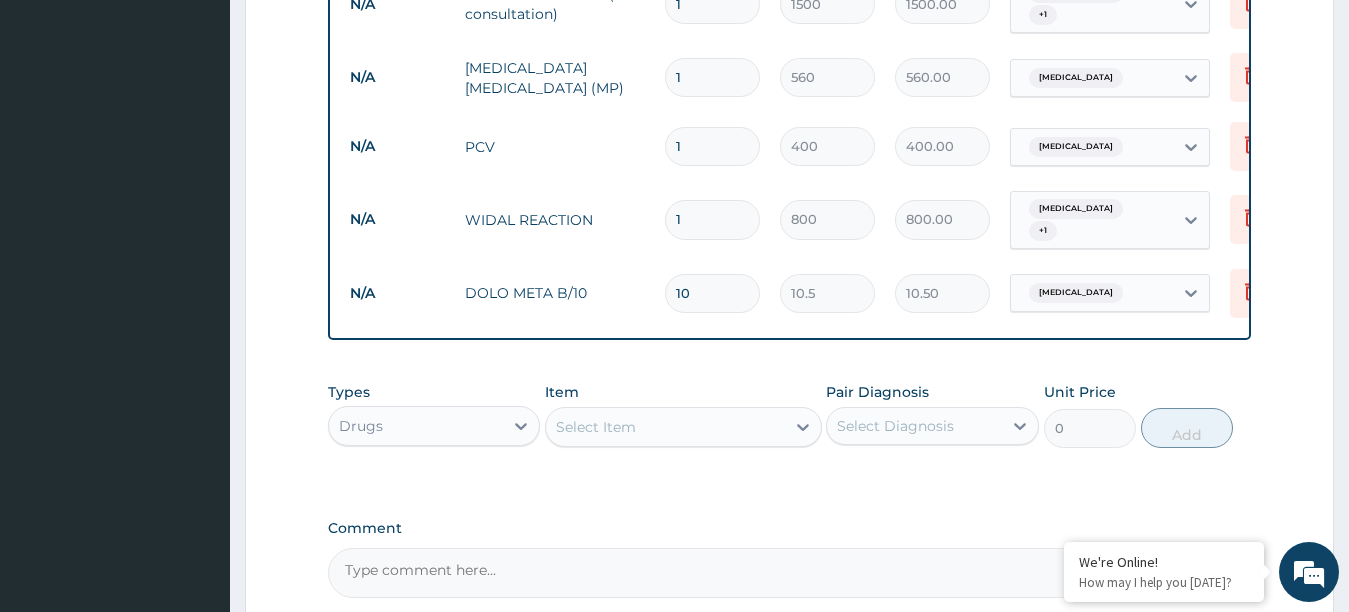 type on "105.00" 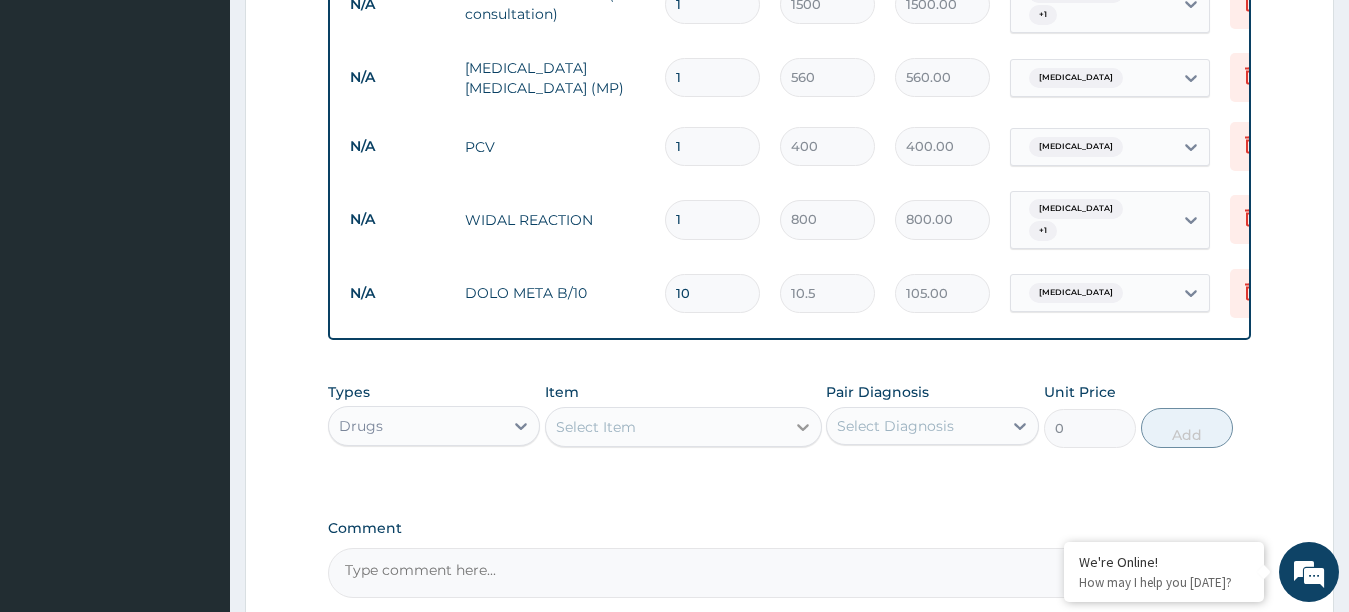 type on "10" 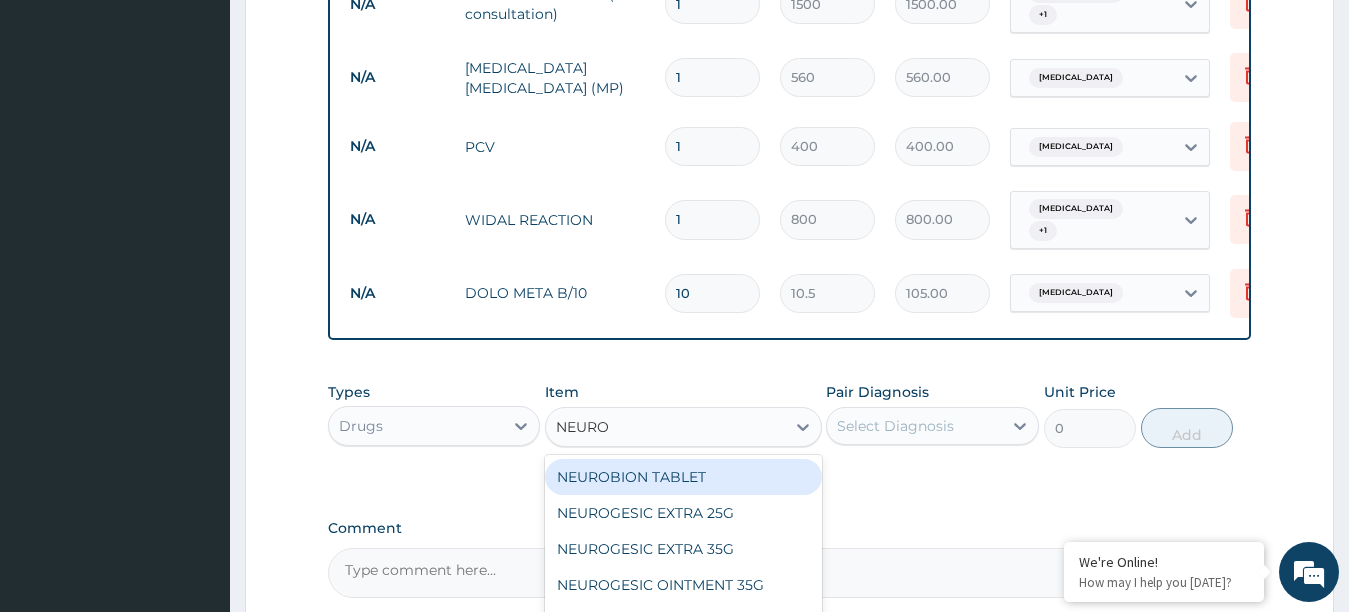 type on "NEUROV" 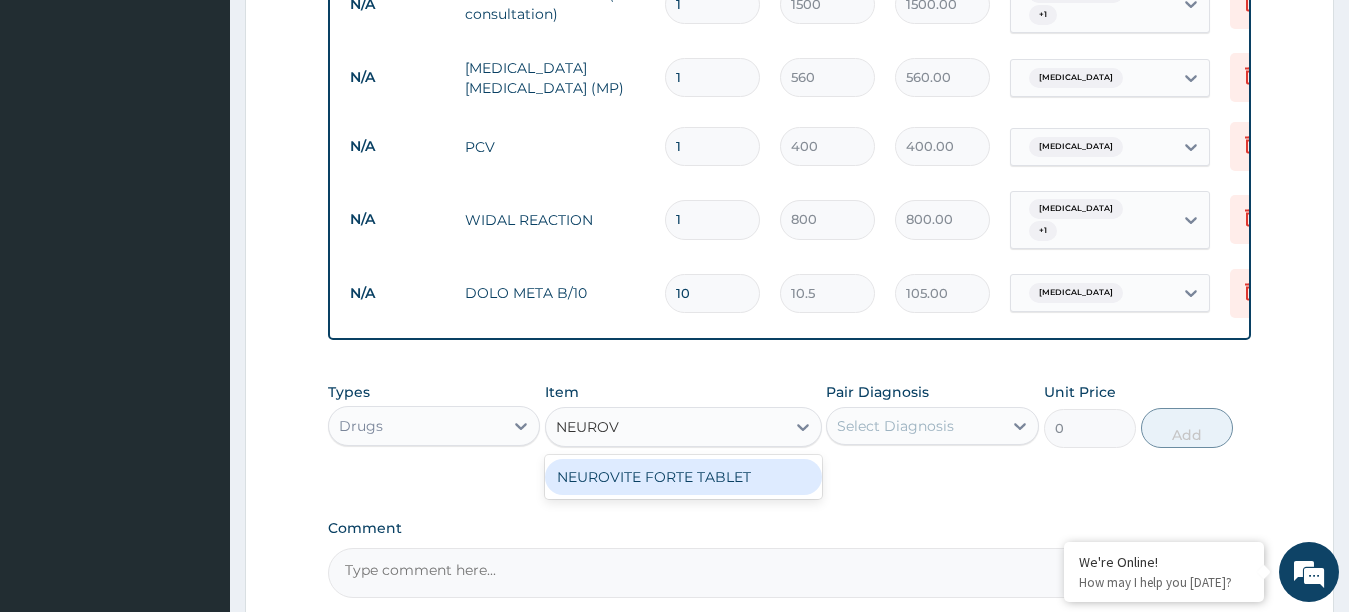 click on "NEUROVITE FORTE TABLET" at bounding box center [683, 477] 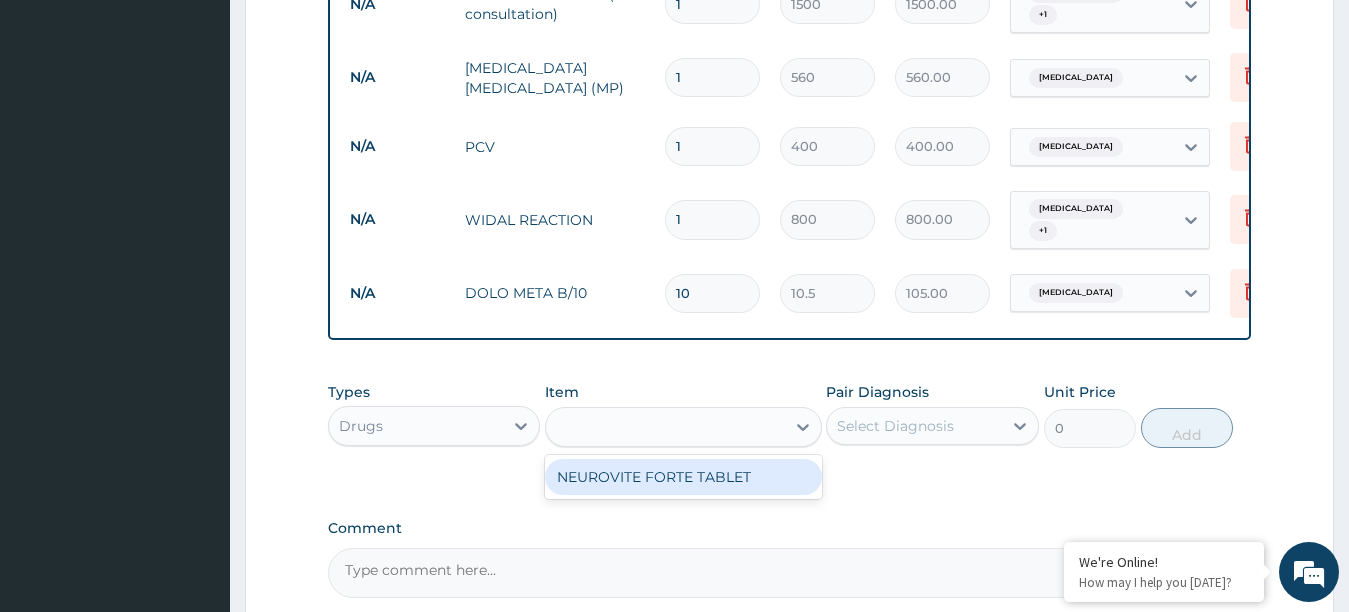 type on "31.5" 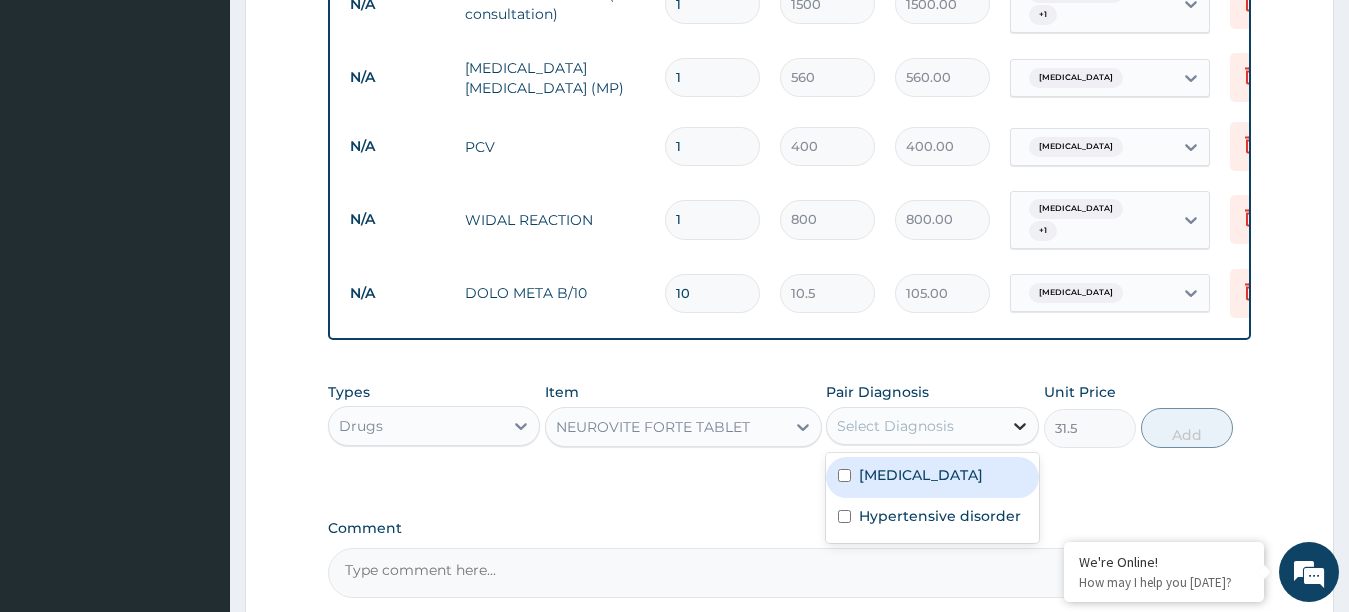 click 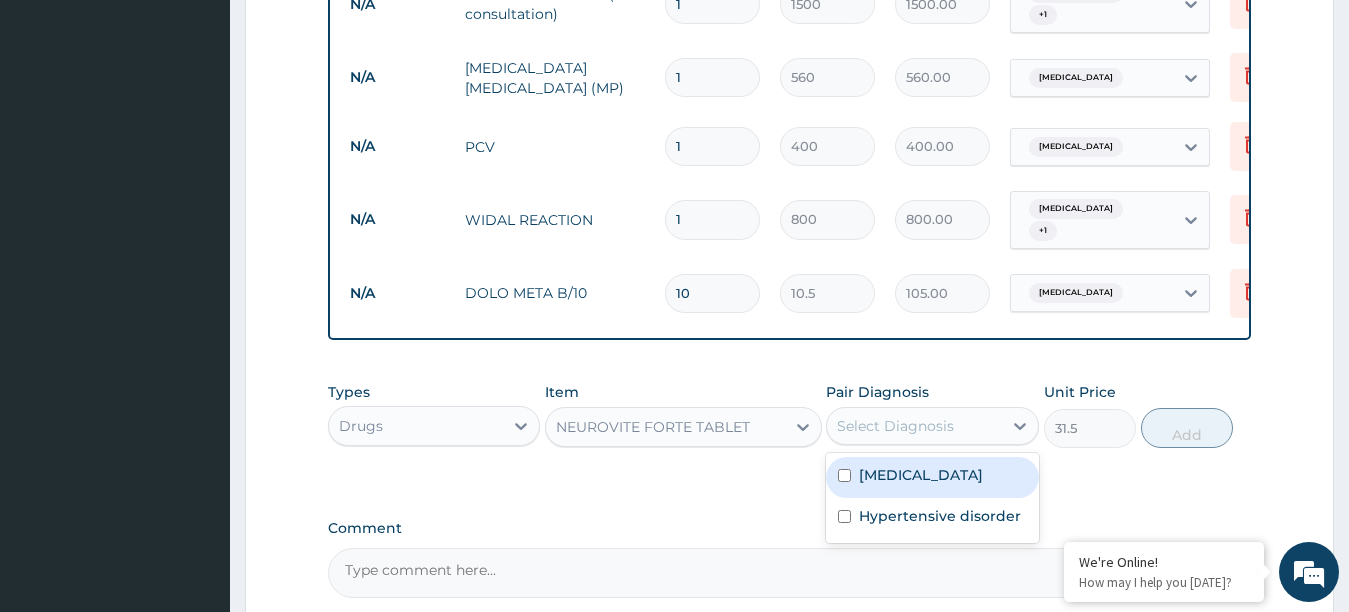 click on "Sciatica" at bounding box center [932, 477] 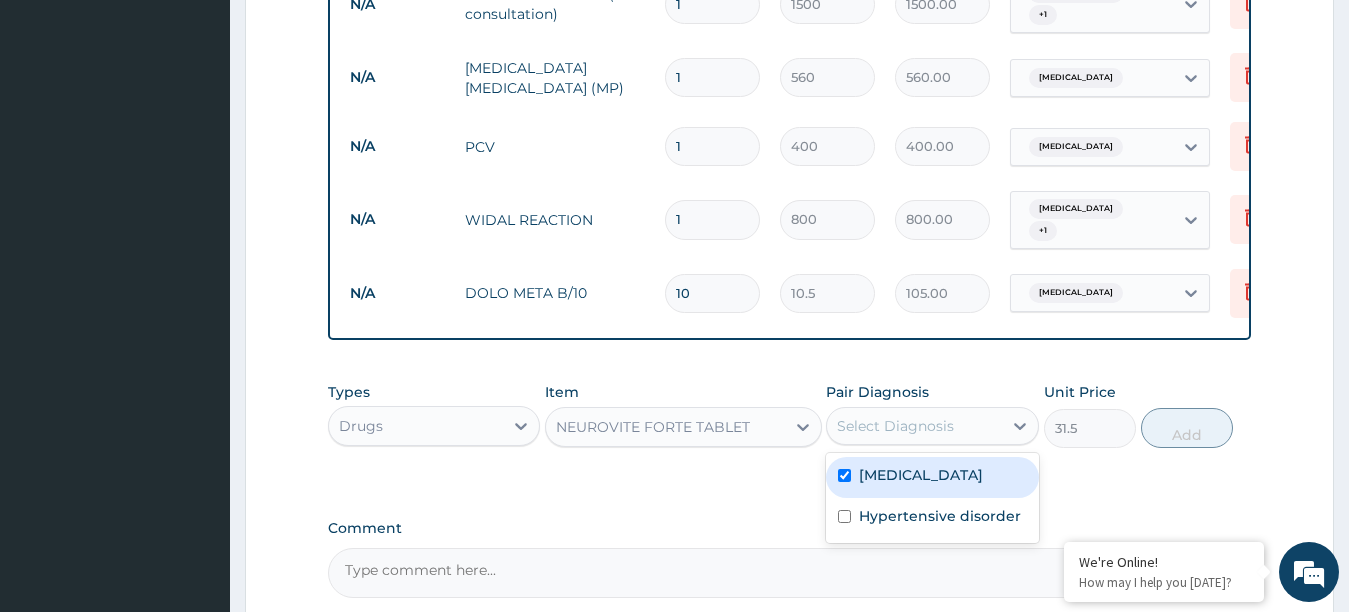 checkbox on "true" 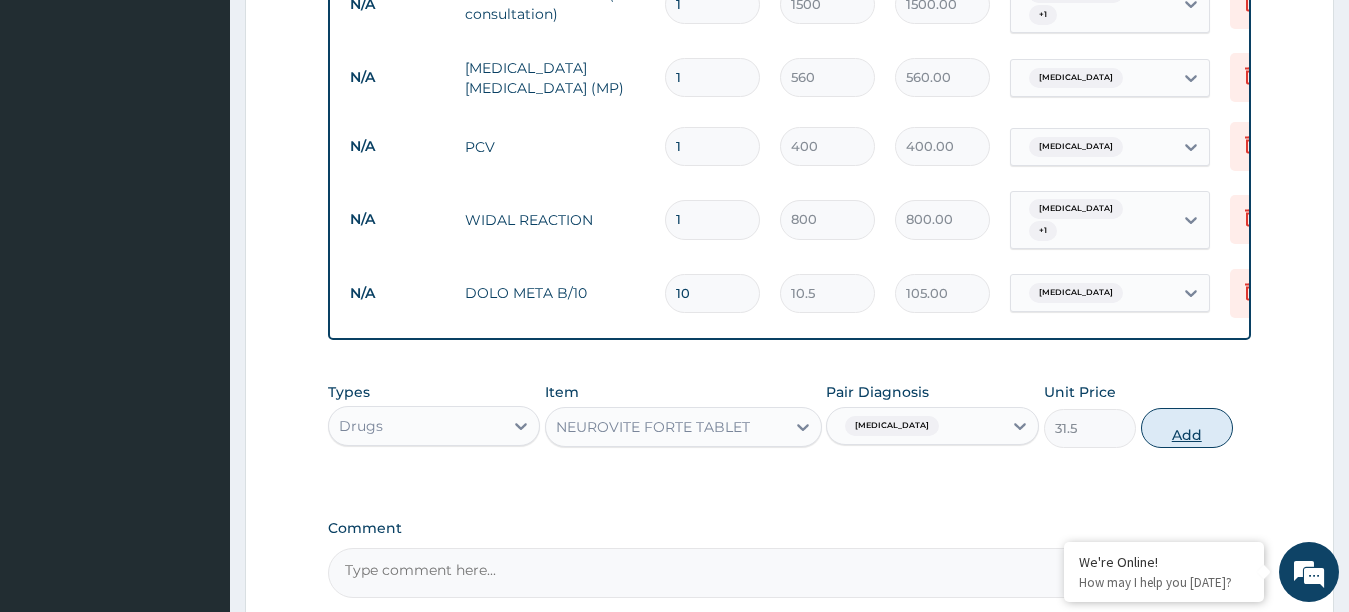 click on "Add" at bounding box center (1187, 428) 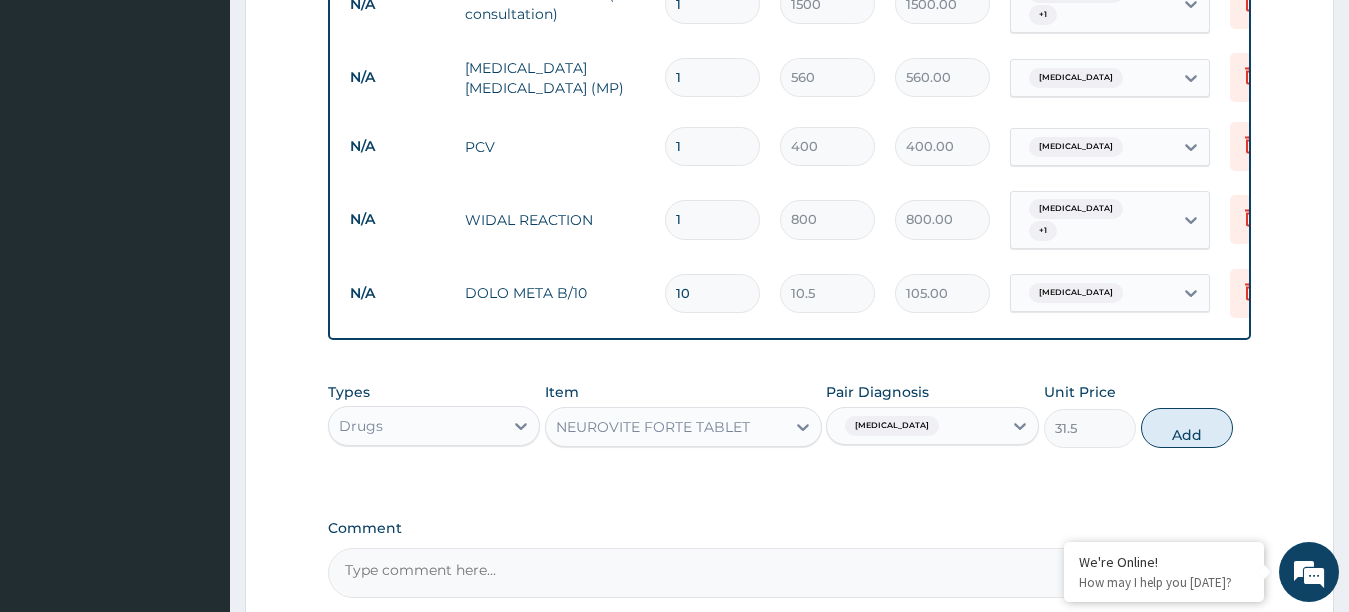 type on "0" 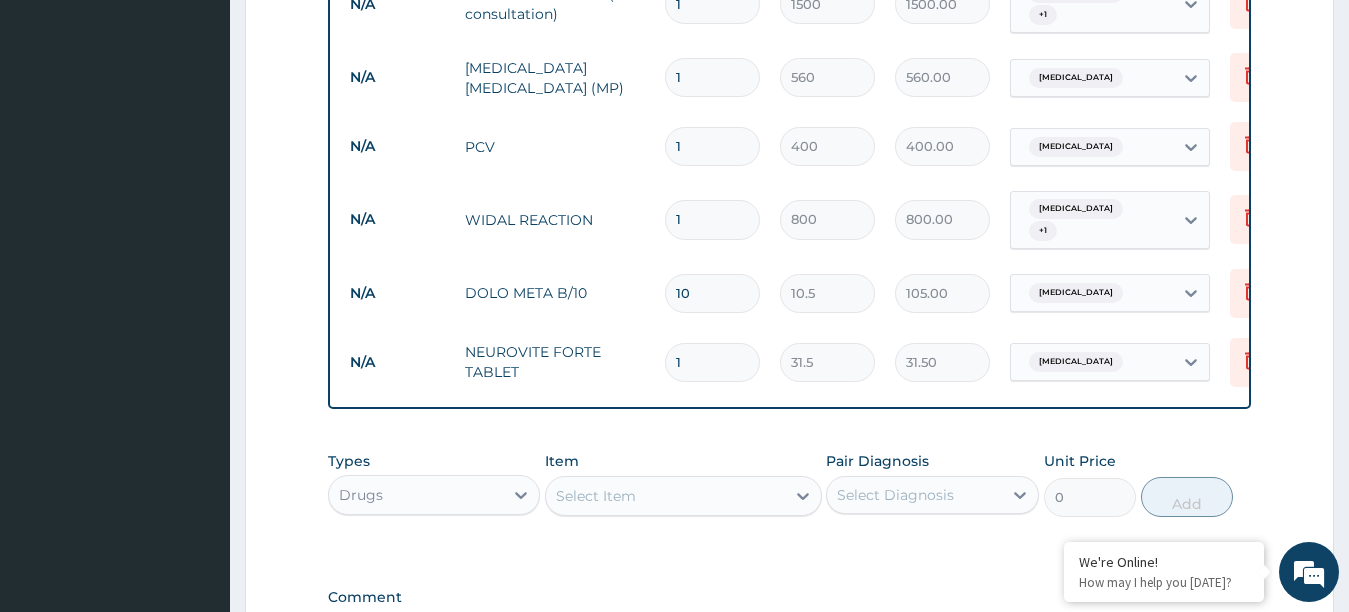 type 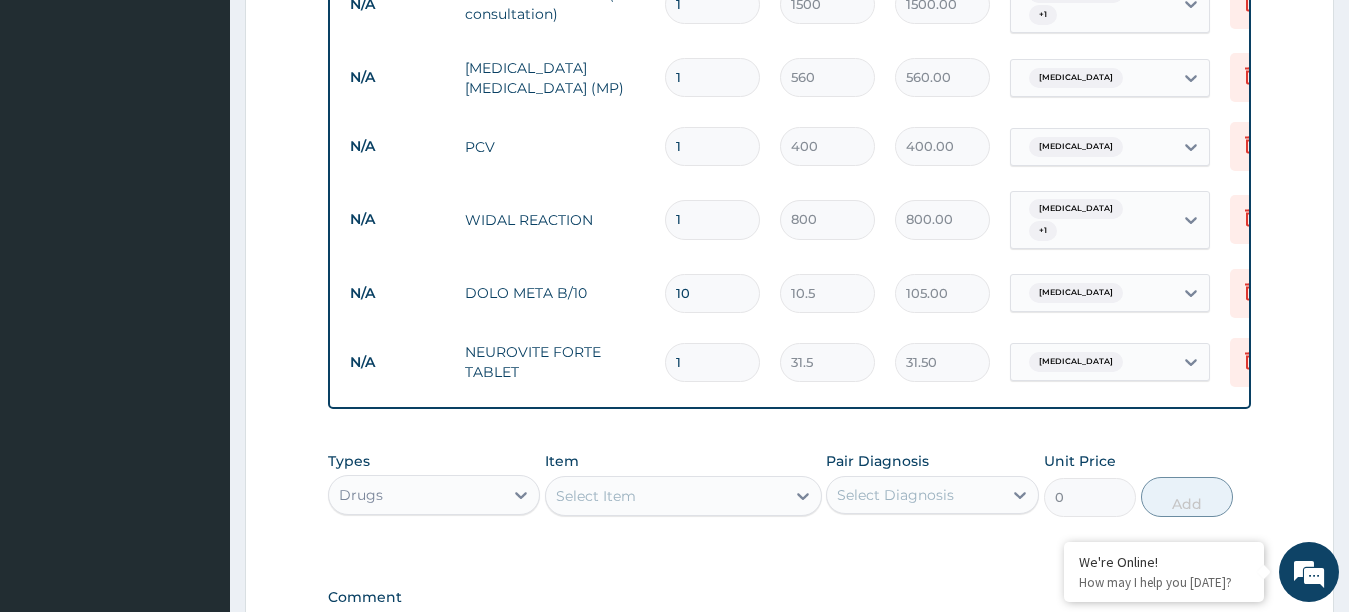 type on "0.00" 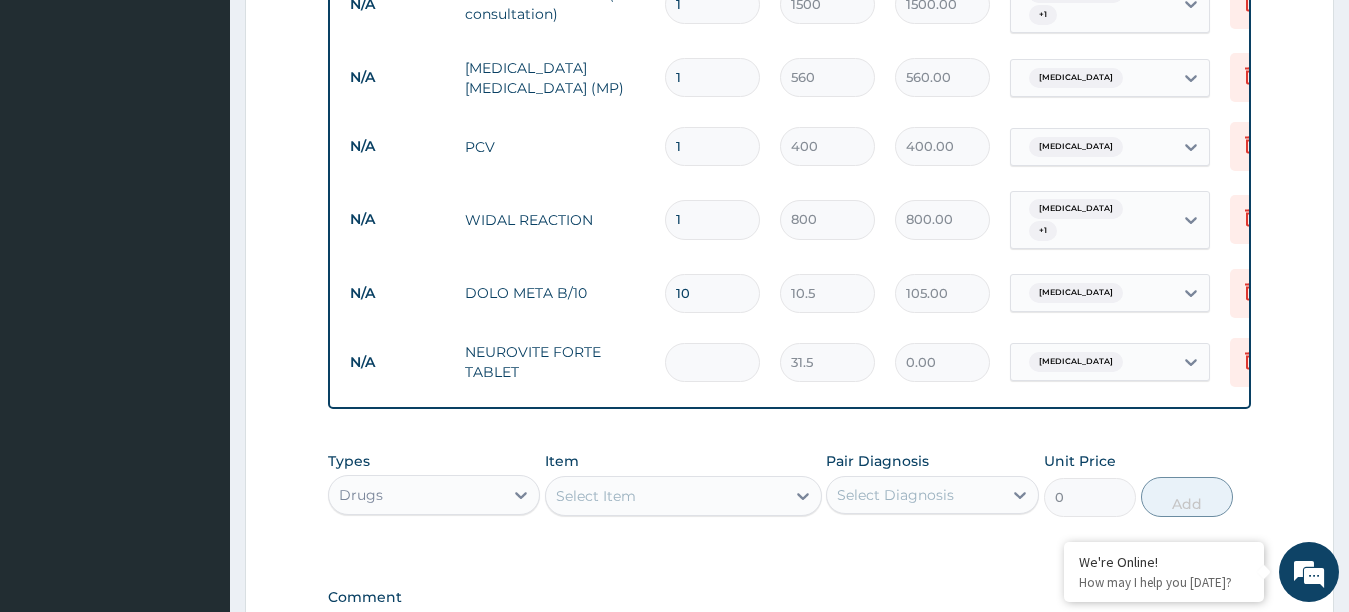 type on "1" 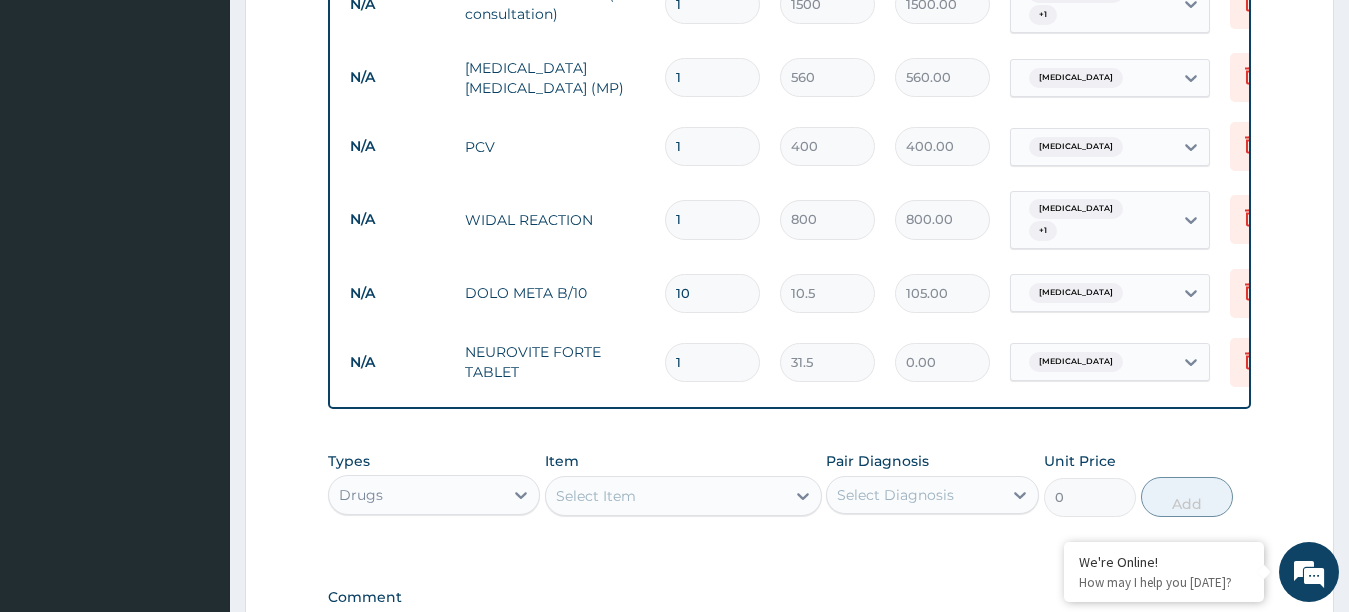 type on "31.50" 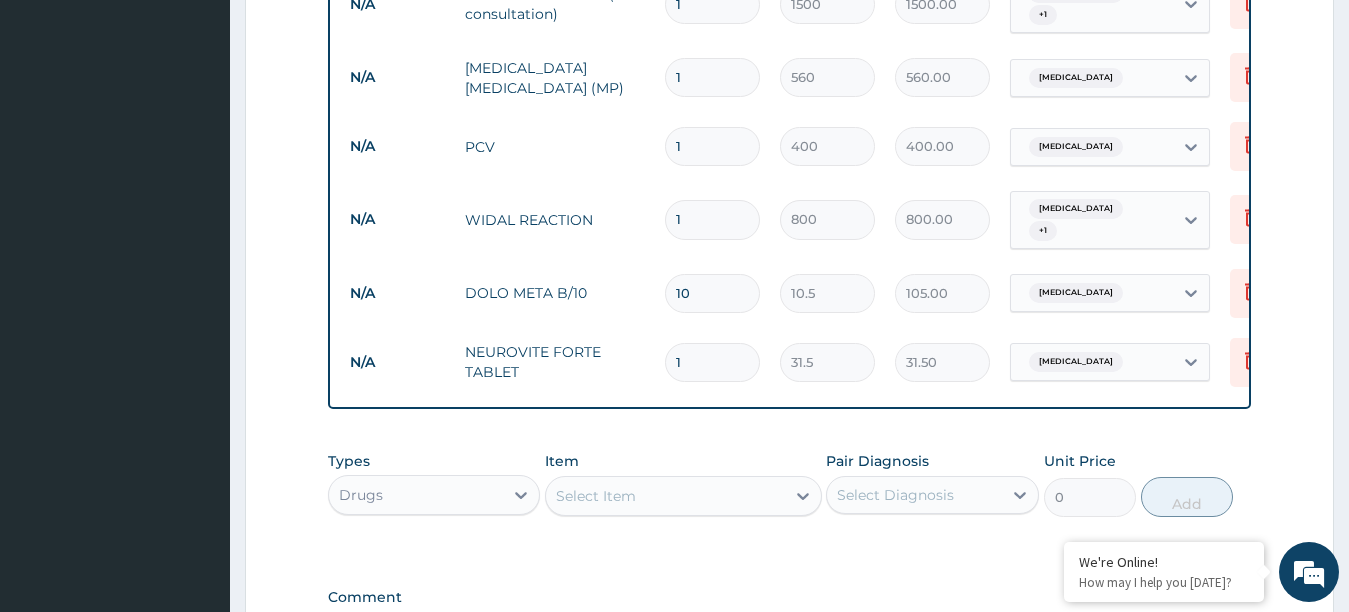type on "19" 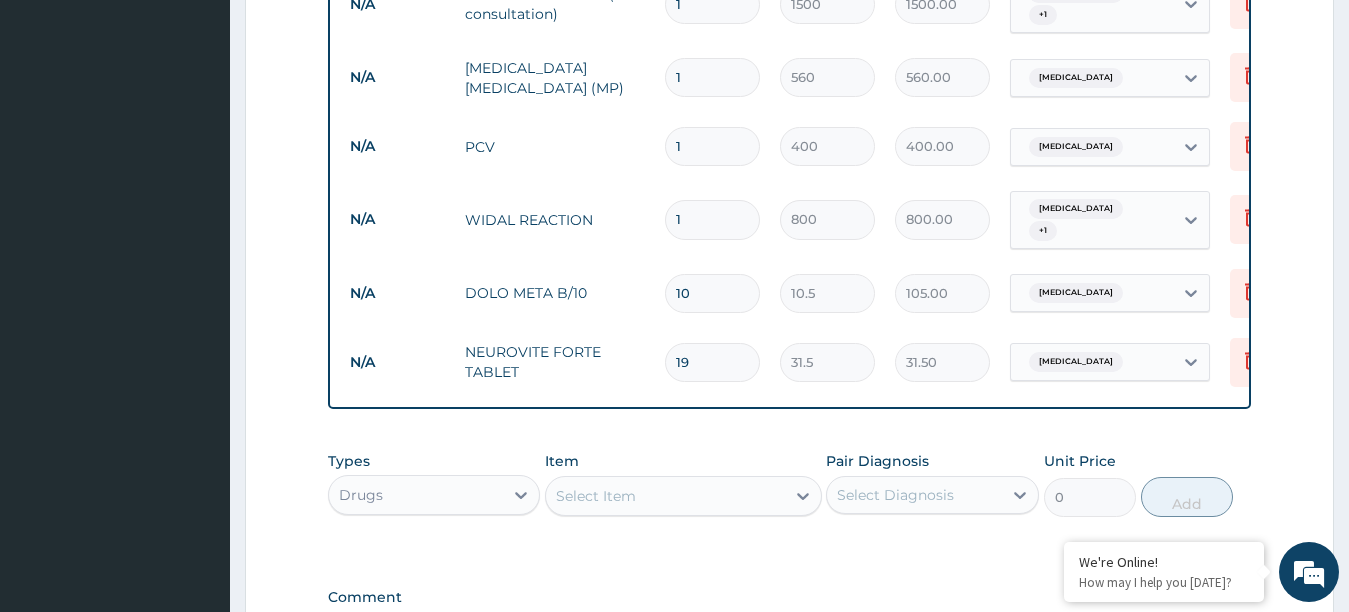 type on "598.50" 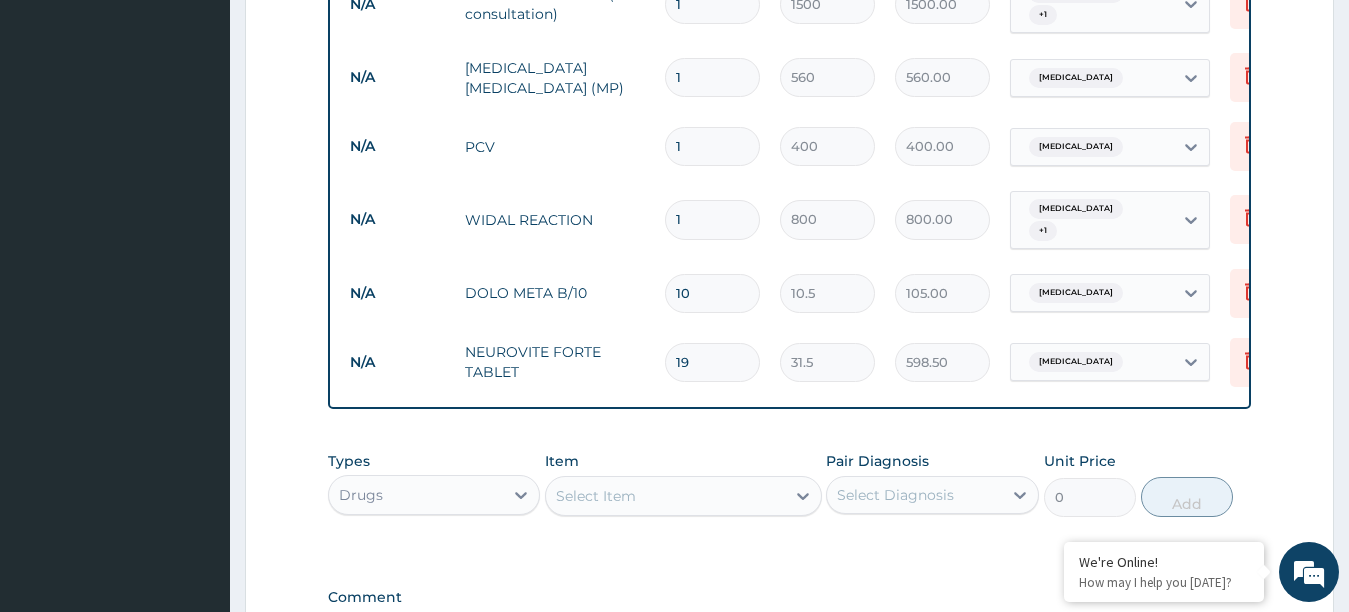 type on "1" 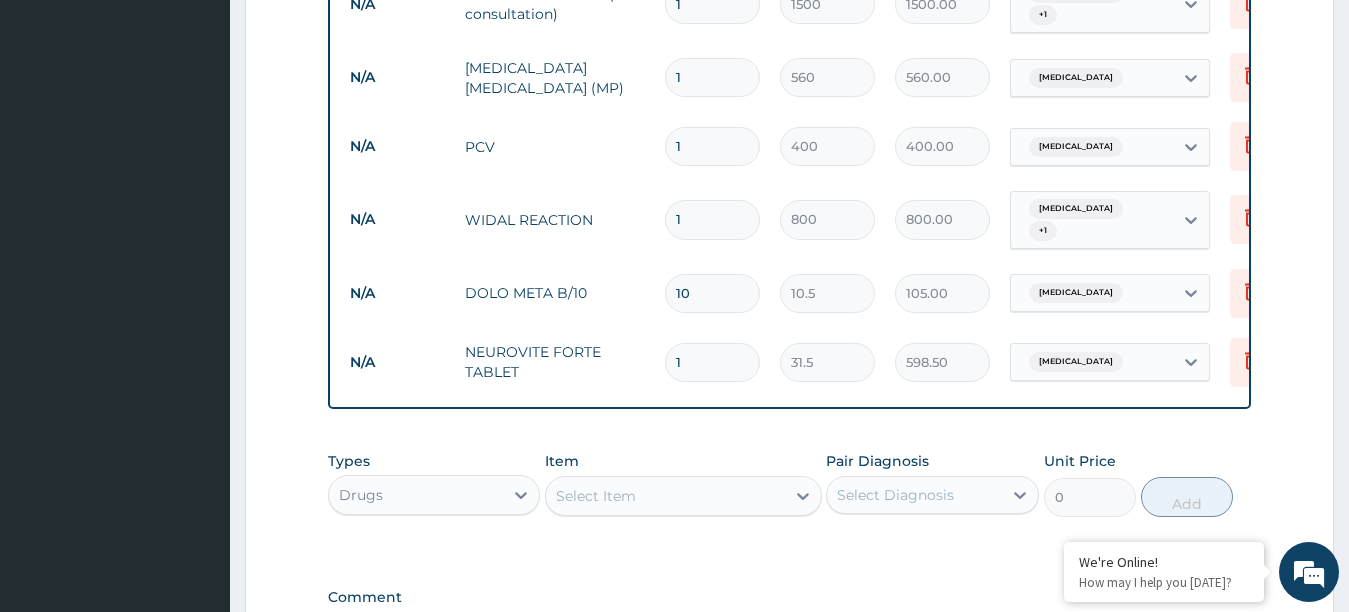 type on "31.50" 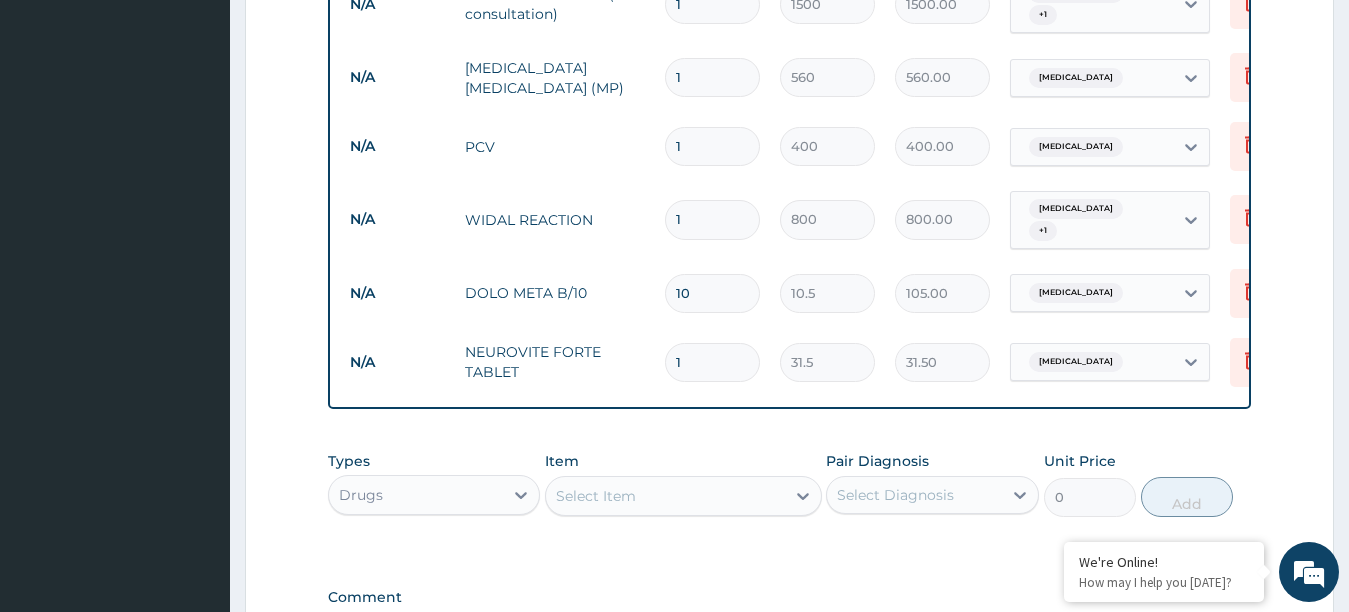 type on "10" 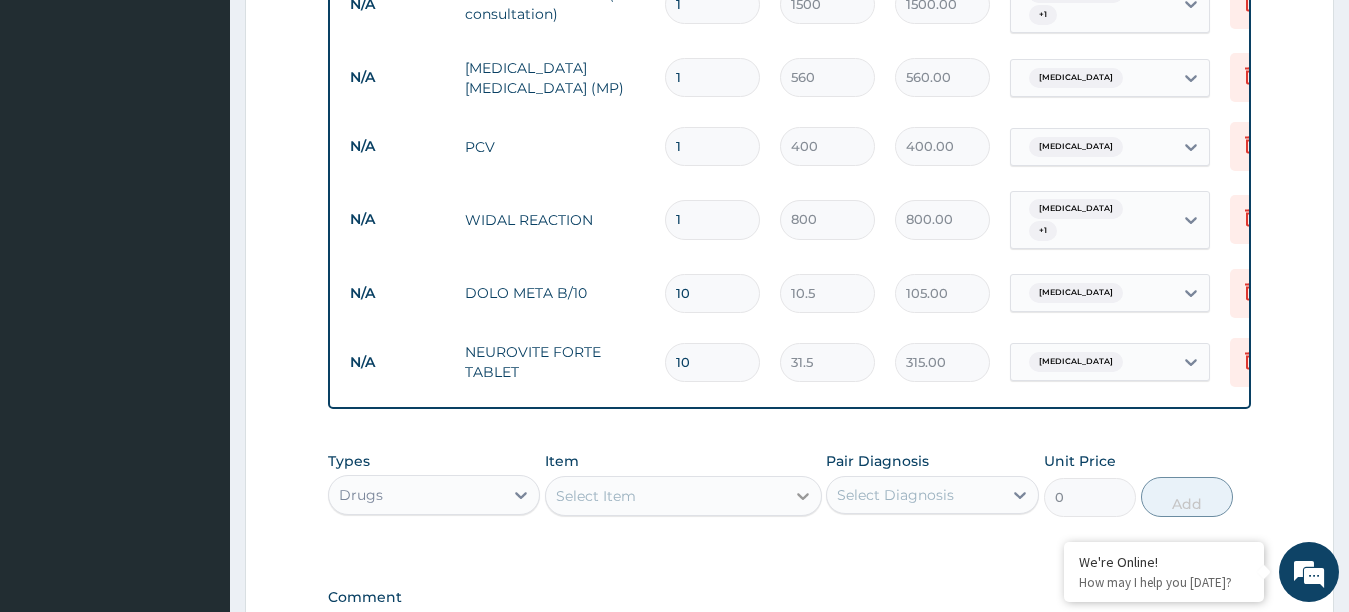 type on "10" 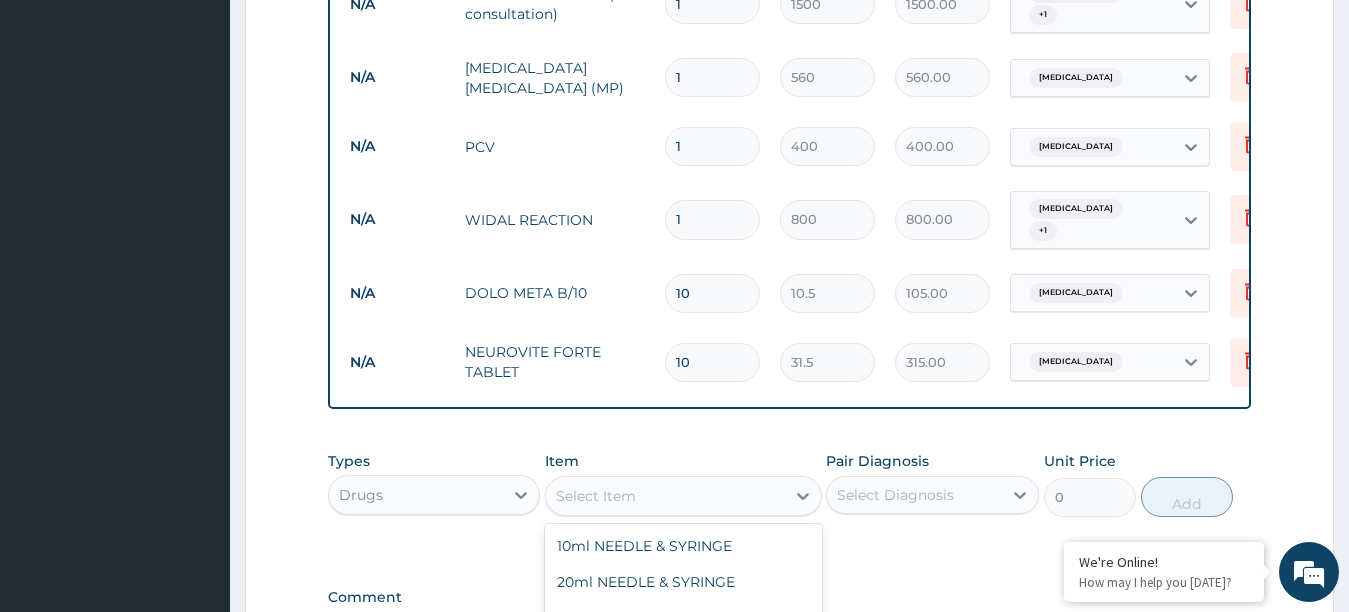 scroll, scrollTop: 1097, scrollLeft: 0, axis: vertical 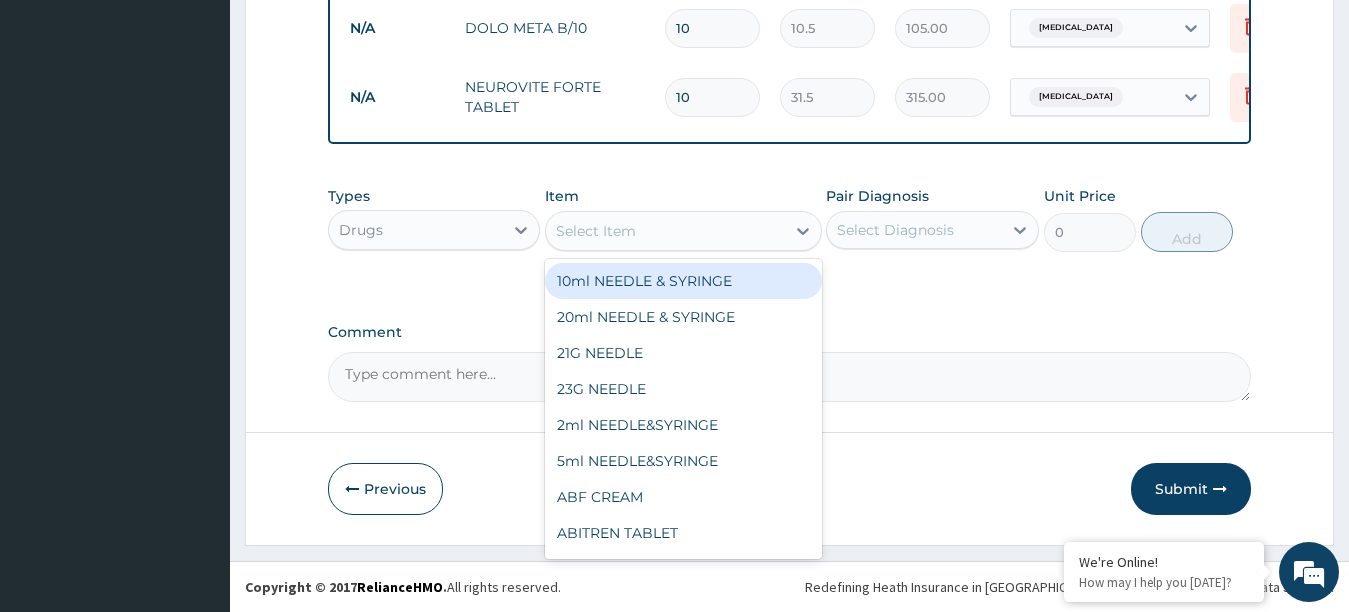 type on "O" 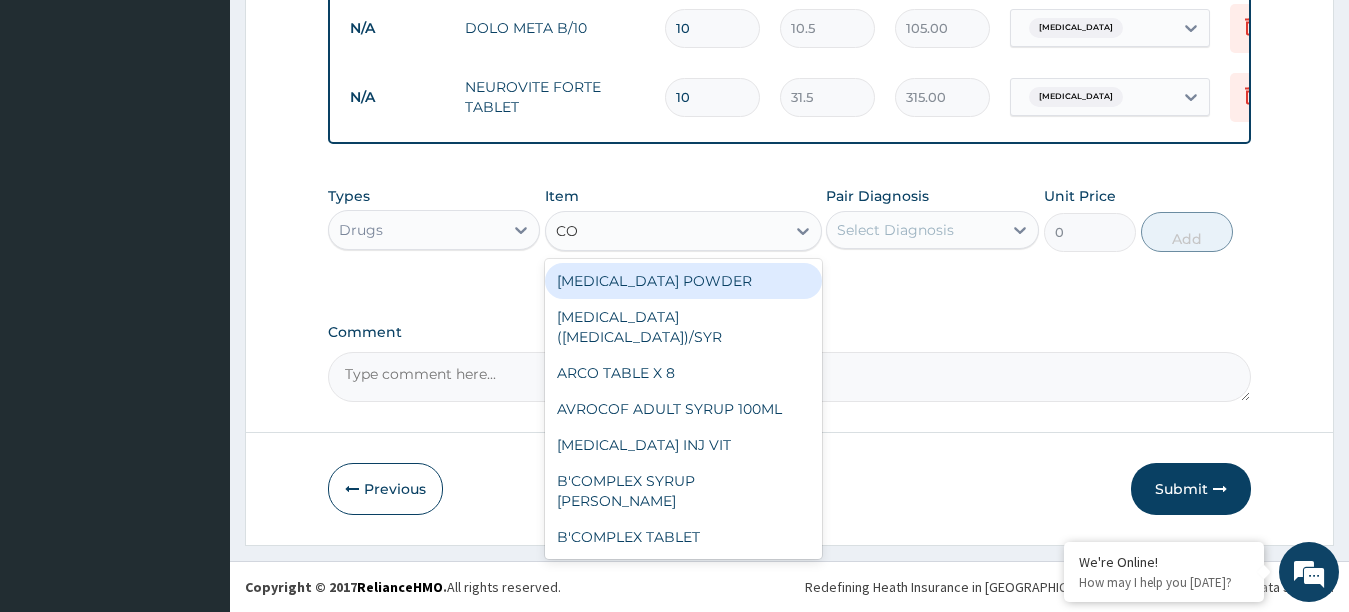 type on "CO-" 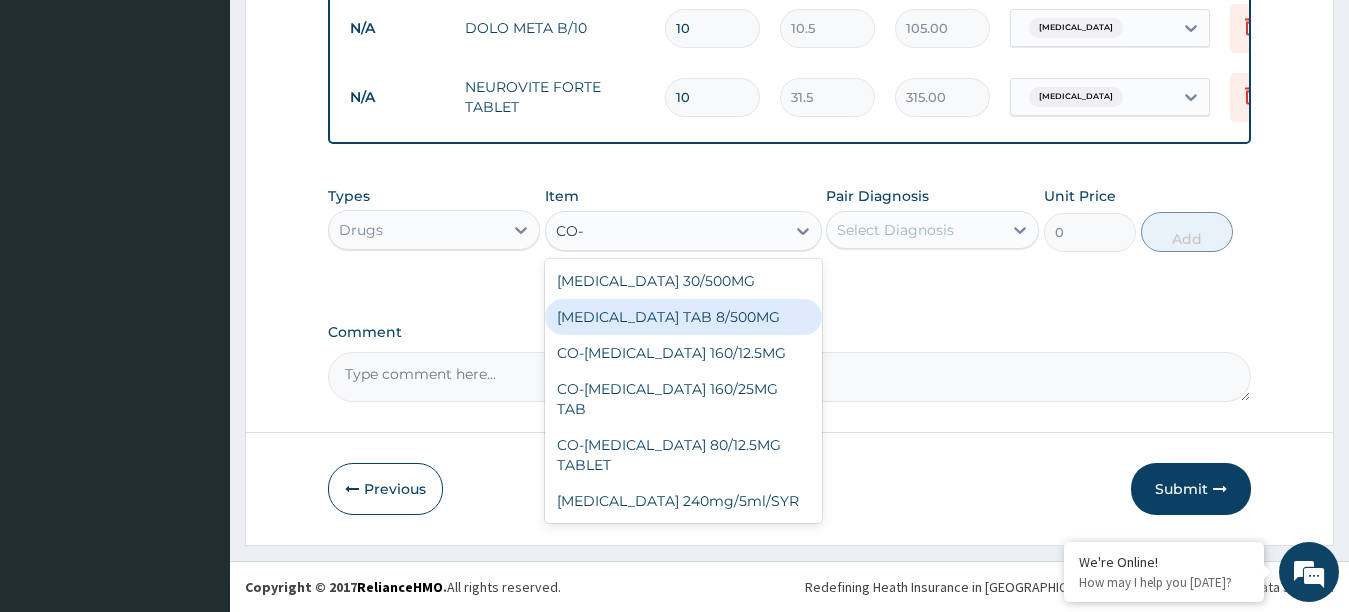 click on "CO-CODAMOL TAB 8/500MG" at bounding box center (683, 317) 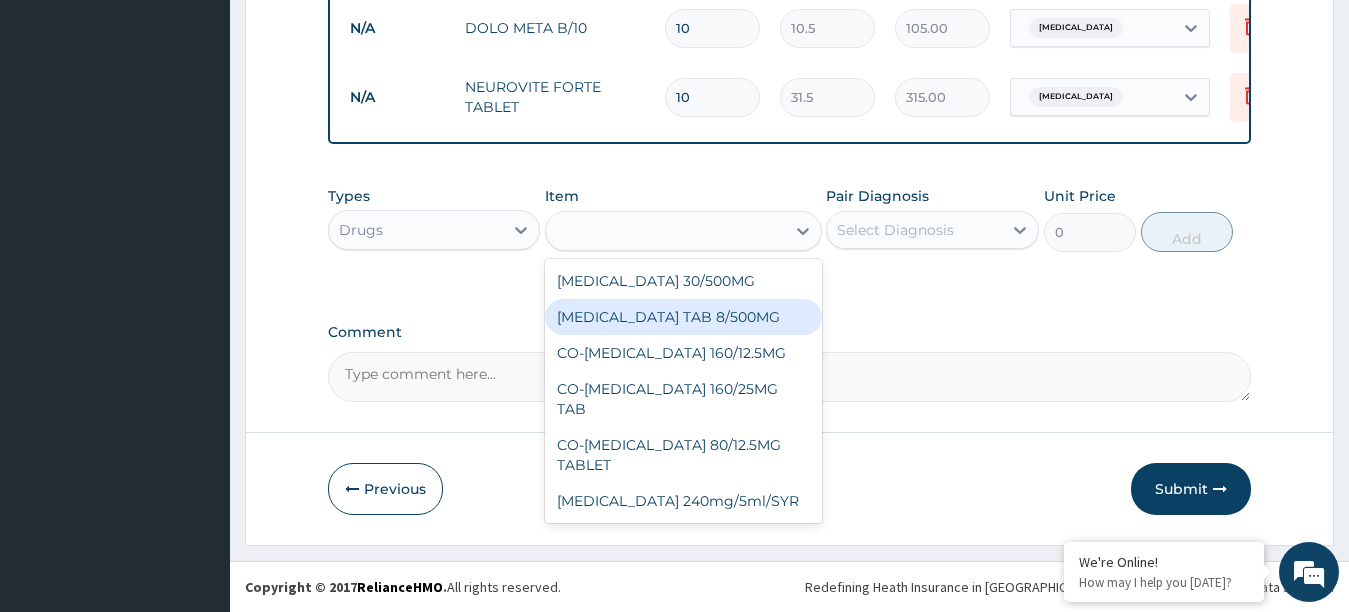 type on "24.15" 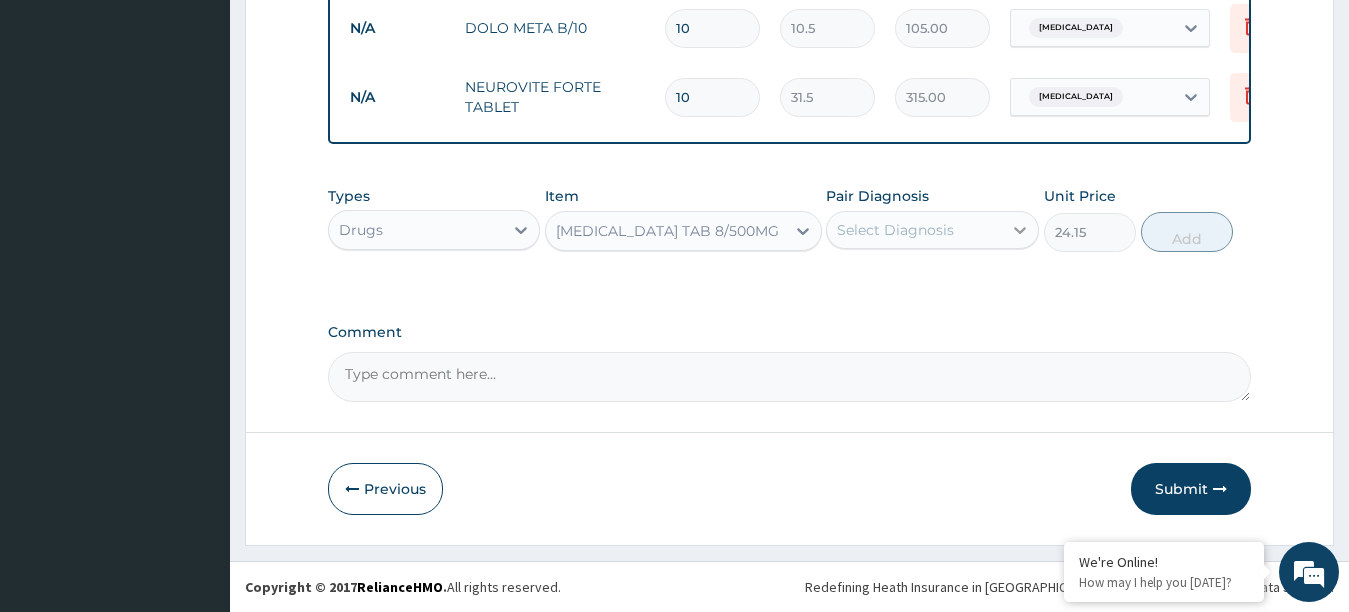 click 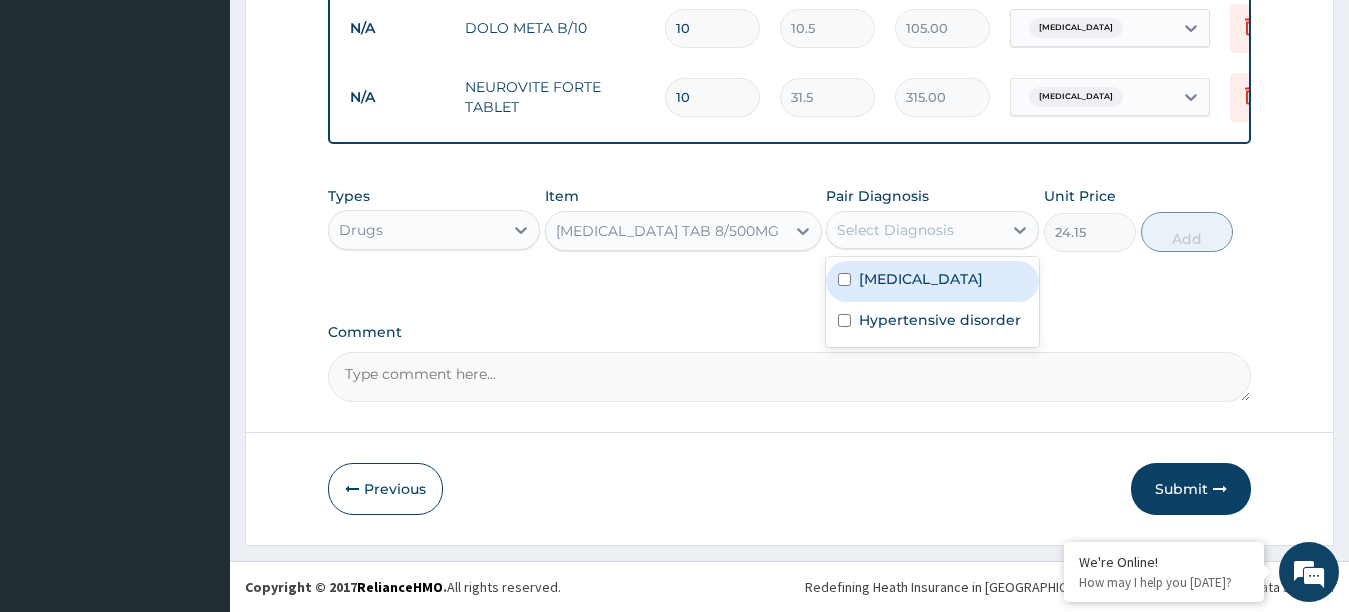 click on "Sciatica" at bounding box center [932, 281] 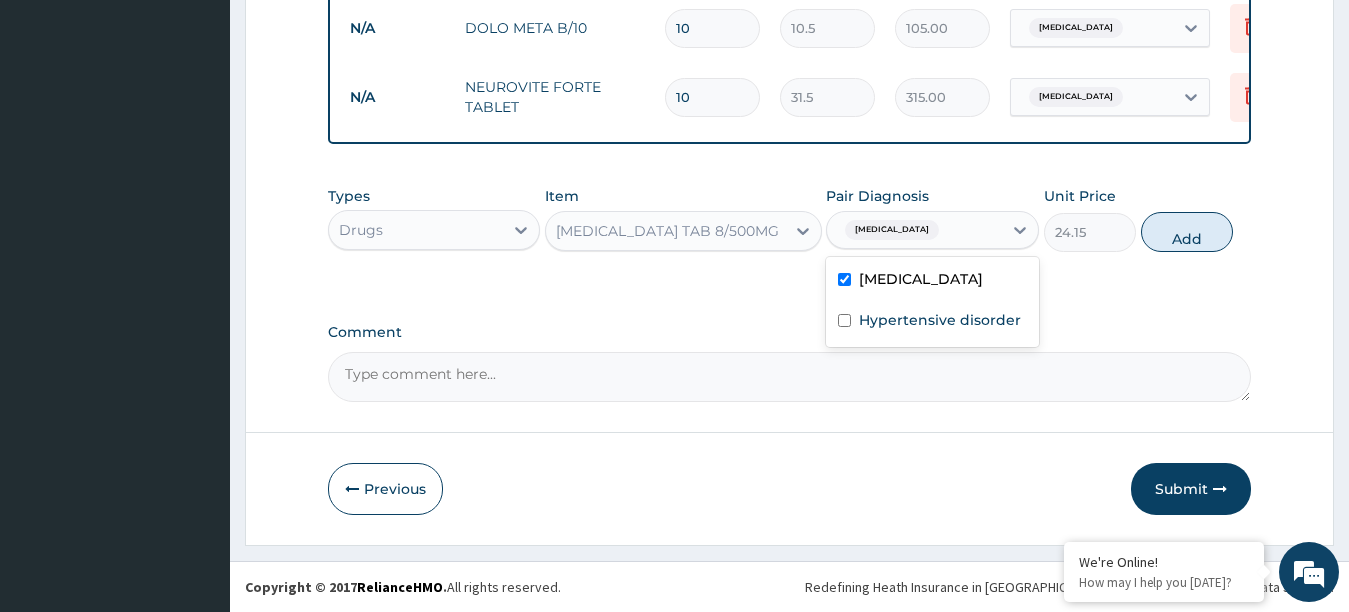 checkbox on "true" 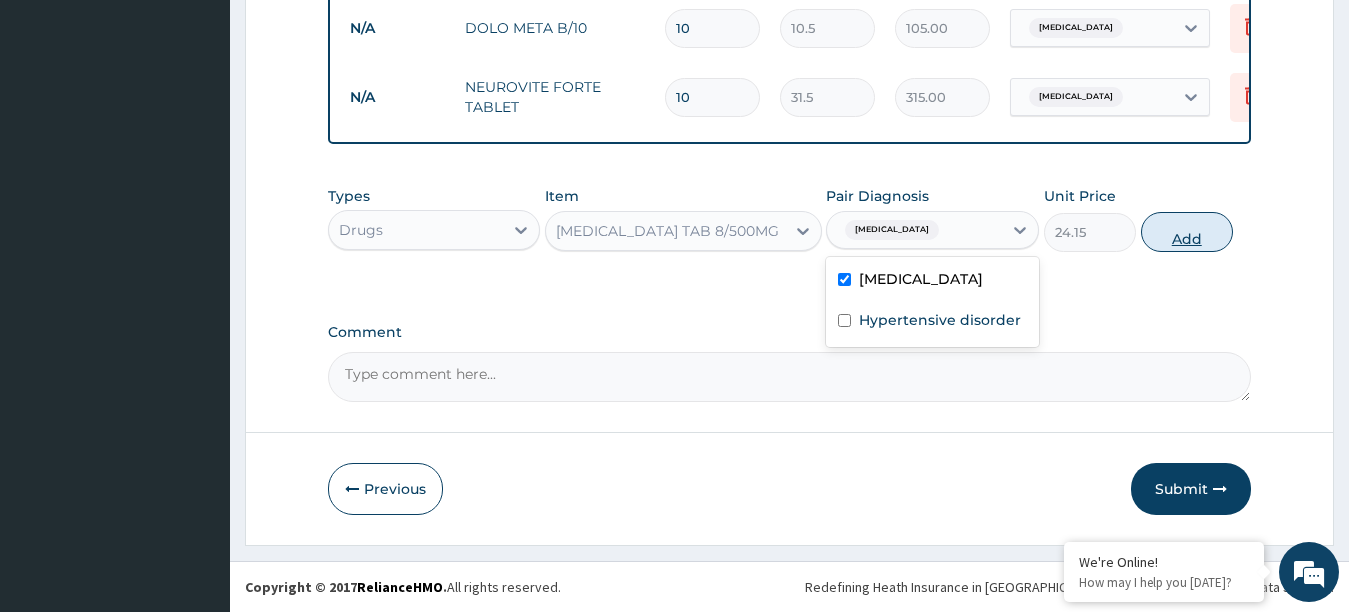 click on "Add" at bounding box center [1187, 232] 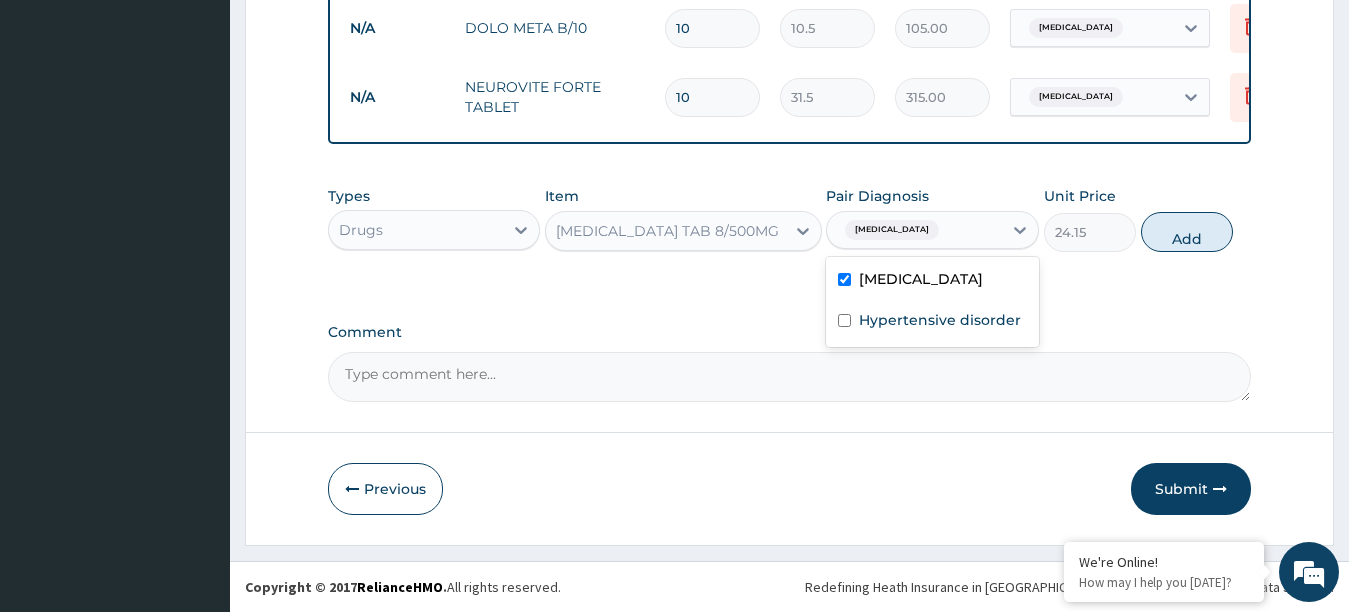 type on "0" 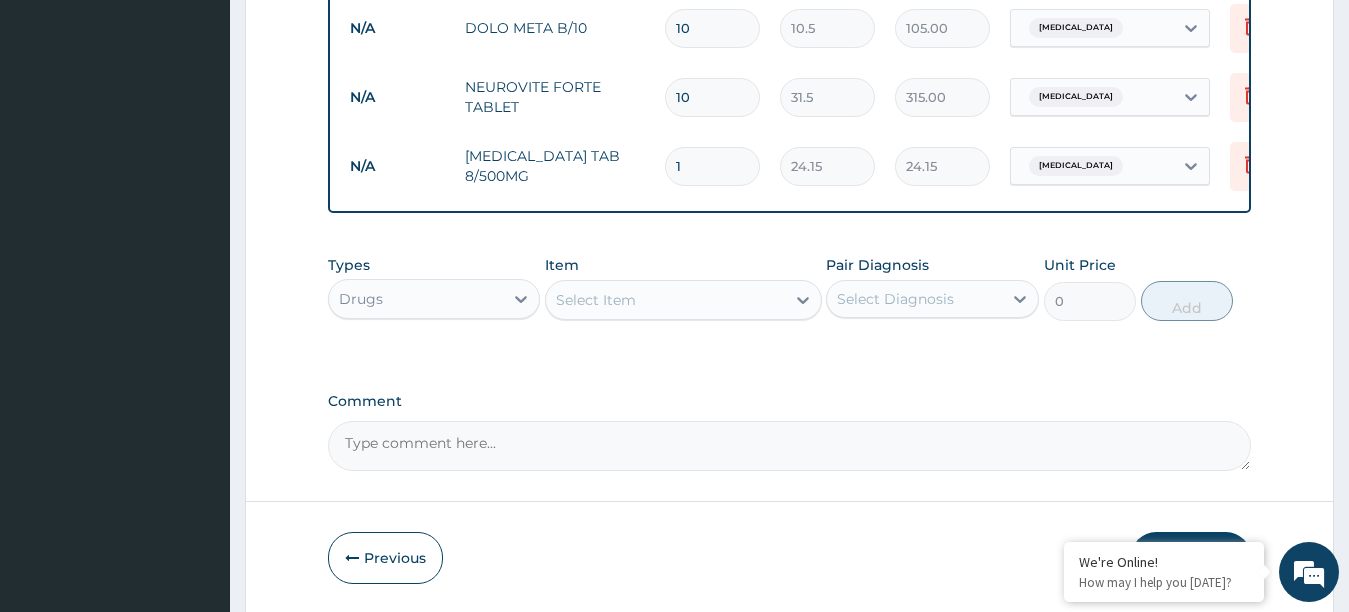 type 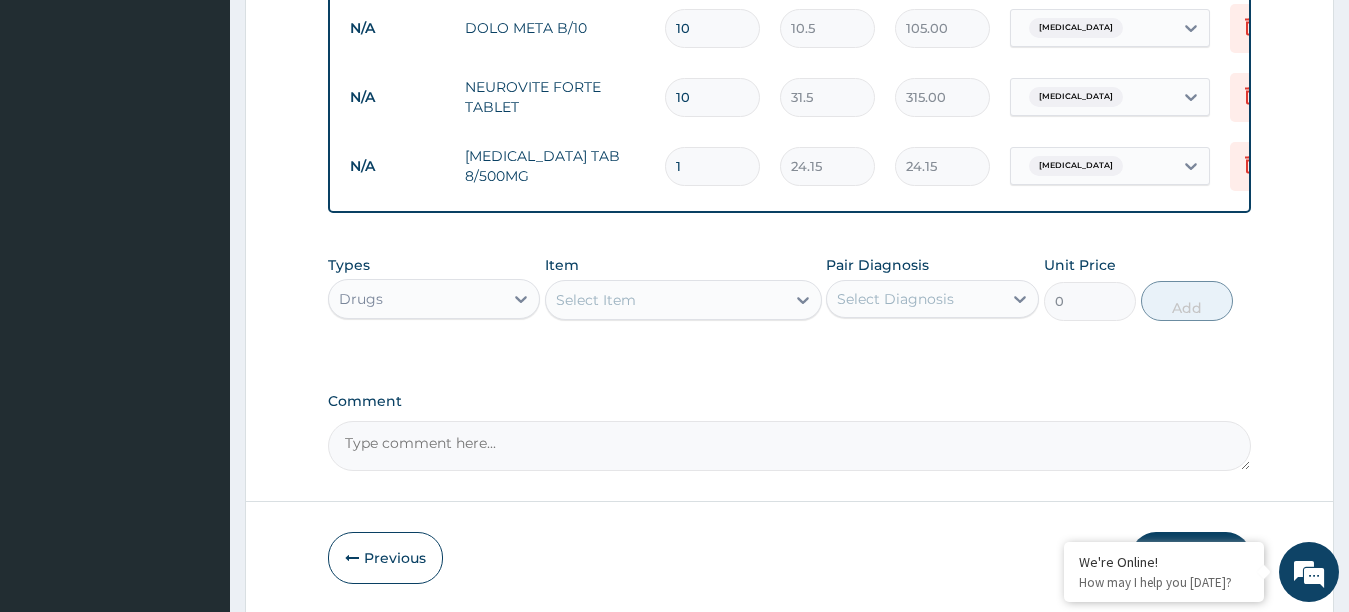 type on "0.00" 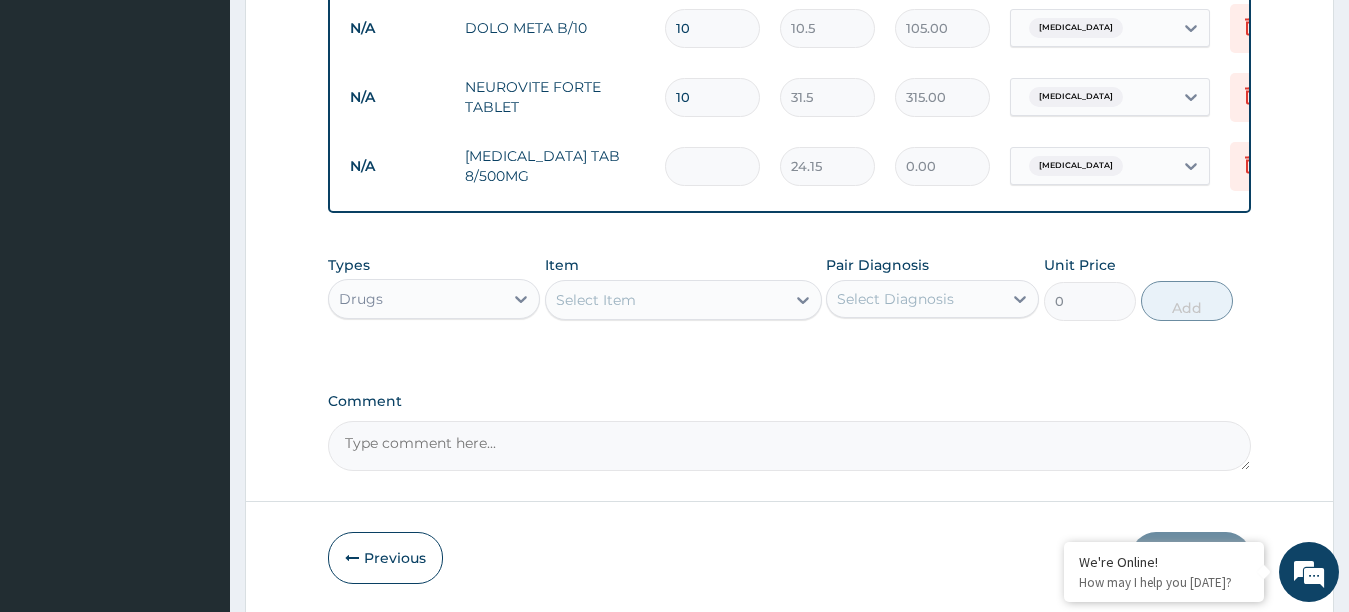 type on "1" 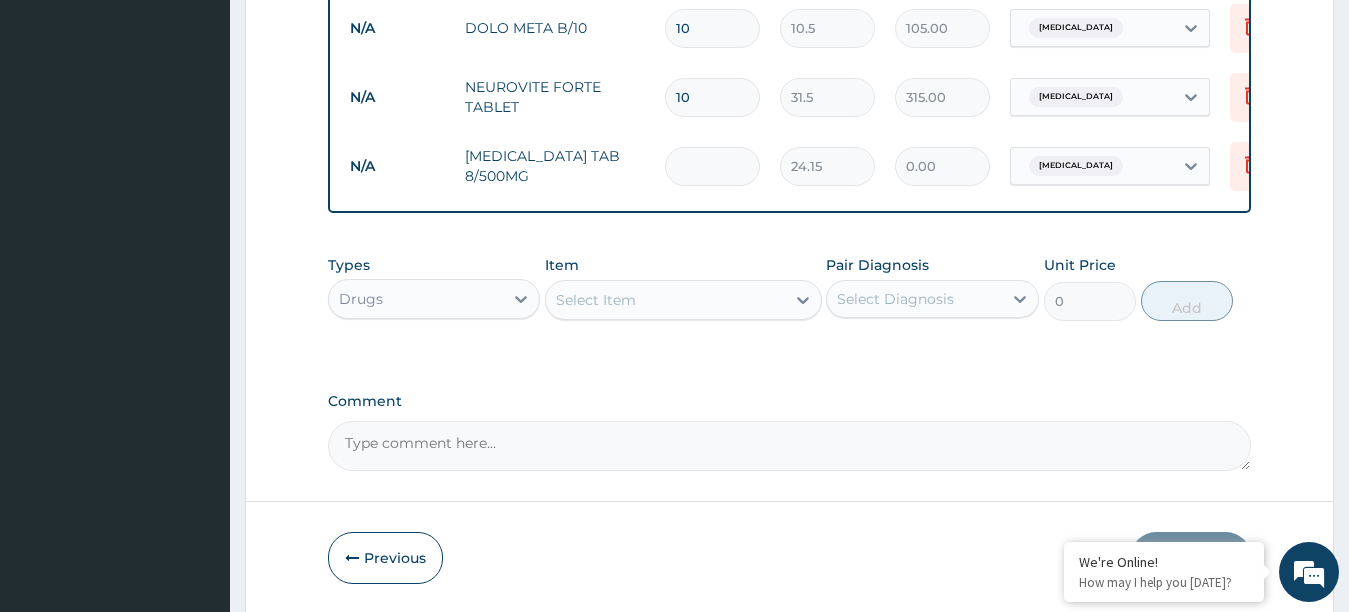 type on "24.15" 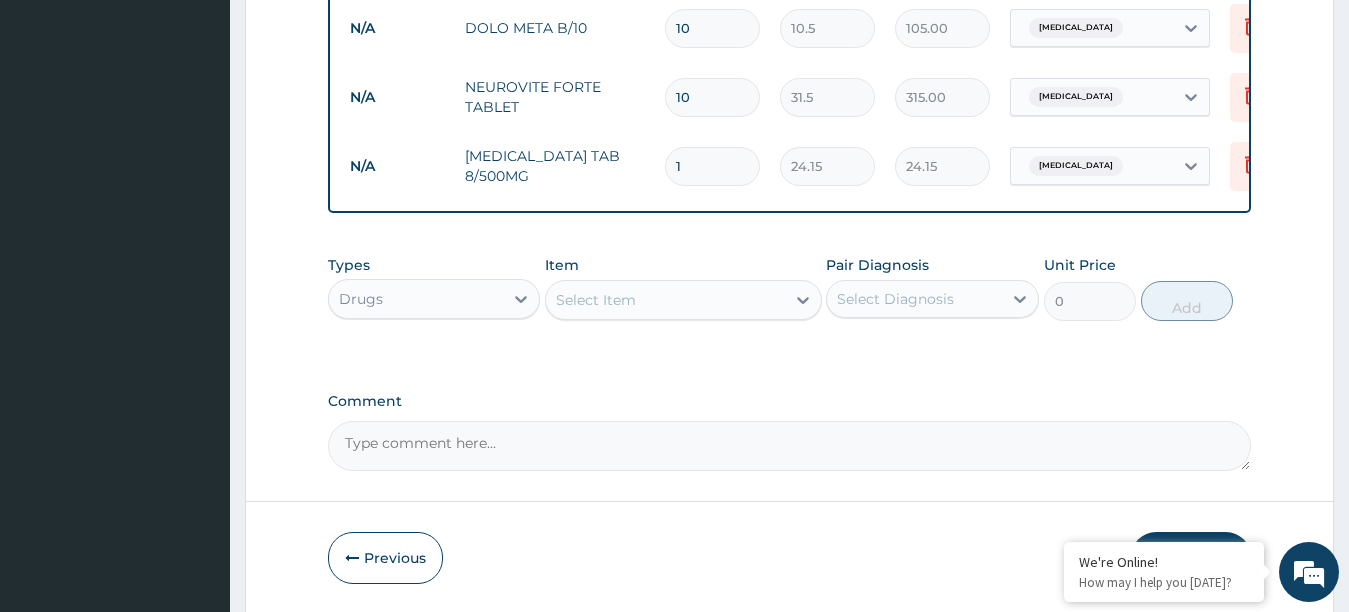 type on "10" 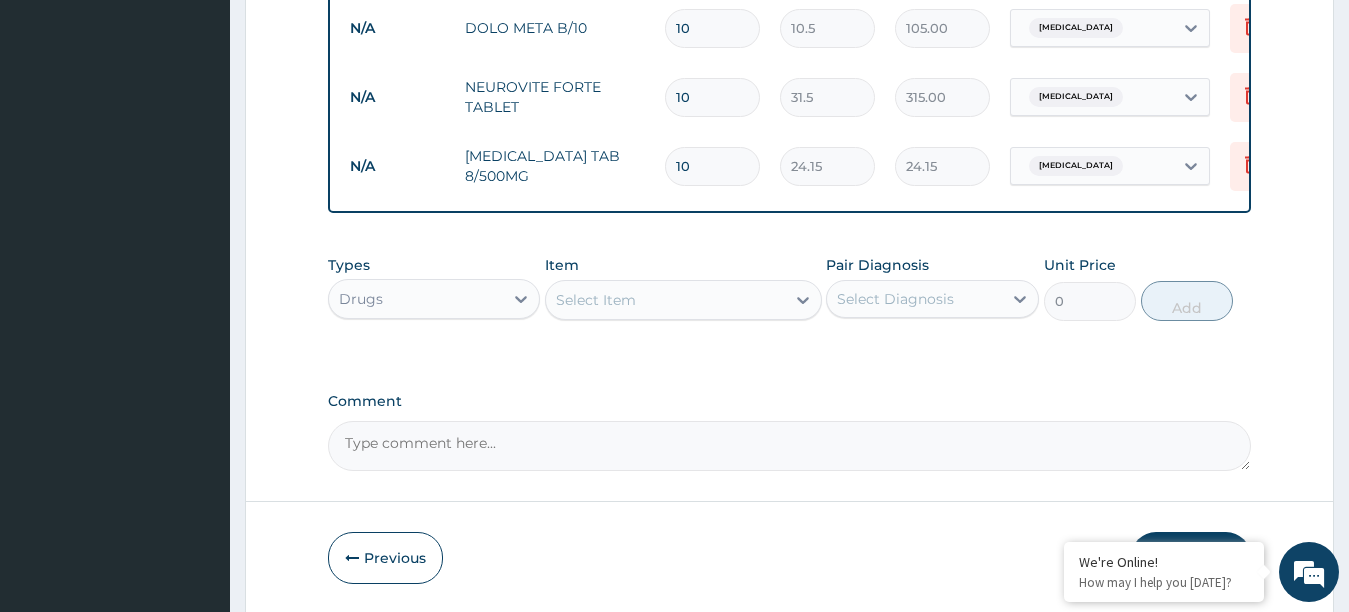 type on "241.50" 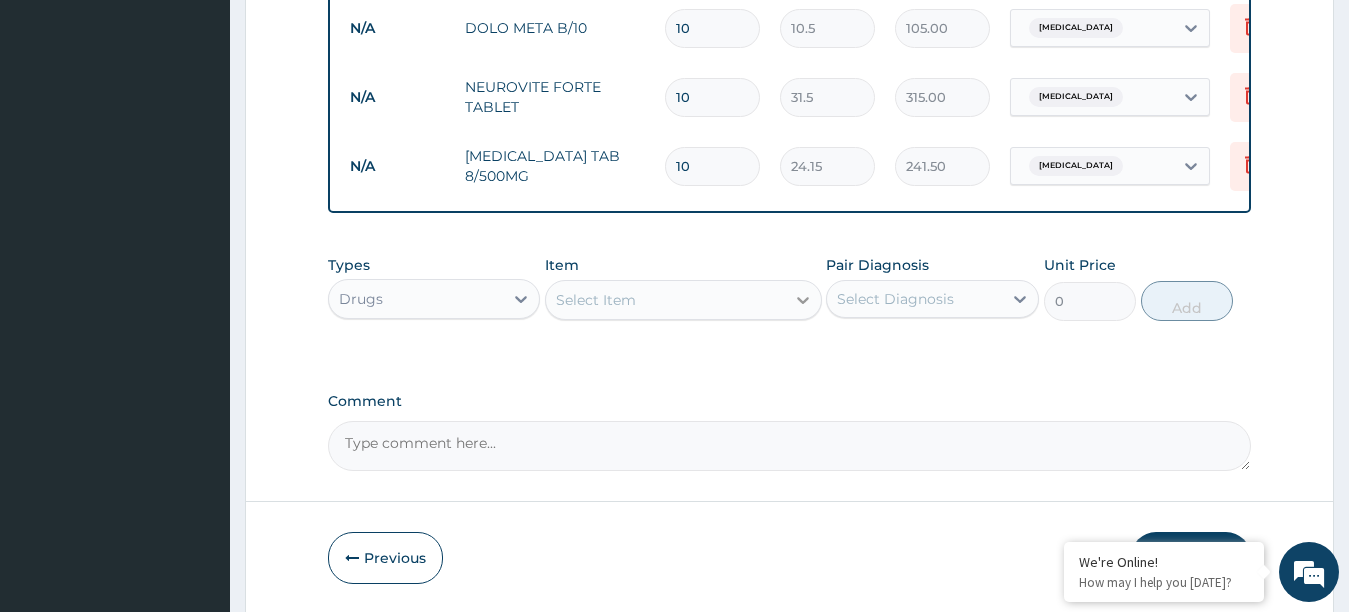 click 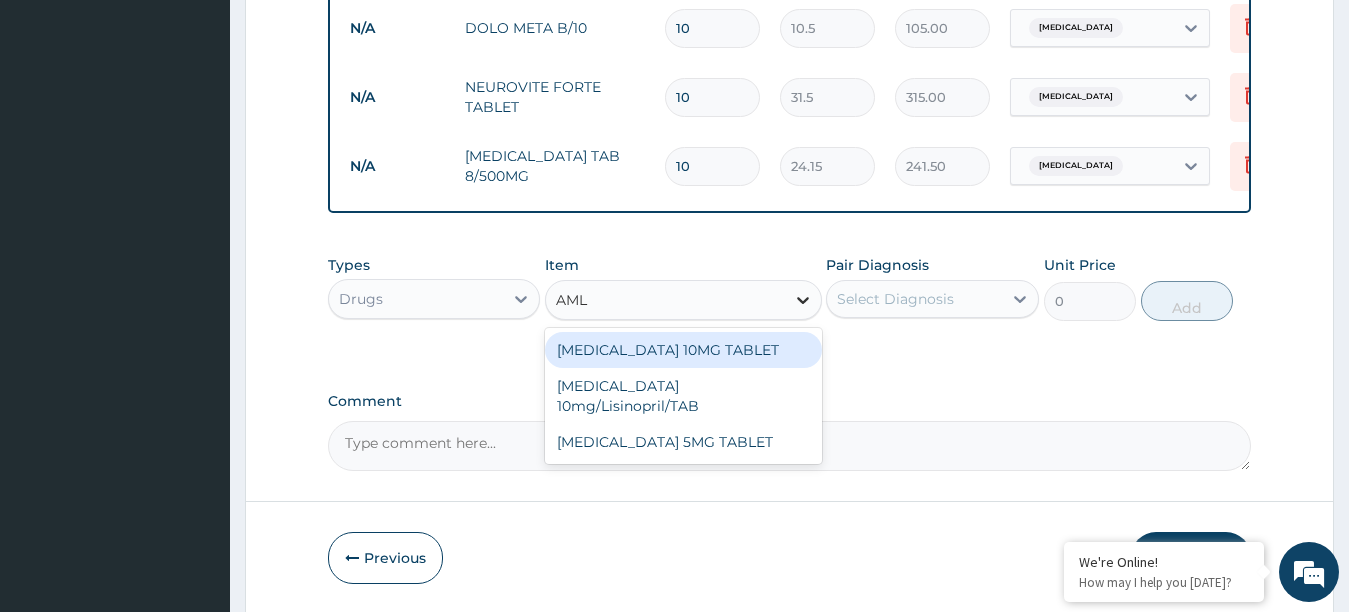 type on "AMLO" 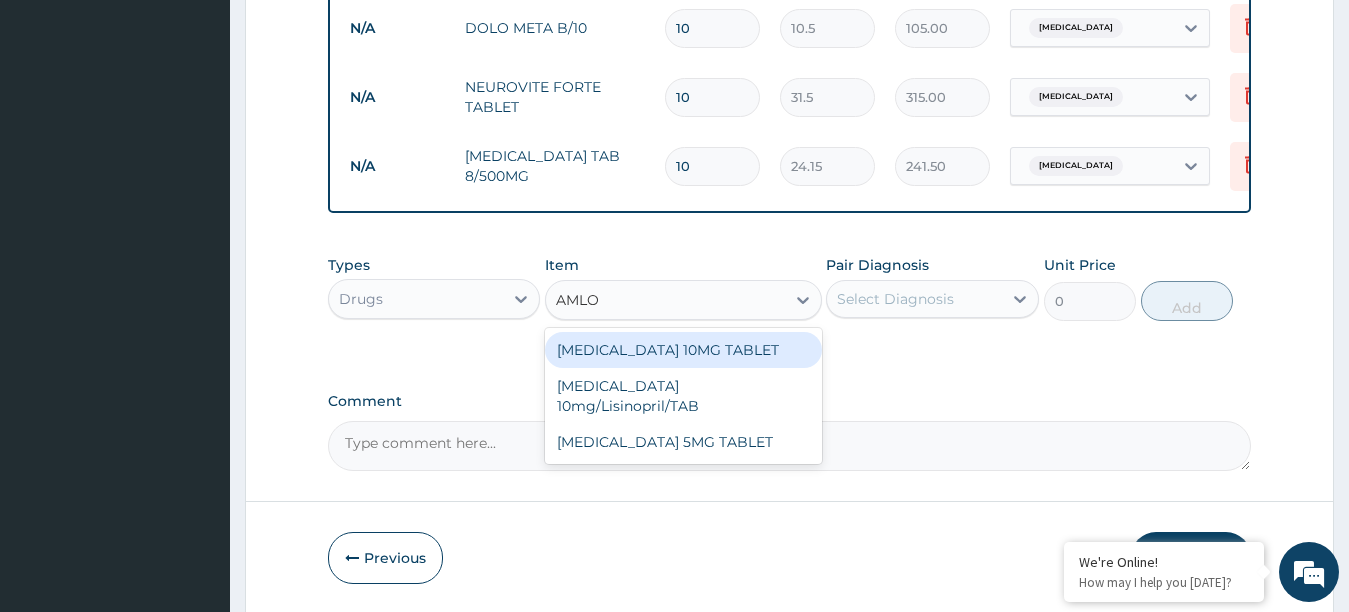 click on "AMLODIPINE 10MG TABLET" at bounding box center (683, 350) 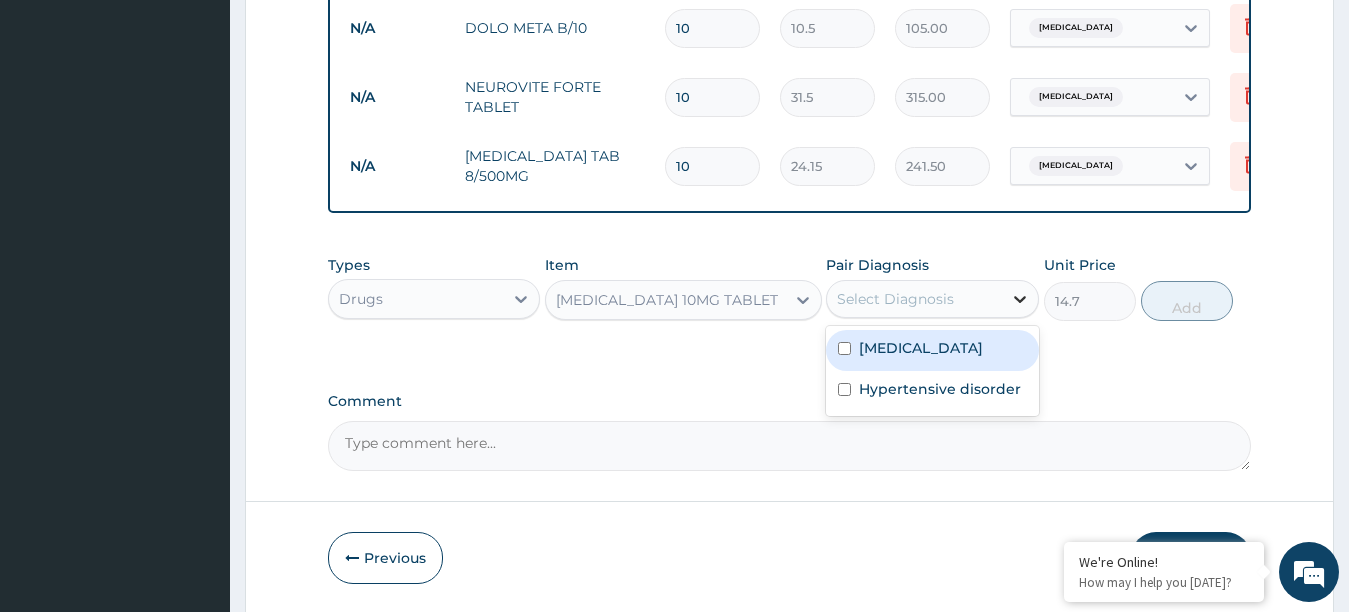 click 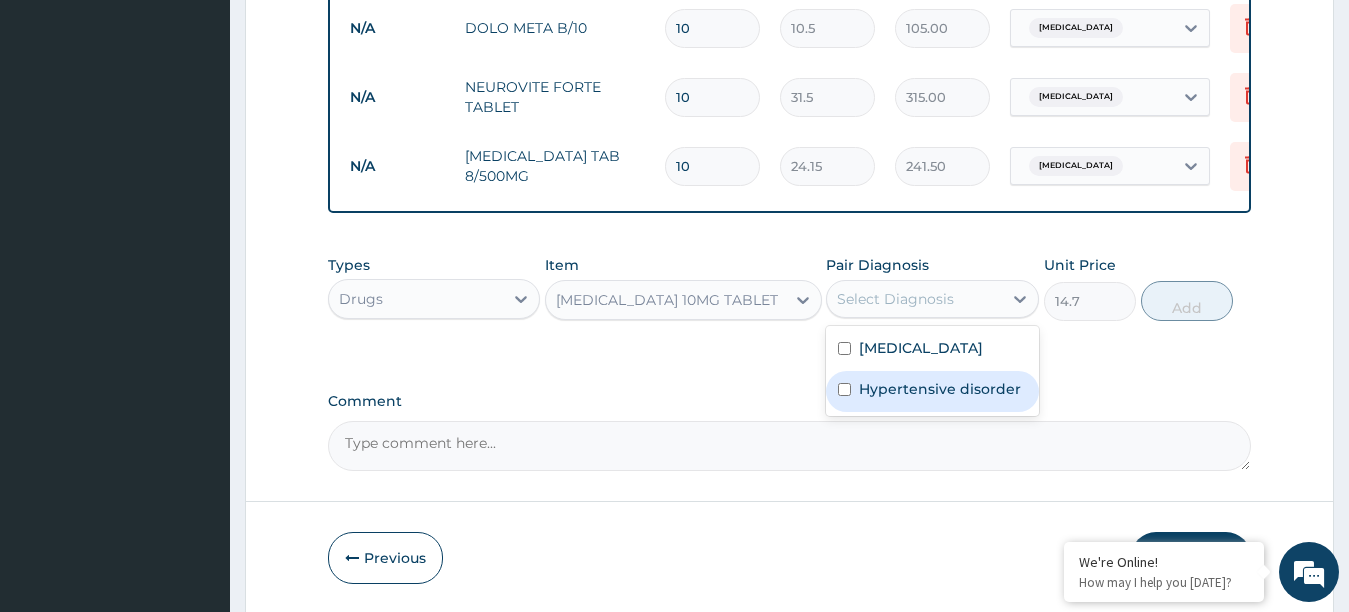 click on "Hypertensive disorder" at bounding box center (940, 389) 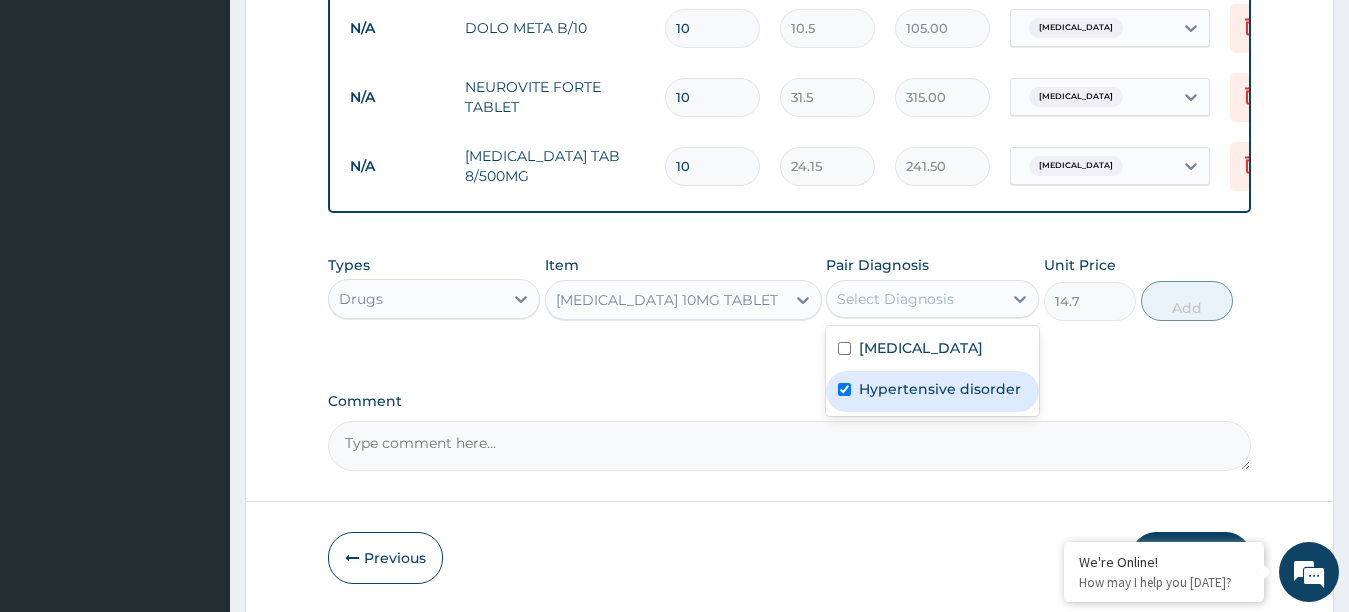 checkbox on "true" 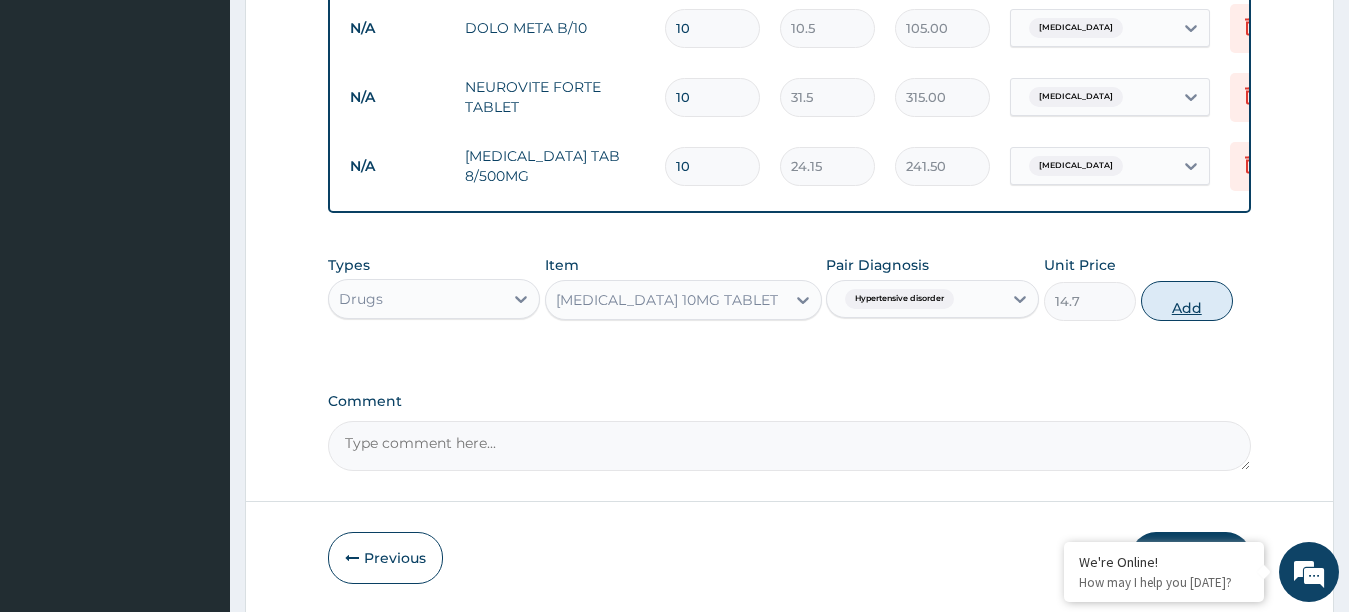 click on "Add" at bounding box center (1187, 301) 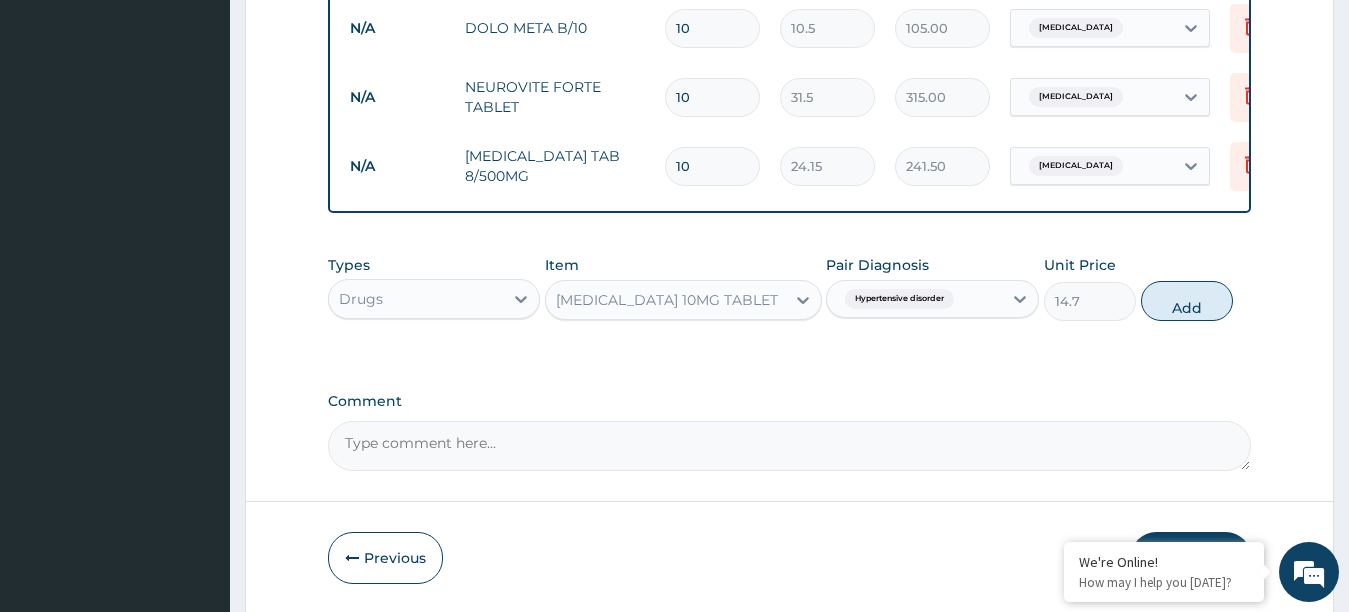 type on "0" 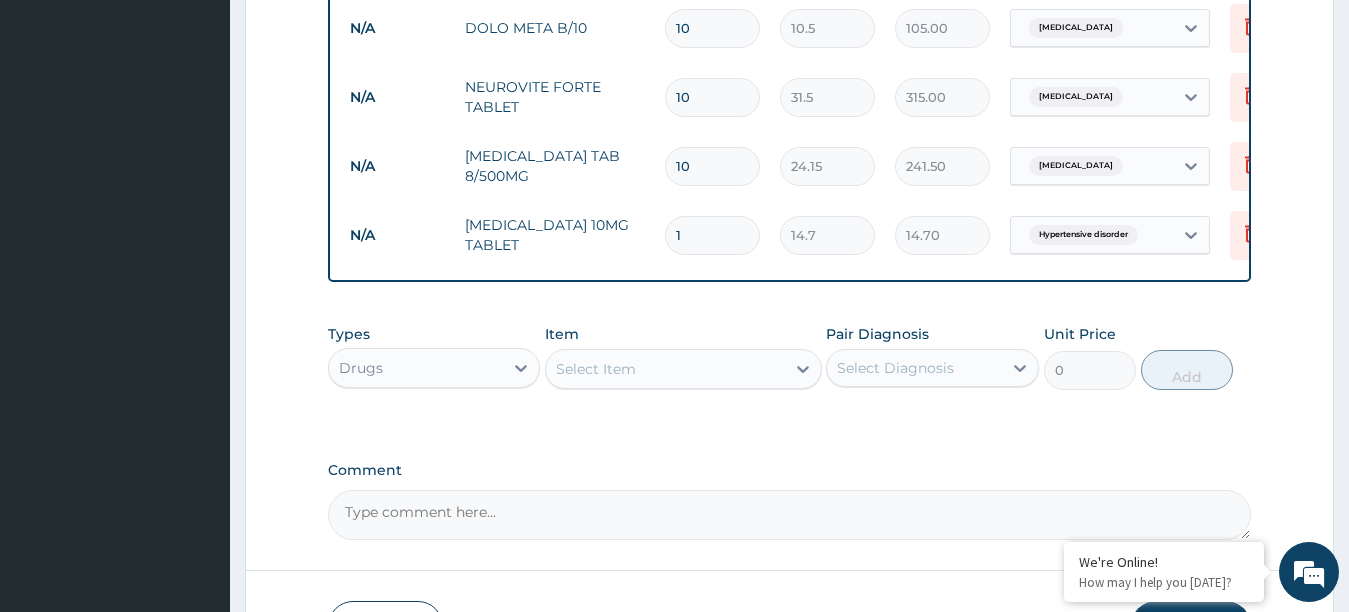 type 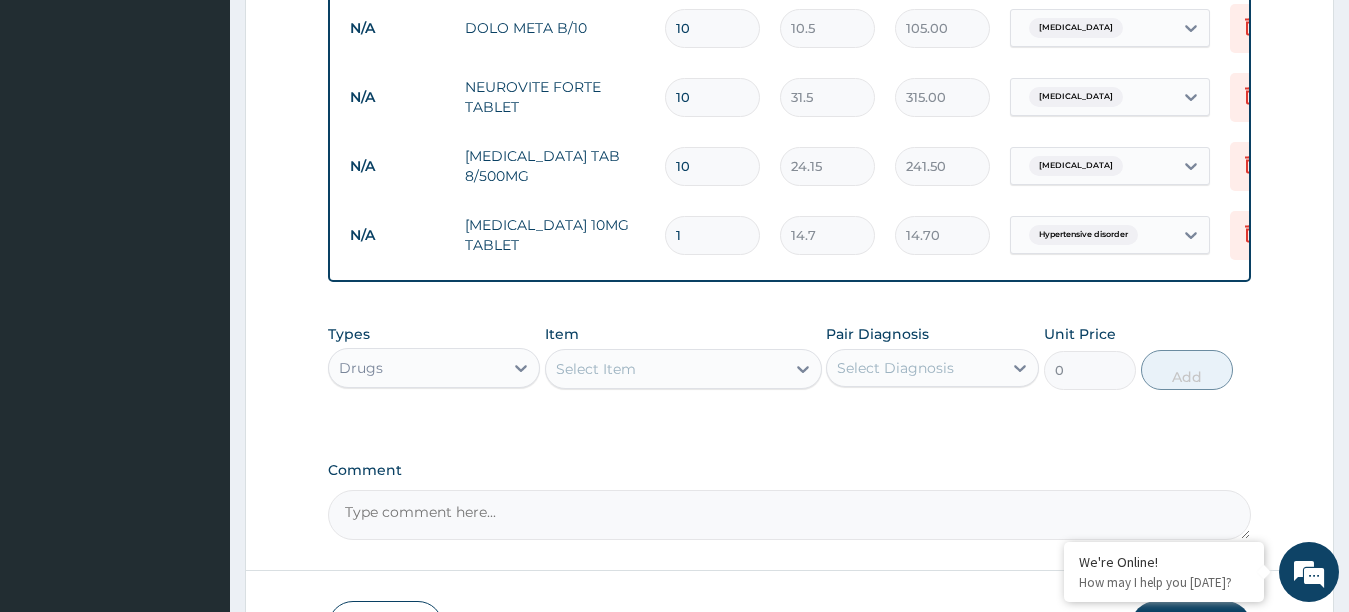 type on "0.00" 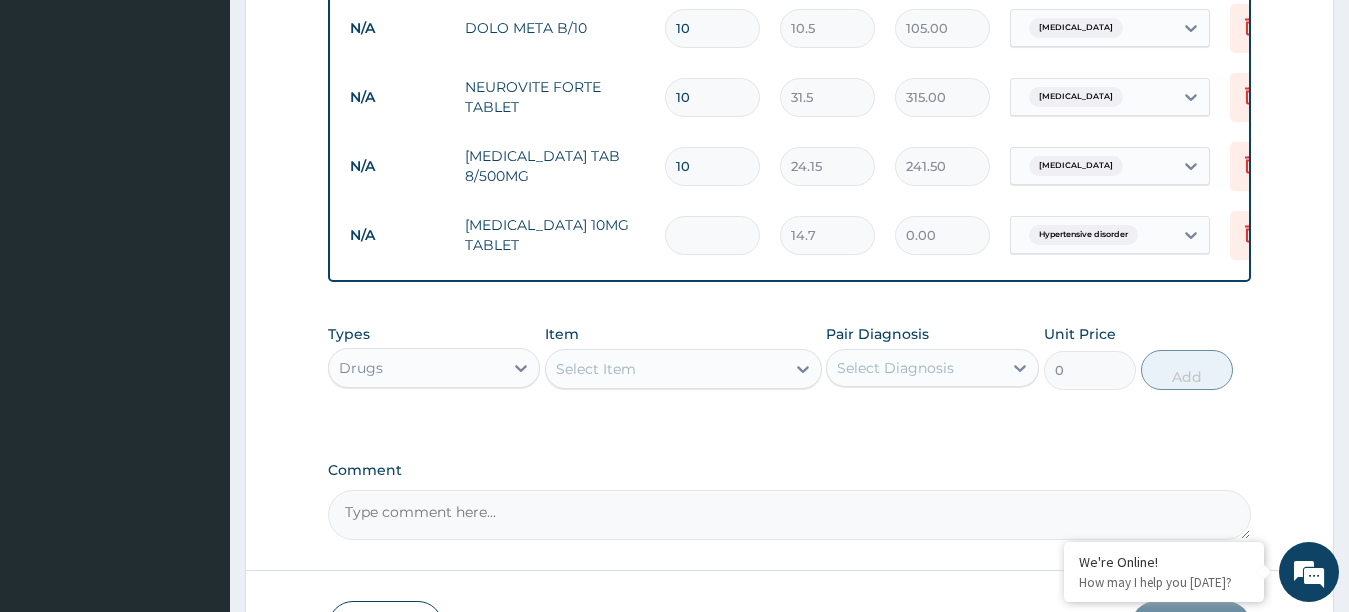type on "1" 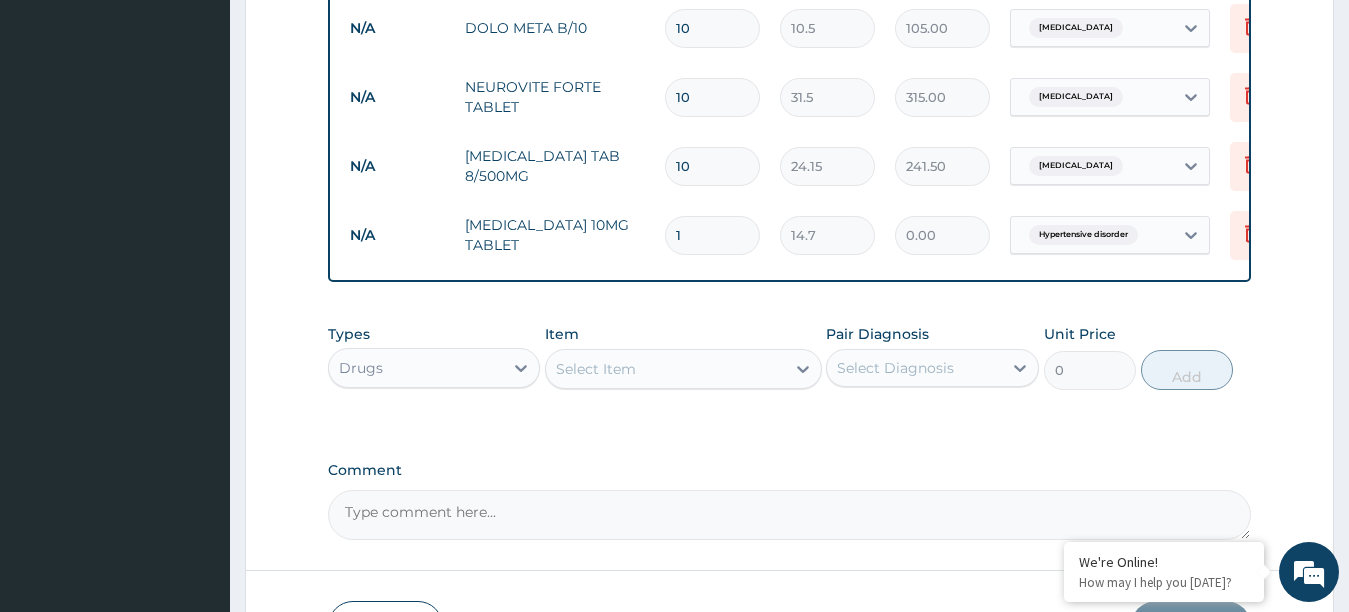 type on "14.70" 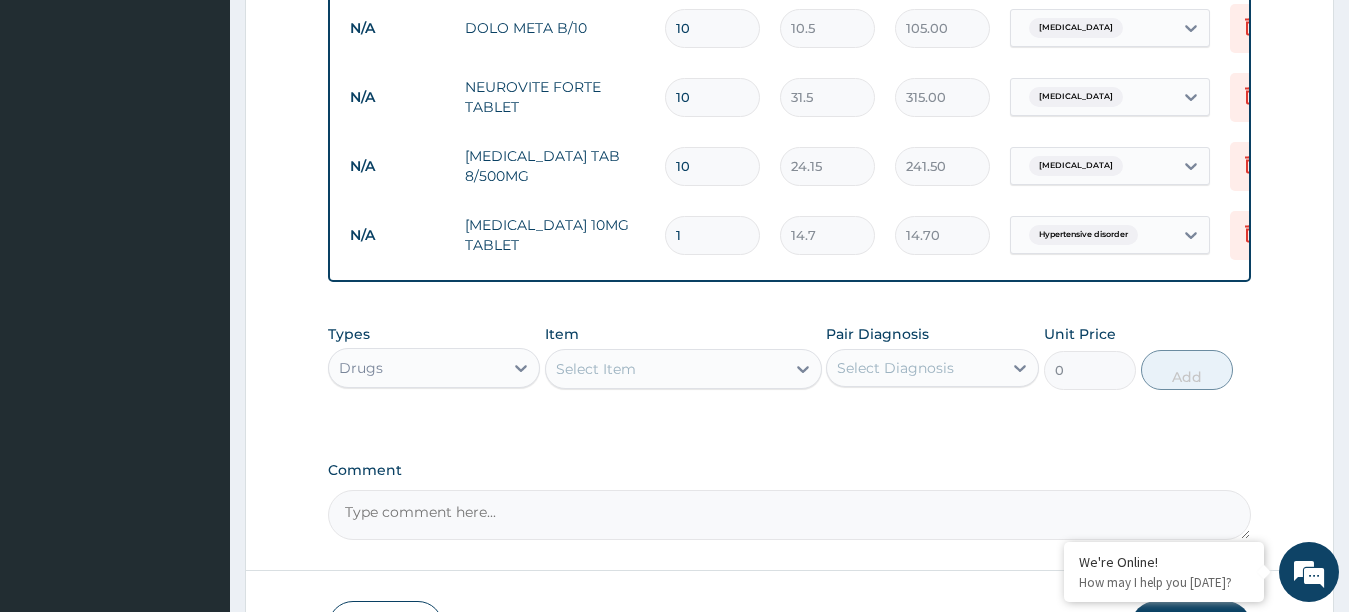 type on "14" 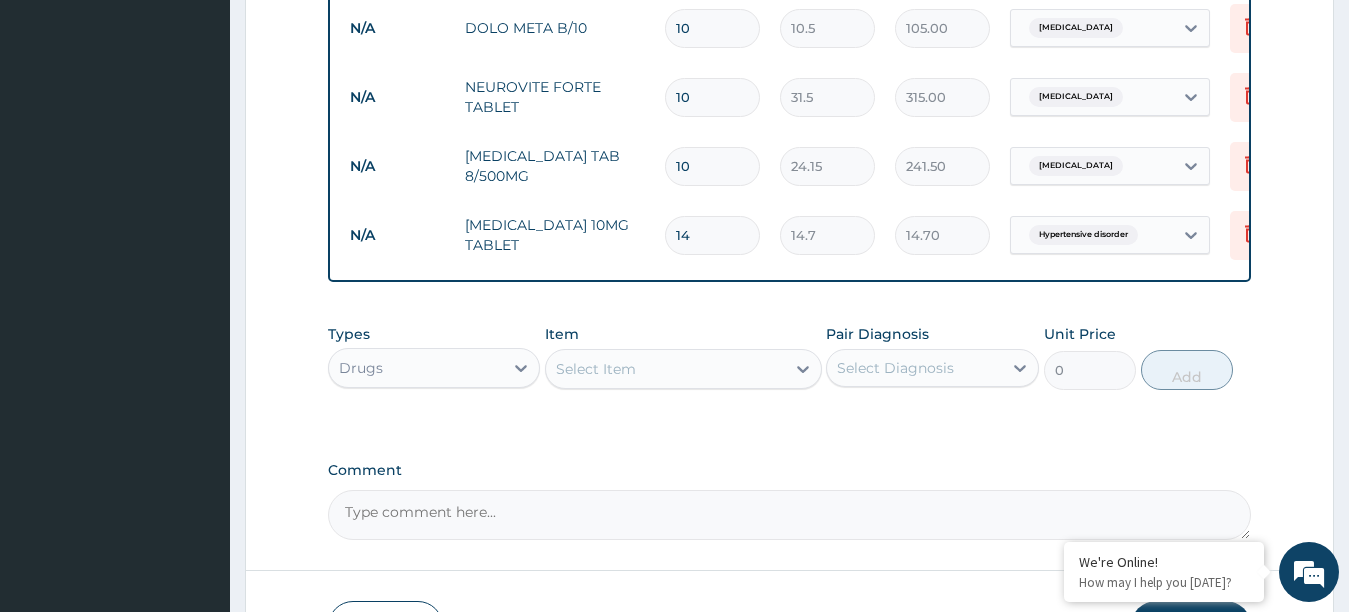 type on "205.80" 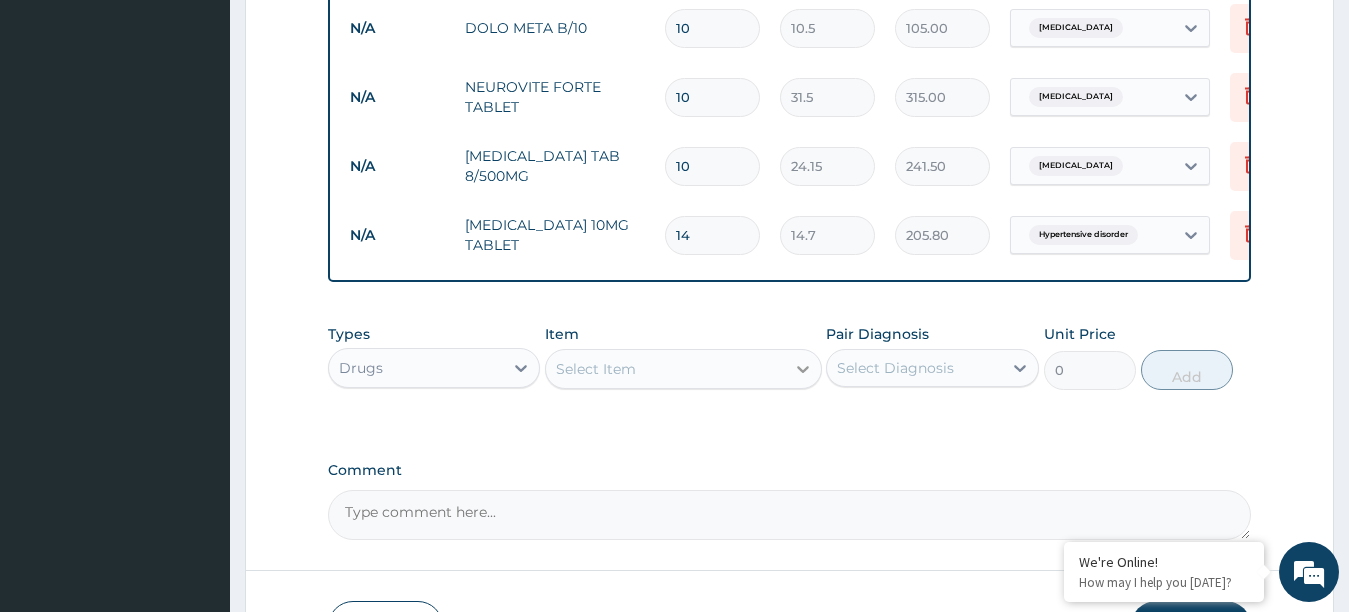 type on "14" 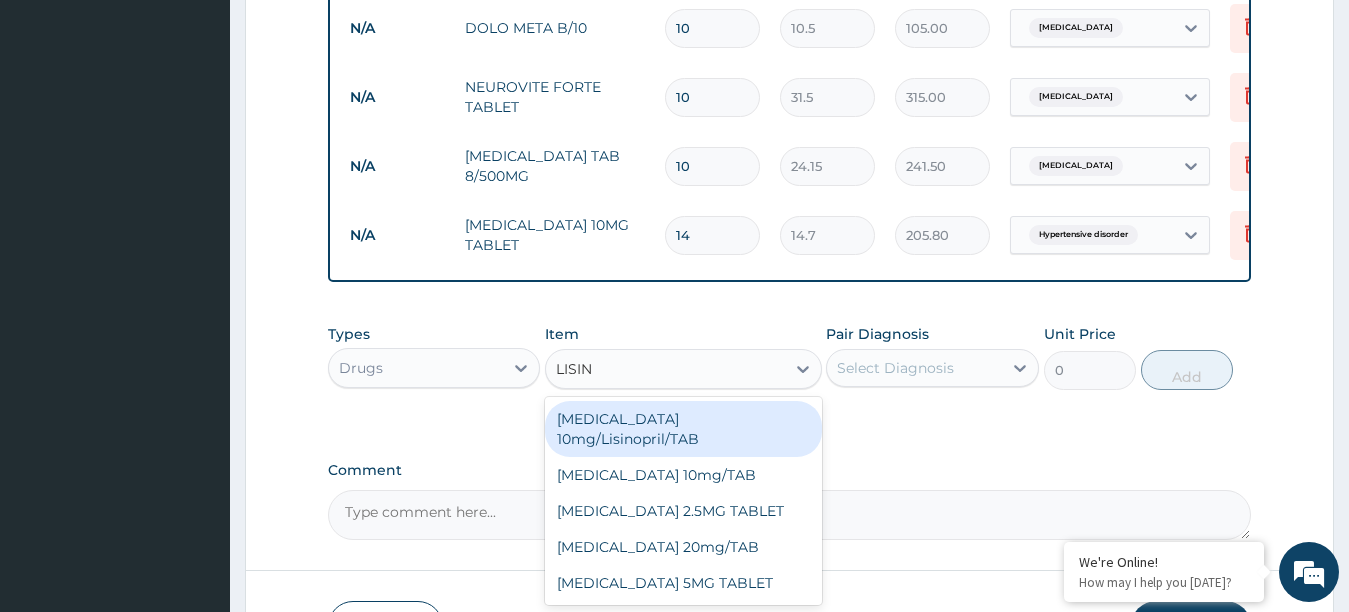 type on "LISINO" 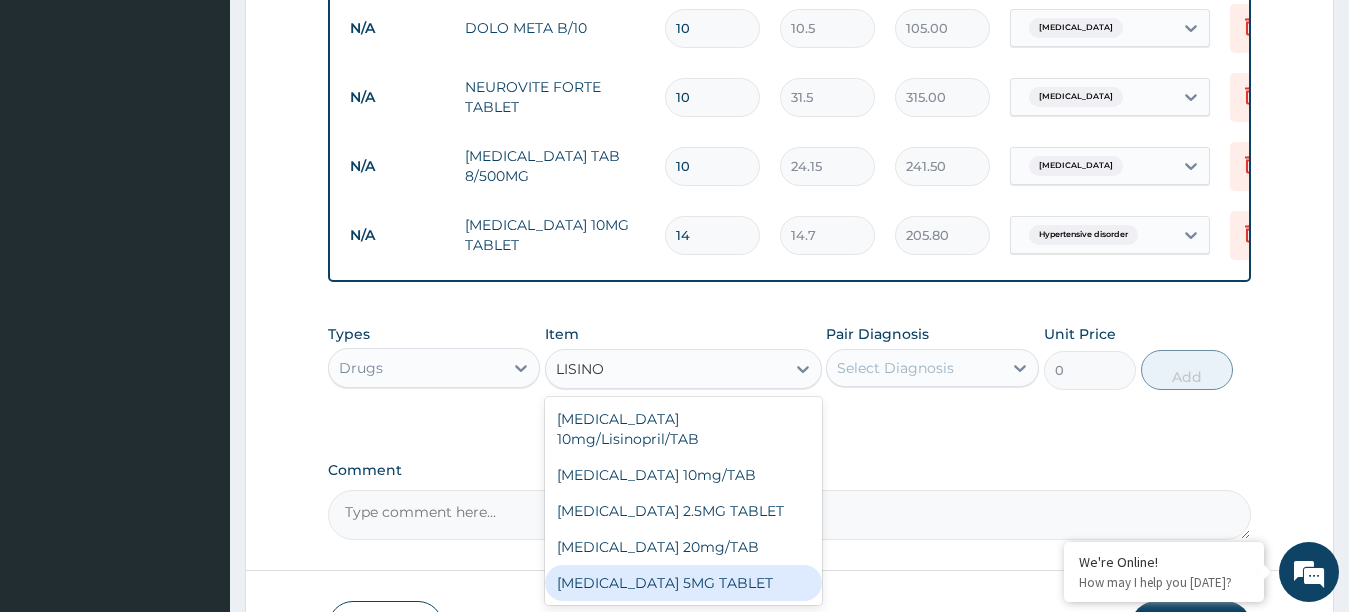 click on "LISINOPRIL 5MG TABLET" at bounding box center [683, 583] 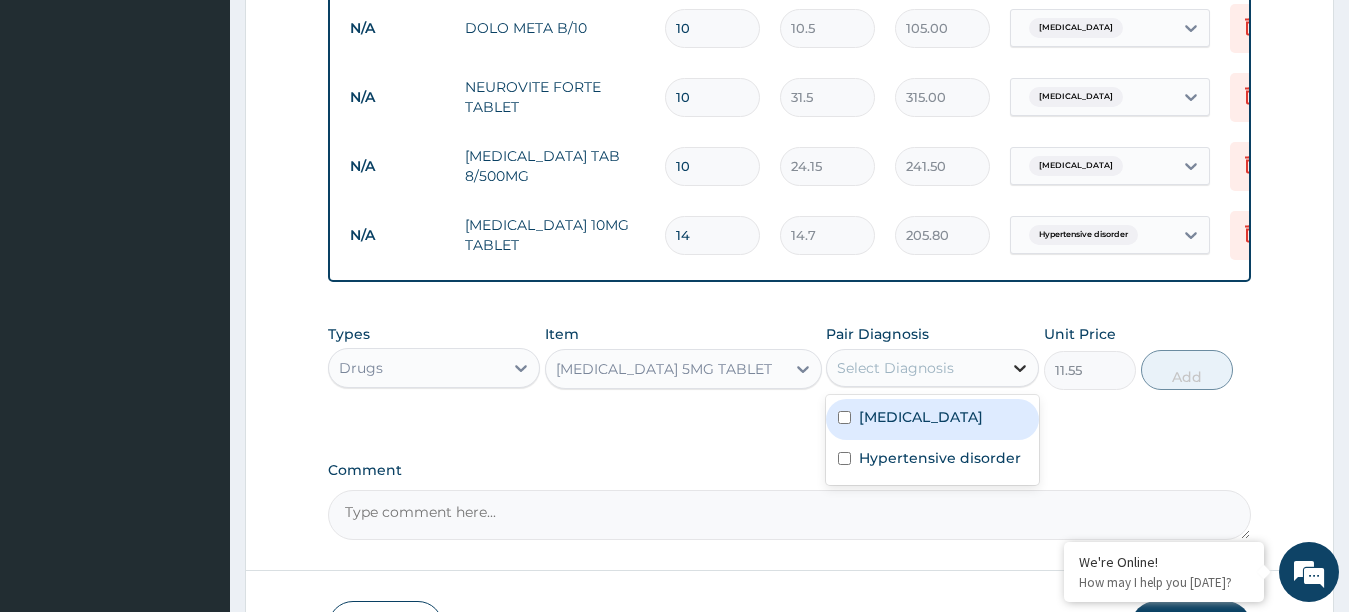click 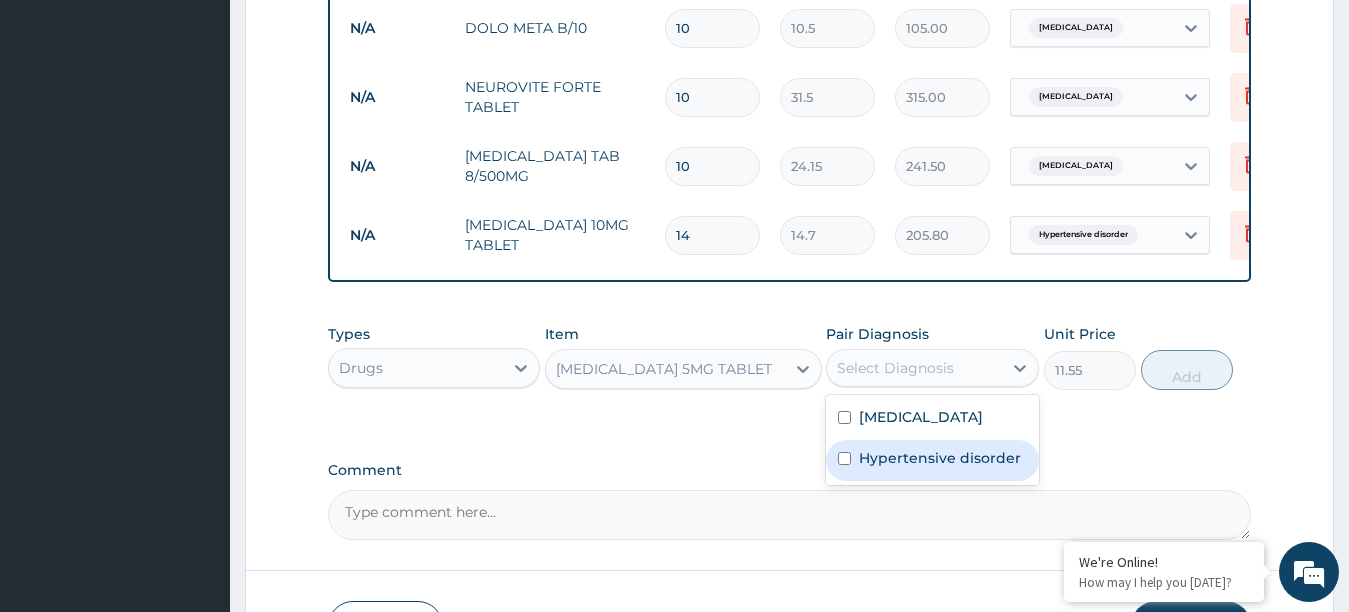 click on "Hypertensive disorder" at bounding box center (940, 458) 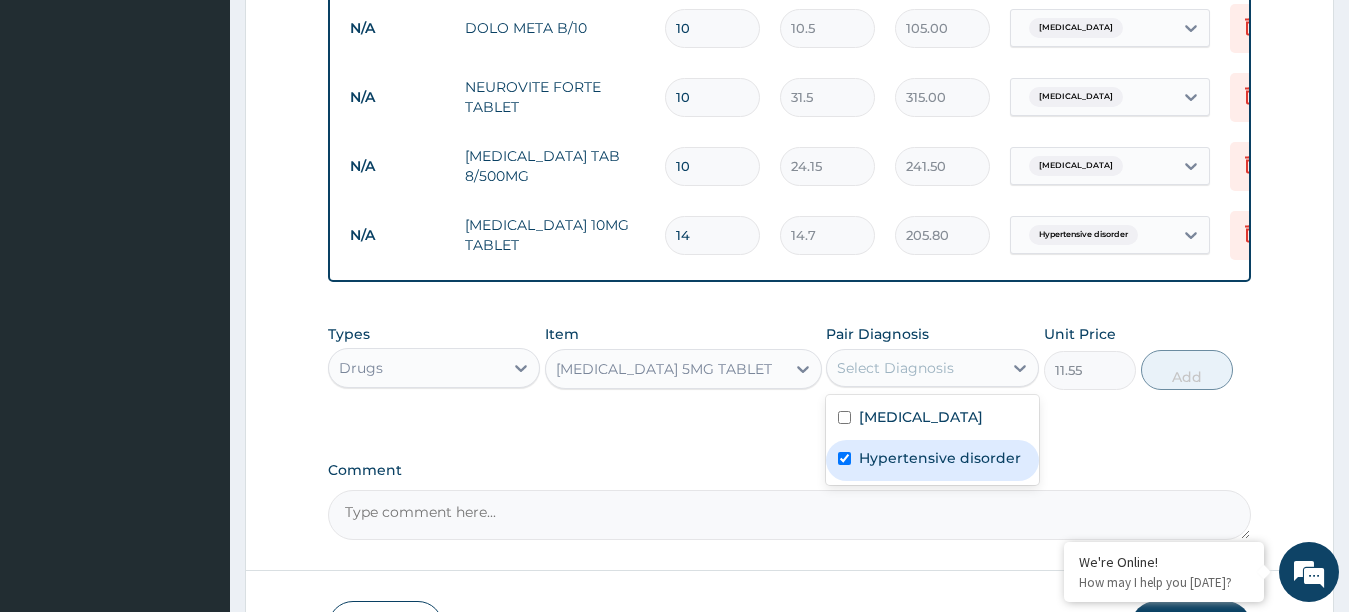 checkbox on "true" 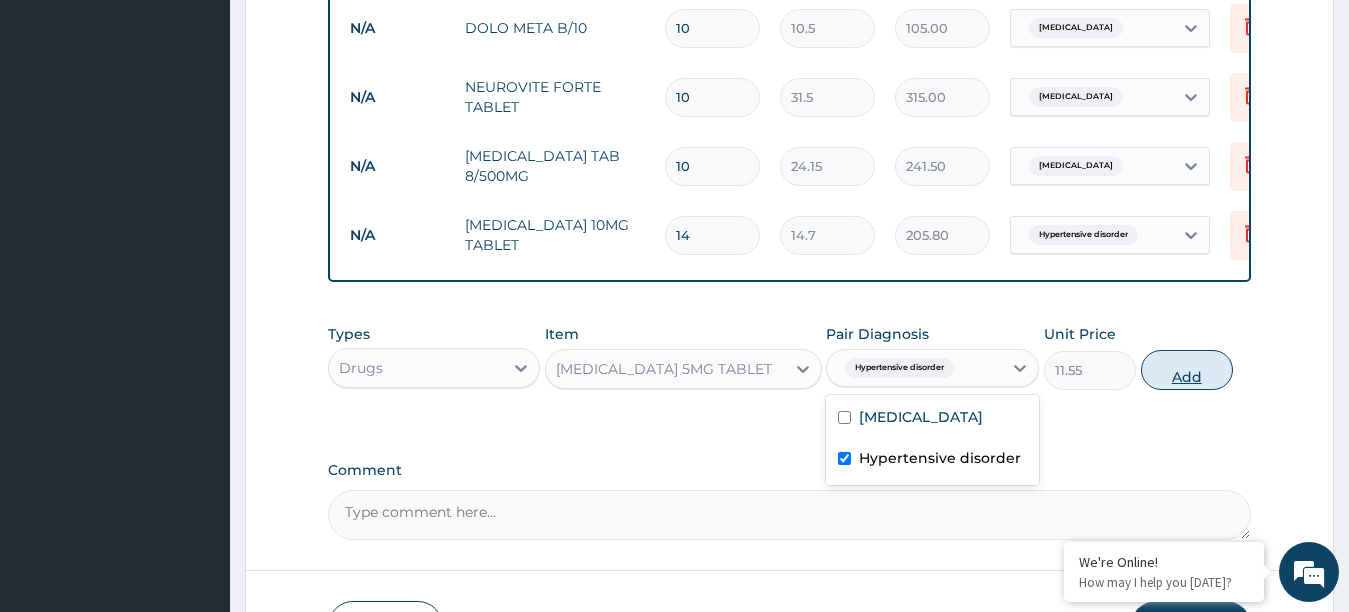 click on "Add" at bounding box center (1187, 370) 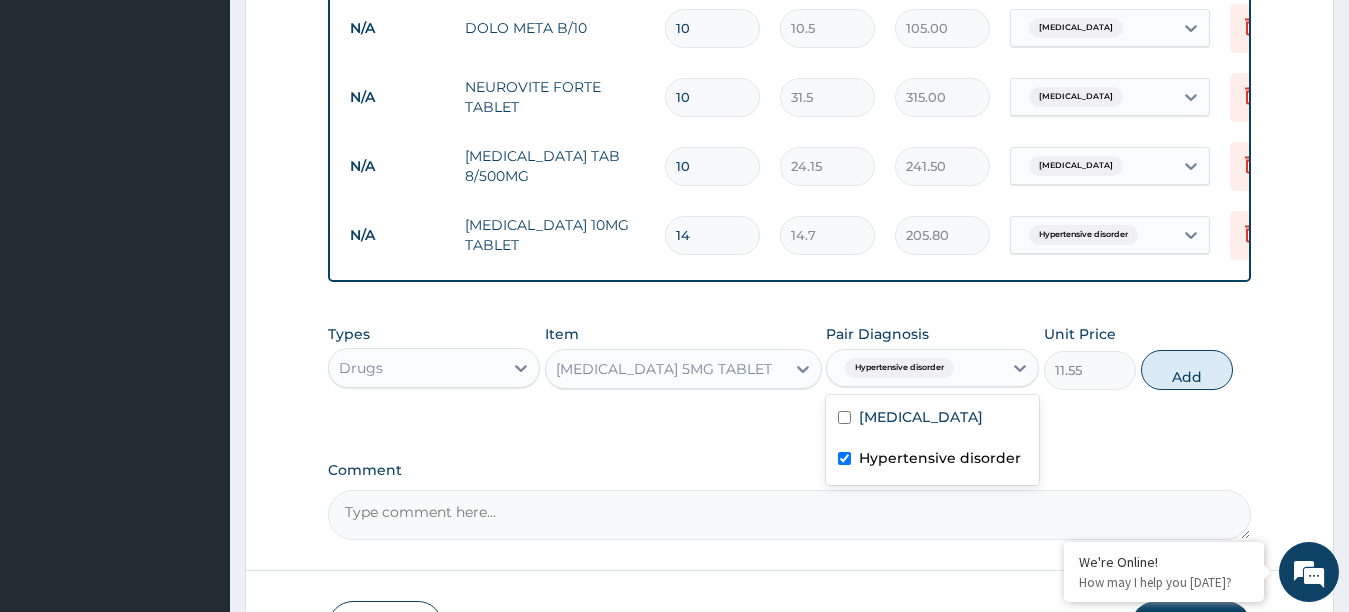 type on "0" 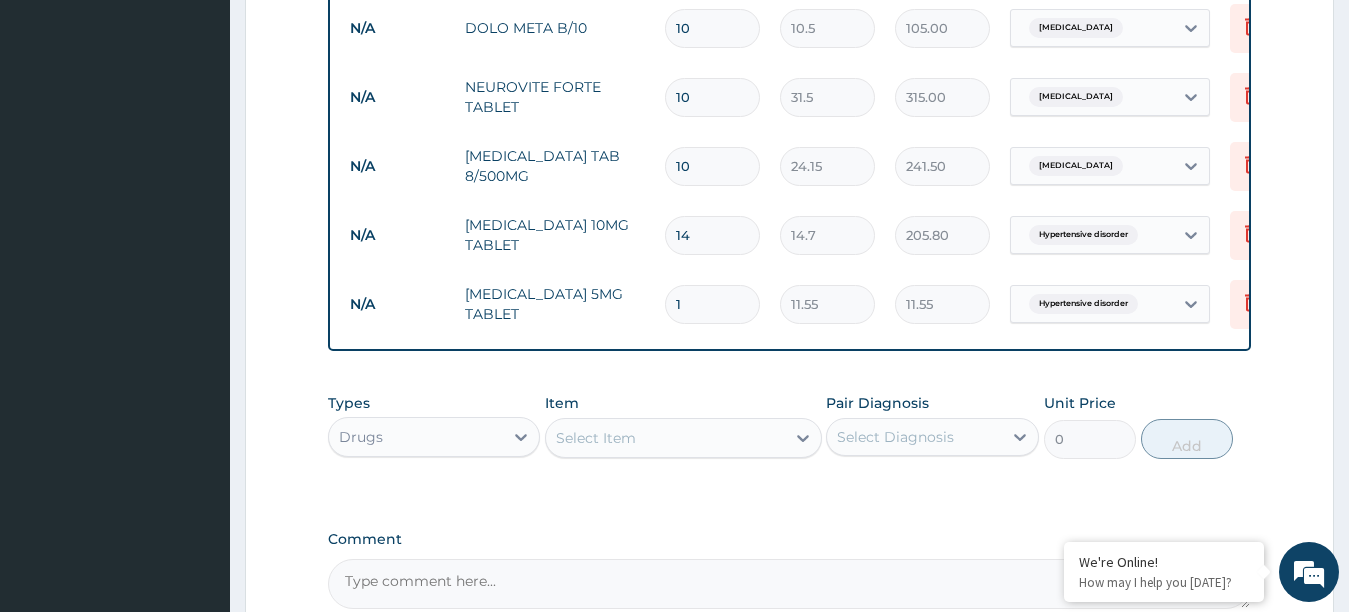 type 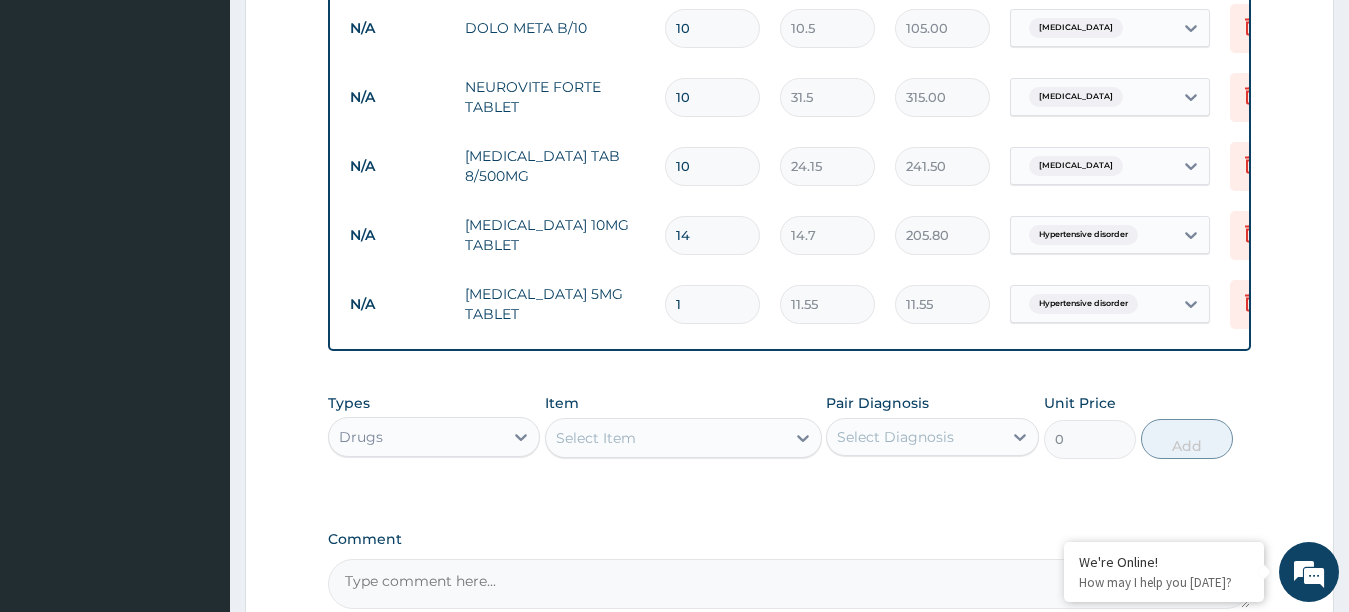 type on "0.00" 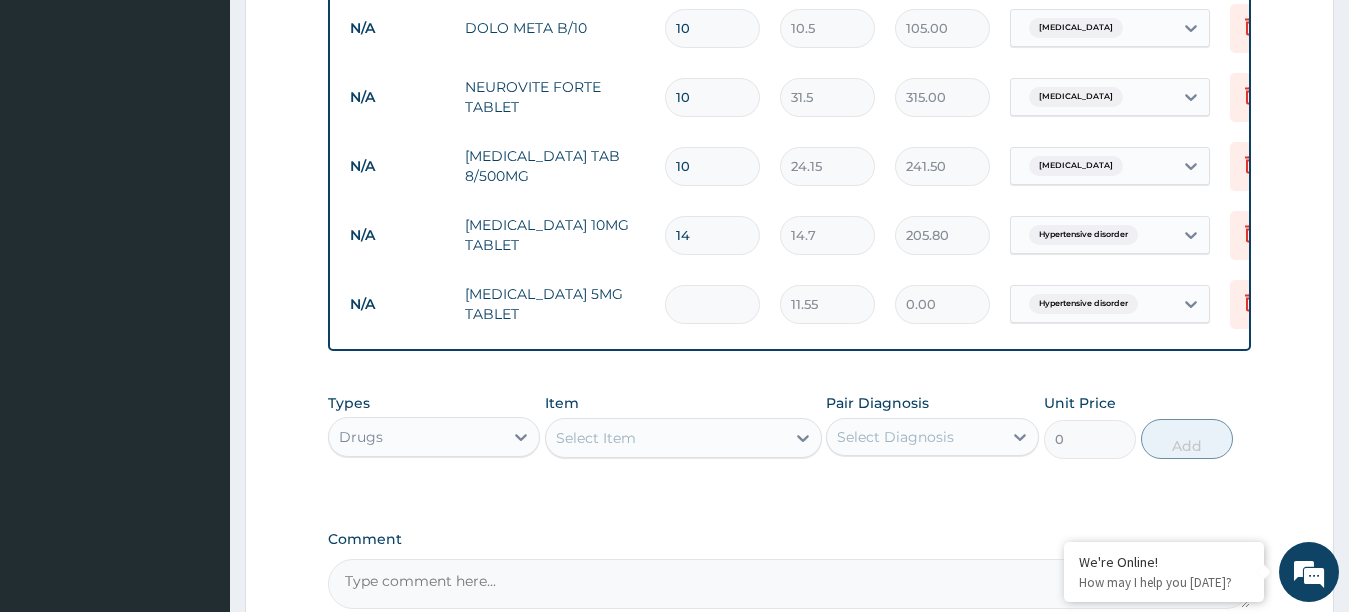 type on "1" 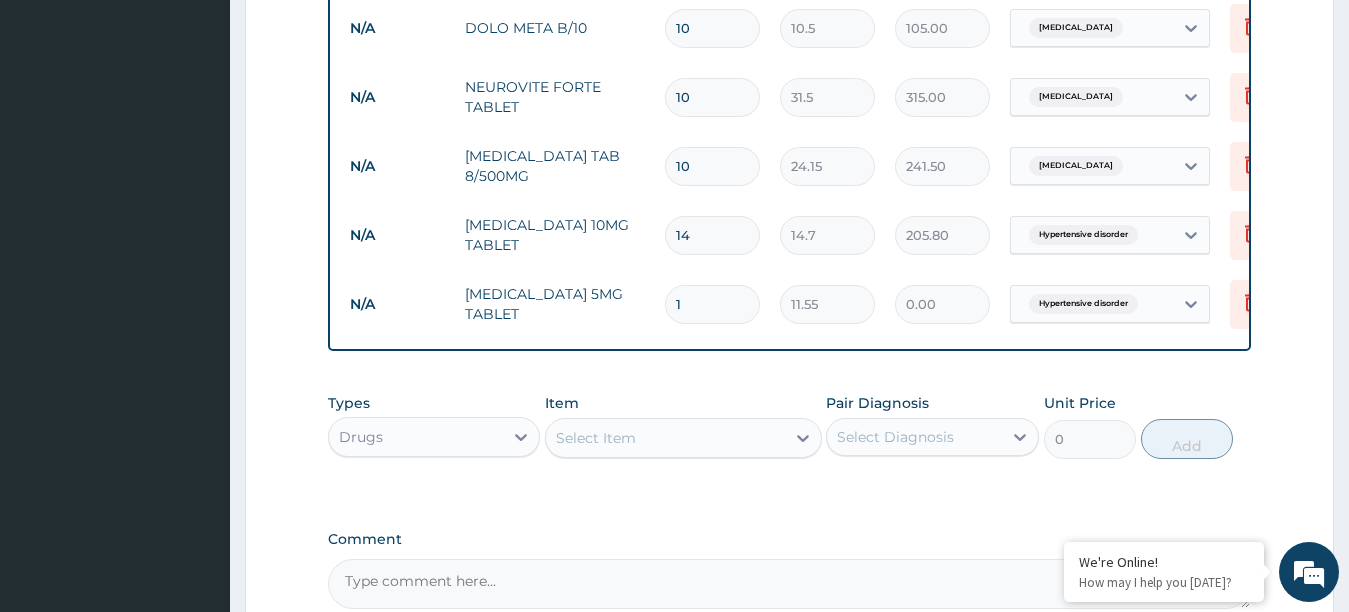 type on "11.55" 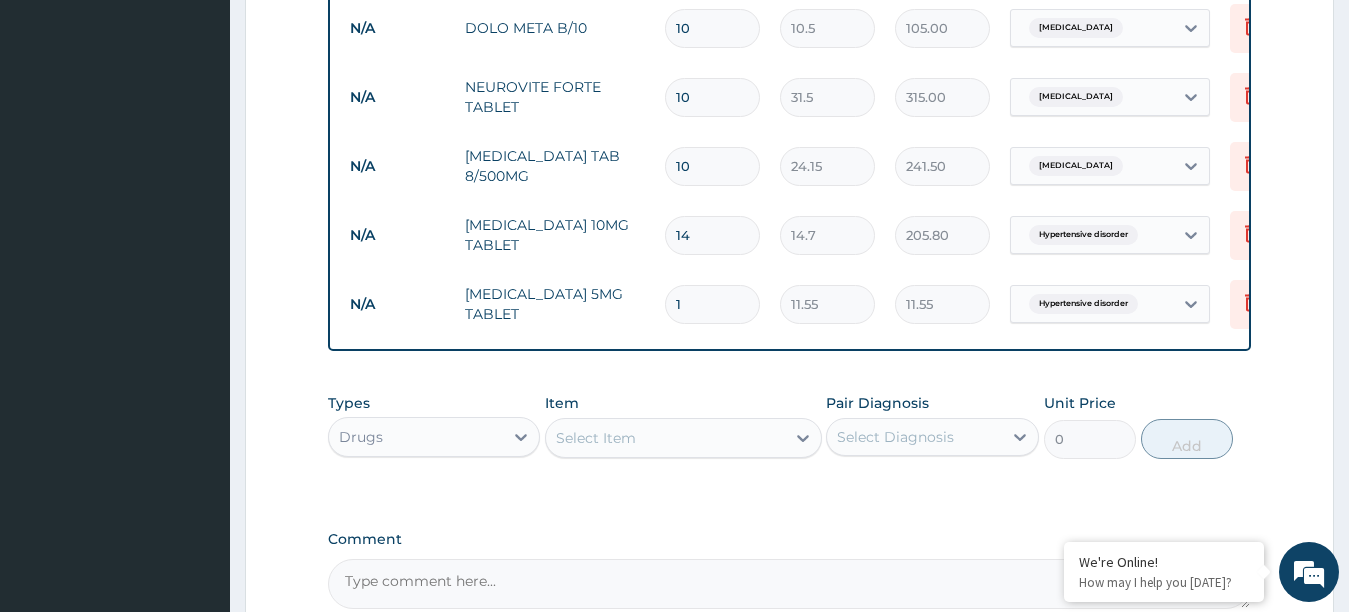 type on "10" 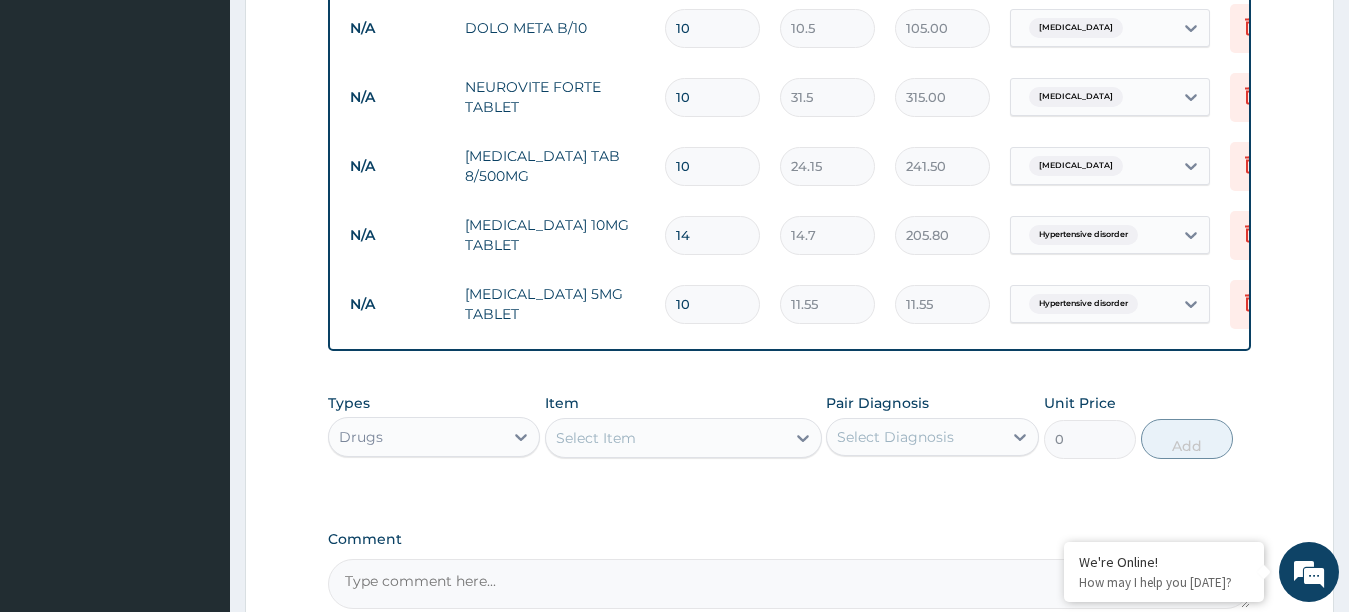 type on "115.50" 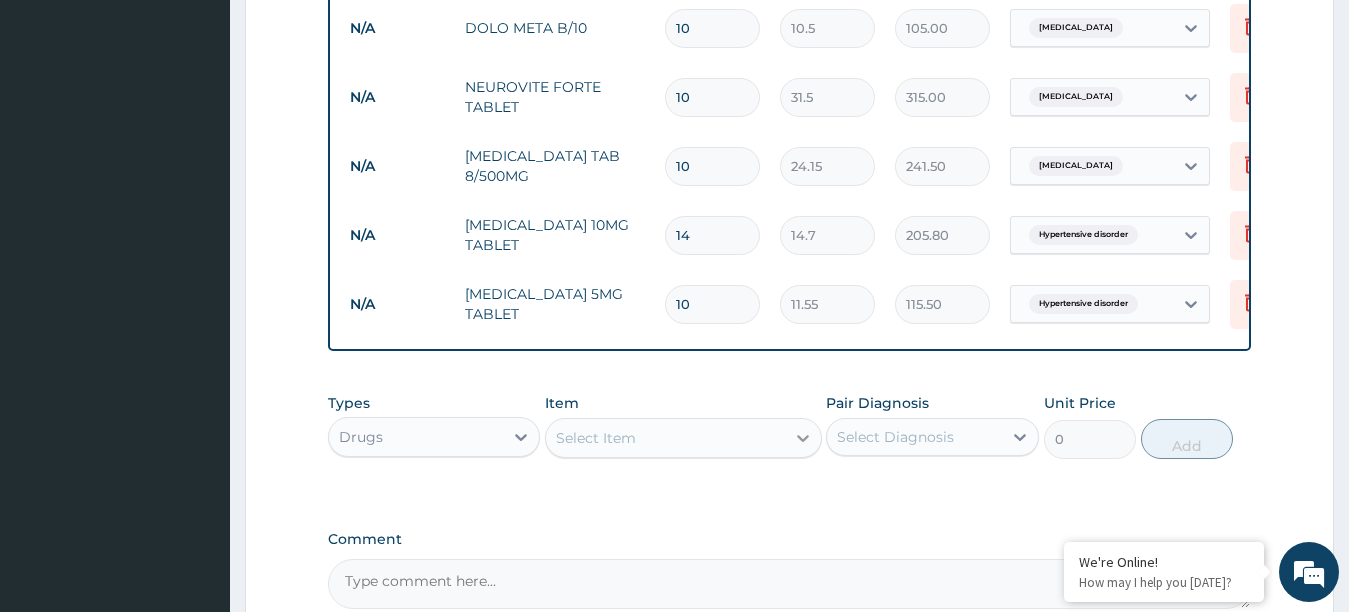 click 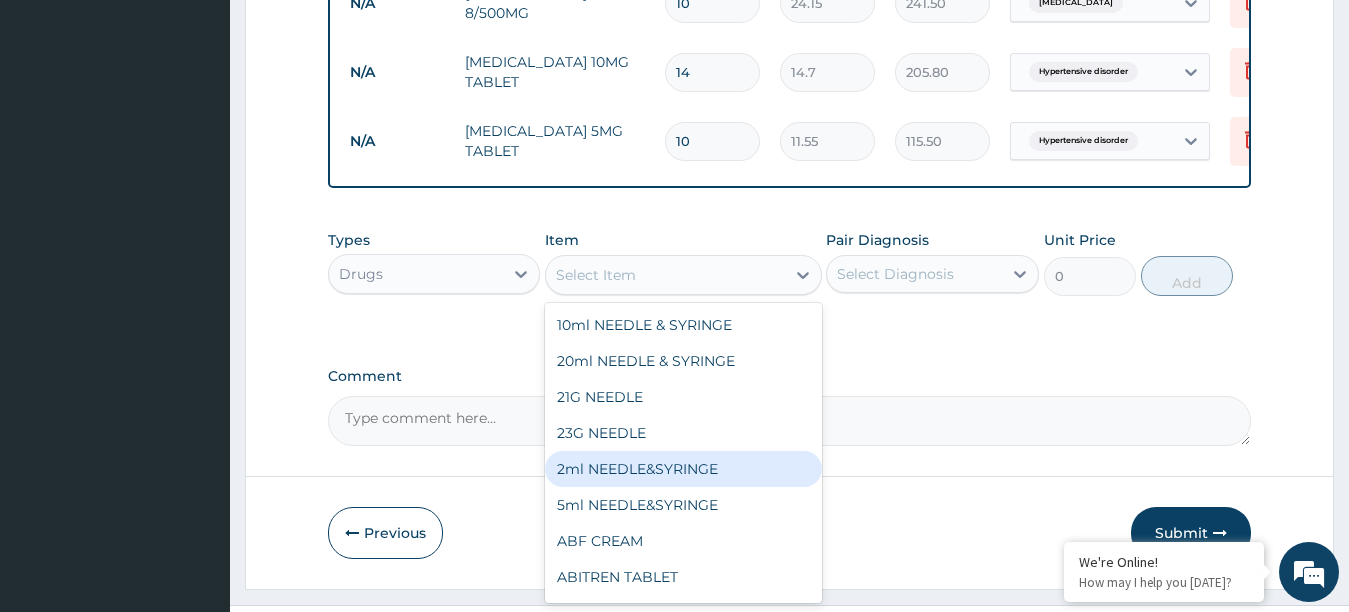 scroll, scrollTop: 1304, scrollLeft: 0, axis: vertical 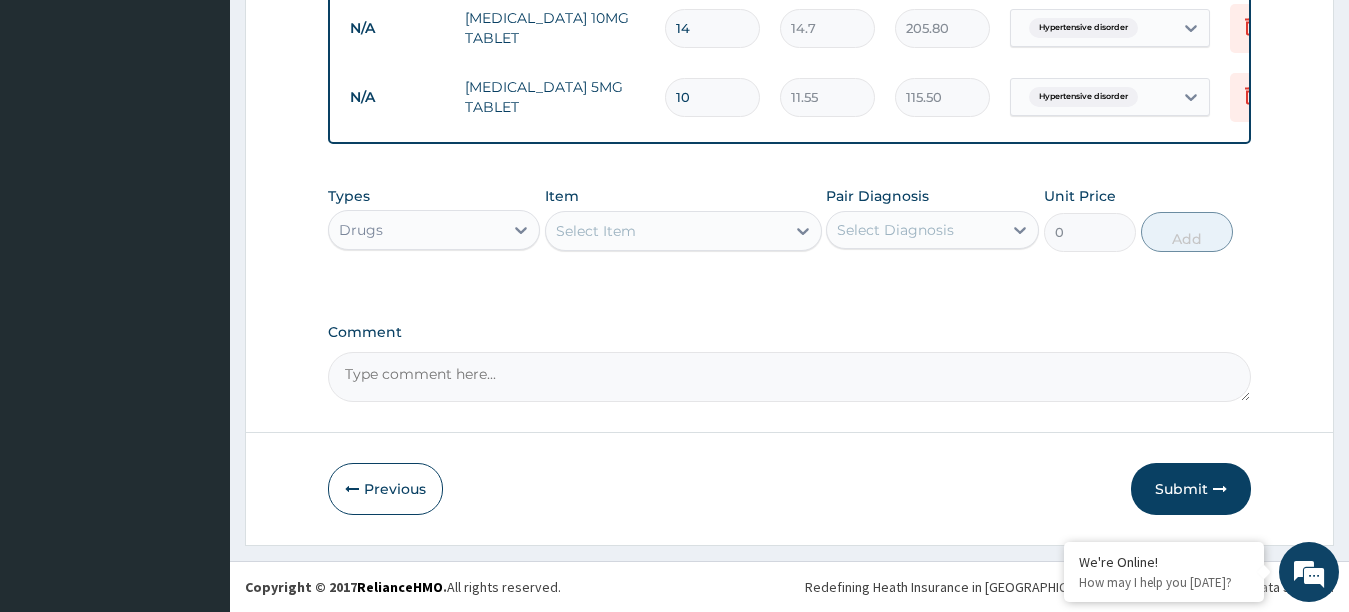 click on "10" at bounding box center [712, 97] 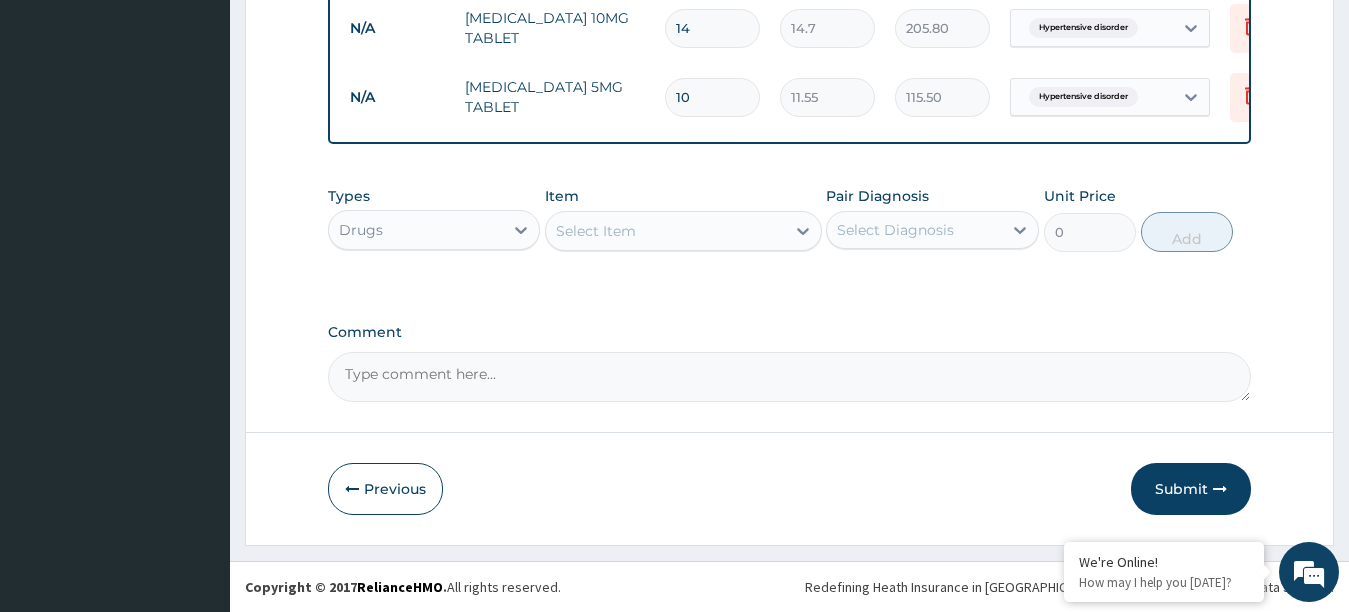 type on "1" 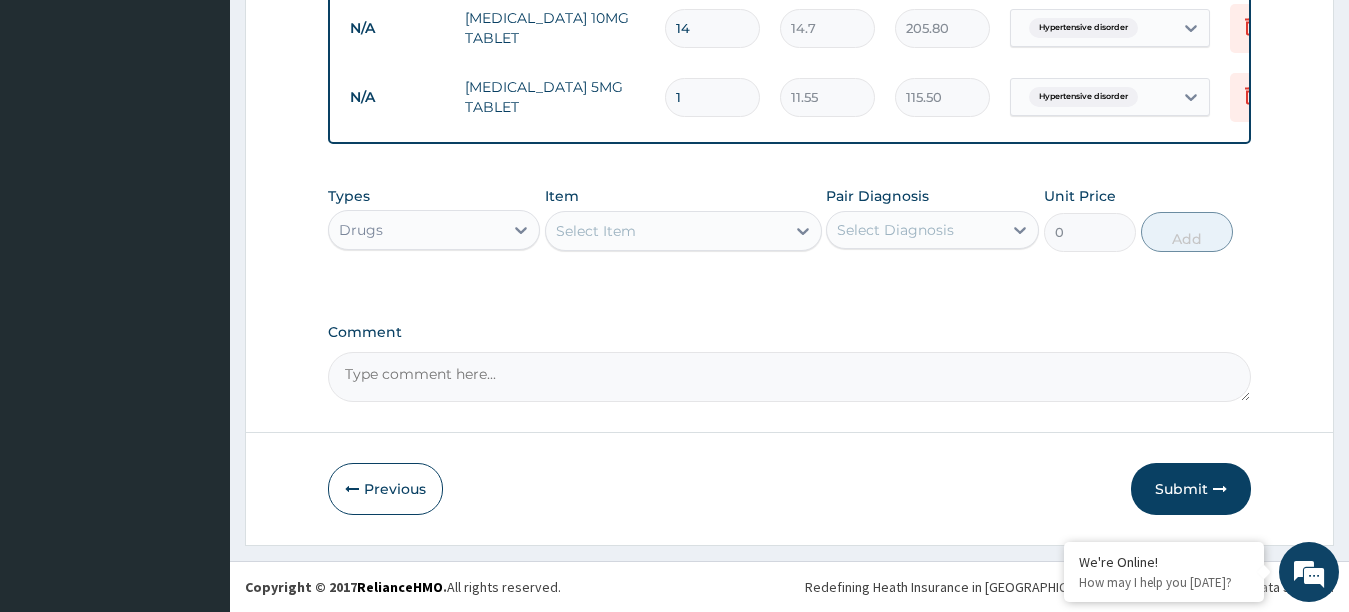 type on "11.55" 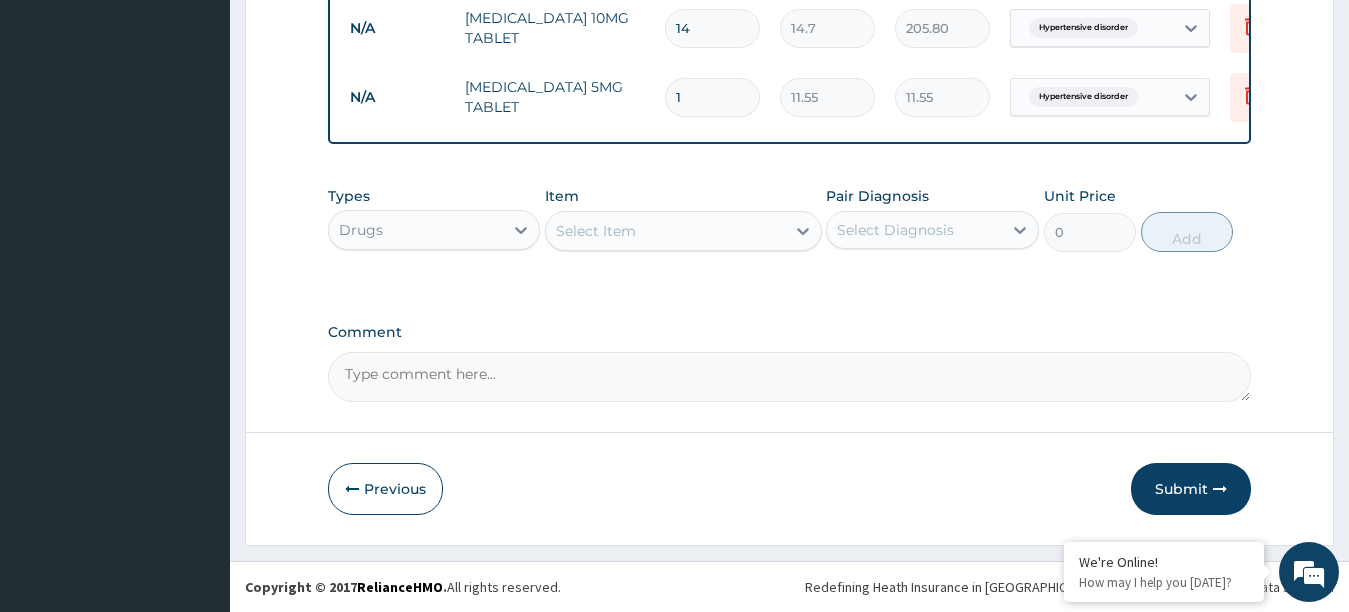 type on "14" 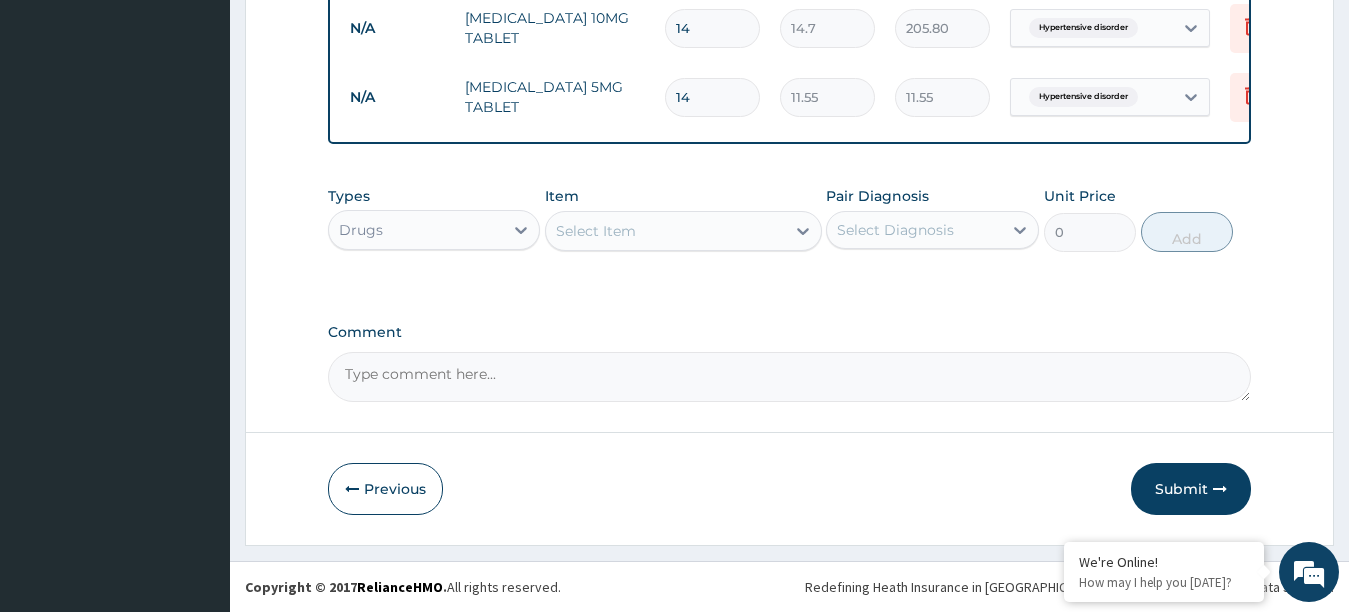 type on "161.70" 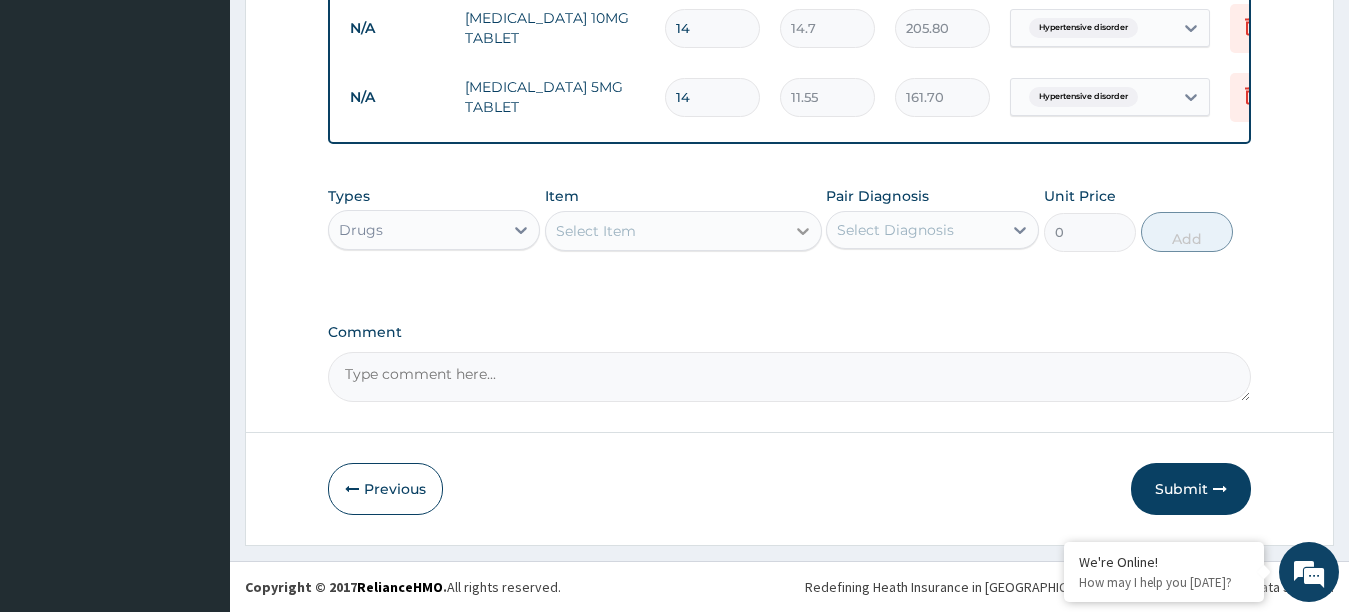type on "14" 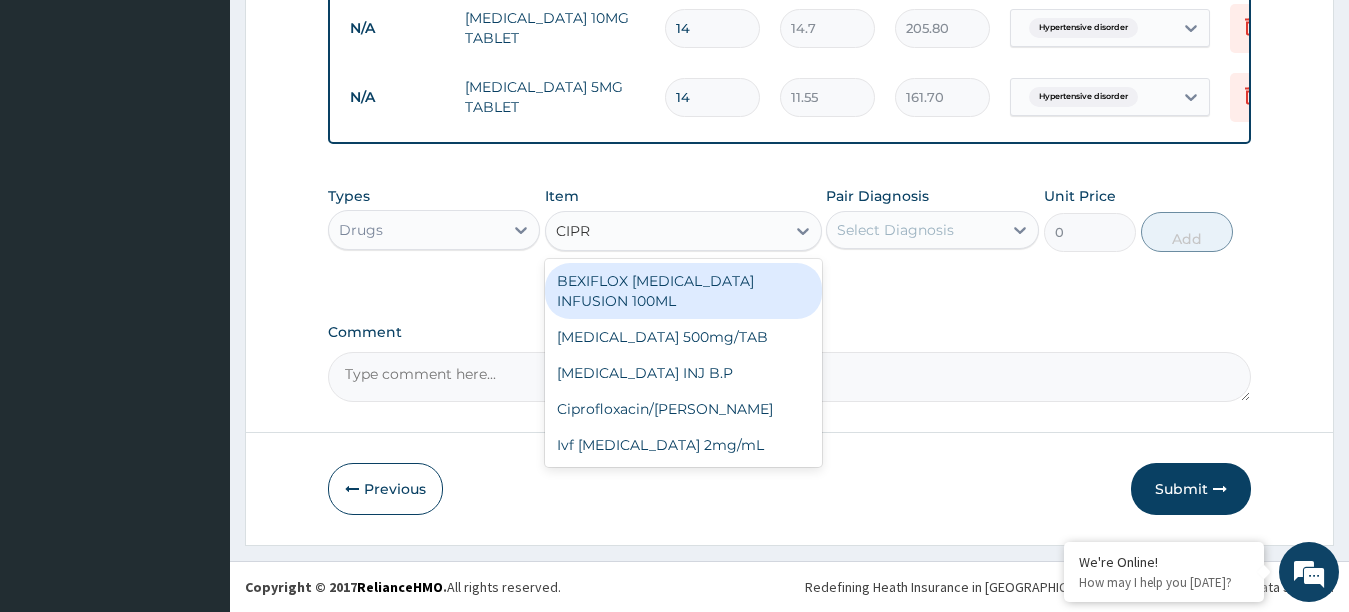 type on "CIPRO" 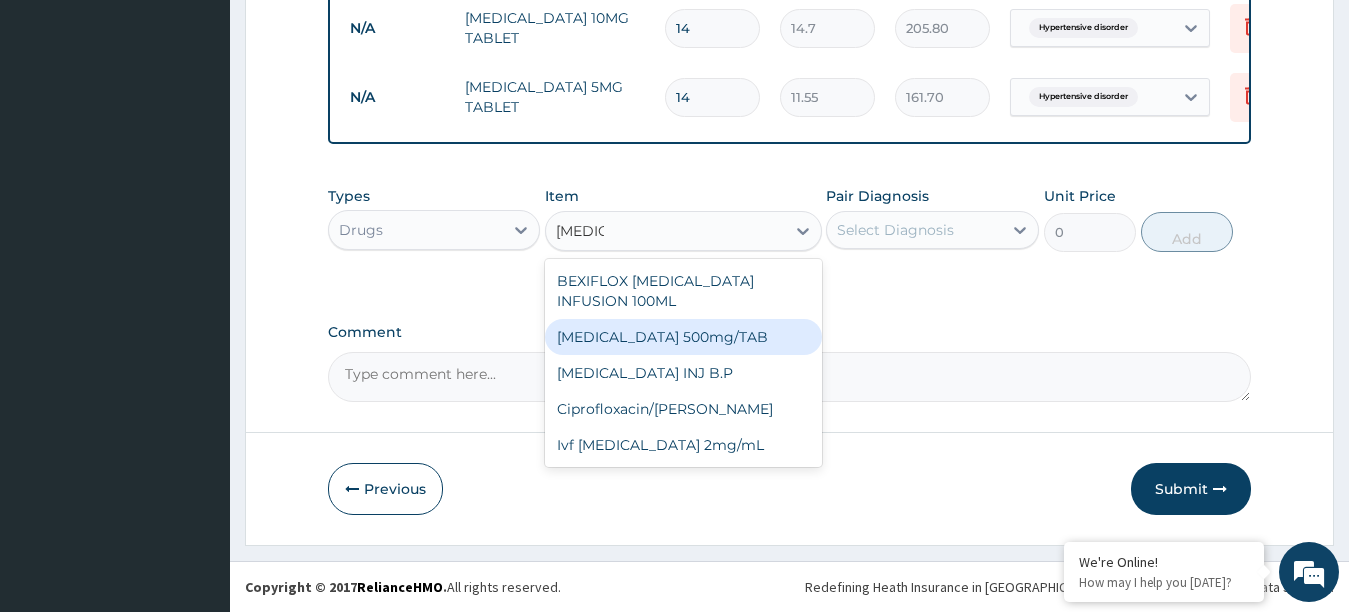 click on "Ciprofloxacin 500mg/TAB" at bounding box center (683, 337) 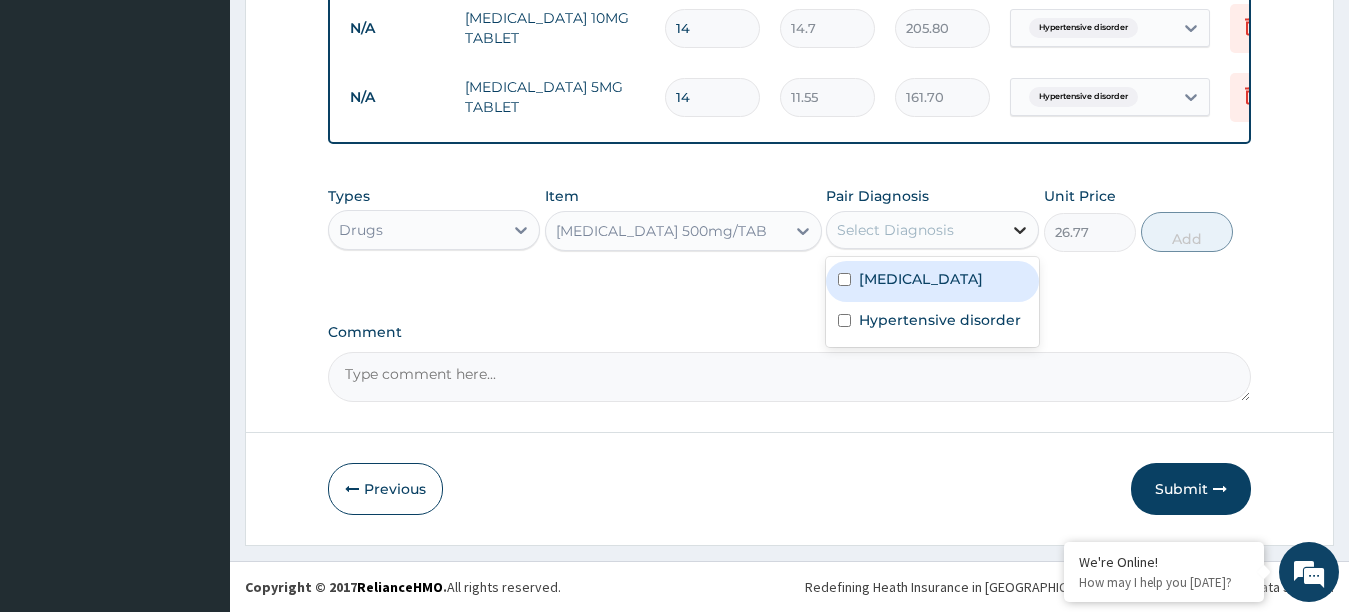 click 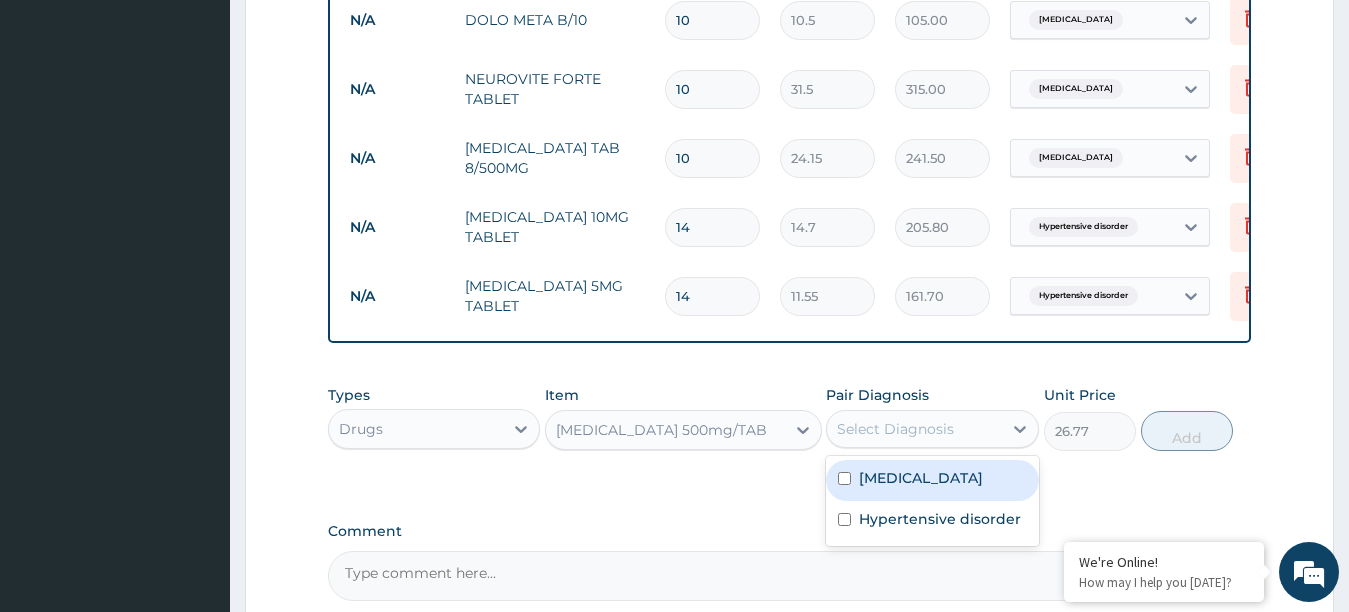 scroll, scrollTop: 1104, scrollLeft: 0, axis: vertical 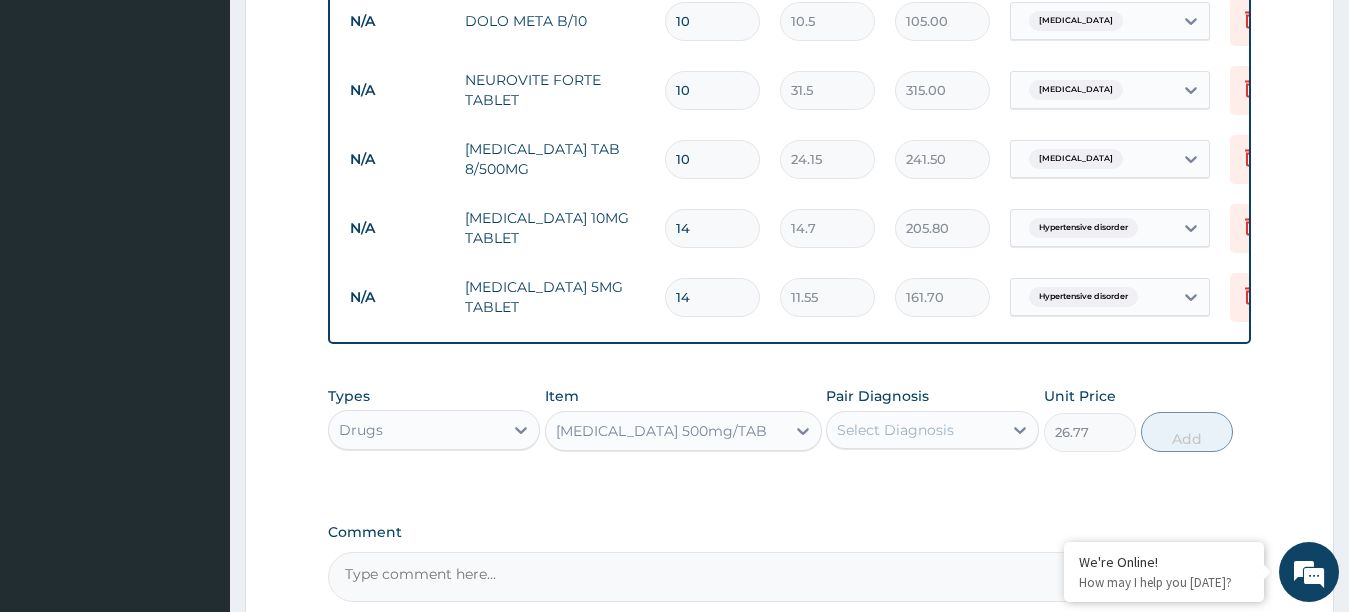 click on "Types Drugs Item Ciprofloxacin 500mg/TAB Pair Diagnosis Select Diagnosis Unit Price 26.77 Add" at bounding box center [790, 434] 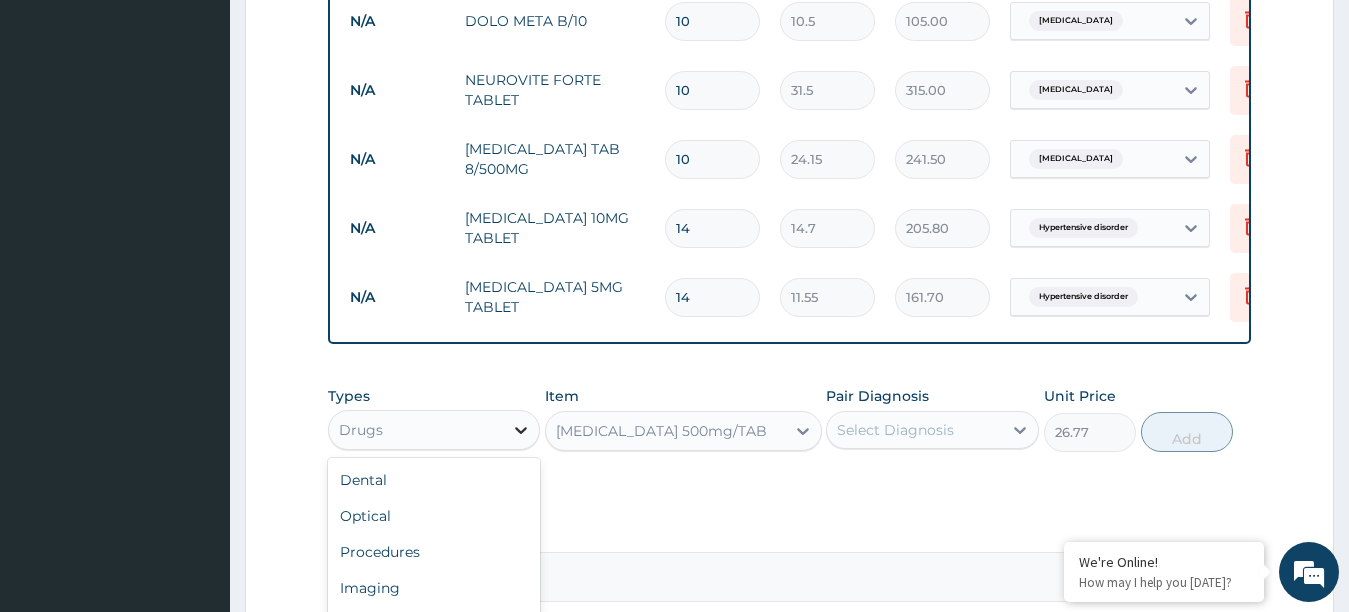 click 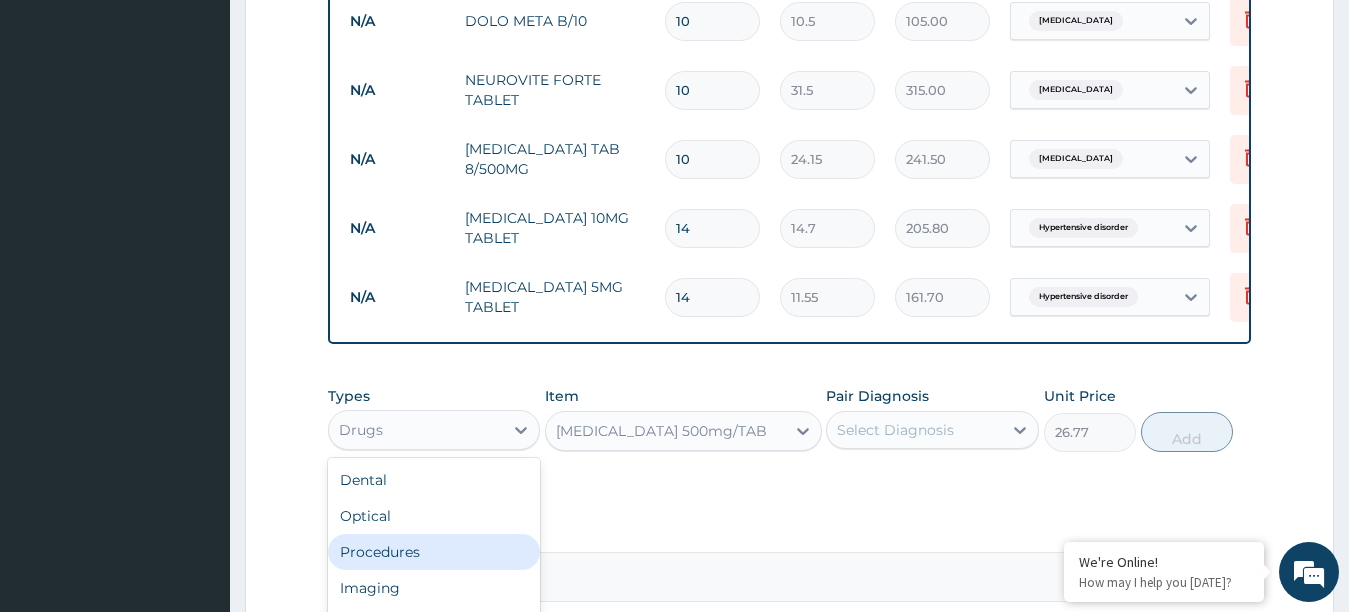 click on "Procedures" at bounding box center [434, 552] 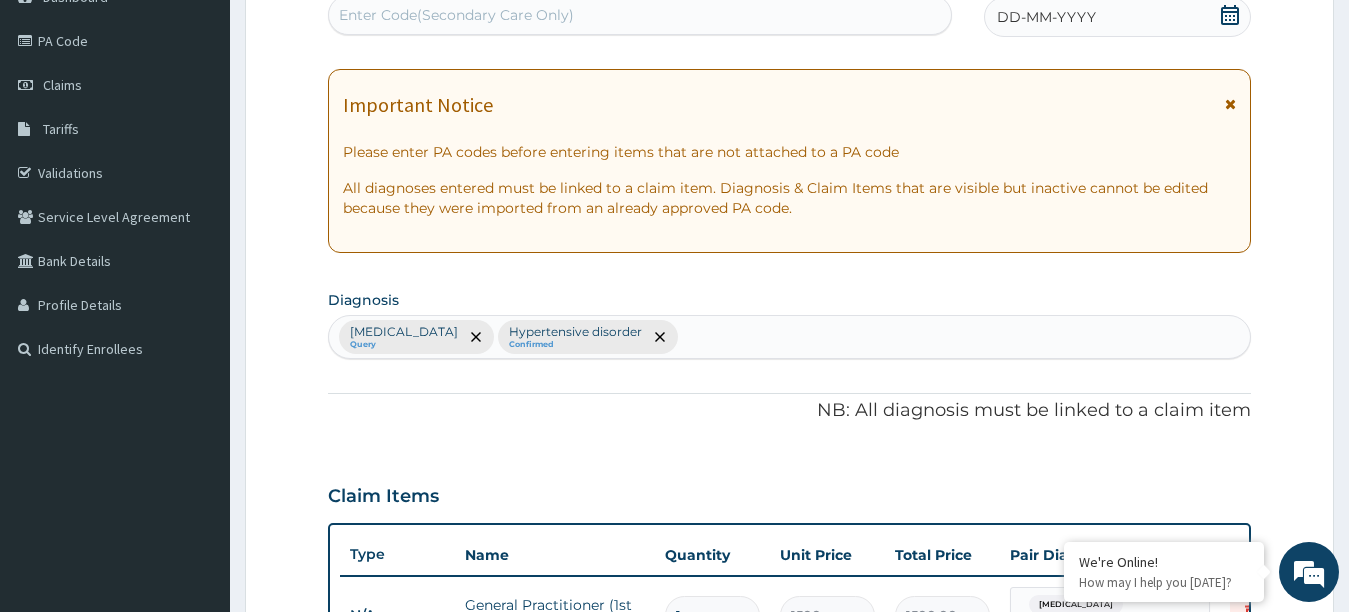 scroll, scrollTop: 204, scrollLeft: 0, axis: vertical 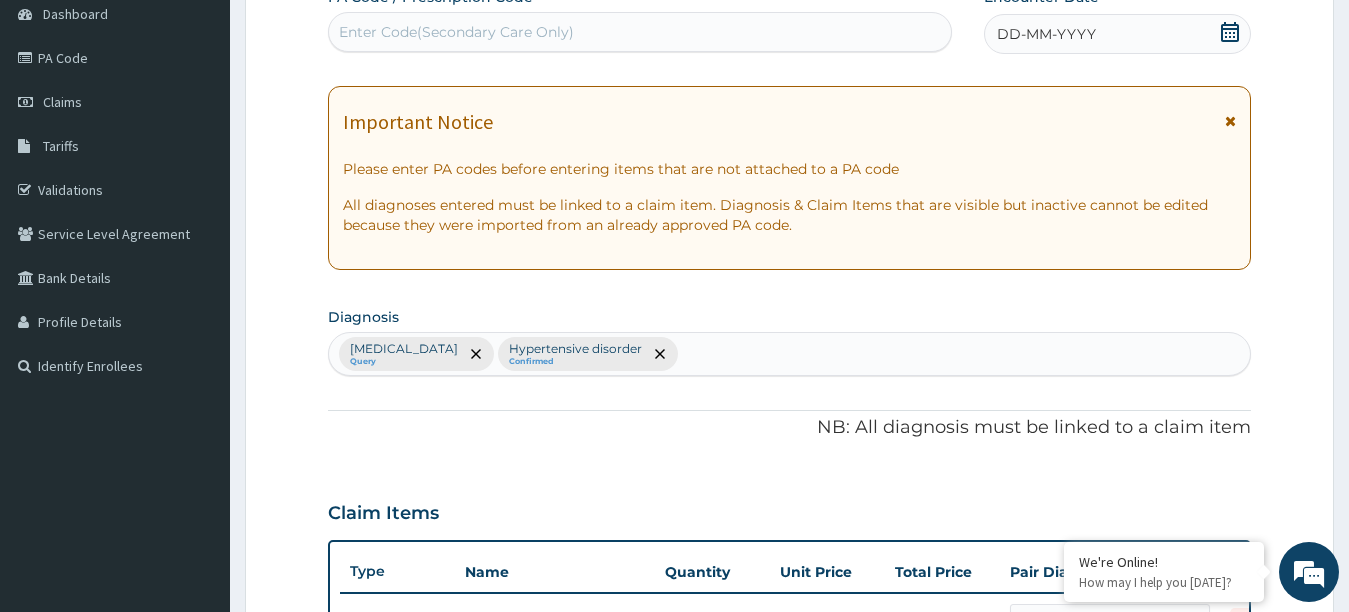 click on "Sciatica Query Hypertensive disorder Confirmed" at bounding box center [790, 354] 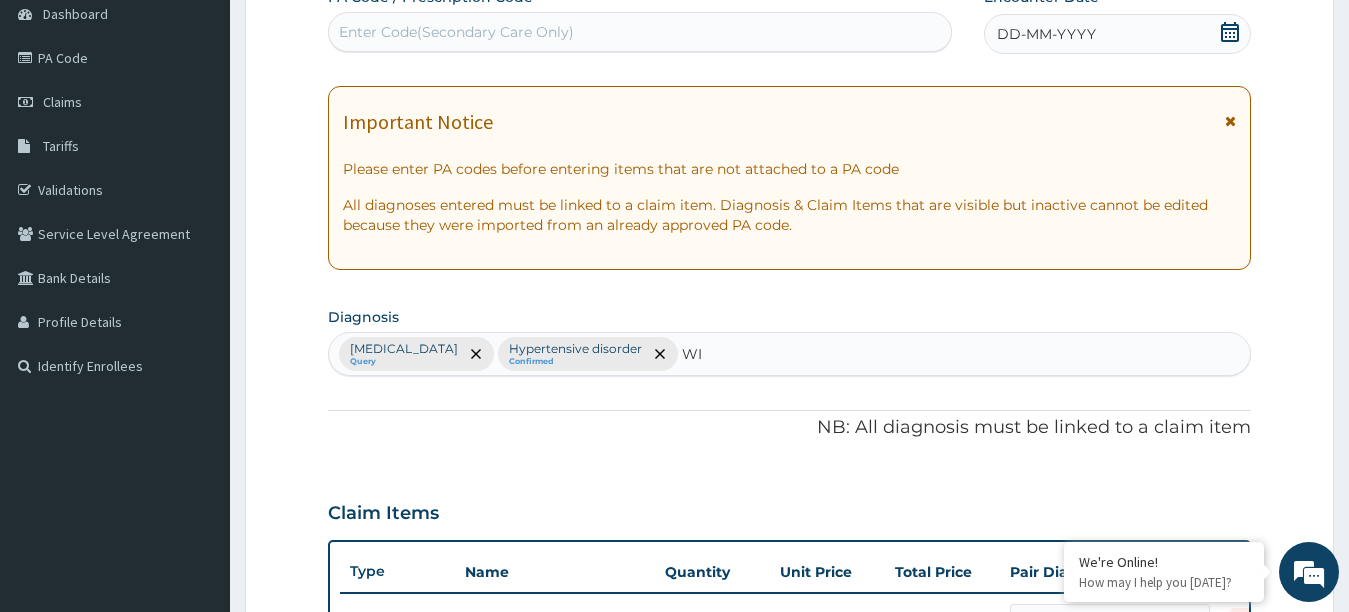 type on "W" 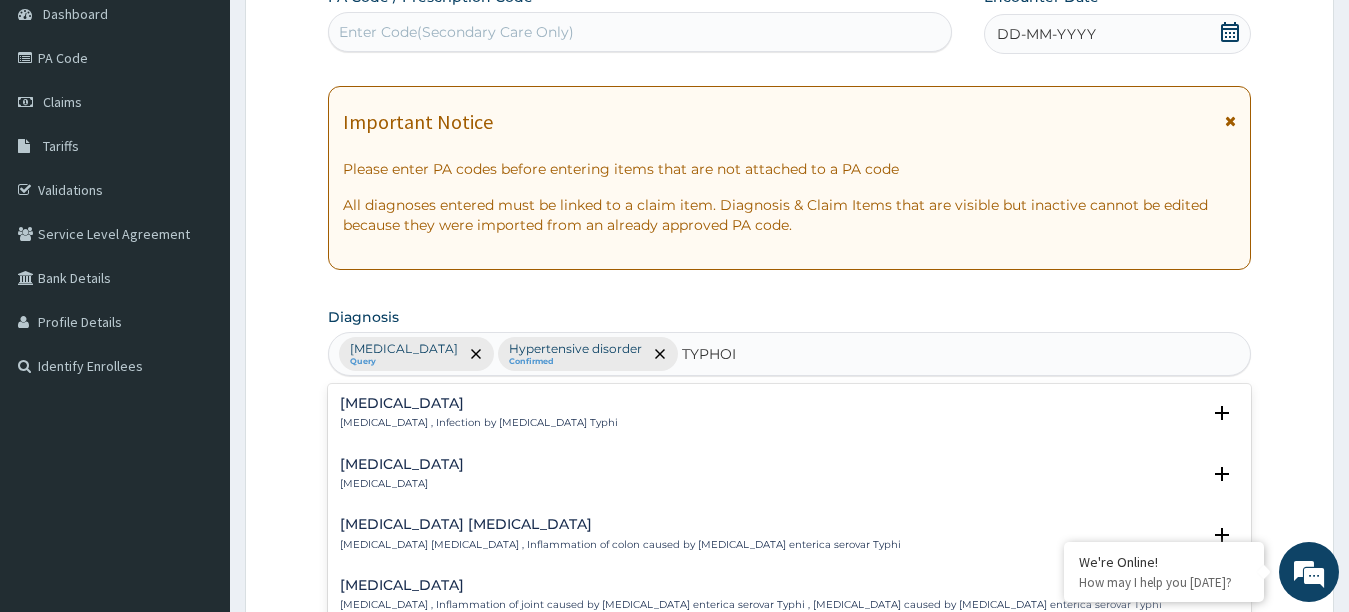 type on "TYPHOID" 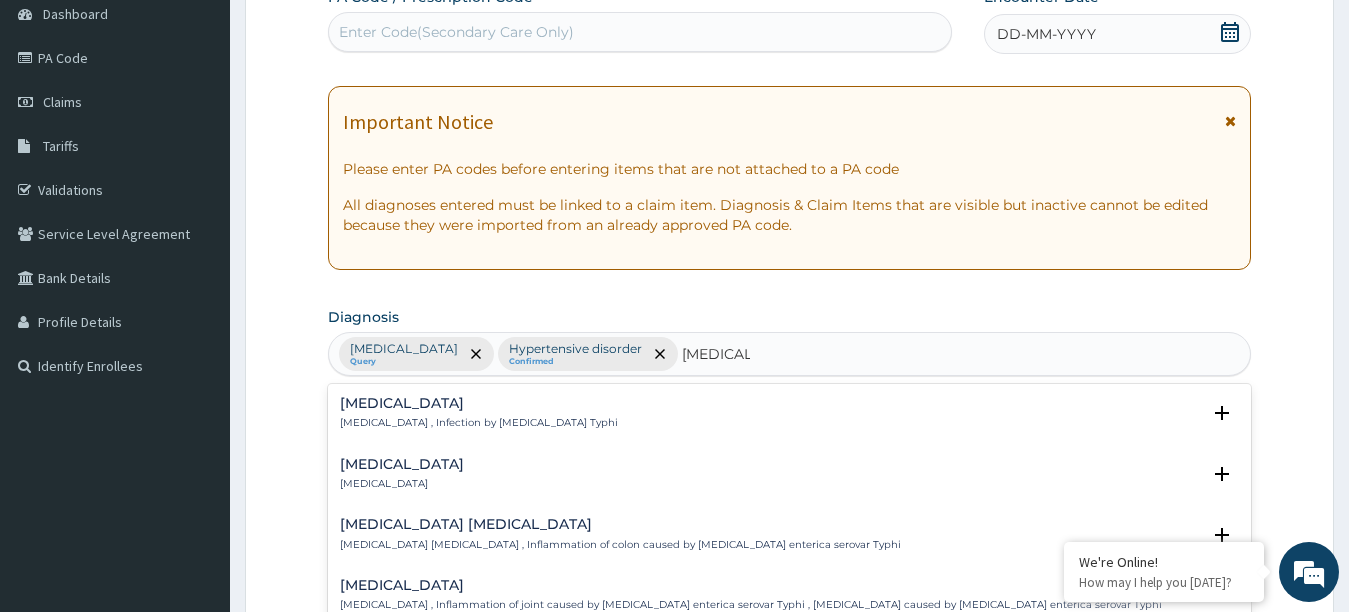 click on "Typhoid fever" at bounding box center (479, 403) 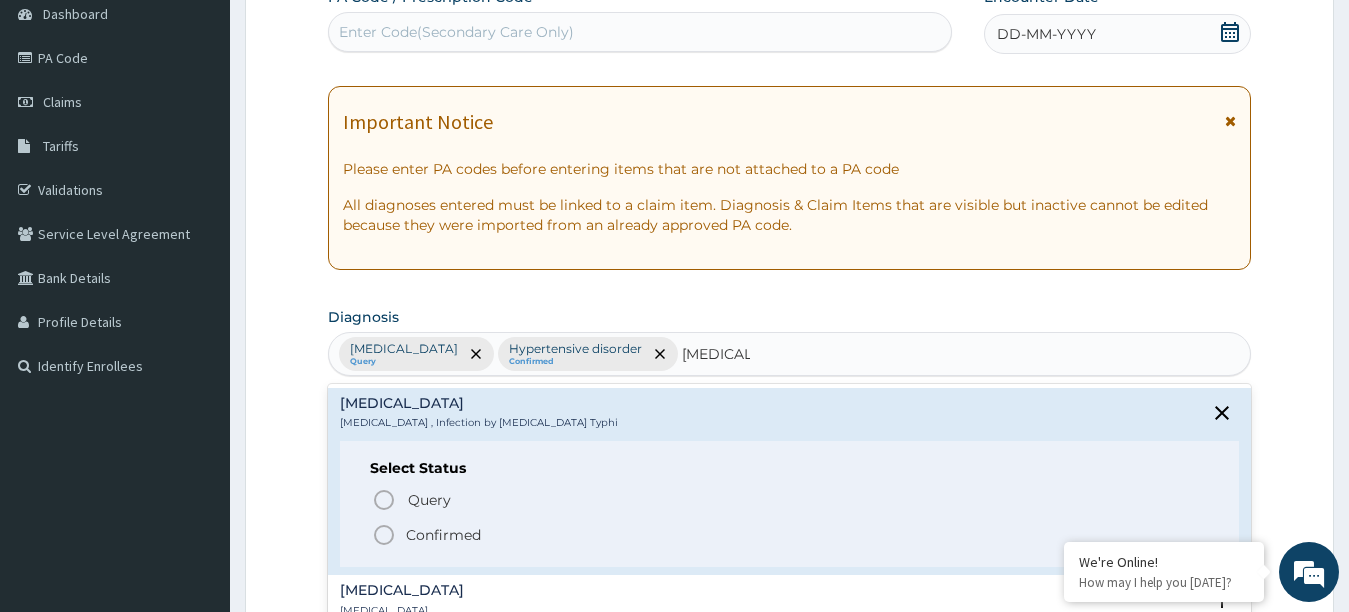 click 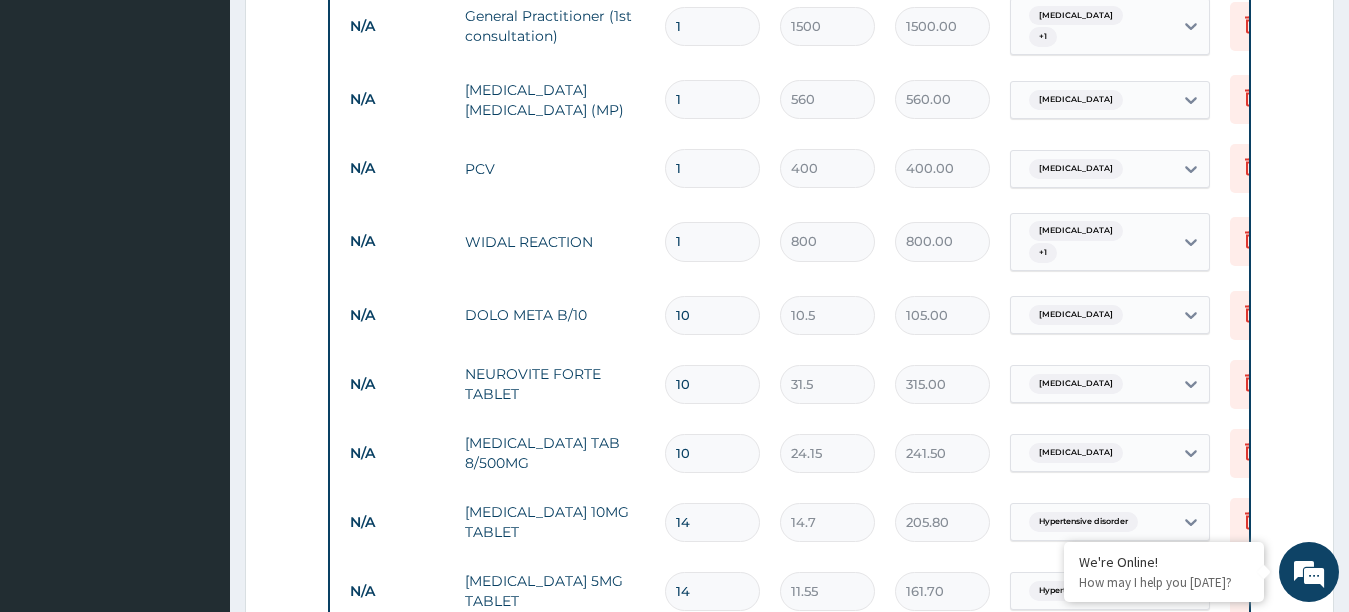 scroll, scrollTop: 1204, scrollLeft: 0, axis: vertical 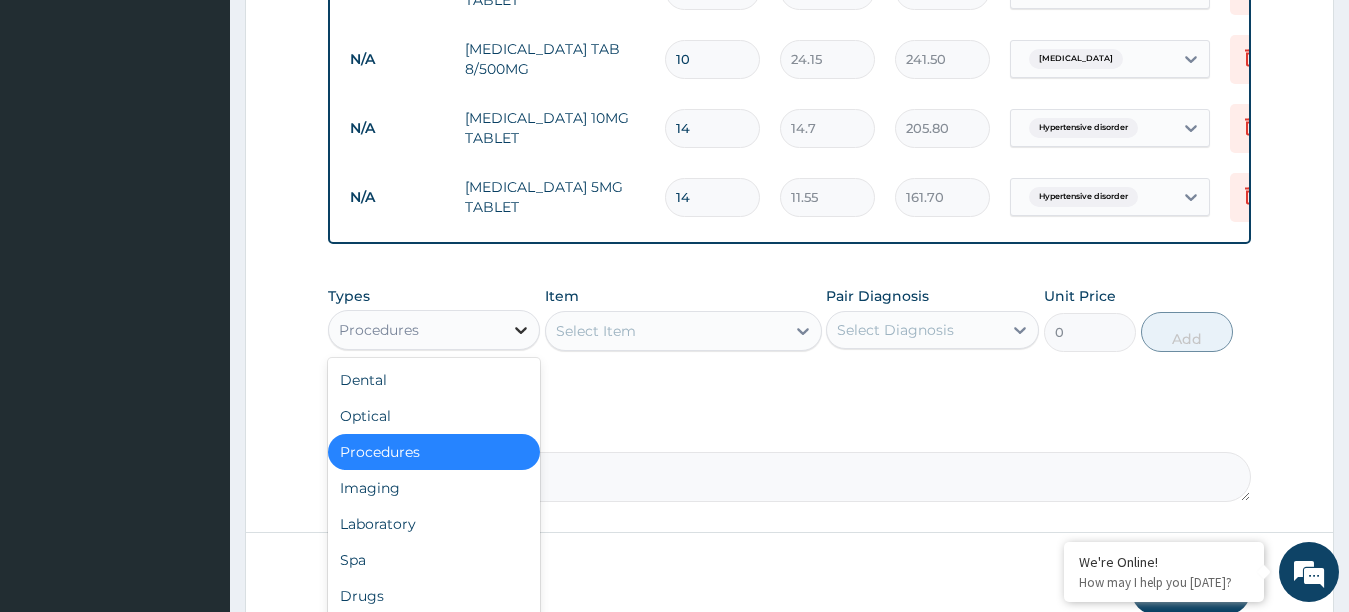 click 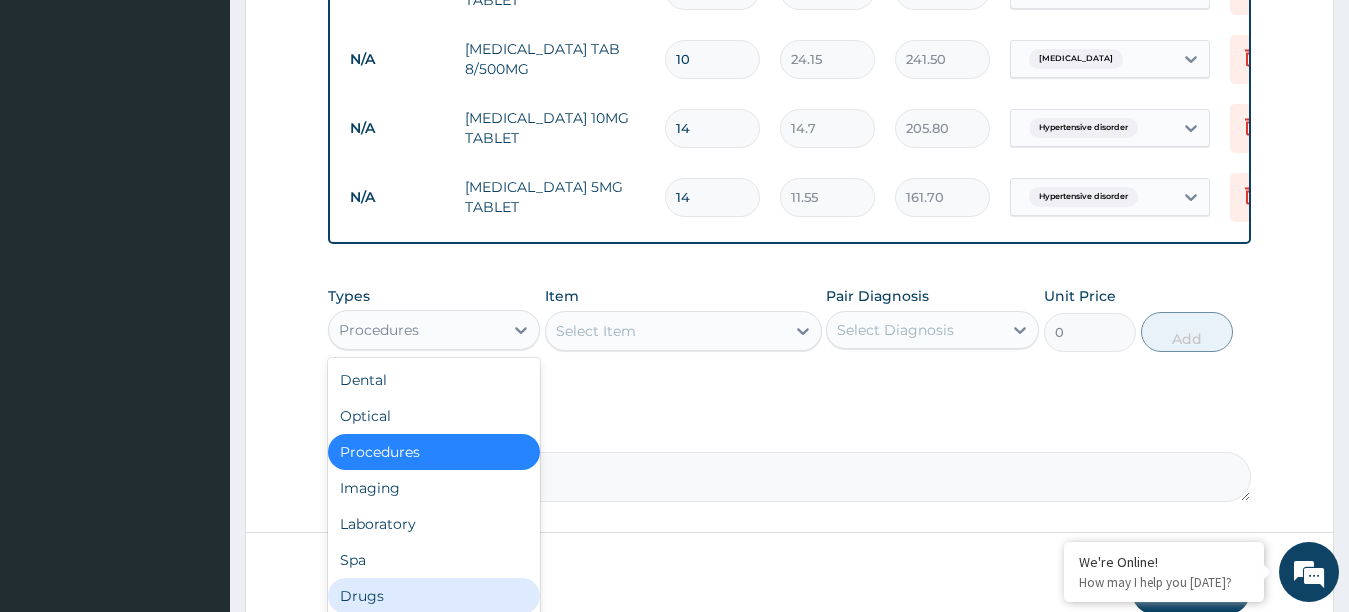 click on "Drugs" at bounding box center [434, 596] 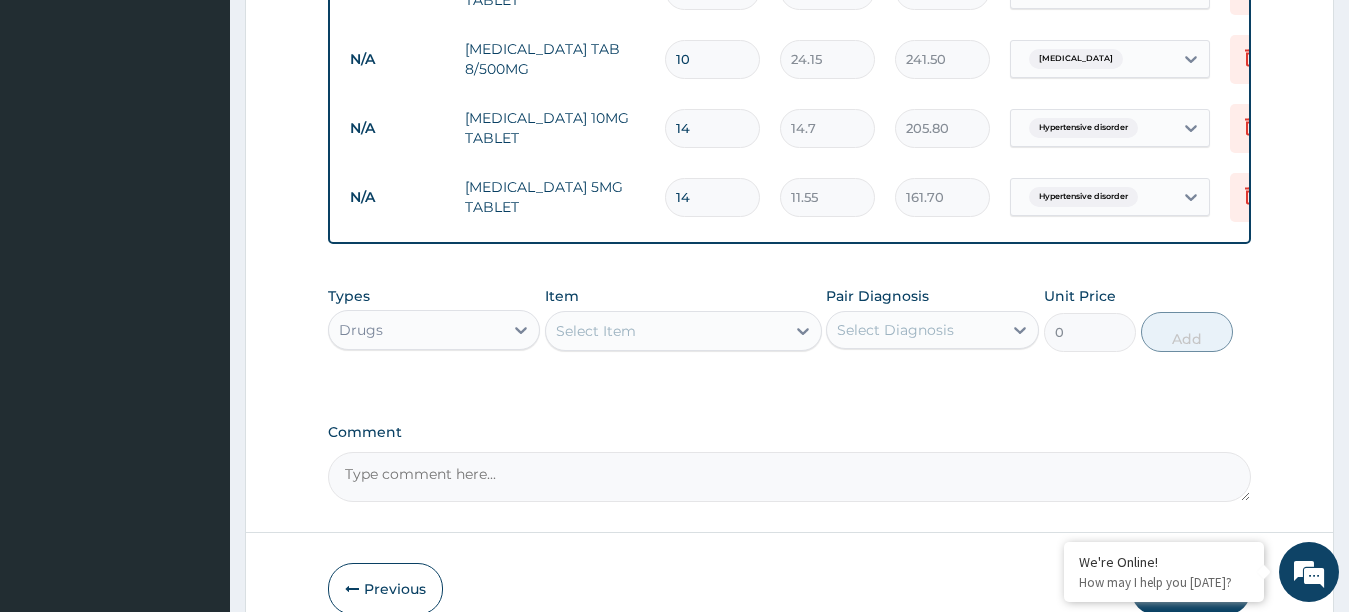 drag, startPoint x: 808, startPoint y: 330, endPoint x: 754, endPoint y: 328, distance: 54.037025 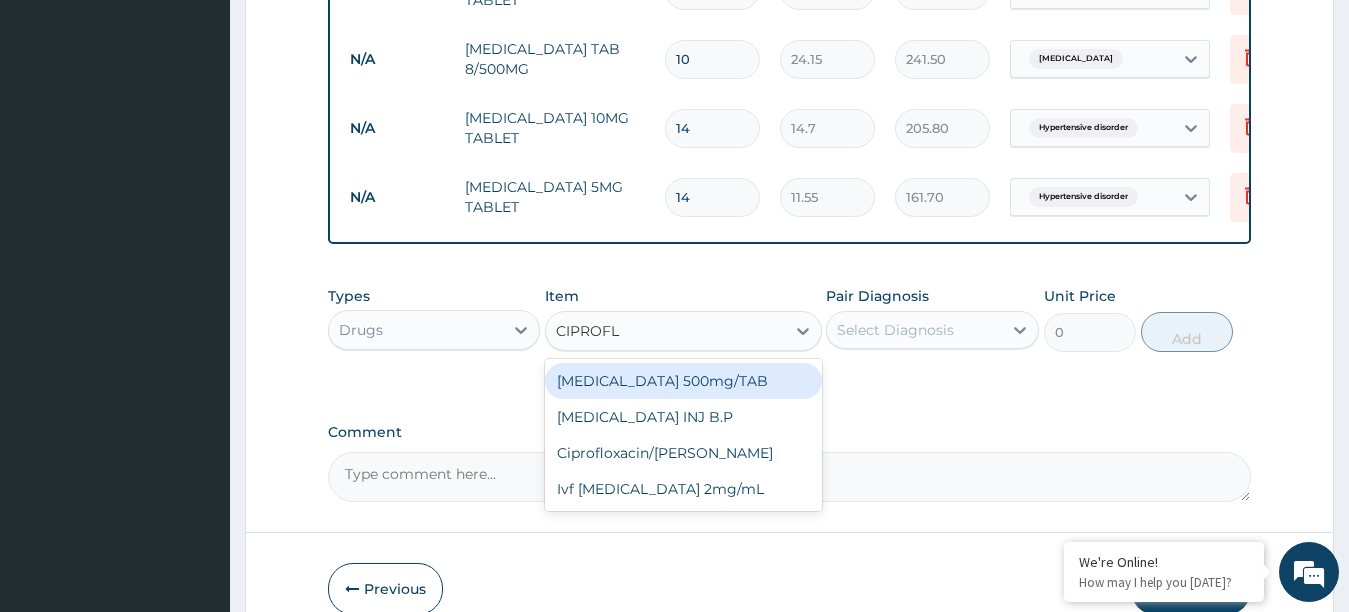 type on "CIPROFLO" 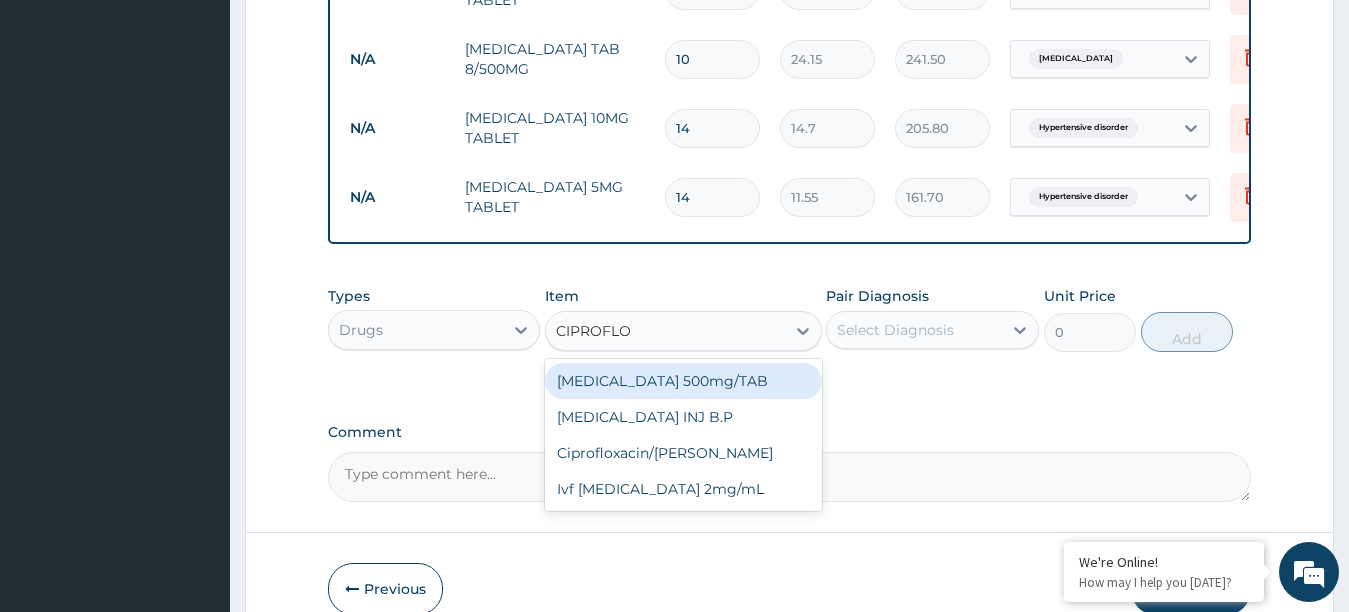 click on "Ciprofloxacin 500mg/TAB" at bounding box center [683, 381] 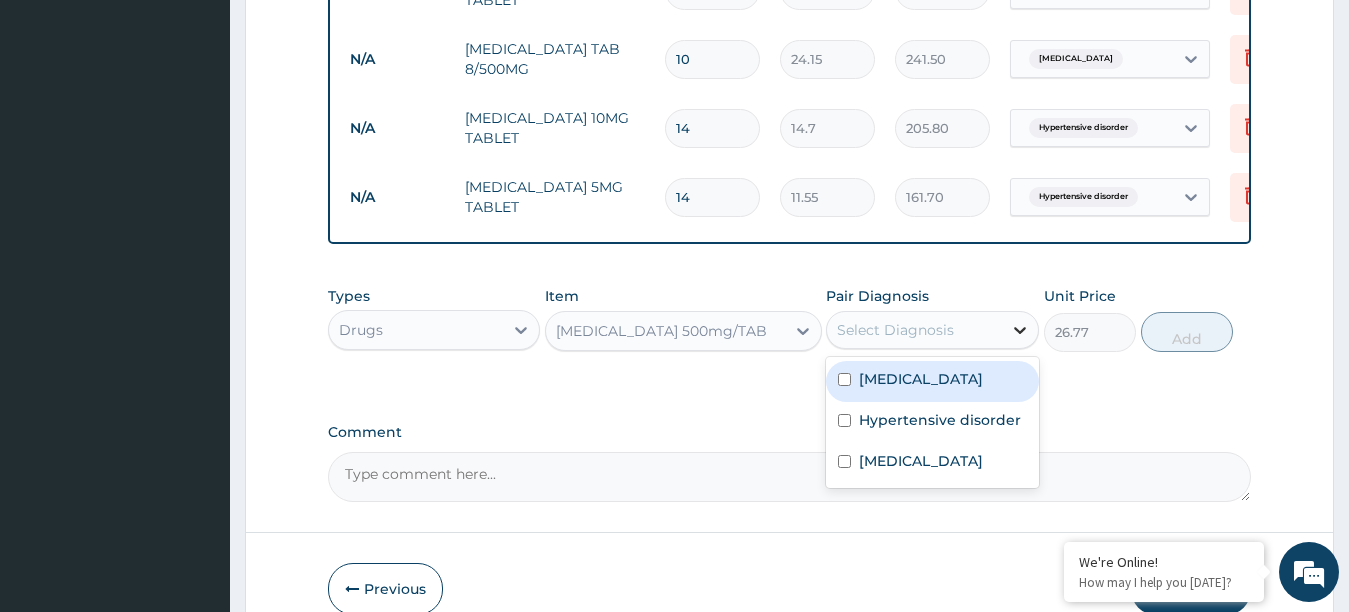 click 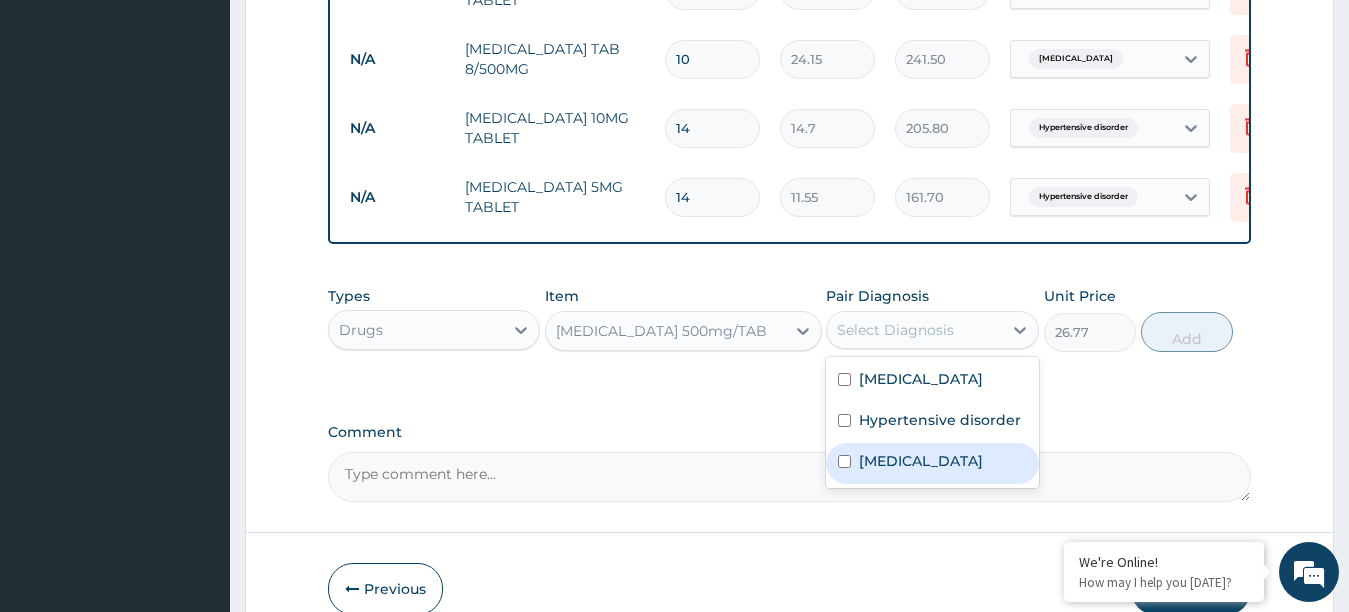 click on "Typhoid fever" at bounding box center (921, 461) 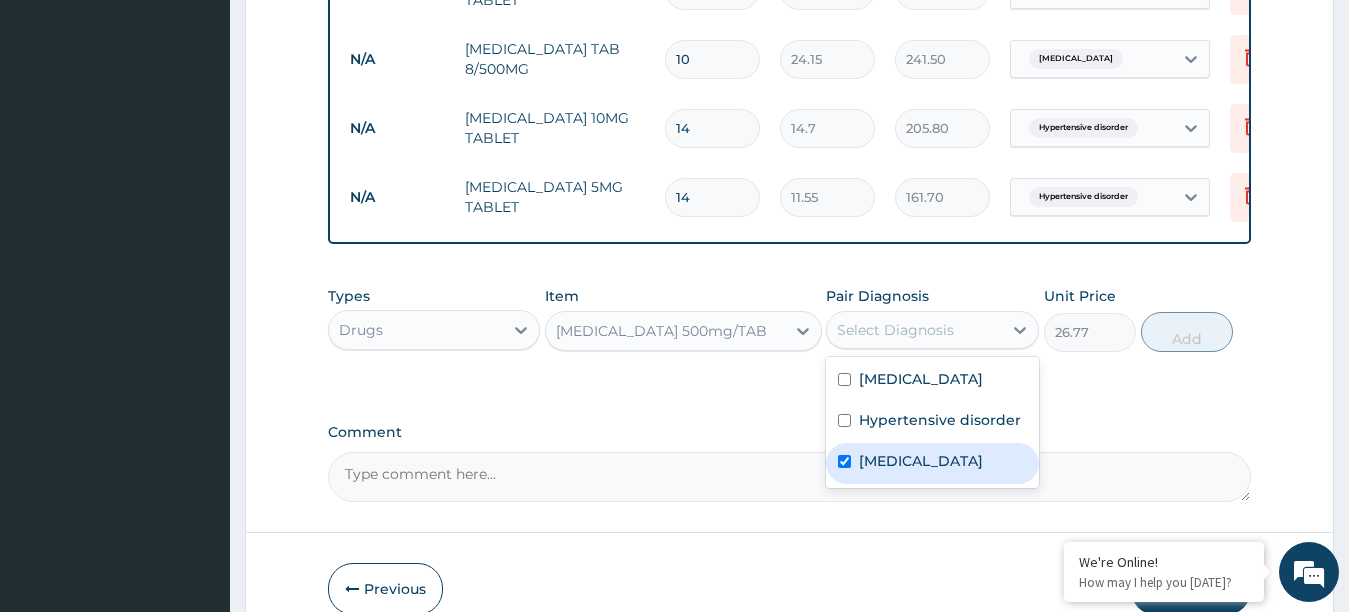 checkbox on "true" 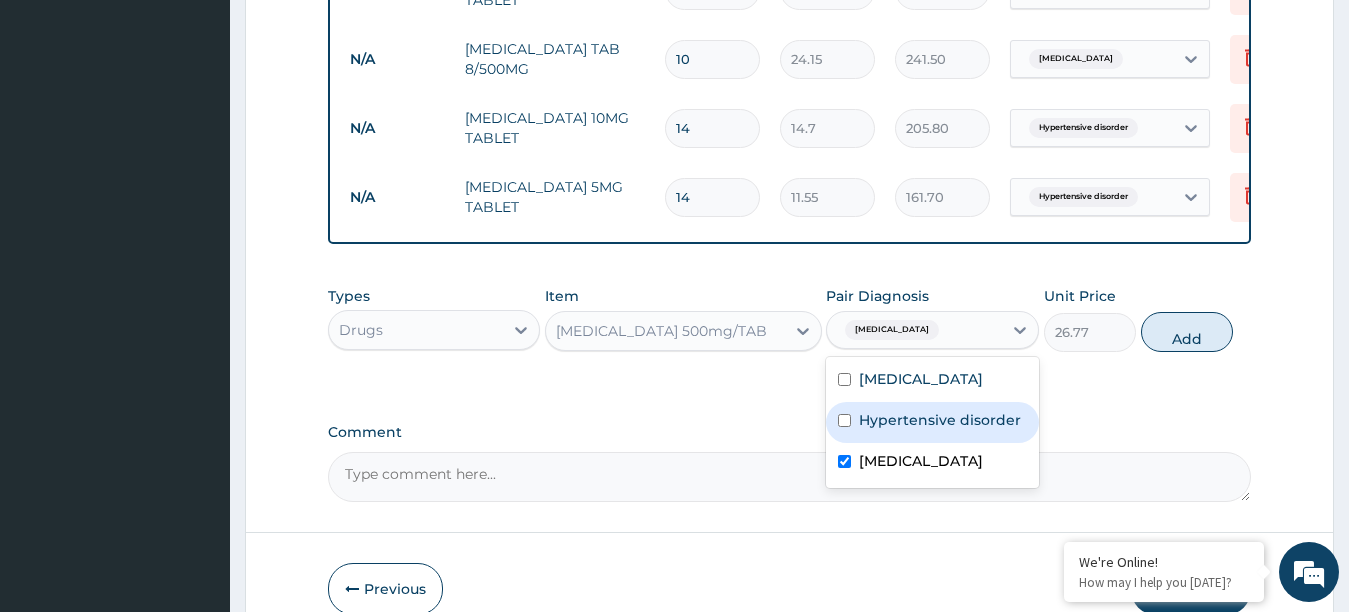 drag, startPoint x: 1194, startPoint y: 335, endPoint x: 891, endPoint y: 295, distance: 305.62885 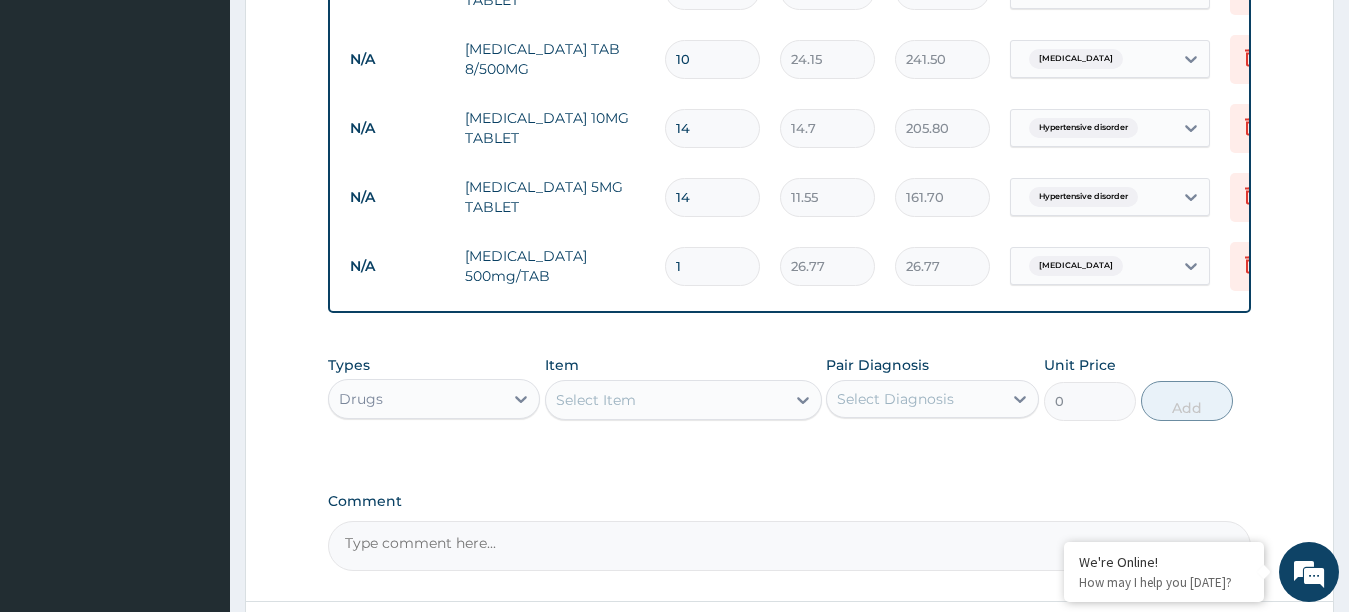 click on "1" at bounding box center (712, 266) 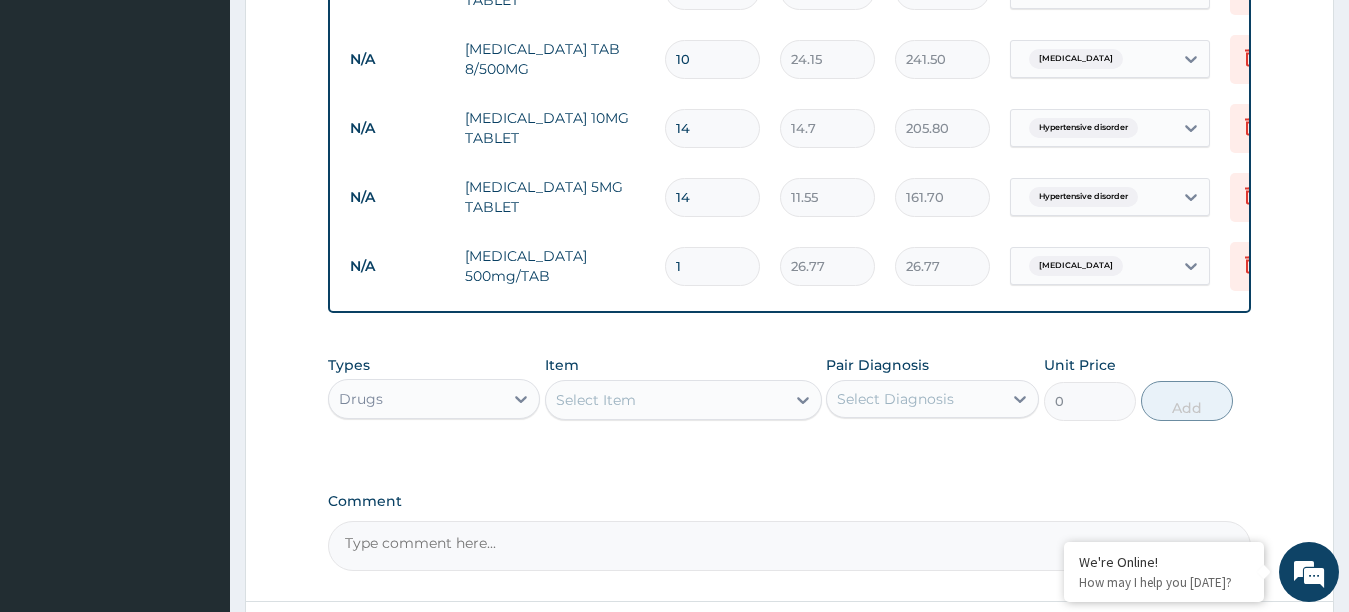type 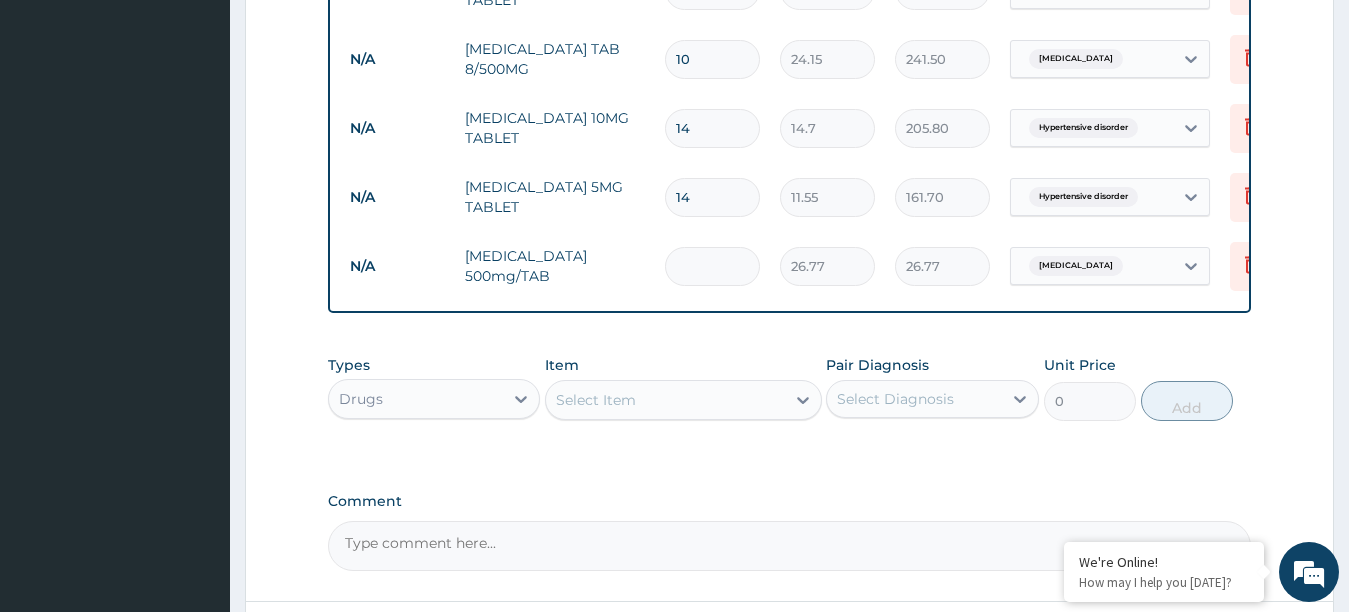 type on "0.00" 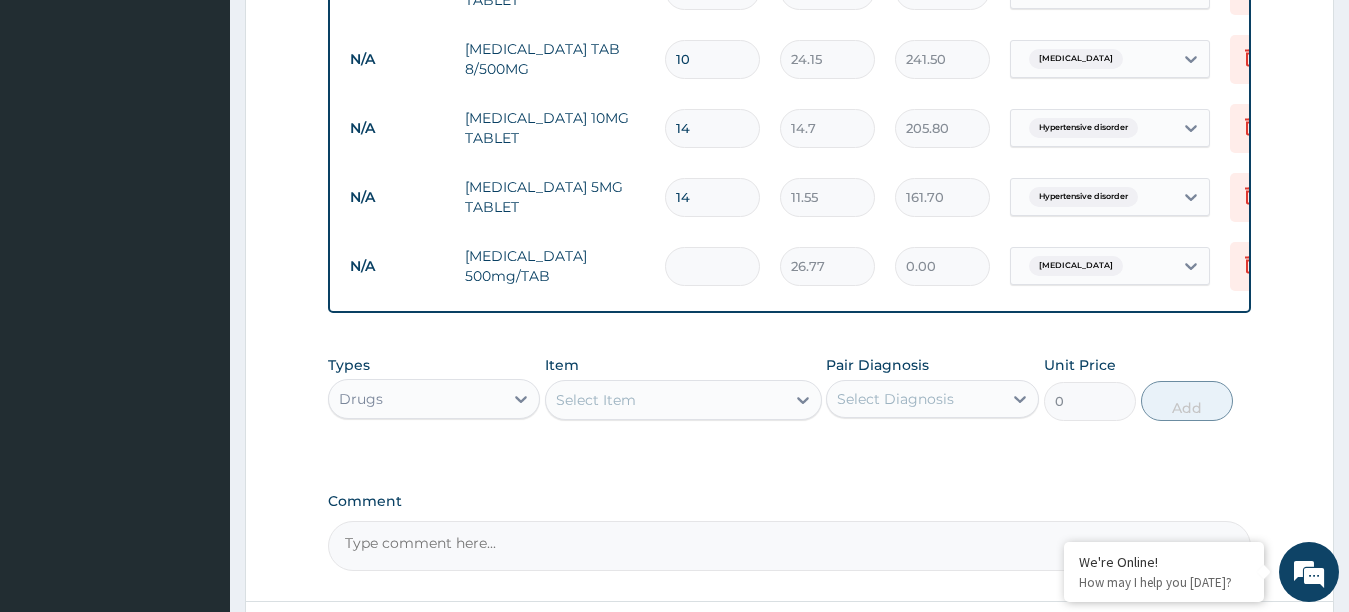 type on "1" 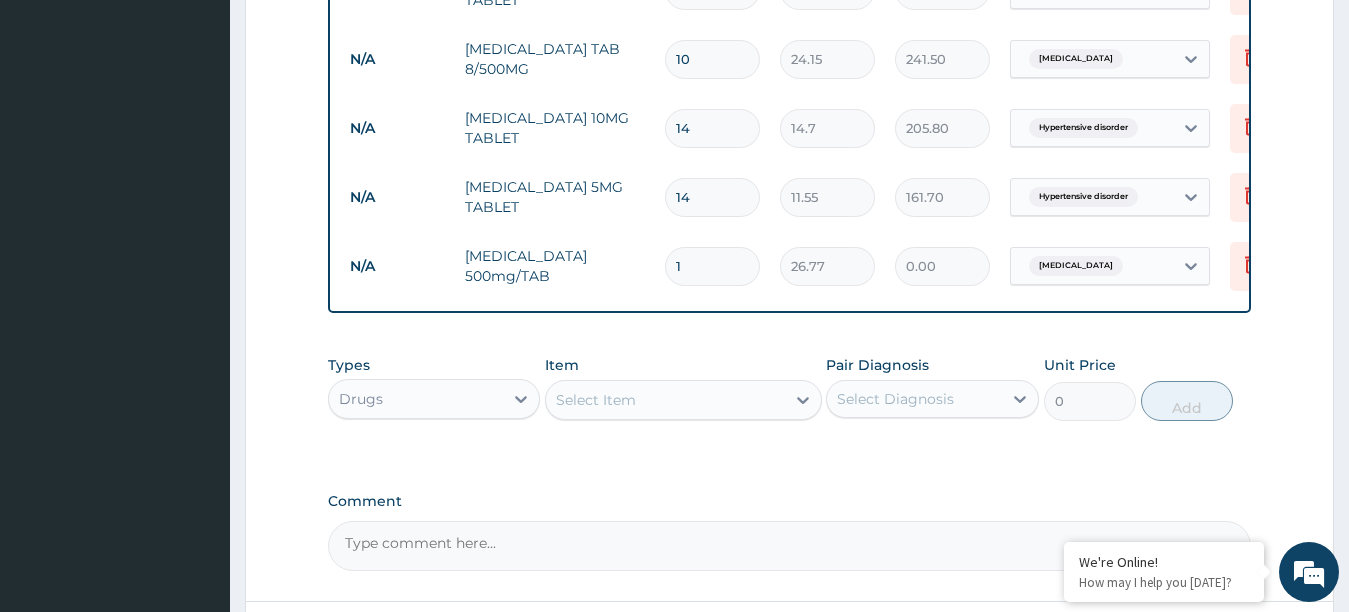 type on "26.77" 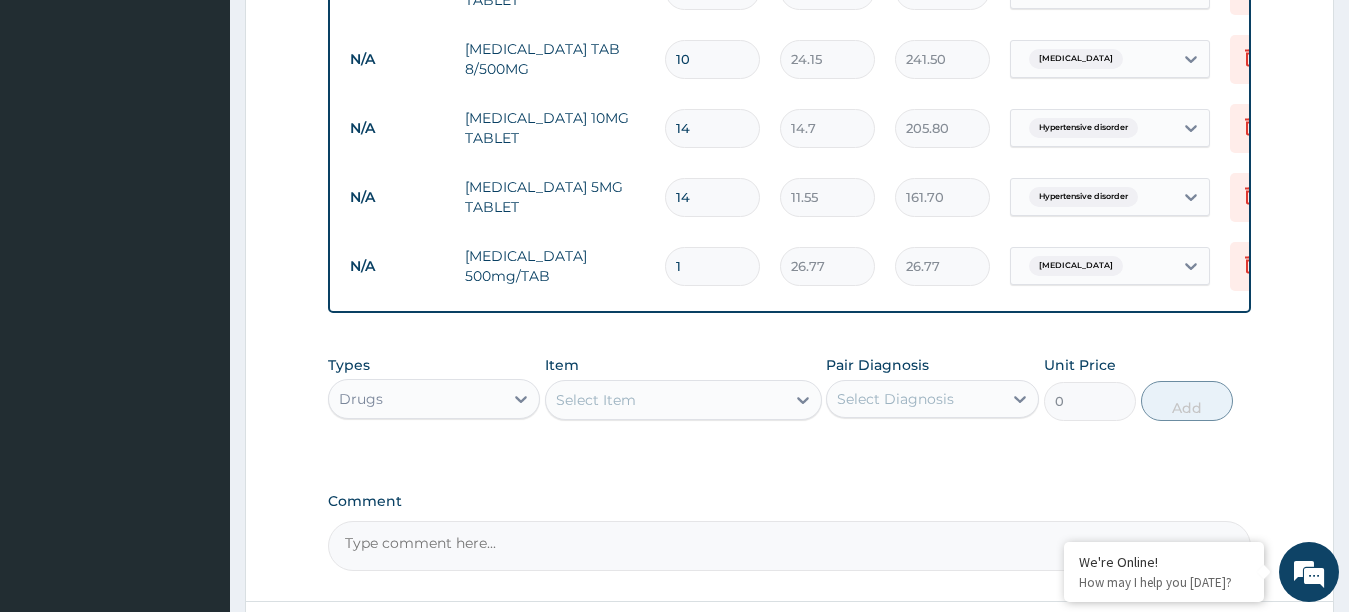 type on "10" 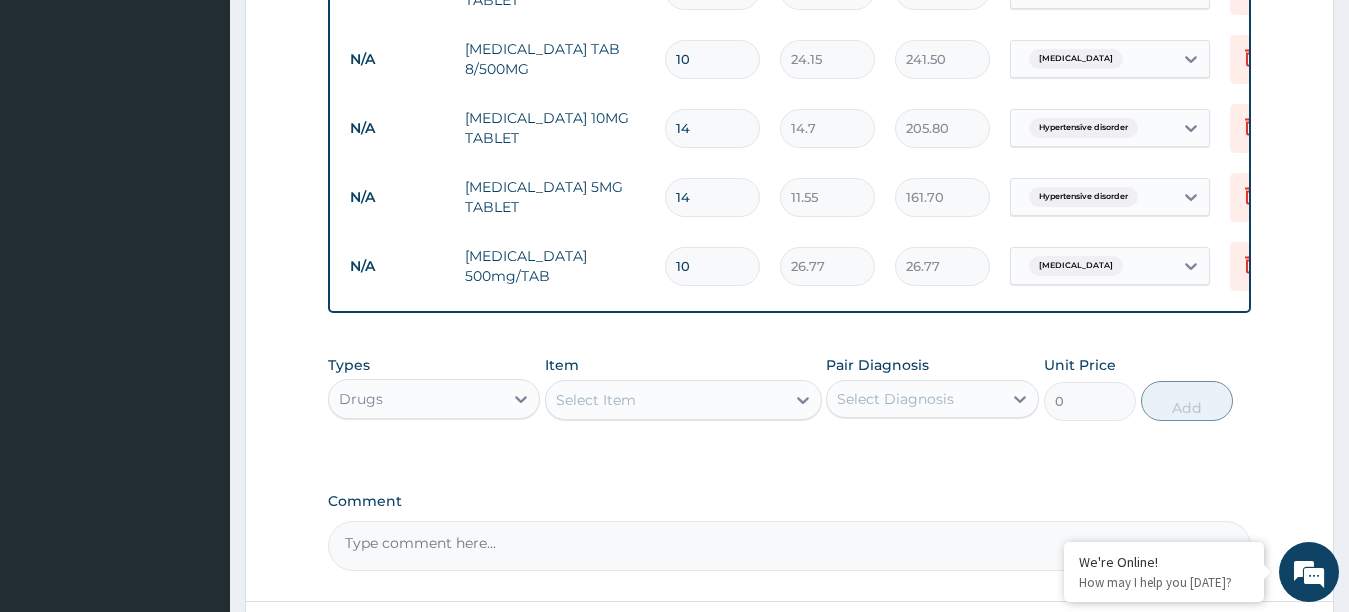 type on "267.70" 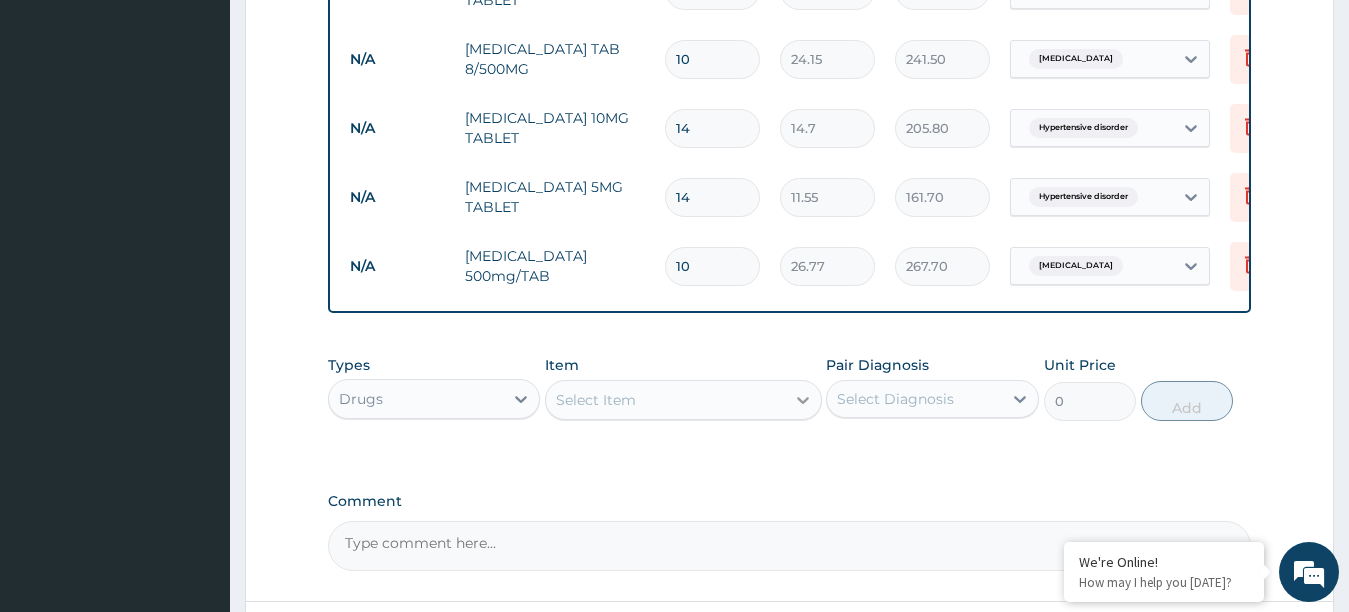 type on "10" 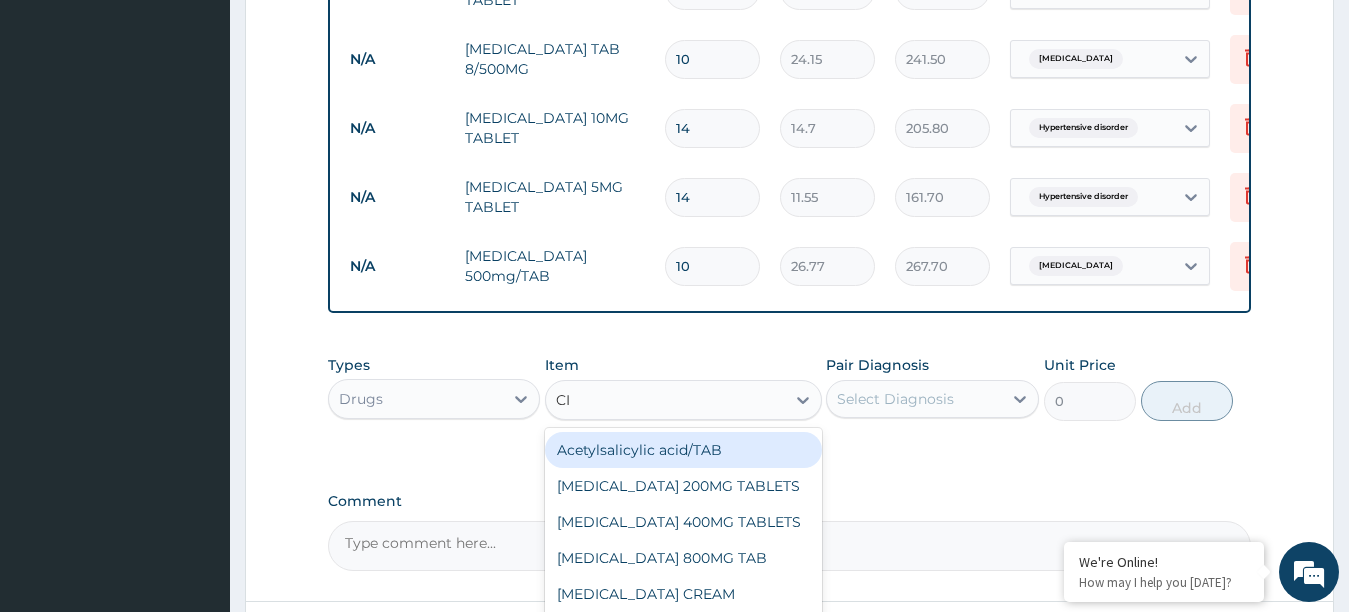 type on "CIP" 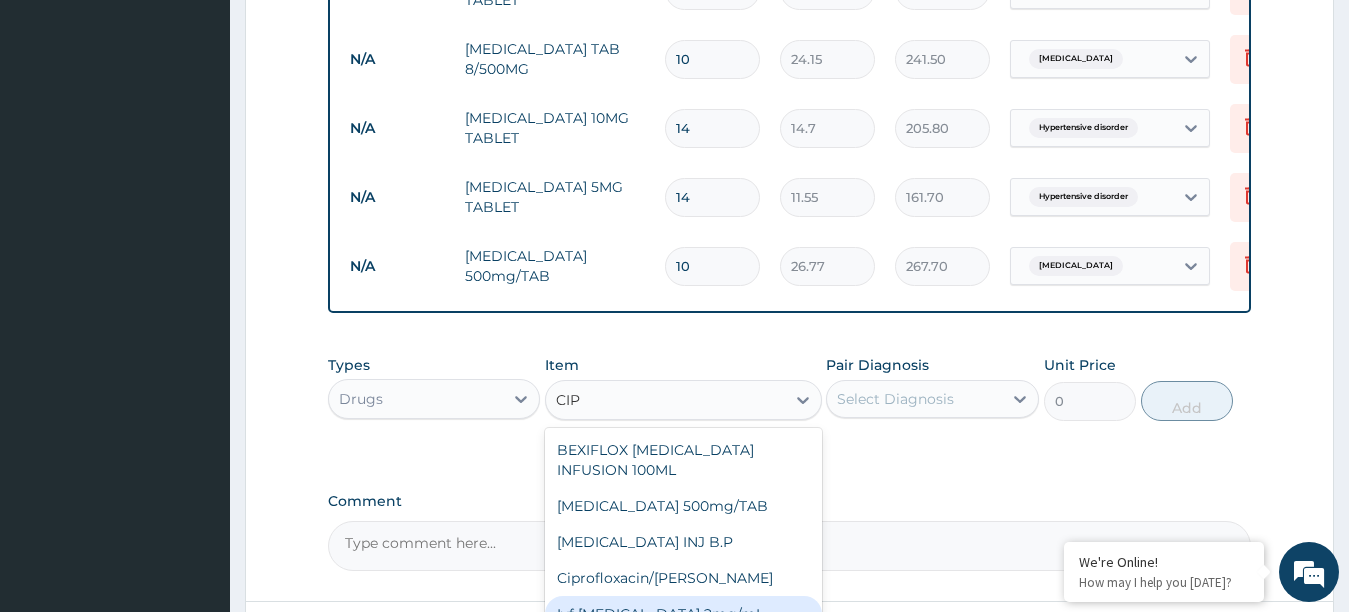 click on "Ivf Ciprofloxacin 2mg/mL" at bounding box center (683, 614) 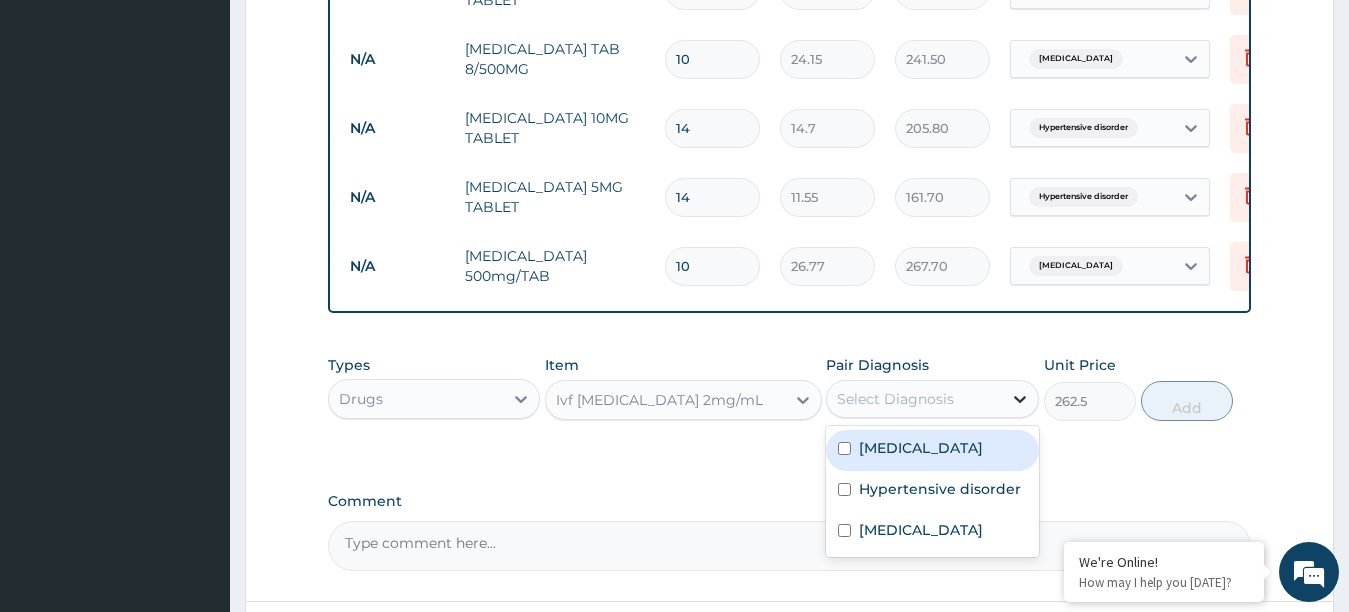 click 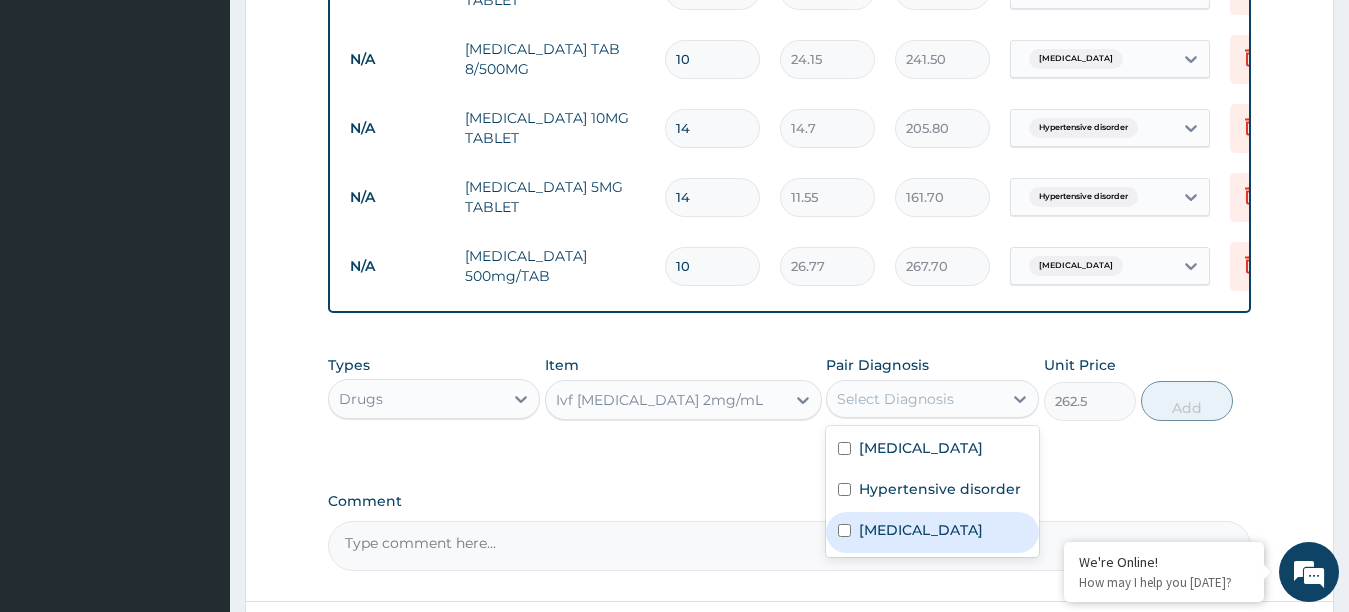 drag, startPoint x: 957, startPoint y: 541, endPoint x: 961, endPoint y: 526, distance: 15.524175 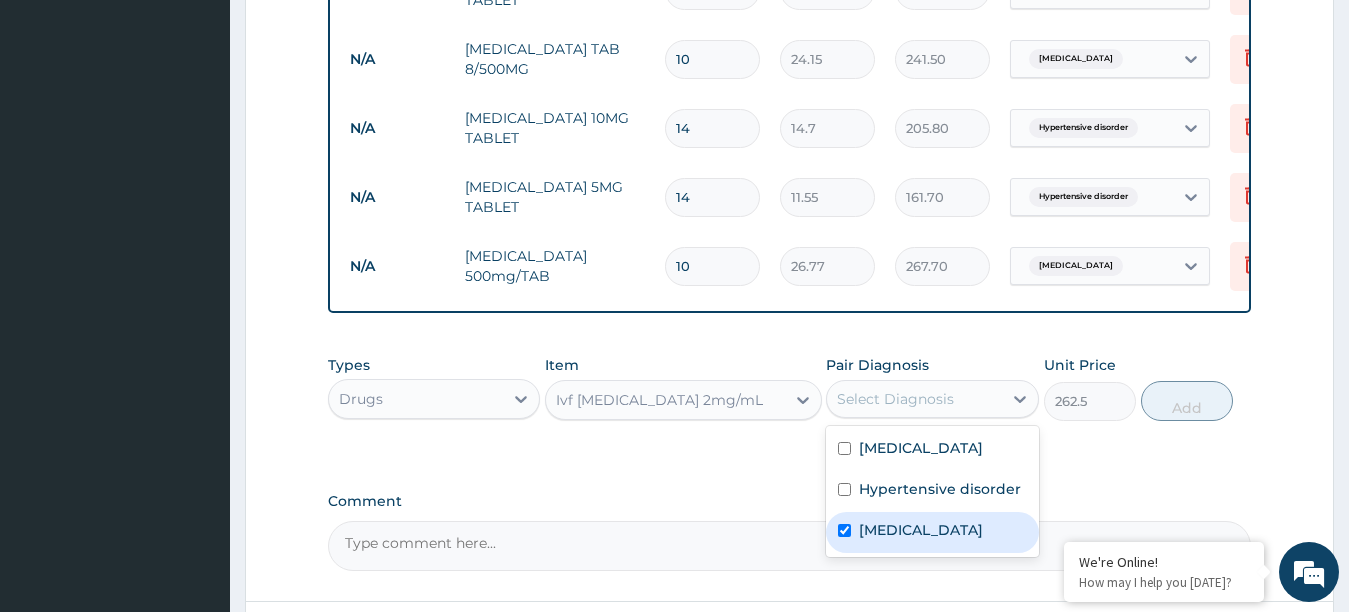 checkbox on "true" 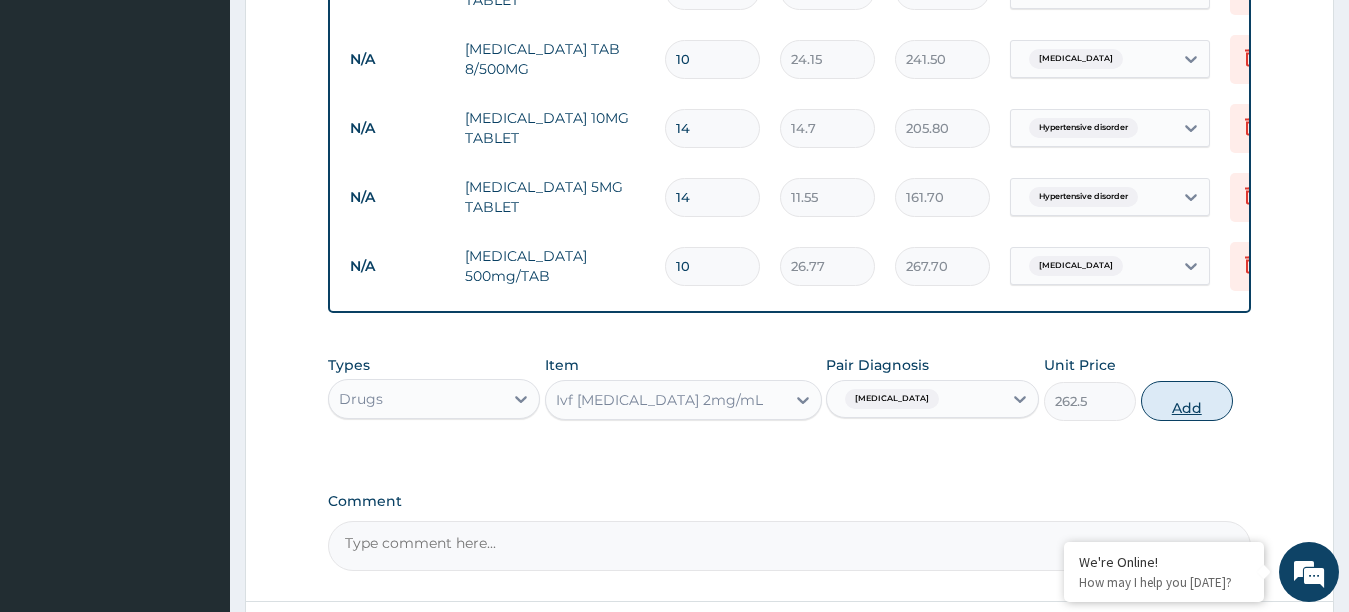 click on "Add" at bounding box center (1187, 401) 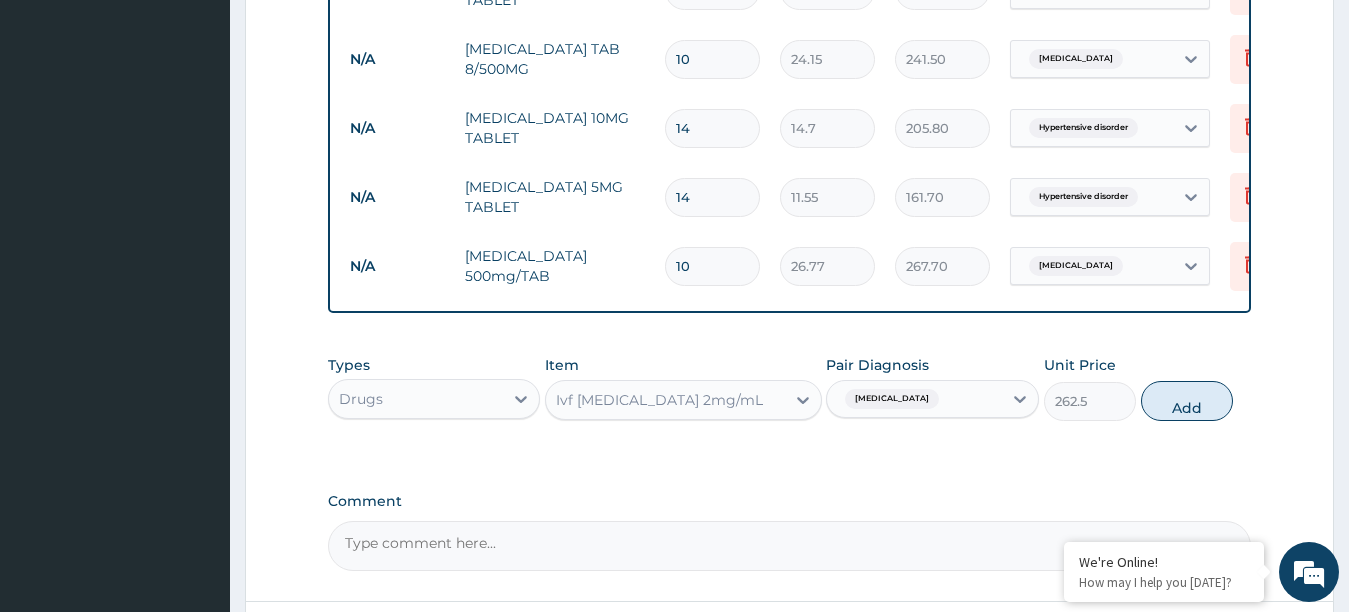 type on "0" 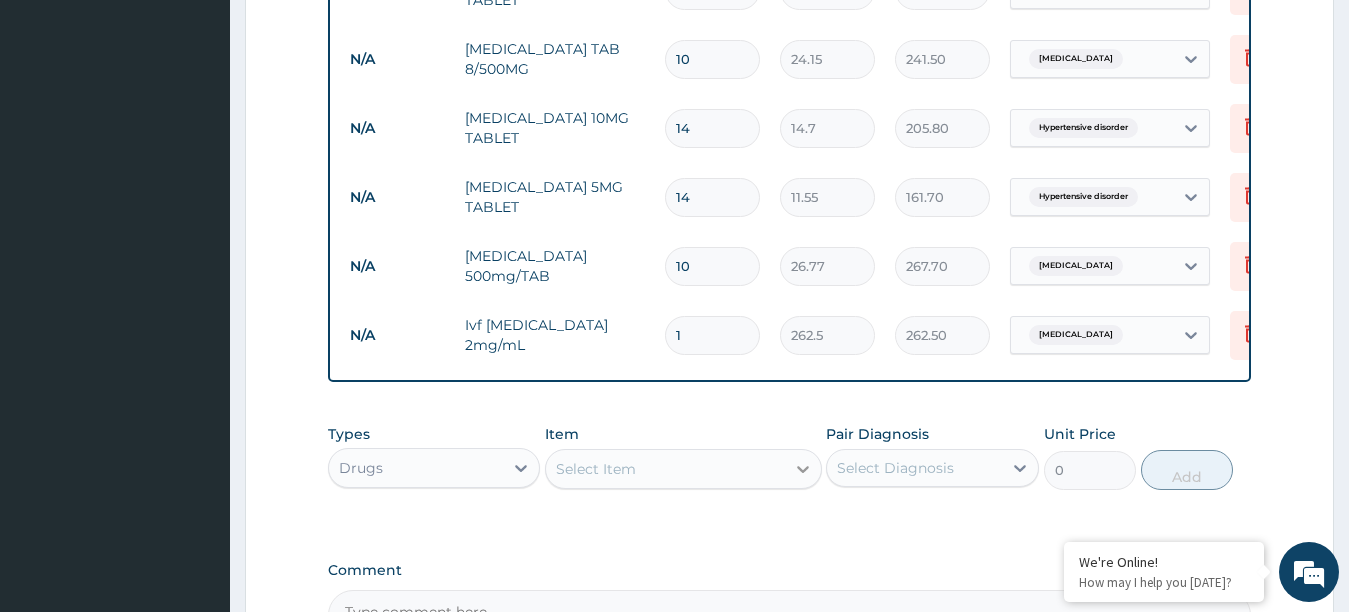 click 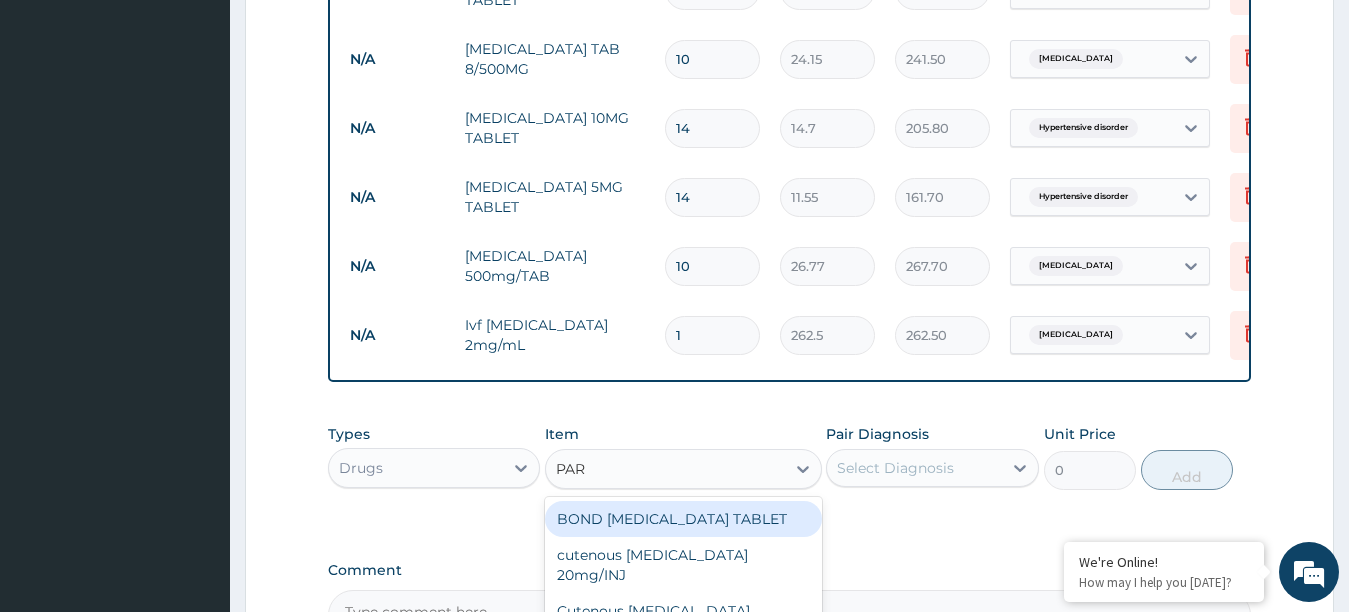 type on "PARA" 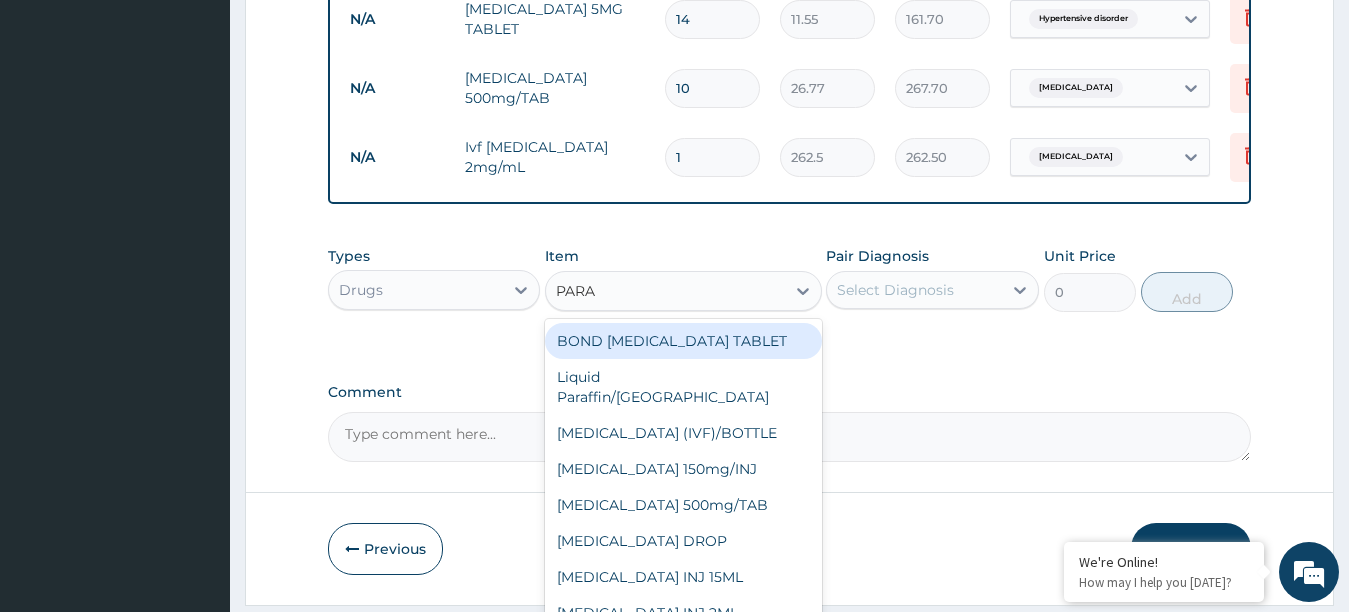 scroll, scrollTop: 1404, scrollLeft: 0, axis: vertical 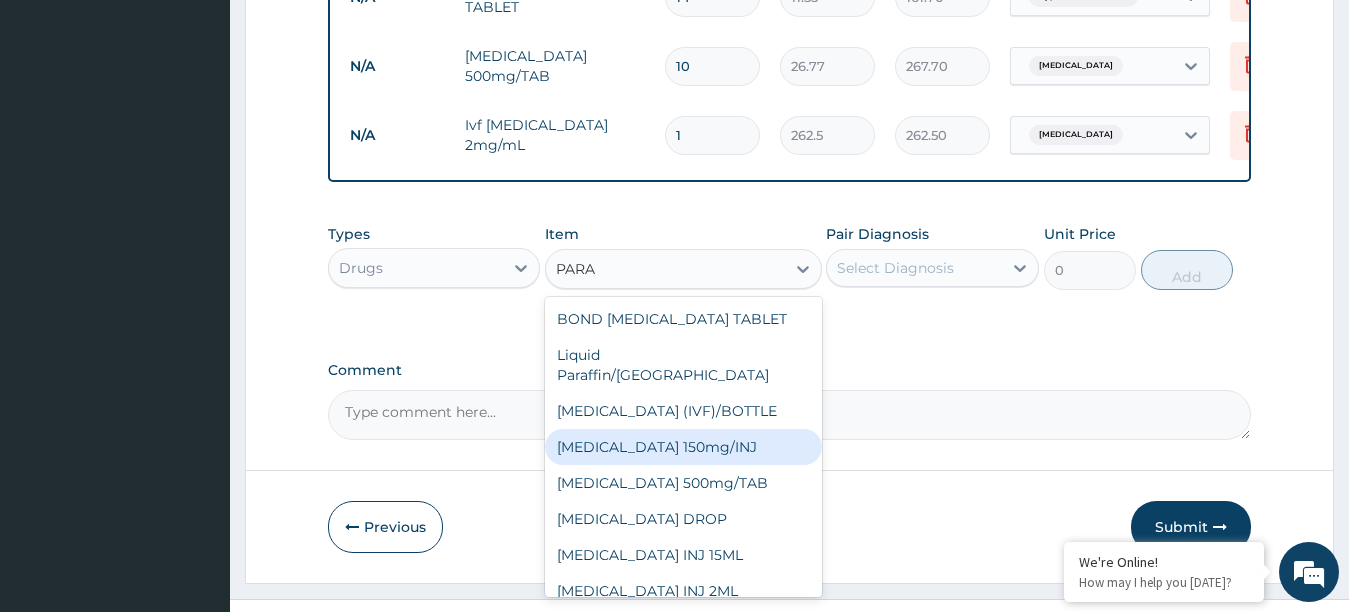 click on "Paracetamol 150mg/INJ" at bounding box center [683, 447] 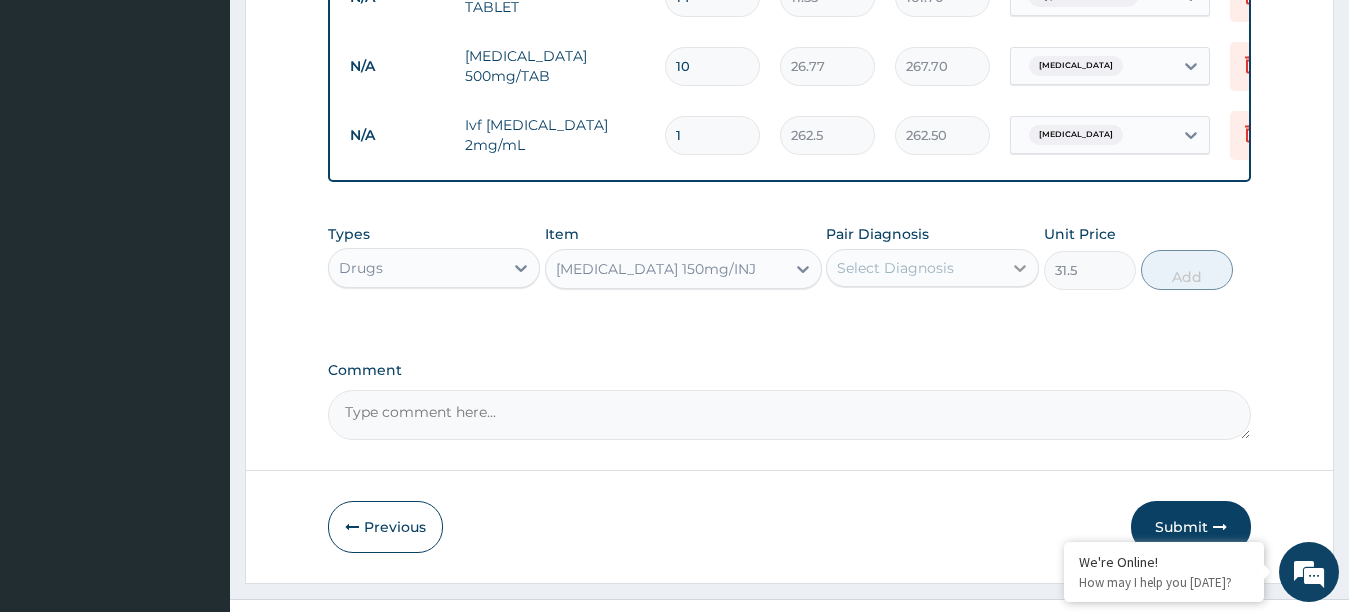 click 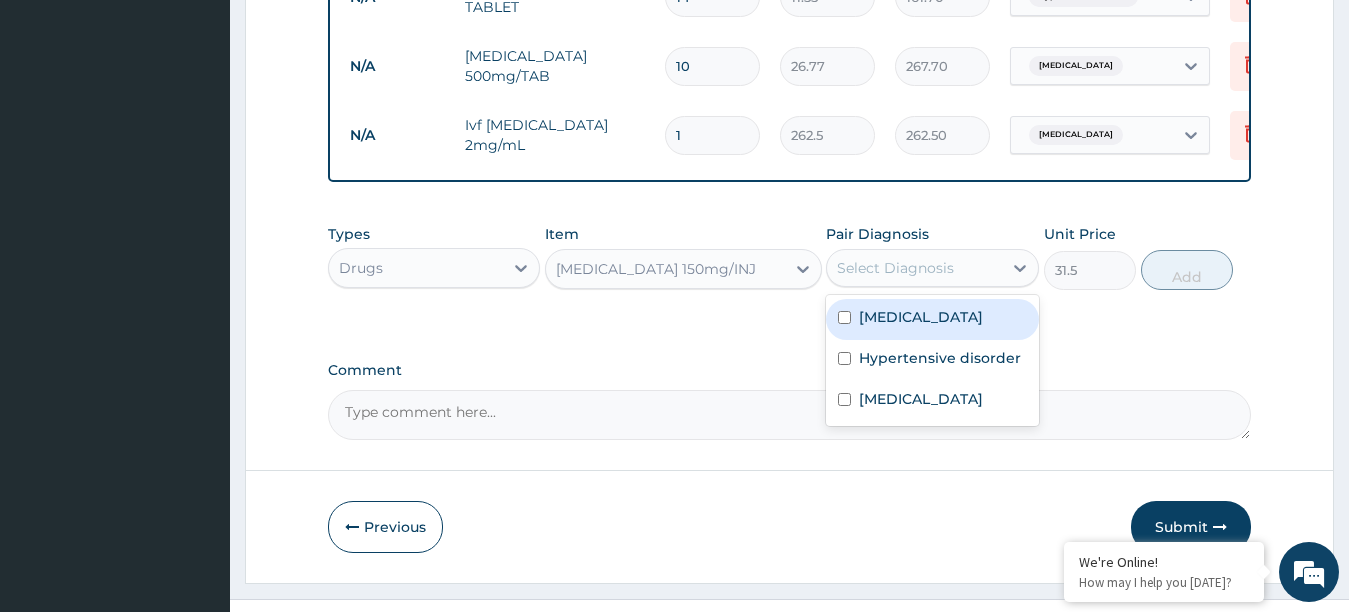 click on "Sciatica" at bounding box center [921, 317] 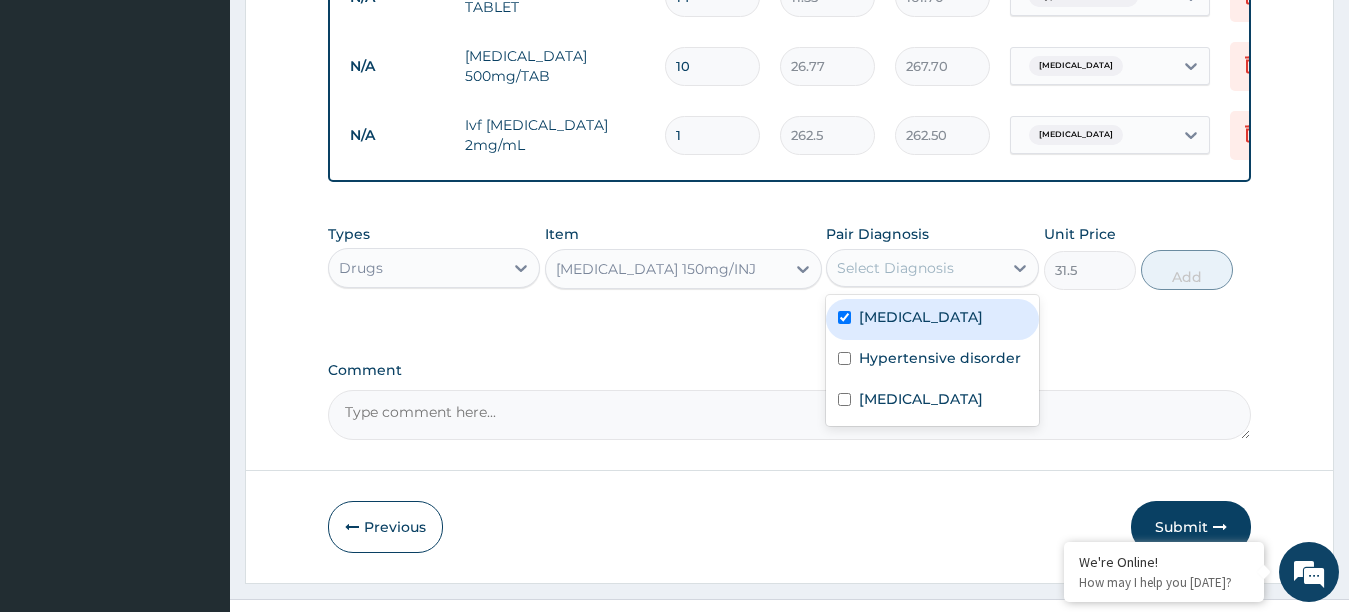 checkbox on "true" 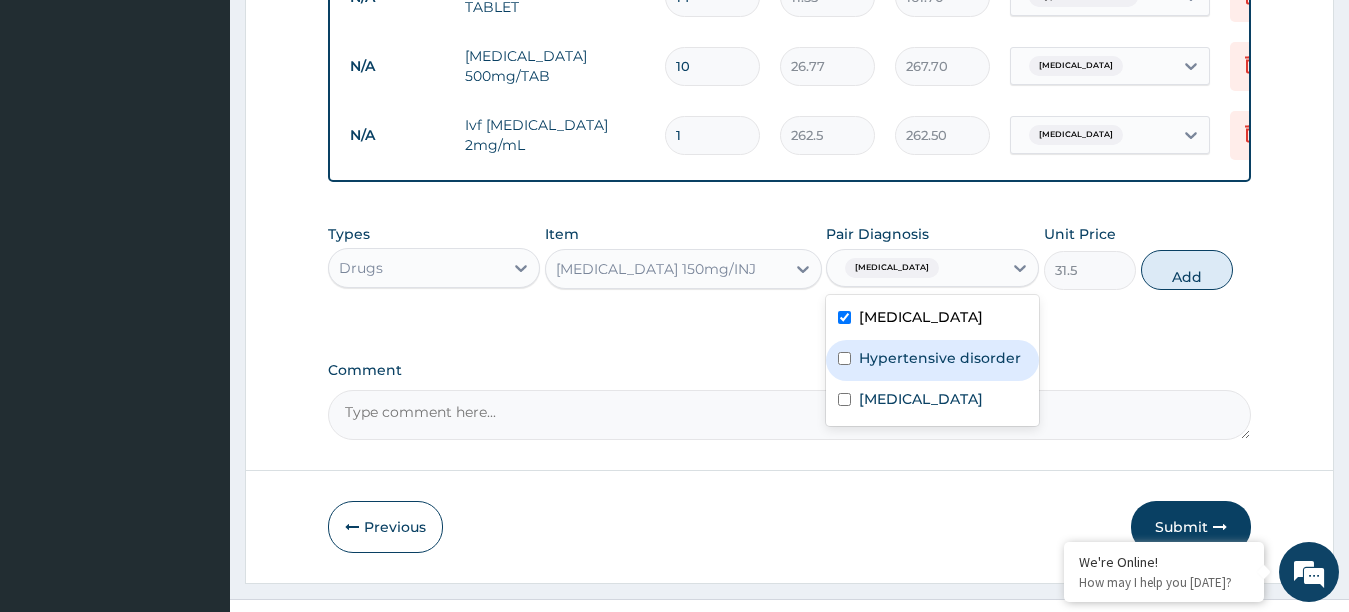 click on "Hypertensive disorder" at bounding box center (940, 358) 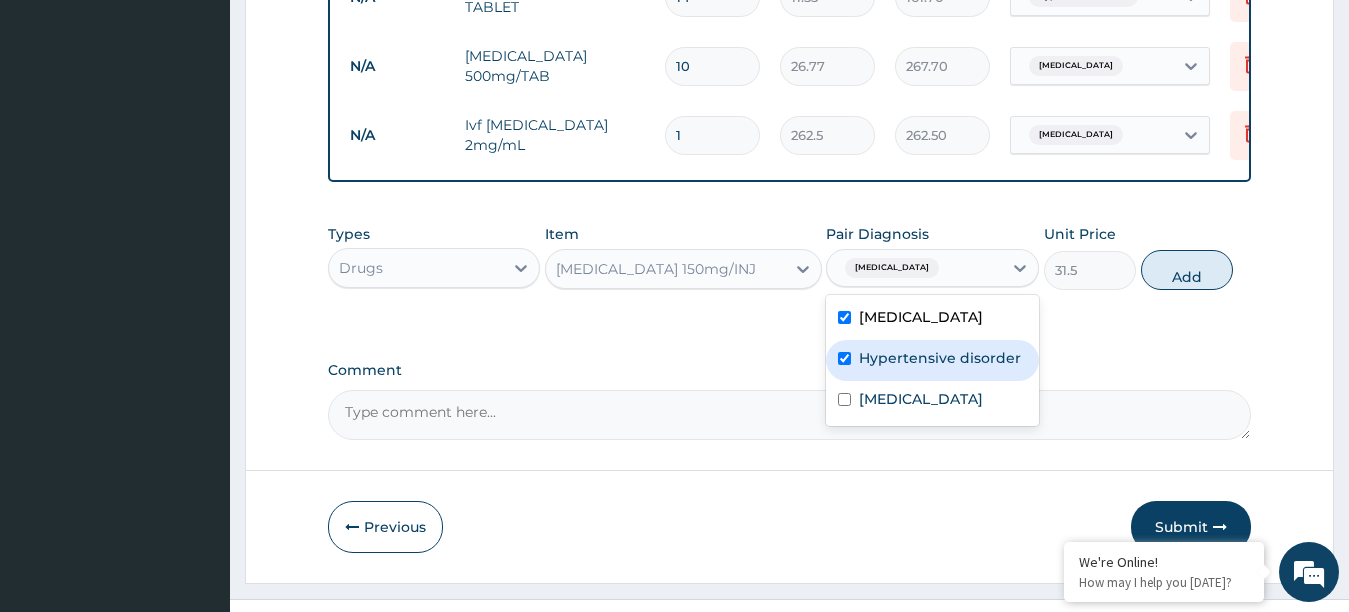 checkbox on "true" 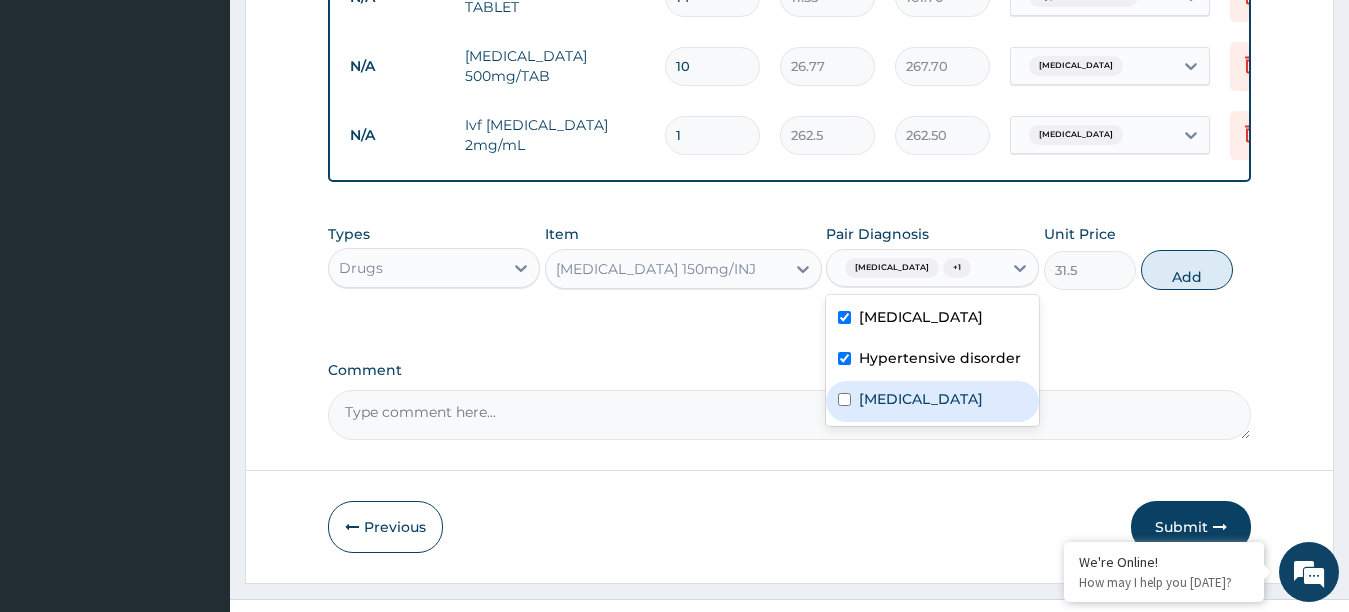click on "Typhoid fever" at bounding box center (921, 399) 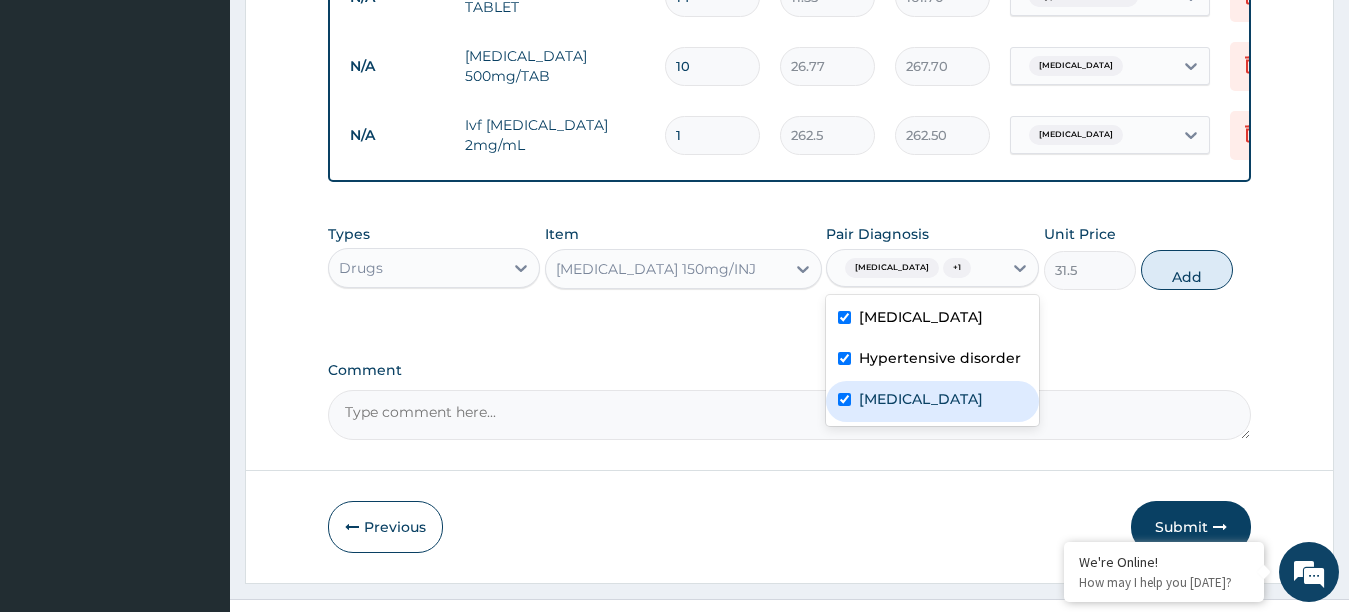 checkbox on "true" 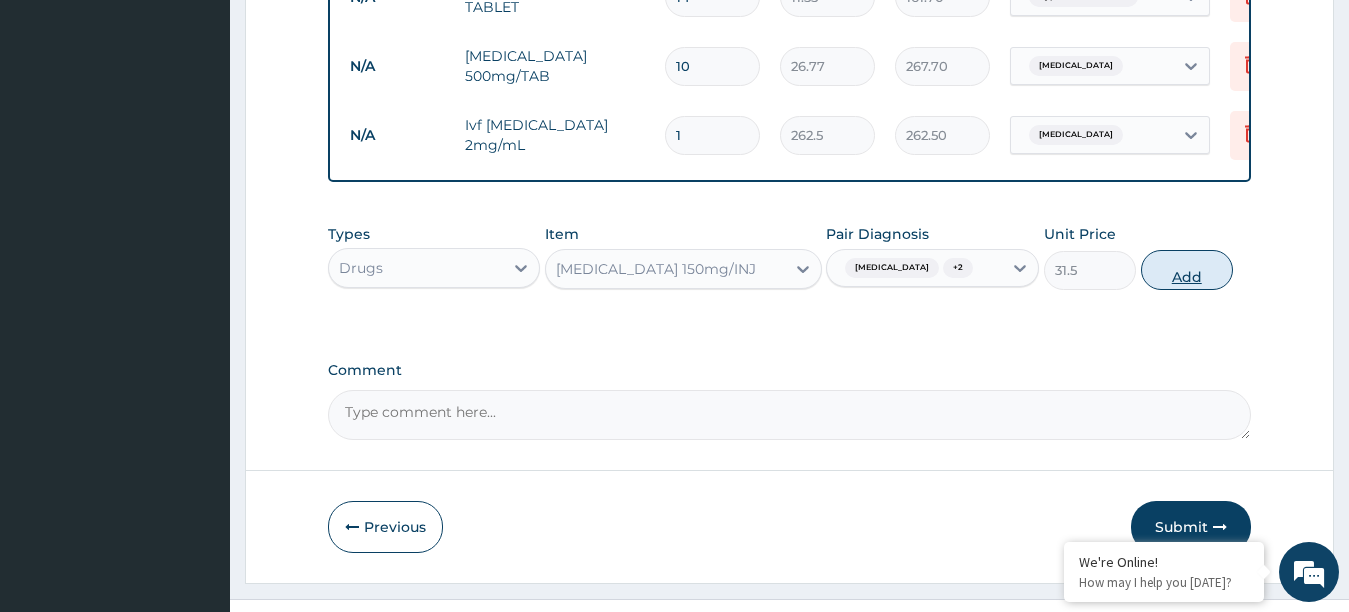 click on "Add" at bounding box center (1187, 270) 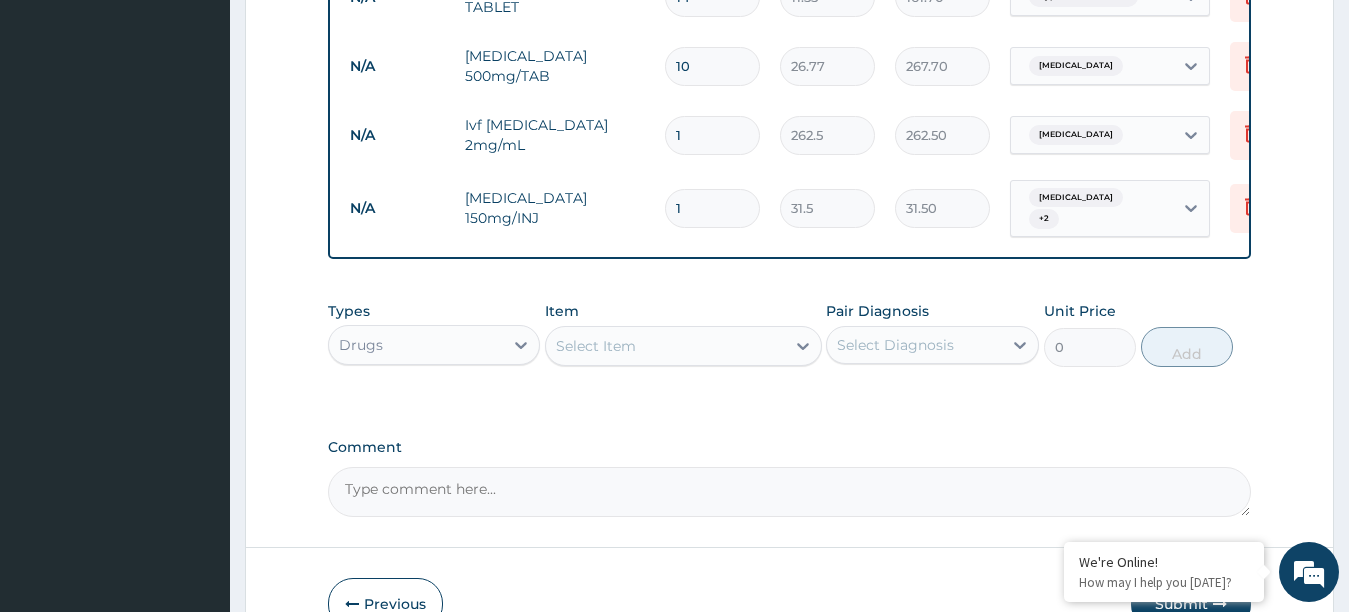 type 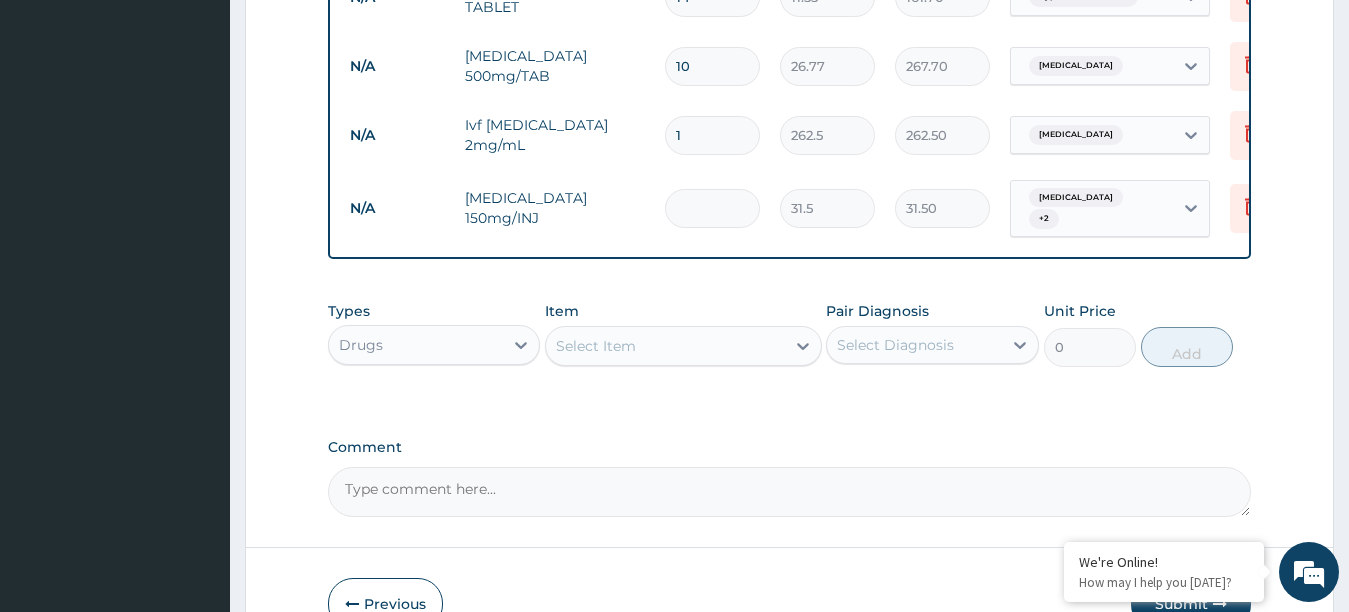 type on "0.00" 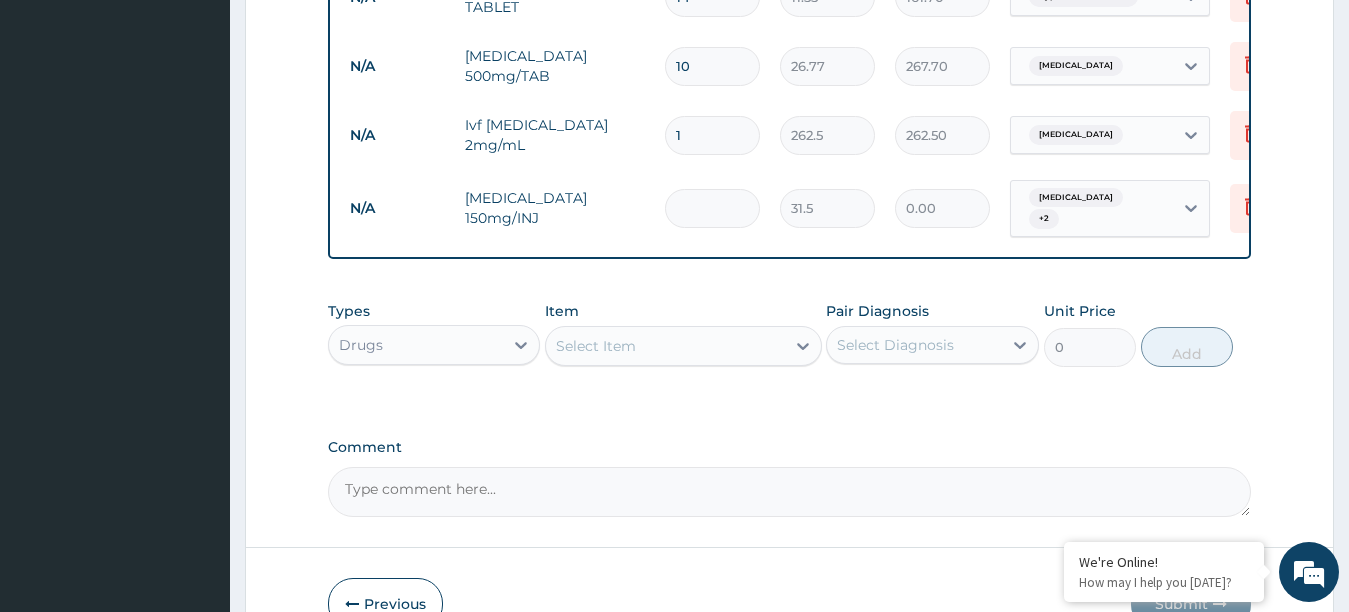 type on "4" 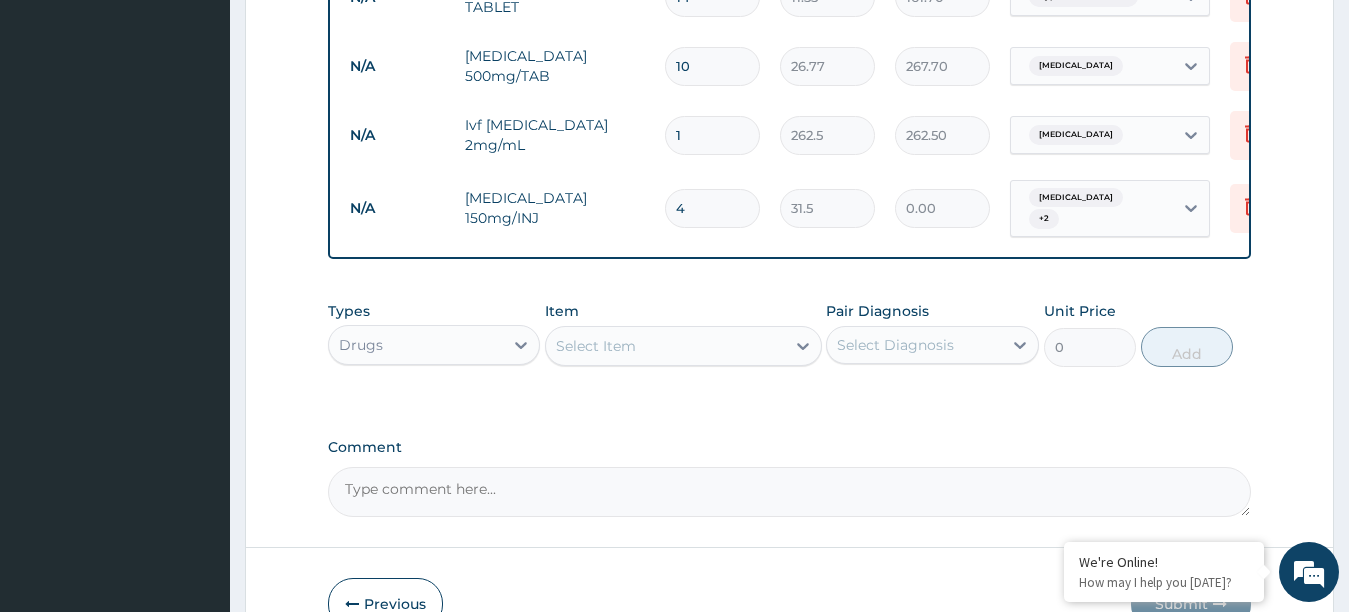 type on "126.00" 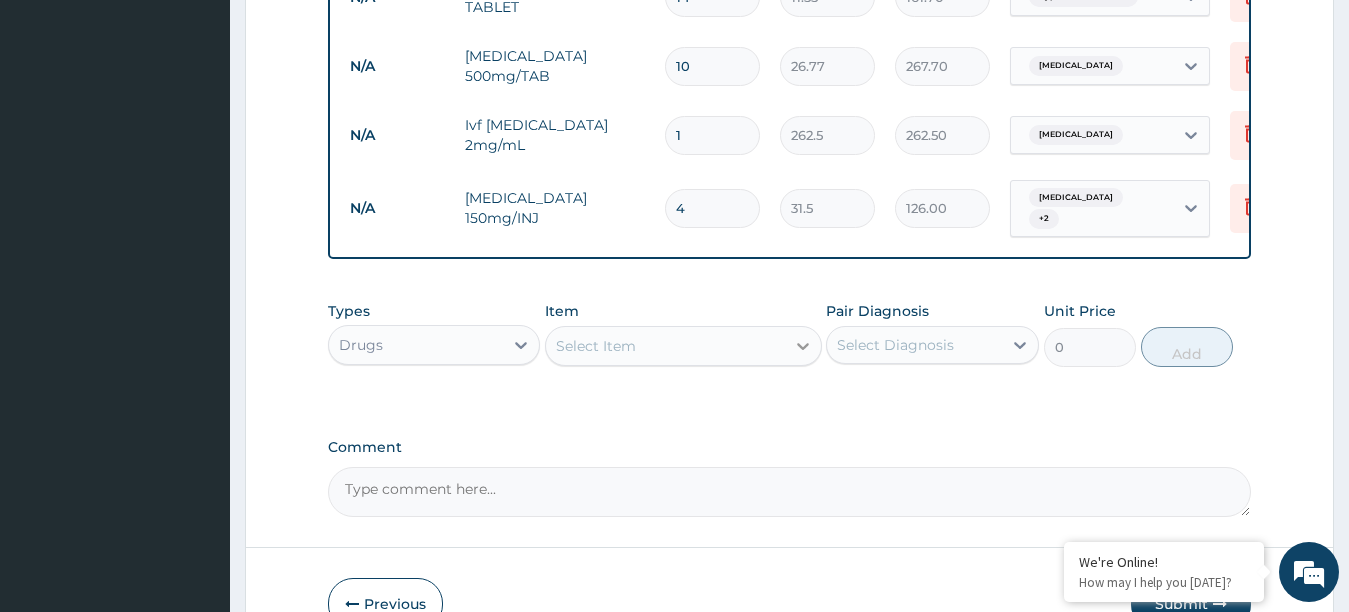 type on "4" 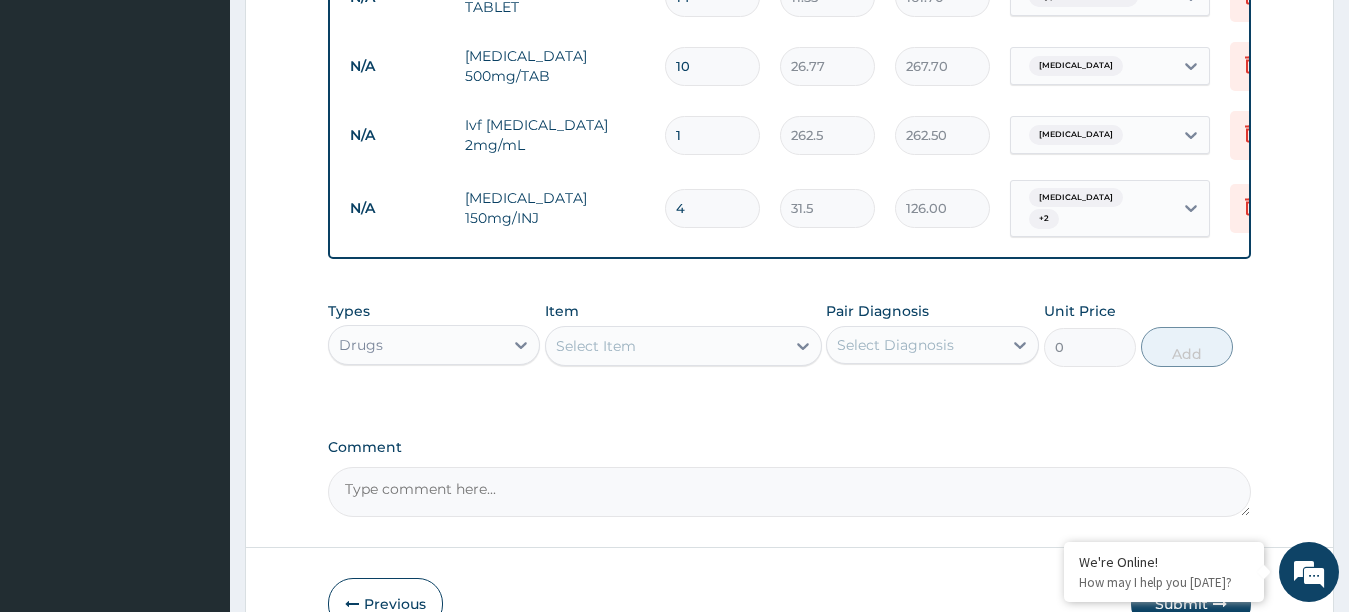 click on "Types Drugs Item Select Item Pair Diagnosis Select Diagnosis Unit Price 0 Add" at bounding box center [790, 349] 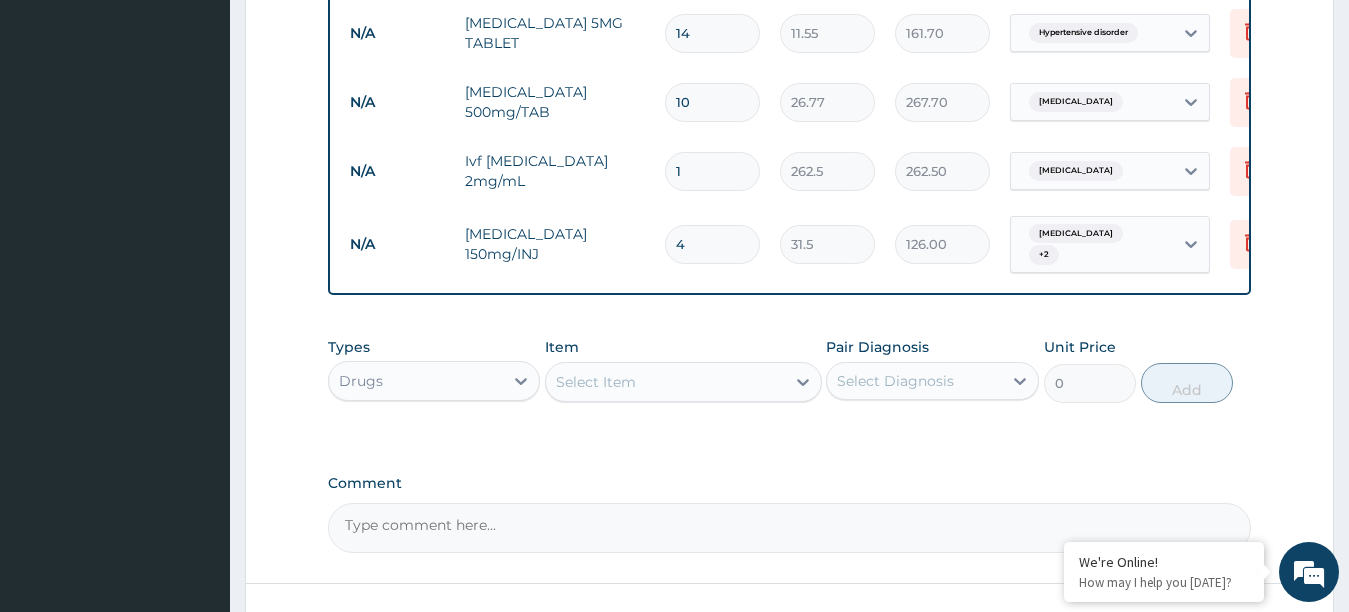 scroll, scrollTop: 1511, scrollLeft: 0, axis: vertical 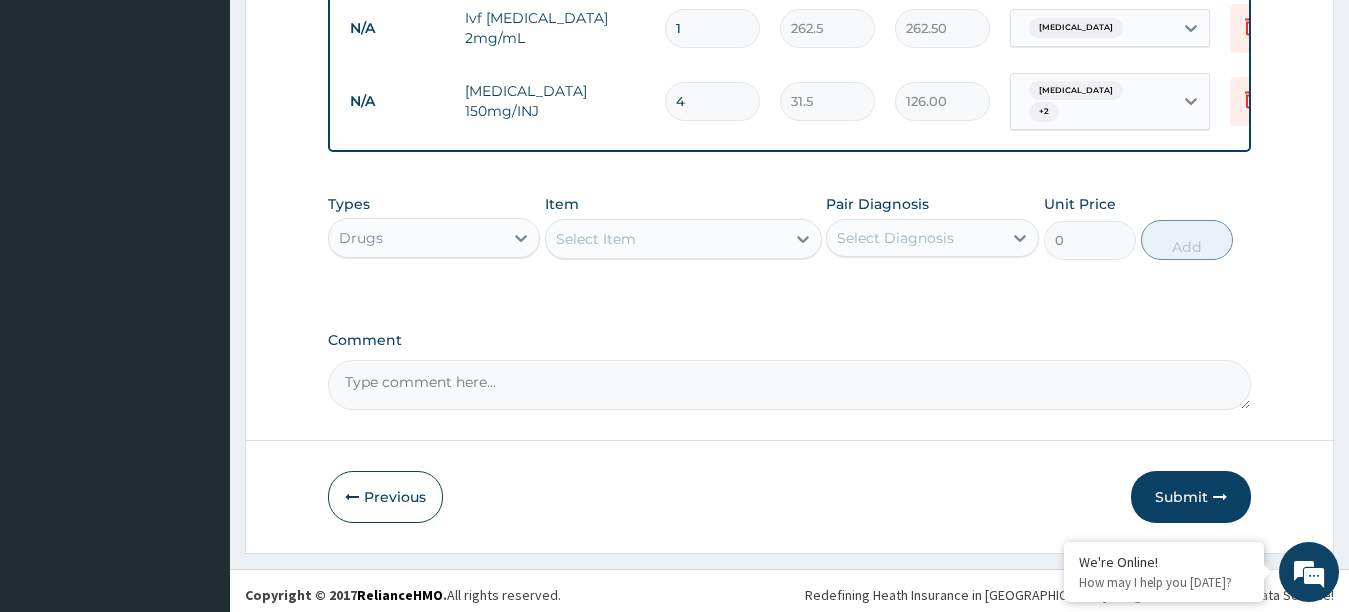click on "Comment" at bounding box center [790, 385] 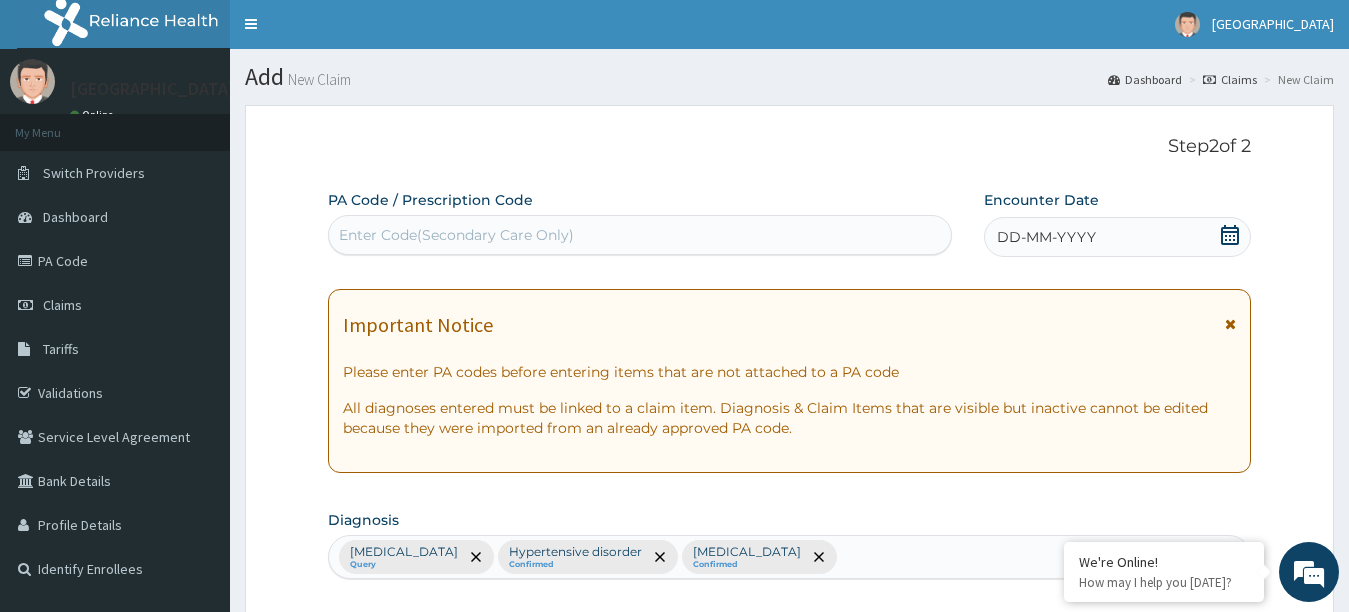 scroll, scrollTop: 0, scrollLeft: 0, axis: both 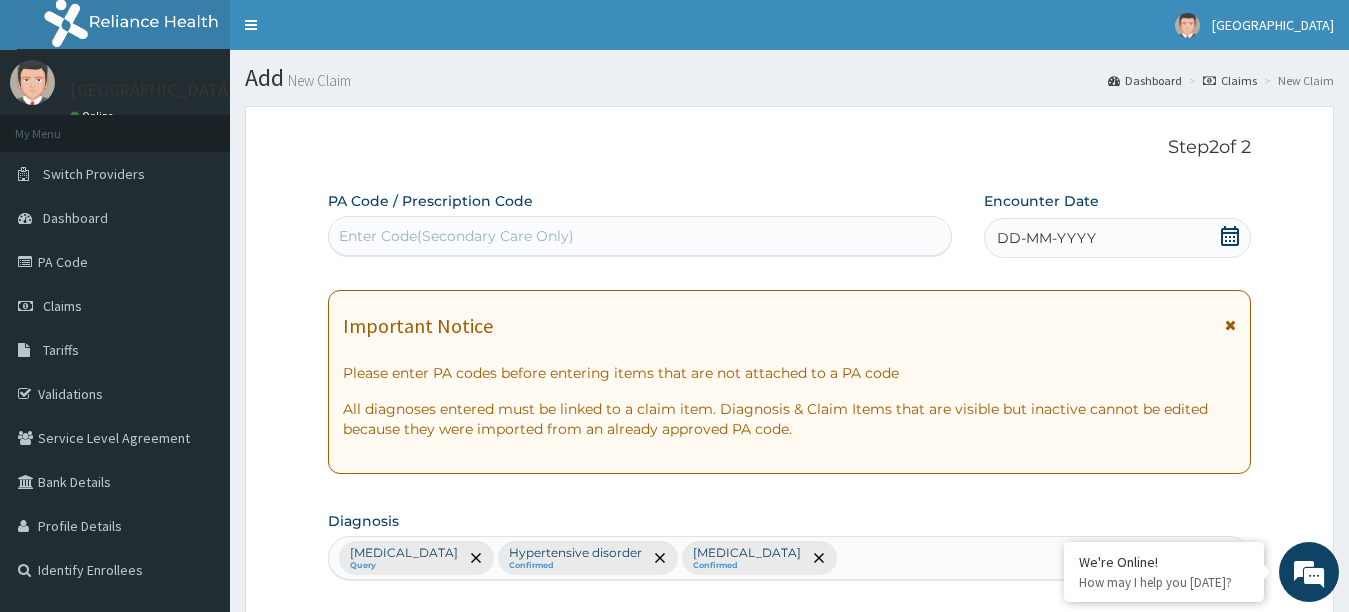 type on "Treated" 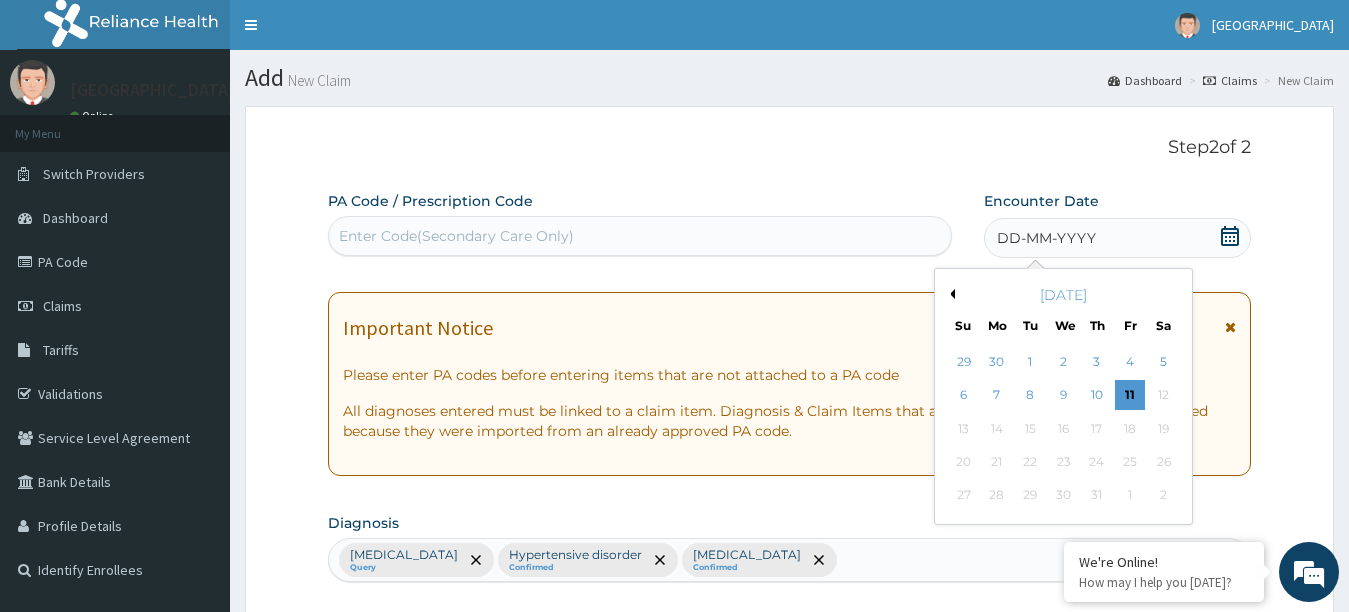 click on "July 2025" at bounding box center [1063, 295] 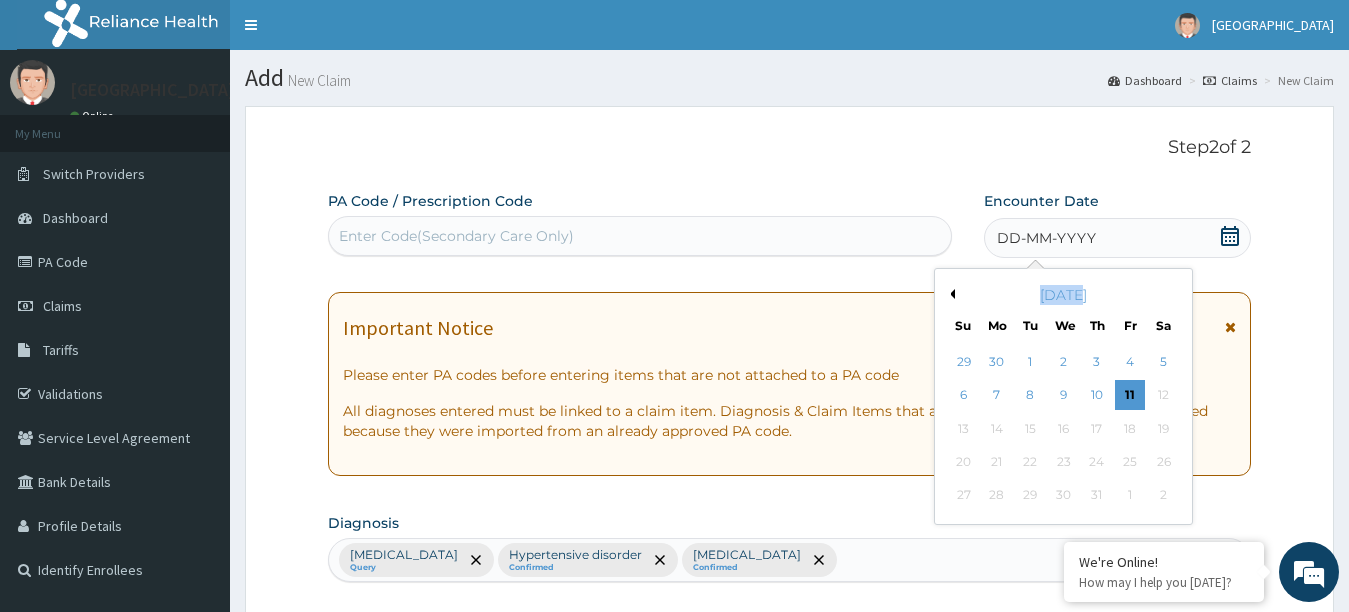 click on "July 2025" at bounding box center [1063, 295] 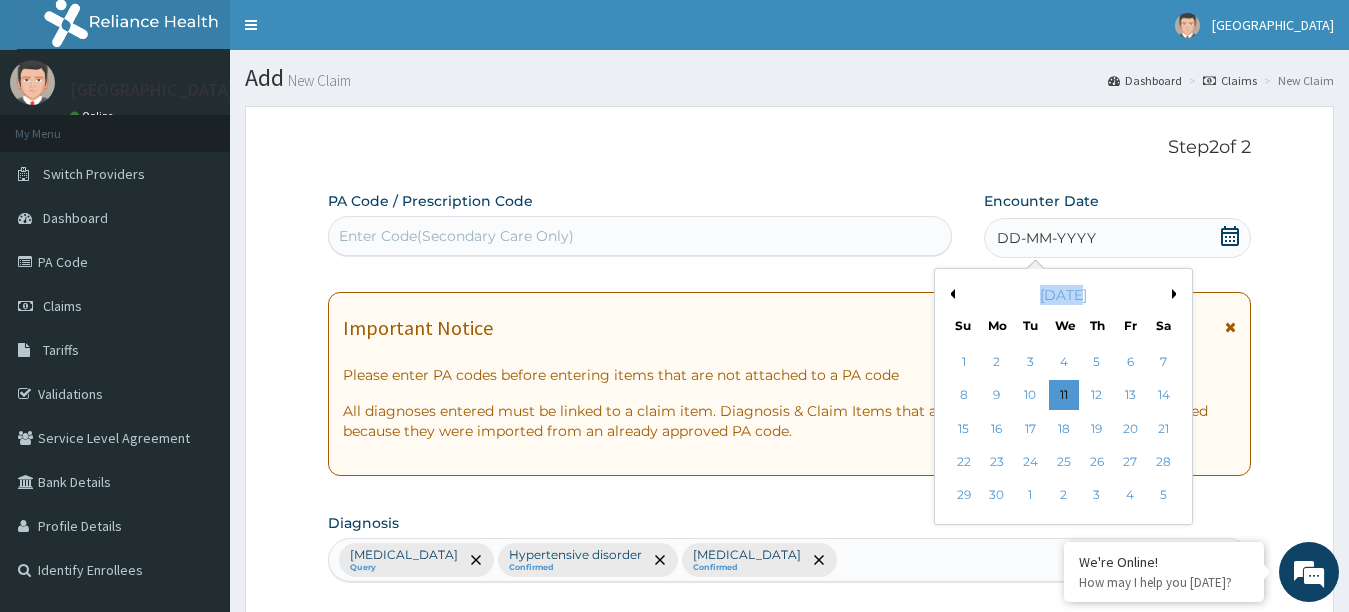 click on "Previous Month" at bounding box center [950, 294] 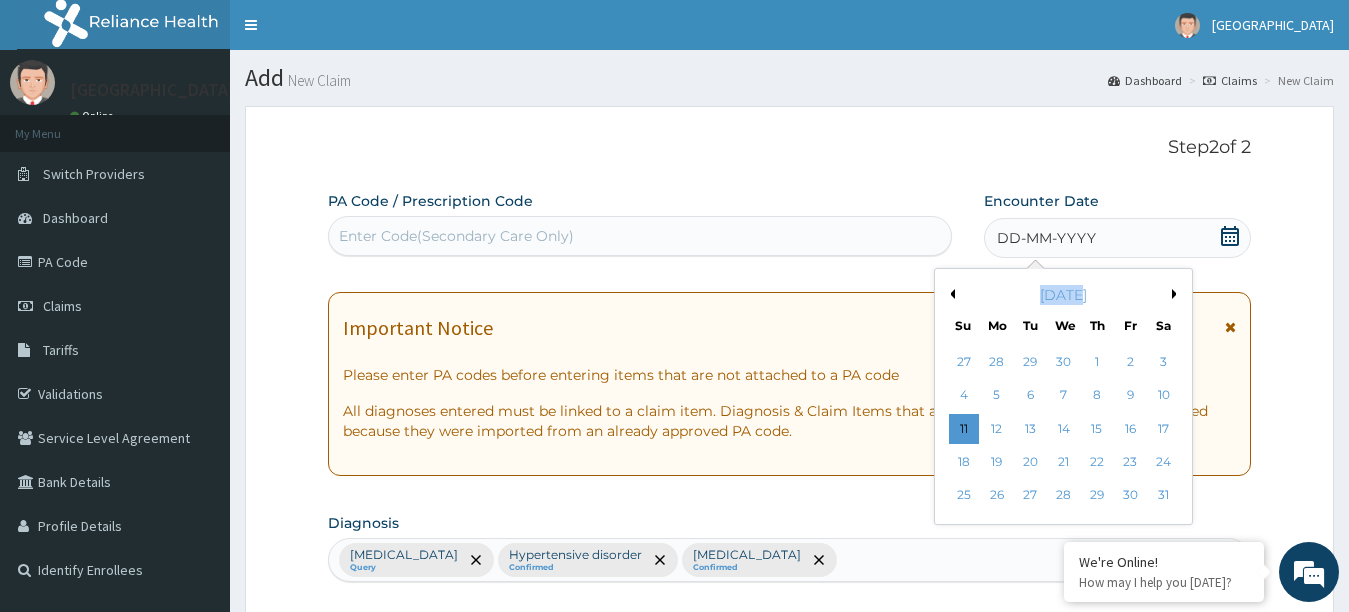 click on "Previous Month" at bounding box center [950, 294] 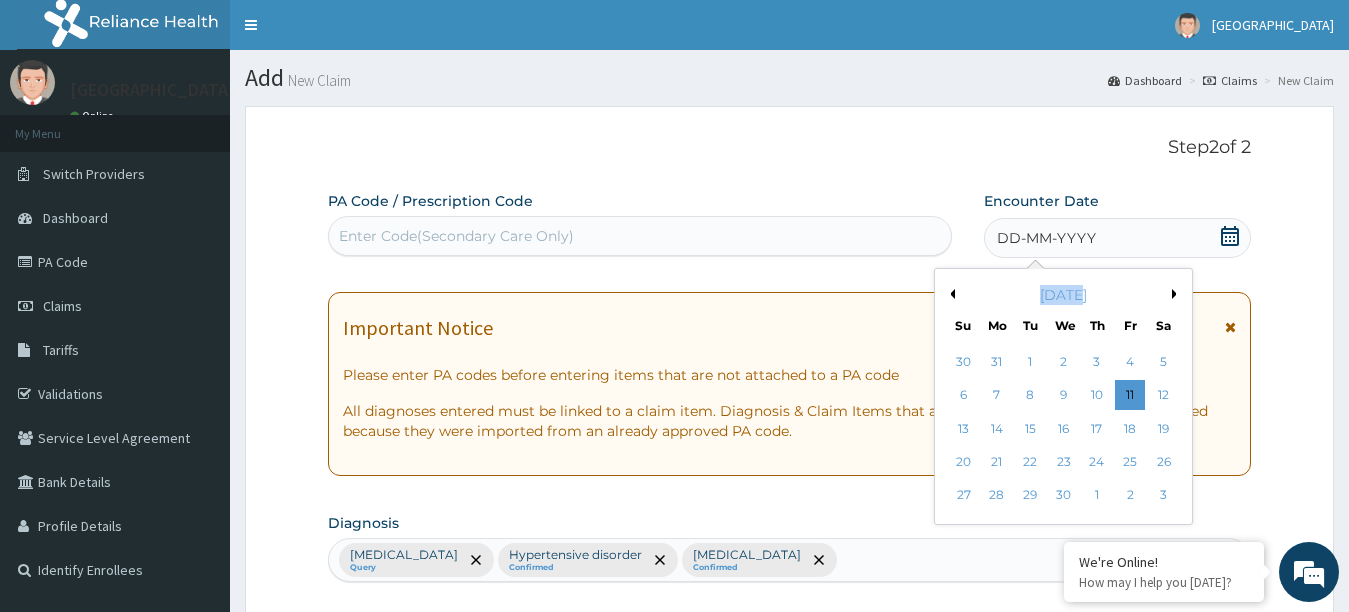 click on "Previous Month" at bounding box center (950, 294) 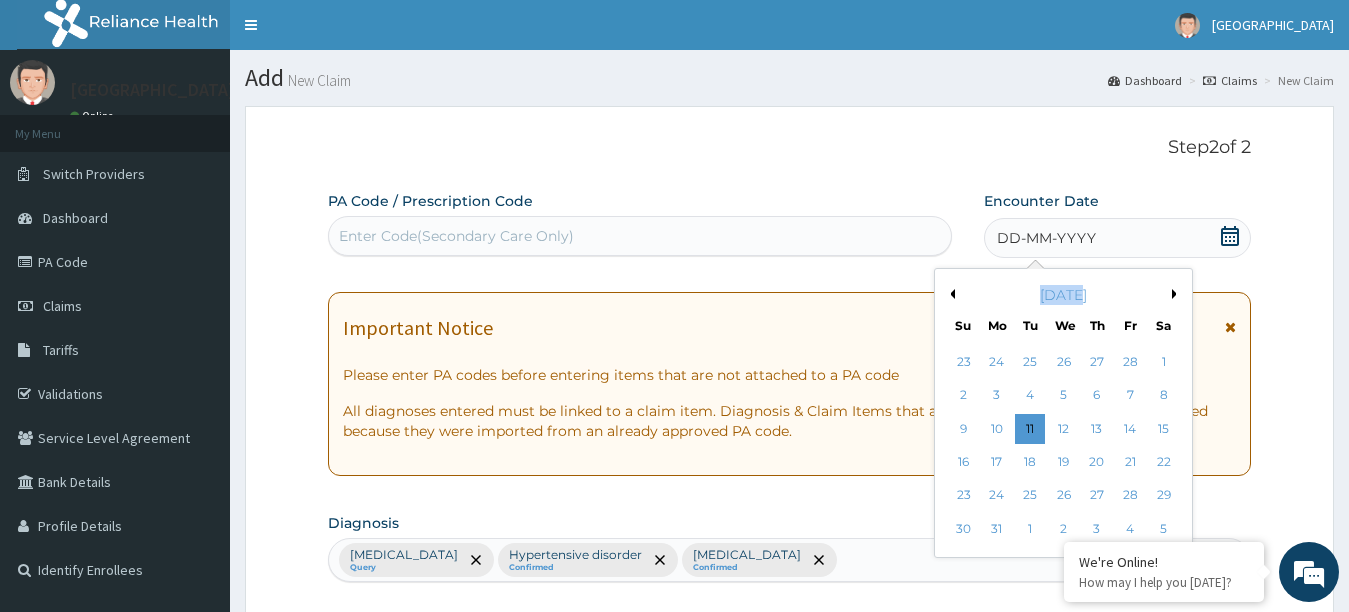 click on "Previous Month" at bounding box center [950, 294] 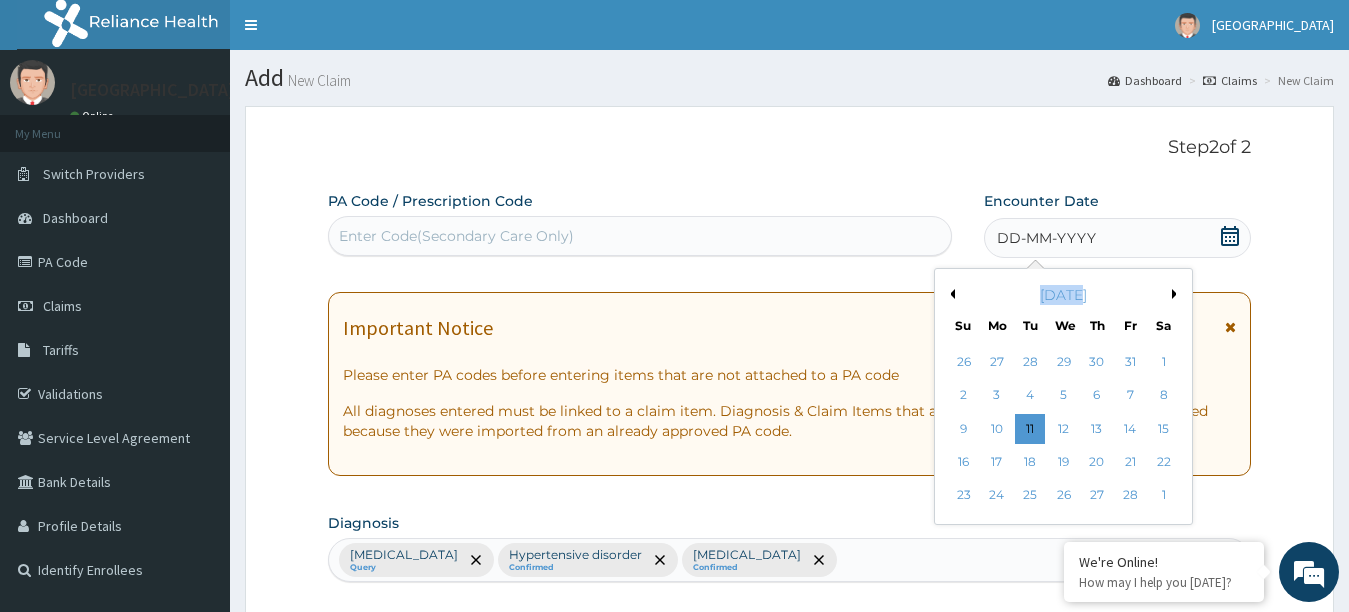 click on "Previous Month" at bounding box center [950, 294] 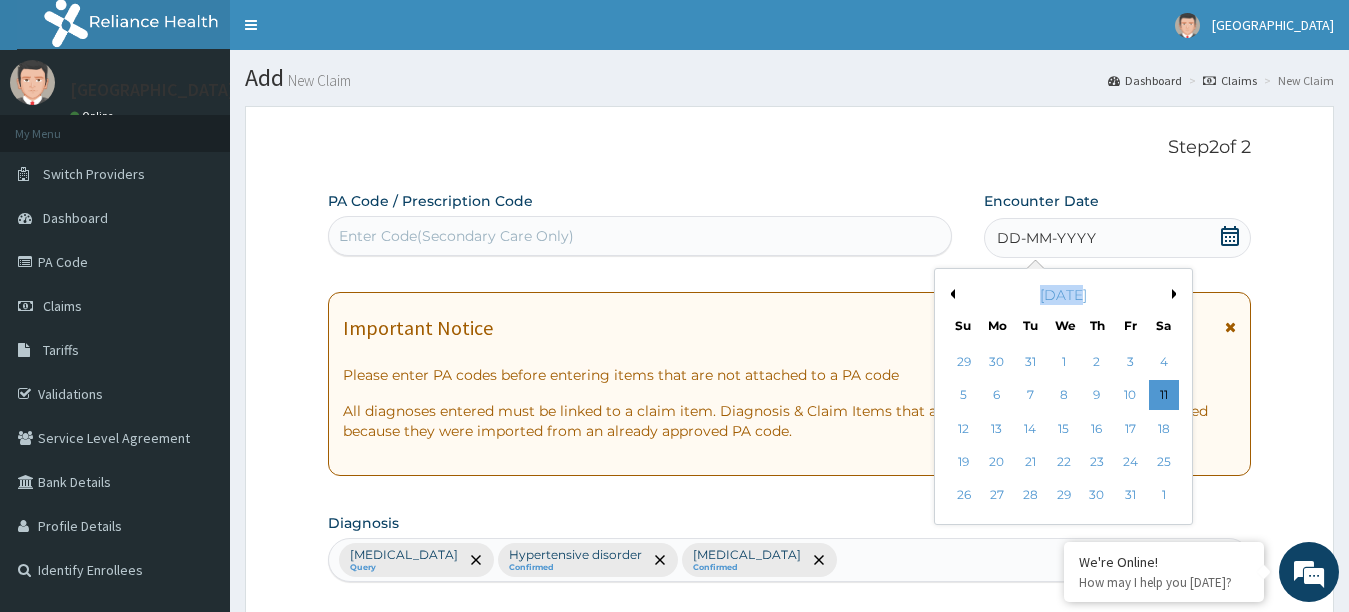 click on "Previous Month" at bounding box center (950, 294) 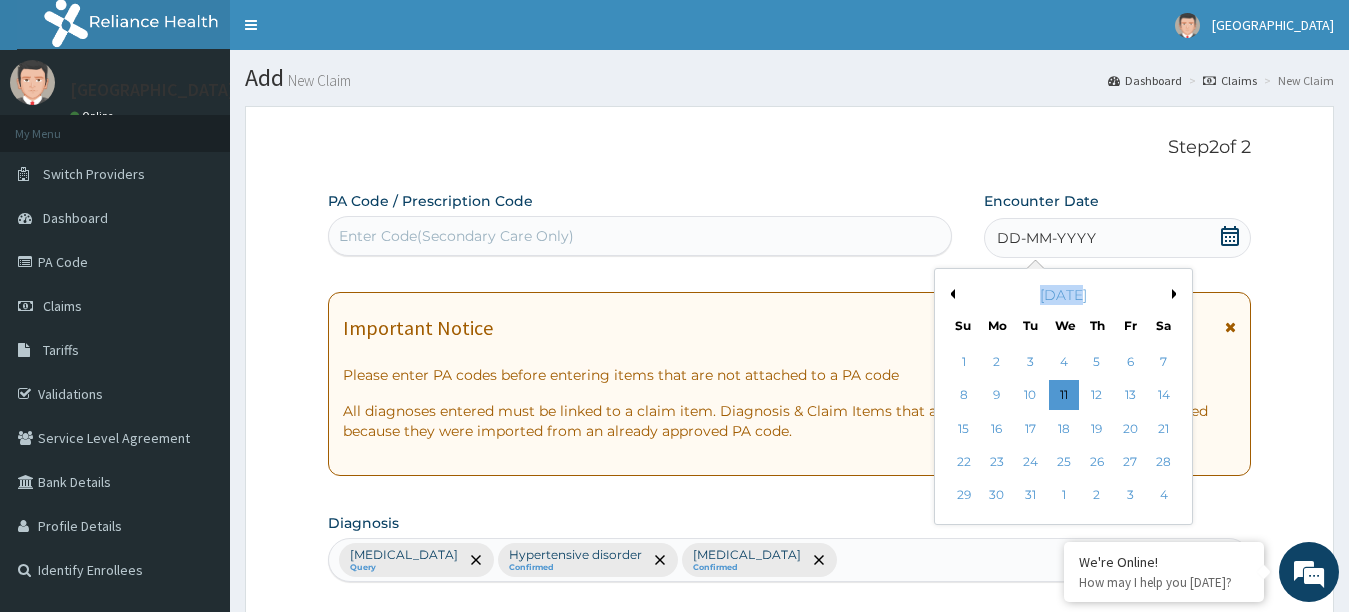 click on "Previous Month" at bounding box center [950, 294] 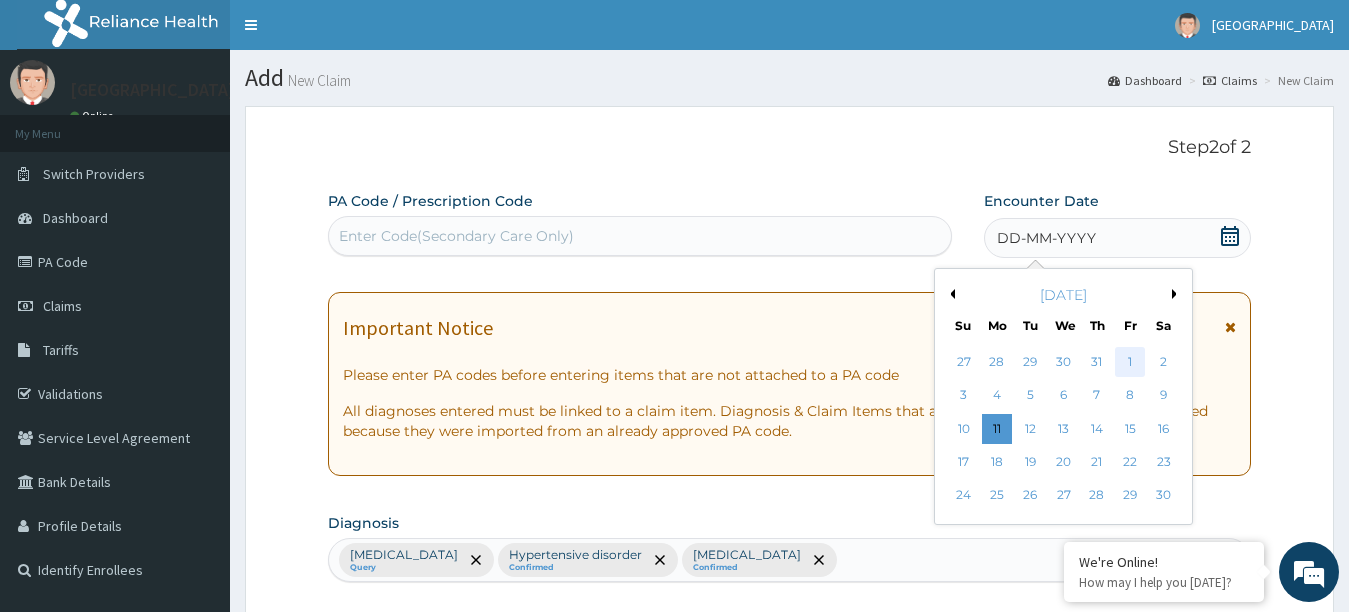 click on "1" at bounding box center [1130, 362] 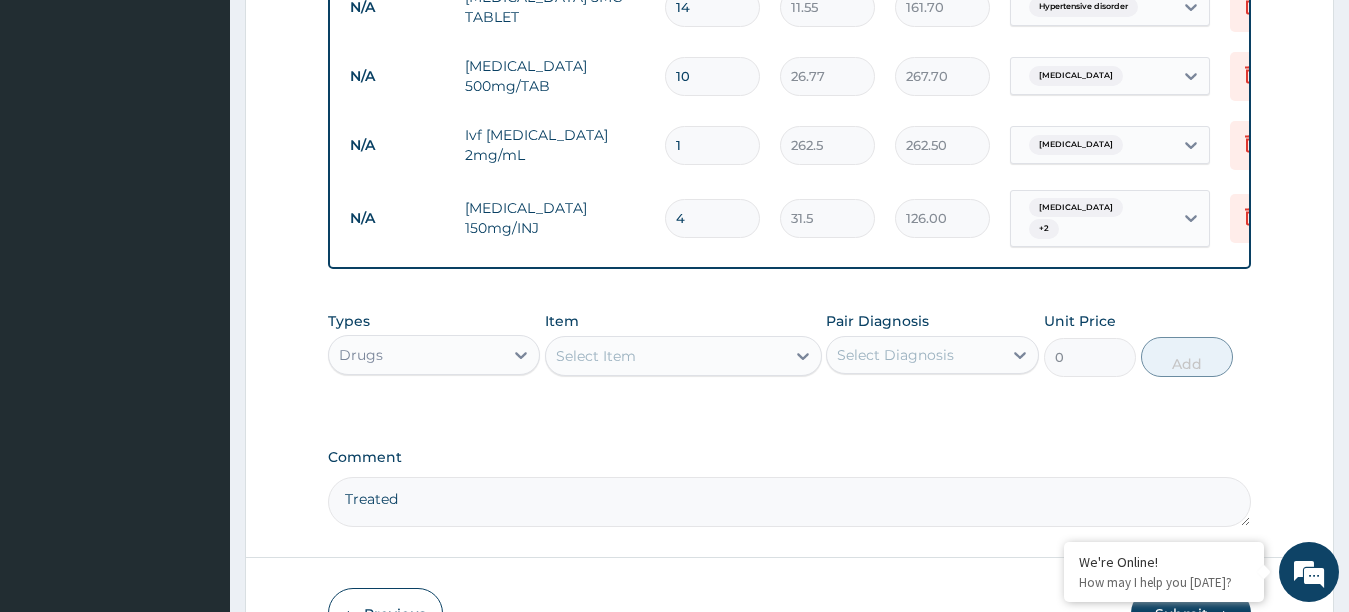 scroll, scrollTop: 1500, scrollLeft: 0, axis: vertical 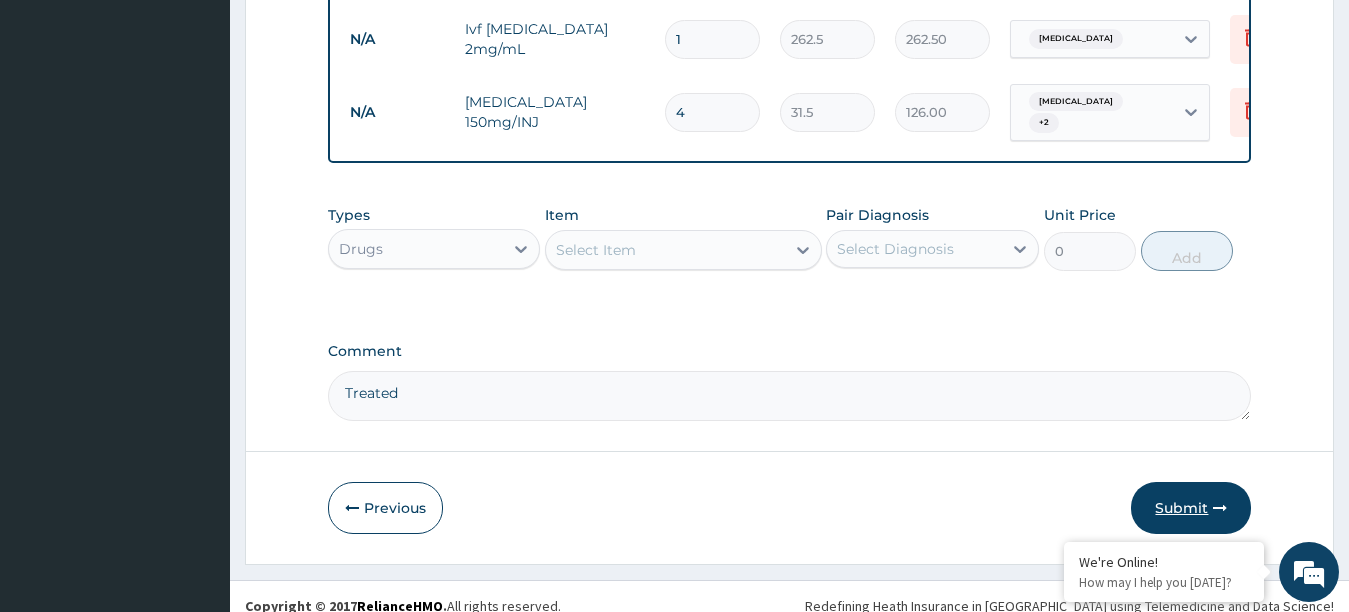 click on "Submit" at bounding box center [1191, 508] 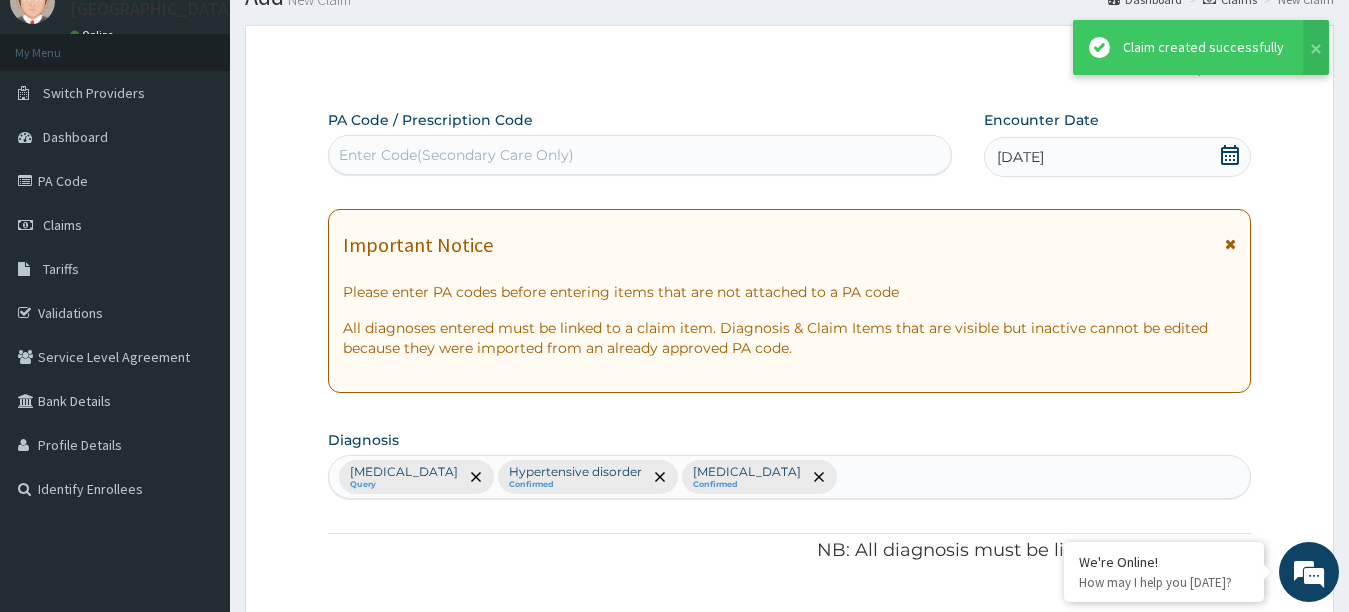 scroll, scrollTop: 1500, scrollLeft: 0, axis: vertical 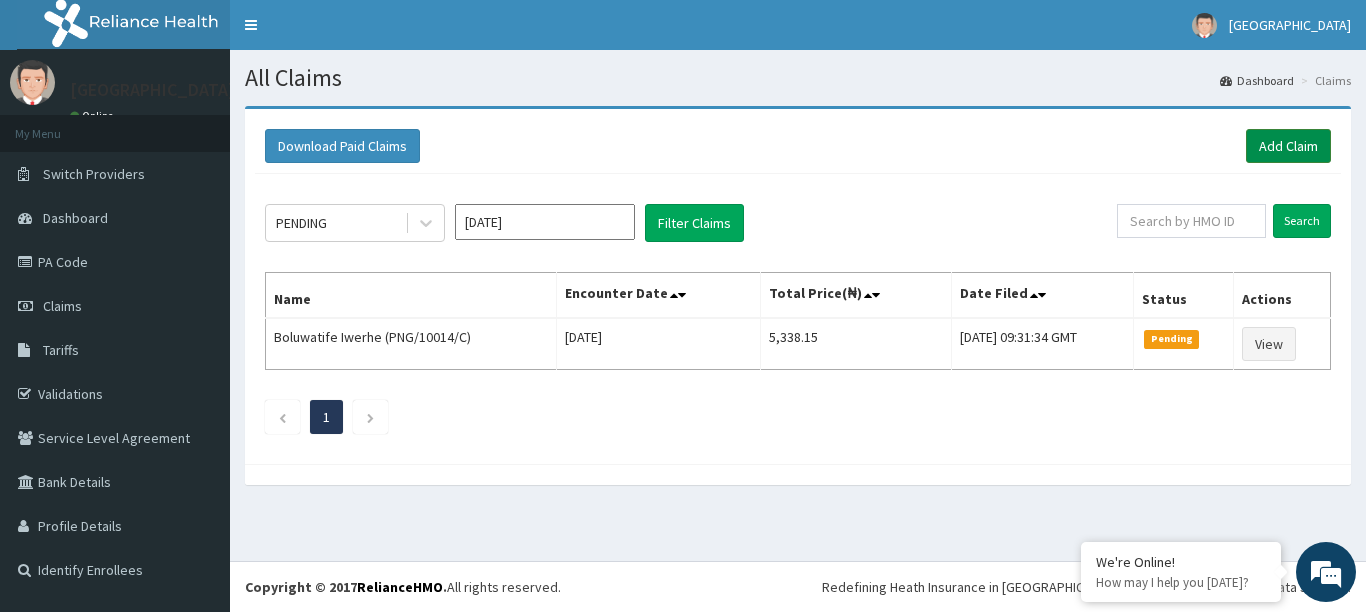 click on "Add Claim" at bounding box center [1288, 146] 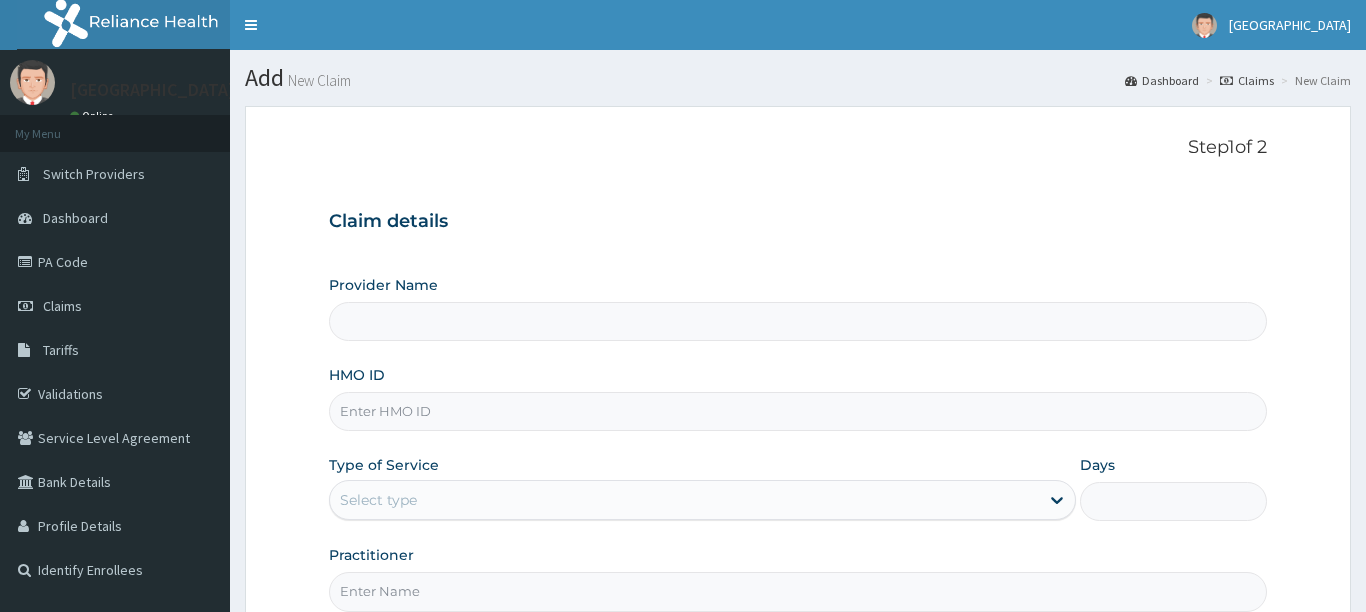 type on "[GEOGRAPHIC_DATA]" 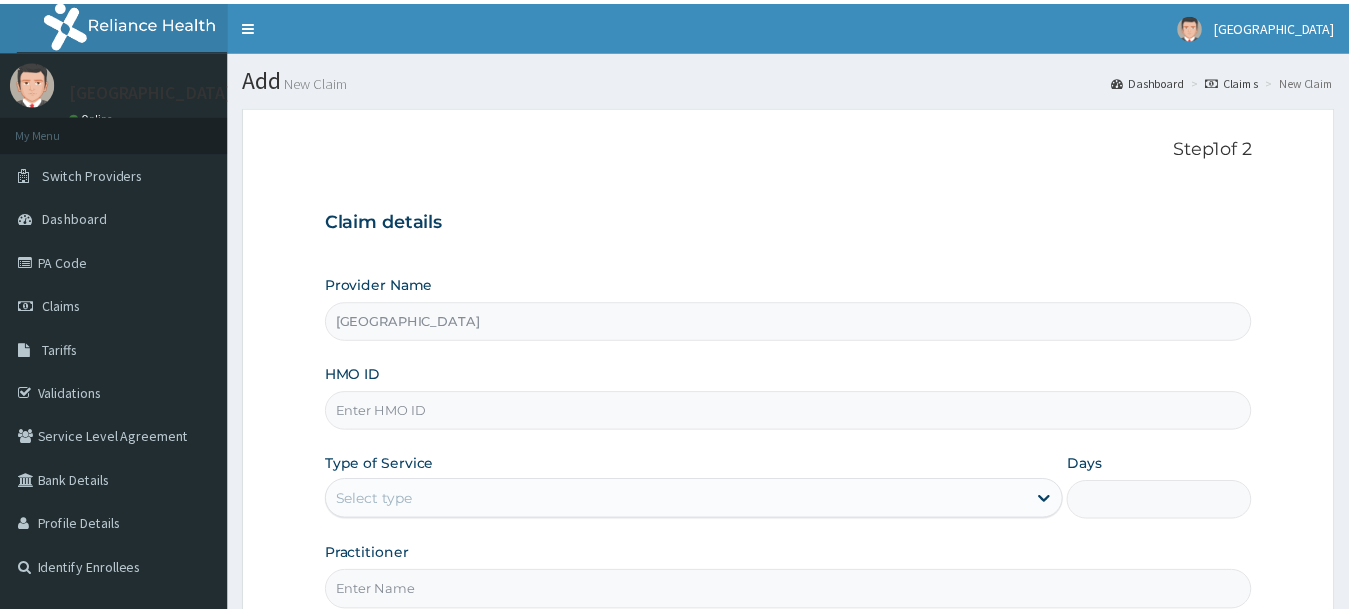 scroll, scrollTop: 0, scrollLeft: 0, axis: both 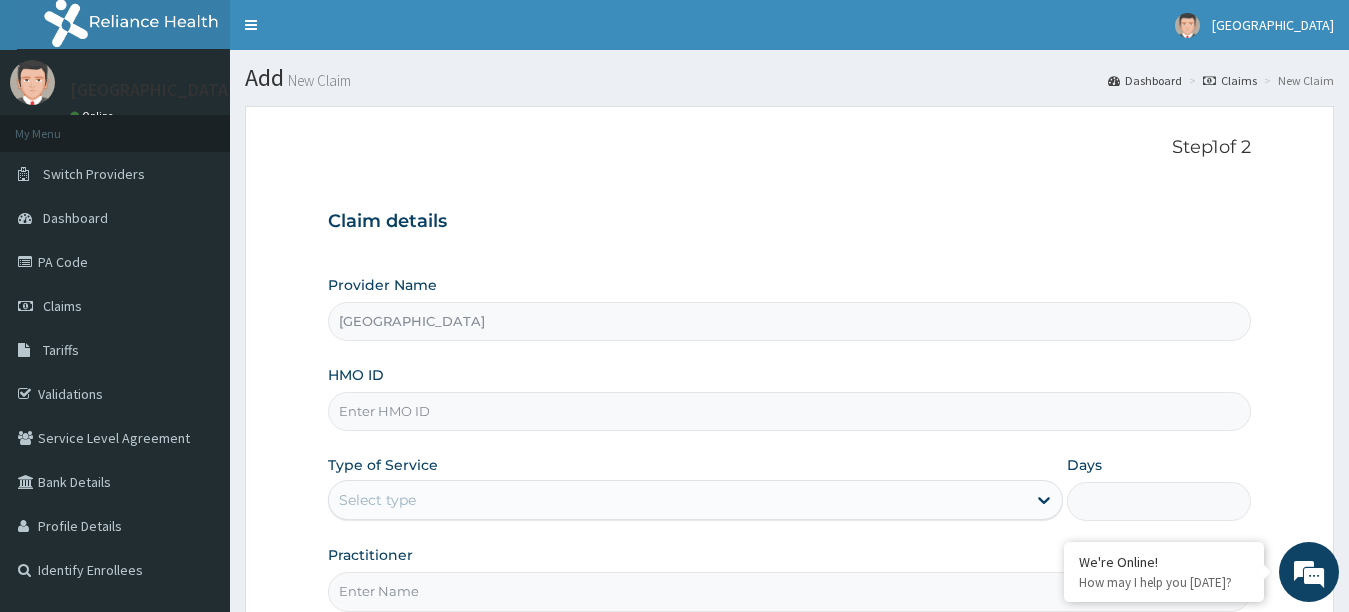 drag, startPoint x: 367, startPoint y: 419, endPoint x: 382, endPoint y: 413, distance: 16.155495 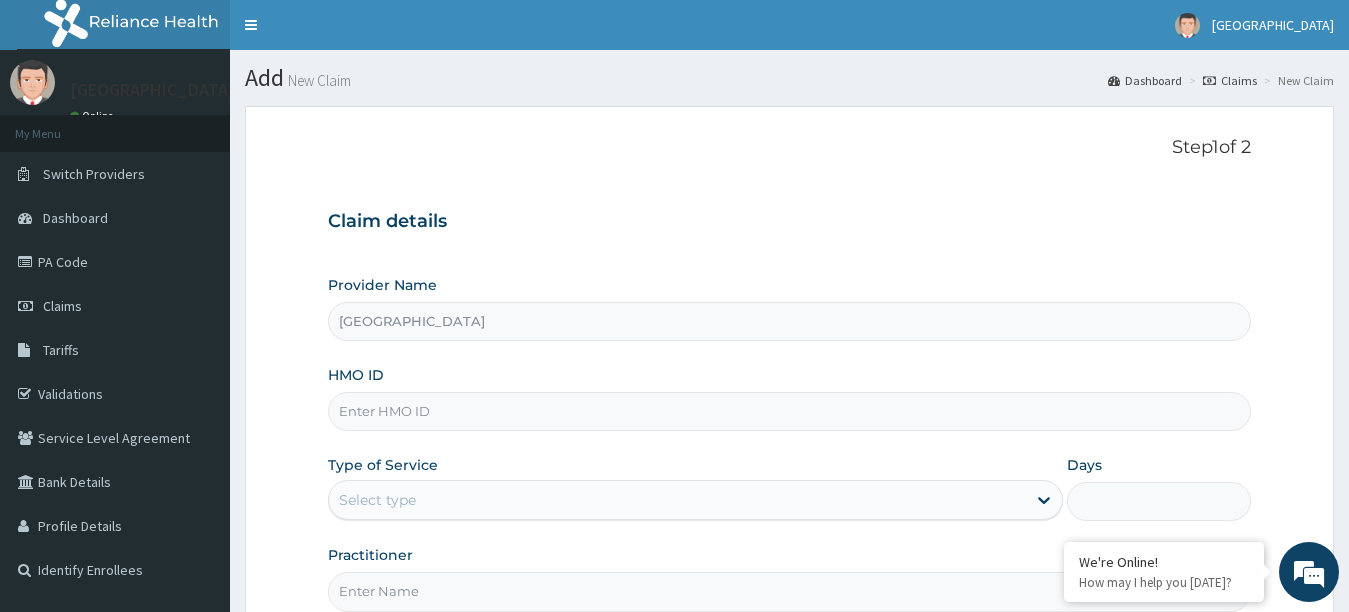 scroll, scrollTop: 0, scrollLeft: 0, axis: both 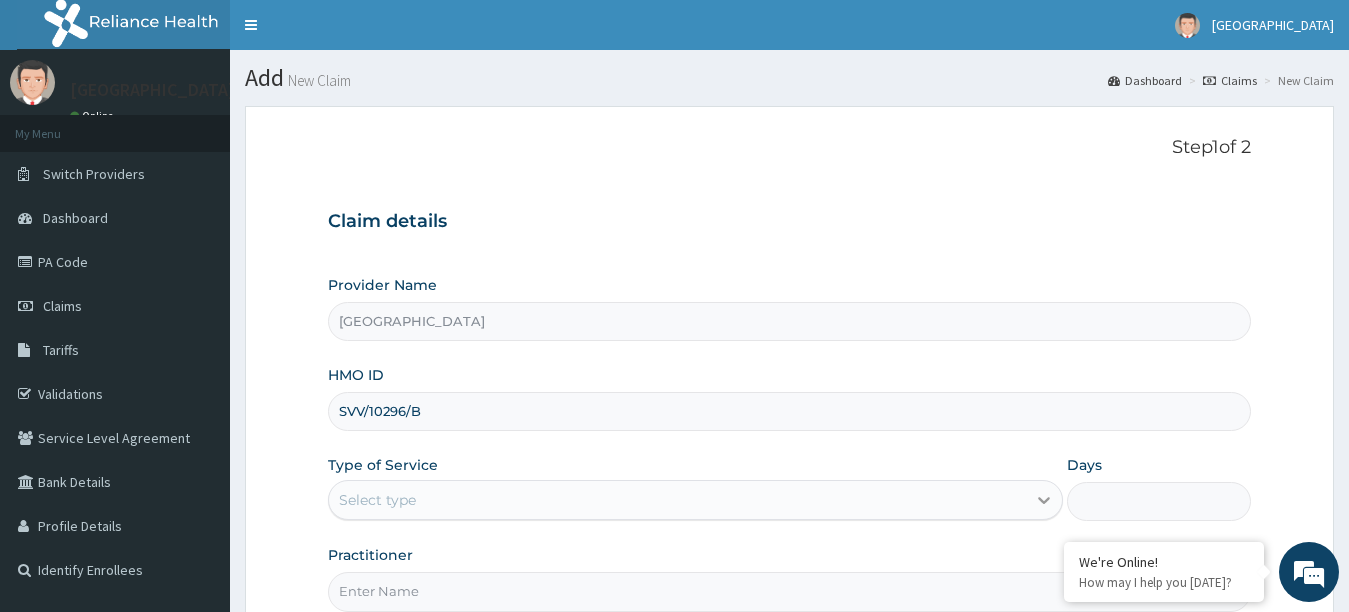 type on "SVV/10296/B" 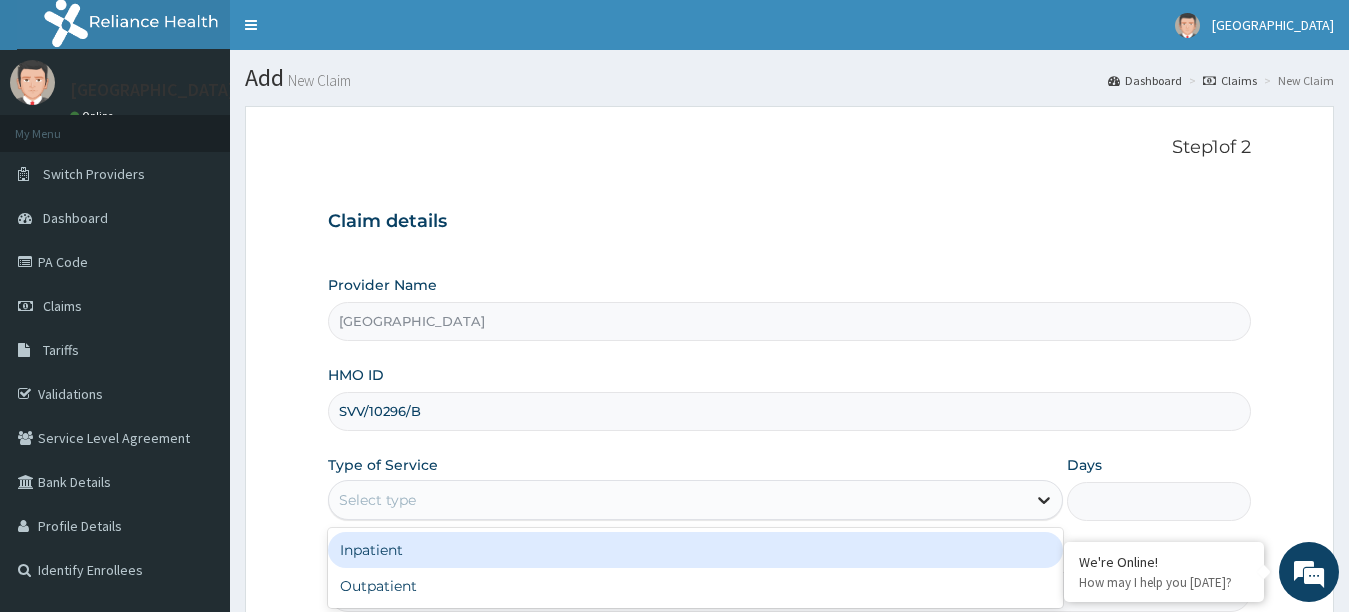 click 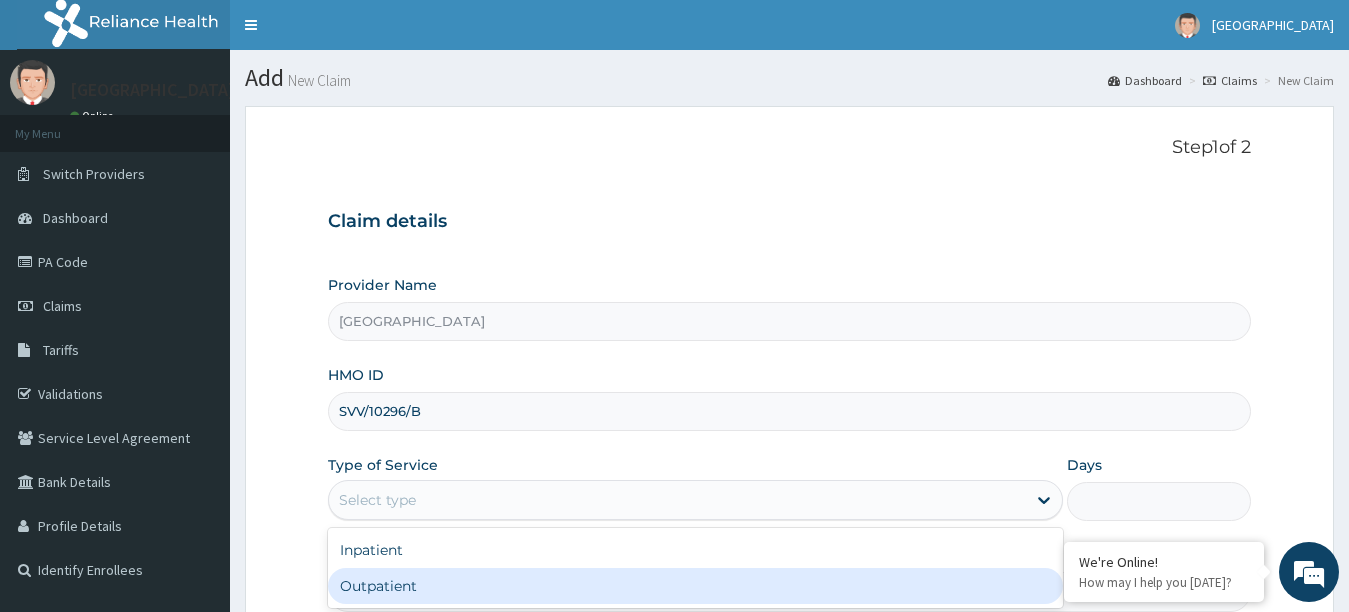 click on "Outpatient" at bounding box center (696, 586) 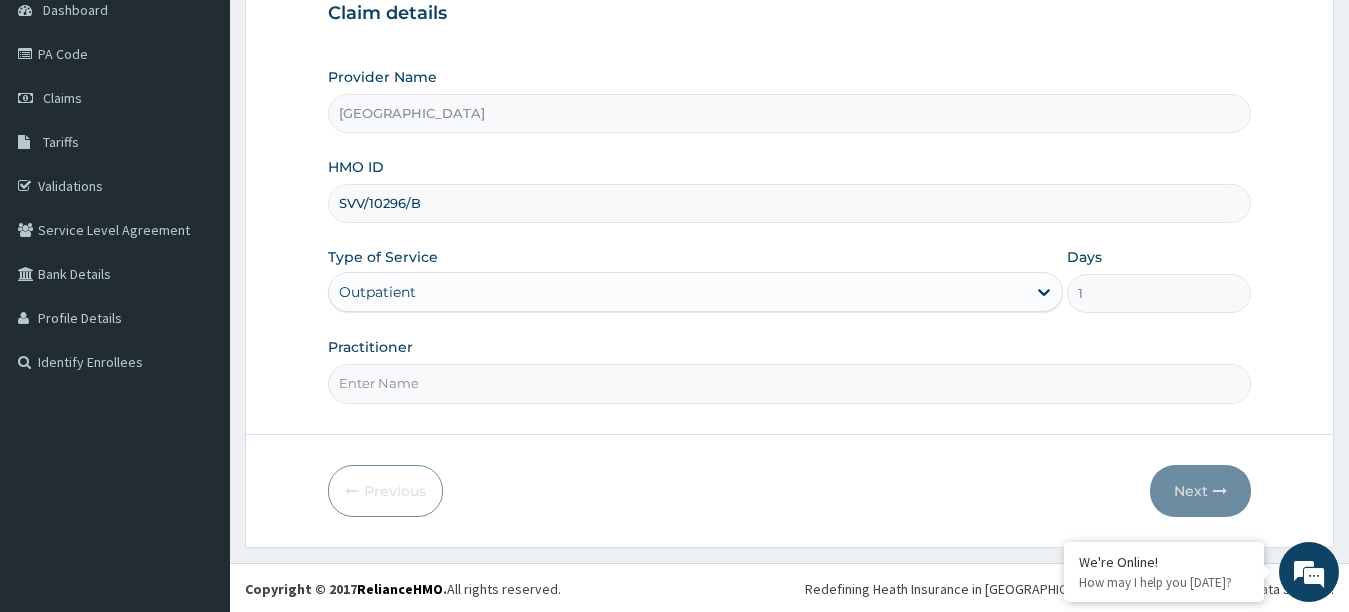 scroll, scrollTop: 210, scrollLeft: 0, axis: vertical 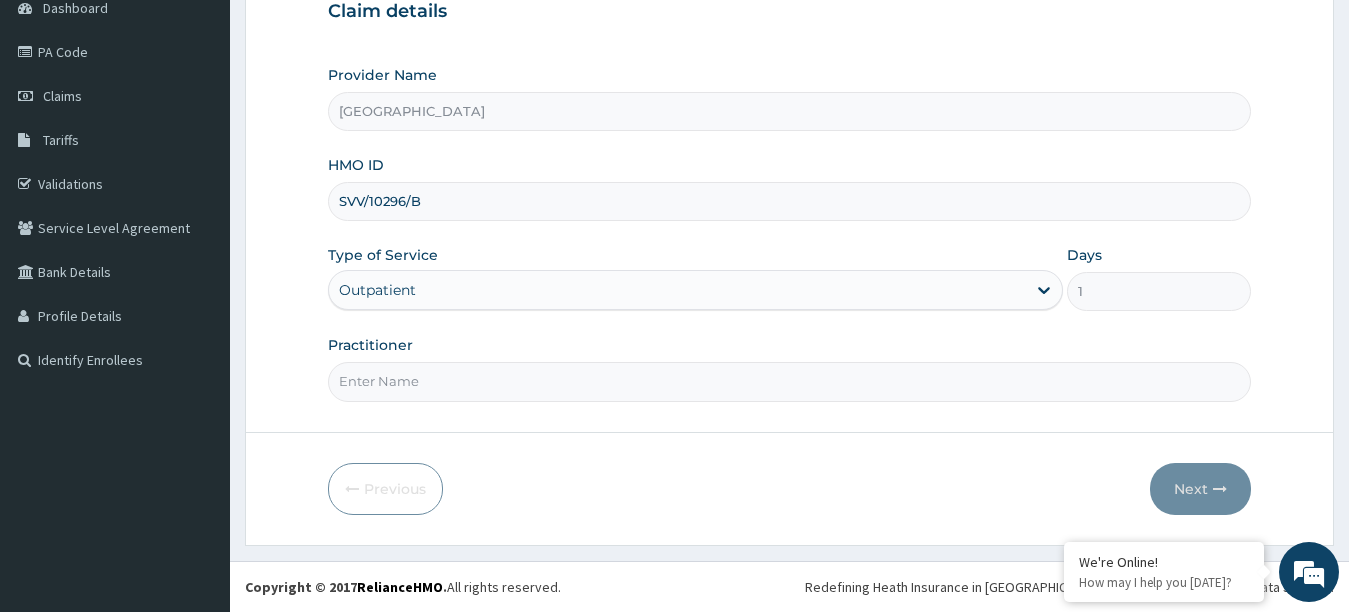 click on "Practitioner" at bounding box center (790, 381) 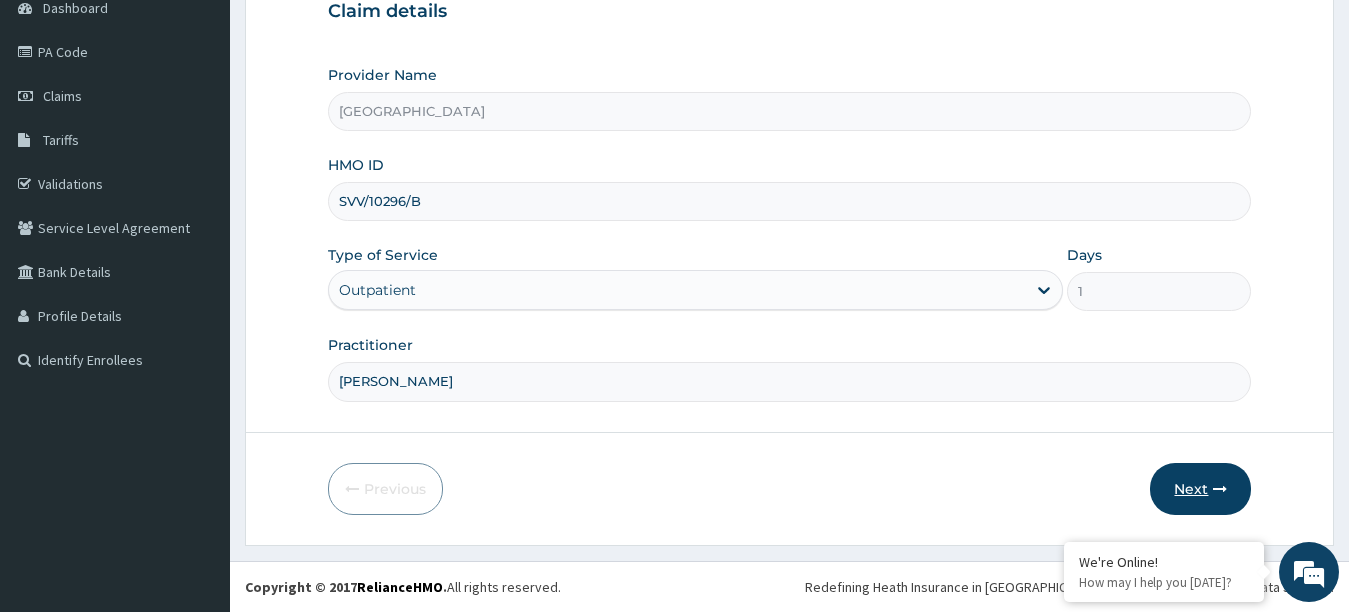 type on "[PERSON_NAME]" 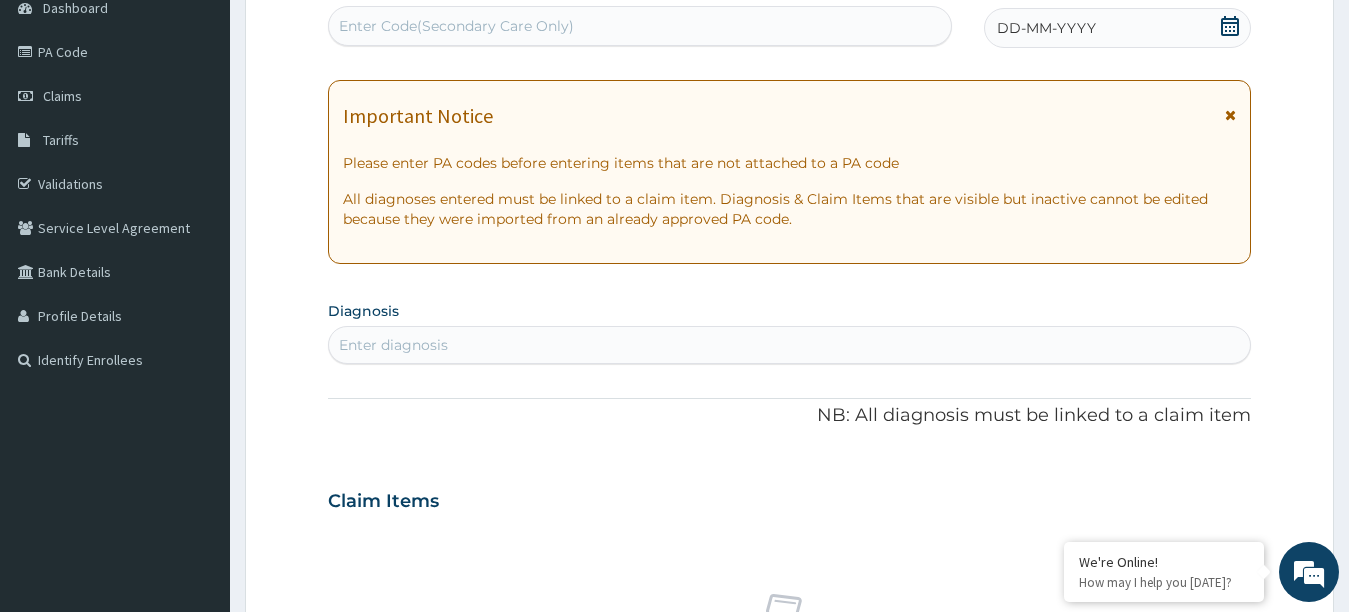 click on "DD-MM-YYYY" at bounding box center [1046, 28] 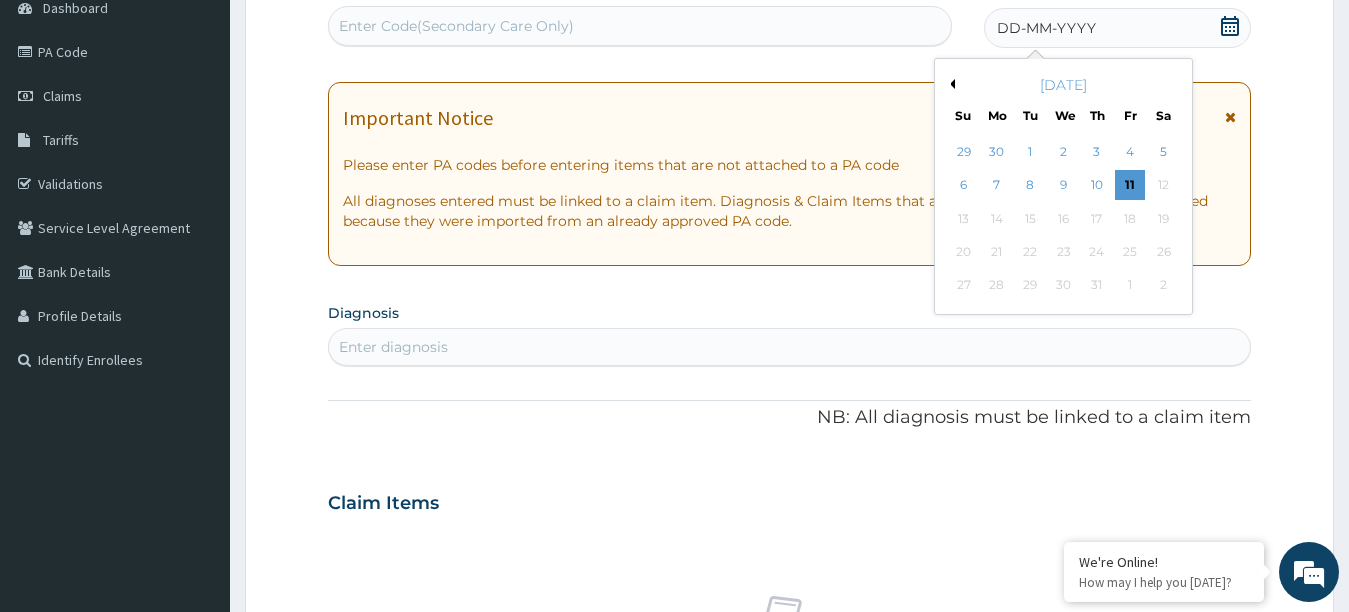 click on "Previous Month" at bounding box center (950, 84) 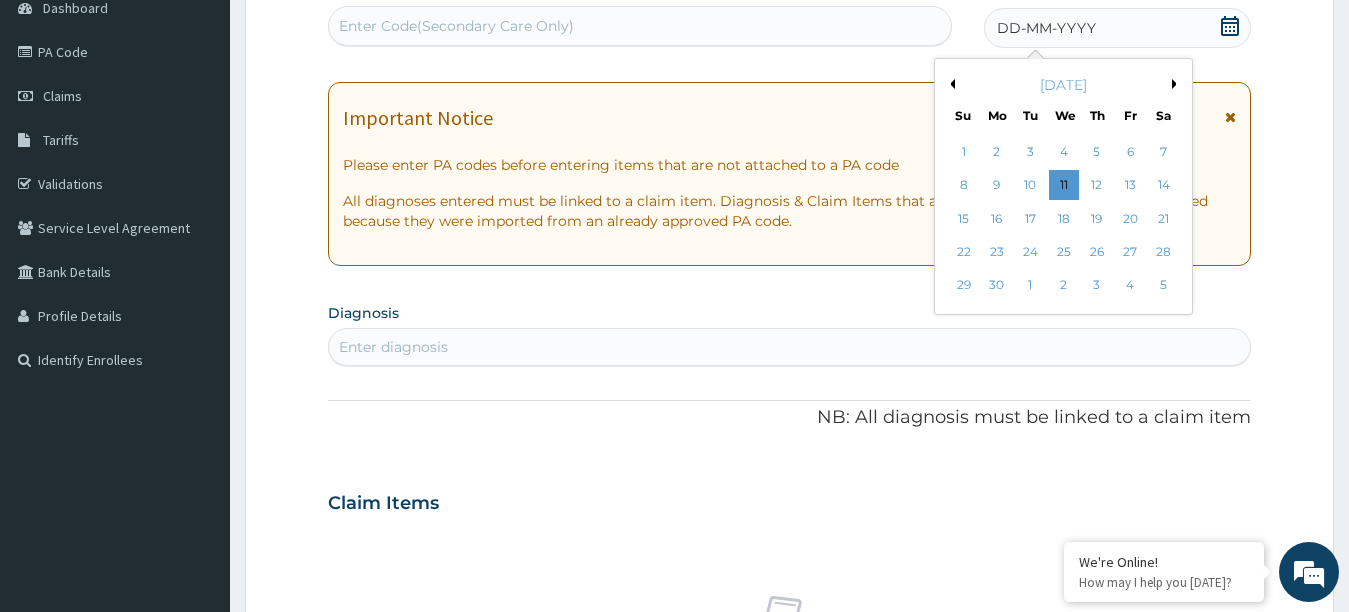 click on "Previous Month" at bounding box center [950, 84] 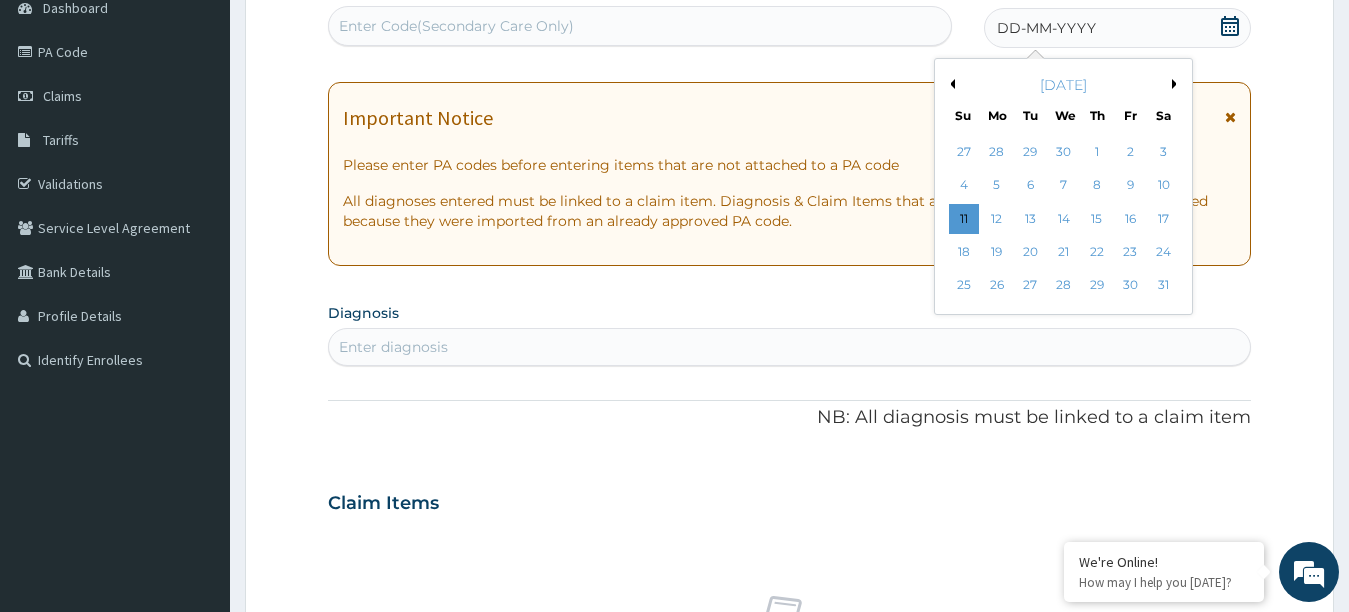 click on "Previous Month" at bounding box center (950, 84) 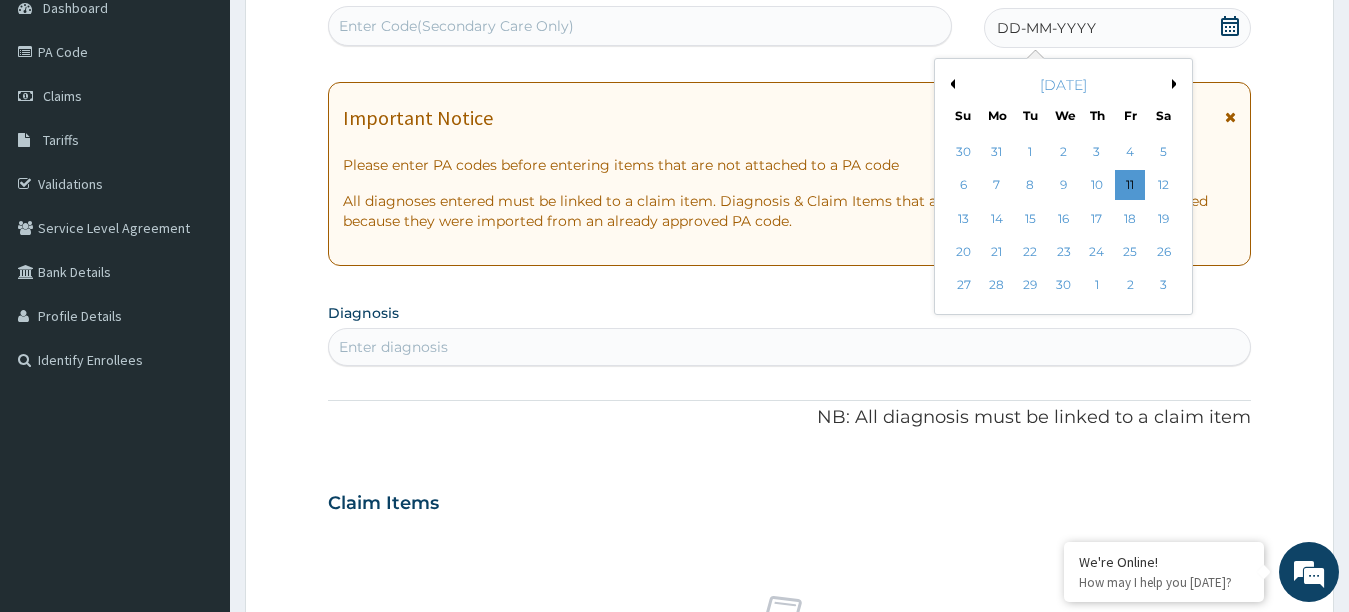 click on "Previous Month" at bounding box center [950, 84] 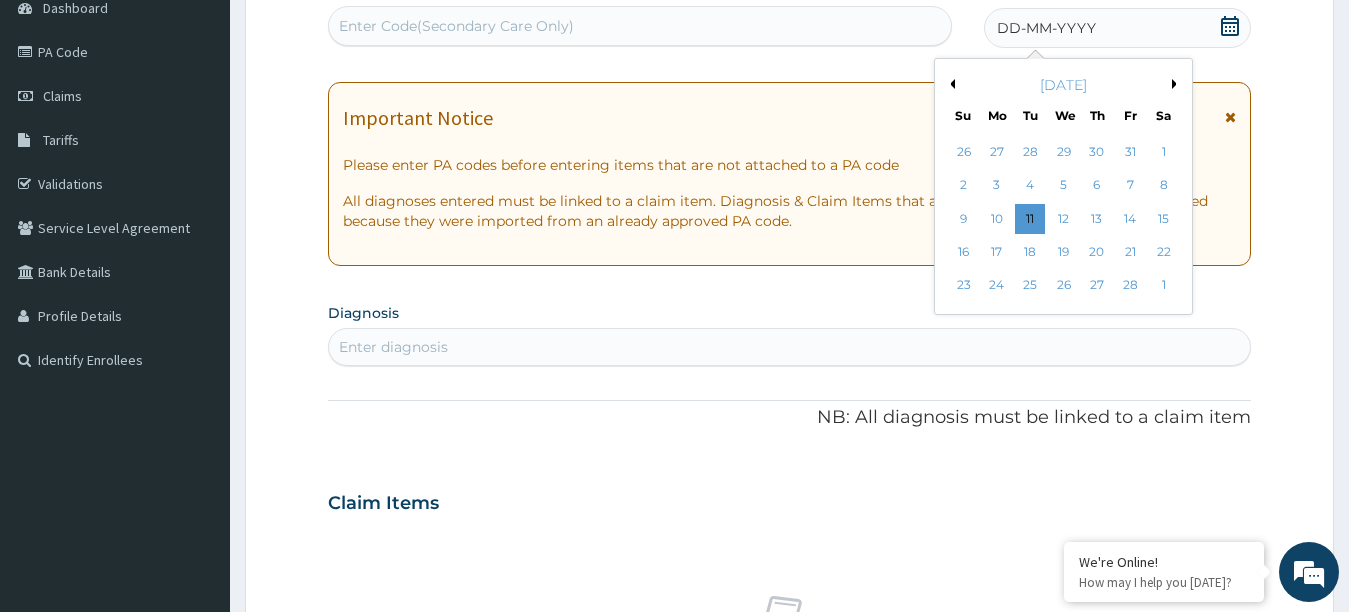 click on "Previous Month" at bounding box center (950, 84) 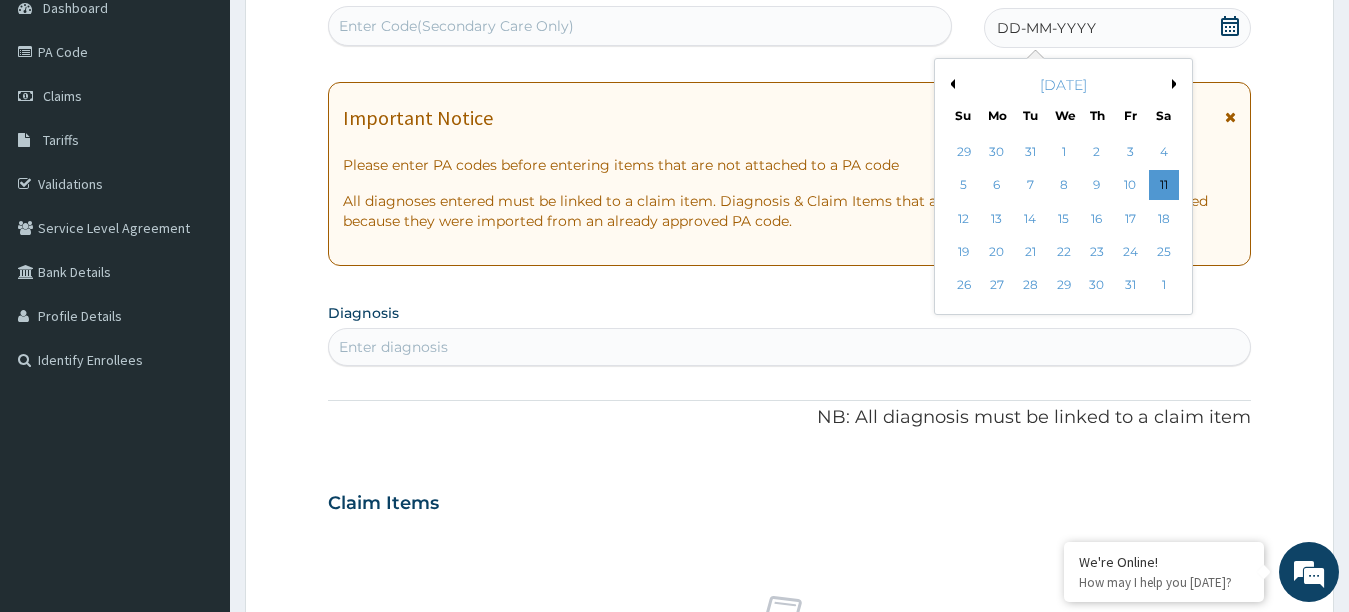 click on "Previous Month" at bounding box center (950, 84) 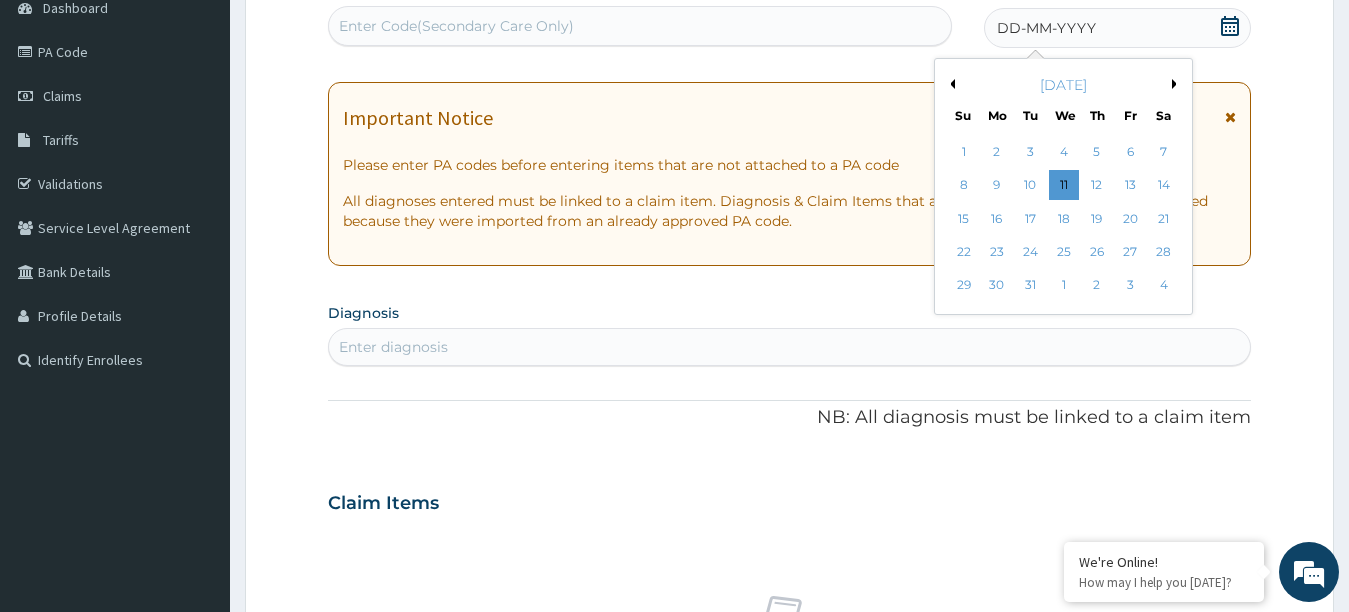 click on "Previous Month" at bounding box center [950, 84] 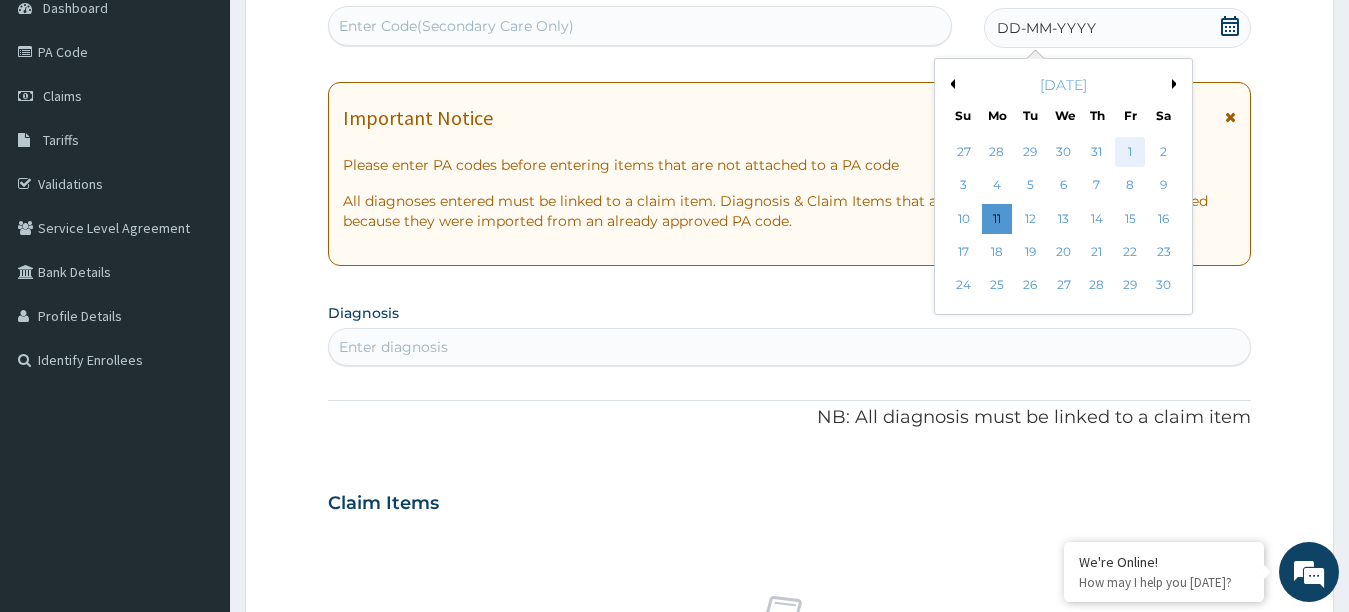 click on "1" at bounding box center (1130, 152) 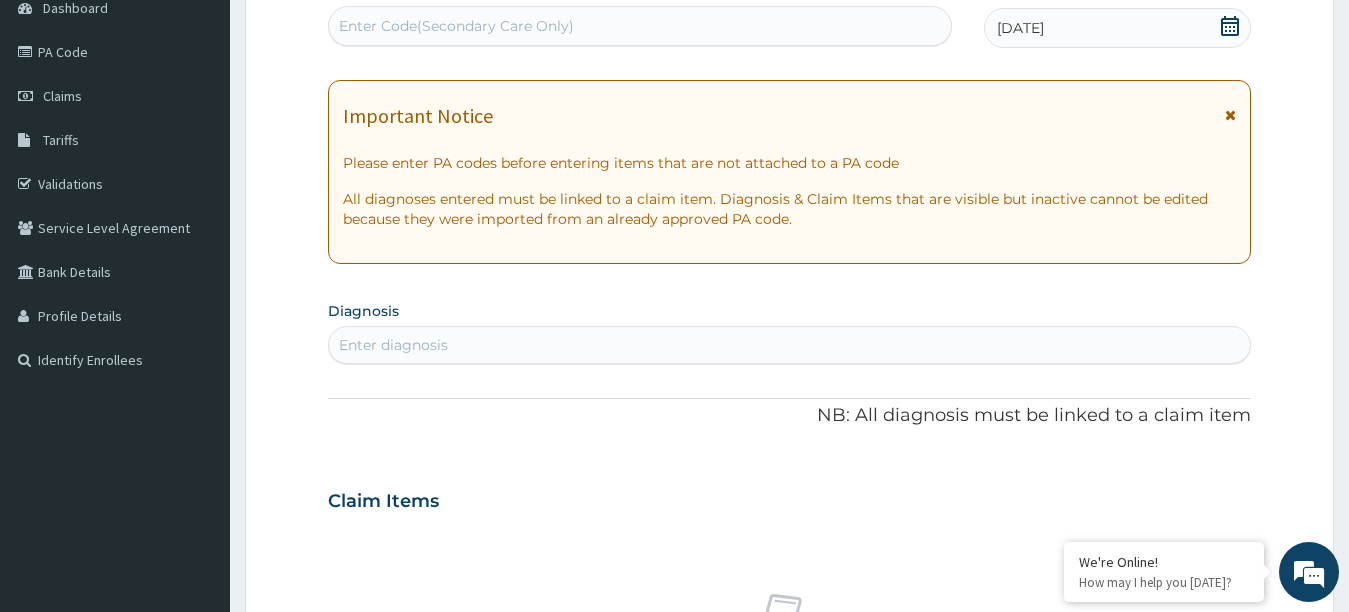 click on "Diagnosis Enter diagnosis" at bounding box center [790, 330] 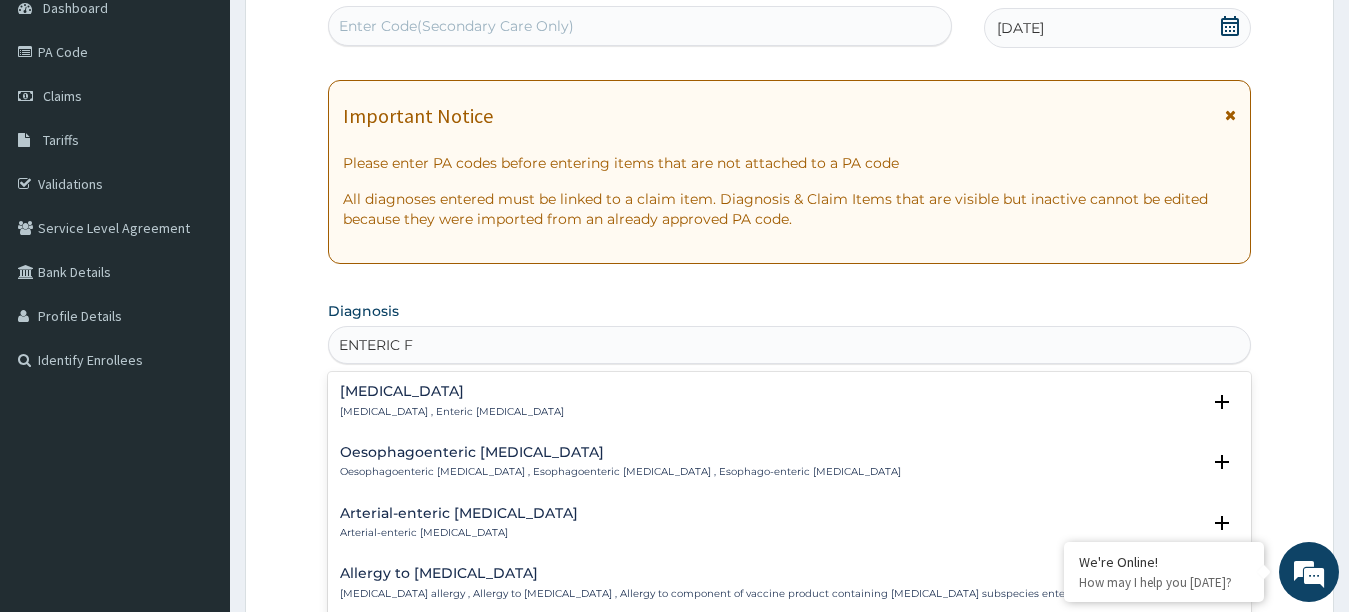 type on "ENTERIC" 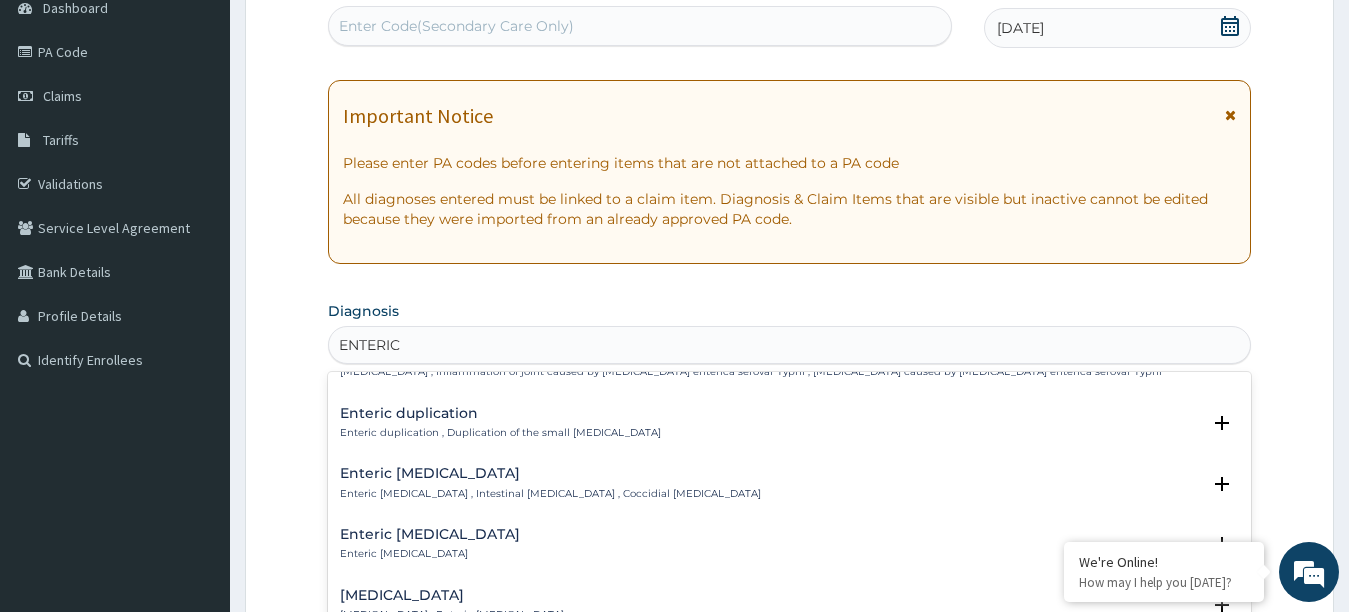scroll, scrollTop: 0, scrollLeft: 0, axis: both 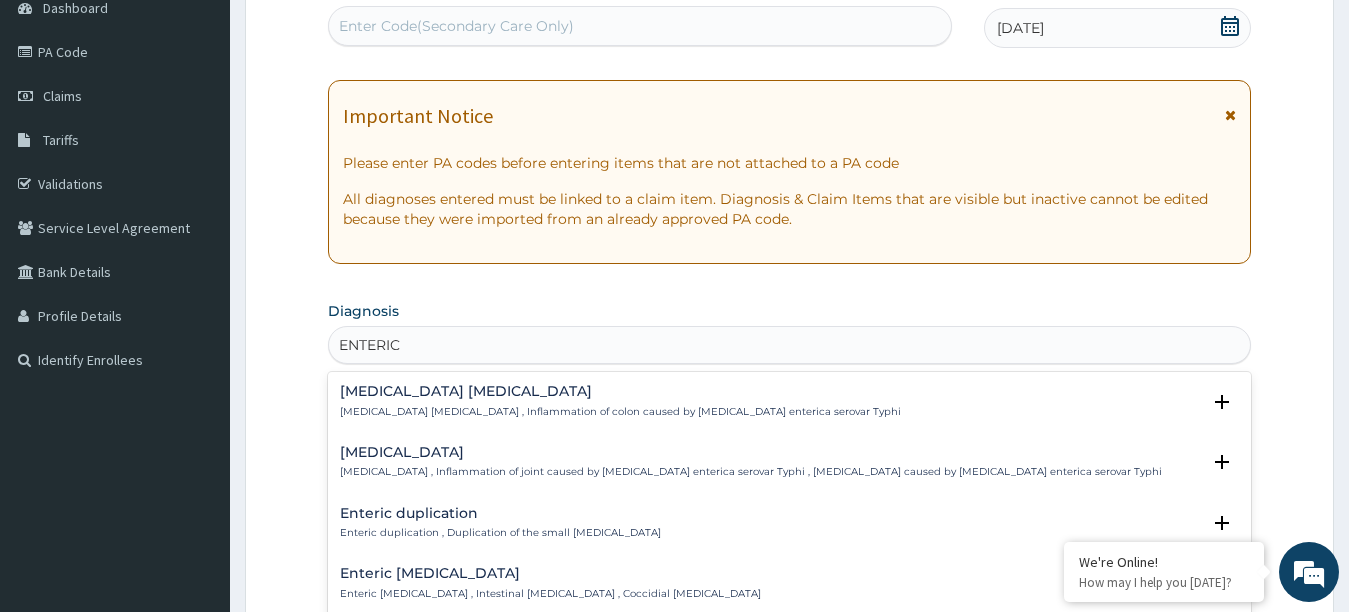 click on "Typhoid colitis , Inflammation of colon caused by Salmonella enterica enterica serovar Typhi" at bounding box center (620, 412) 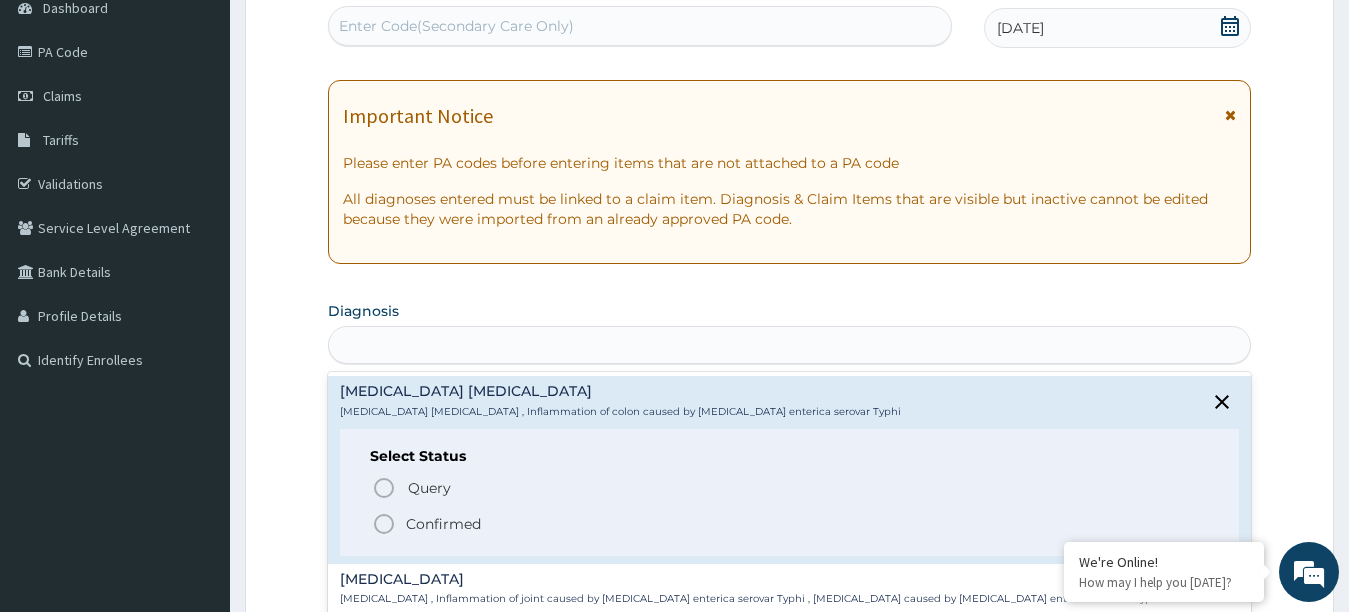 click on "ENTERIC" at bounding box center [790, 345] 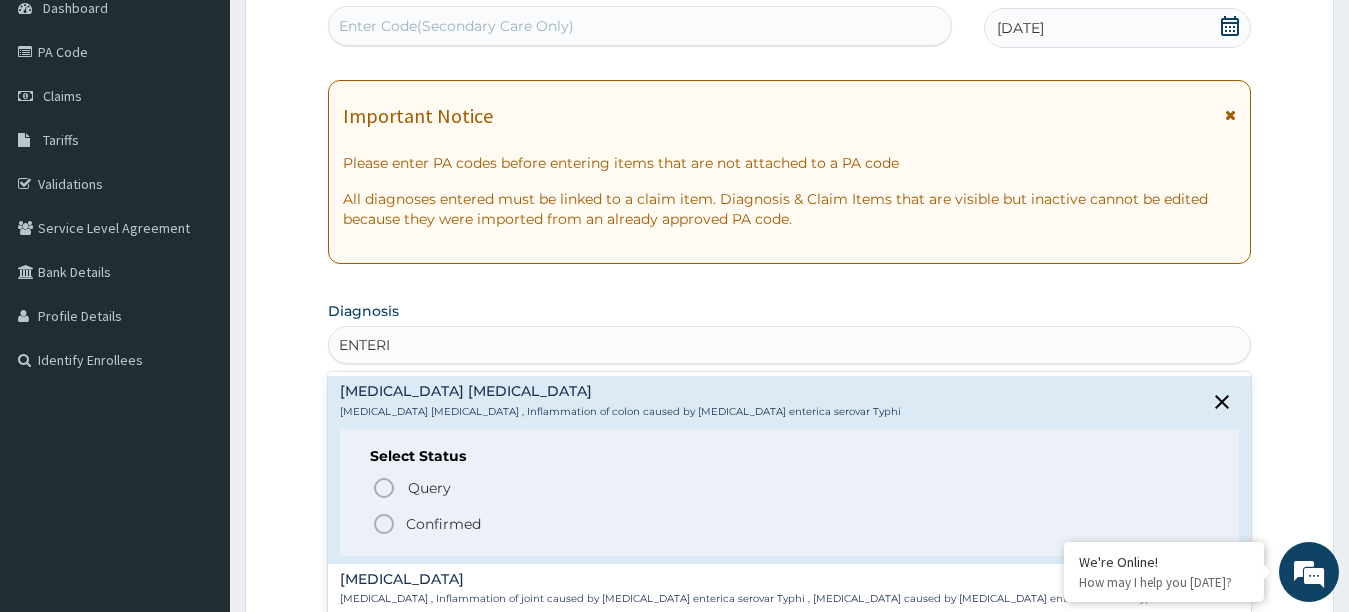type on "ENTERIC" 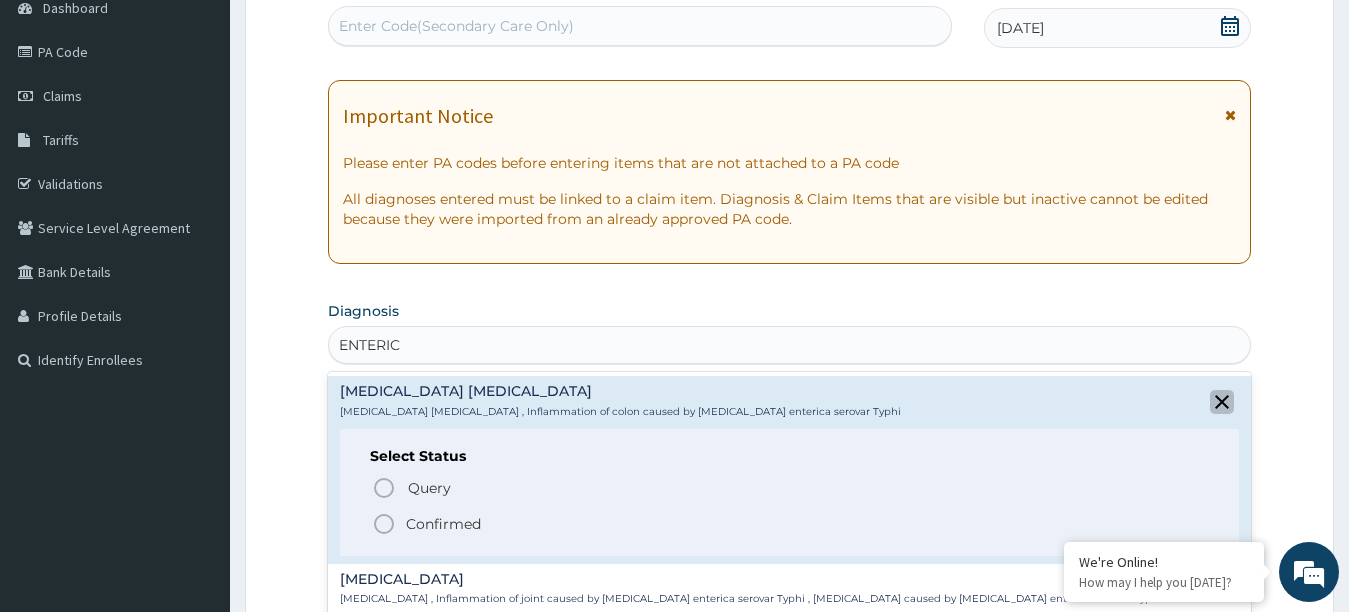 click at bounding box center (1222, 402) 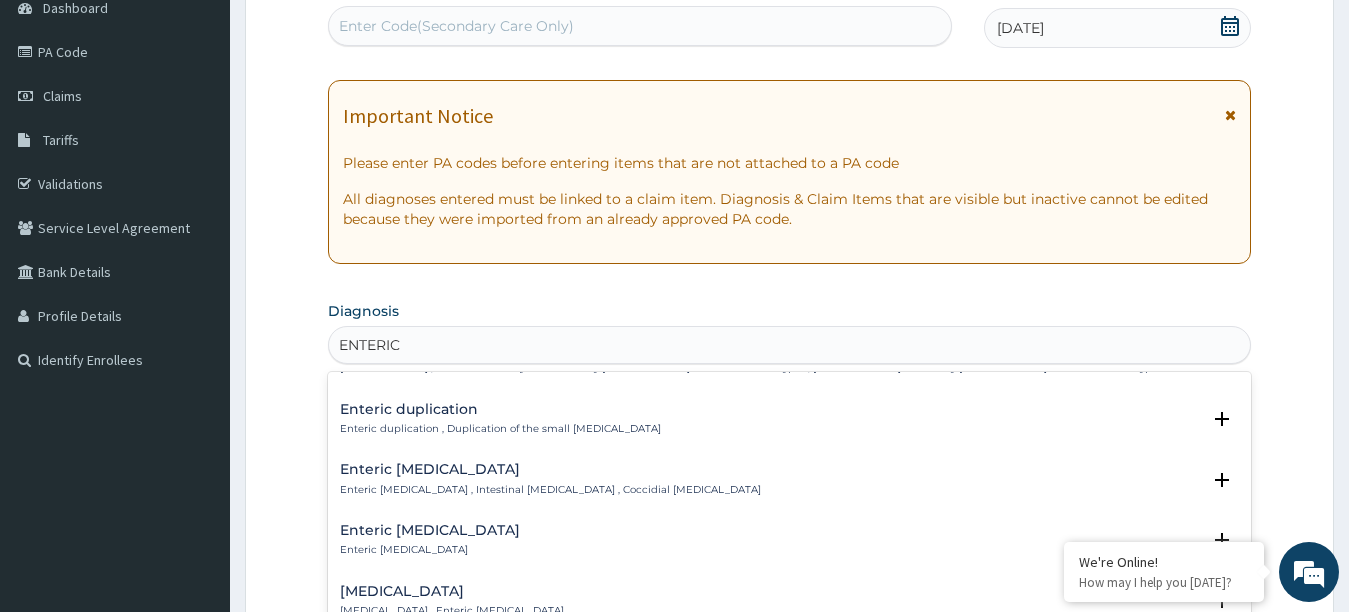 scroll, scrollTop: 0, scrollLeft: 0, axis: both 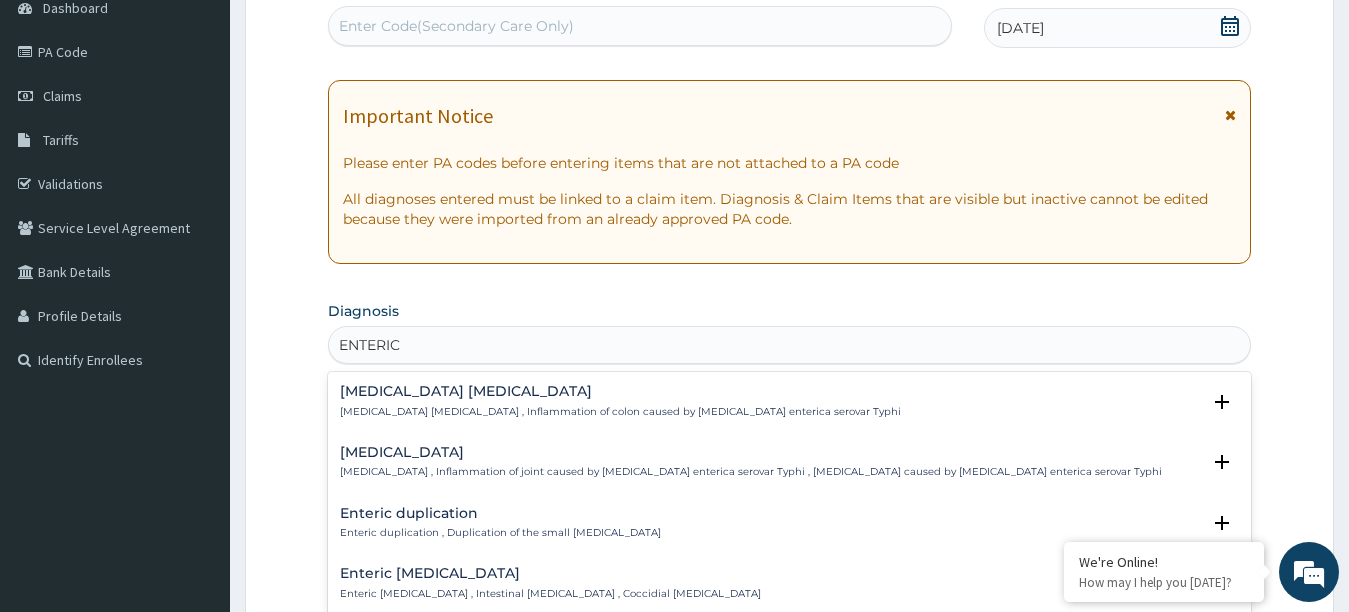 click on "Typhoid colitis Typhoid colitis , Inflammation of colon caused by Salmonella enterica enterica serovar Typhi" at bounding box center (620, 401) 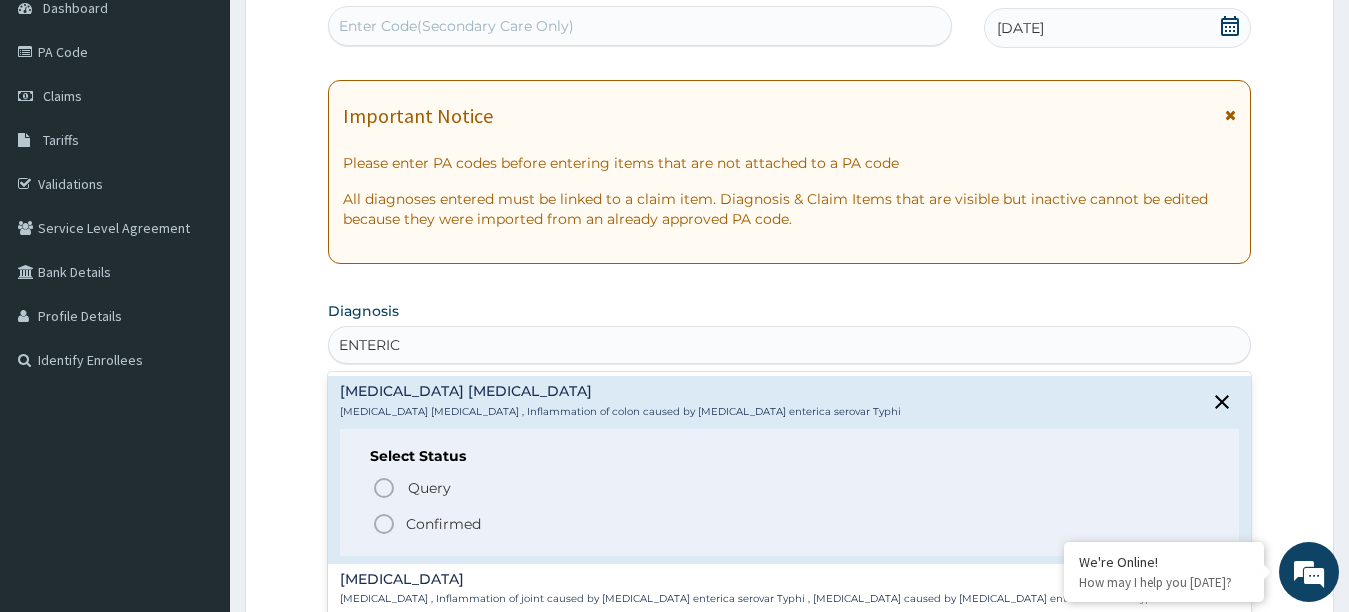 click 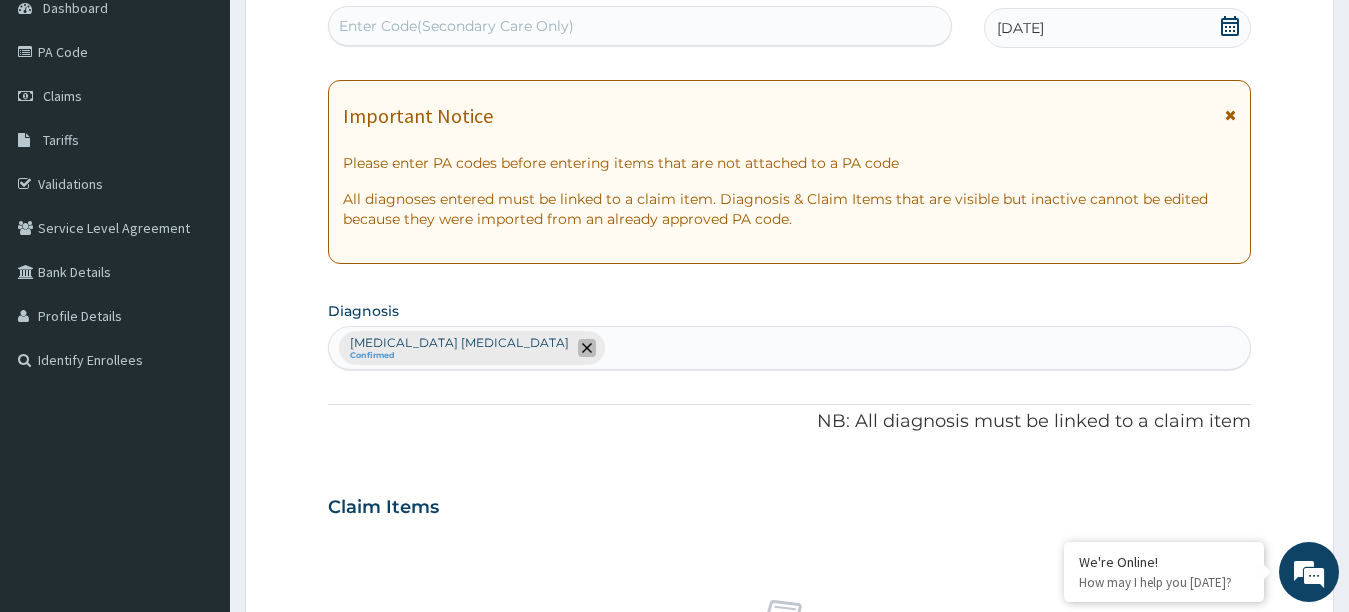 click 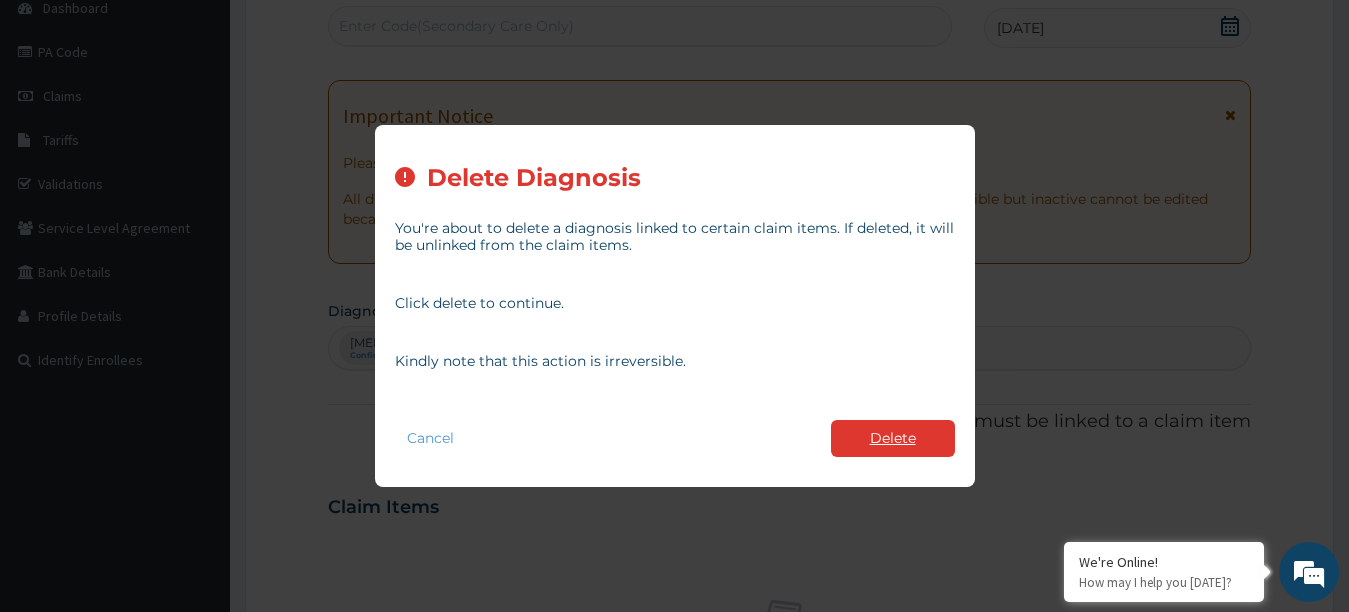 click on "Delete" at bounding box center [893, 438] 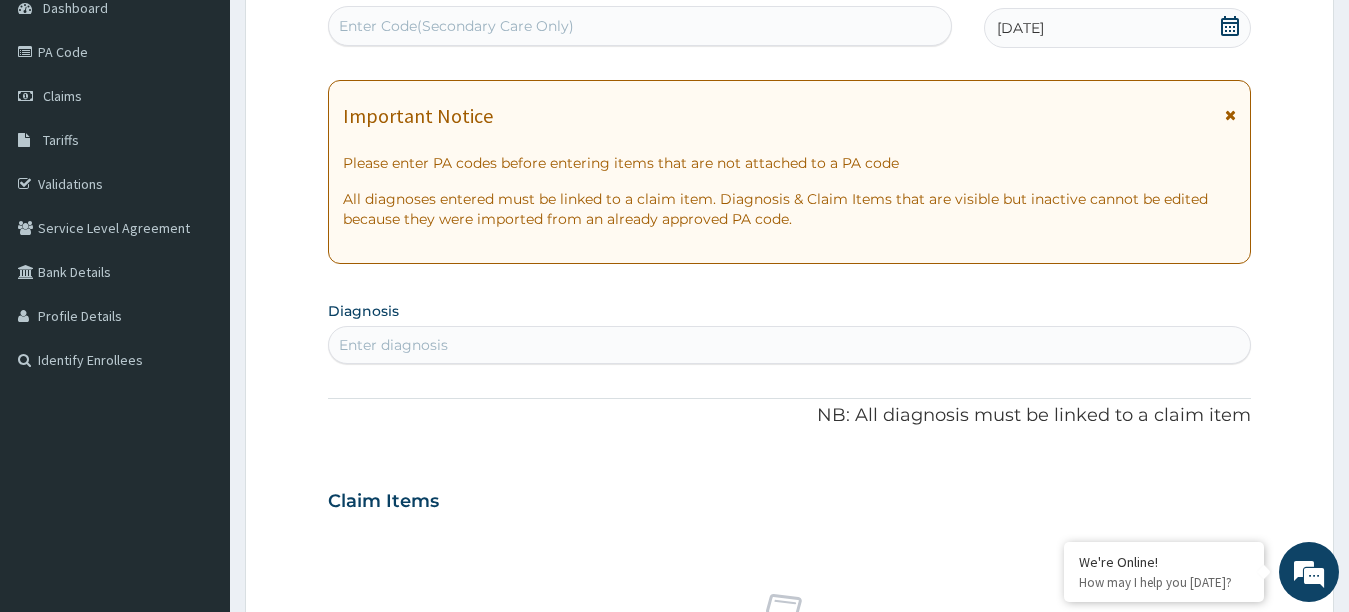 click on "Enter diagnosis" at bounding box center (790, 345) 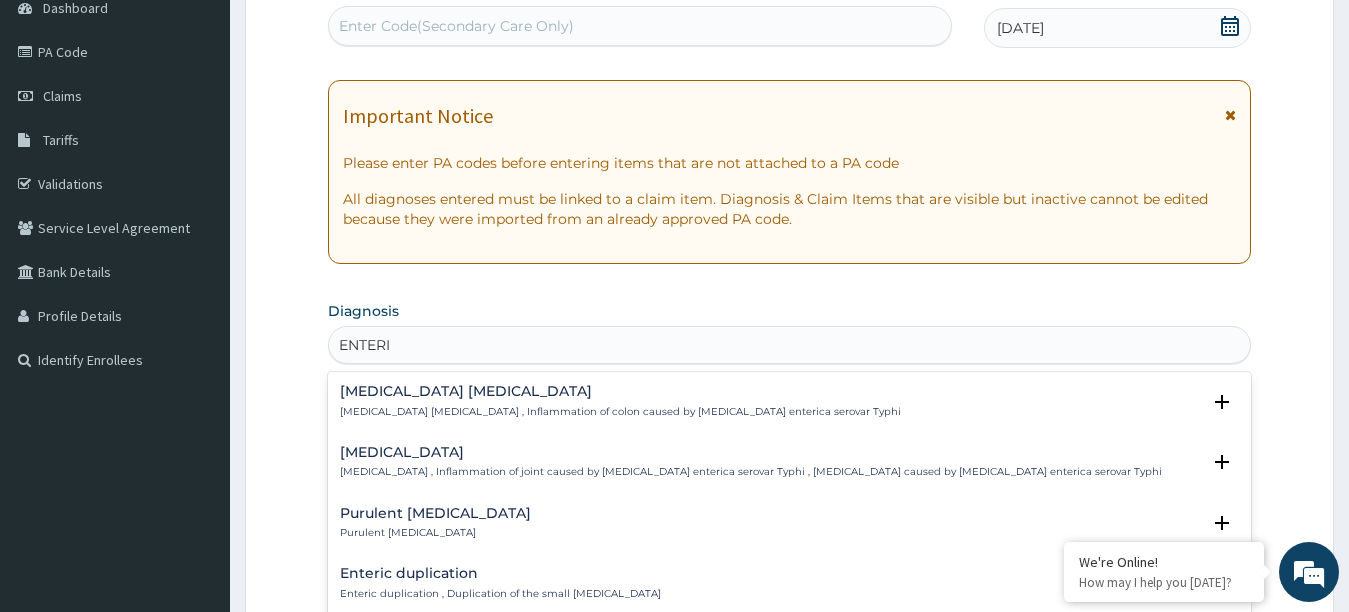 type on "ENTERIC" 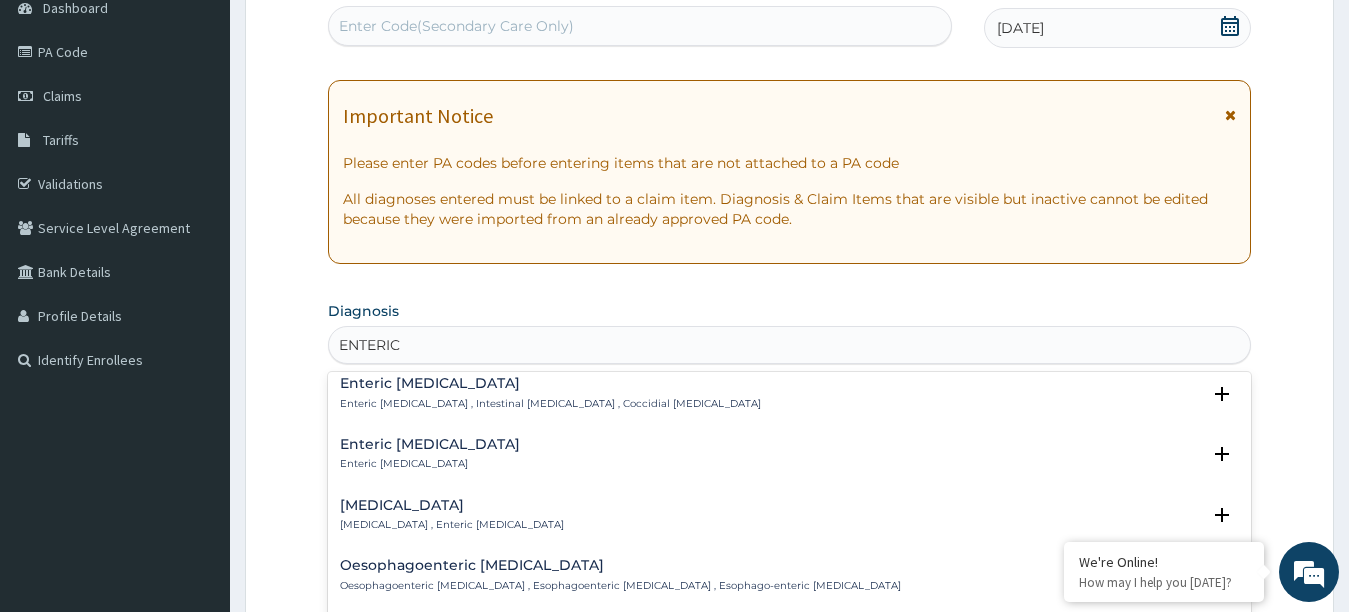 scroll, scrollTop: 0, scrollLeft: 0, axis: both 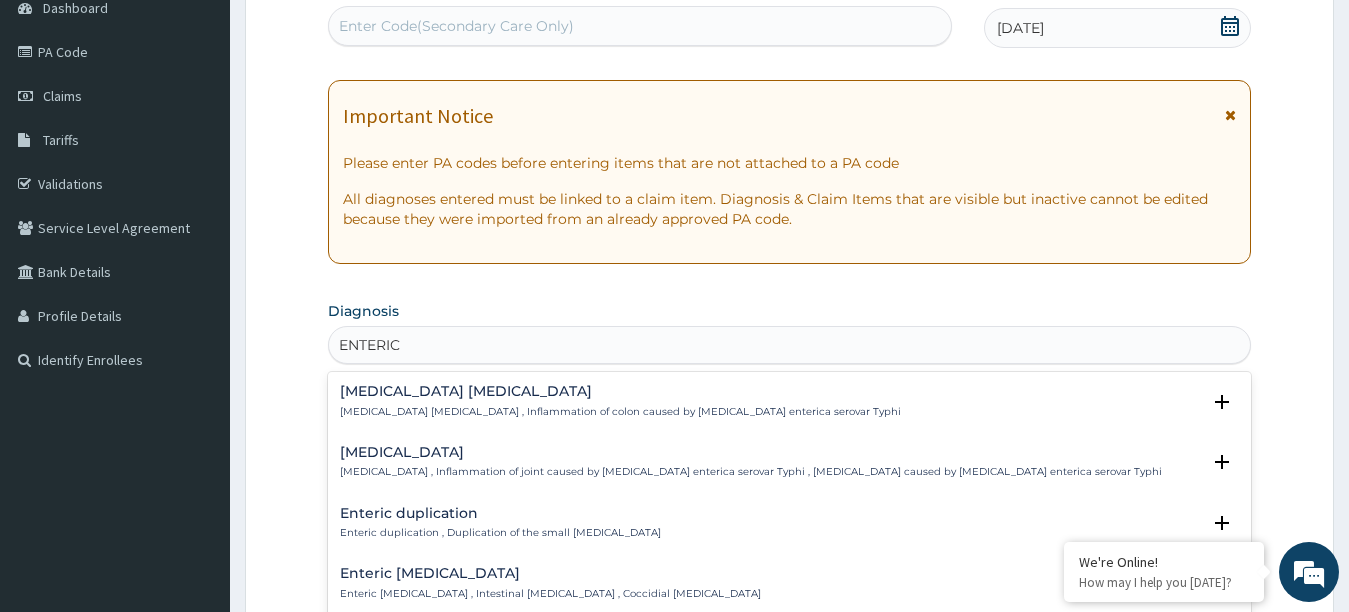 click on "Typhoid colitis" at bounding box center (620, 391) 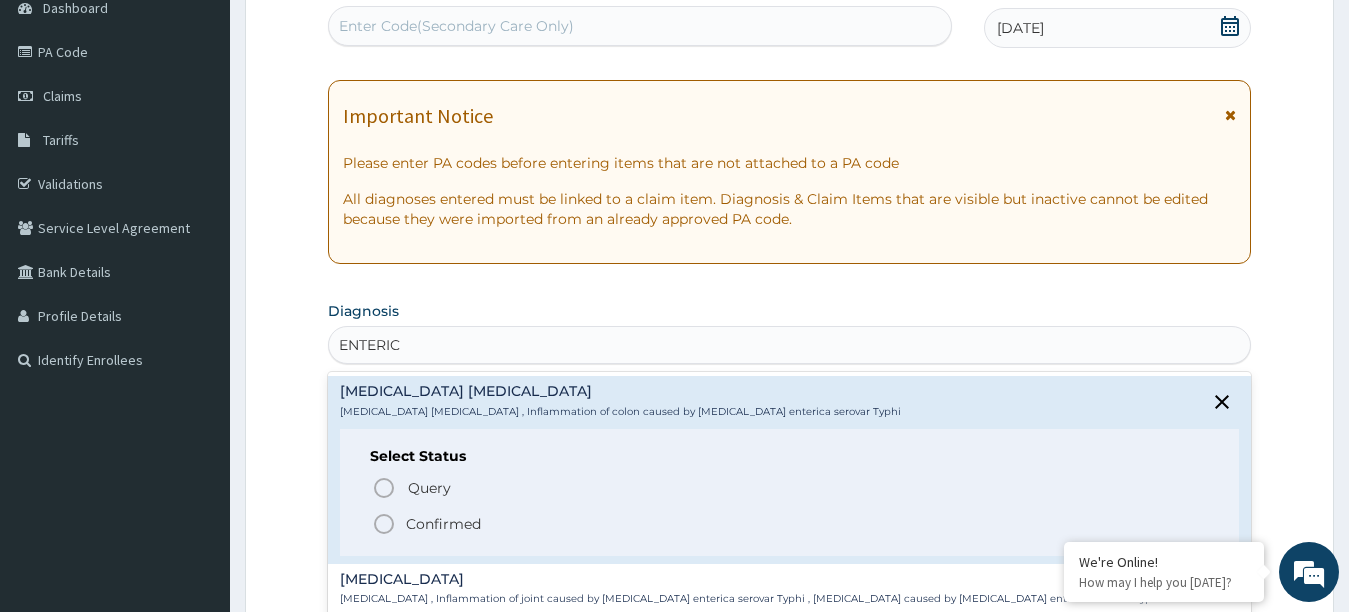 drag, startPoint x: 378, startPoint y: 525, endPoint x: 380, endPoint y: 513, distance: 12.165525 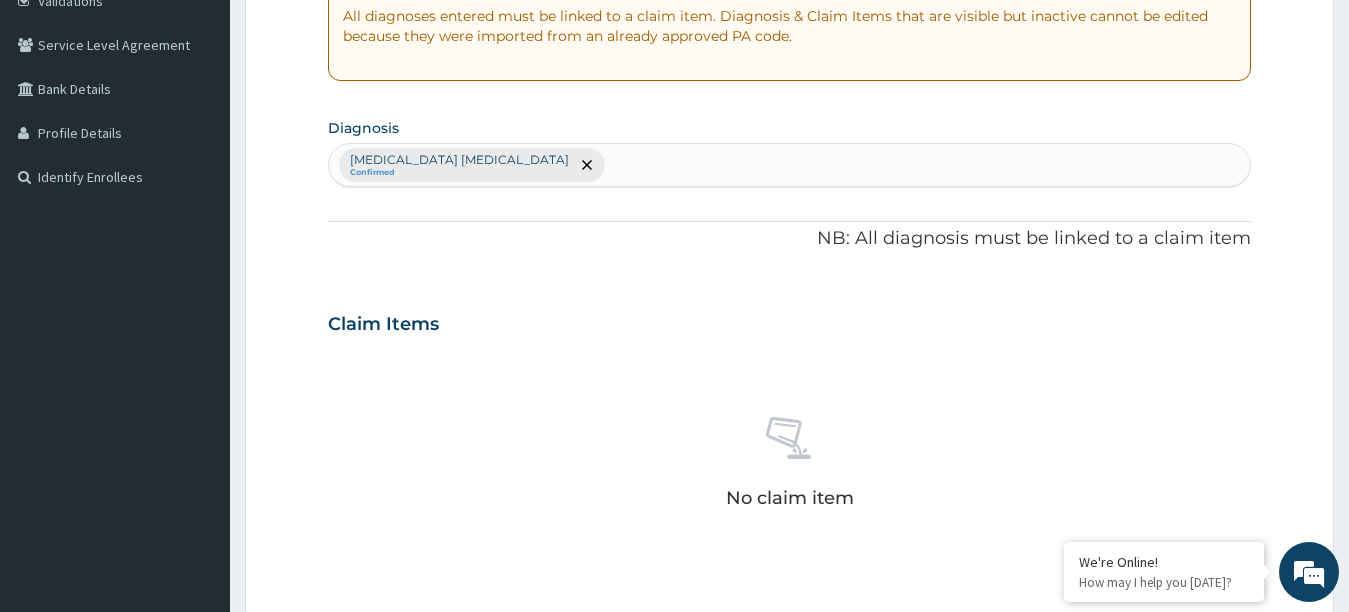 scroll, scrollTop: 610, scrollLeft: 0, axis: vertical 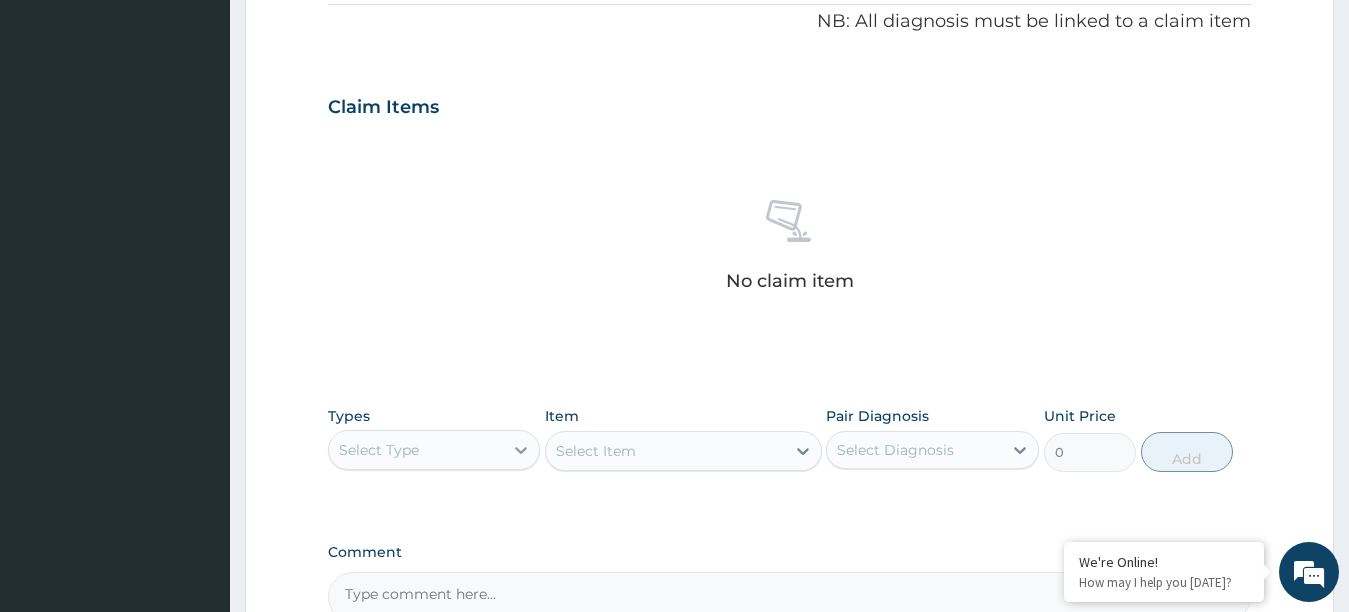 click 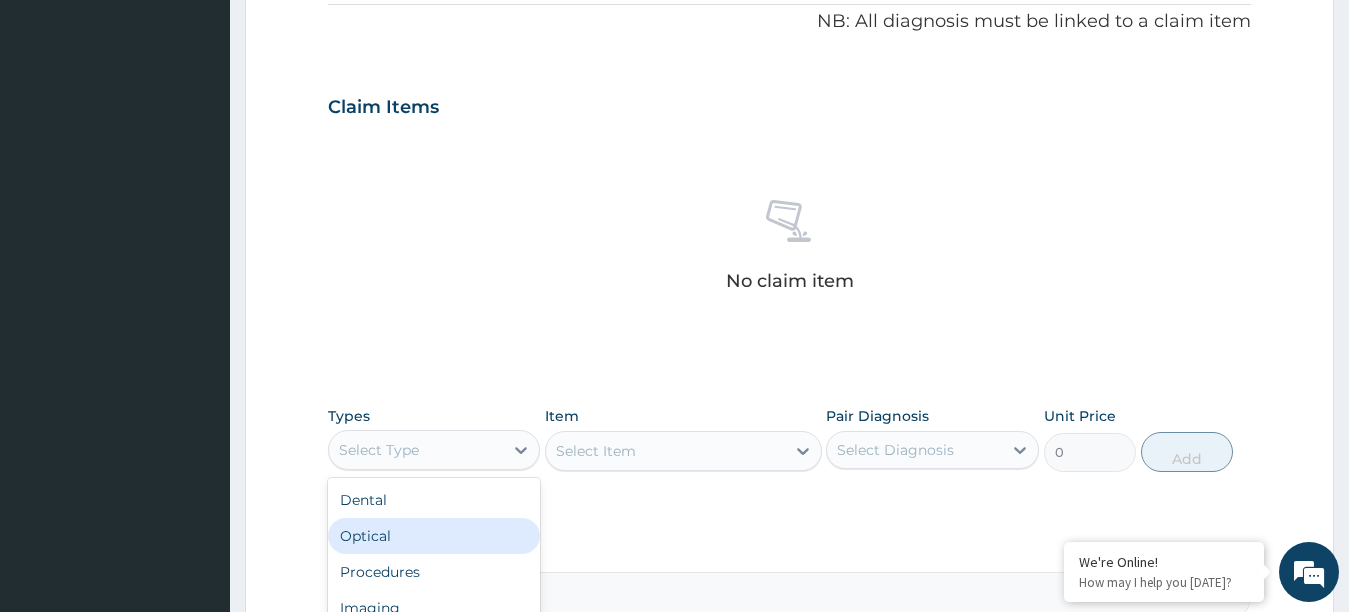 scroll, scrollTop: 68, scrollLeft: 0, axis: vertical 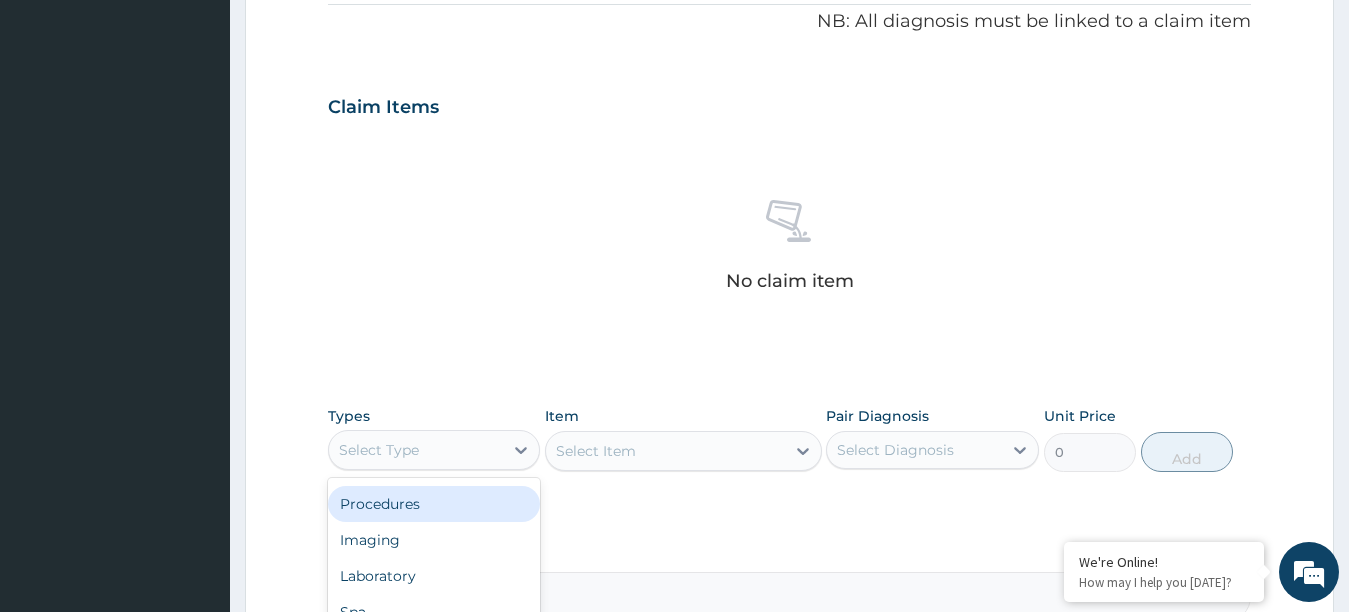 click on "Procedures" at bounding box center [434, 504] 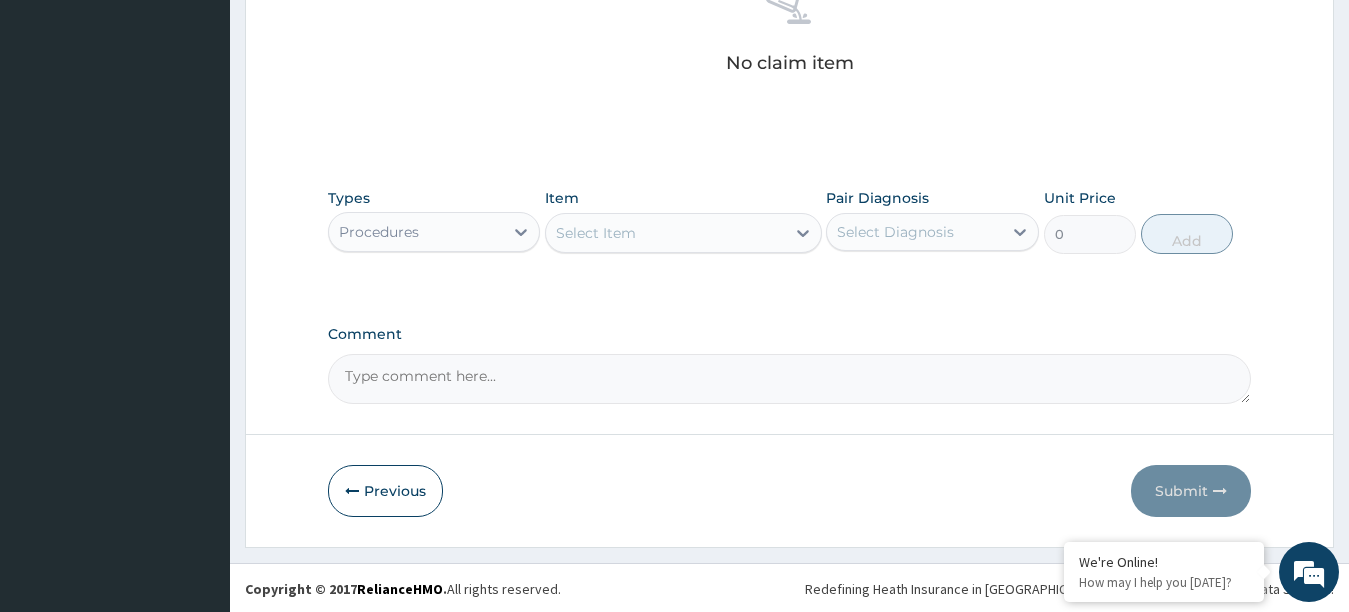 scroll, scrollTop: 830, scrollLeft: 0, axis: vertical 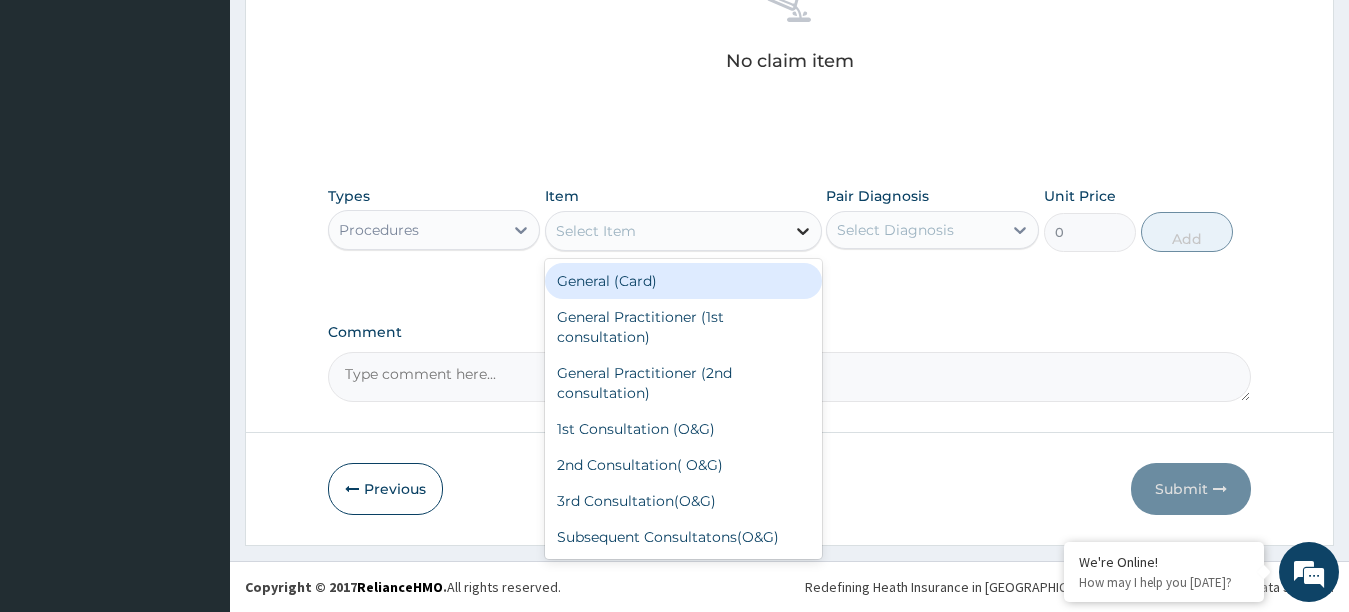 click 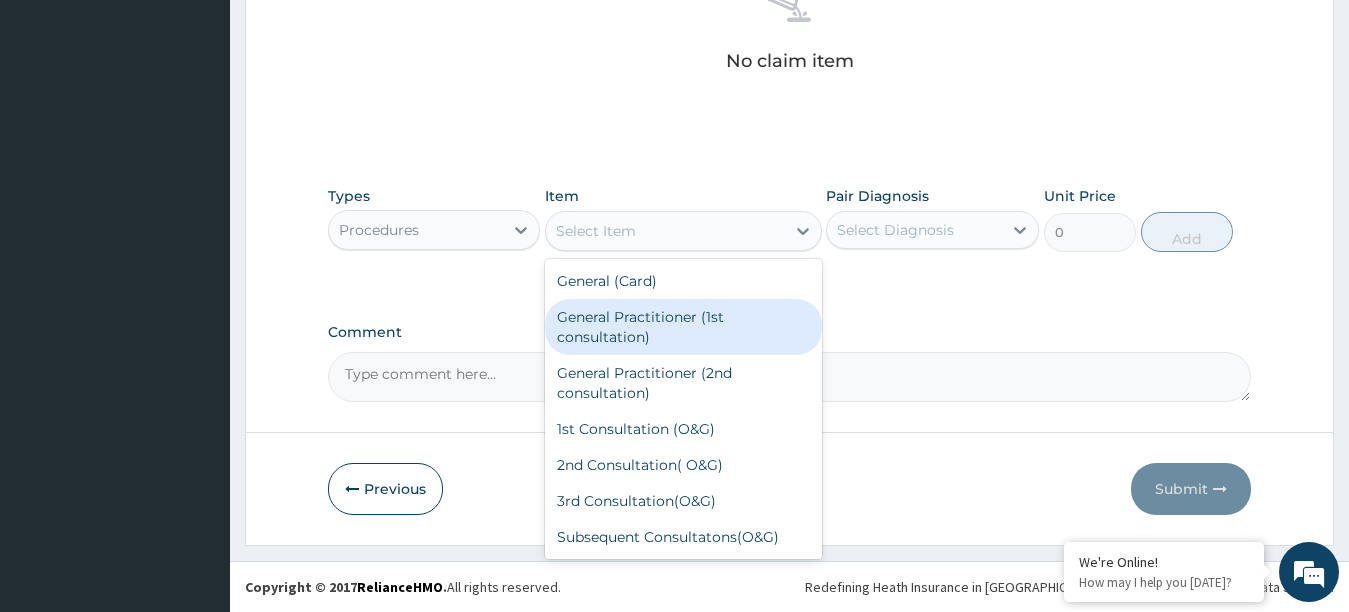 drag, startPoint x: 593, startPoint y: 326, endPoint x: 769, endPoint y: 283, distance: 181.17671 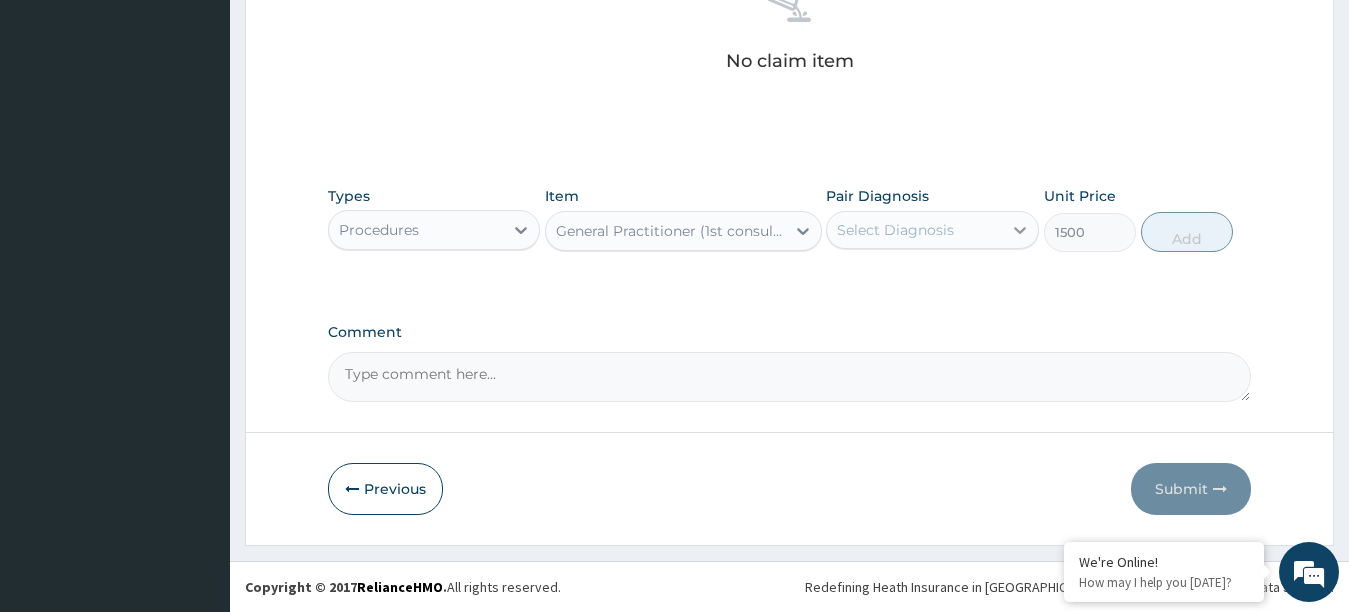 click 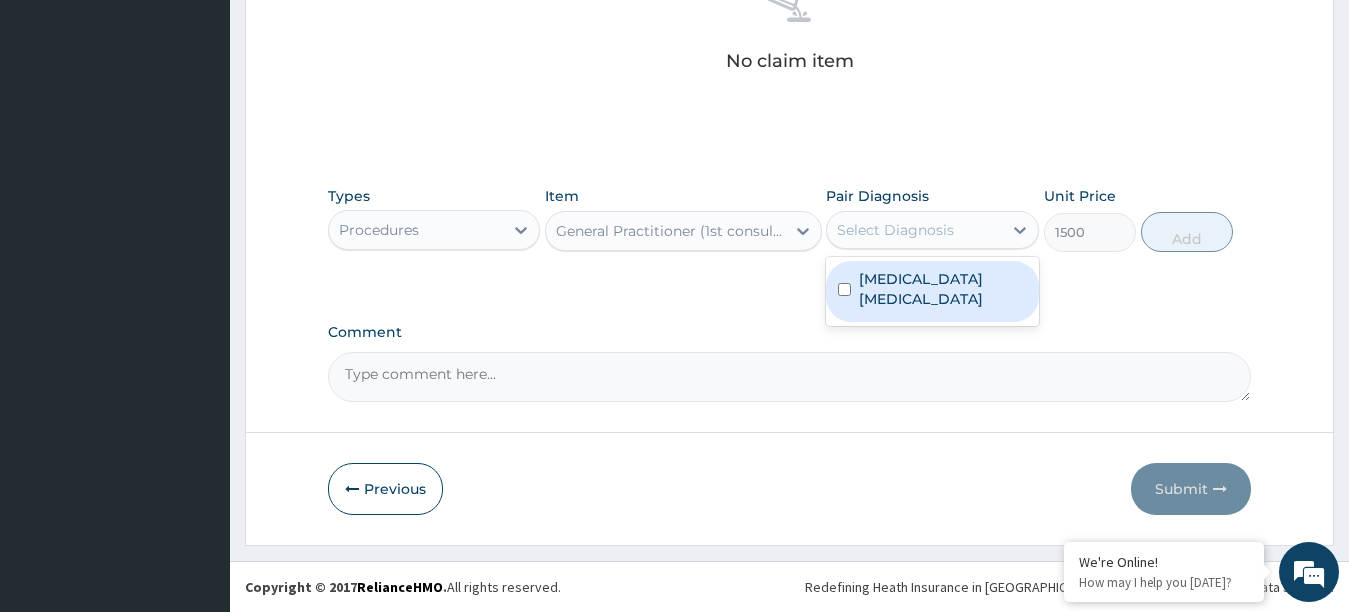 drag, startPoint x: 946, startPoint y: 276, endPoint x: 1030, endPoint y: 261, distance: 85.32877 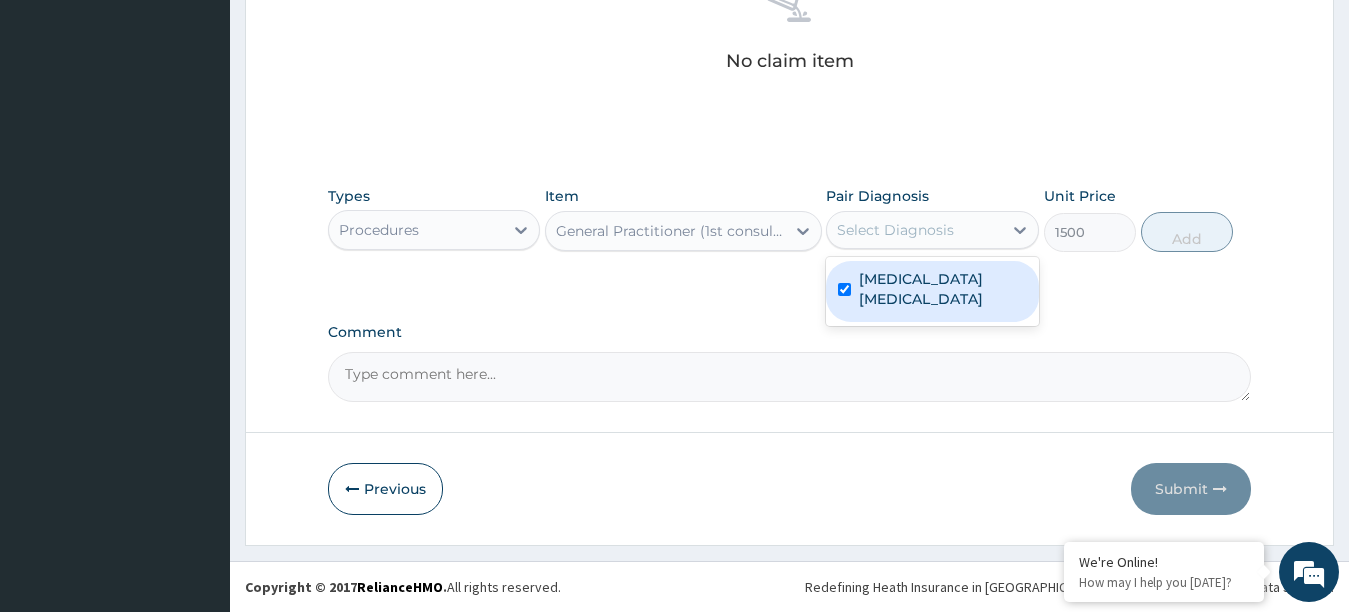 checkbox on "true" 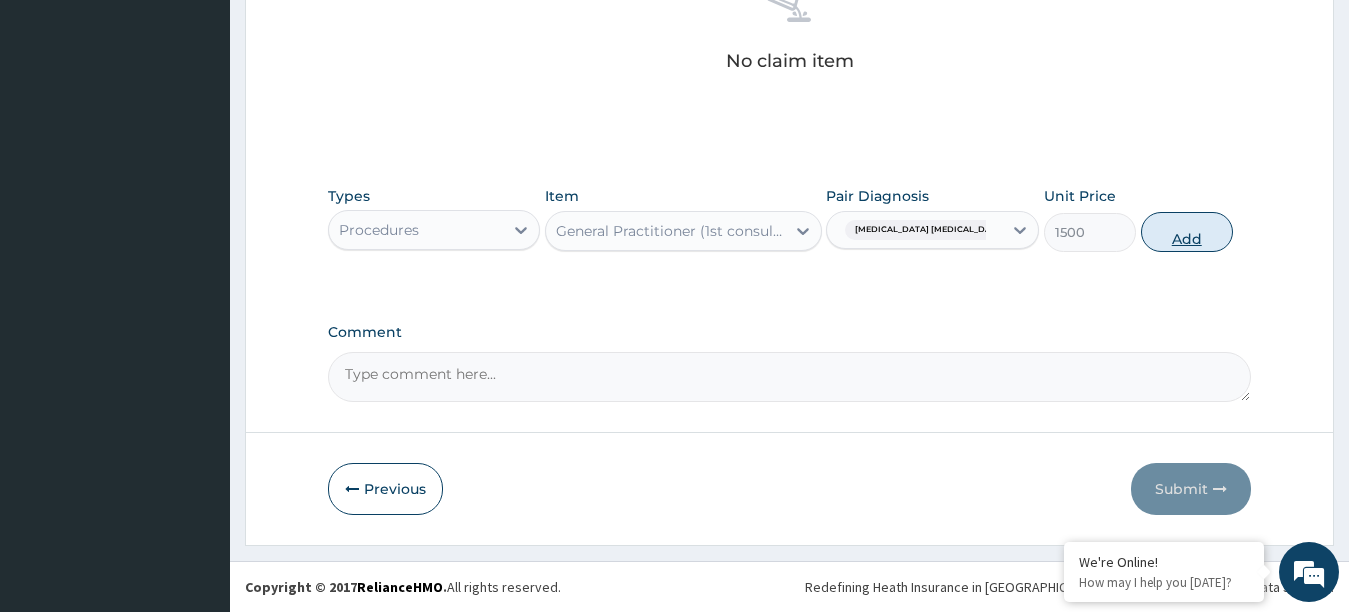 click on "Add" at bounding box center [1187, 232] 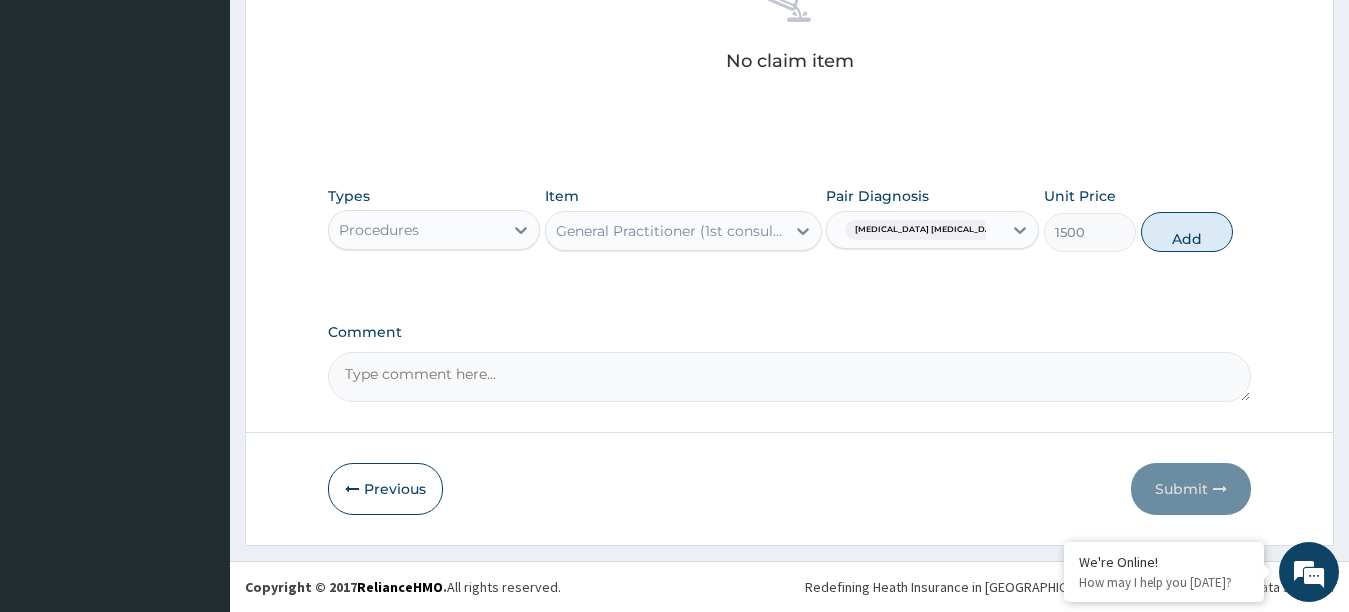 type on "0" 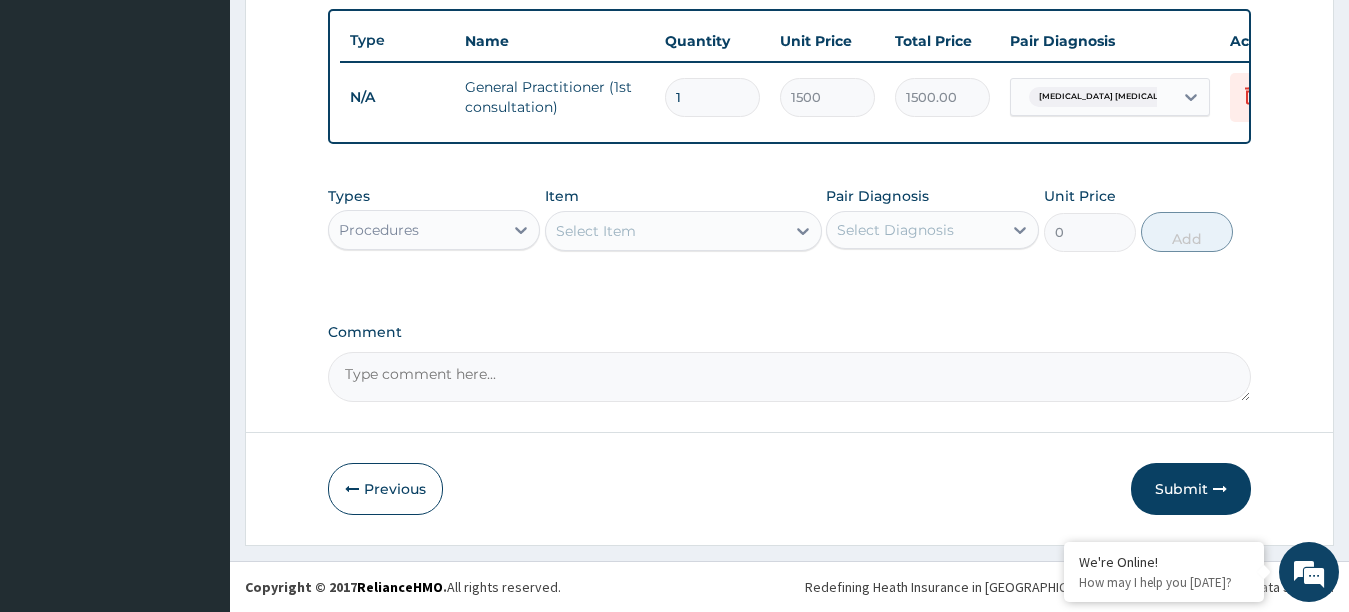 scroll, scrollTop: 752, scrollLeft: 0, axis: vertical 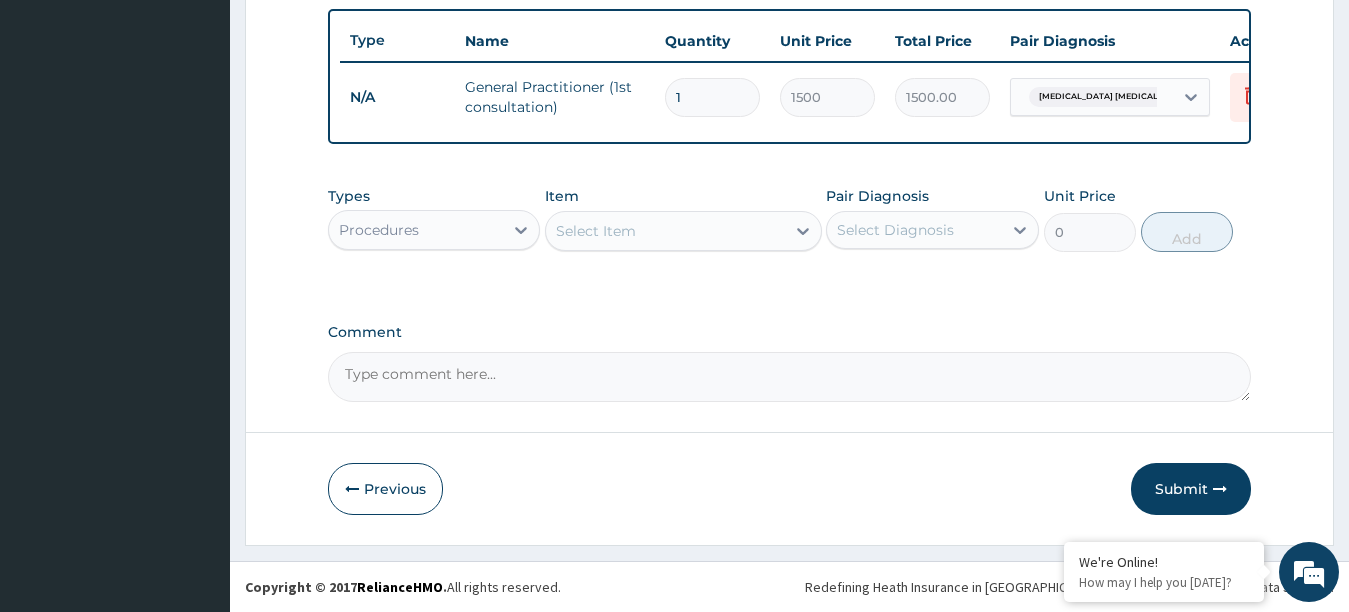 click on "Comment" at bounding box center [790, 377] 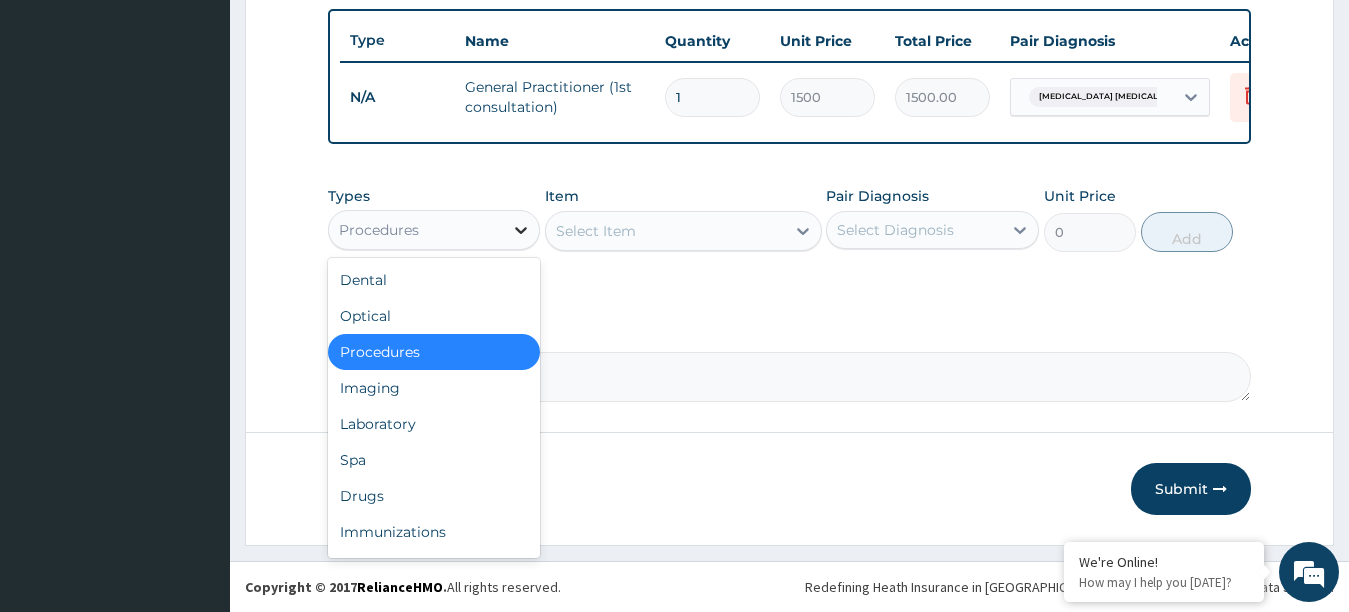 click 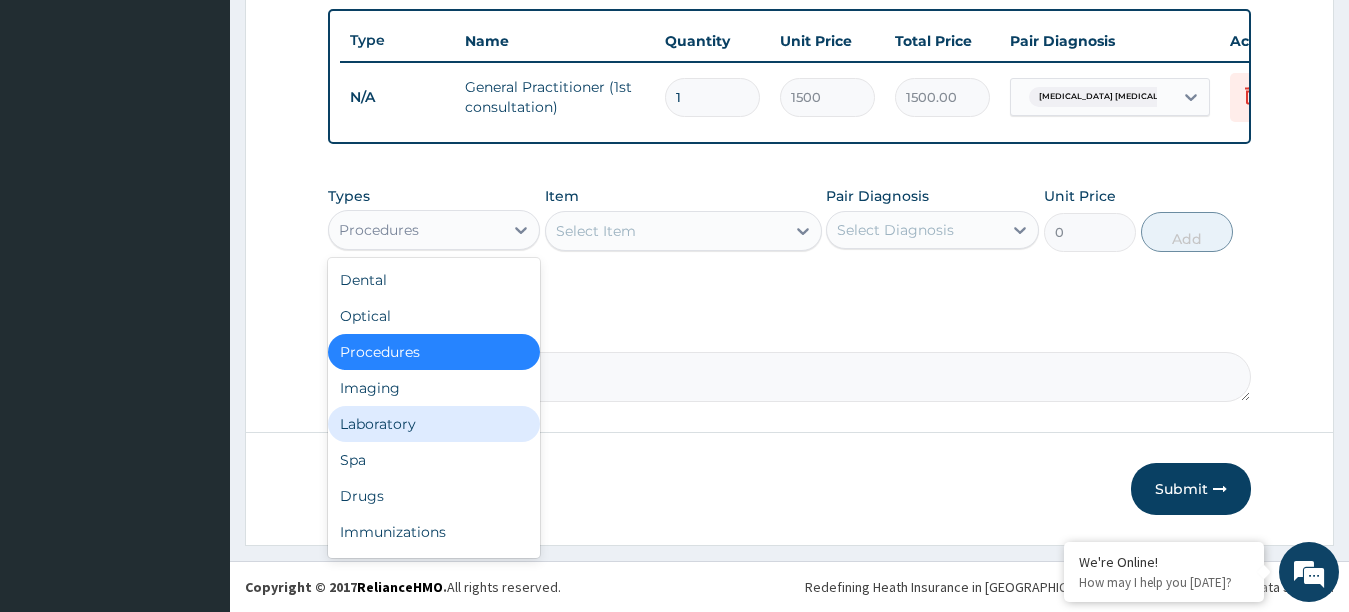 click on "Laboratory" at bounding box center (434, 424) 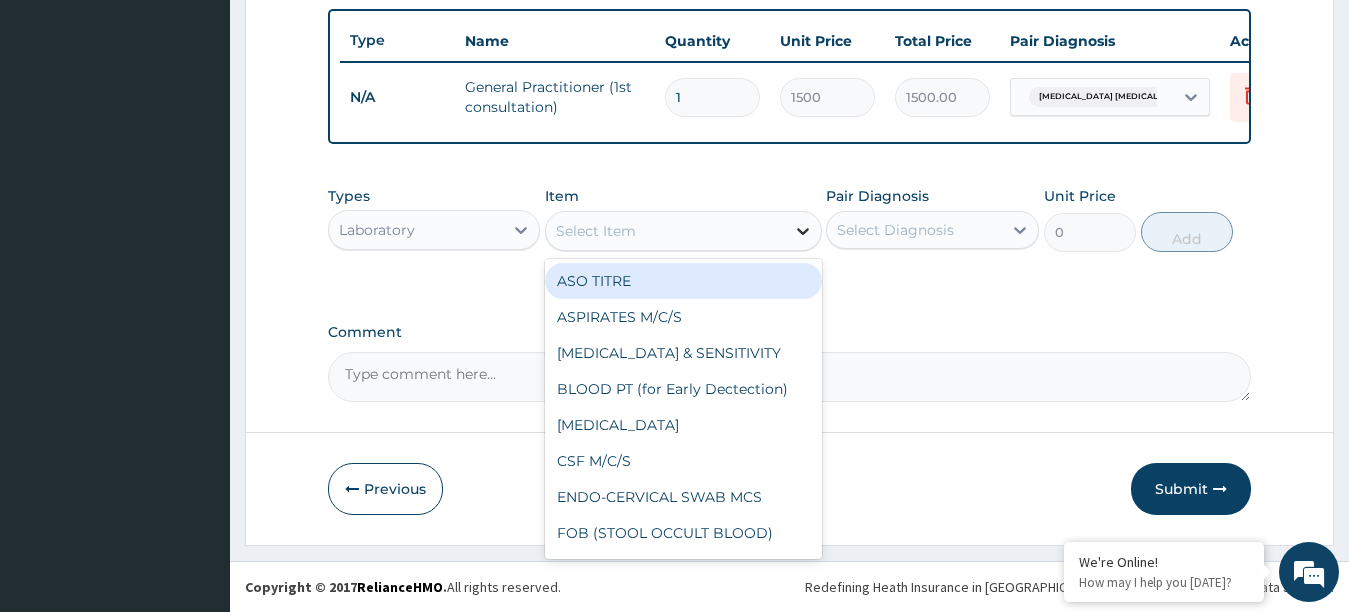 click 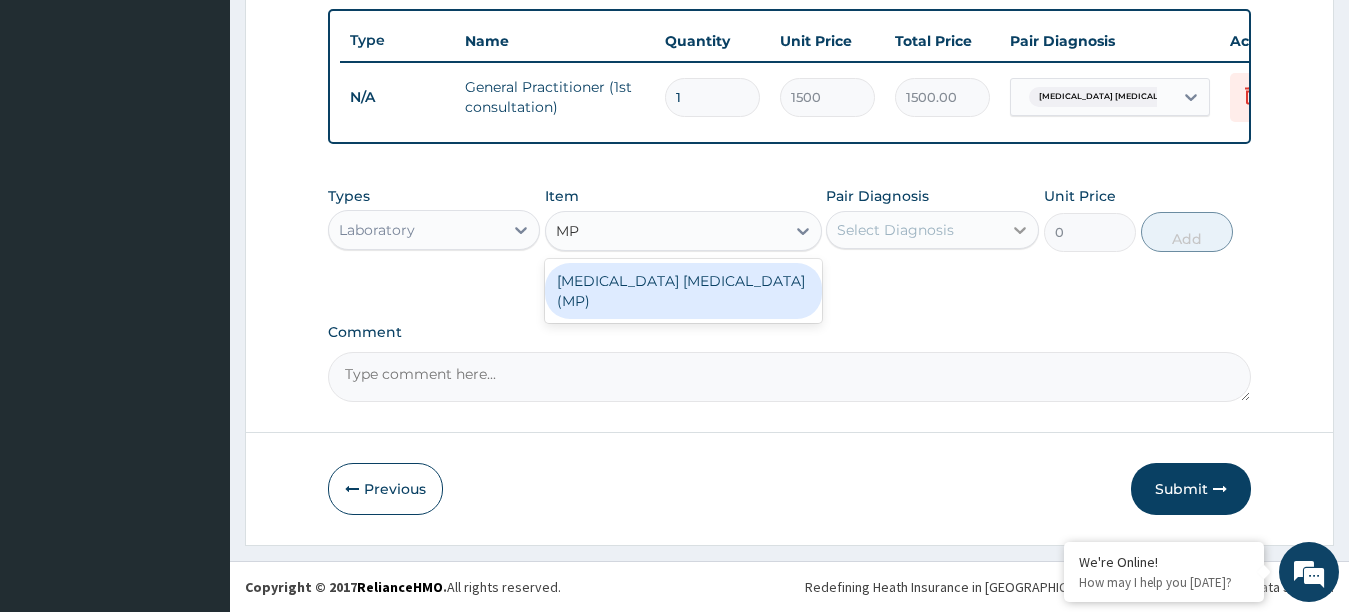 type on "MP" 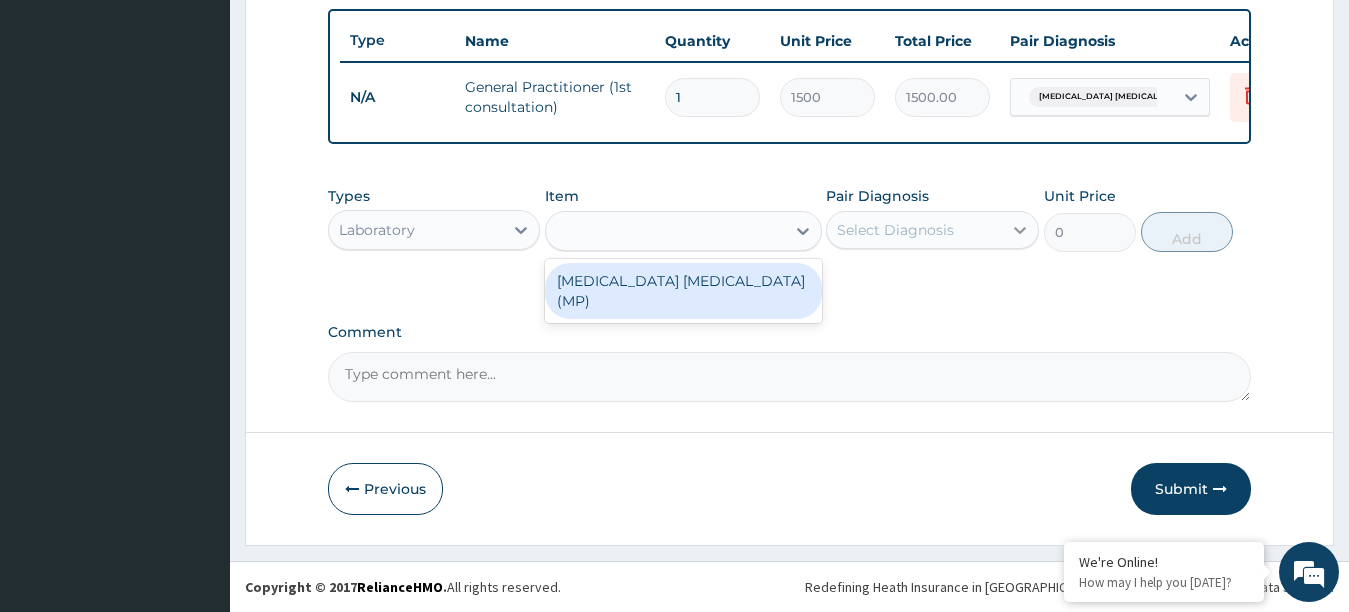click 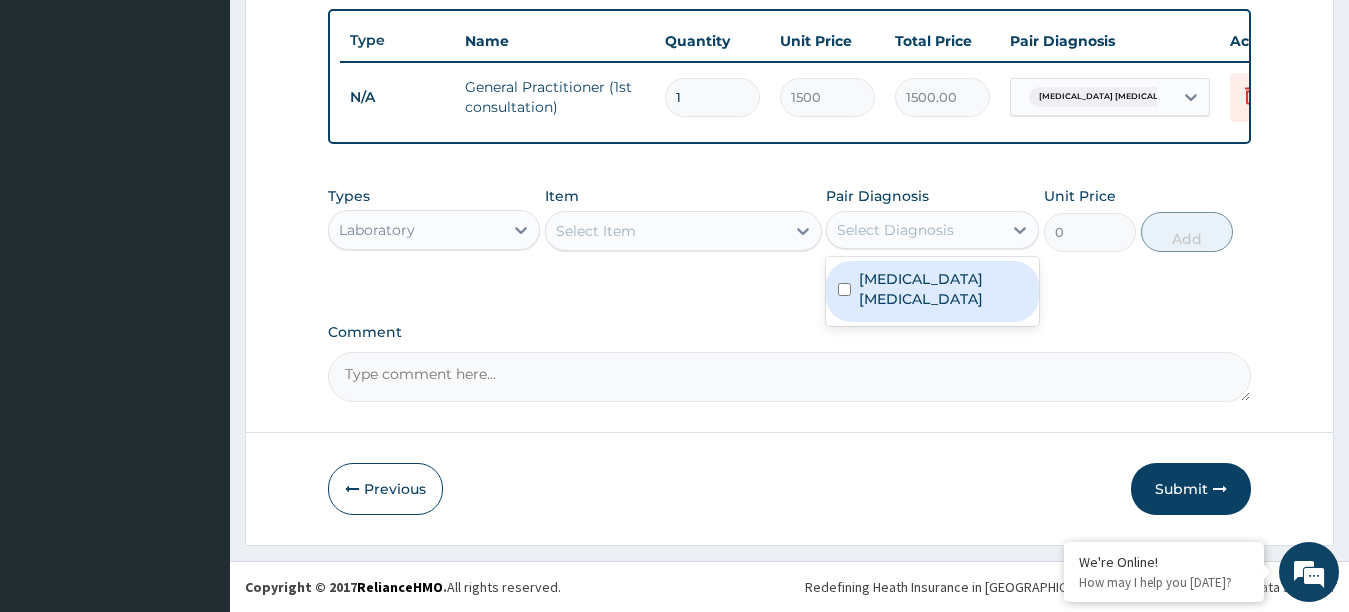 click on "Typhoid colitis" at bounding box center (932, 291) 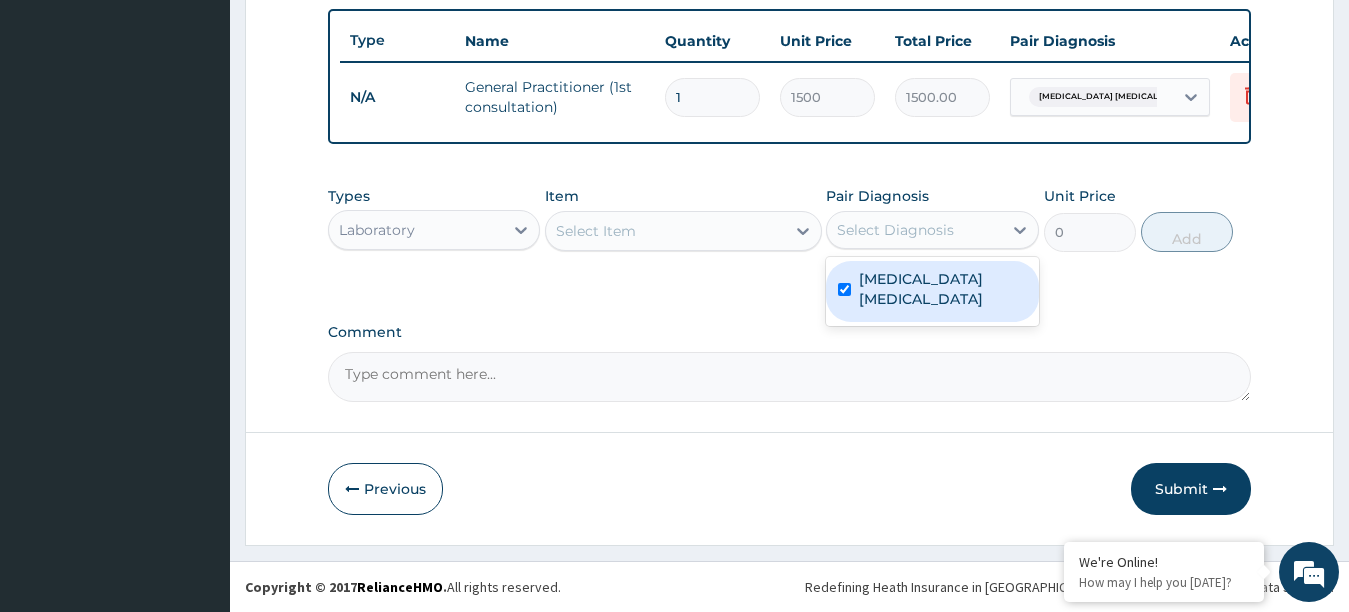checkbox on "true" 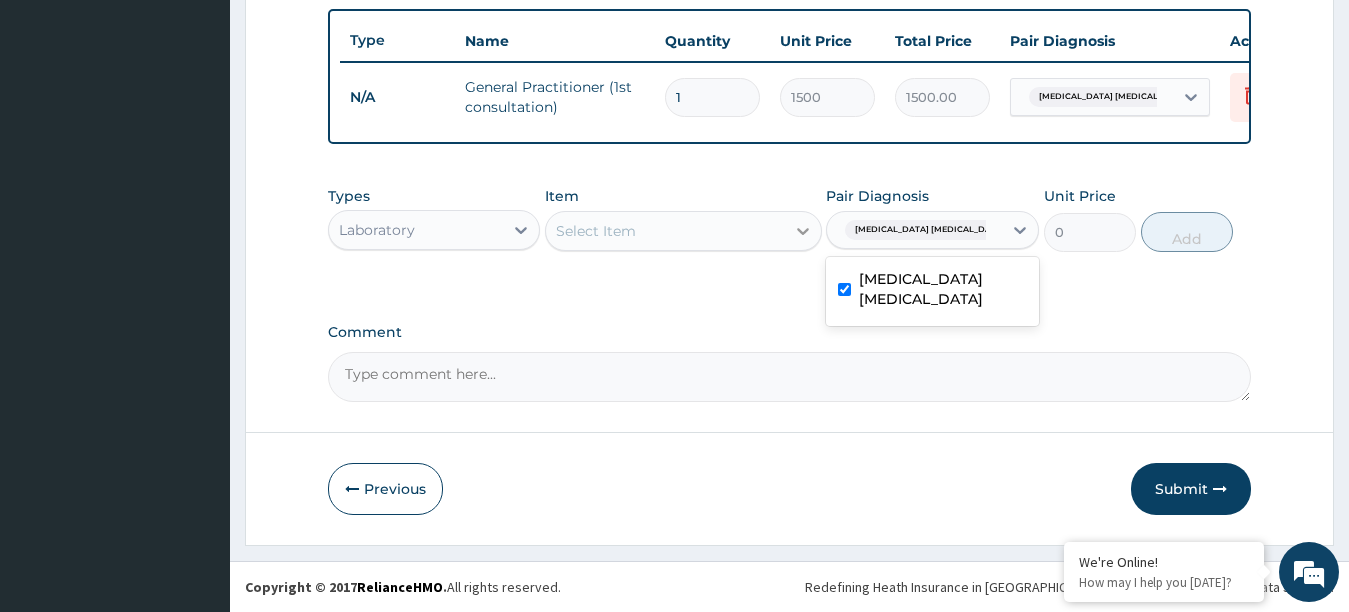 click 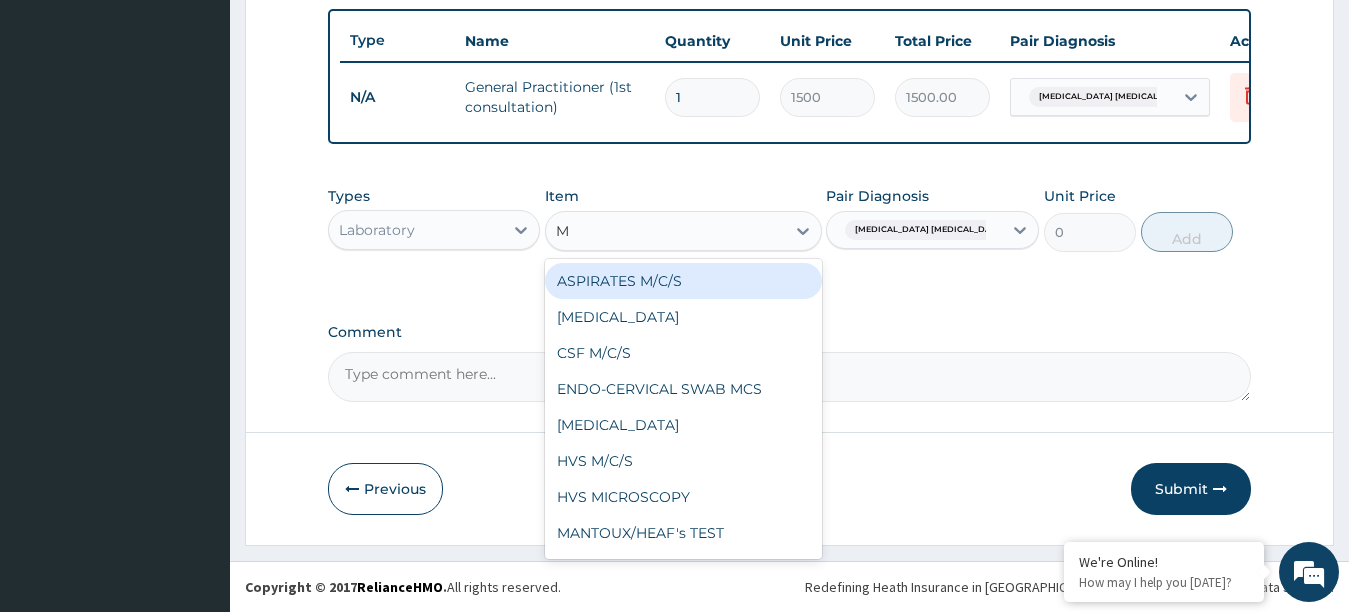 type on "MP" 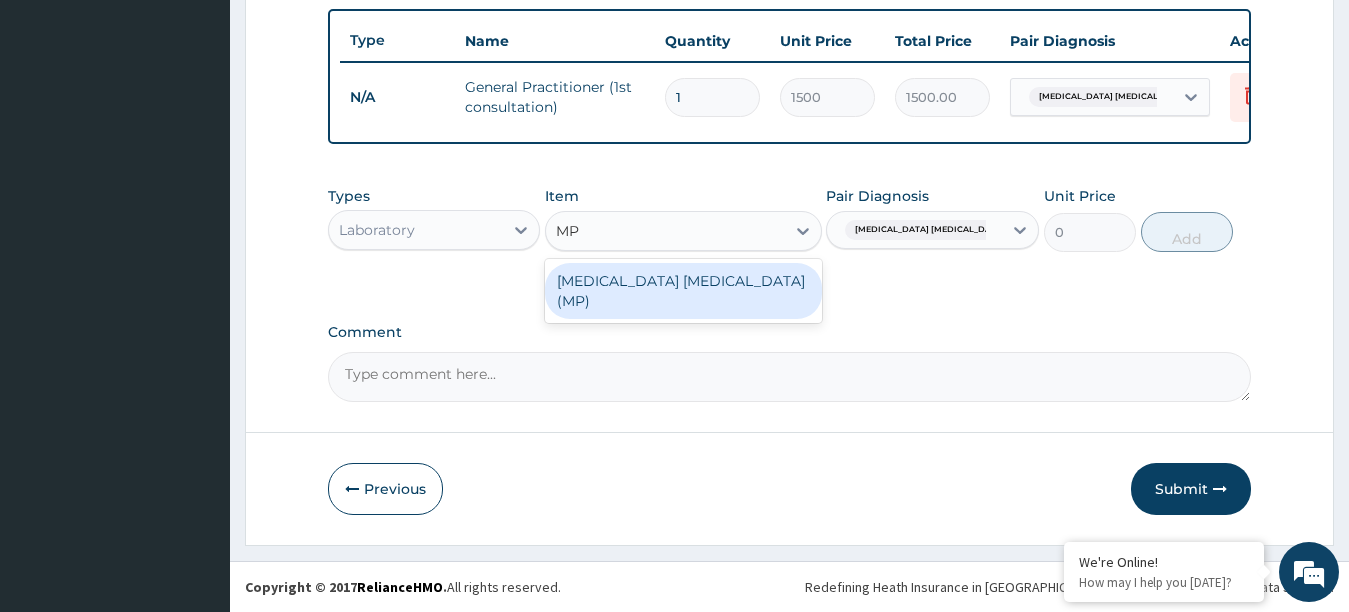 click on "[MEDICAL_DATA] [MEDICAL_DATA] (MP)" at bounding box center (683, 291) 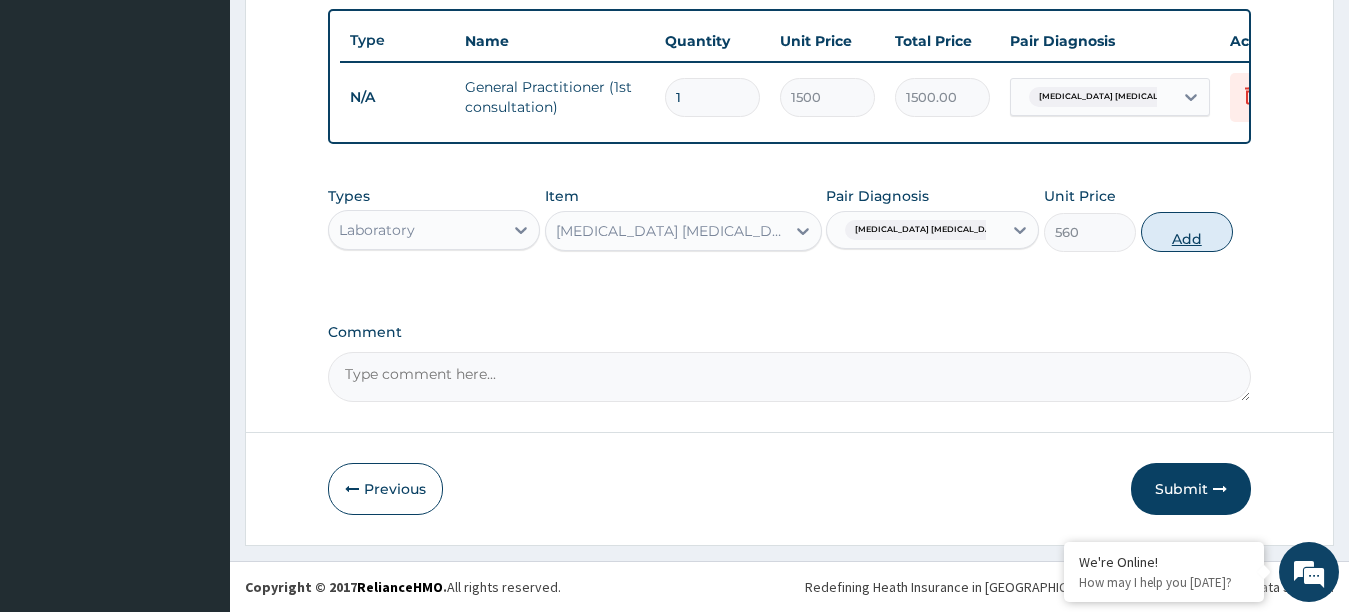 click on "Add" at bounding box center (1187, 232) 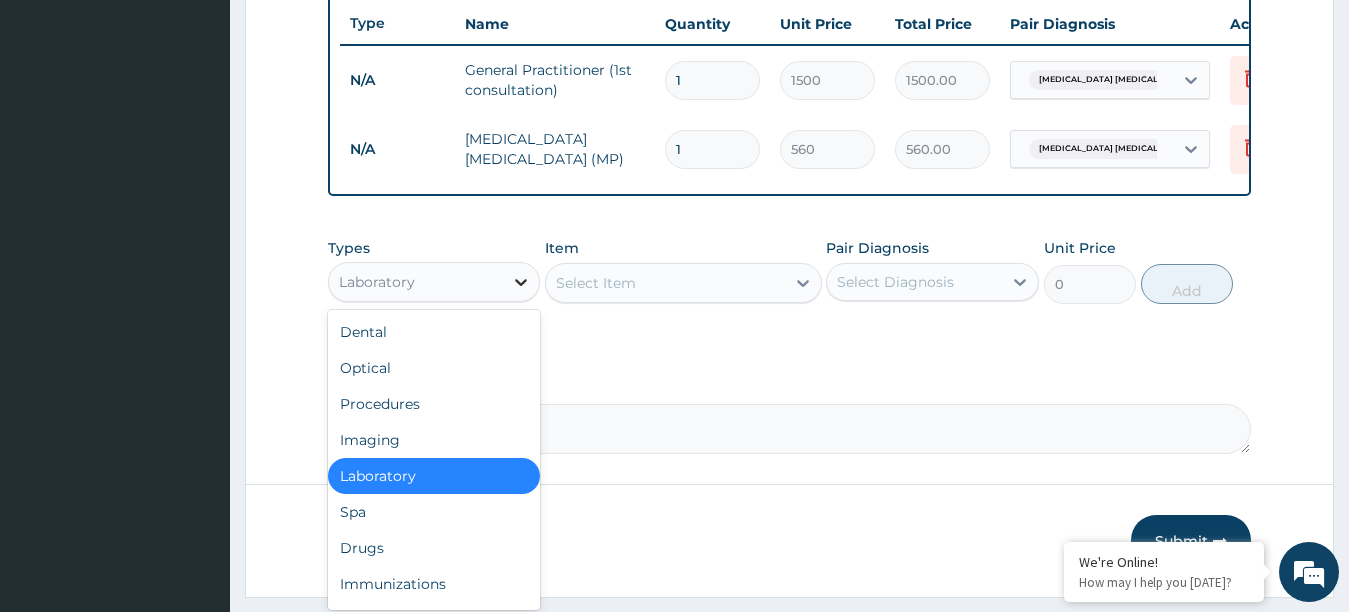click 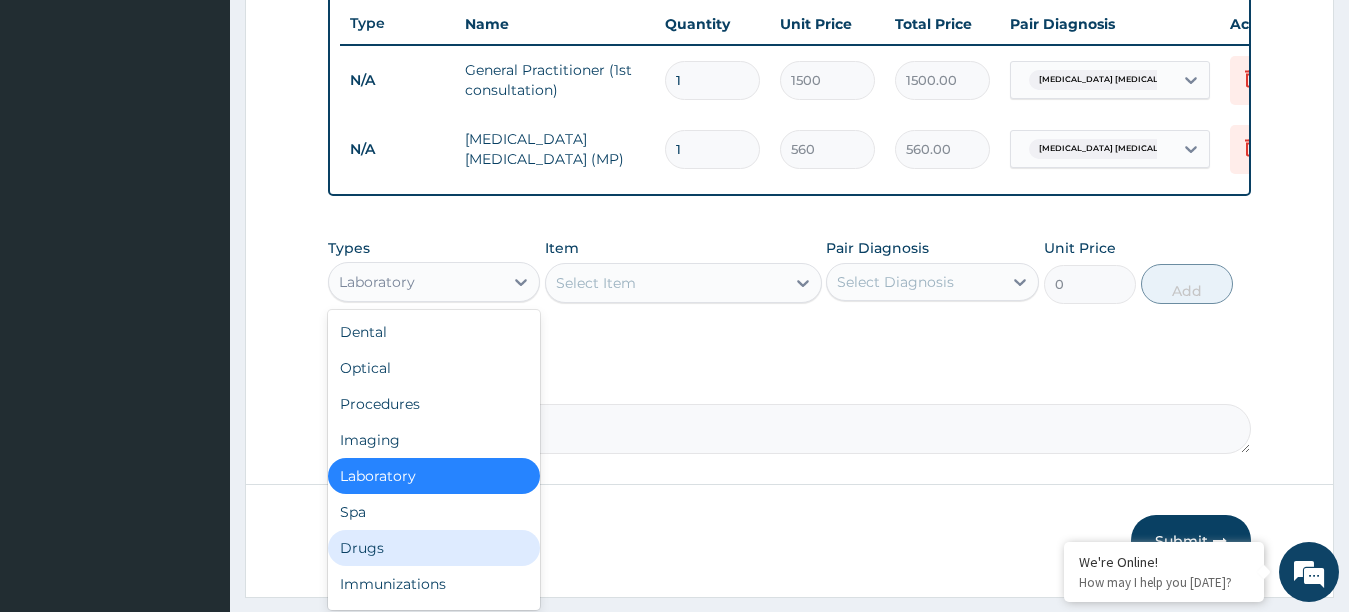 click on "Drugs" at bounding box center [434, 548] 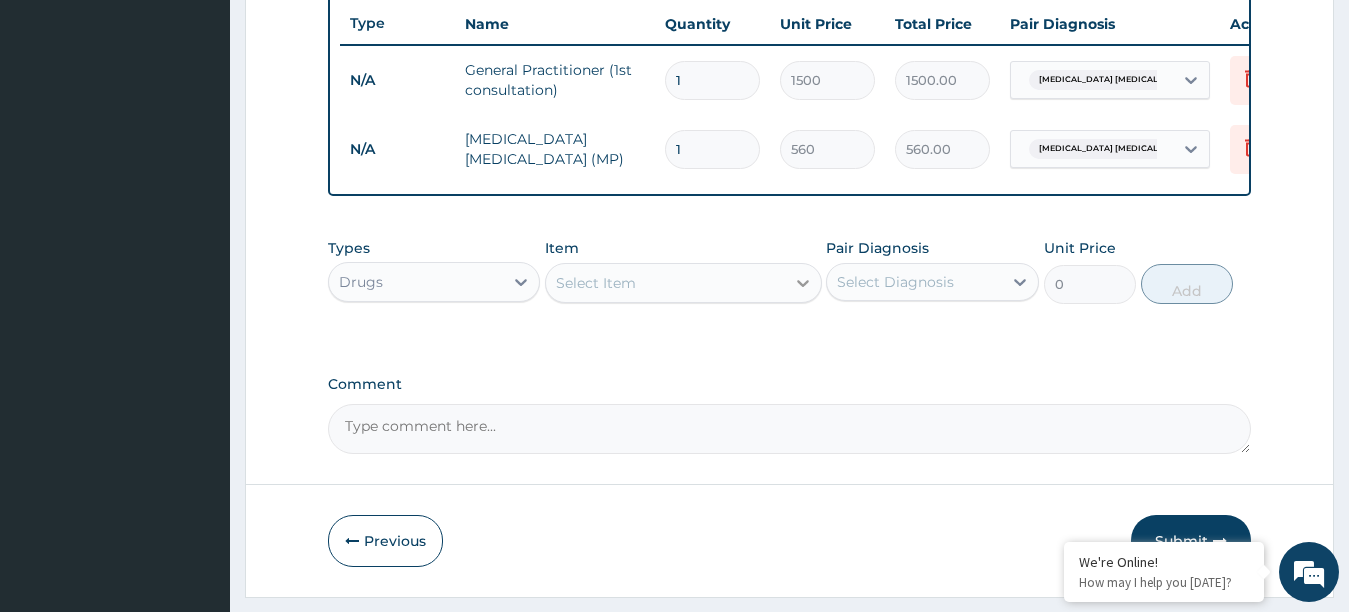 click 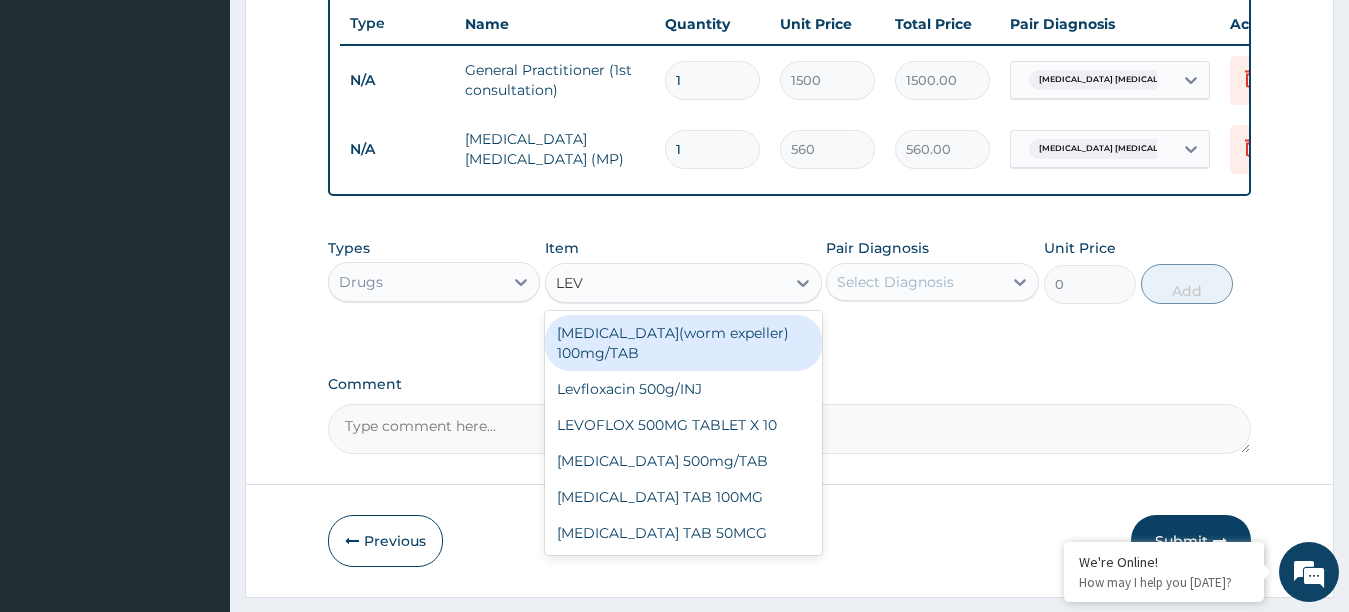 type on "LEVO" 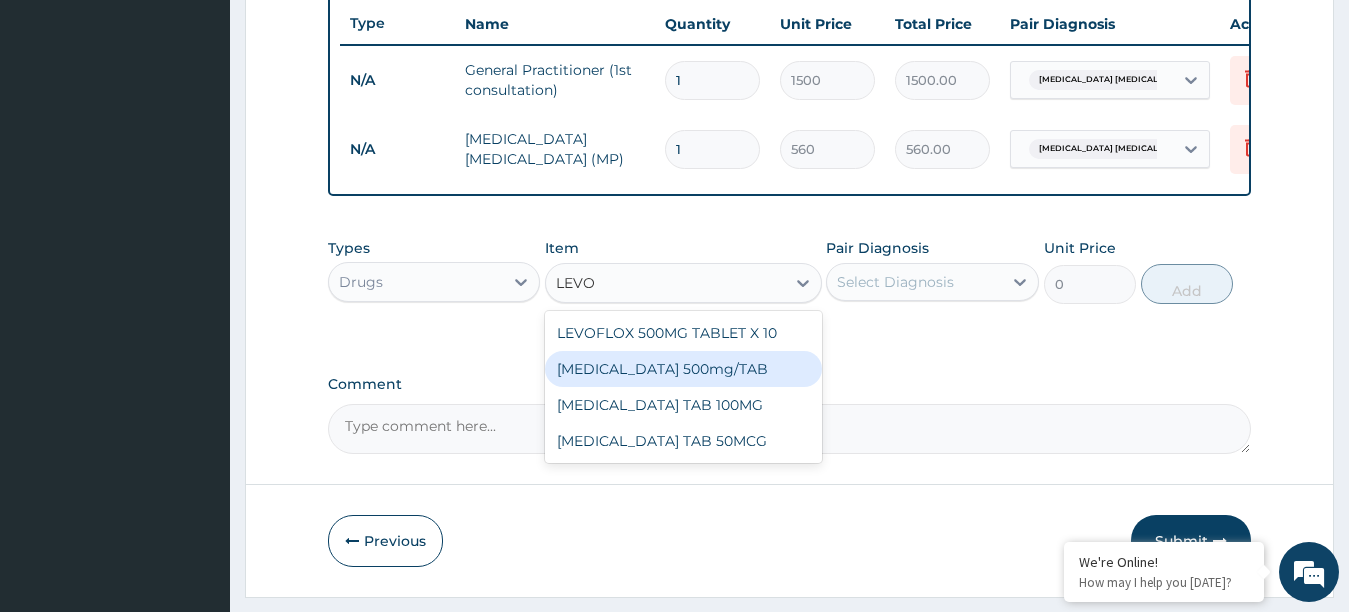 click on "[MEDICAL_DATA] 500mg/TAB" at bounding box center [683, 369] 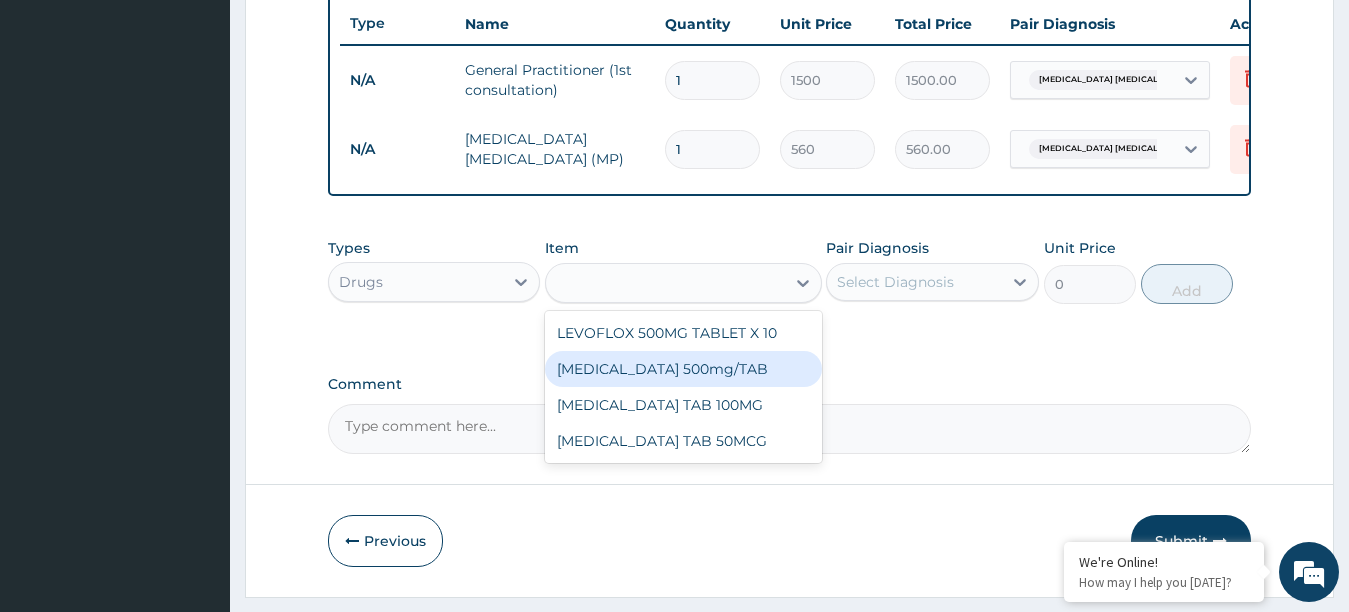 type on "84" 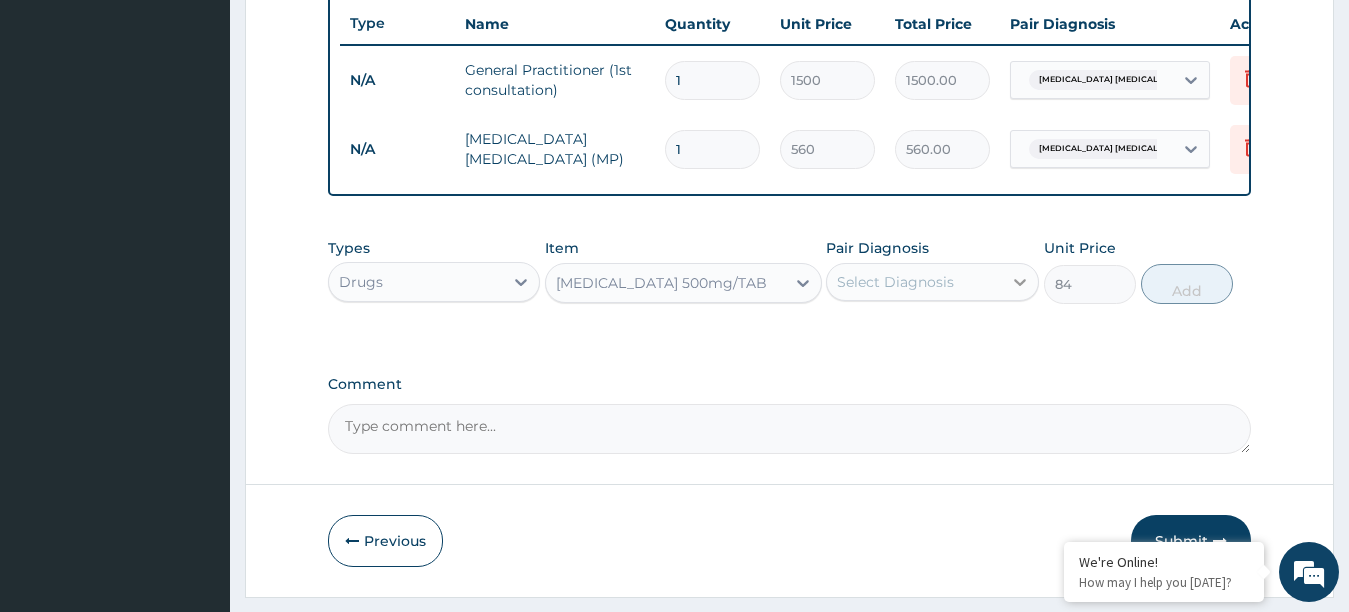 click 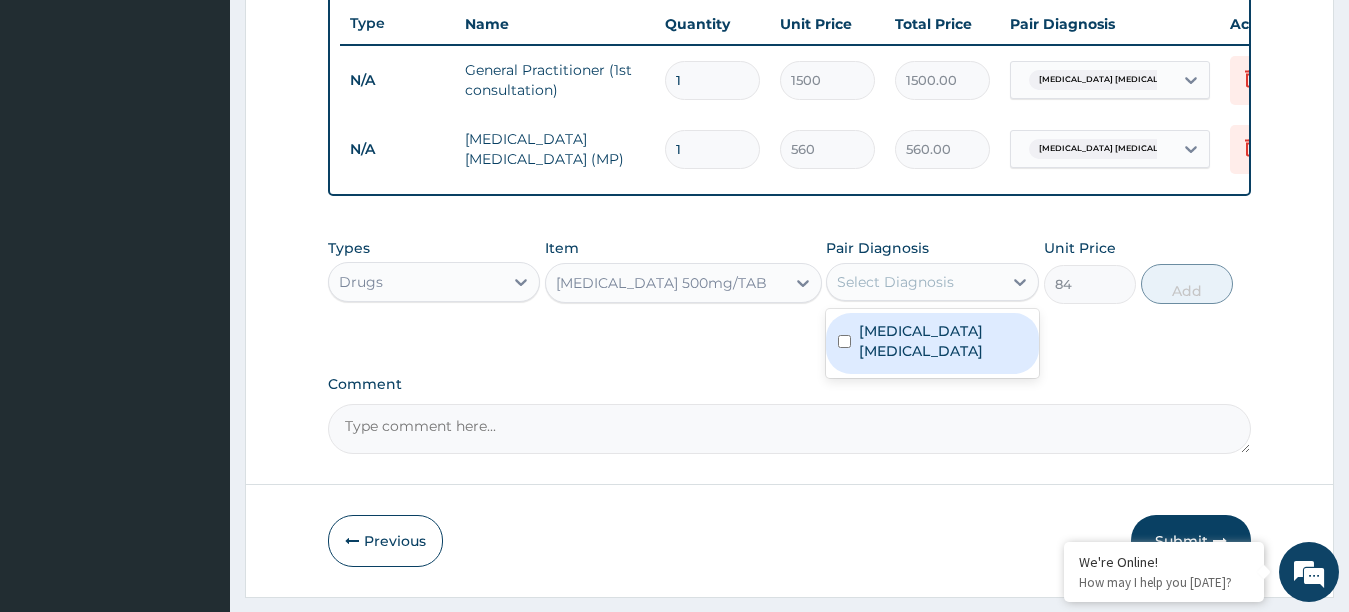 click on "Typhoid colitis" at bounding box center (943, 341) 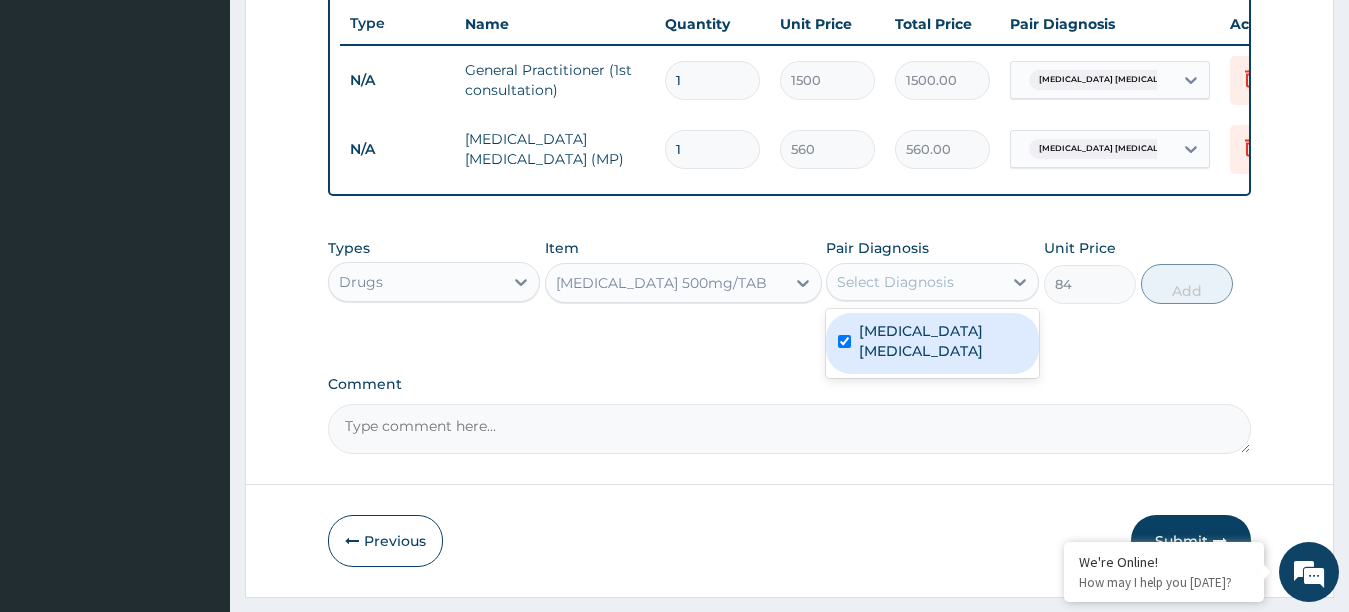 checkbox on "true" 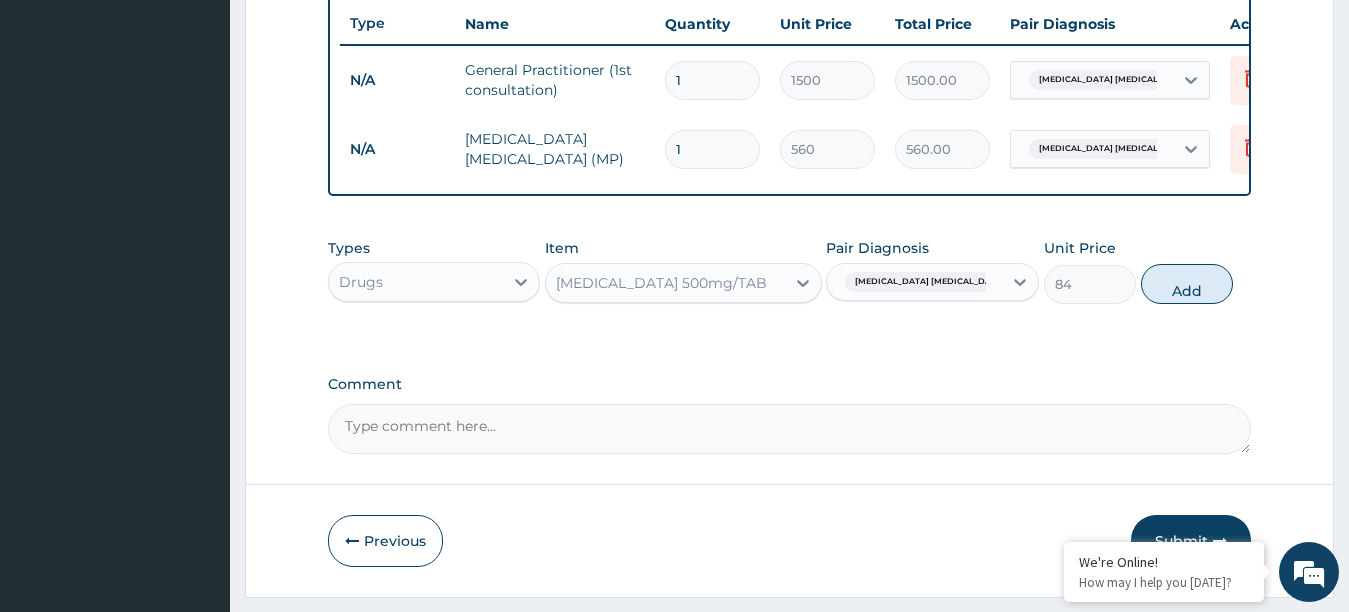 click on "Add" at bounding box center [1187, 284] 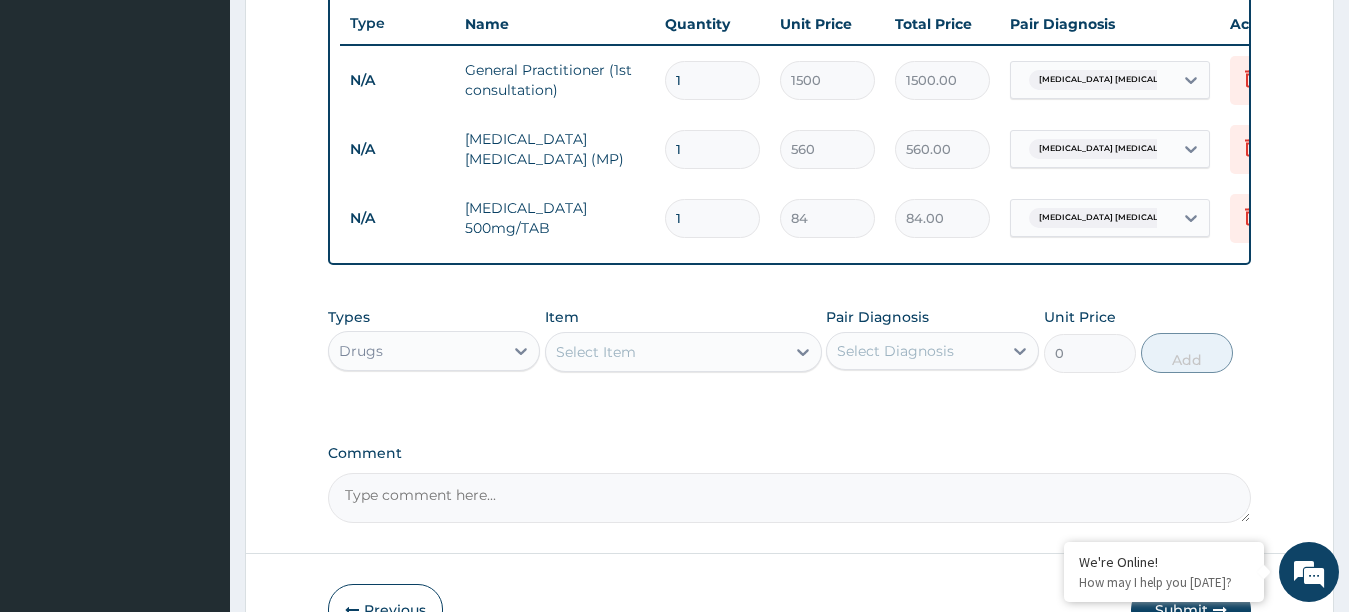 type 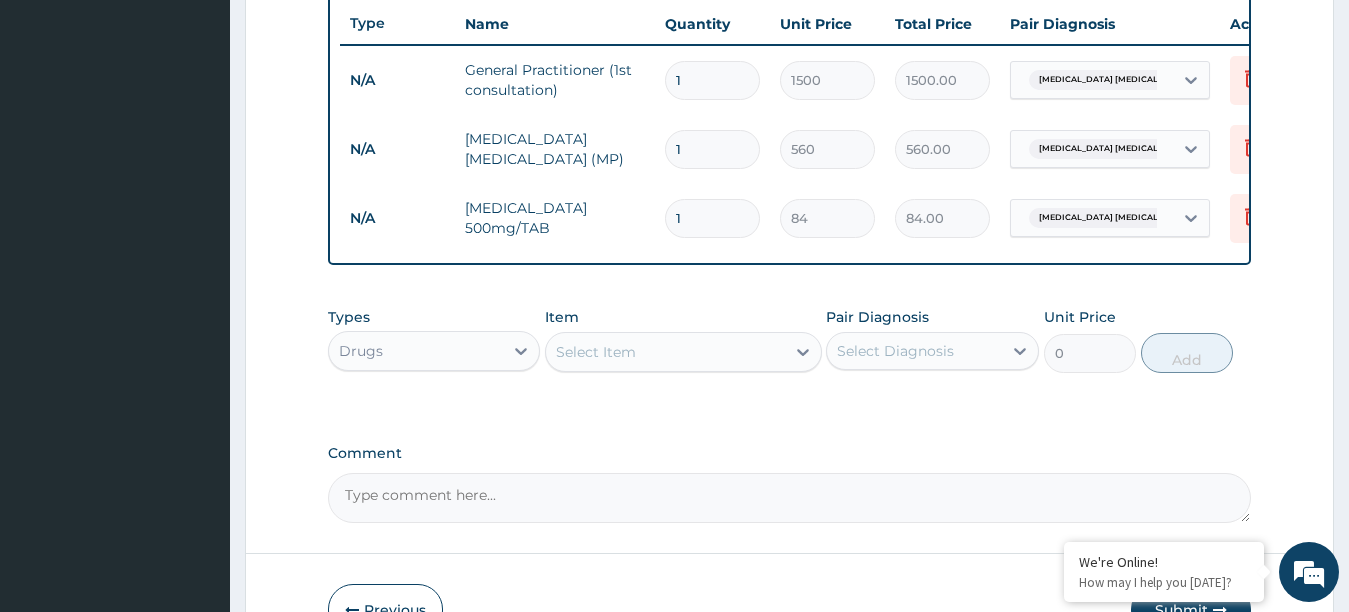type on "0.00" 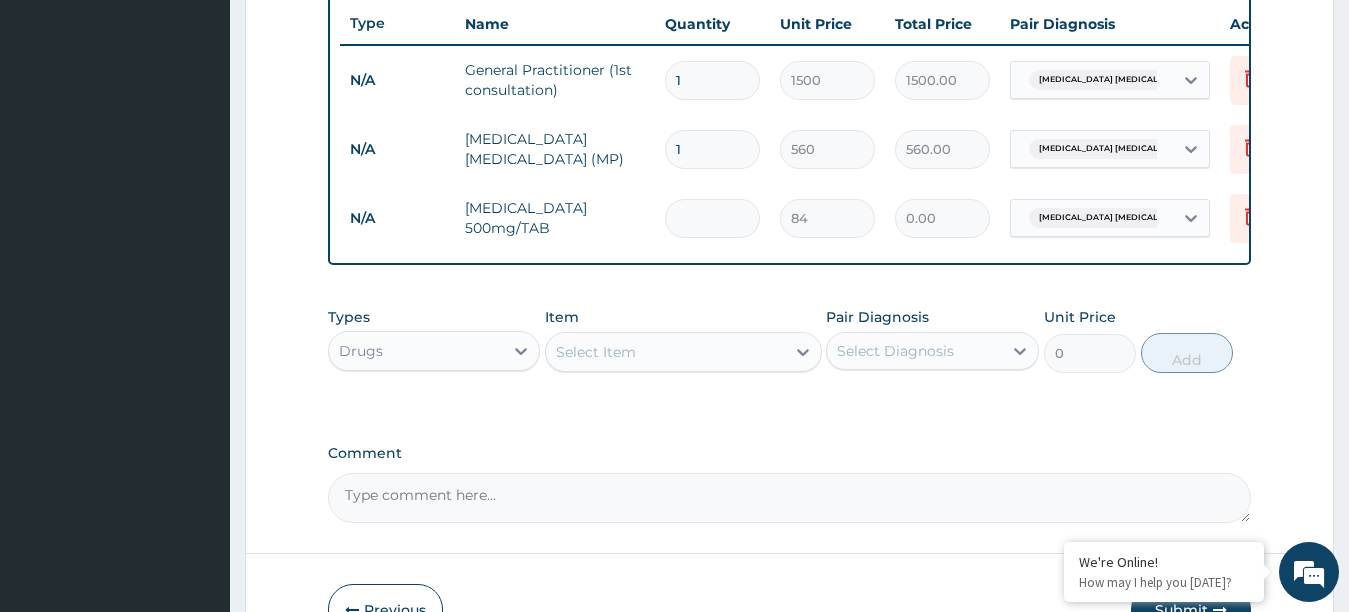 type on "1" 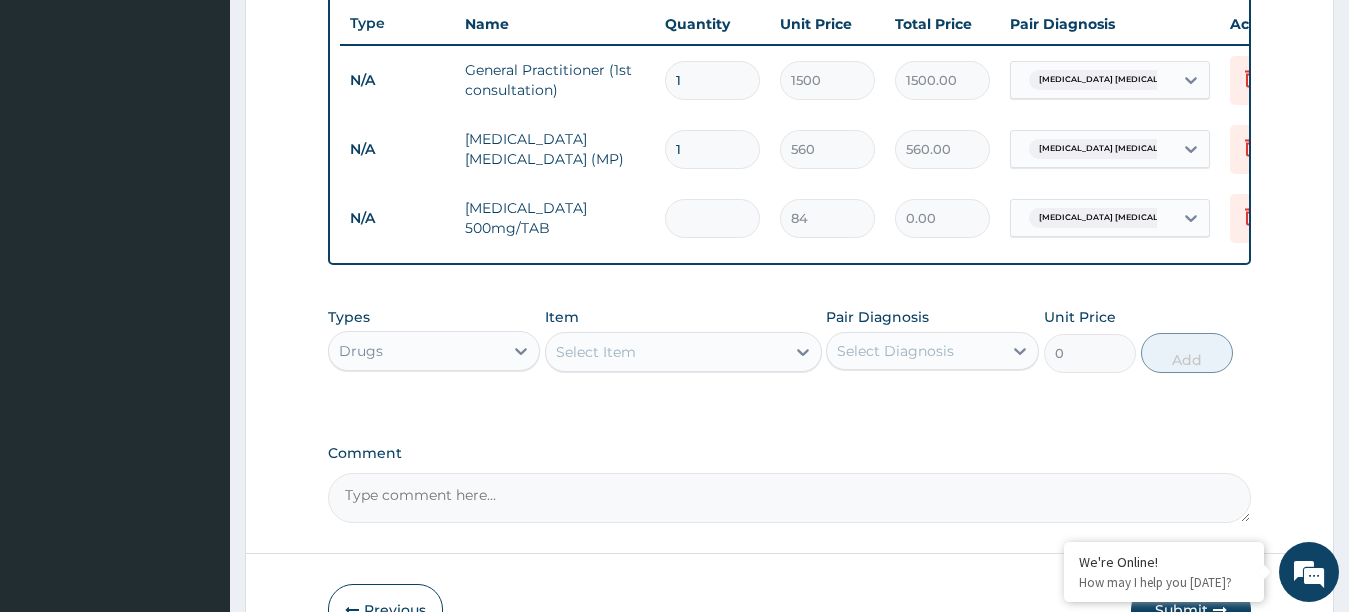 type on "84.00" 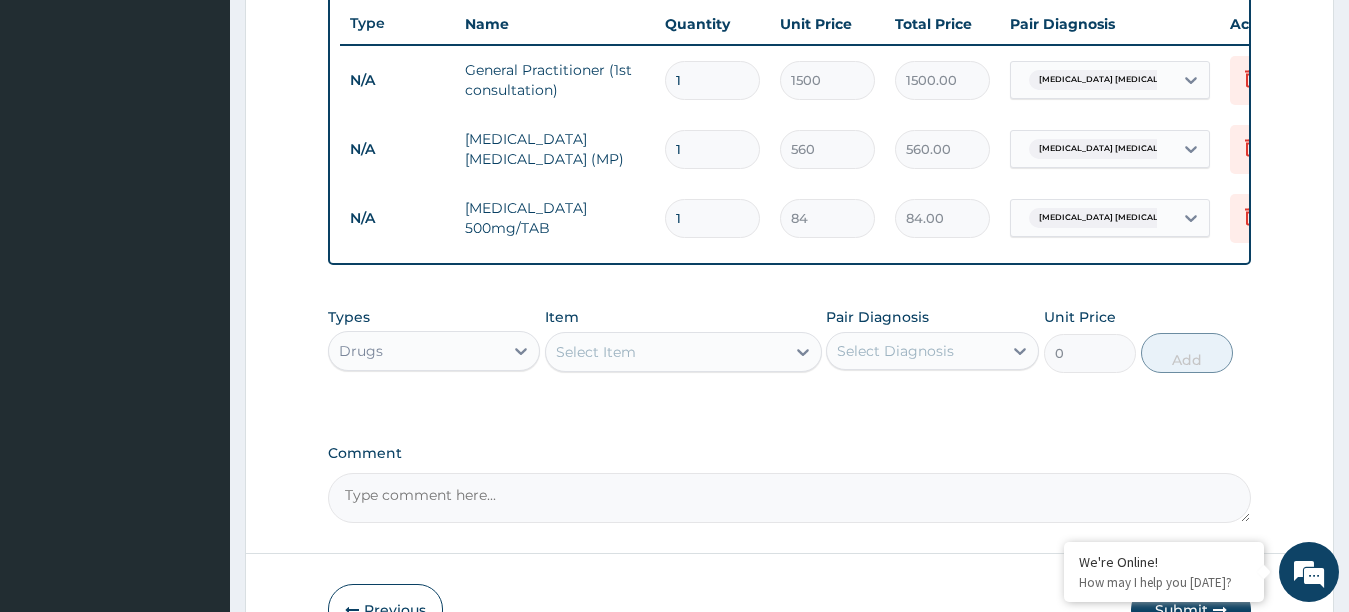 type on "10" 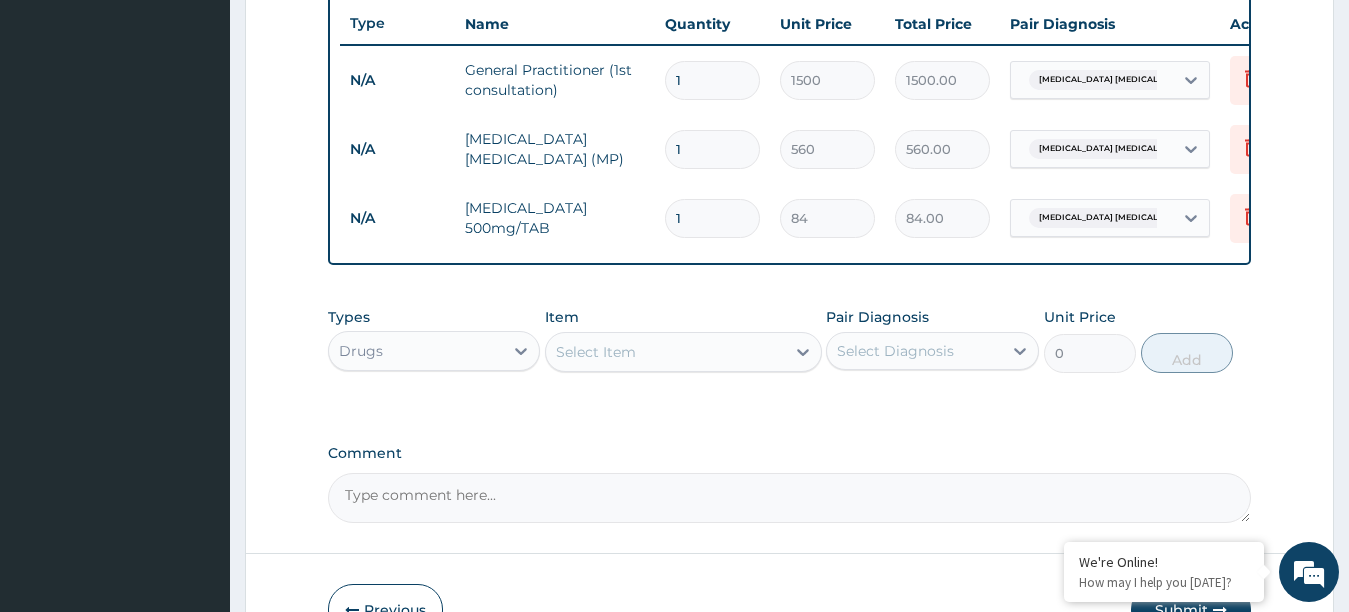 type on "840.00" 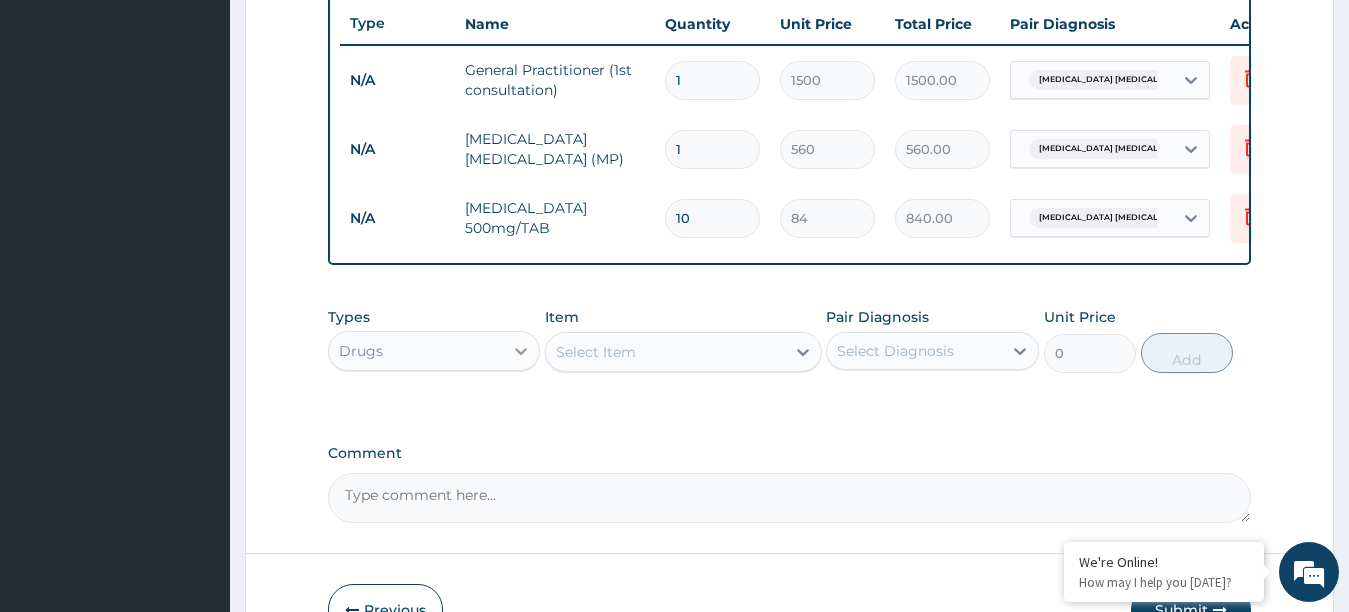 type on "10" 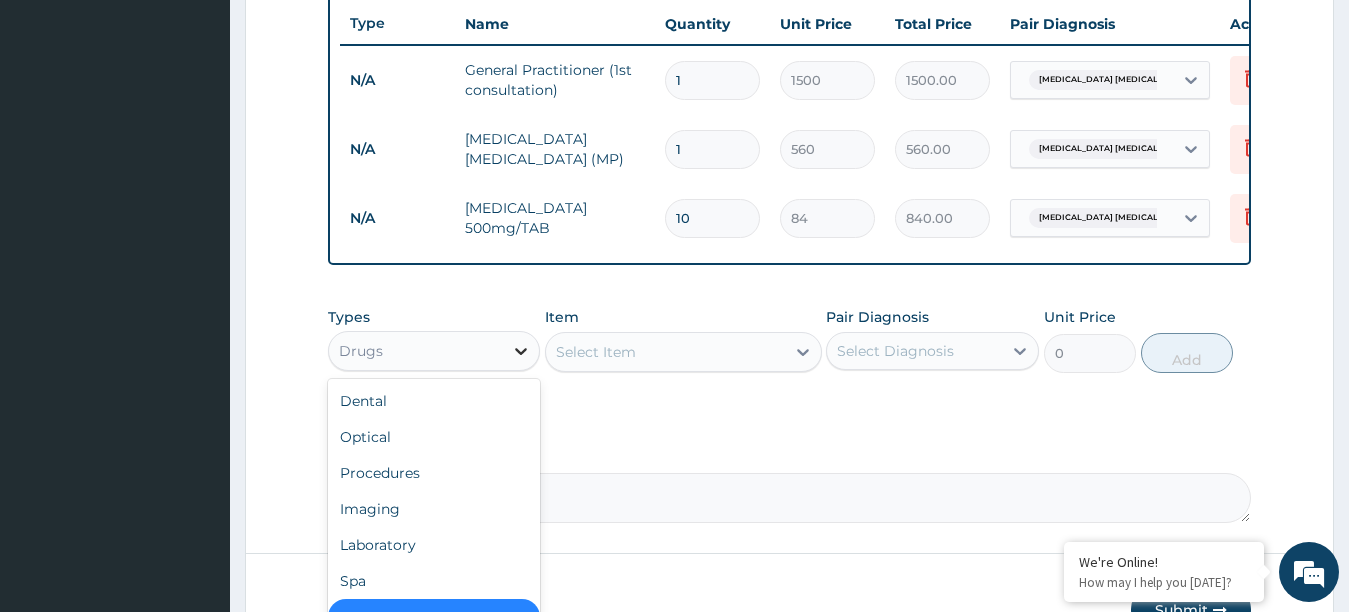 click 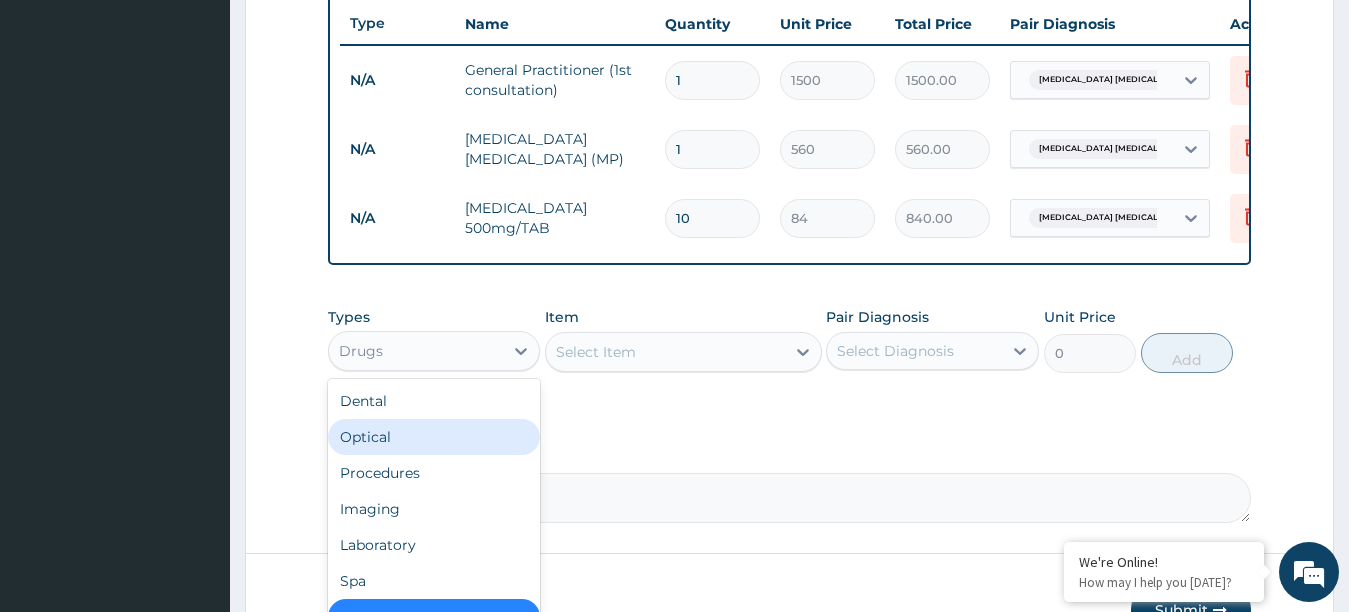 drag, startPoint x: 642, startPoint y: 468, endPoint x: 679, endPoint y: 435, distance: 49.57822 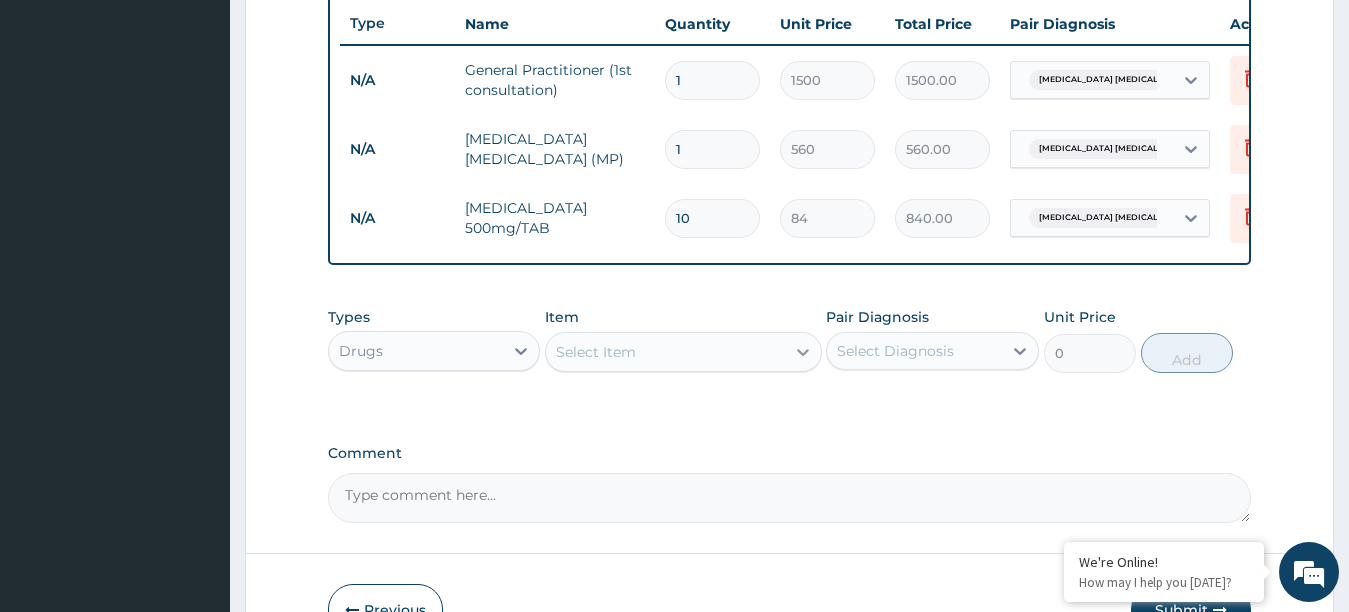 click 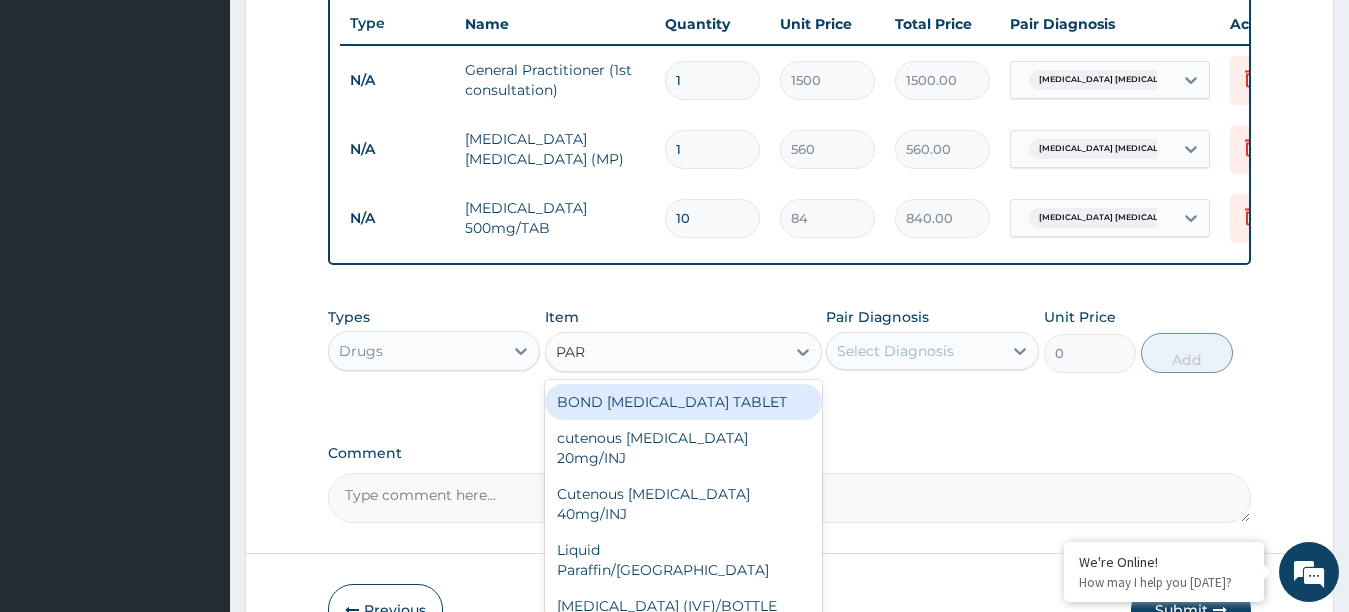 type on "PARA" 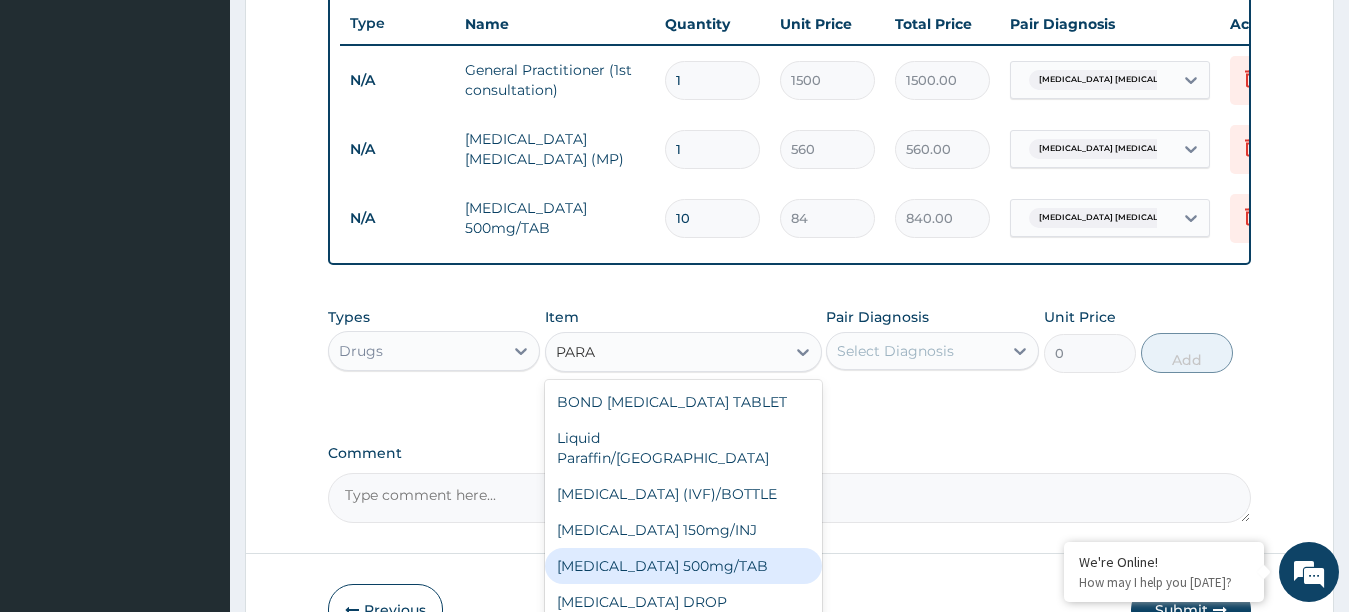 click on "[MEDICAL_DATA] 500mg/TAB" at bounding box center [683, 566] 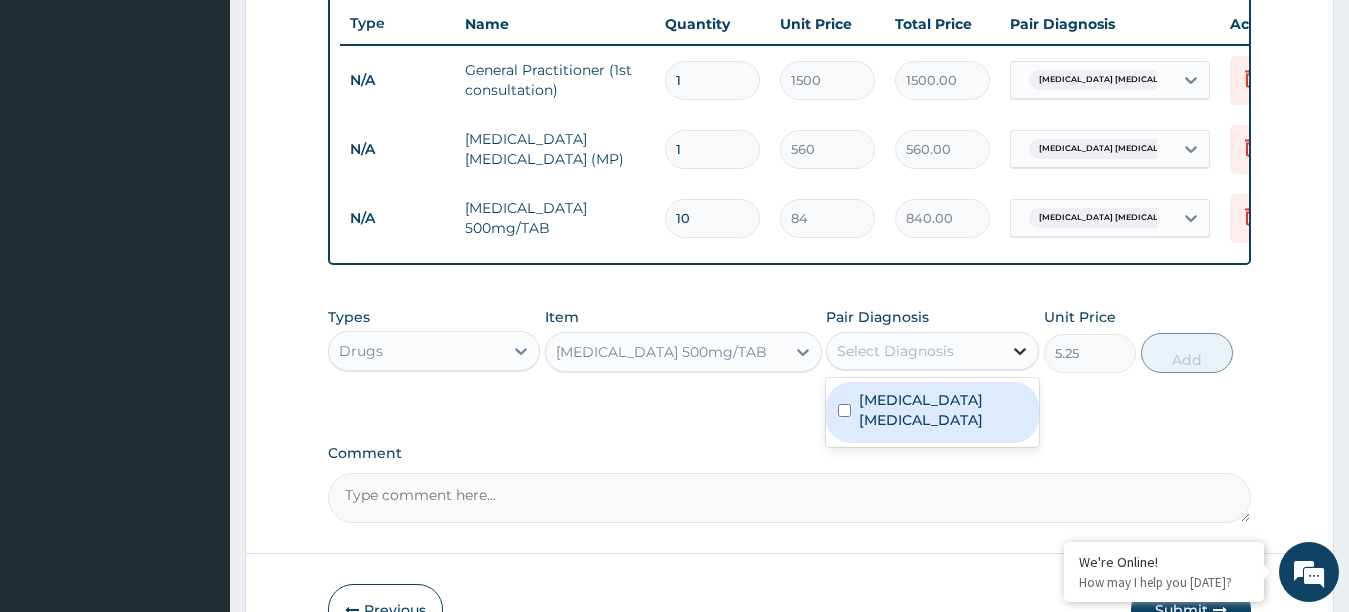 click 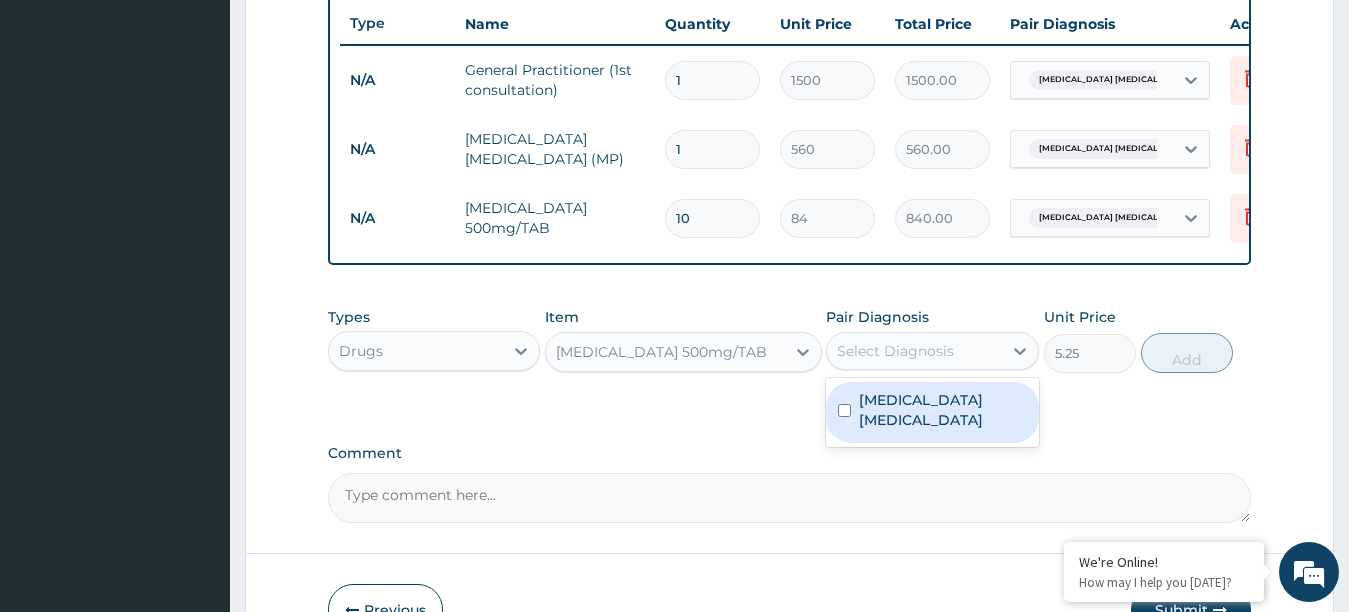 click on "Typhoid colitis" at bounding box center [932, 412] 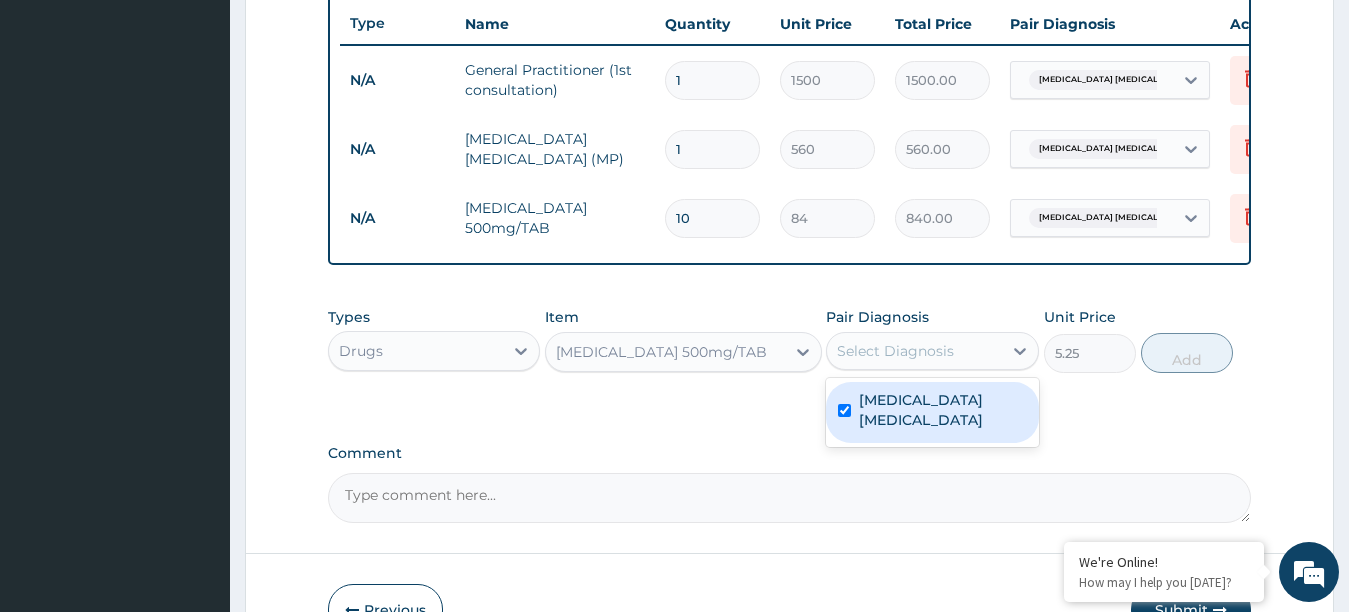 checkbox on "true" 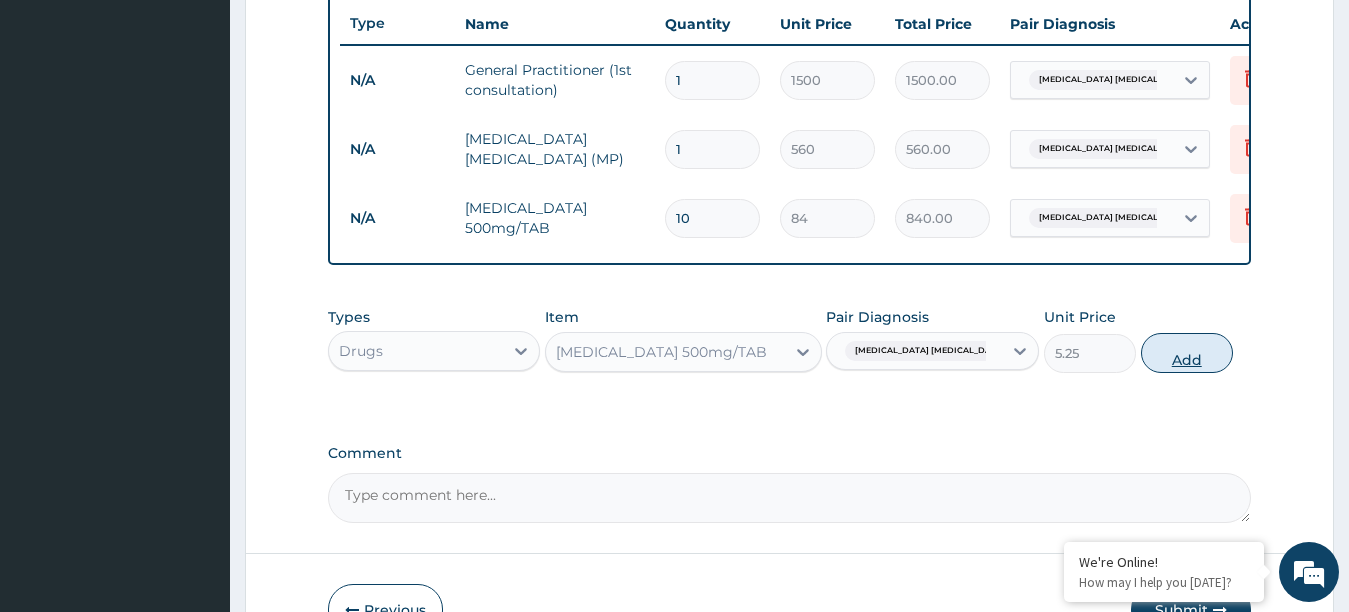 click on "Add" at bounding box center [1187, 353] 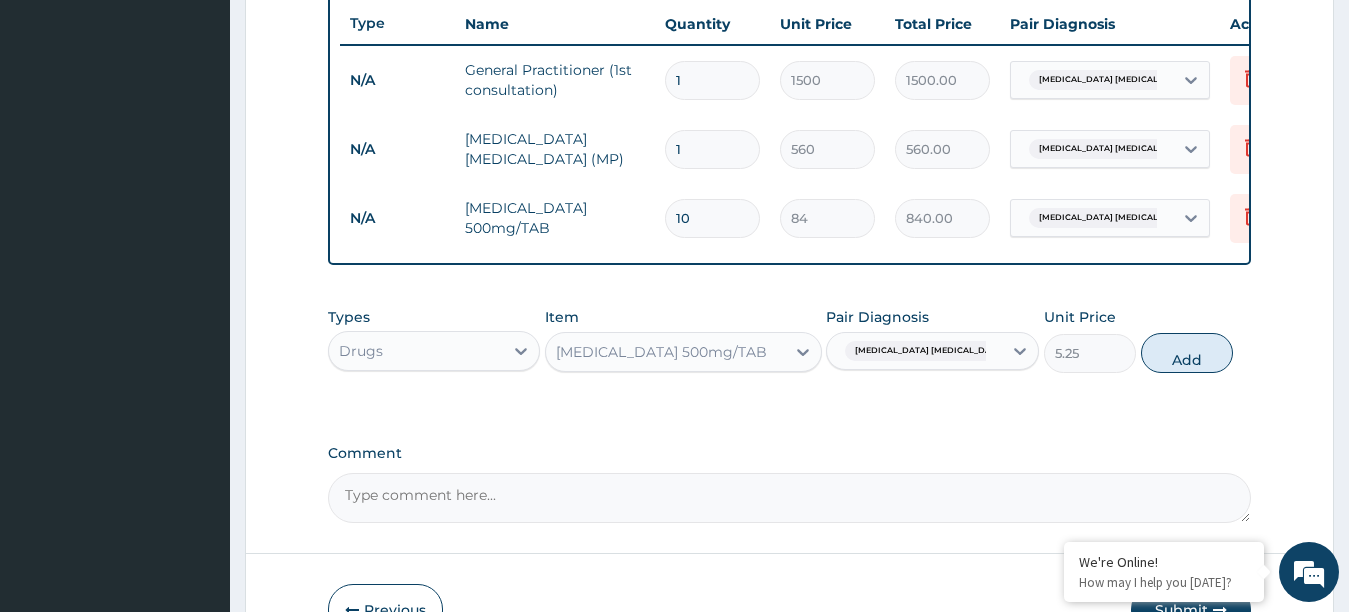 type on "0" 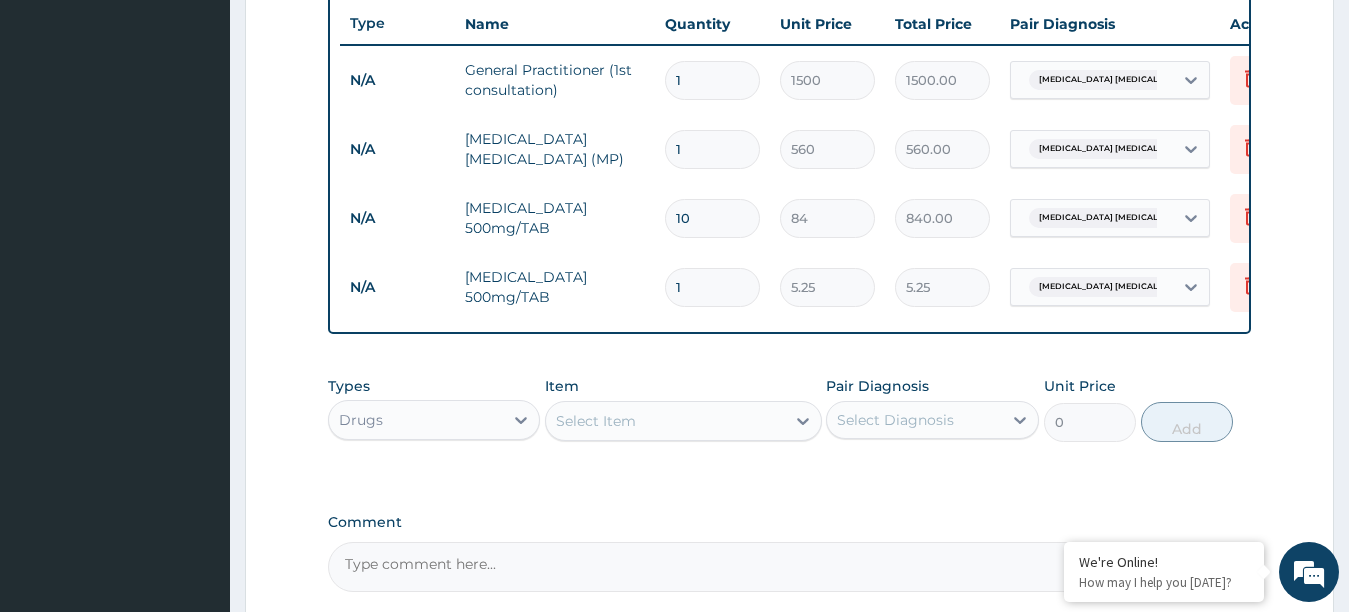 type 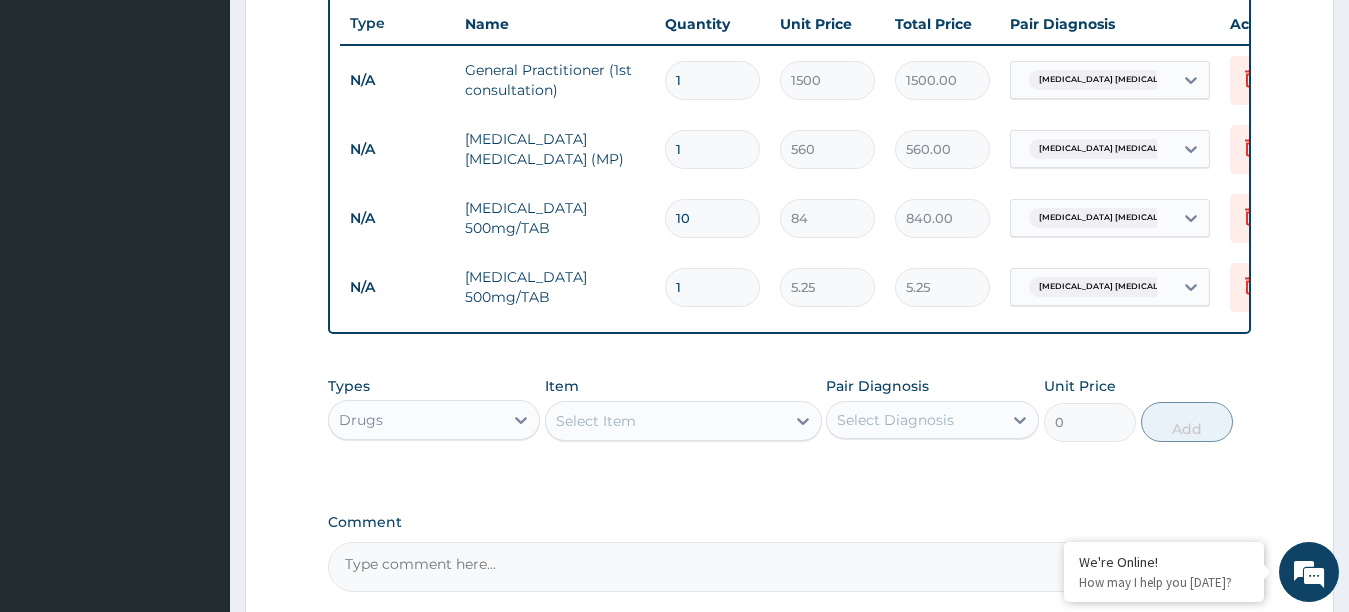 type on "0.00" 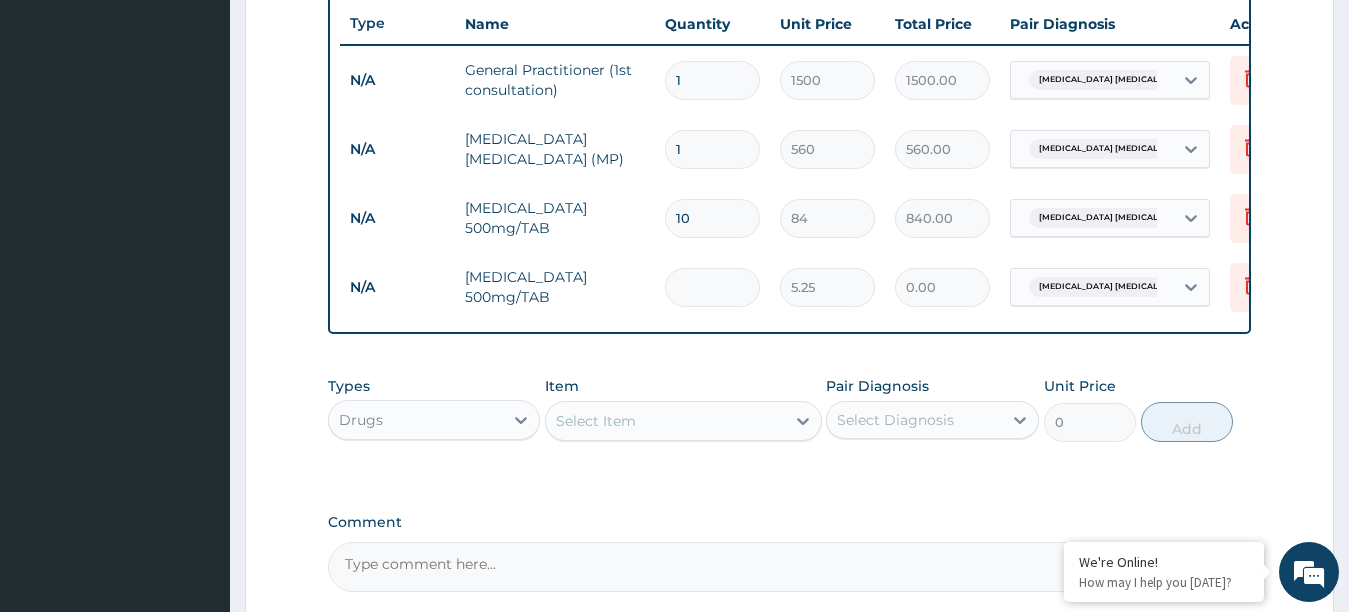 type on "2" 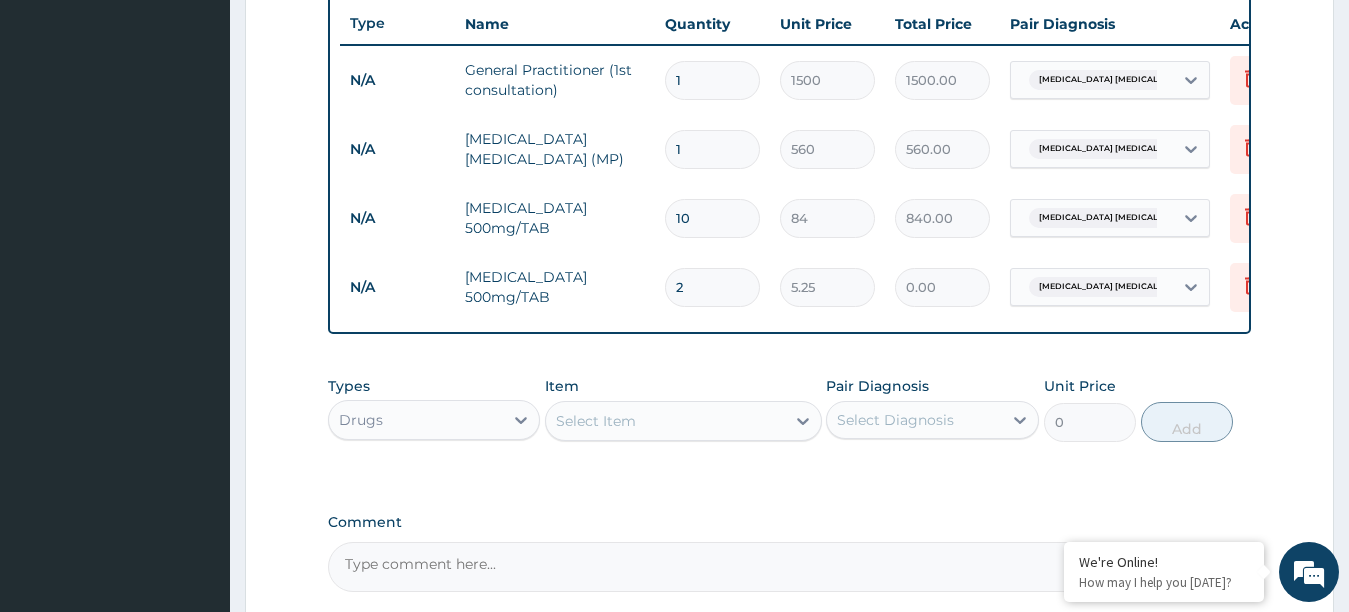 type on "10.50" 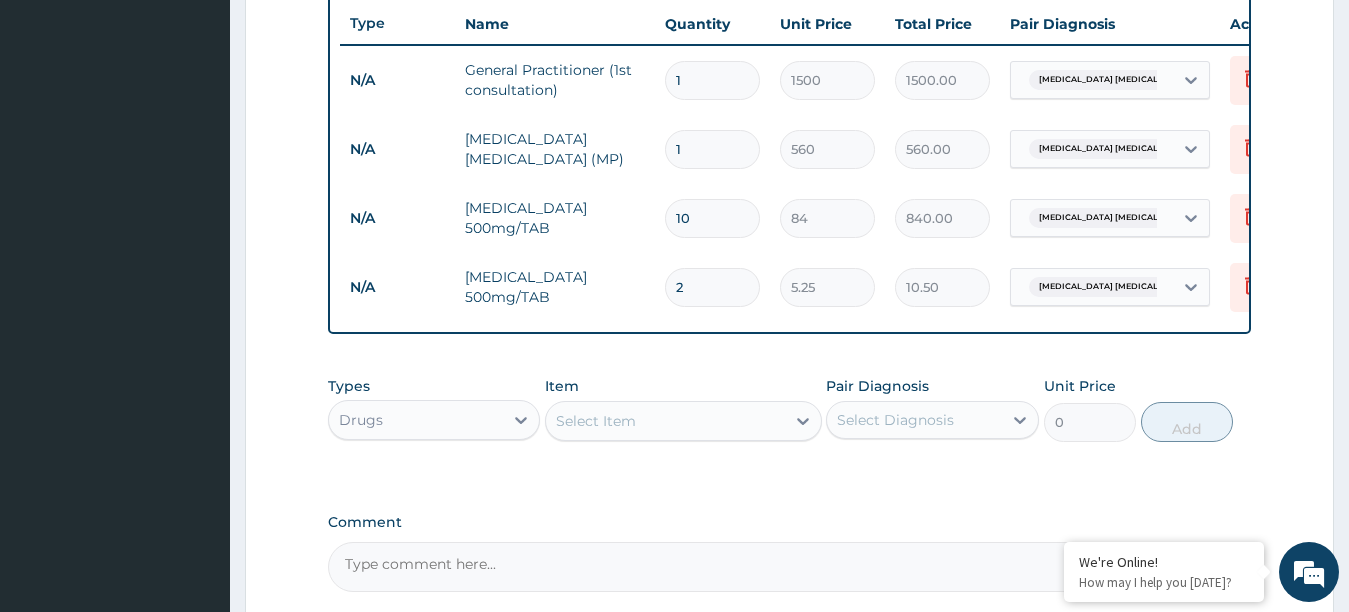 type on "24" 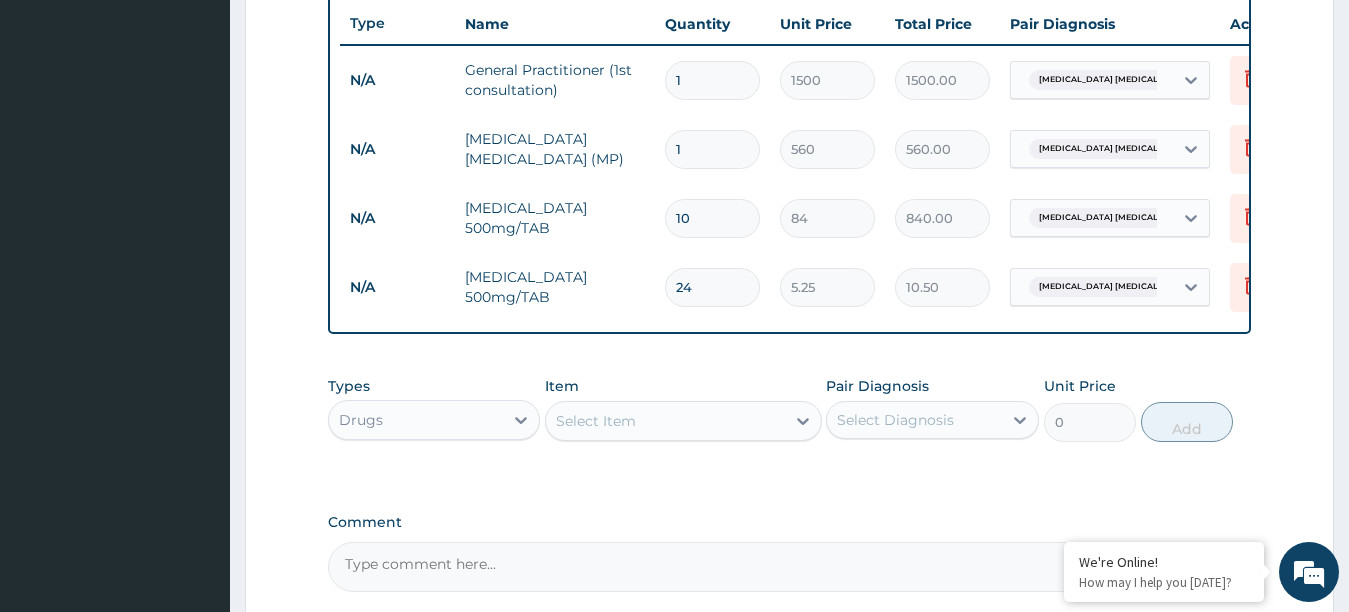 type on "126.00" 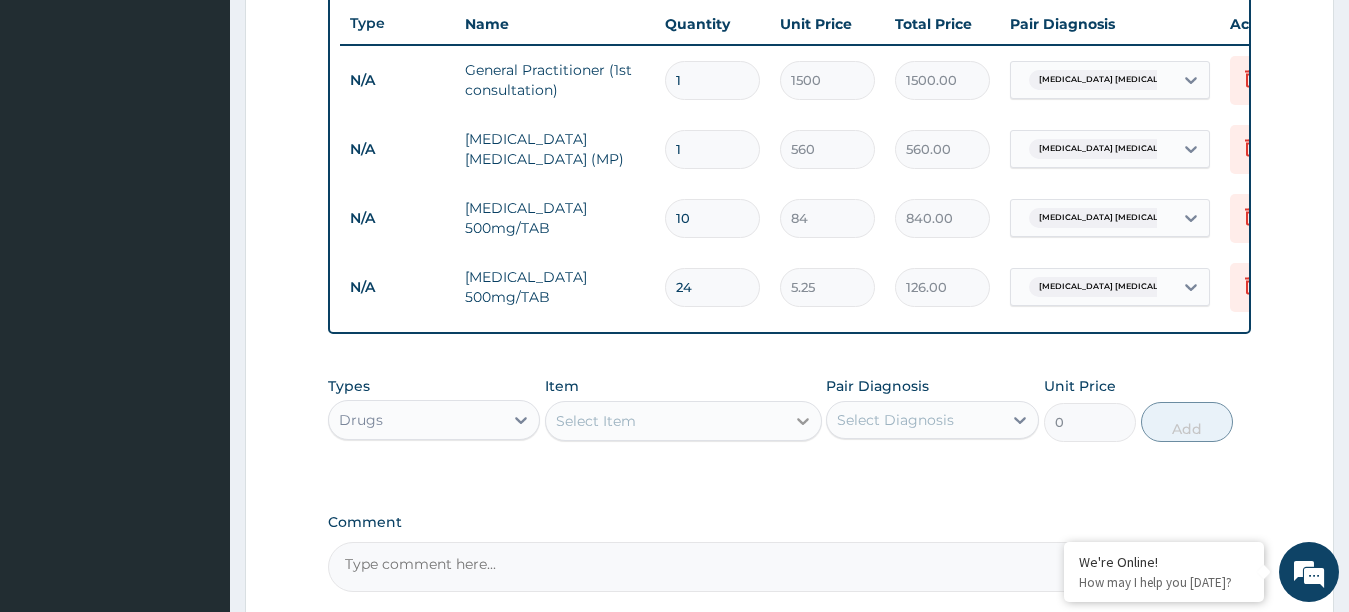 type on "24" 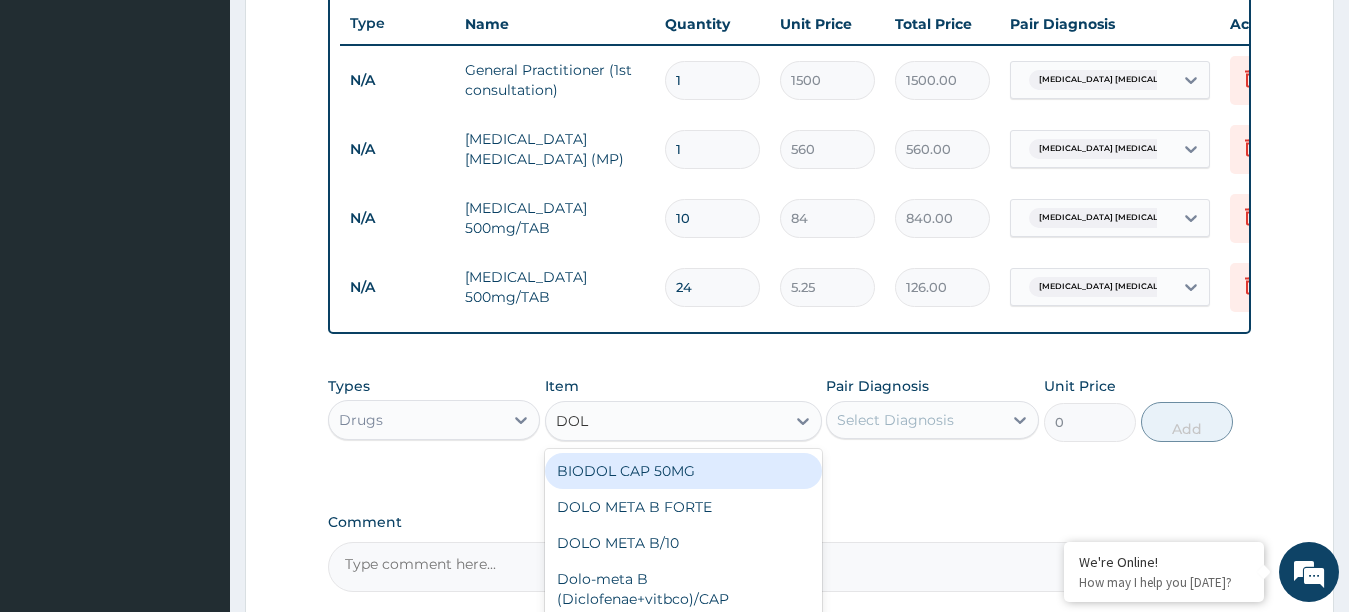 type on "DOLO" 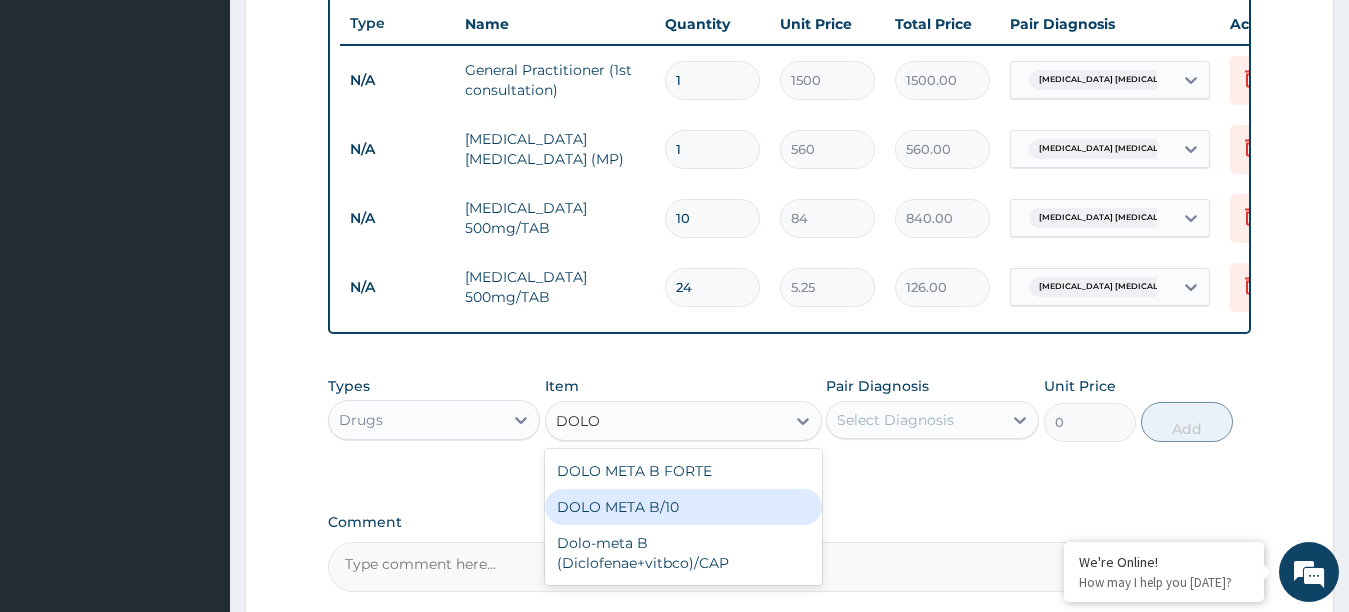 click on "DOLO META B/10" at bounding box center [683, 507] 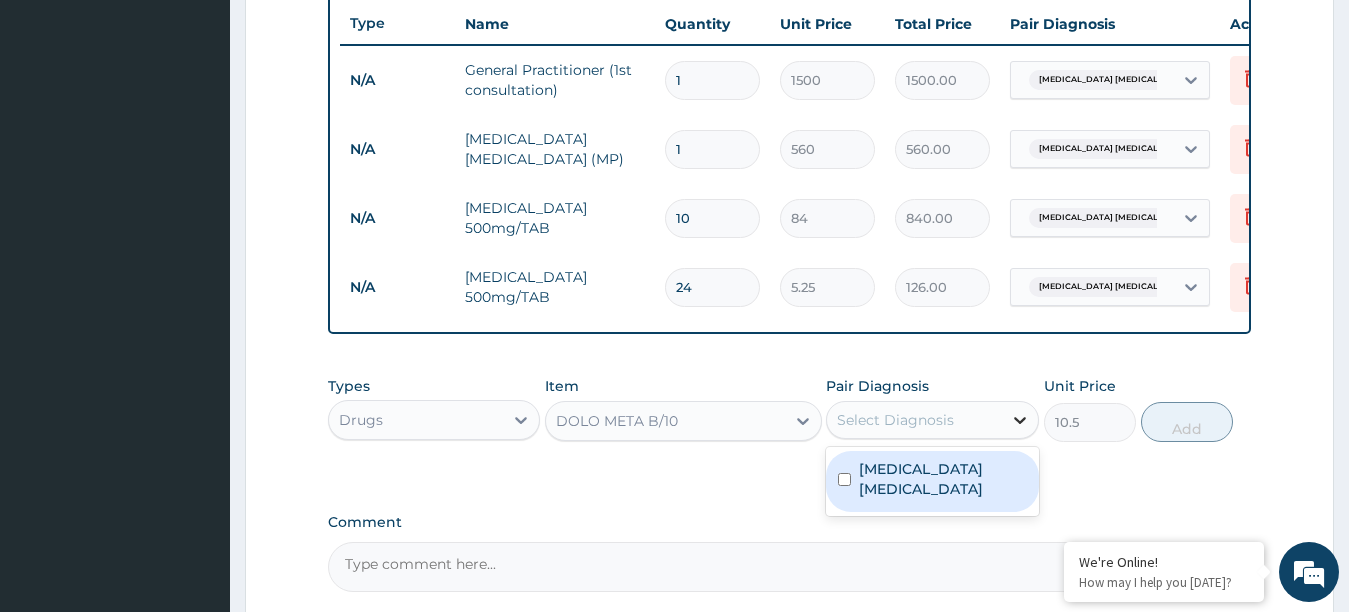click 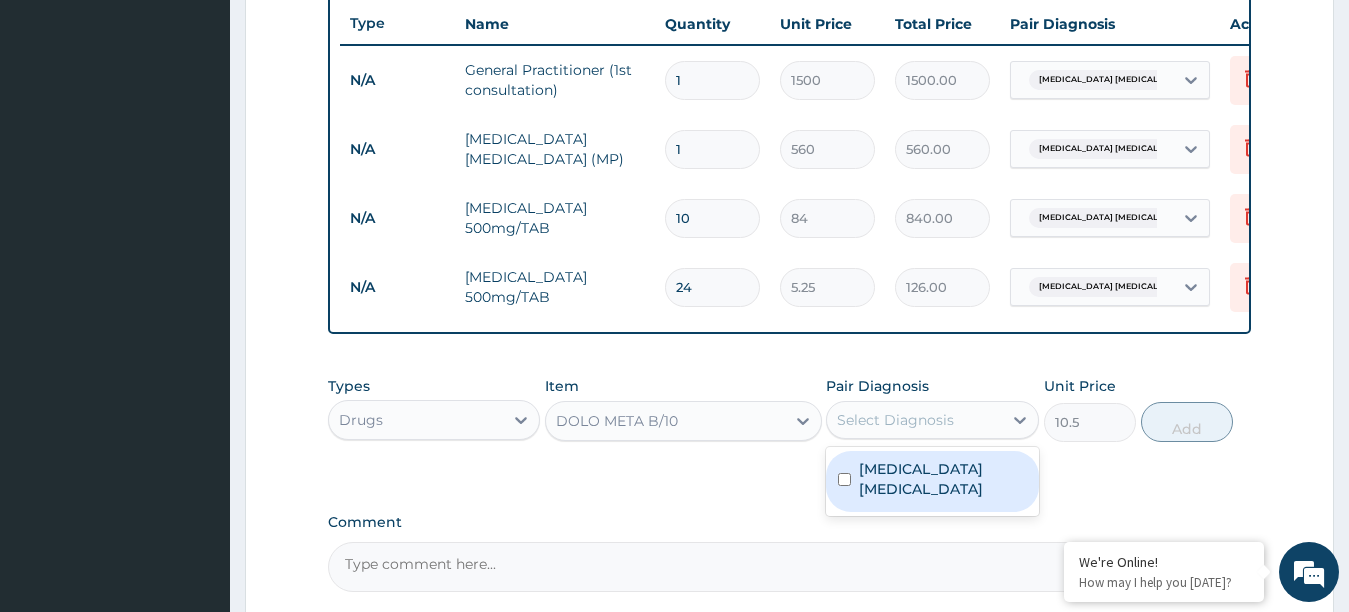drag, startPoint x: 942, startPoint y: 481, endPoint x: 1218, endPoint y: 467, distance: 276.35486 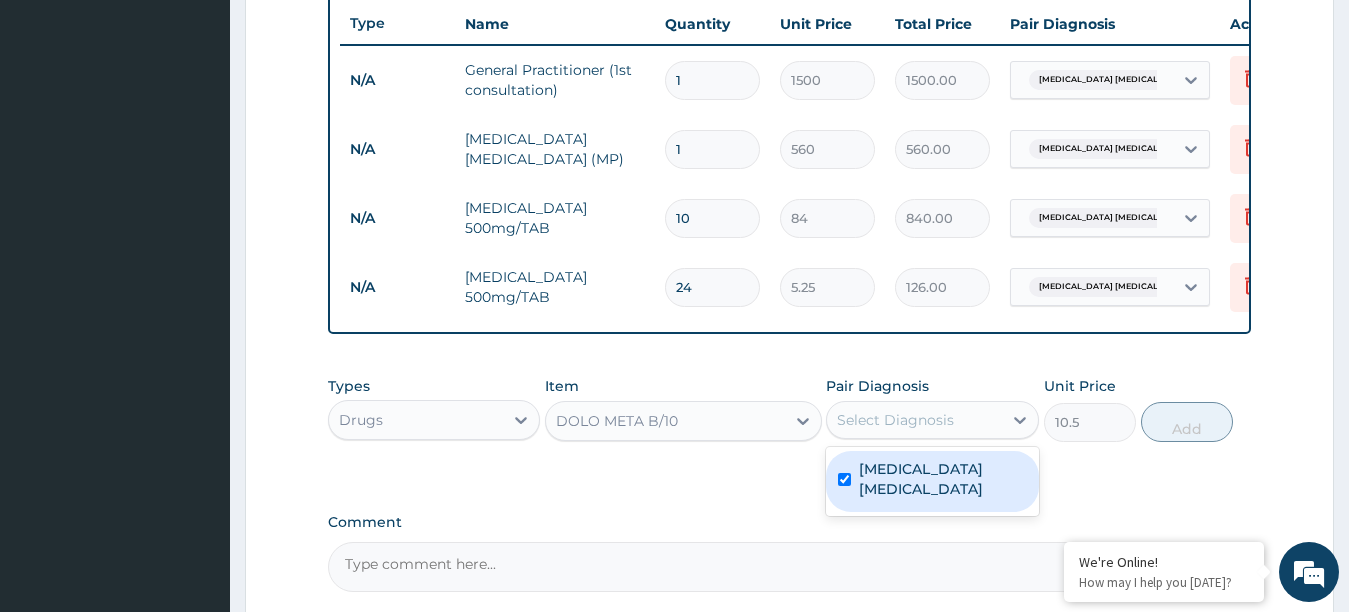 checkbox on "true" 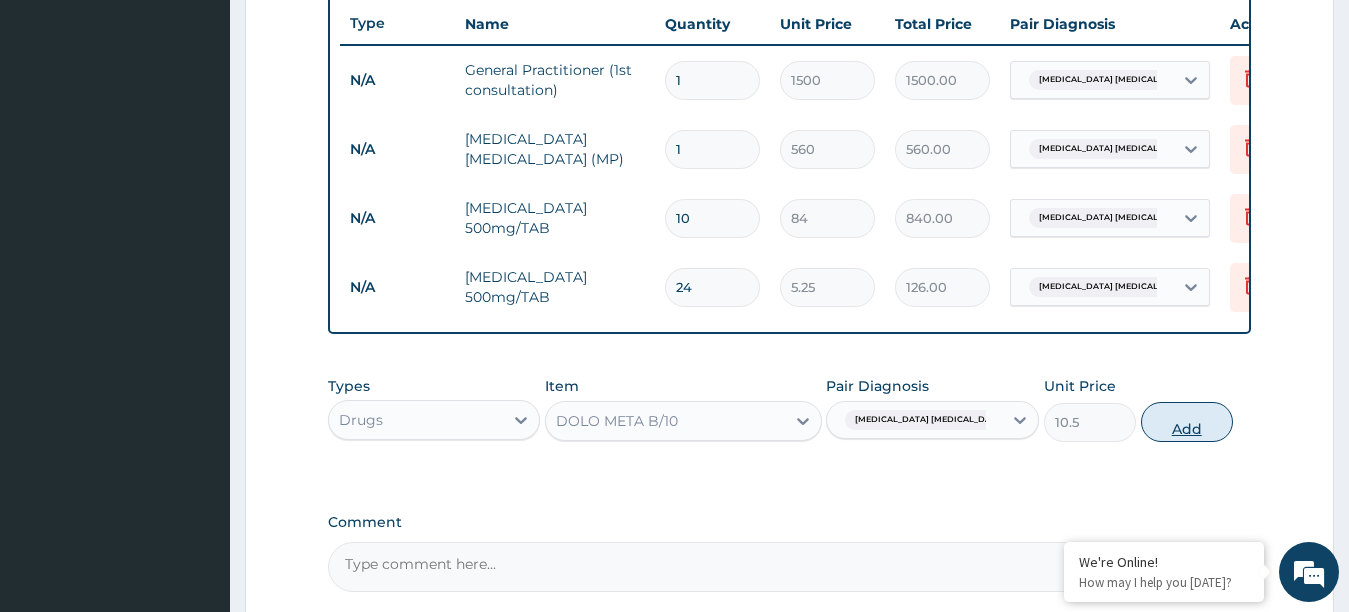 click on "Add" at bounding box center [1187, 422] 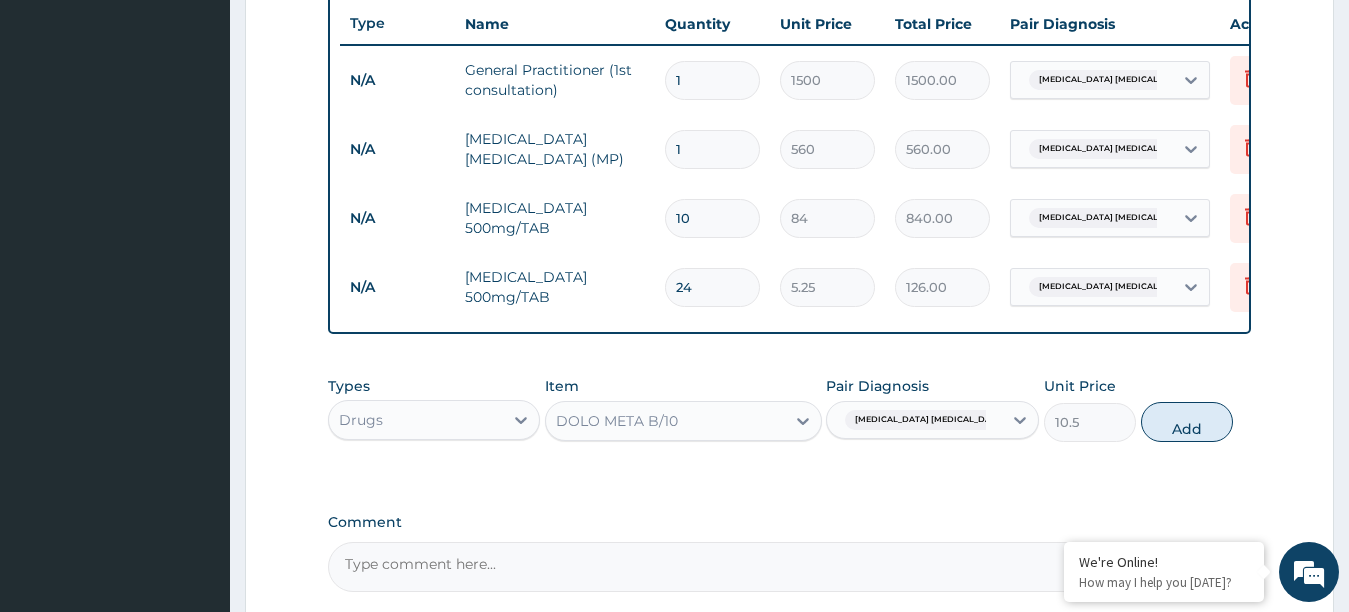 type on "0" 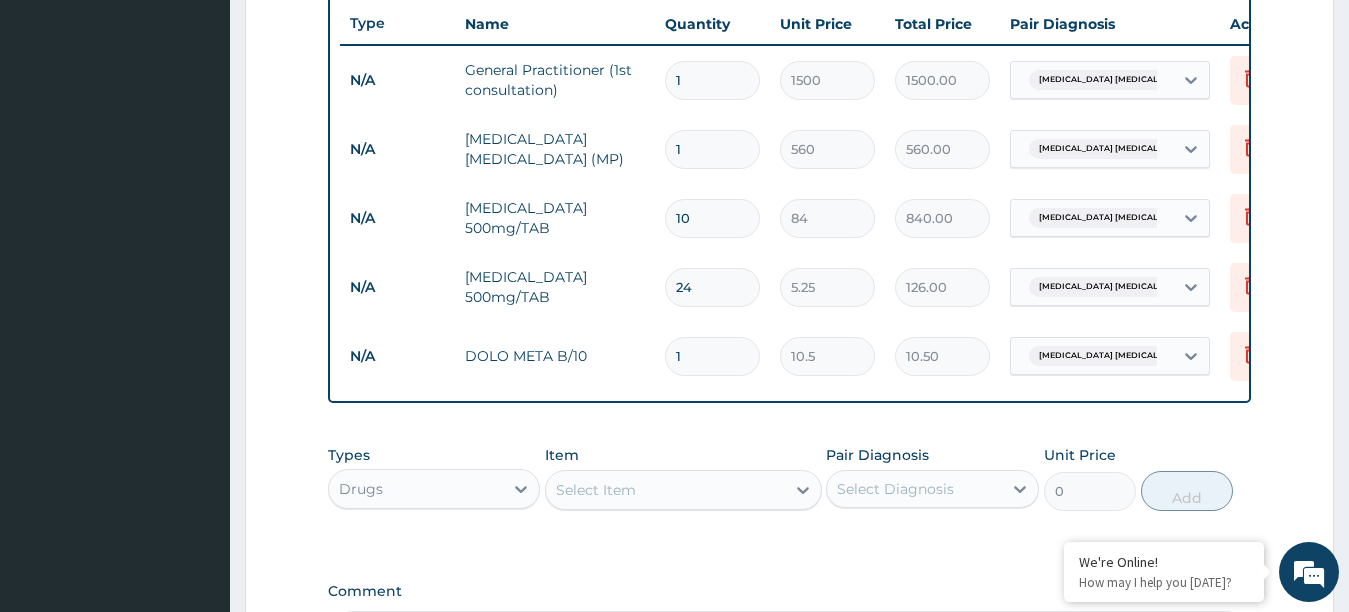 type 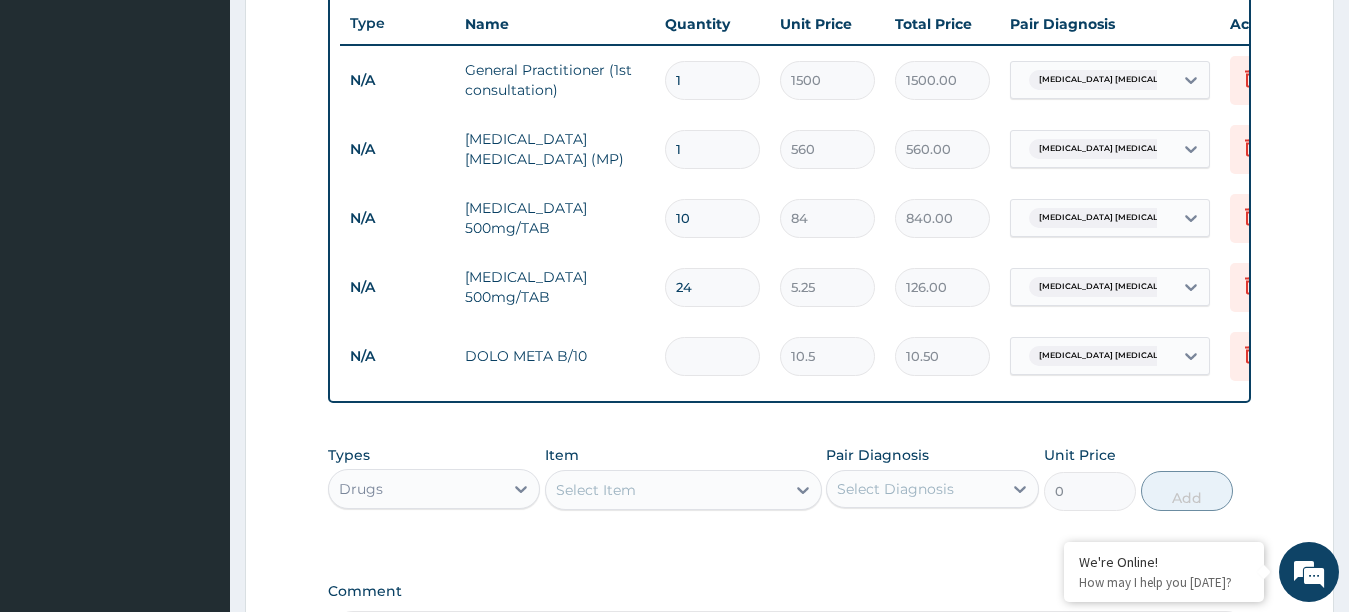 type on "0.00" 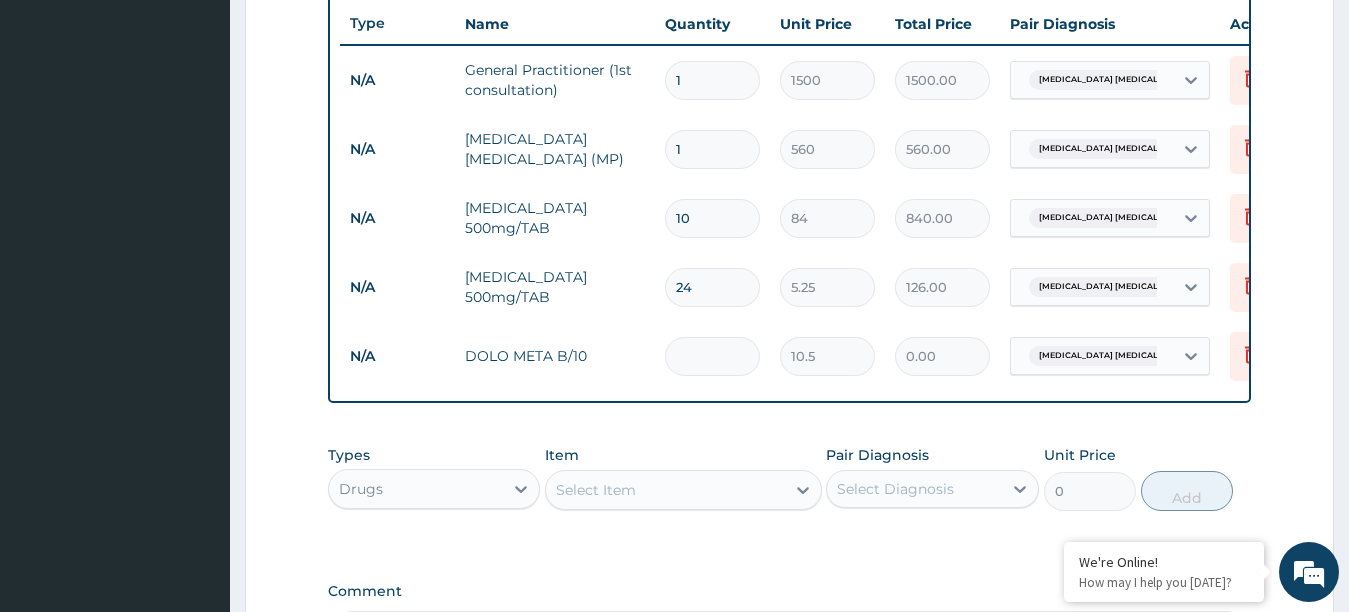 type on "1" 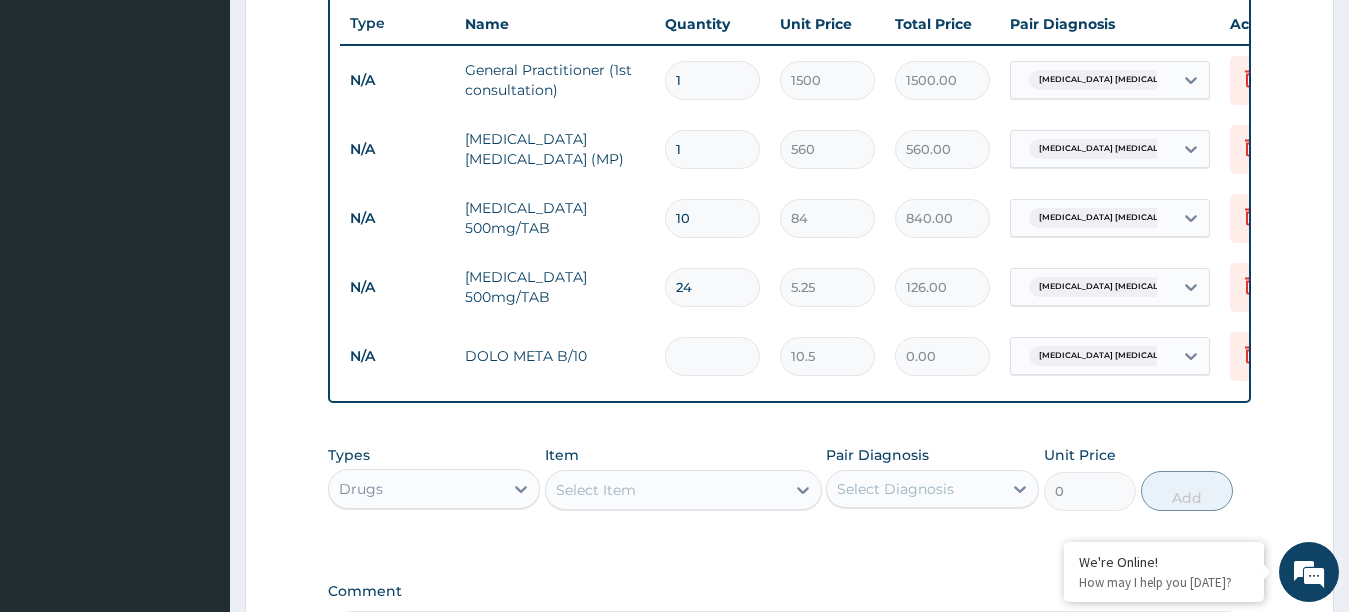 type on "10.50" 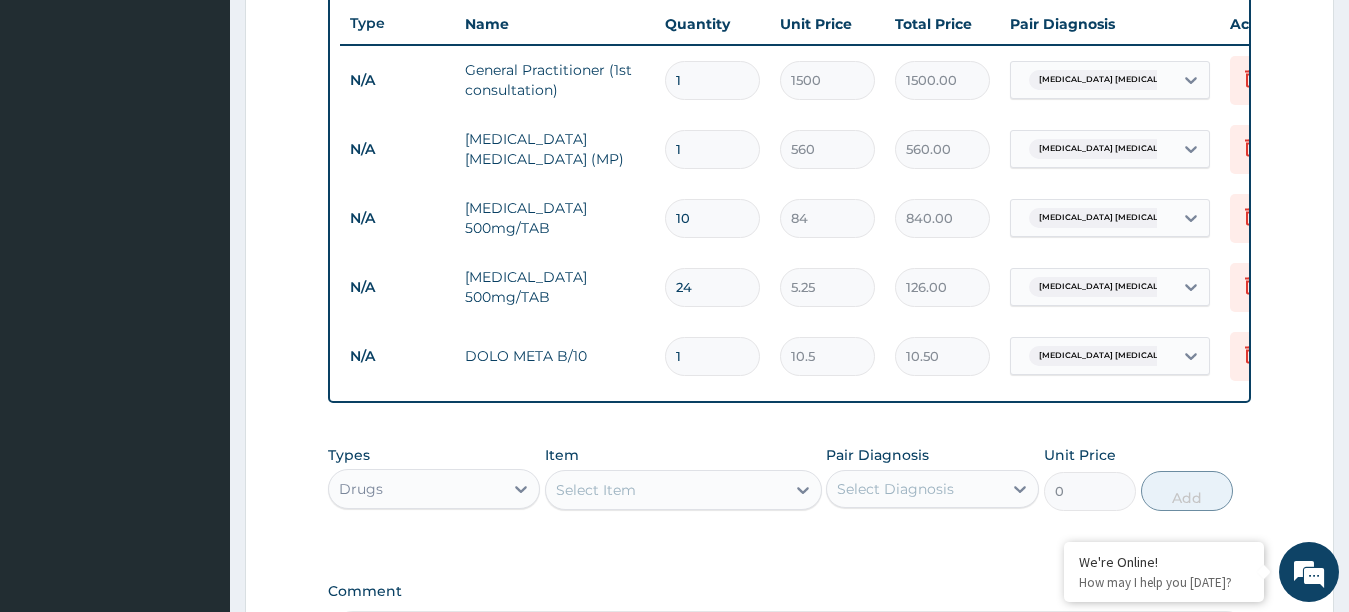 type on "10" 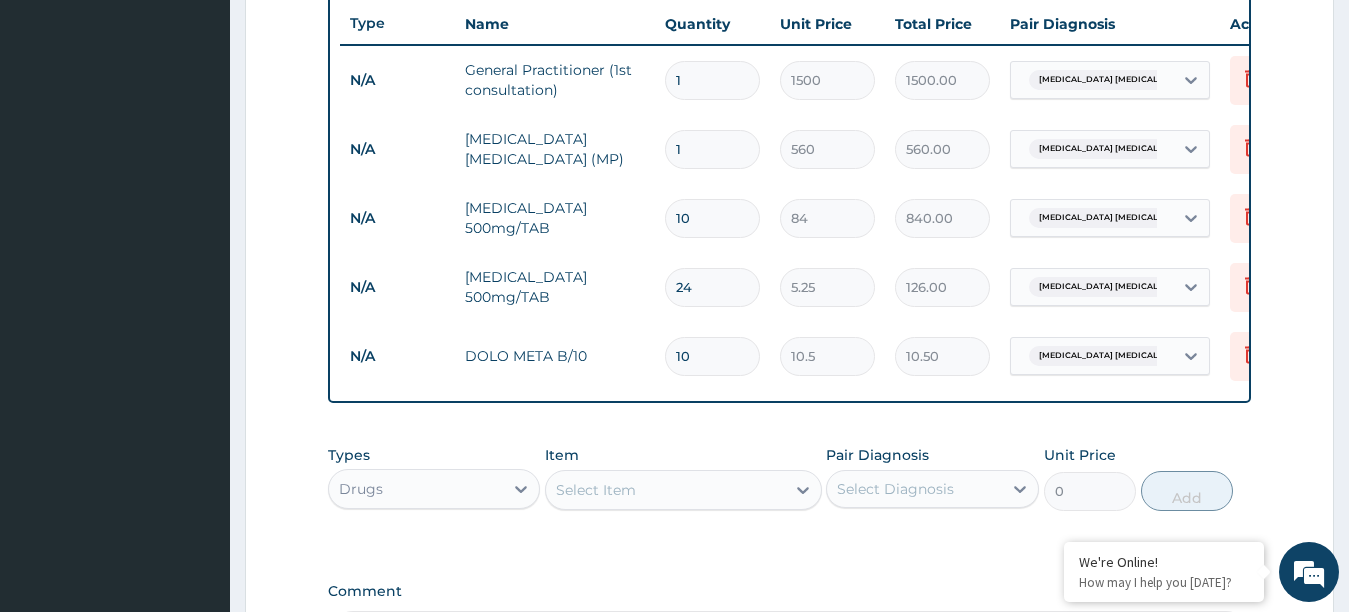 type on "105.00" 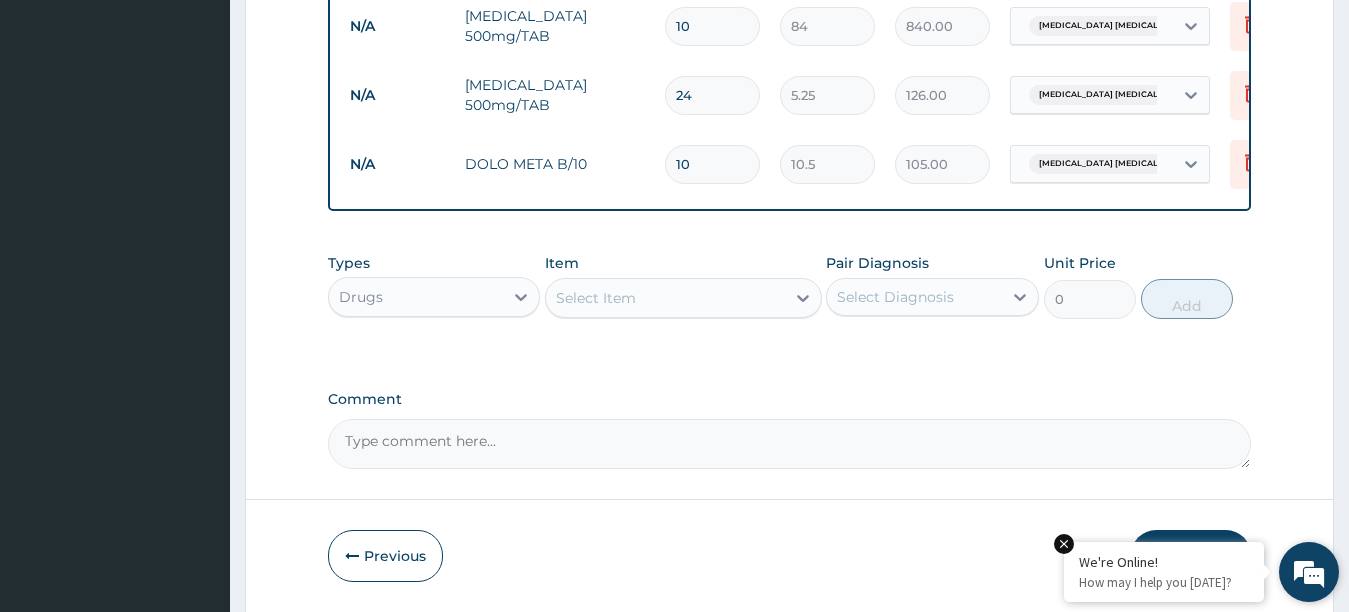 scroll, scrollTop: 952, scrollLeft: 0, axis: vertical 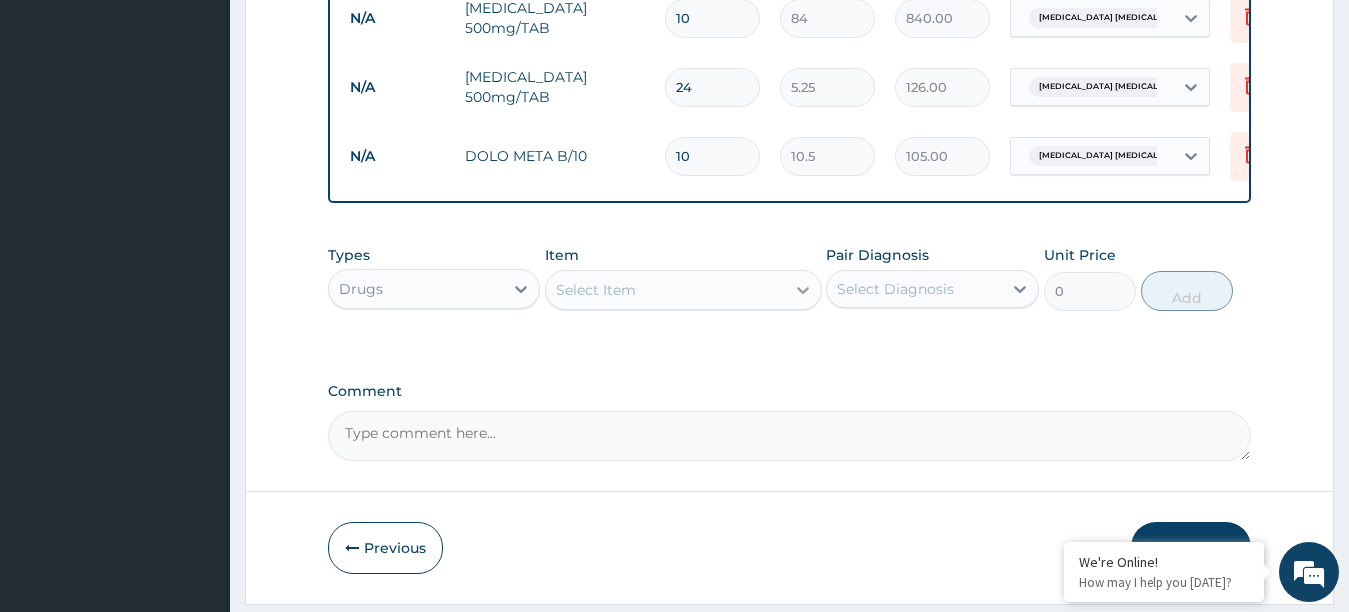 type on "10" 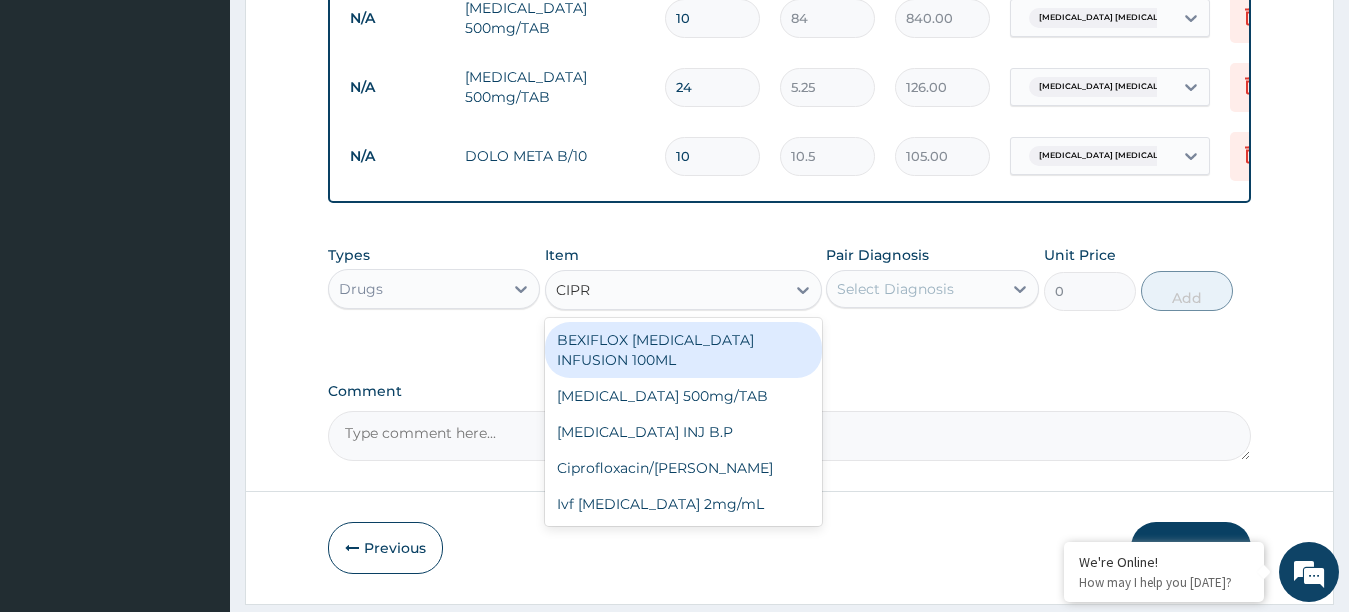 type on "CIPRO" 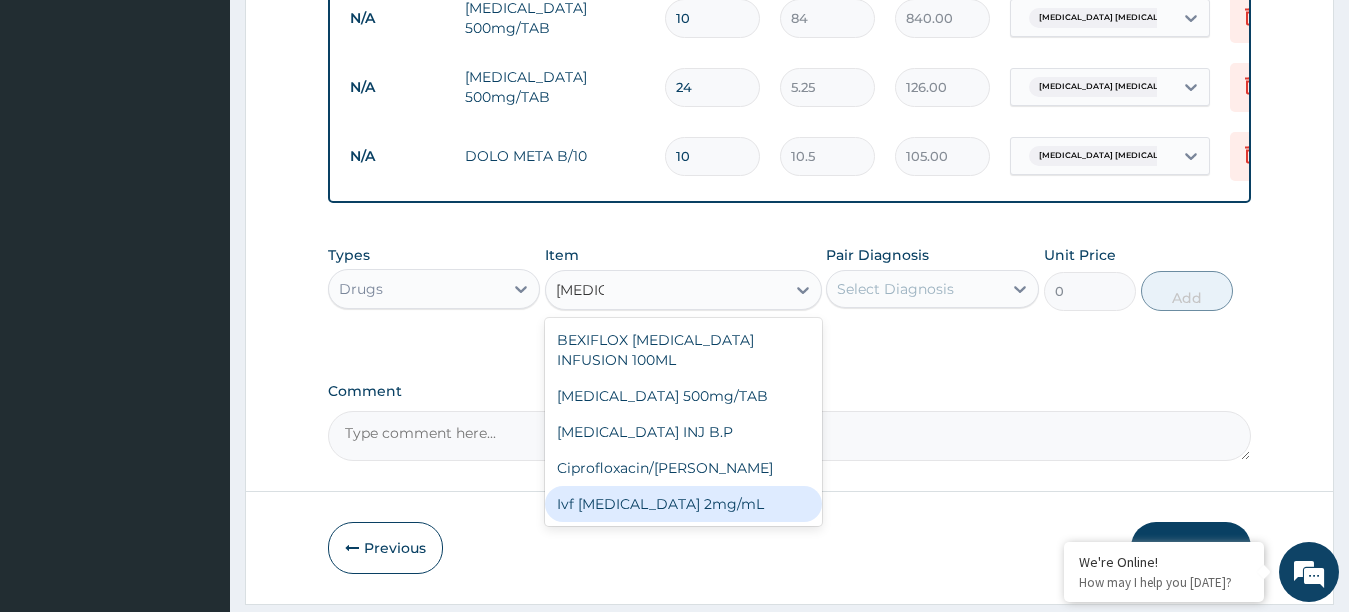 click on "Ivf Ciprofloxacin 2mg/mL" at bounding box center (683, 504) 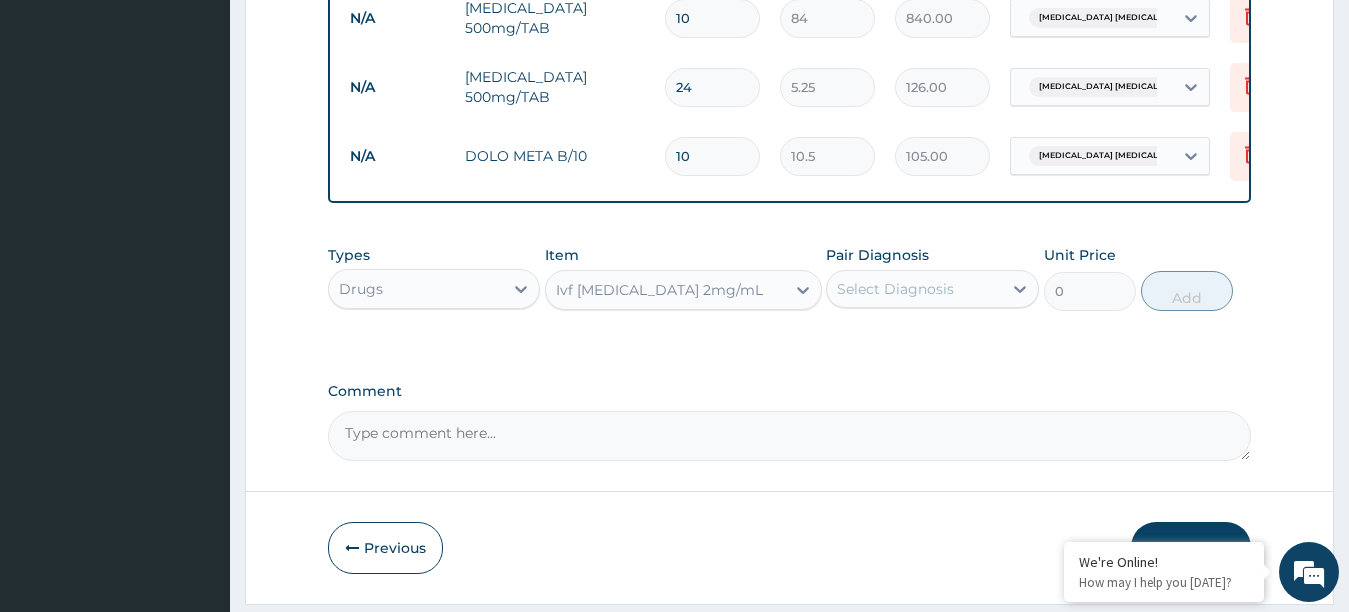 type 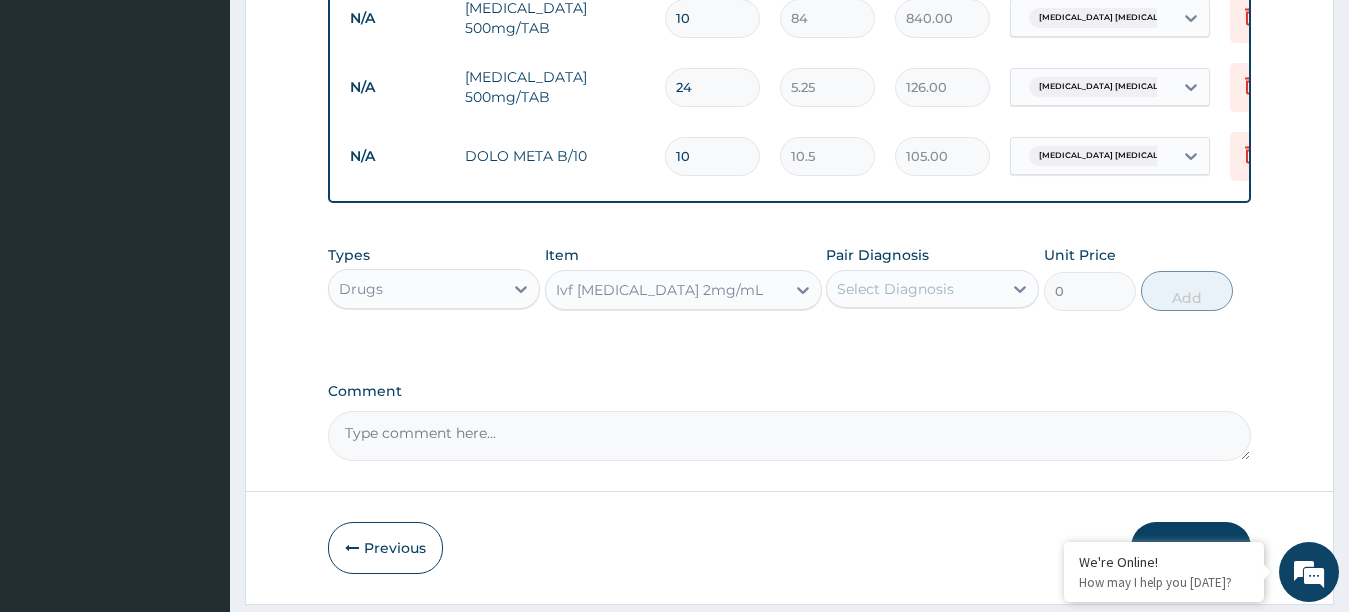 type on "262.5" 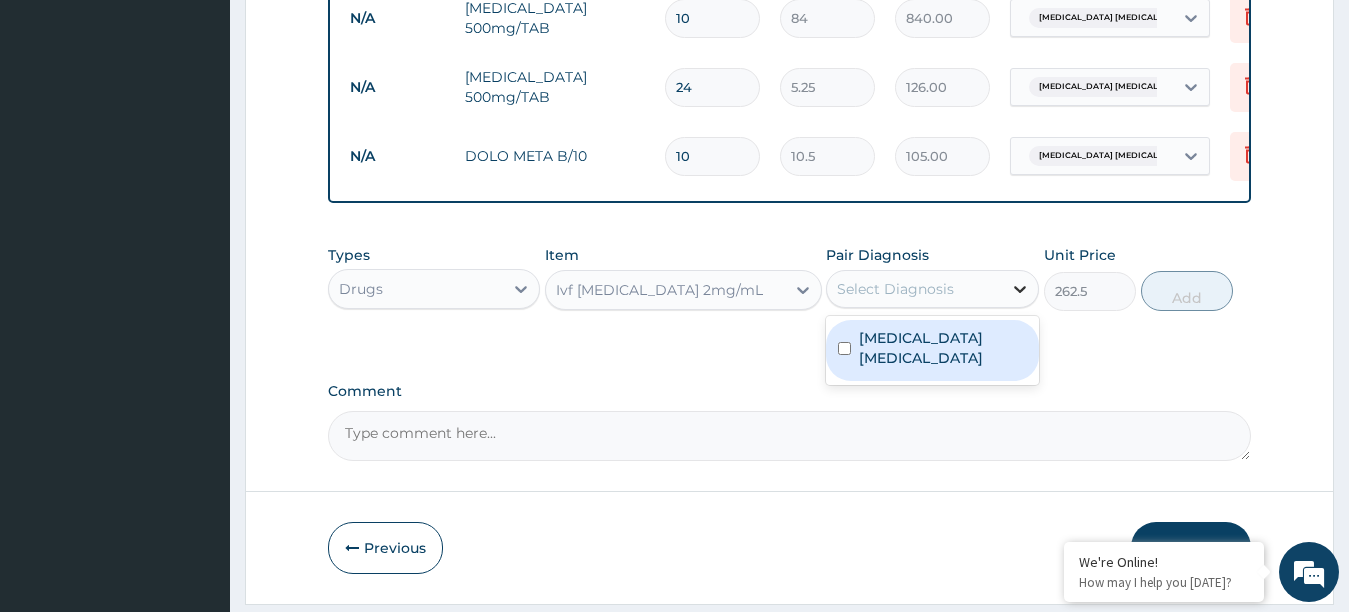 click 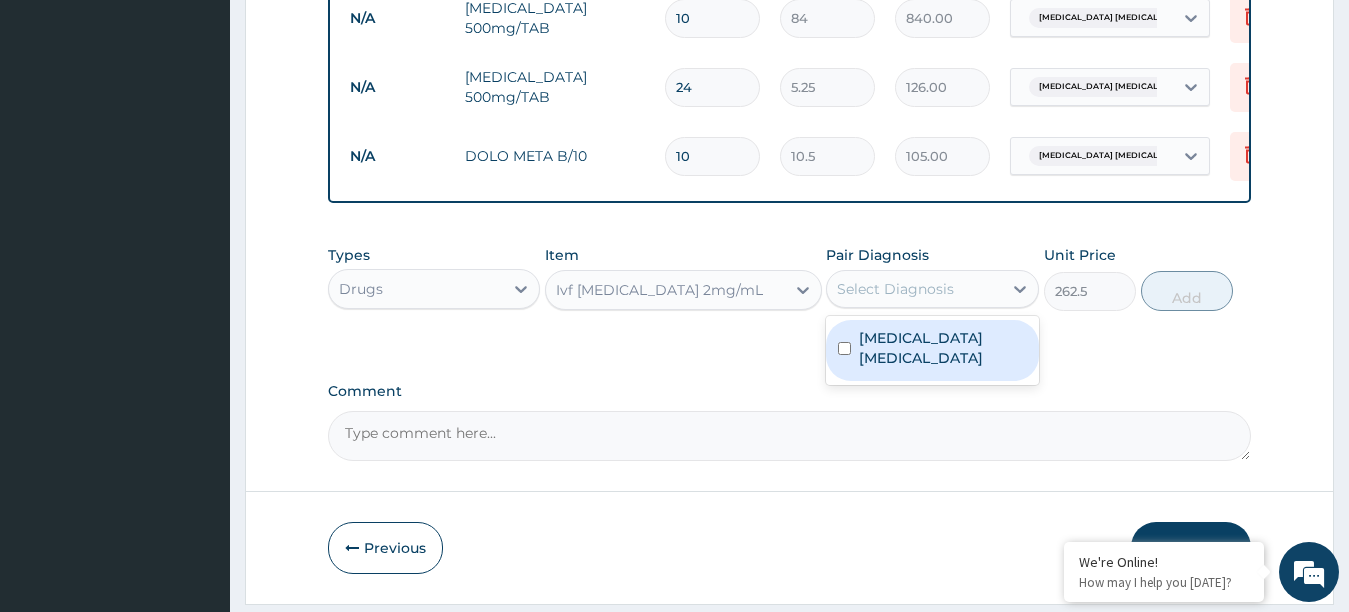click on "Typhoid colitis" at bounding box center (932, 350) 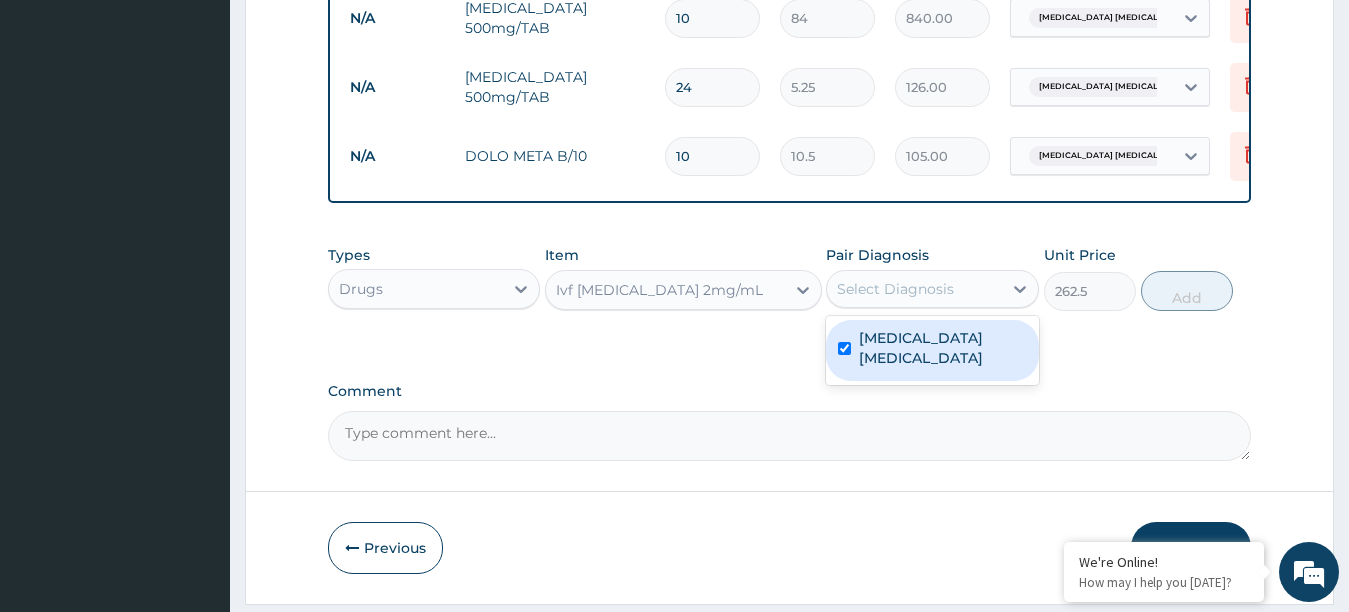 checkbox on "true" 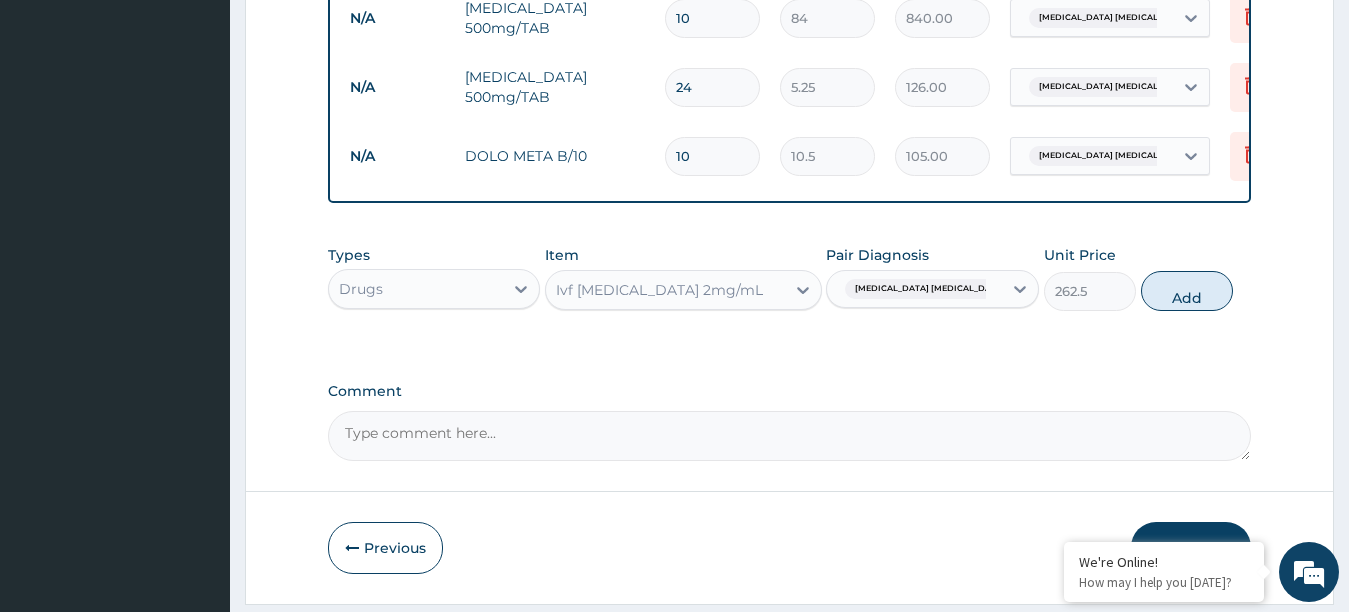 drag, startPoint x: 1190, startPoint y: 313, endPoint x: 1223, endPoint y: 309, distance: 33.24154 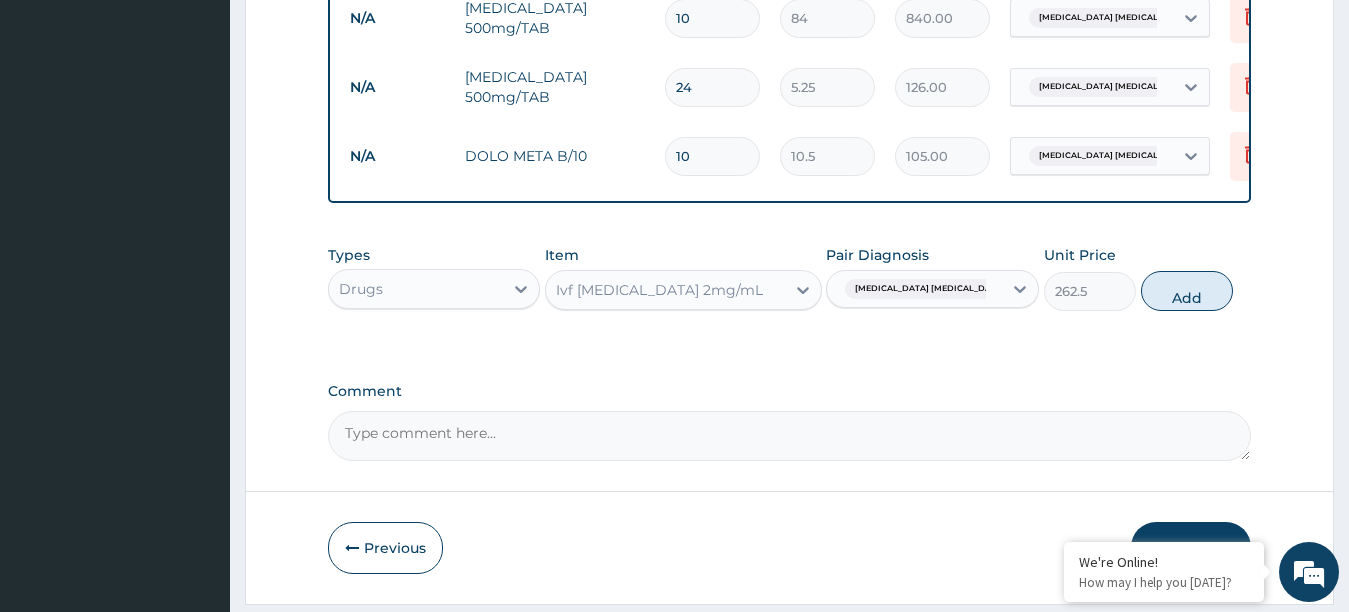 click on "Add" at bounding box center [1187, 291] 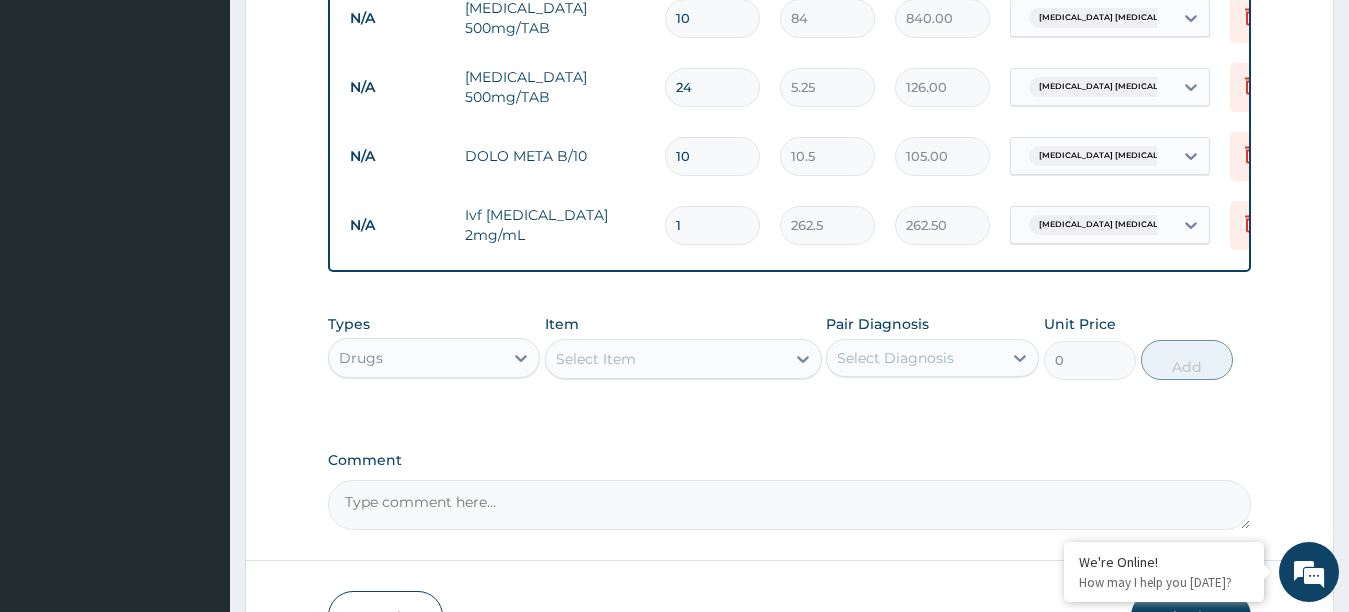 type 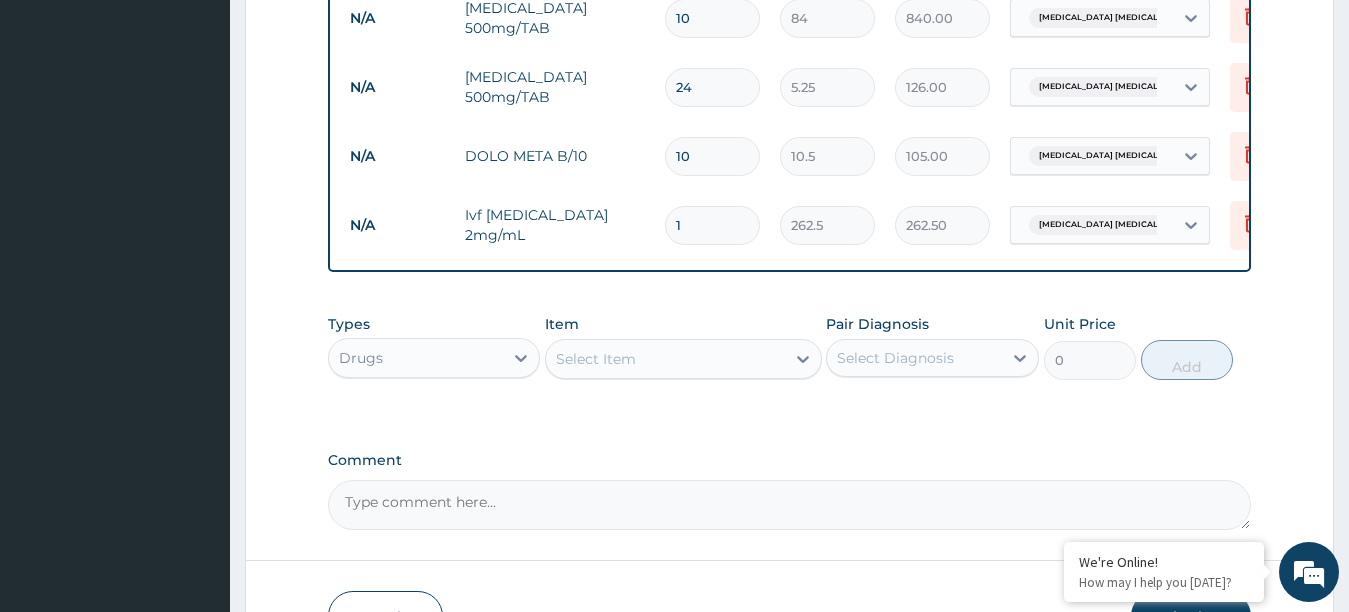 type on "0.00" 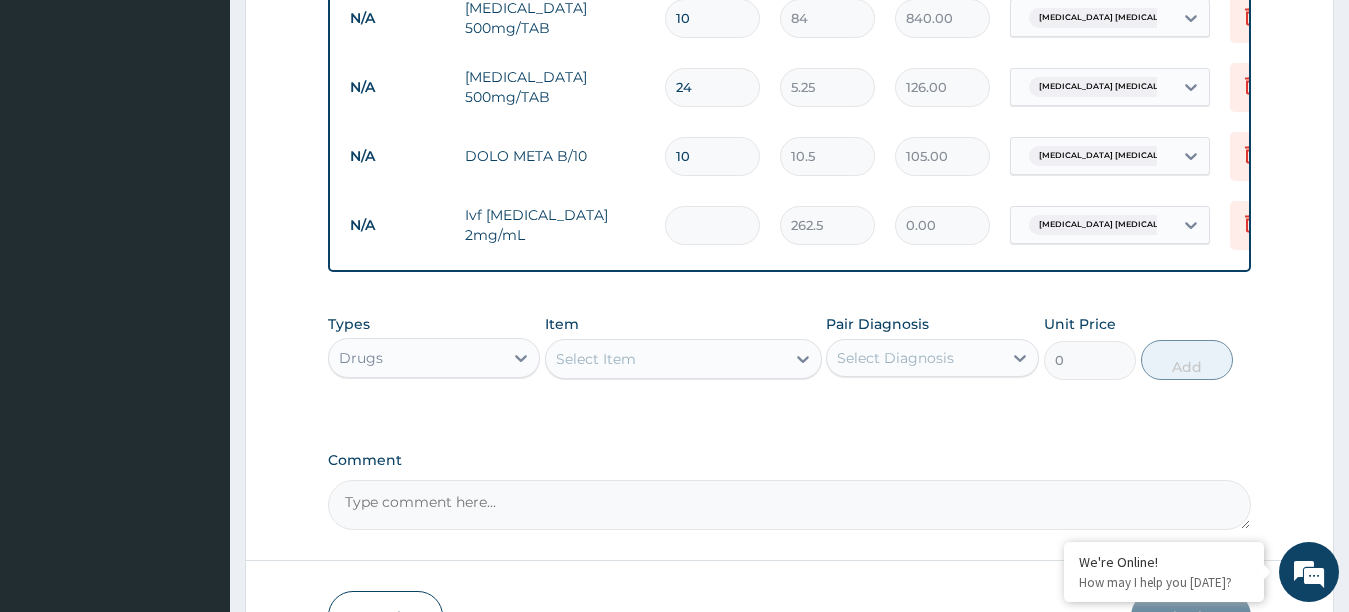 type on "1" 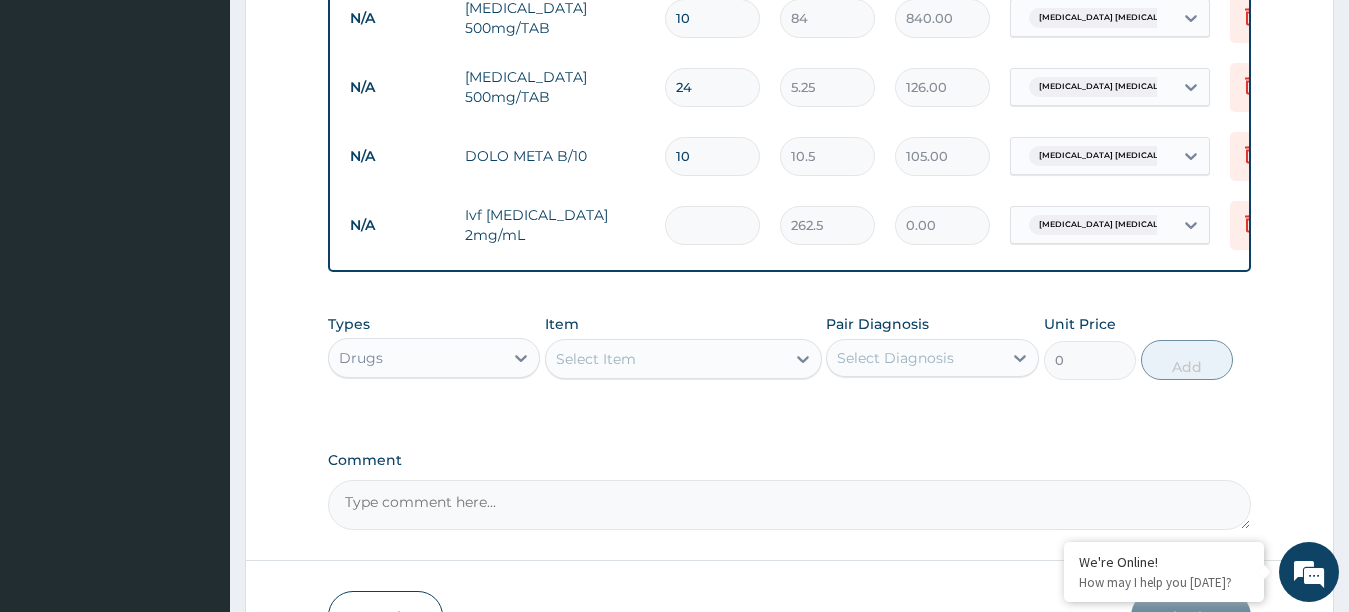 type on "262.50" 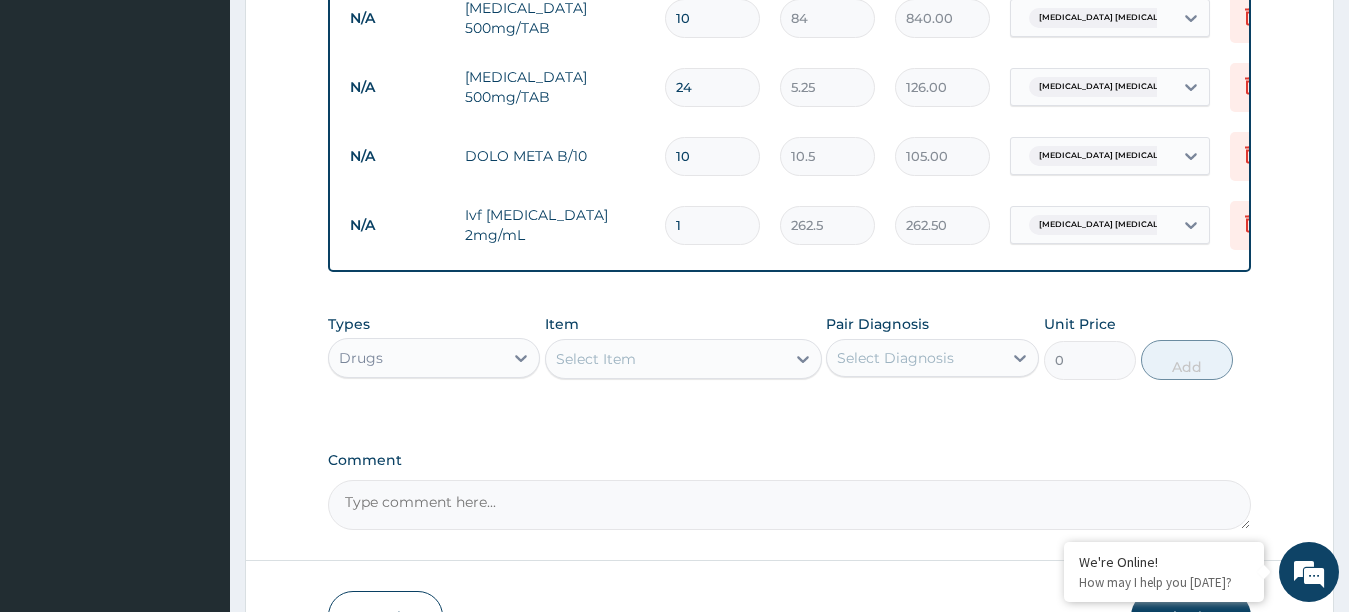 type on "10" 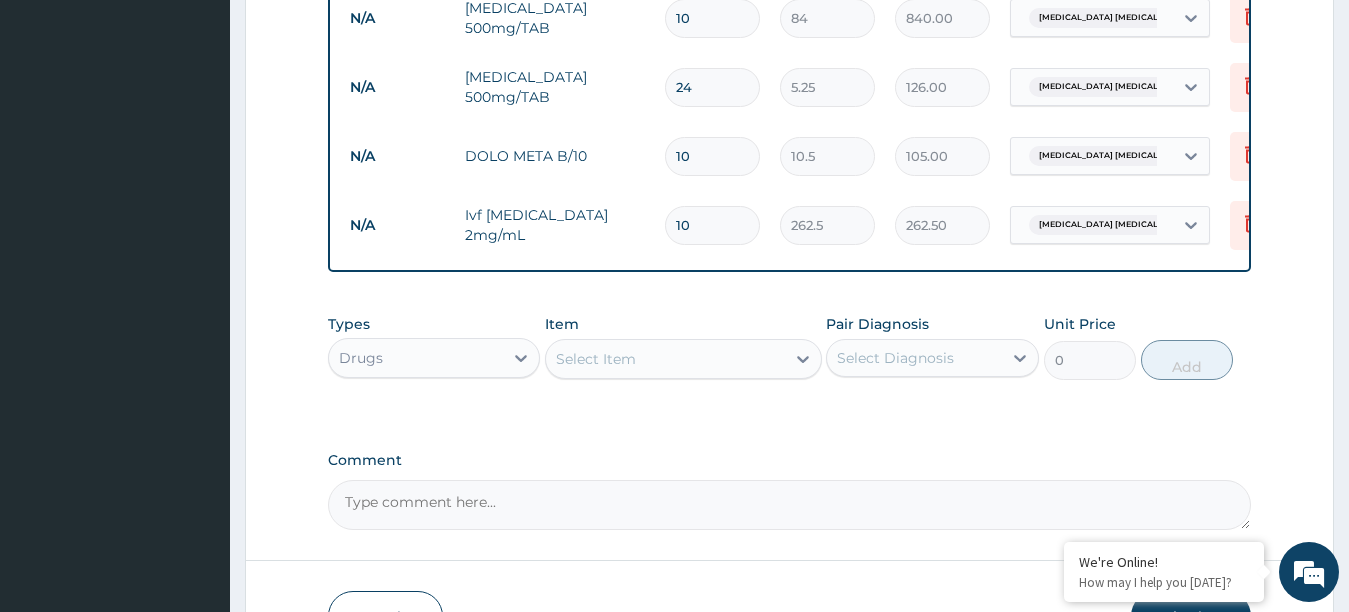 type on "2625.00" 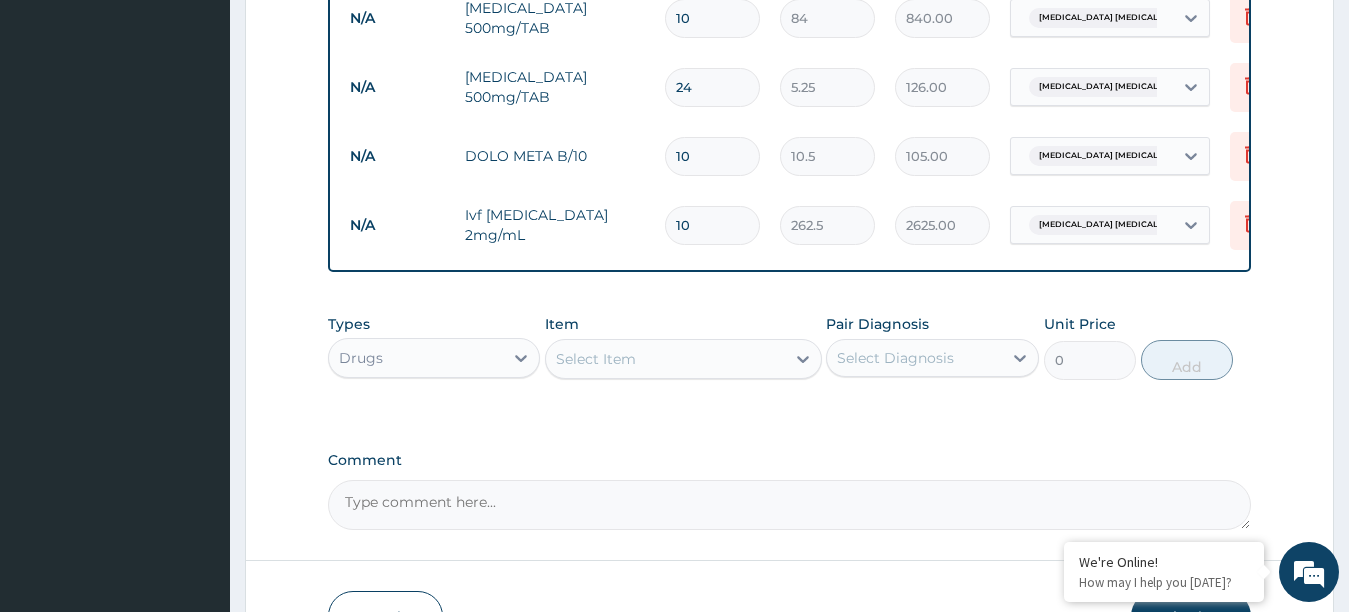 type on "1" 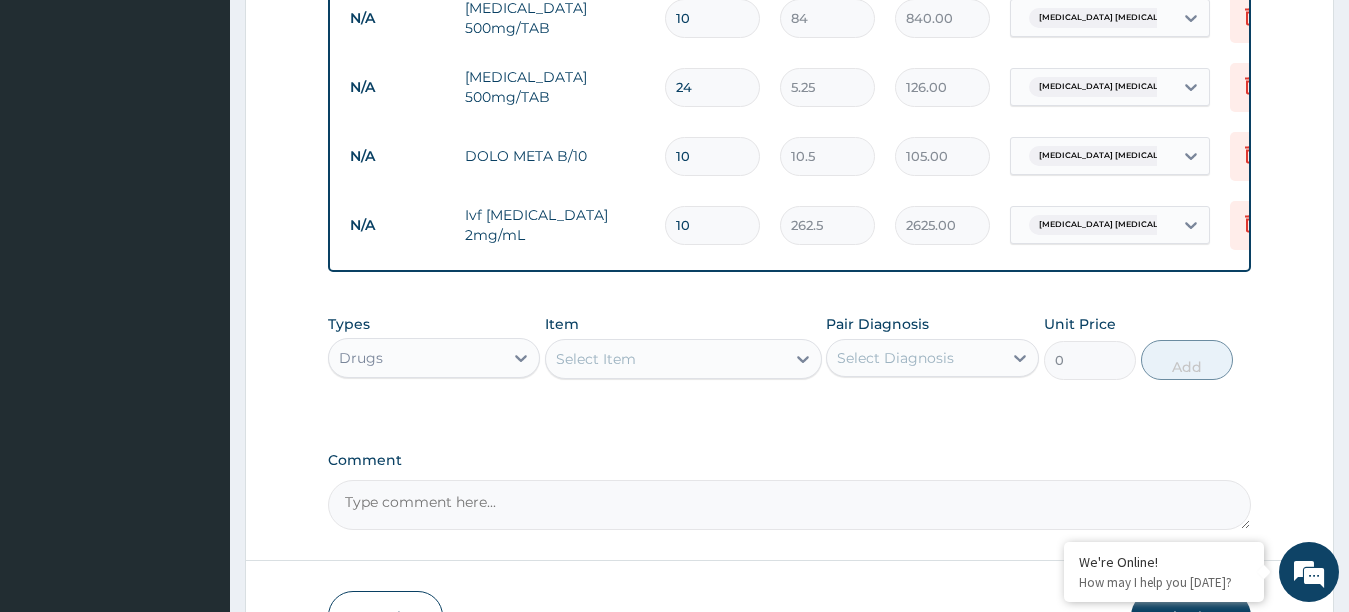 type on "262.50" 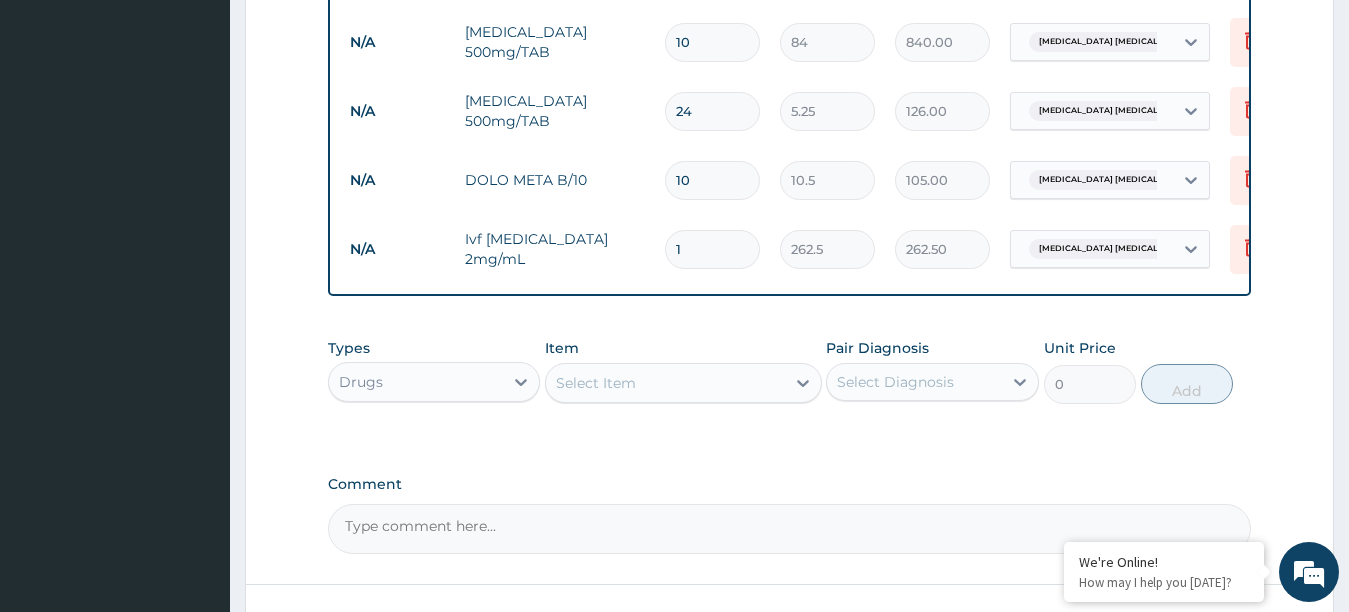 scroll, scrollTop: 1052, scrollLeft: 0, axis: vertical 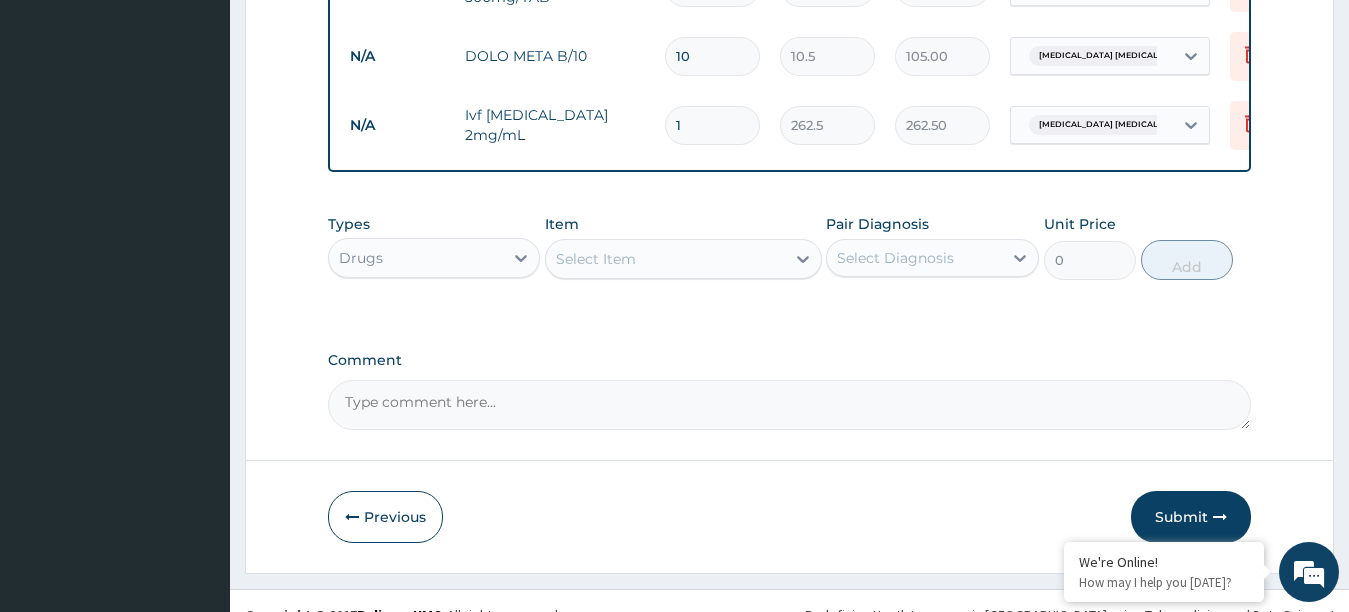 click on "Comment" at bounding box center [790, 405] 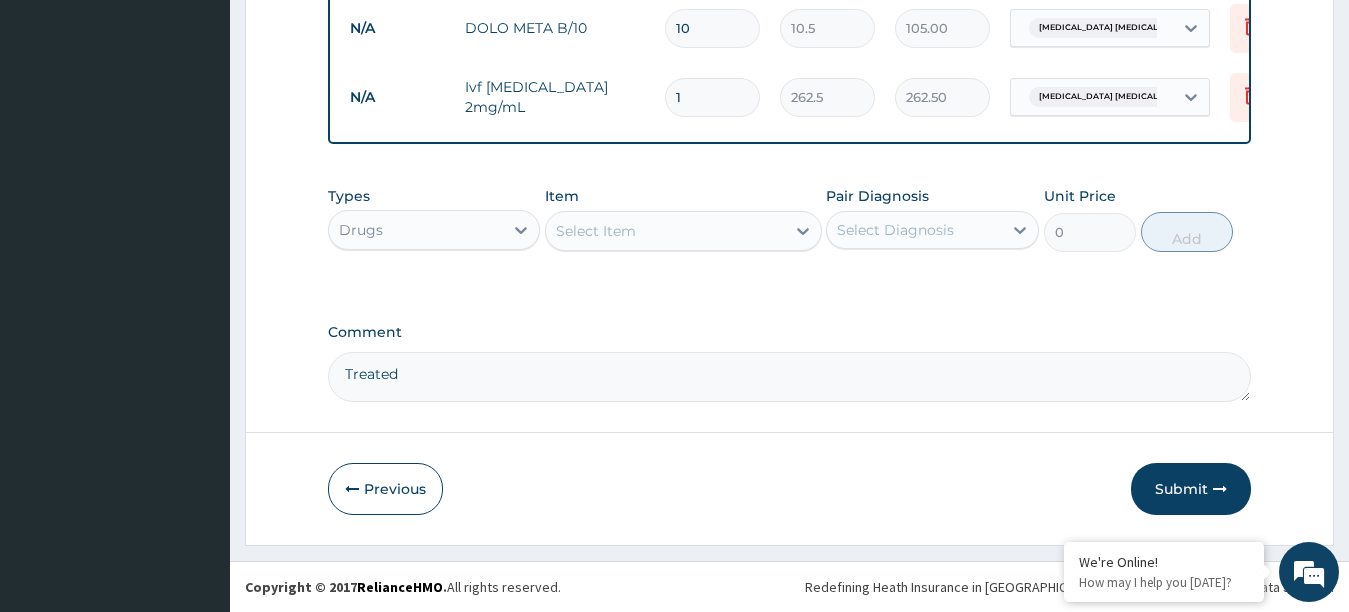 scroll, scrollTop: 1097, scrollLeft: 0, axis: vertical 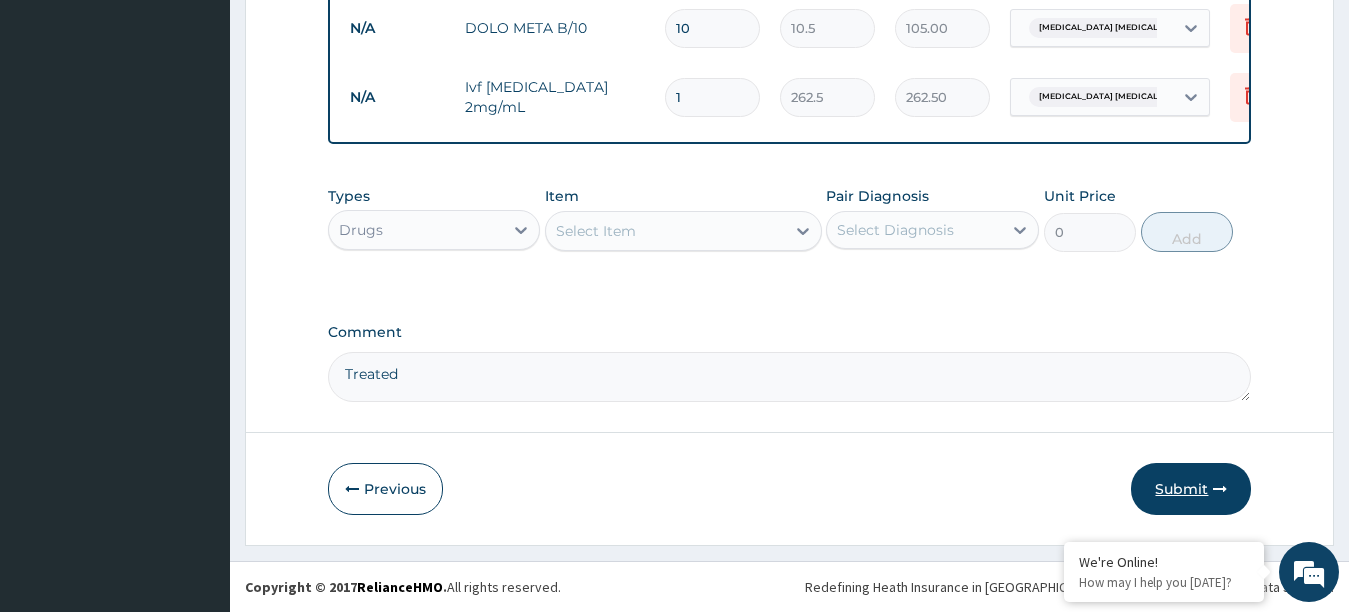 type on "Treated" 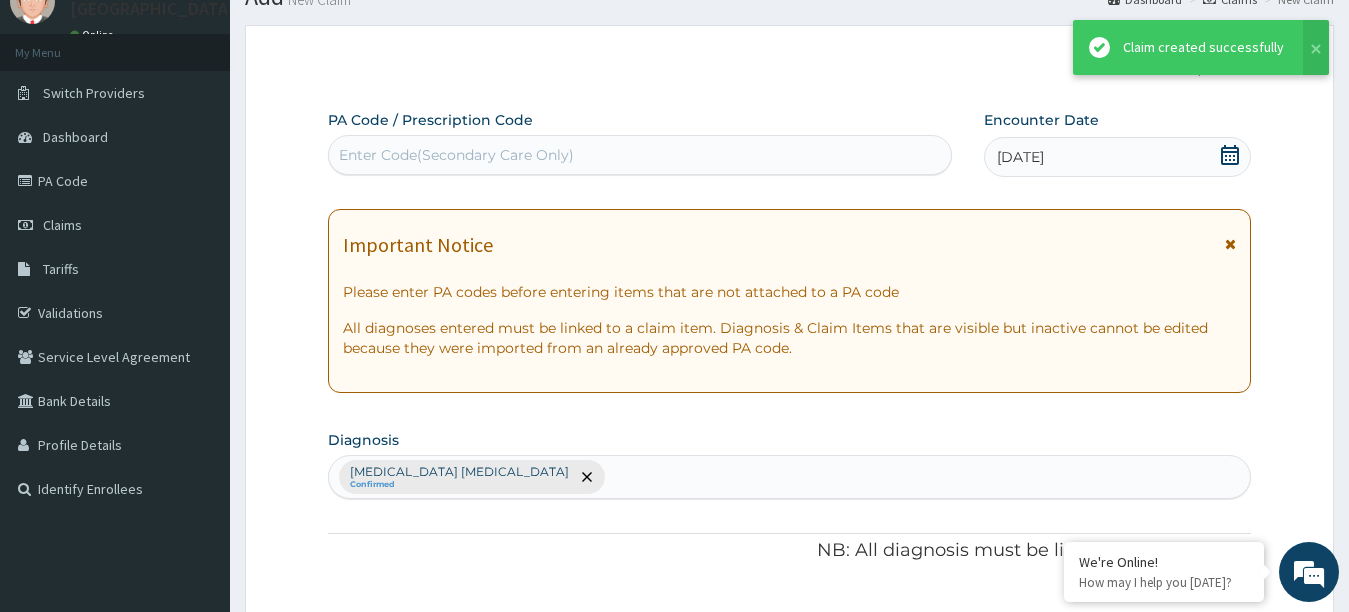 scroll, scrollTop: 1097, scrollLeft: 0, axis: vertical 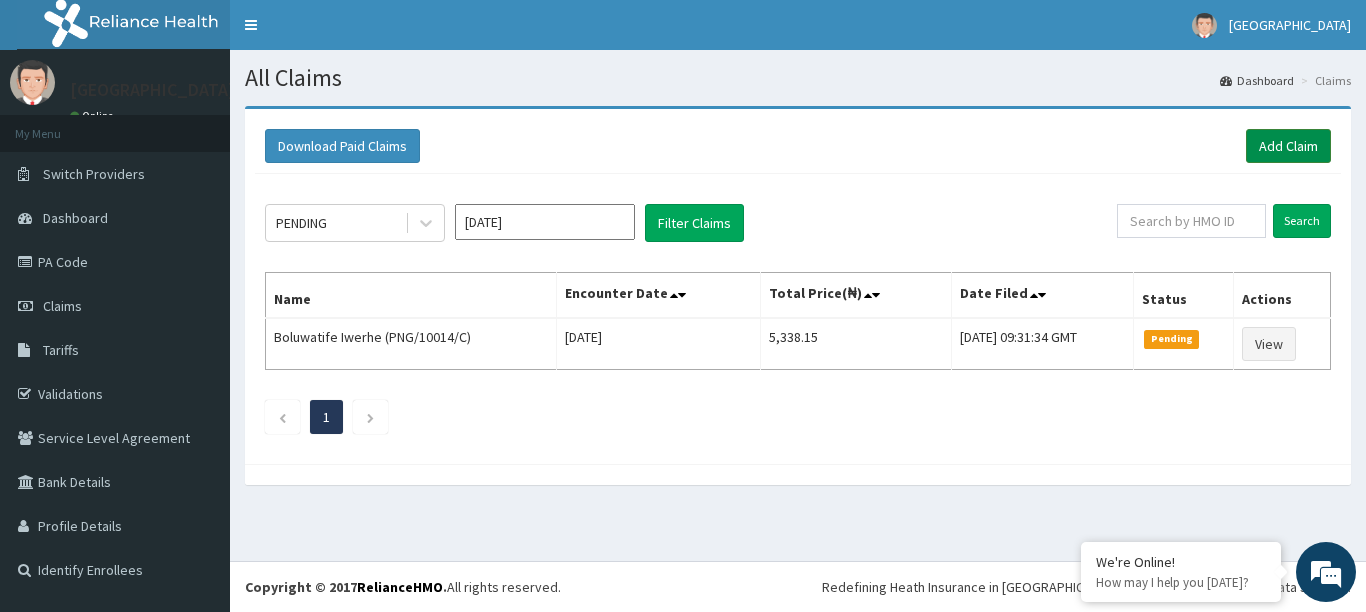 click on "Add Claim" at bounding box center (1288, 146) 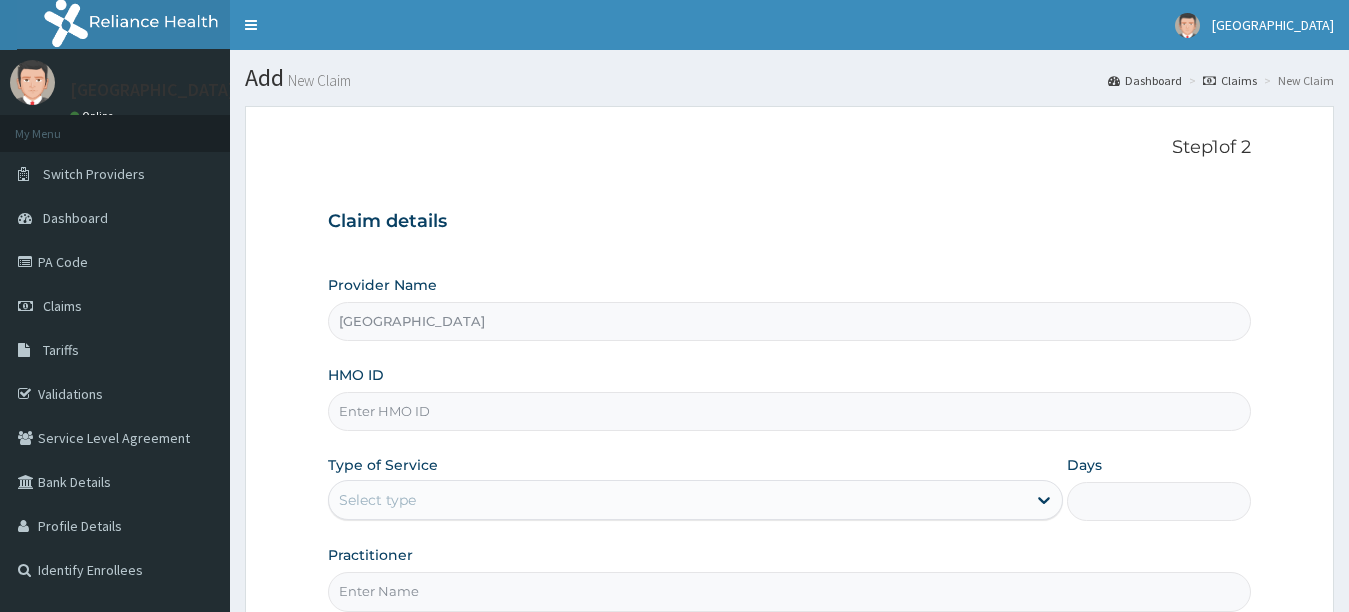 scroll, scrollTop: 0, scrollLeft: 0, axis: both 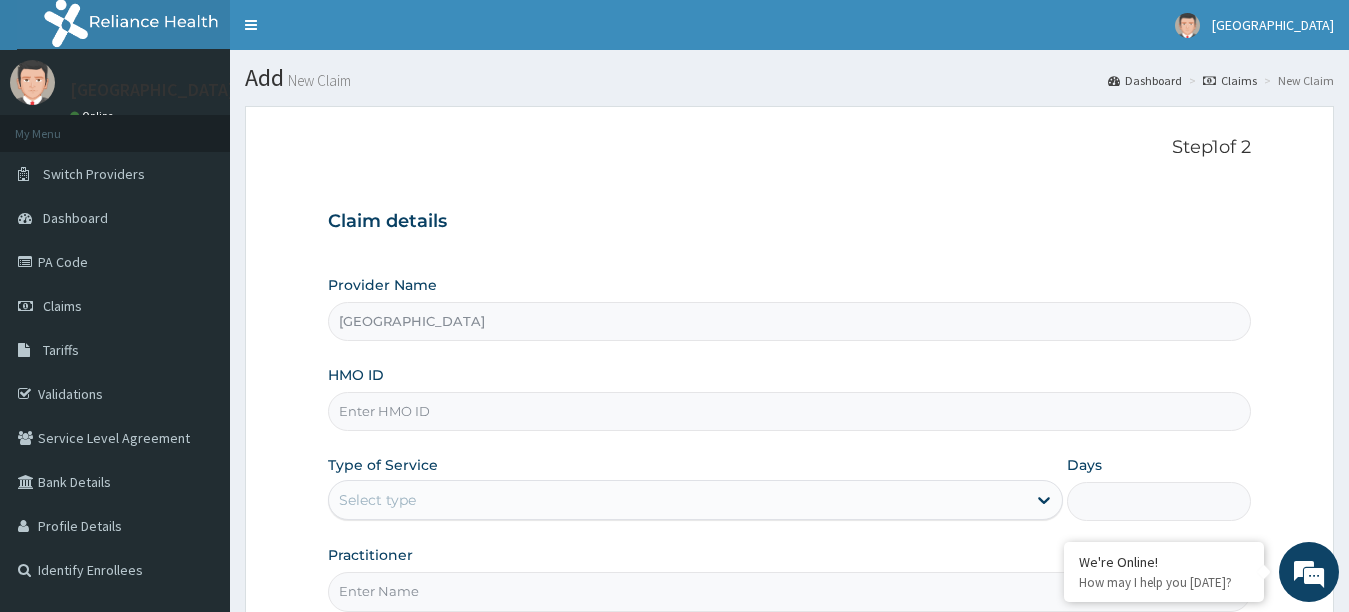 click on "HMO ID" at bounding box center [790, 411] 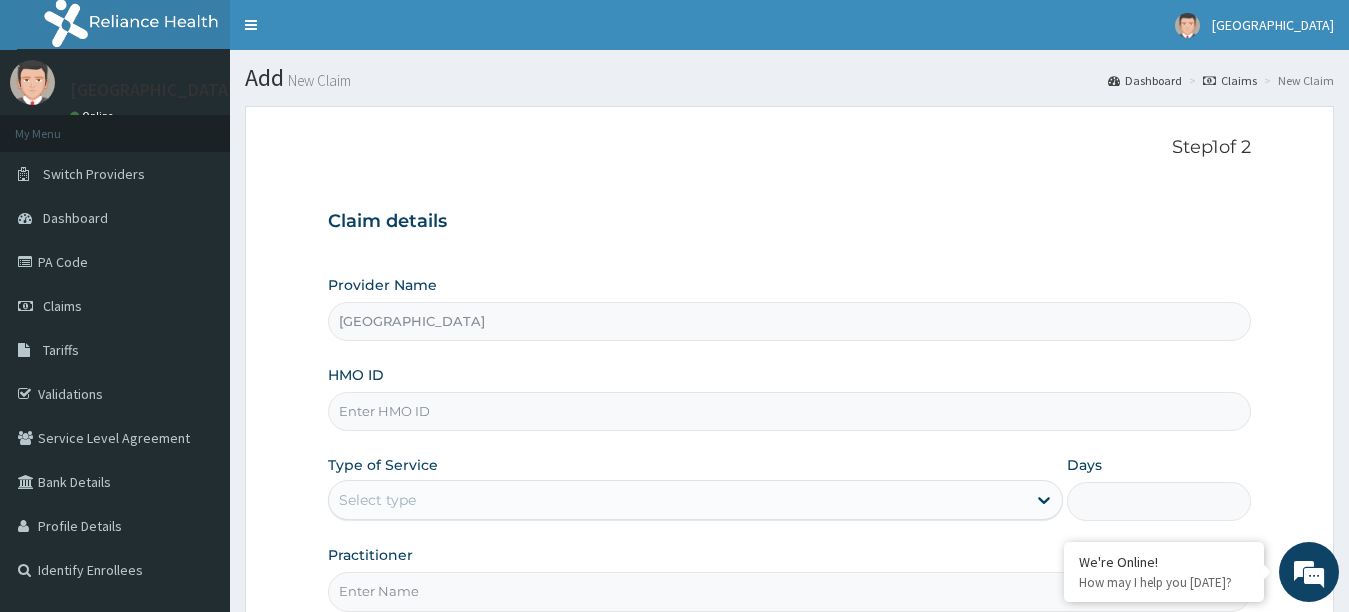 scroll, scrollTop: 0, scrollLeft: 0, axis: both 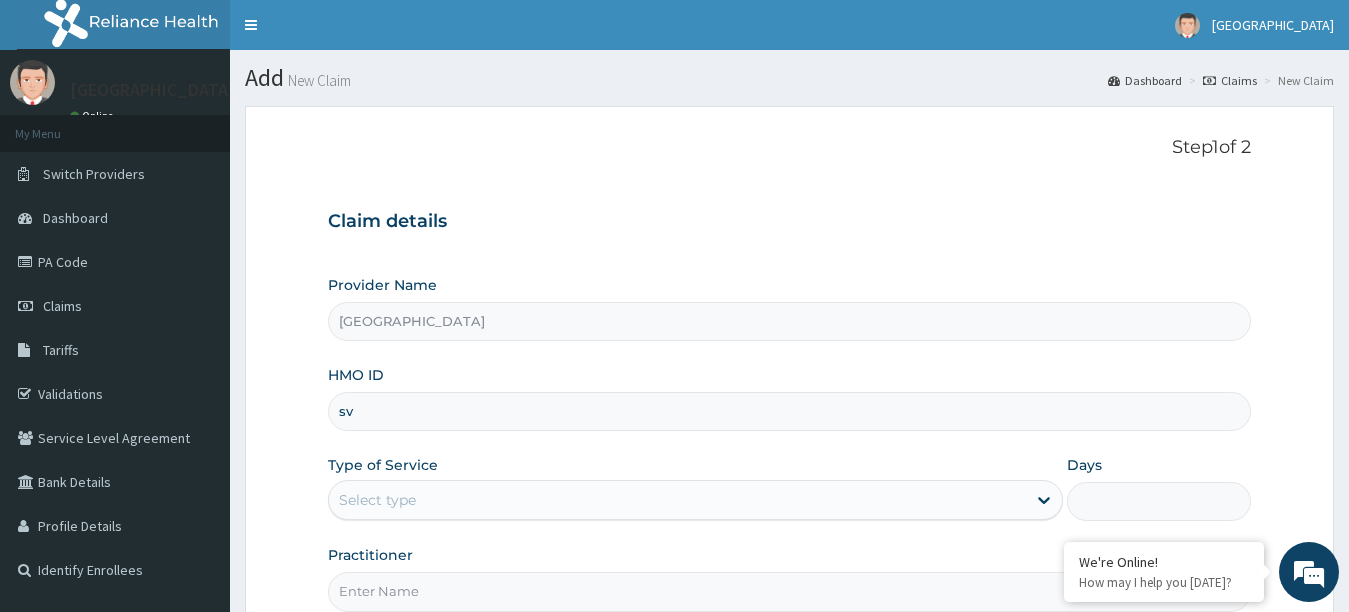 type on "s" 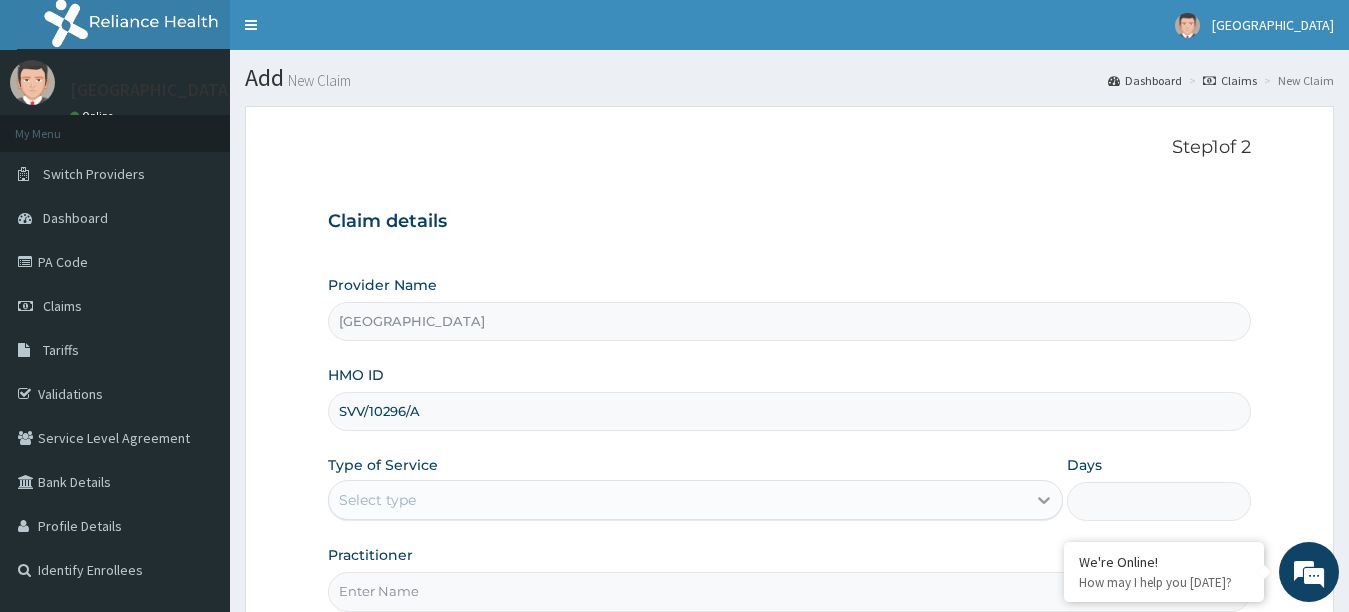 type on "SVV/10296/A" 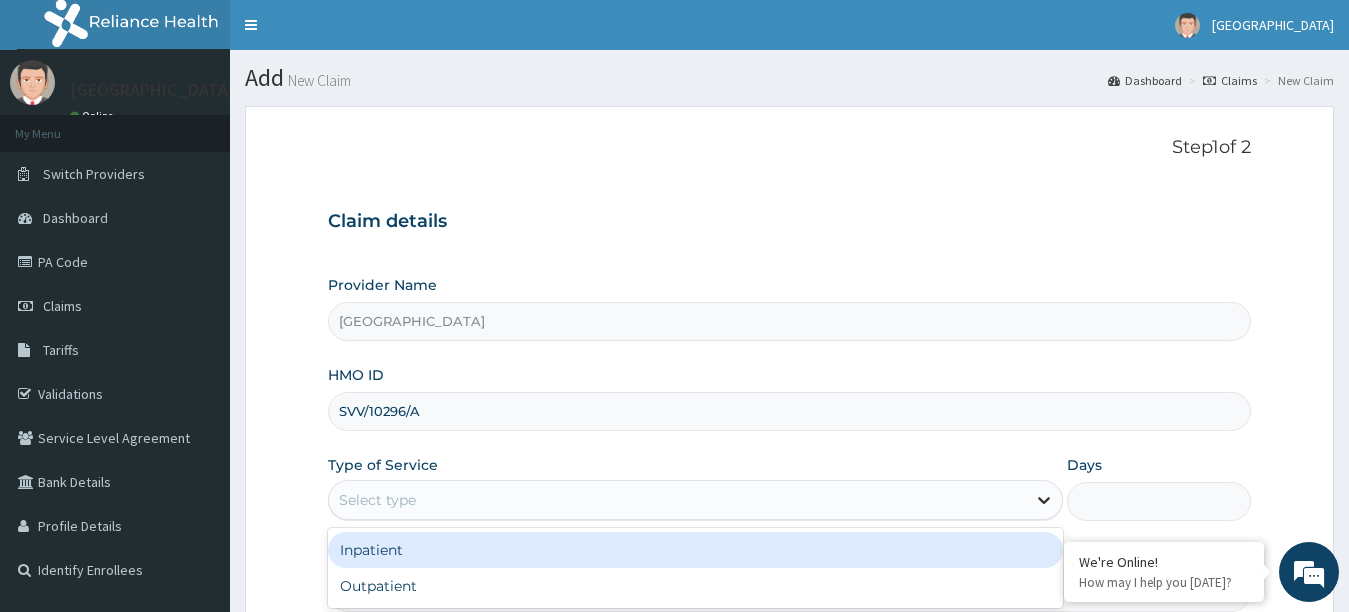 click 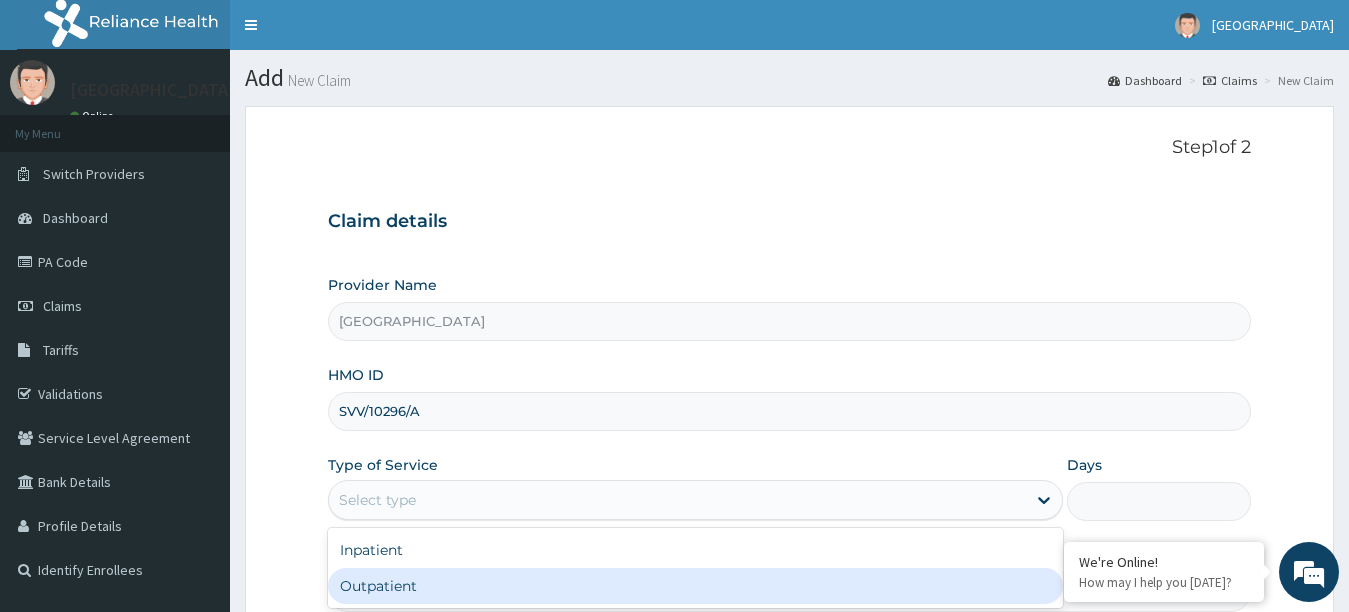 click on "Outpatient" at bounding box center [696, 586] 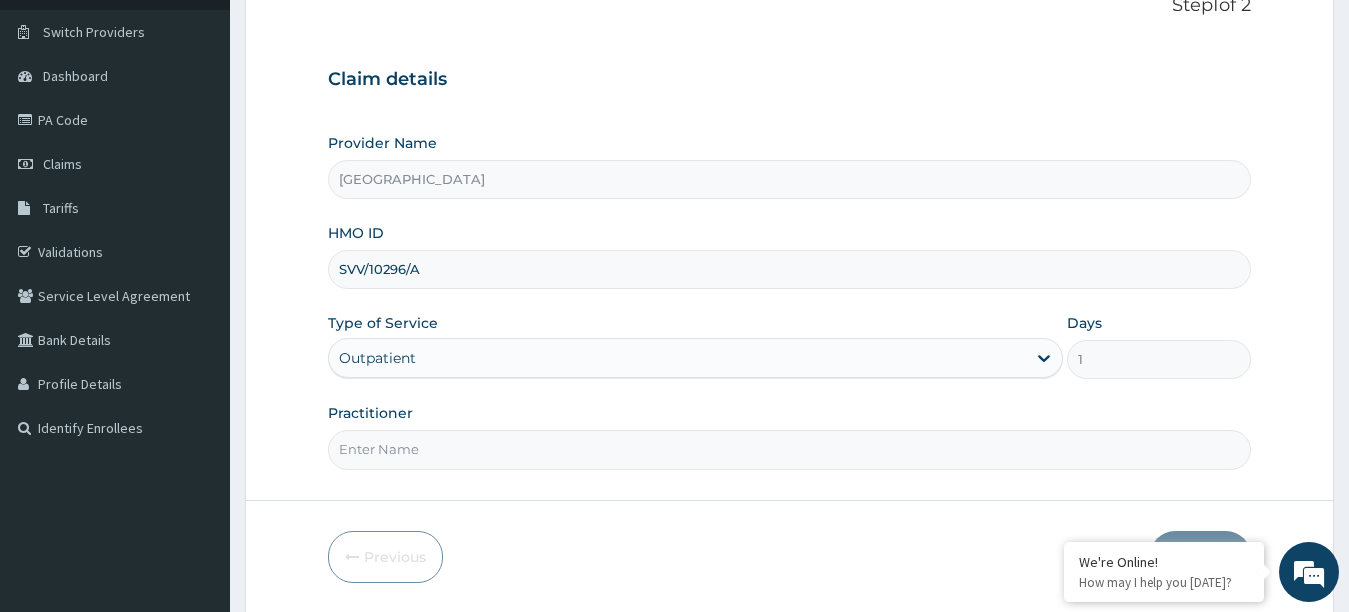 scroll, scrollTop: 210, scrollLeft: 0, axis: vertical 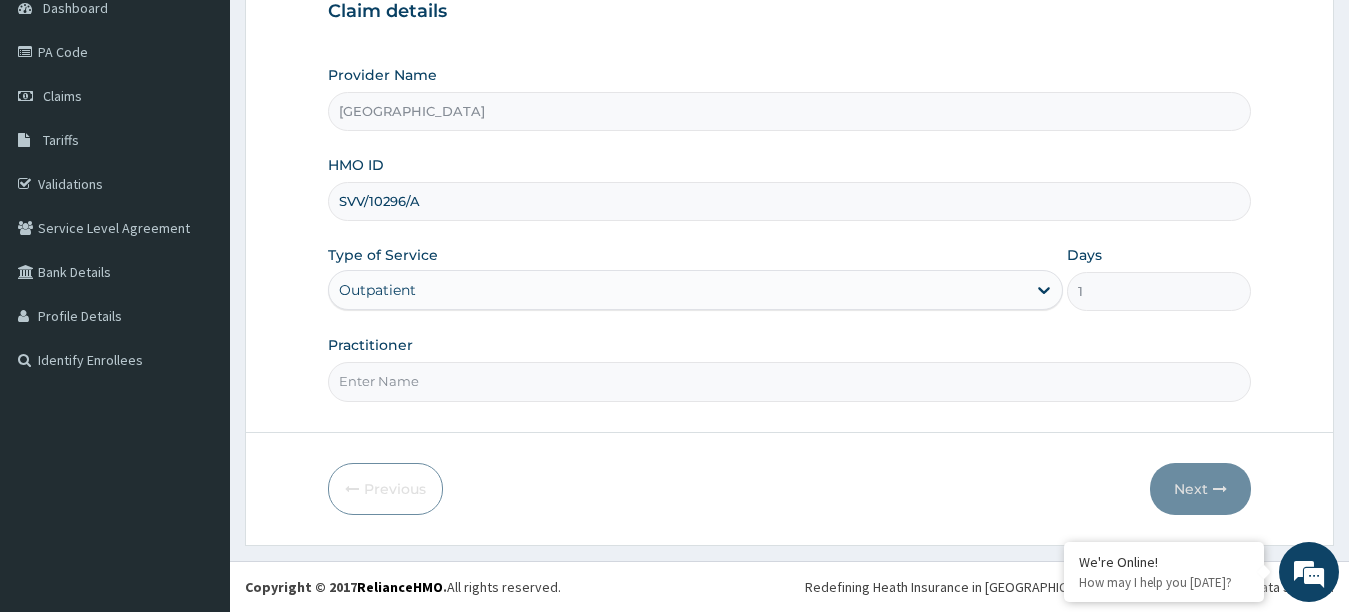 click on "Practitioner" at bounding box center (790, 381) 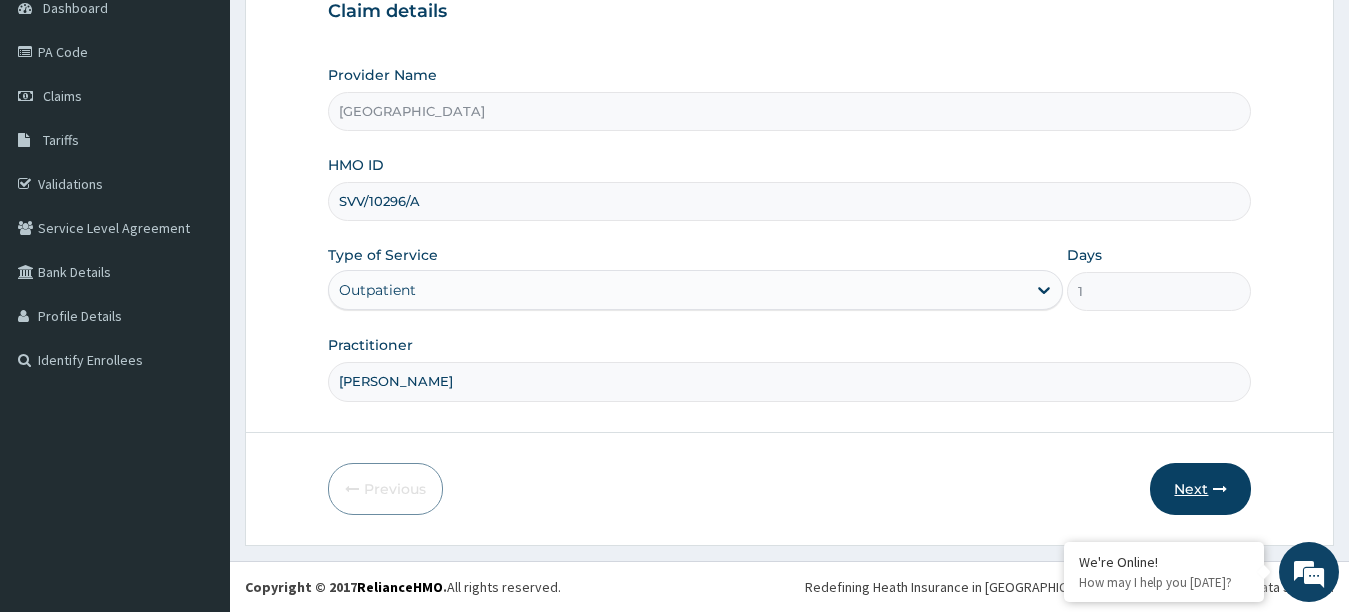 type on "[PERSON_NAME]" 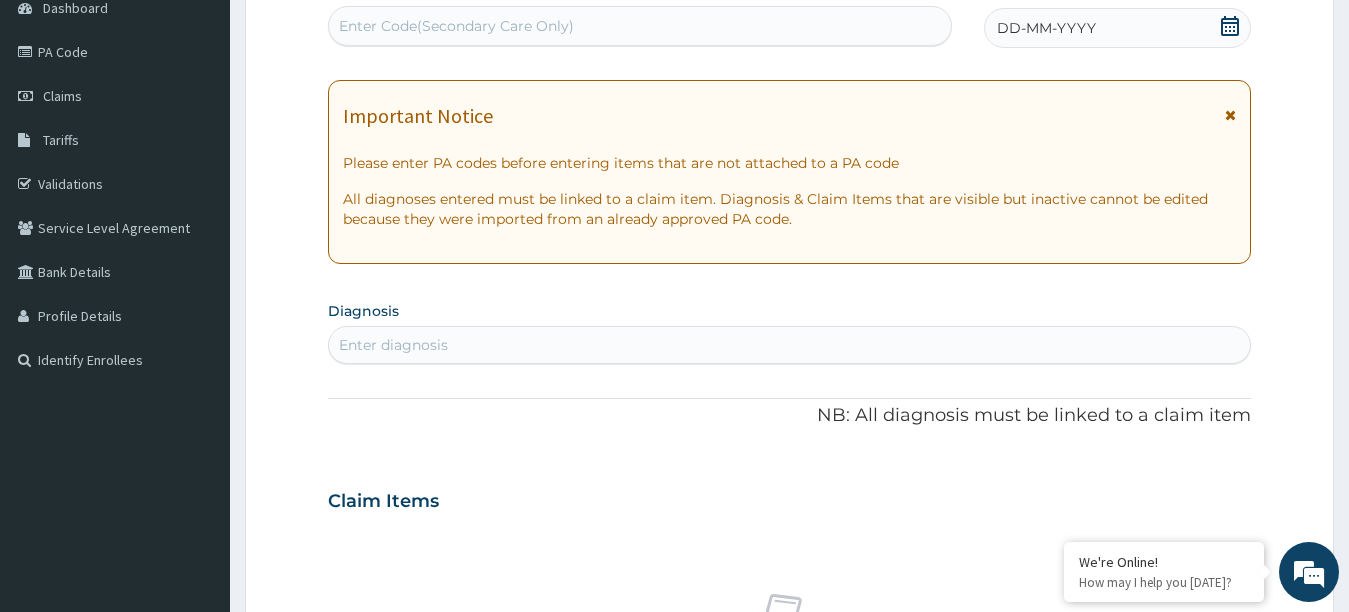 click on "Enter diagnosis" at bounding box center [393, 345] 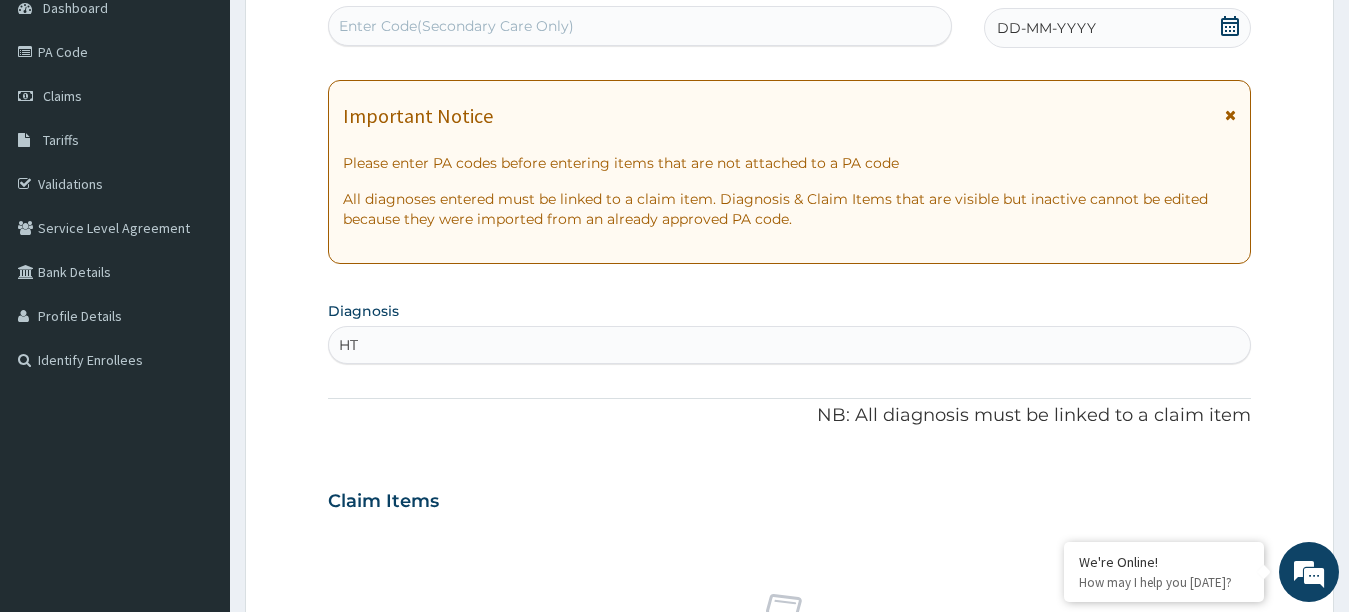 type on "HTN" 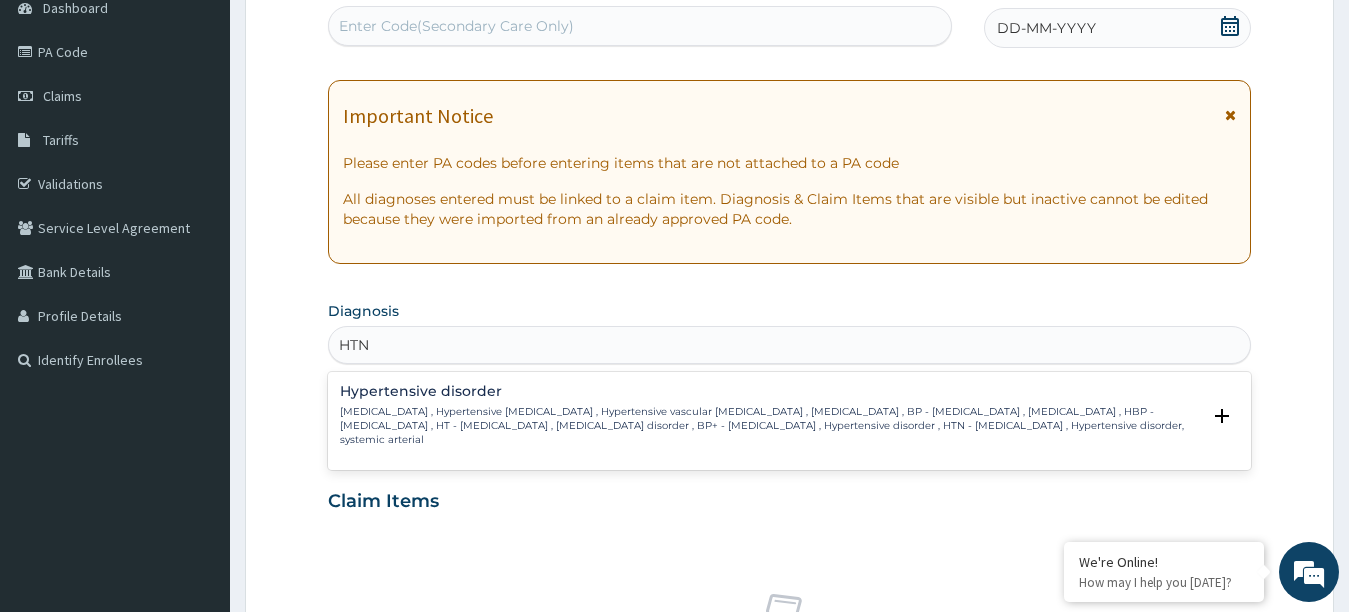 click on "[MEDICAL_DATA] , Hypertensive [MEDICAL_DATA] , Hypertensive vascular [MEDICAL_DATA] , [MEDICAL_DATA] , BP - [MEDICAL_DATA] , [MEDICAL_DATA] , HBP - [MEDICAL_DATA] , HT - [MEDICAL_DATA] , [MEDICAL_DATA] disorder , BP+ - [MEDICAL_DATA] , Hypertensive disorder , HTN - [MEDICAL_DATA] , Hypertensive disorder, systemic arterial" at bounding box center [770, 426] 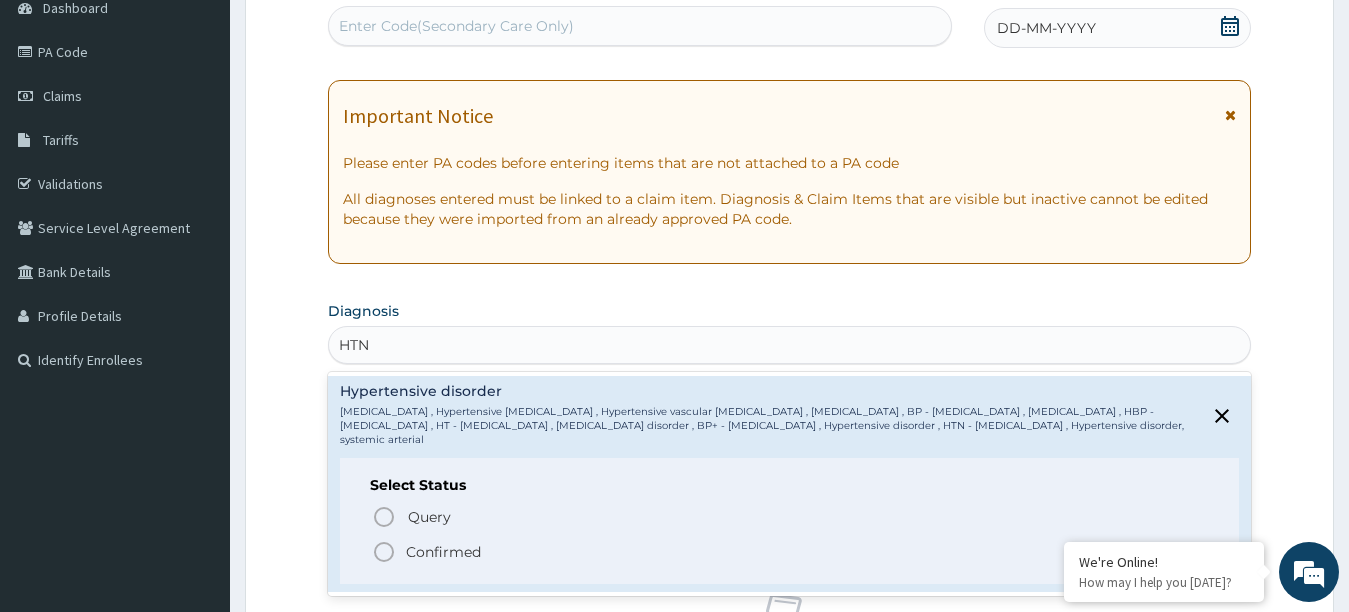 drag, startPoint x: 442, startPoint y: 411, endPoint x: 457, endPoint y: 414, distance: 15.297058 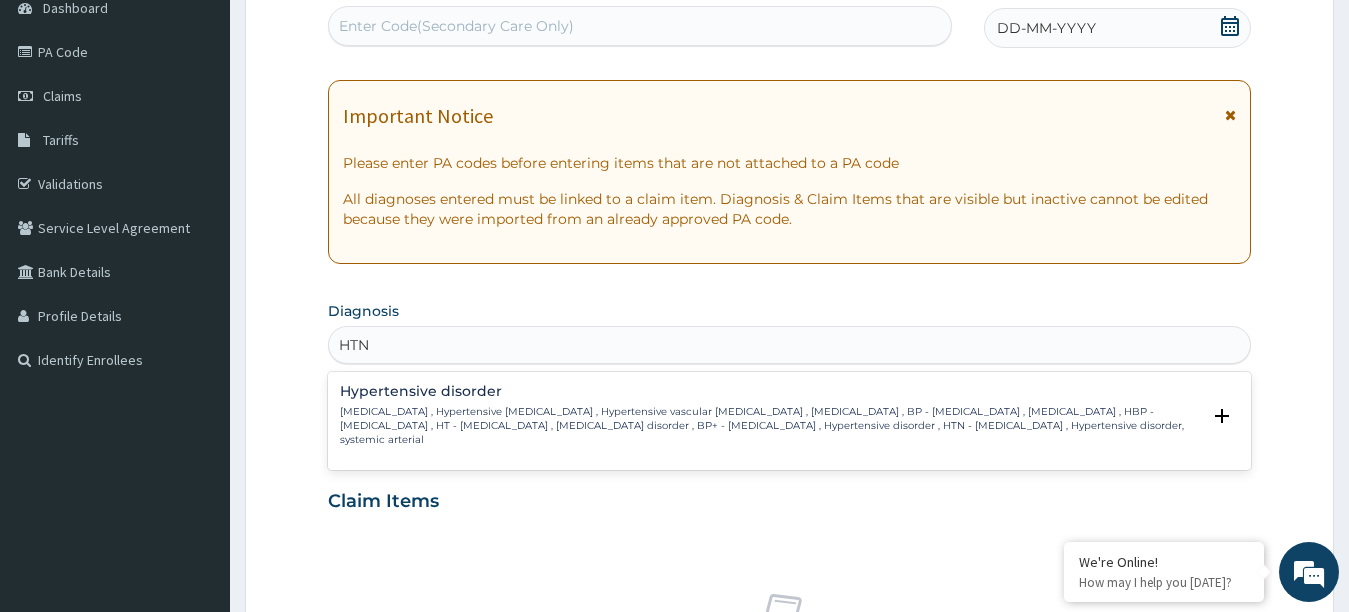 click on "Hypertensive disorder" at bounding box center (770, 391) 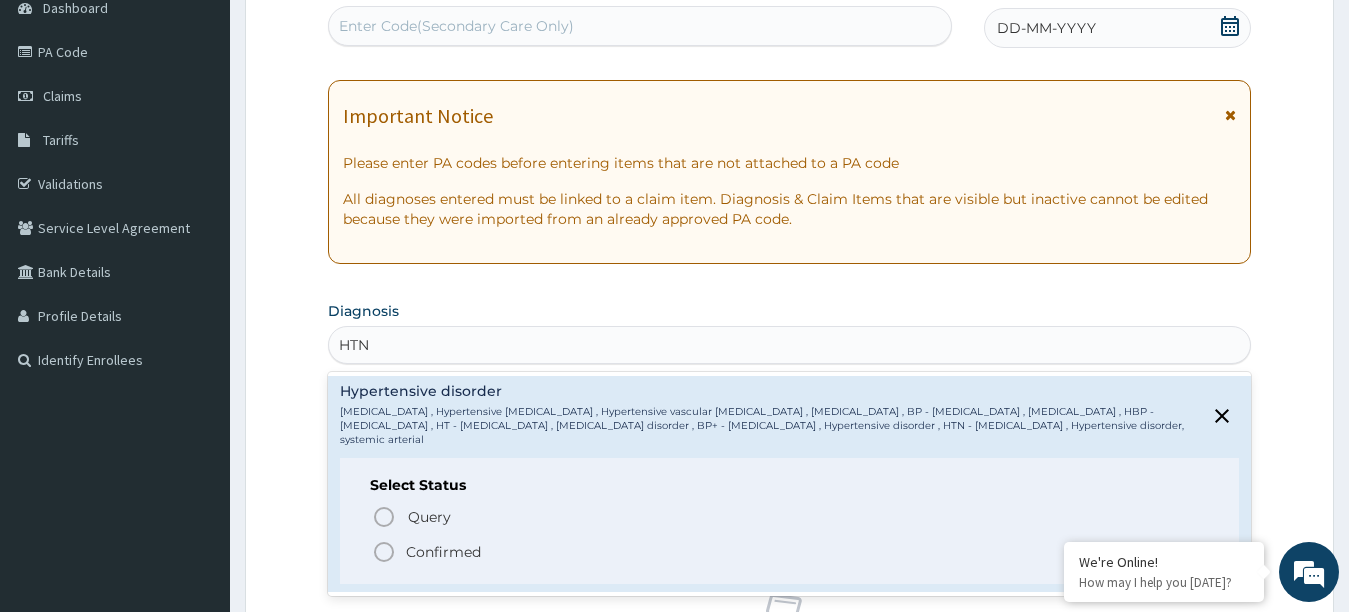 click 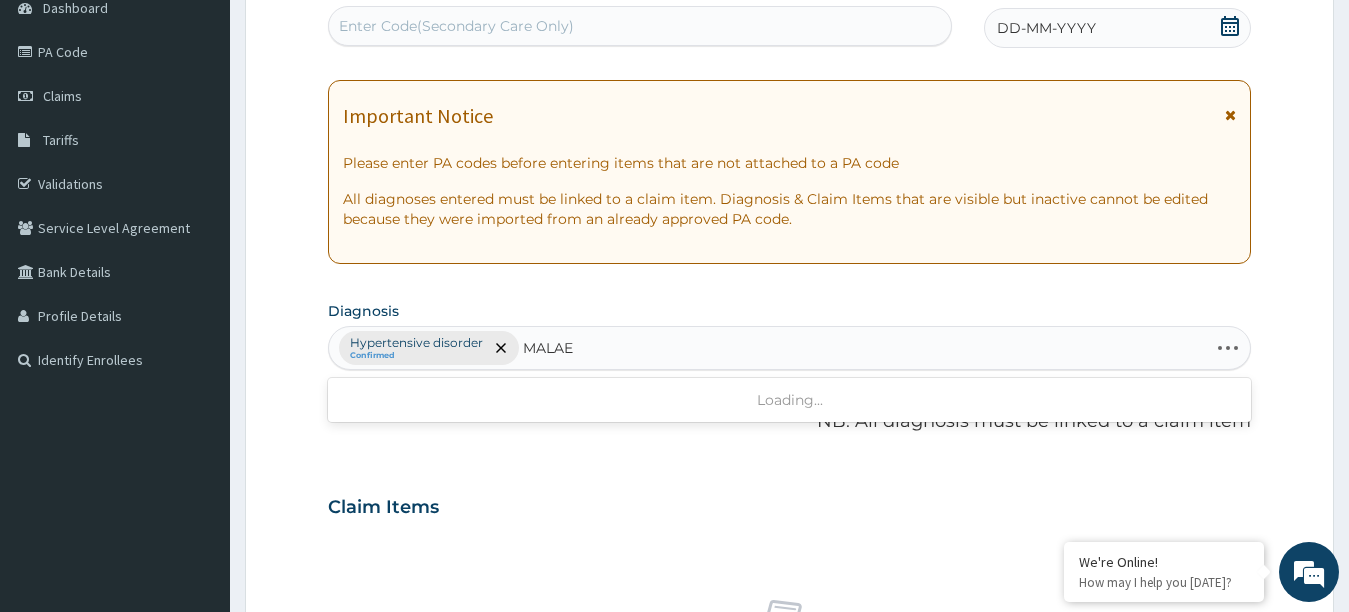 type on "MALA" 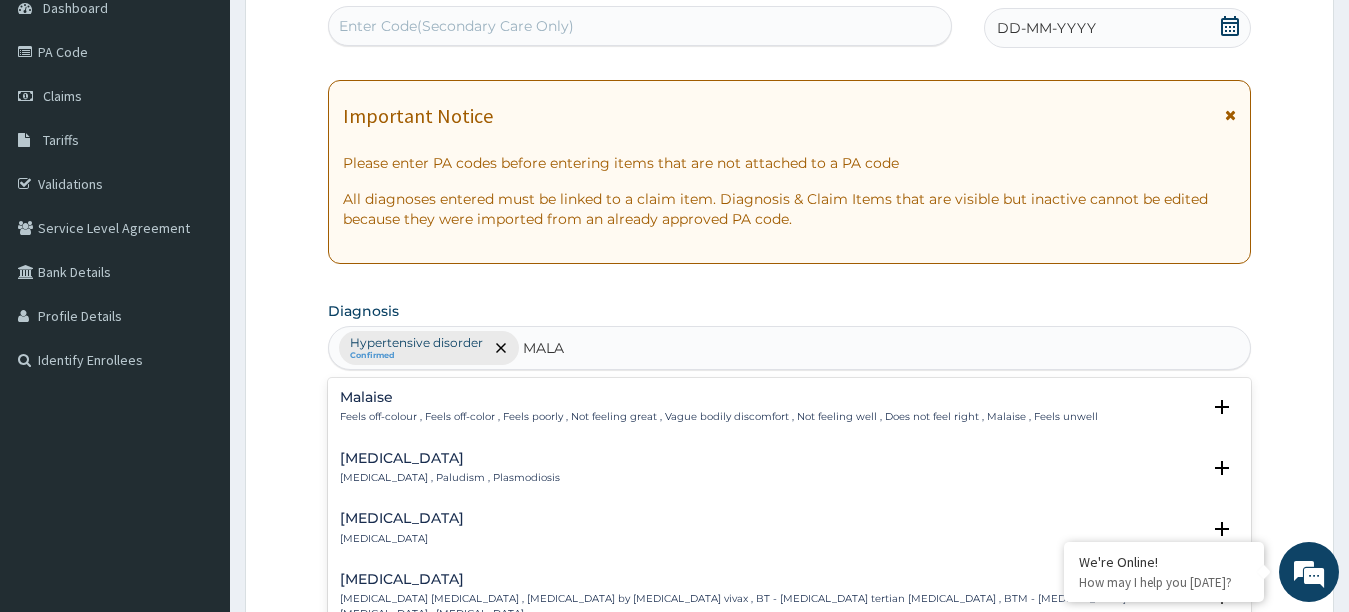 click on "[MEDICAL_DATA] , Paludism , Plasmodiosis" at bounding box center (450, 478) 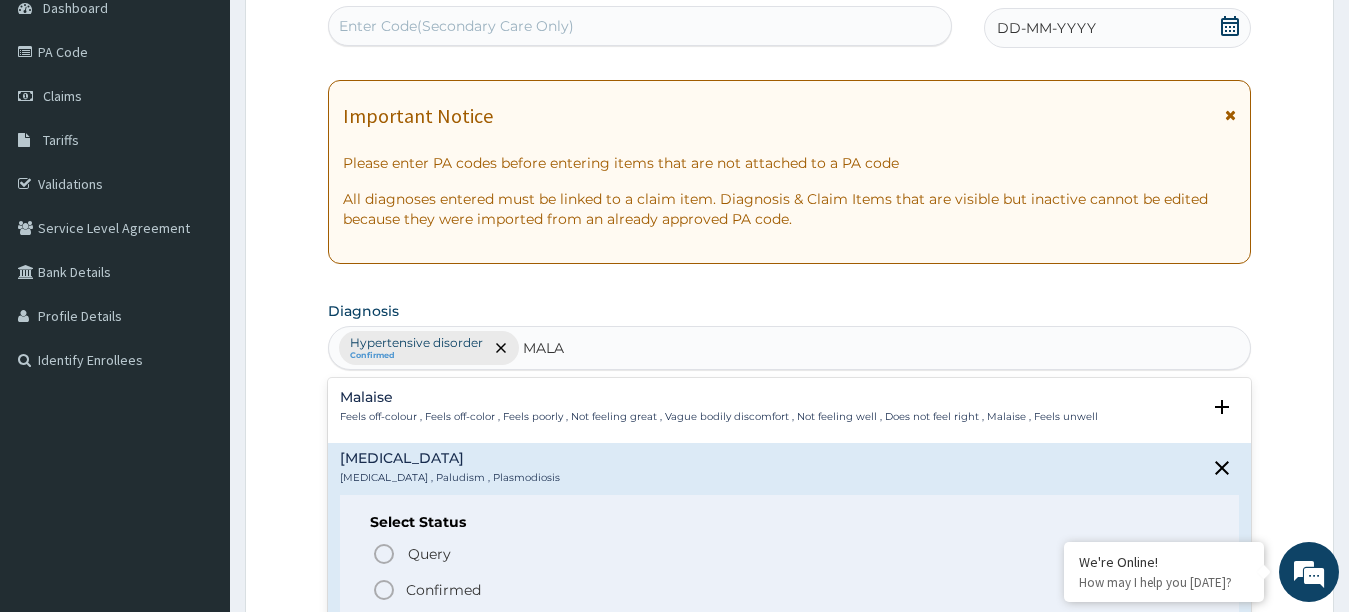 click 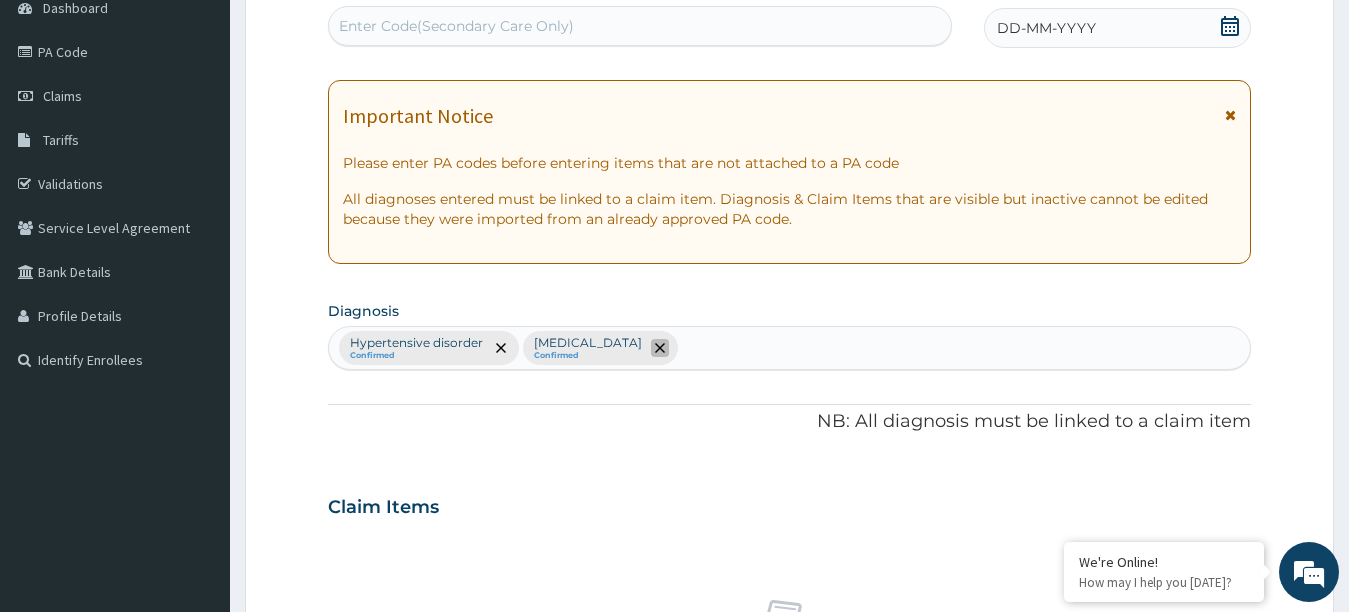 click 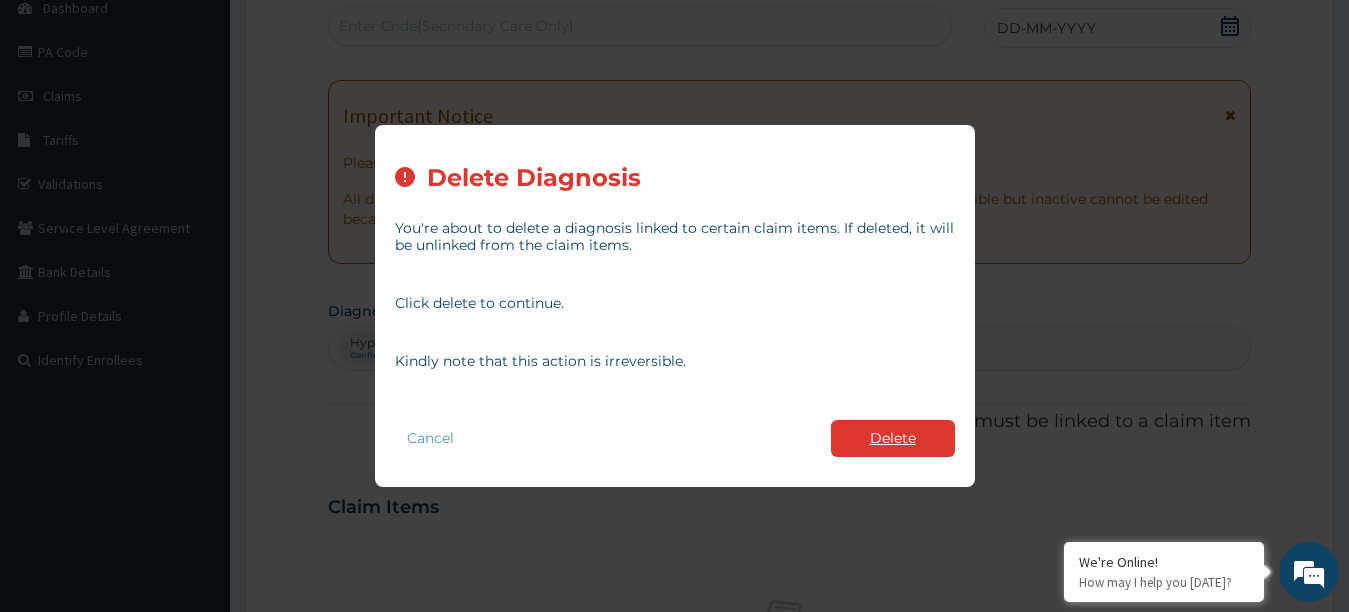 click on "Delete" at bounding box center (893, 438) 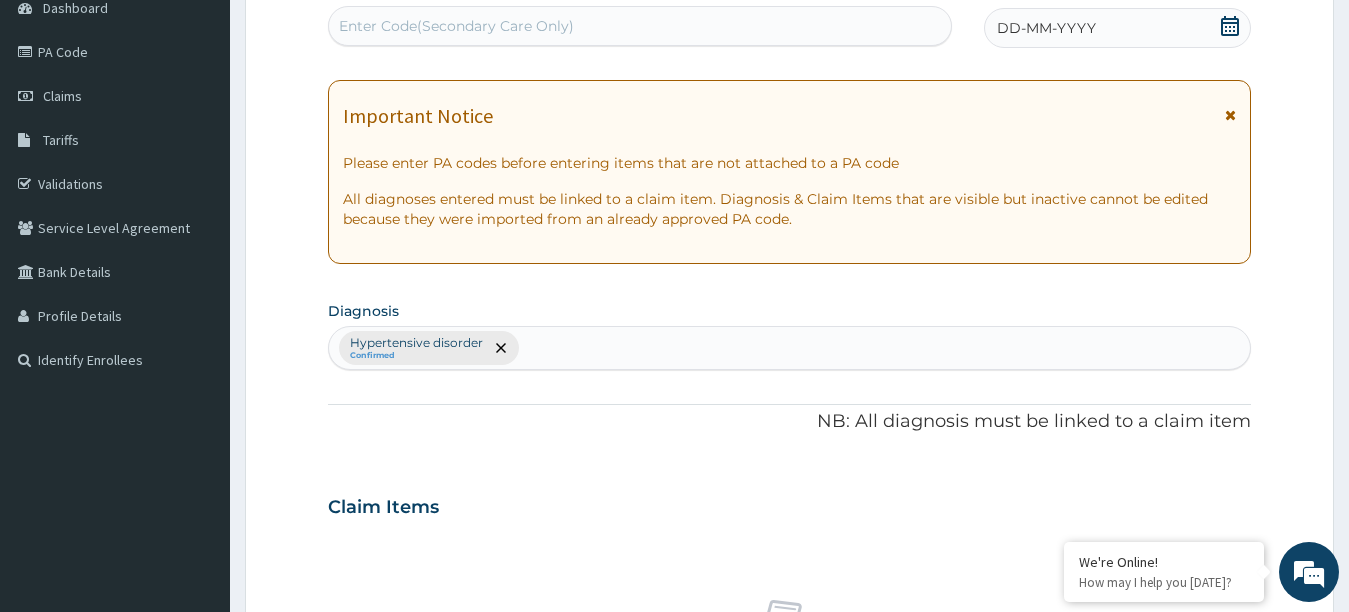 click on "Hypertensive disorder Confirmed" at bounding box center [790, 348] 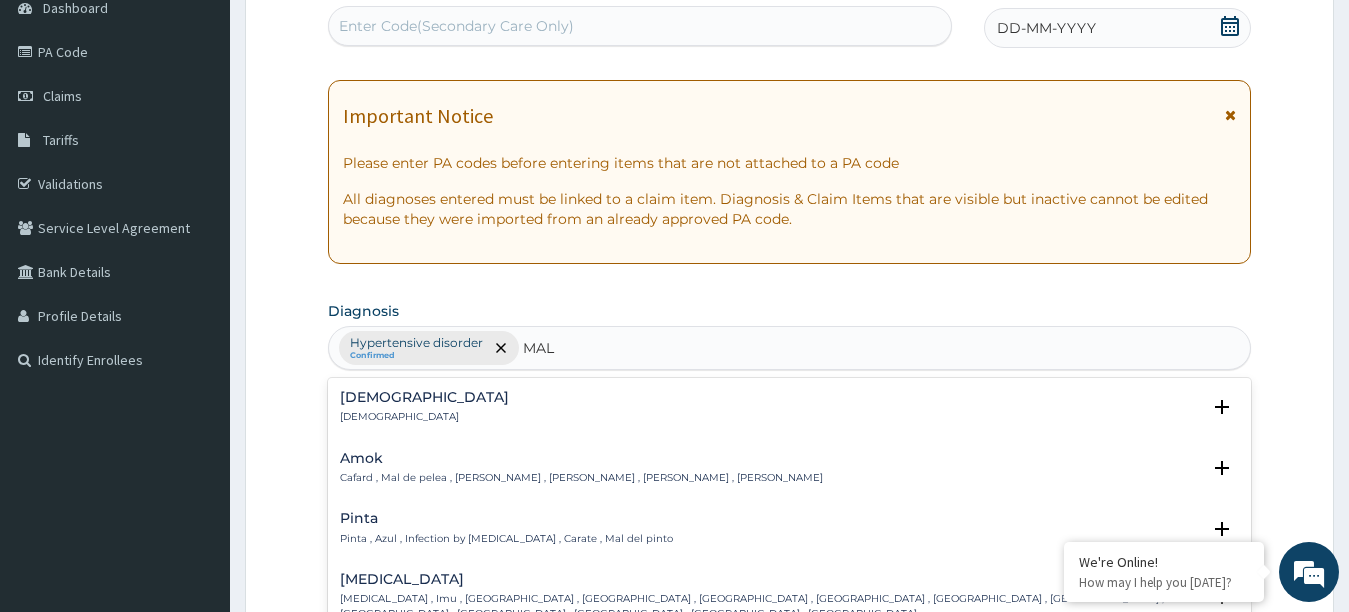 type on "MALA" 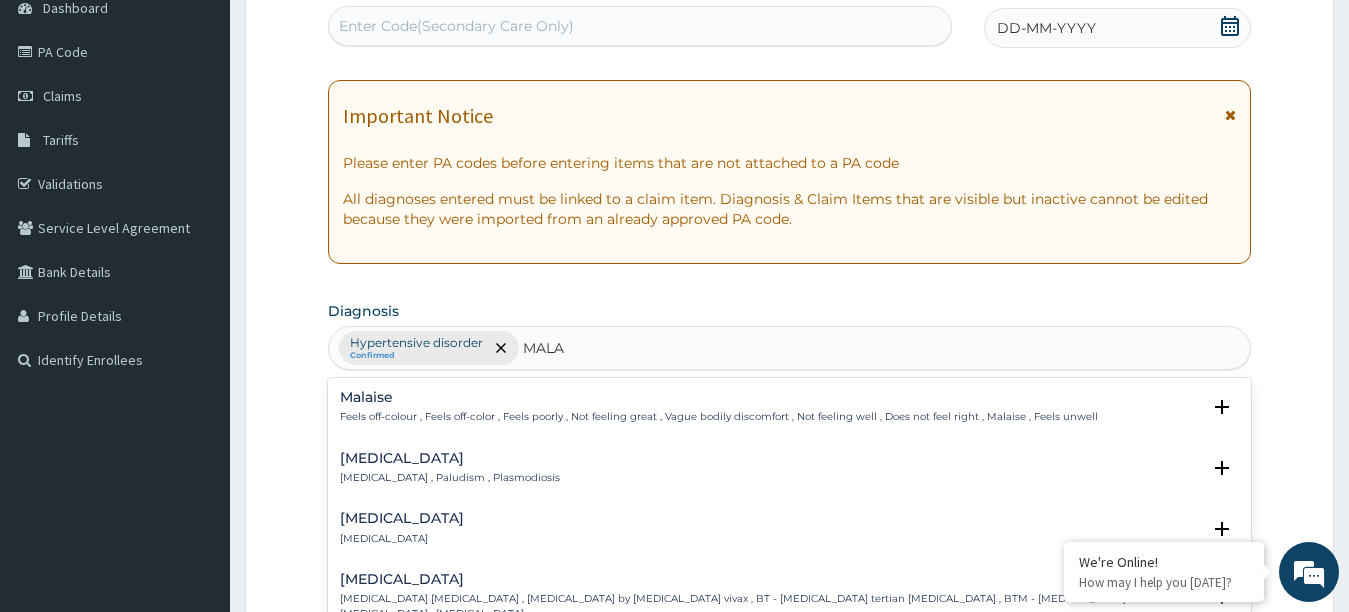 click on "[MEDICAL_DATA] , Paludism , Plasmodiosis" at bounding box center [450, 478] 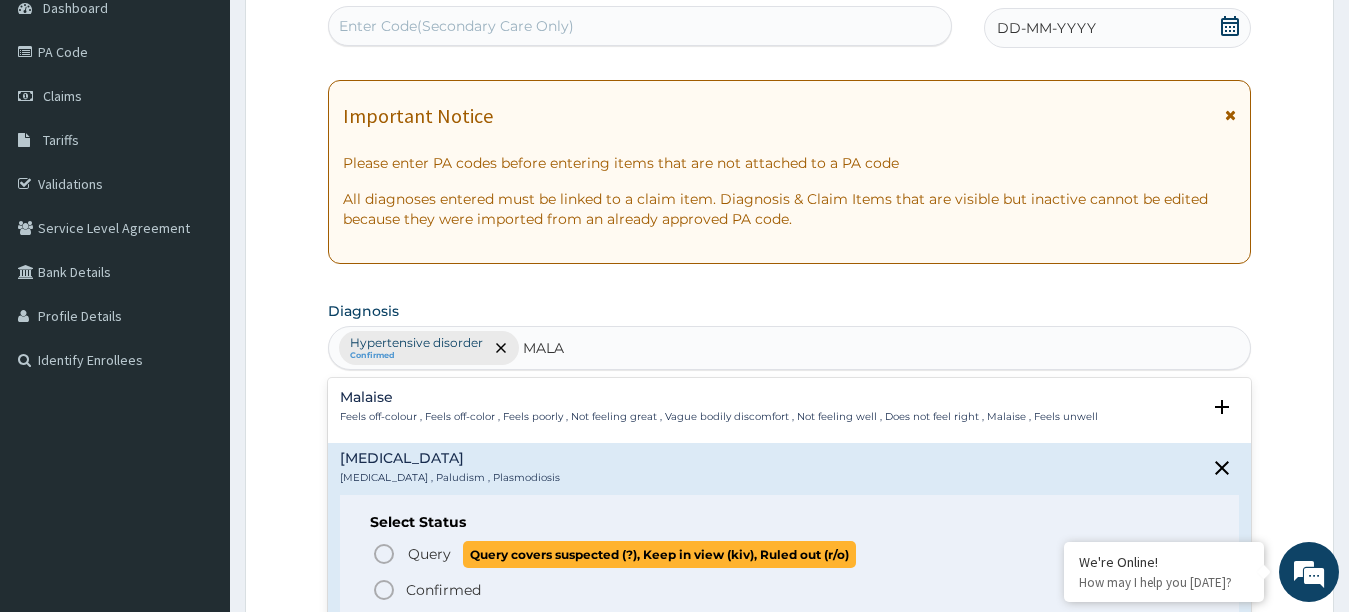 click 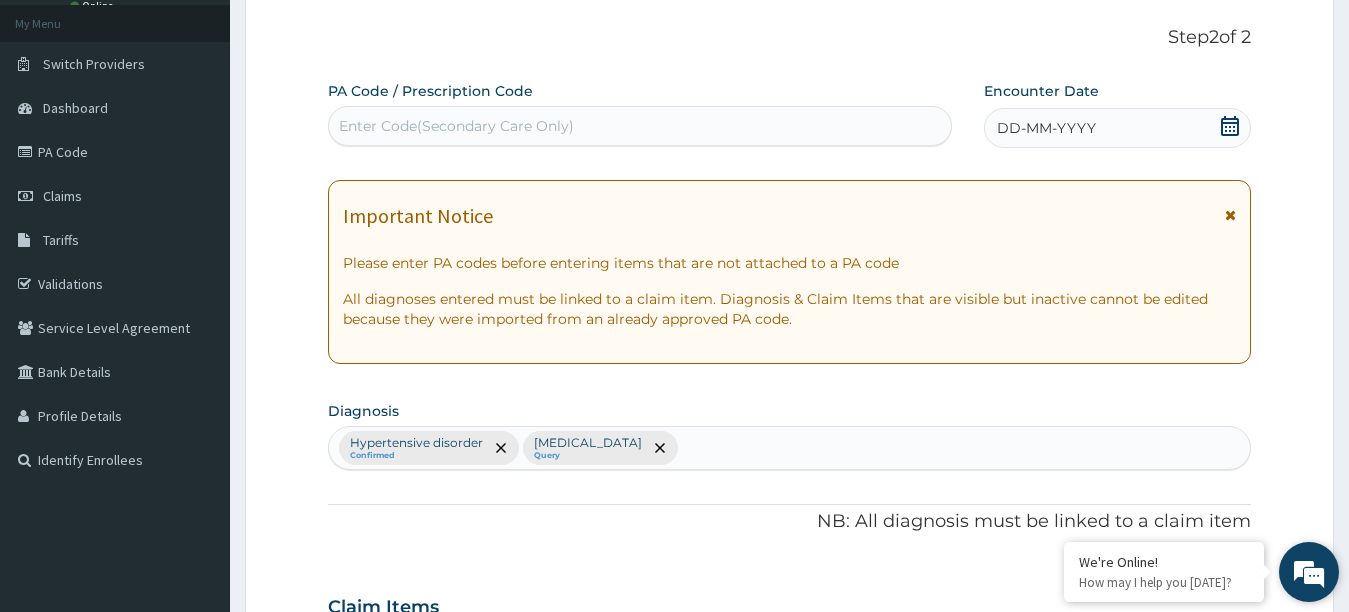 scroll, scrollTop: 0, scrollLeft: 0, axis: both 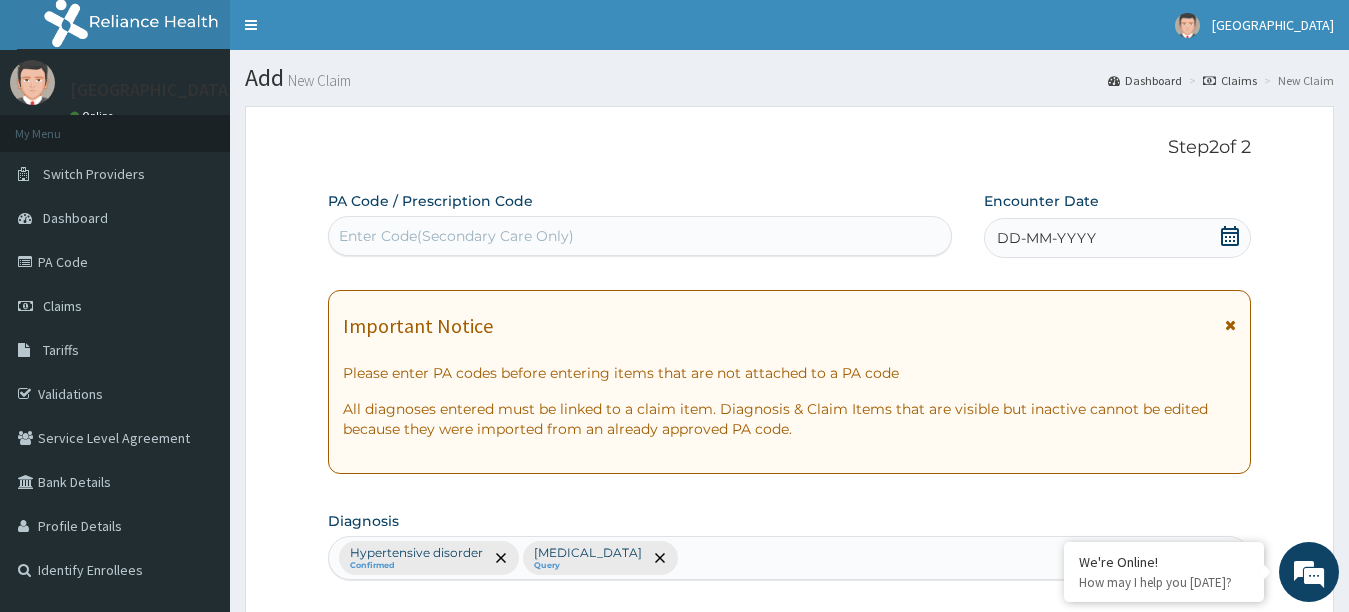 click on "DD-MM-YYYY" at bounding box center [1046, 238] 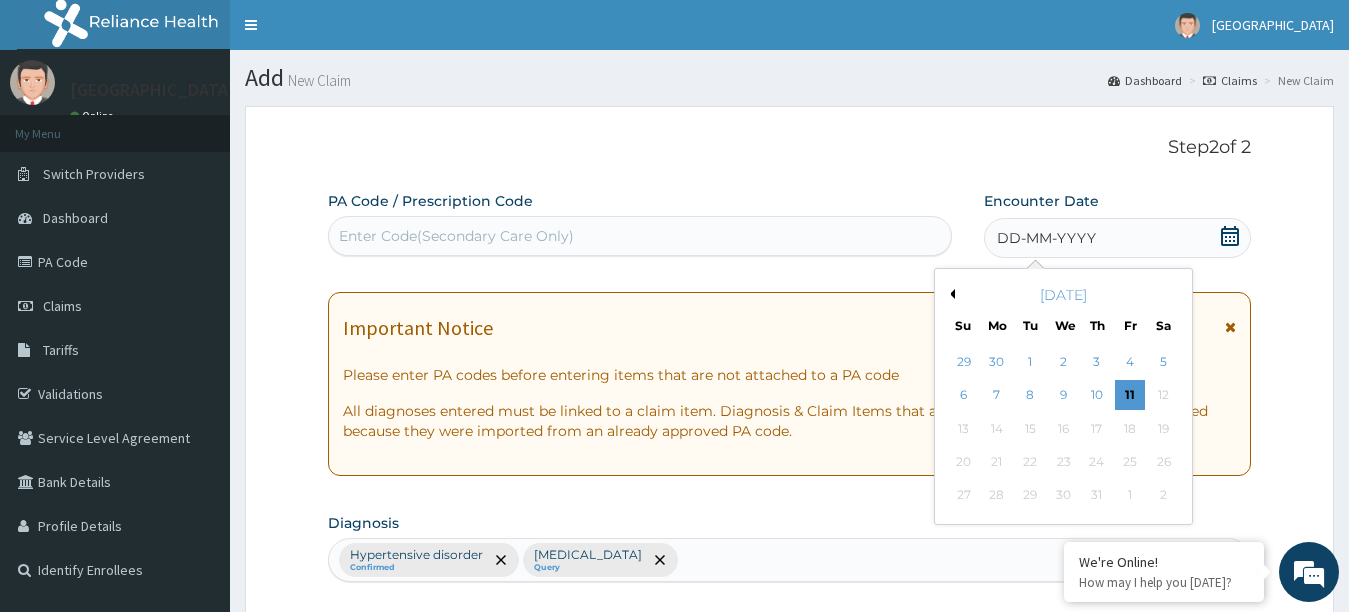 click on "Previous Month" at bounding box center (950, 294) 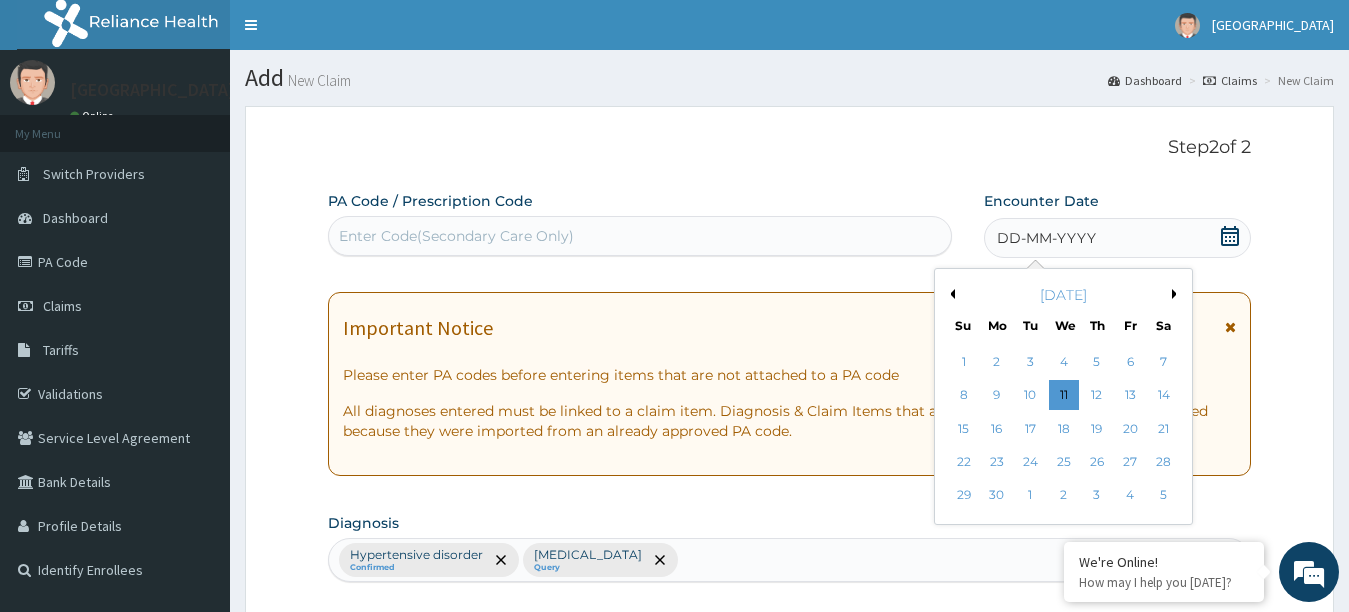 click on "Previous Month" at bounding box center [950, 294] 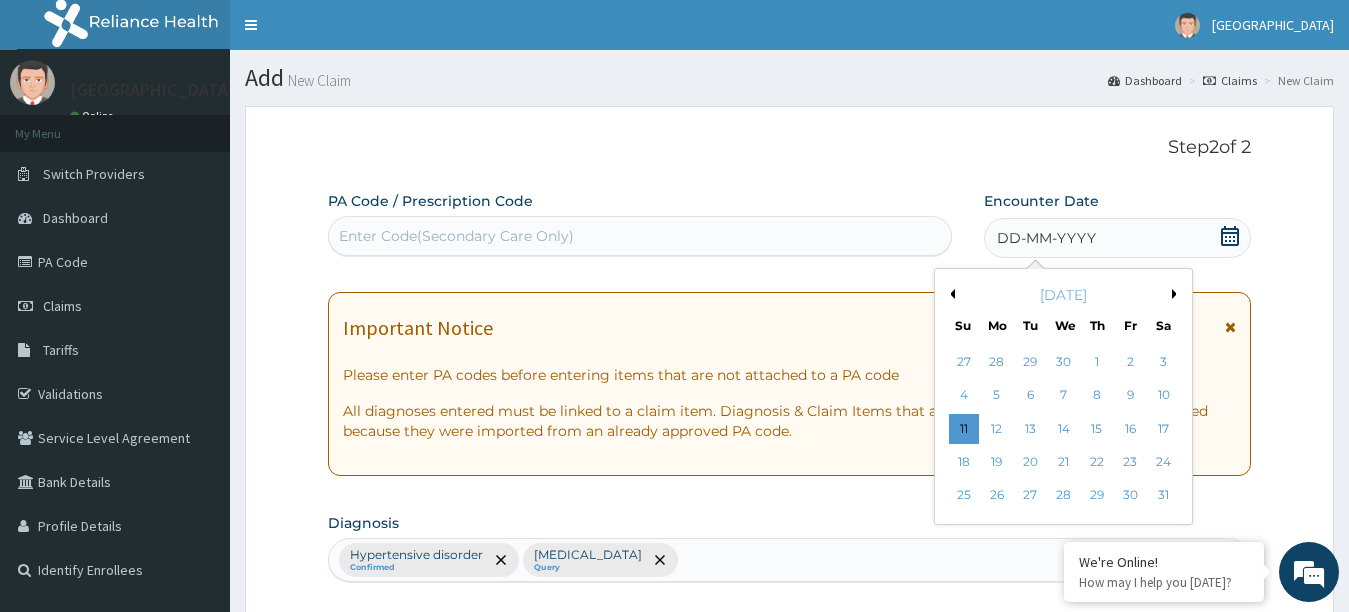click on "Previous Month" at bounding box center (950, 294) 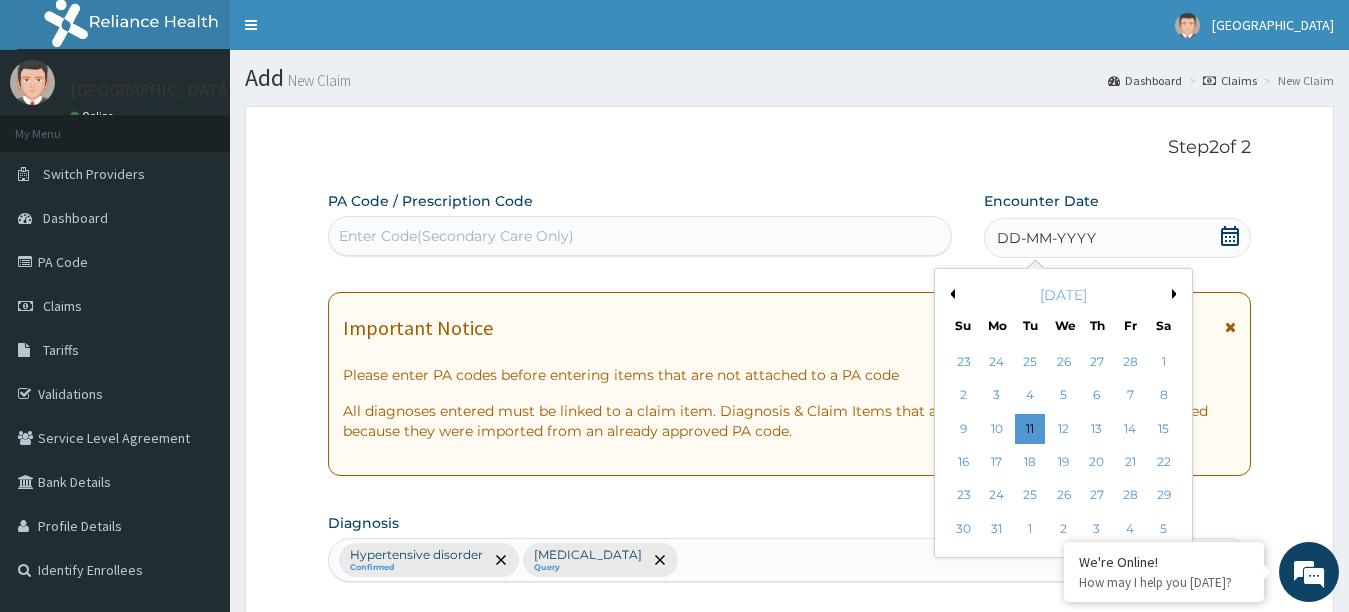 click on "Previous Month" at bounding box center [950, 294] 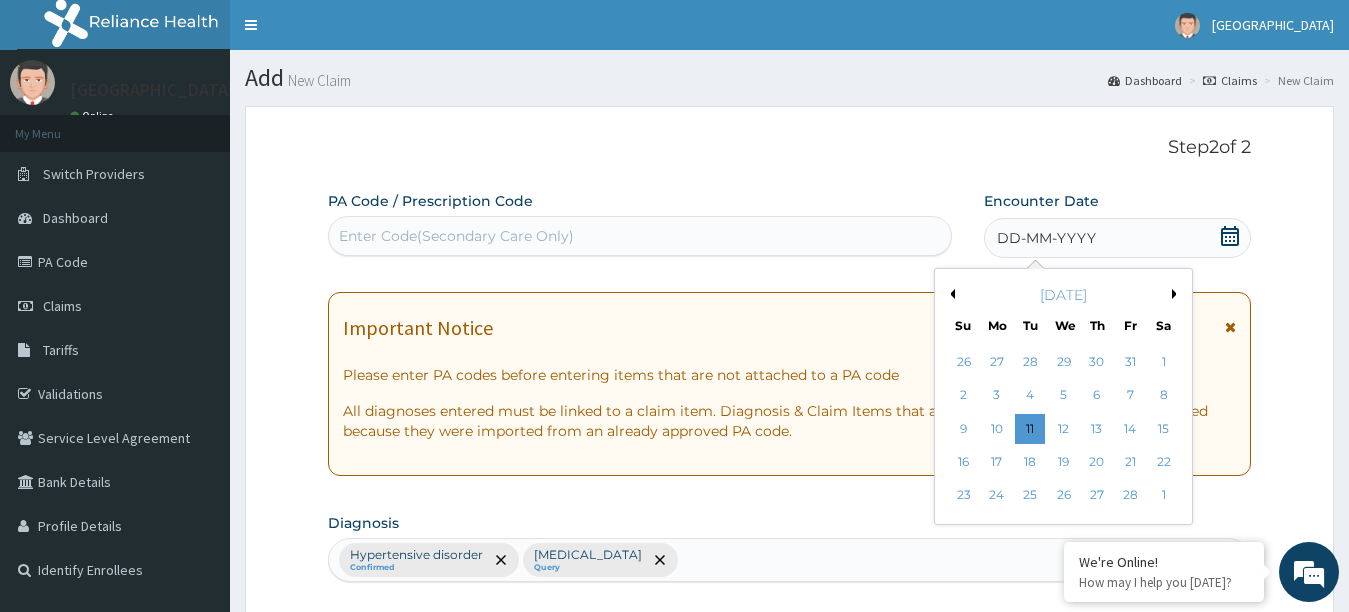 click on "Previous Month" at bounding box center [950, 294] 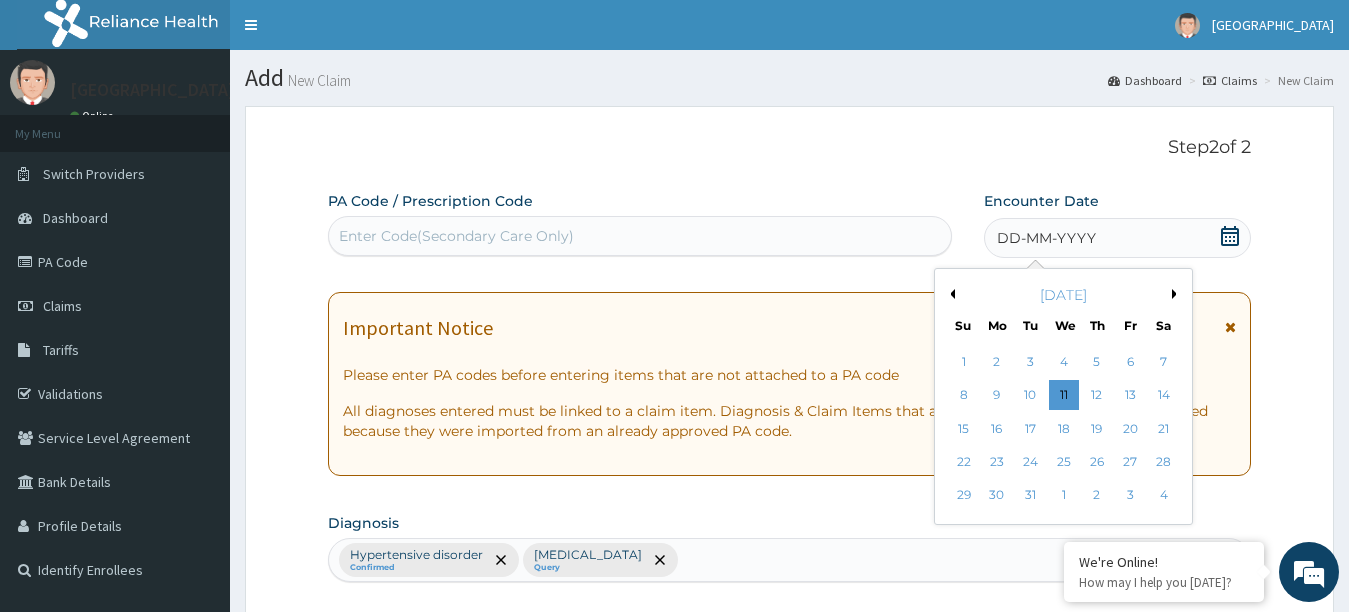 click on "Previous Month" at bounding box center [950, 294] 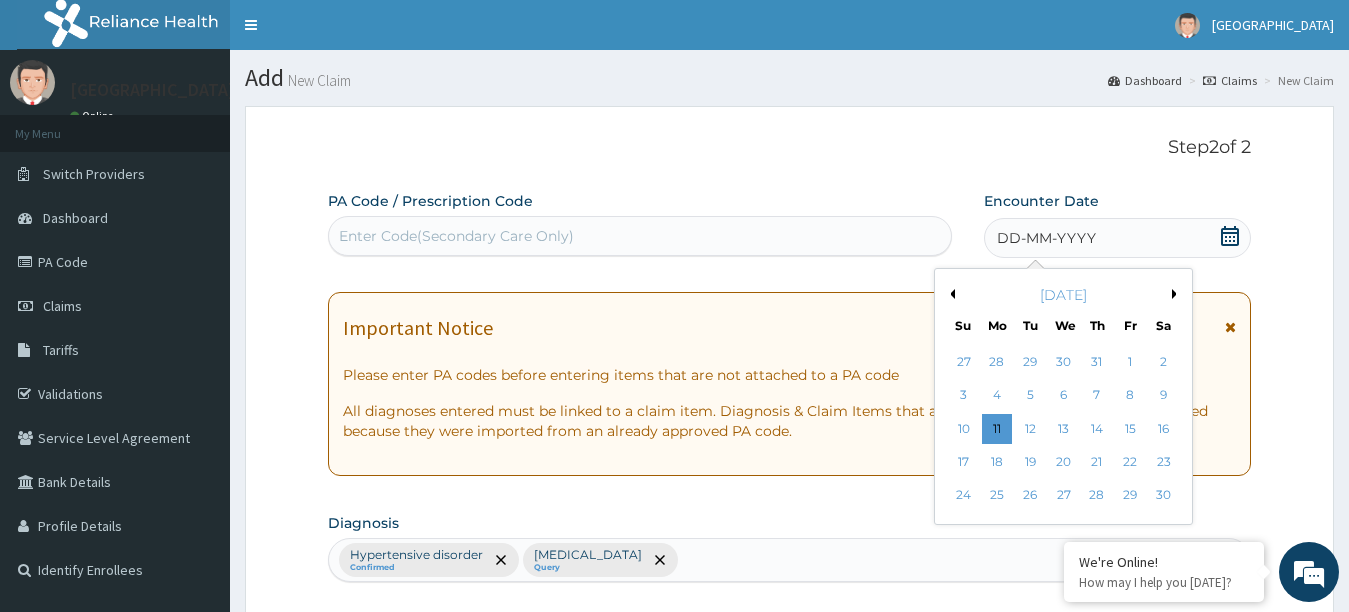 click on "Previous Month" at bounding box center [950, 294] 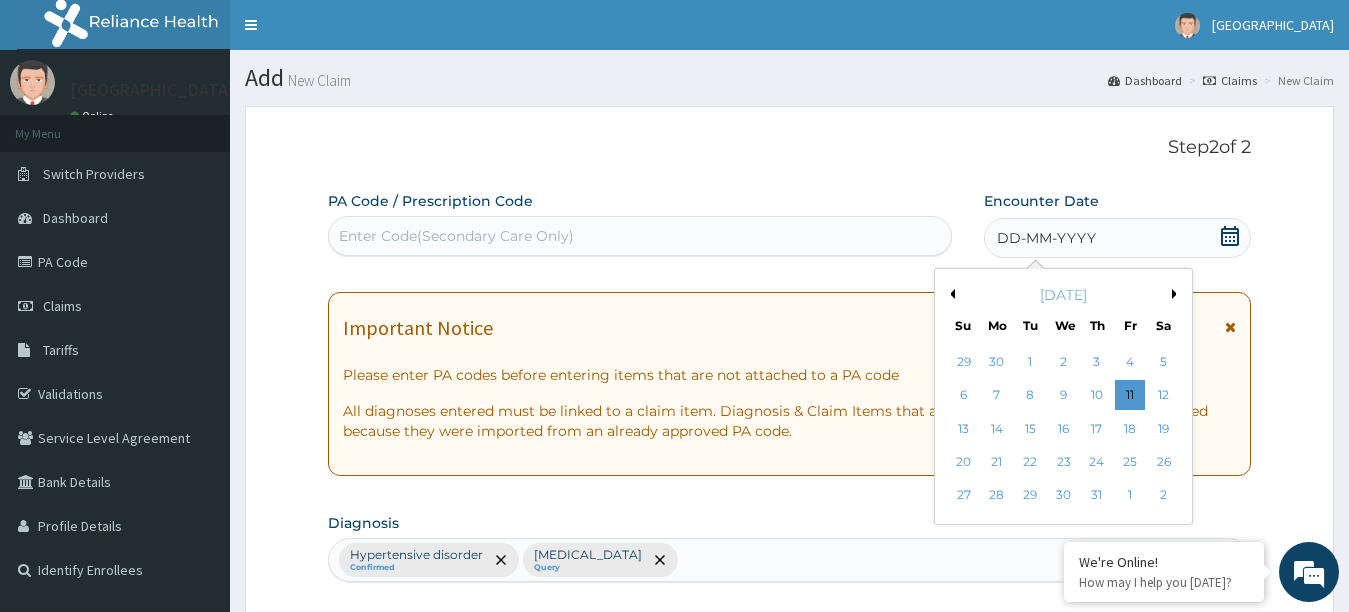 click on "Previous Month" at bounding box center (950, 294) 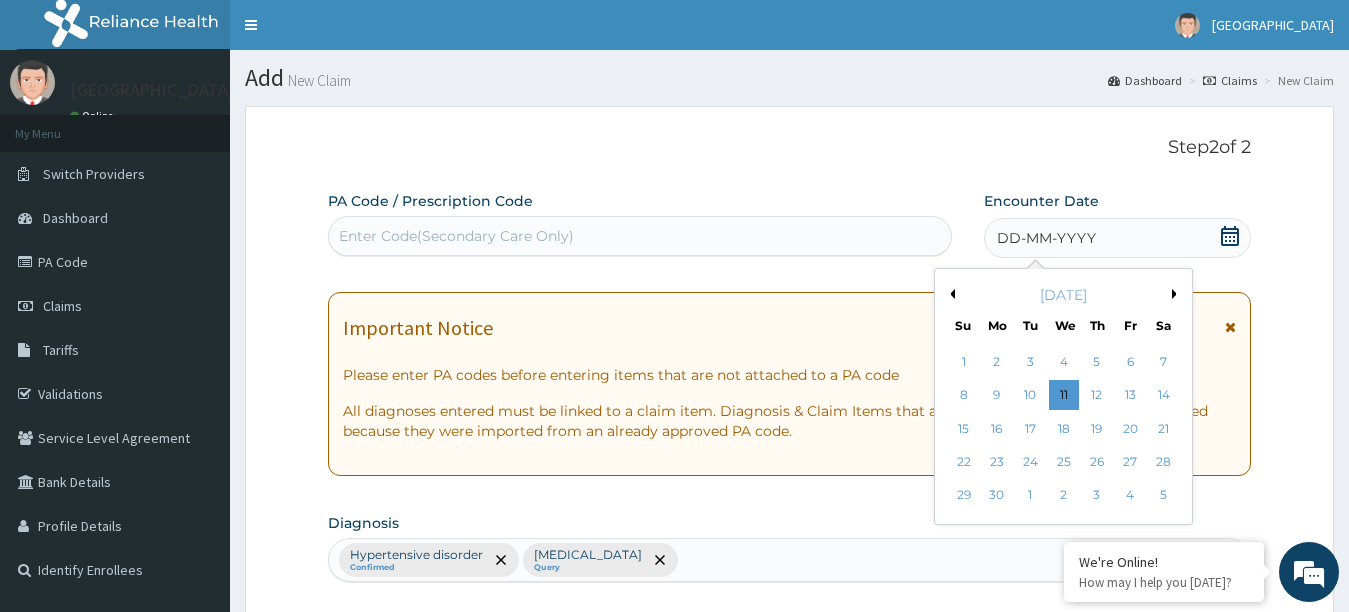 click on "Previous Month" at bounding box center [950, 294] 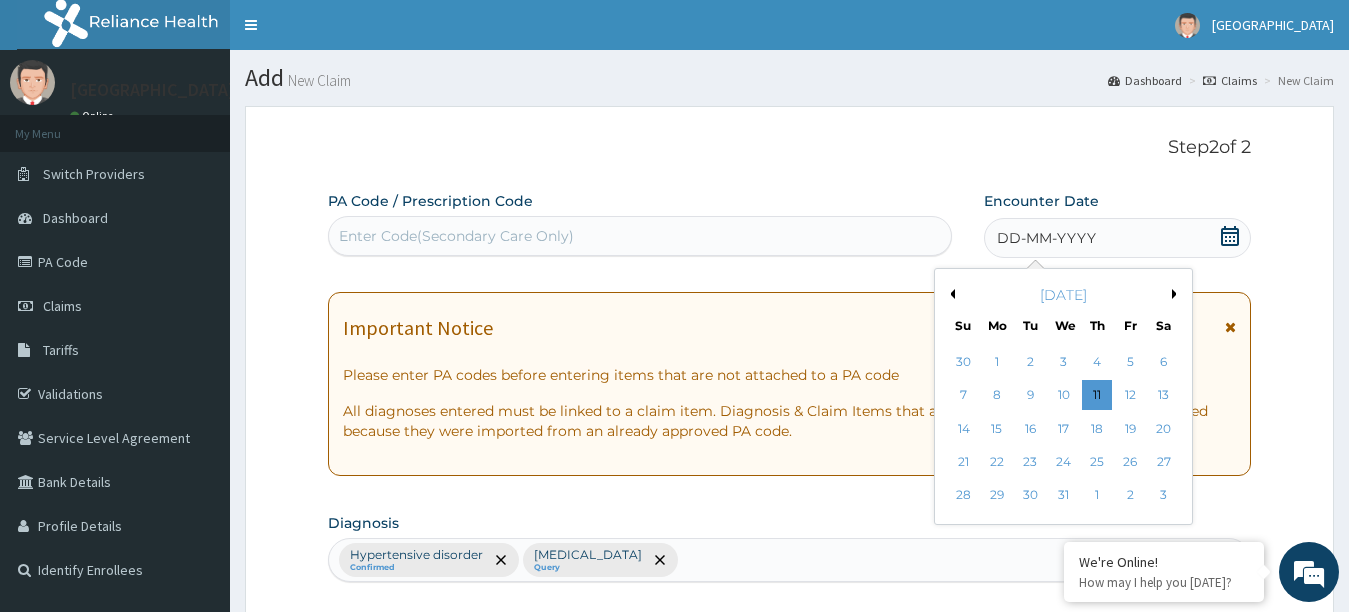 click on "Previous Month" at bounding box center (950, 294) 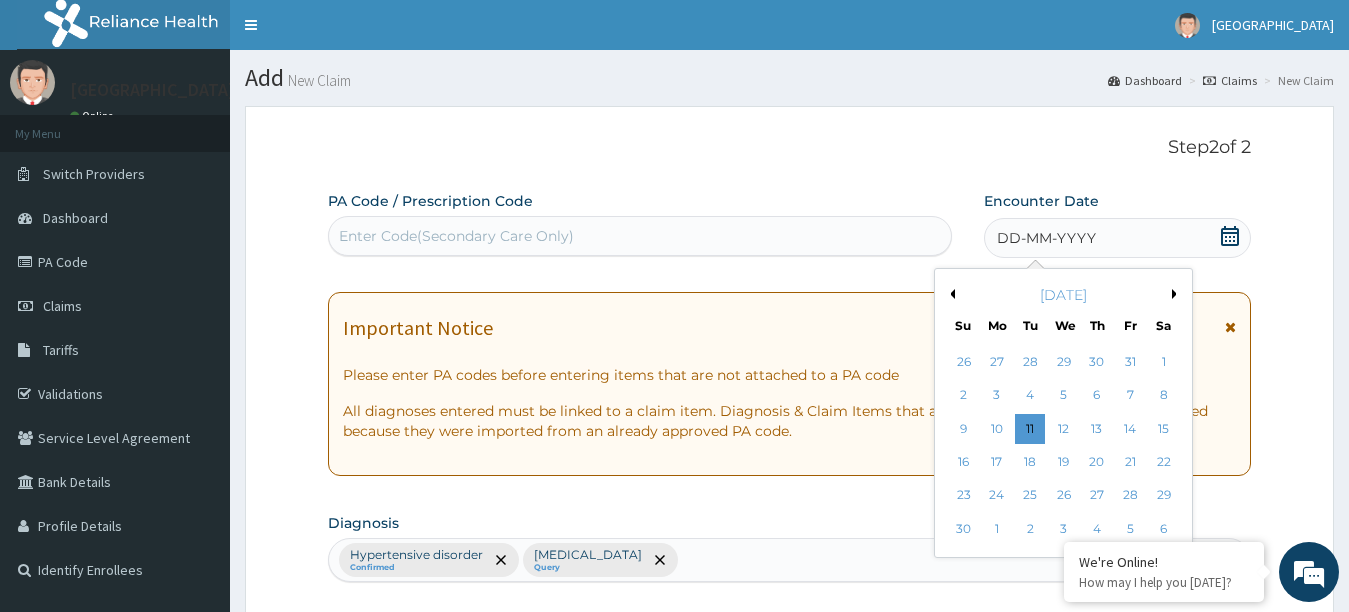 click on "Previous Month" at bounding box center (950, 294) 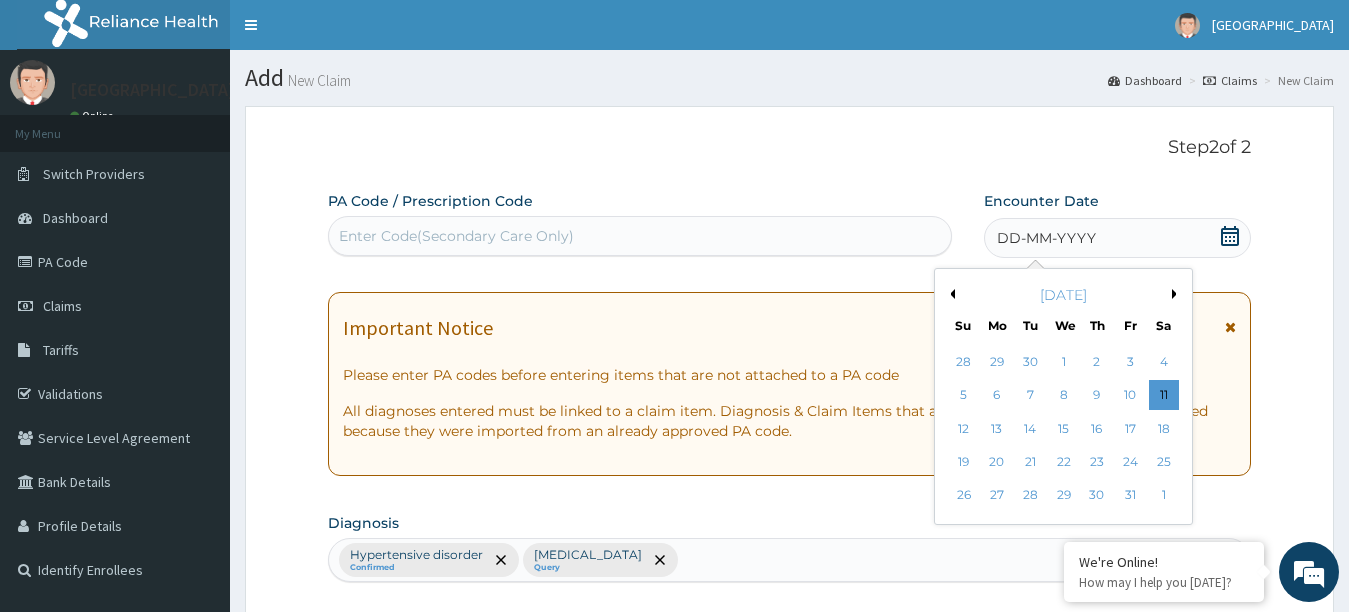 click on "Previous Month" at bounding box center [950, 294] 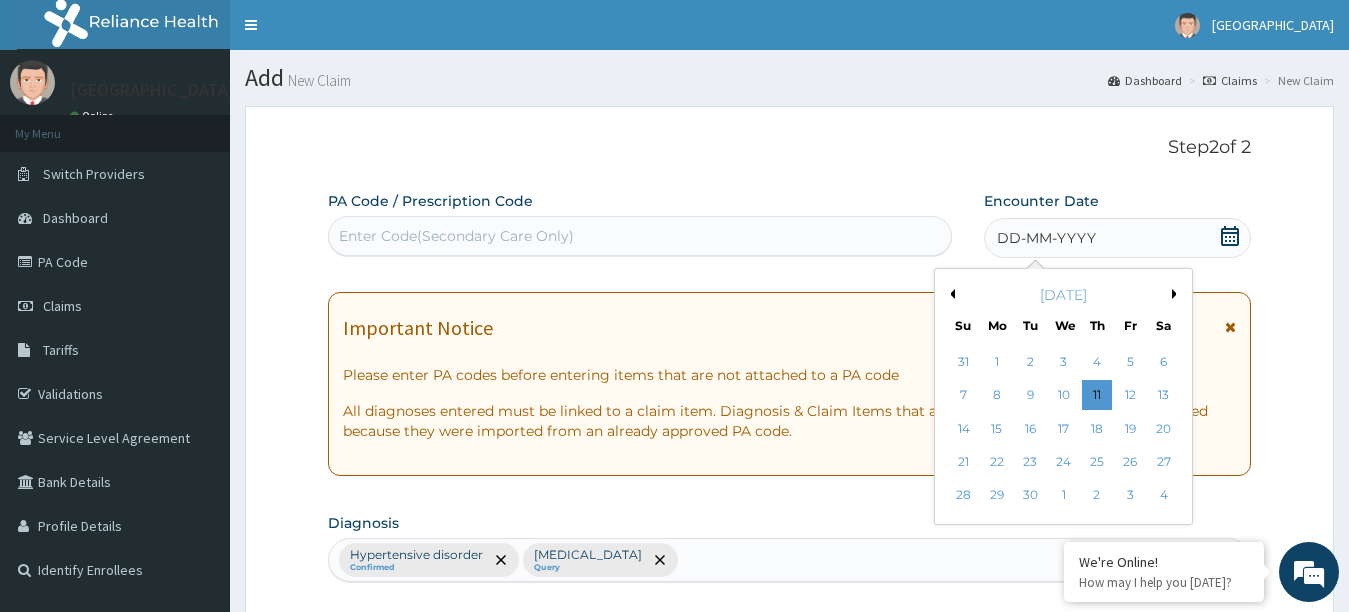 click on "Previous Month" at bounding box center (950, 294) 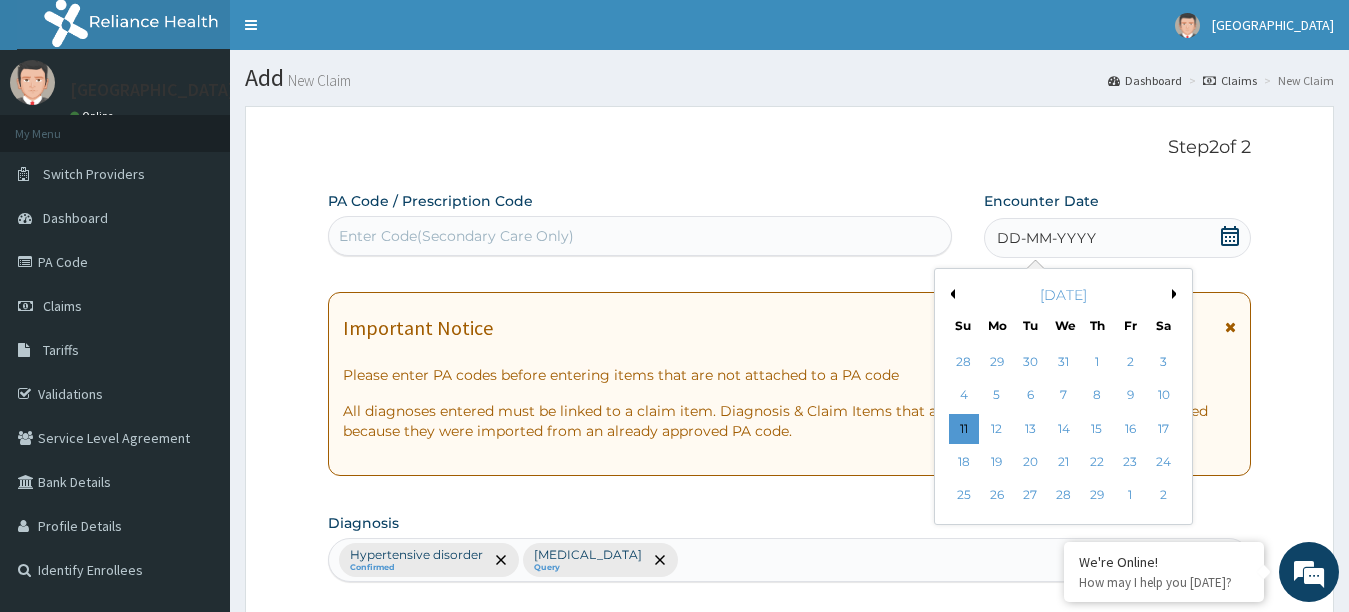 click on "Previous Month" at bounding box center [950, 294] 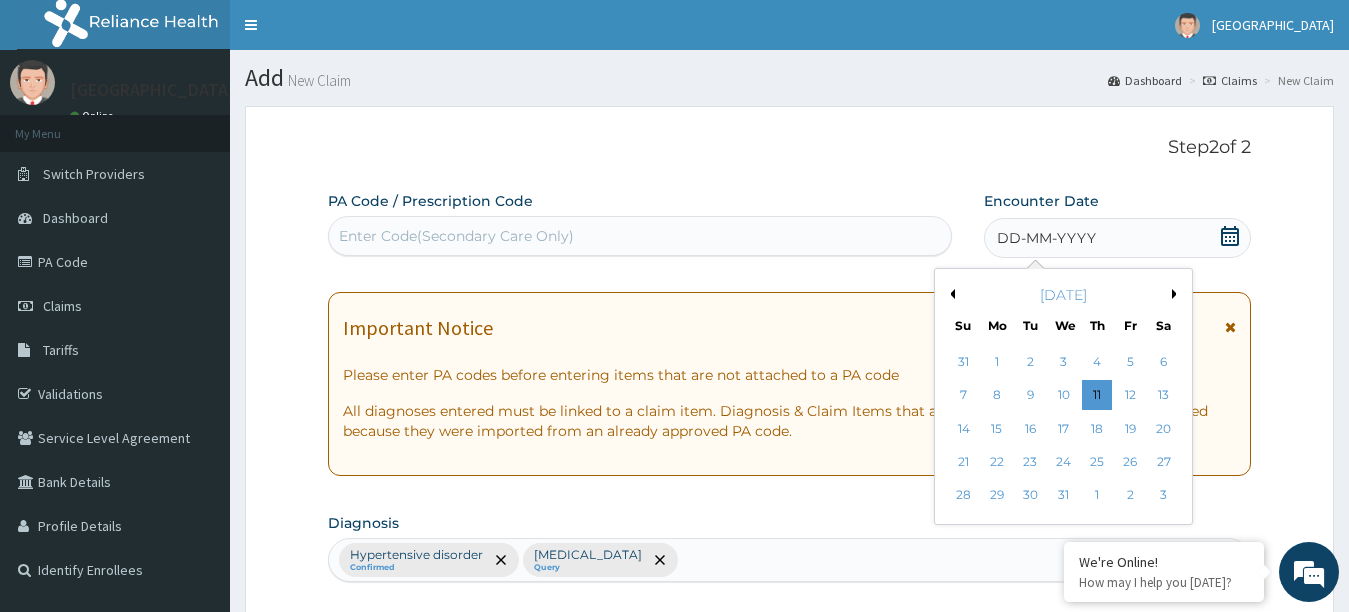 click on "Previous Month" at bounding box center [950, 294] 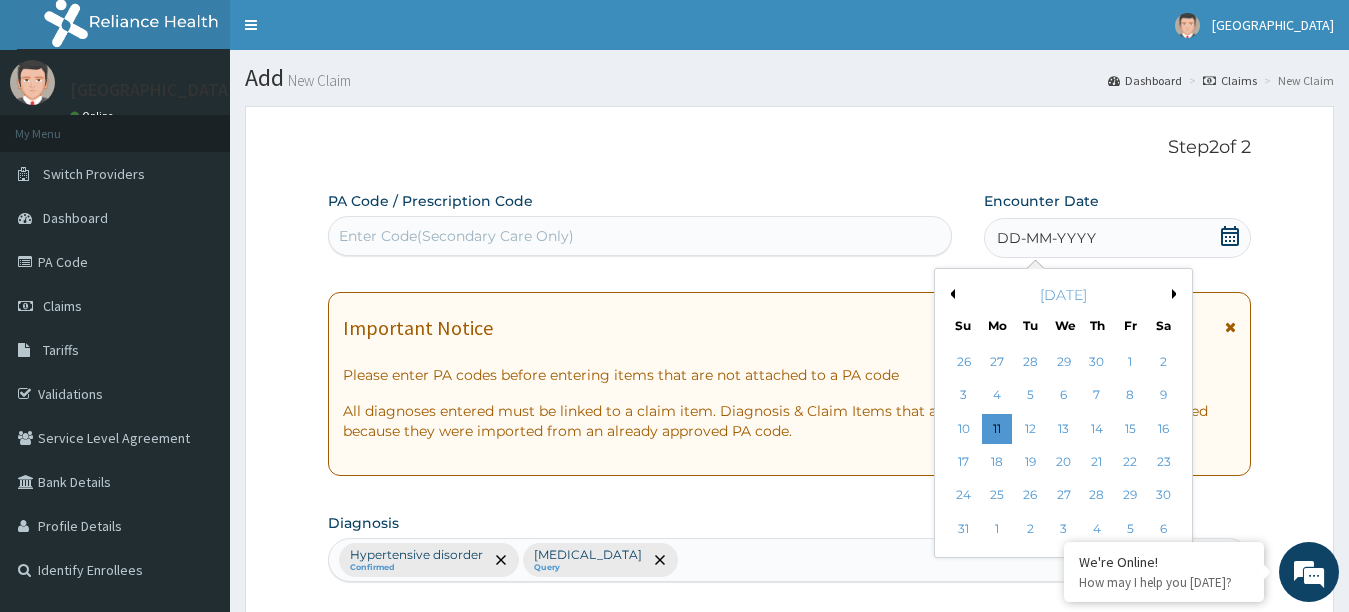 click on "Previous Month" at bounding box center (950, 294) 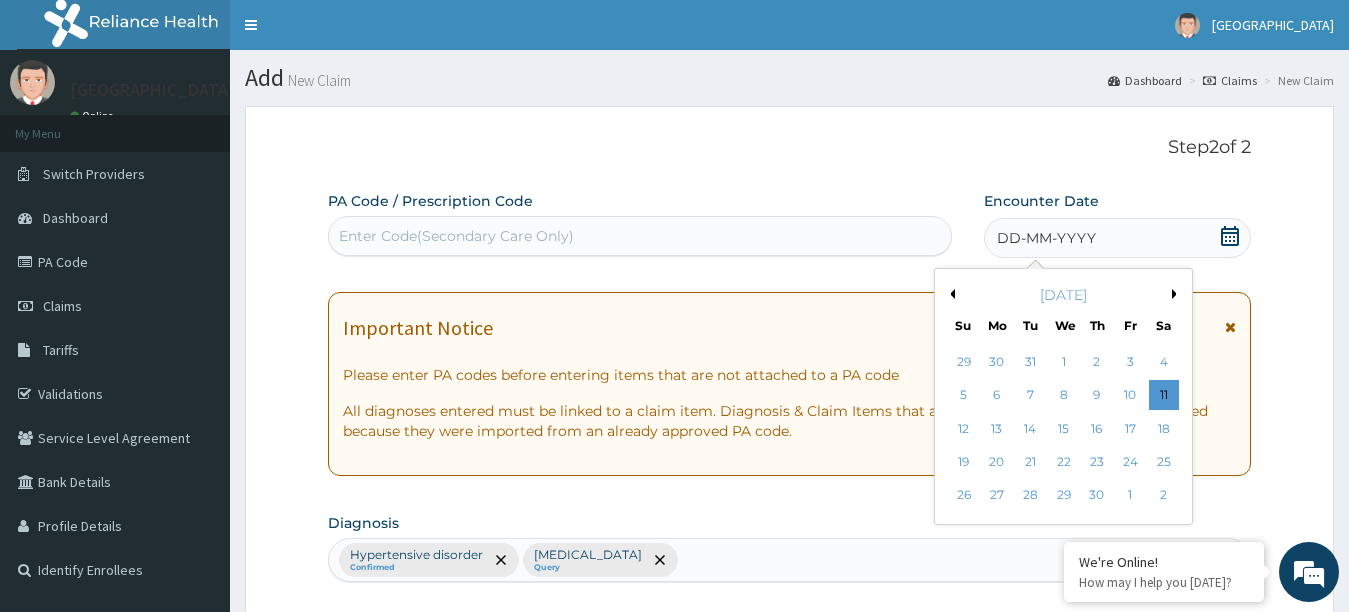 click on "Next Month" at bounding box center (1177, 294) 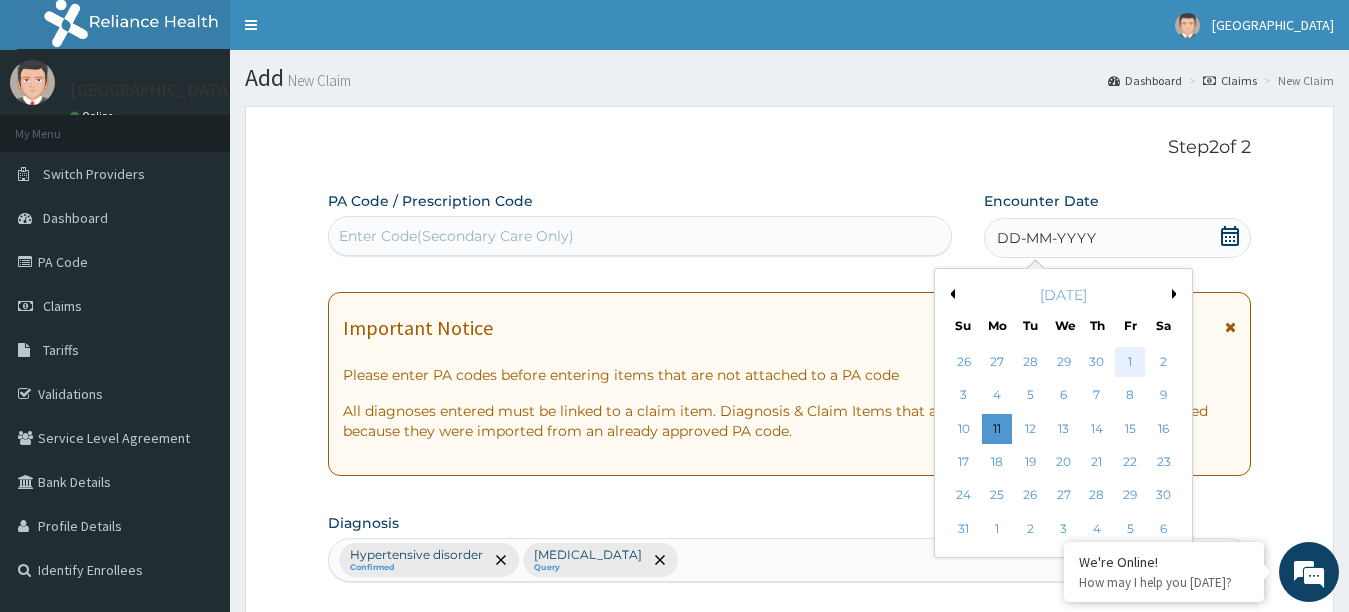 click on "1" at bounding box center [1130, 362] 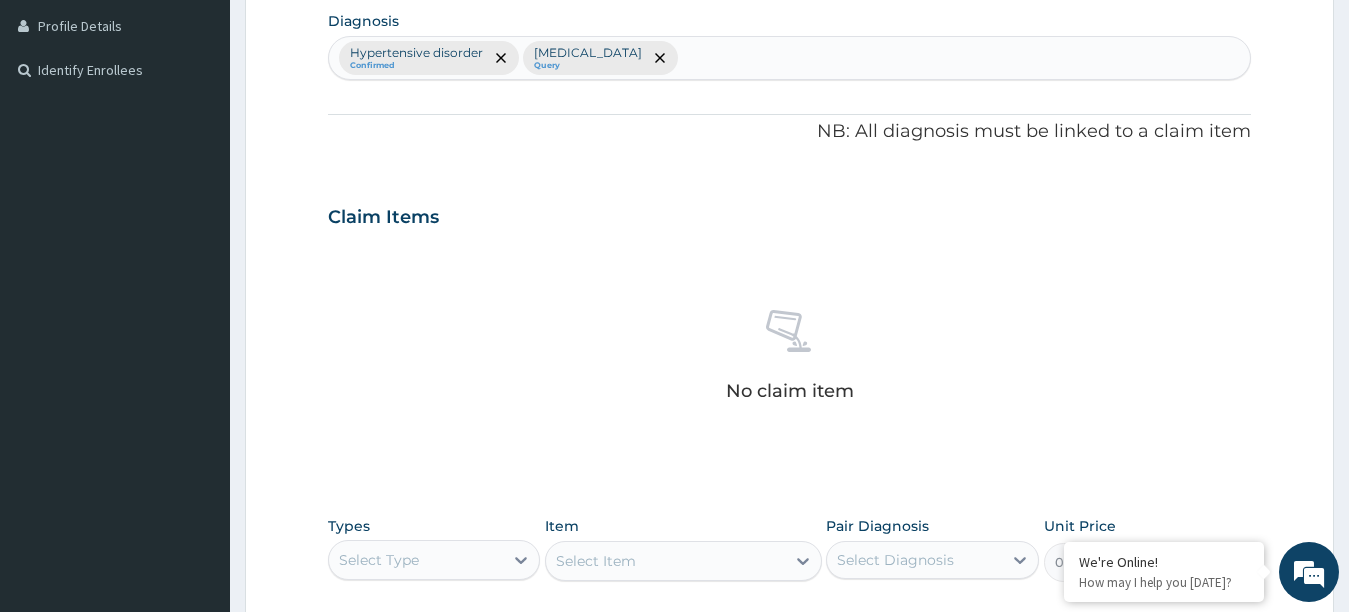 scroll, scrollTop: 800, scrollLeft: 0, axis: vertical 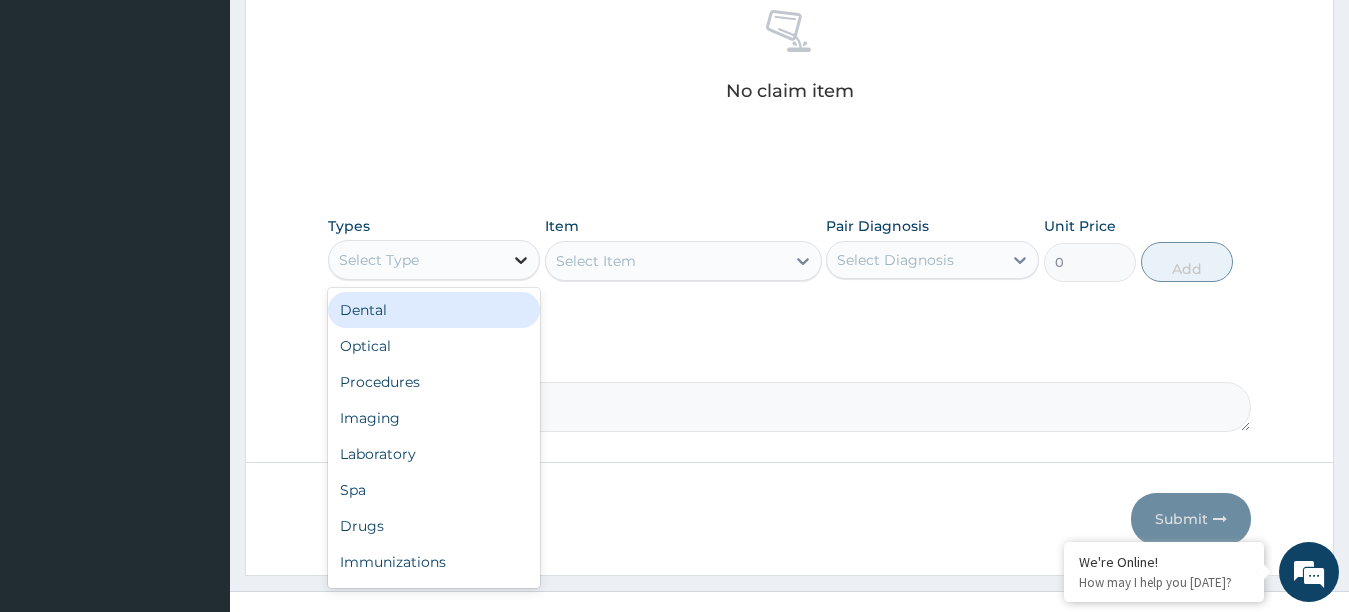 click 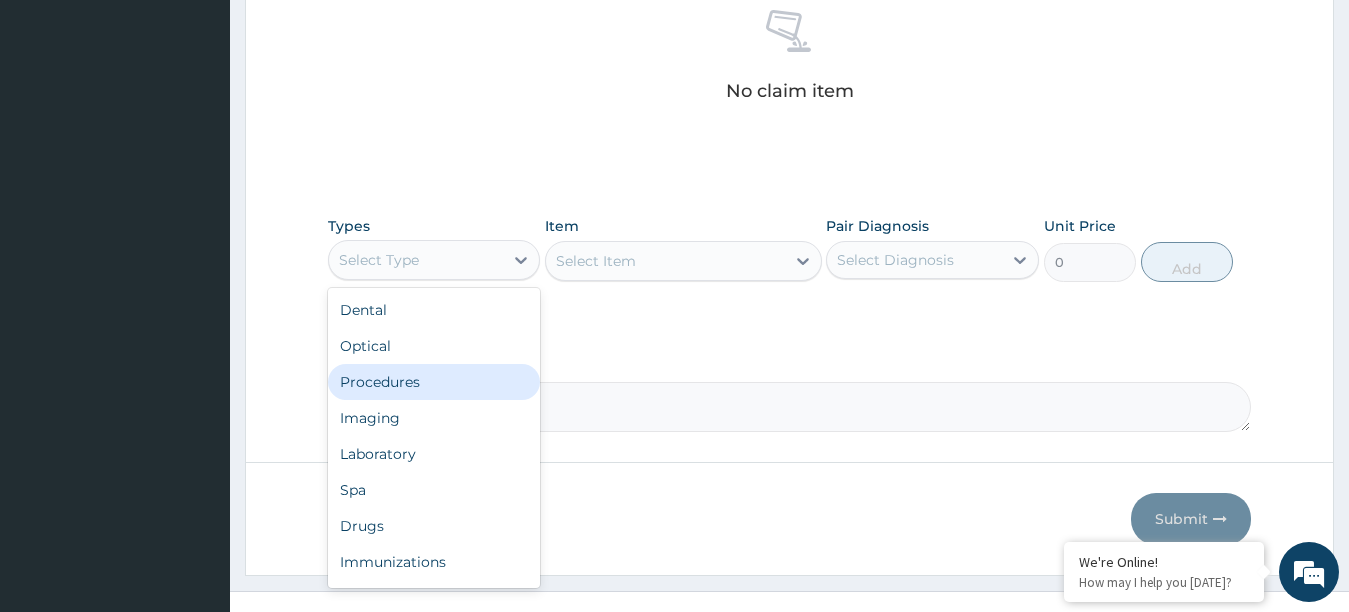 click on "Procedures" at bounding box center [434, 382] 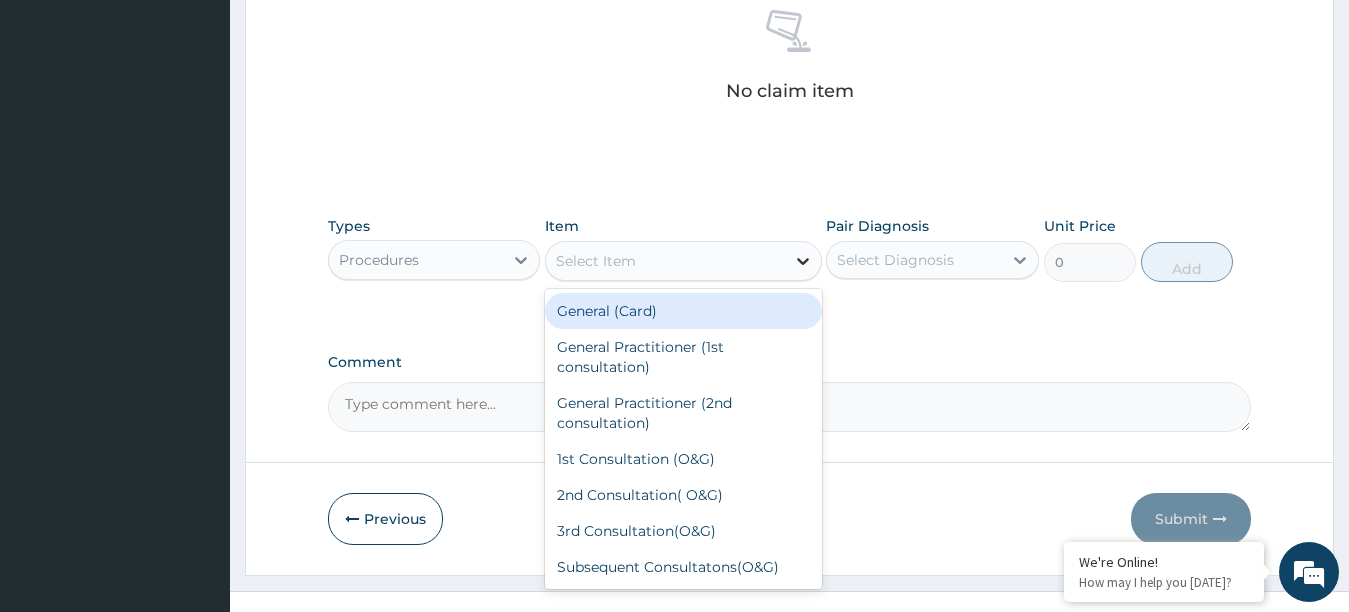click 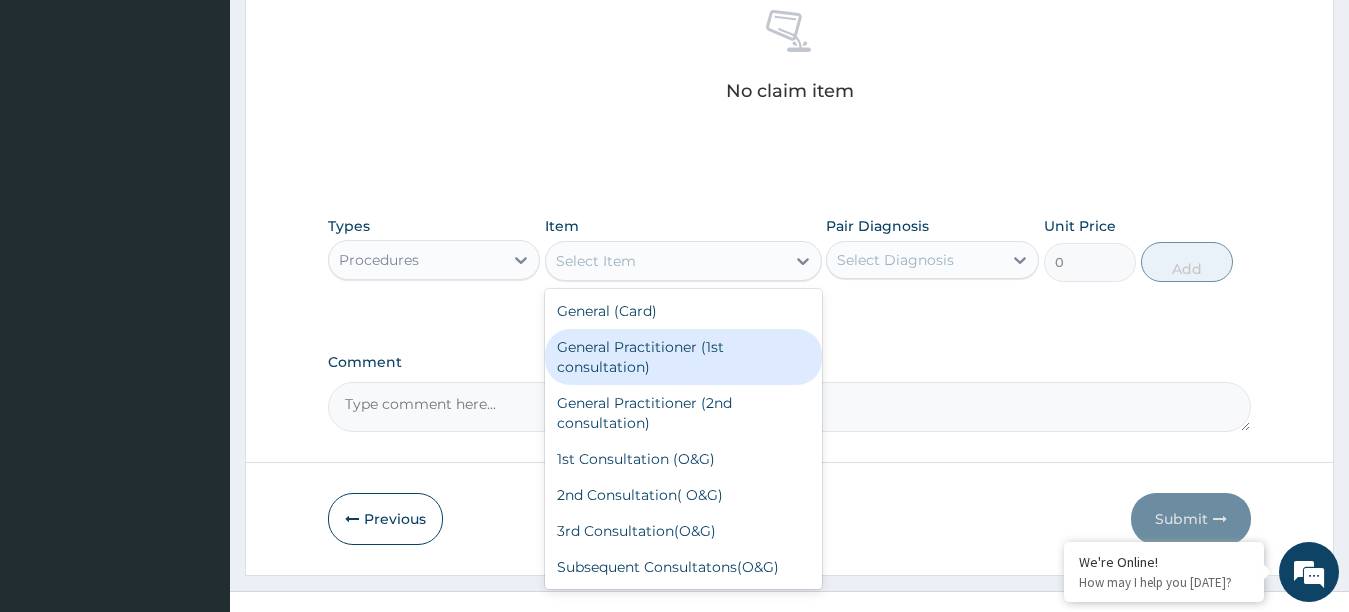 click on "General Practitioner (1st consultation)" at bounding box center [683, 357] 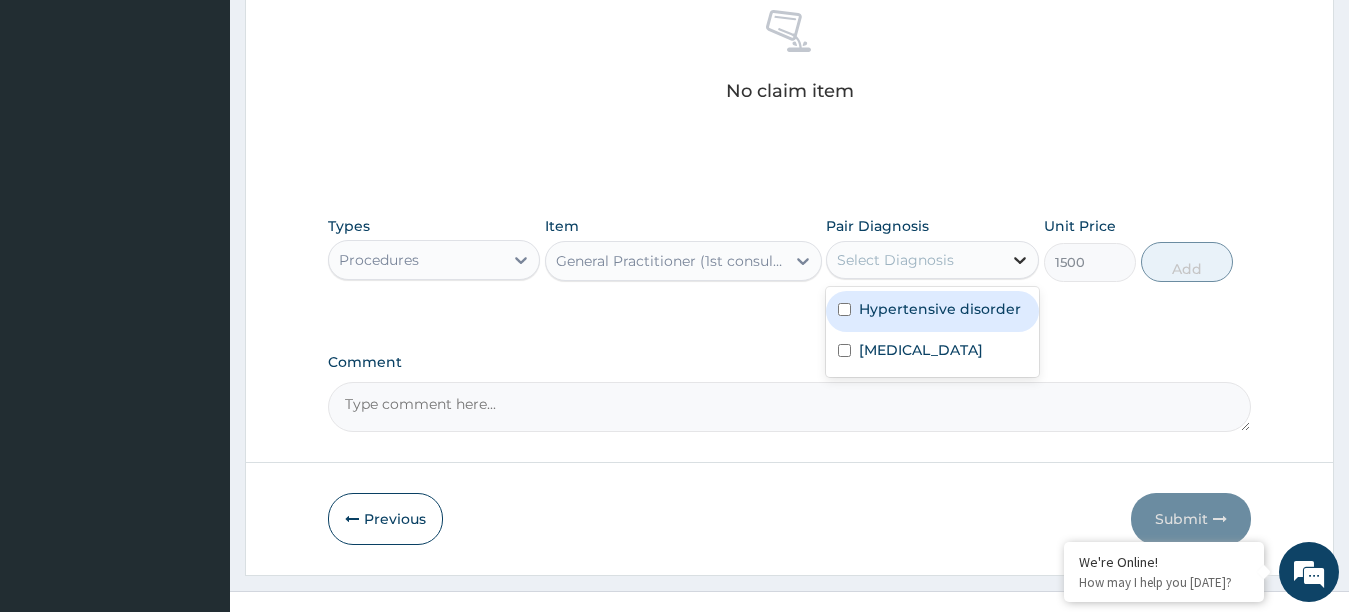 click 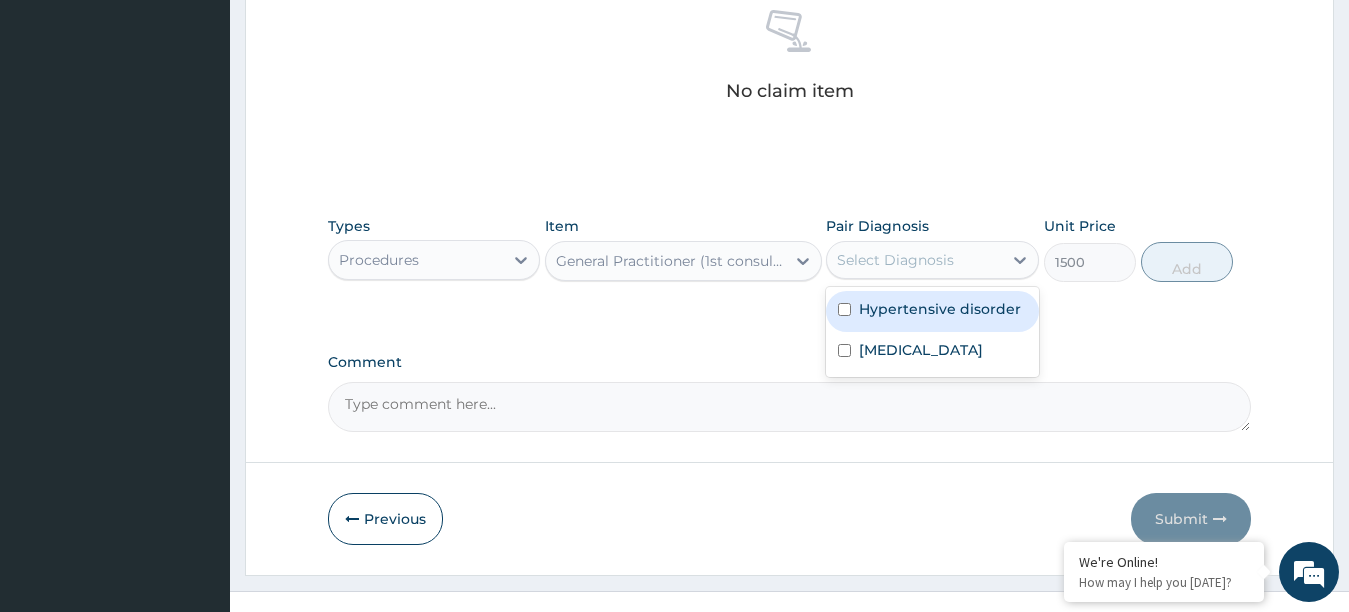 drag, startPoint x: 878, startPoint y: 305, endPoint x: 866, endPoint y: 323, distance: 21.633308 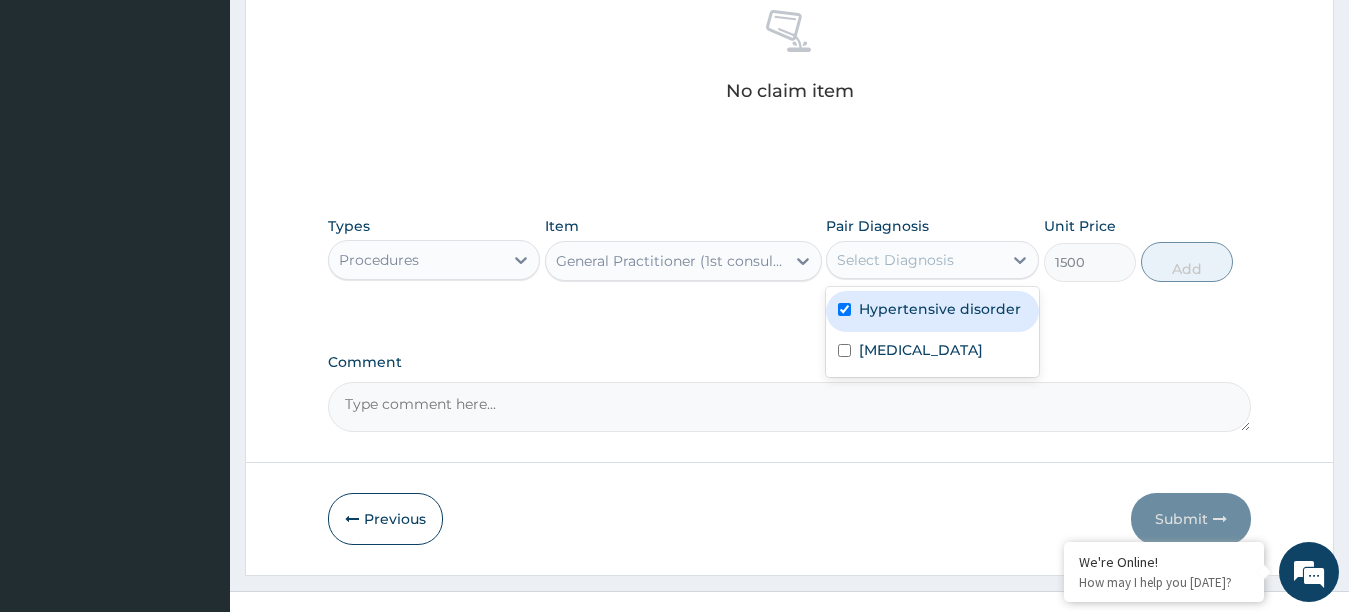 checkbox on "true" 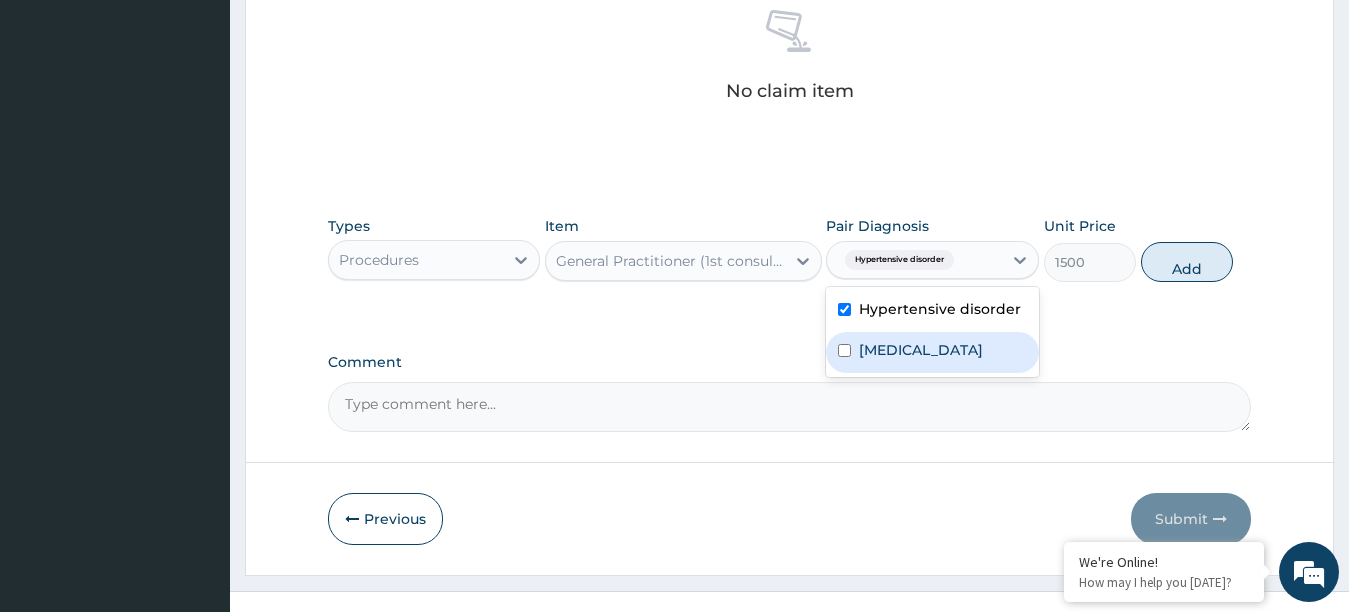 drag, startPoint x: 846, startPoint y: 360, endPoint x: 846, endPoint y: 345, distance: 15 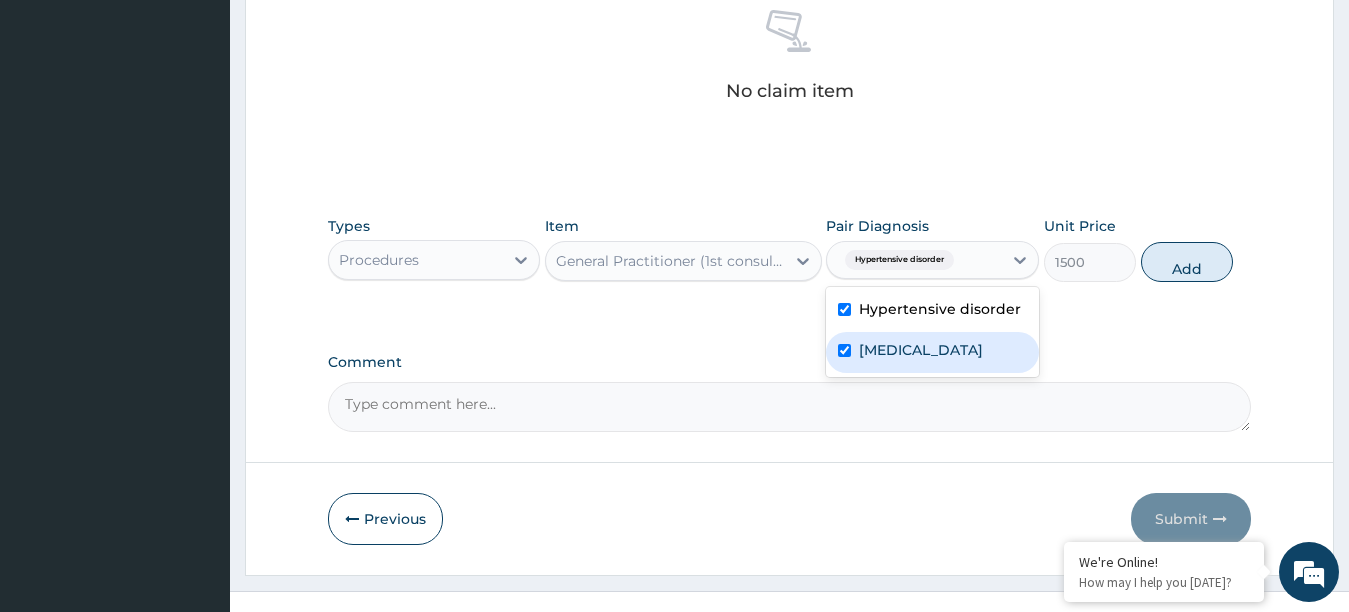 checkbox on "true" 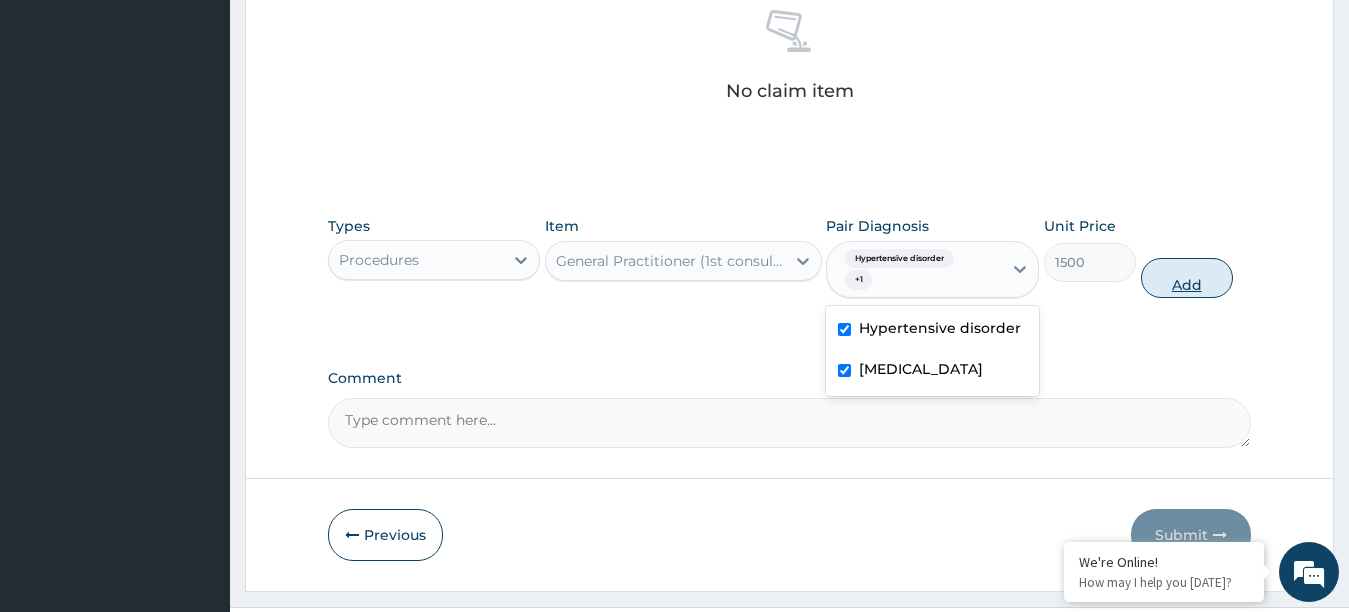 click on "Add" at bounding box center (1187, 278) 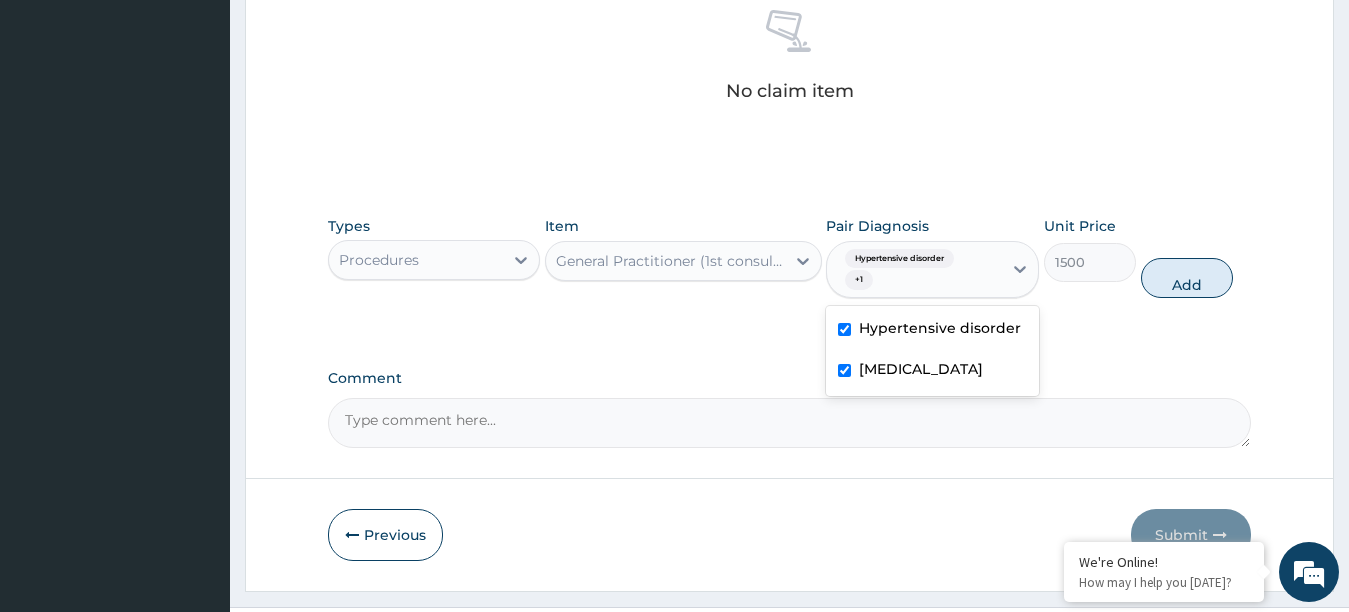 type on "0" 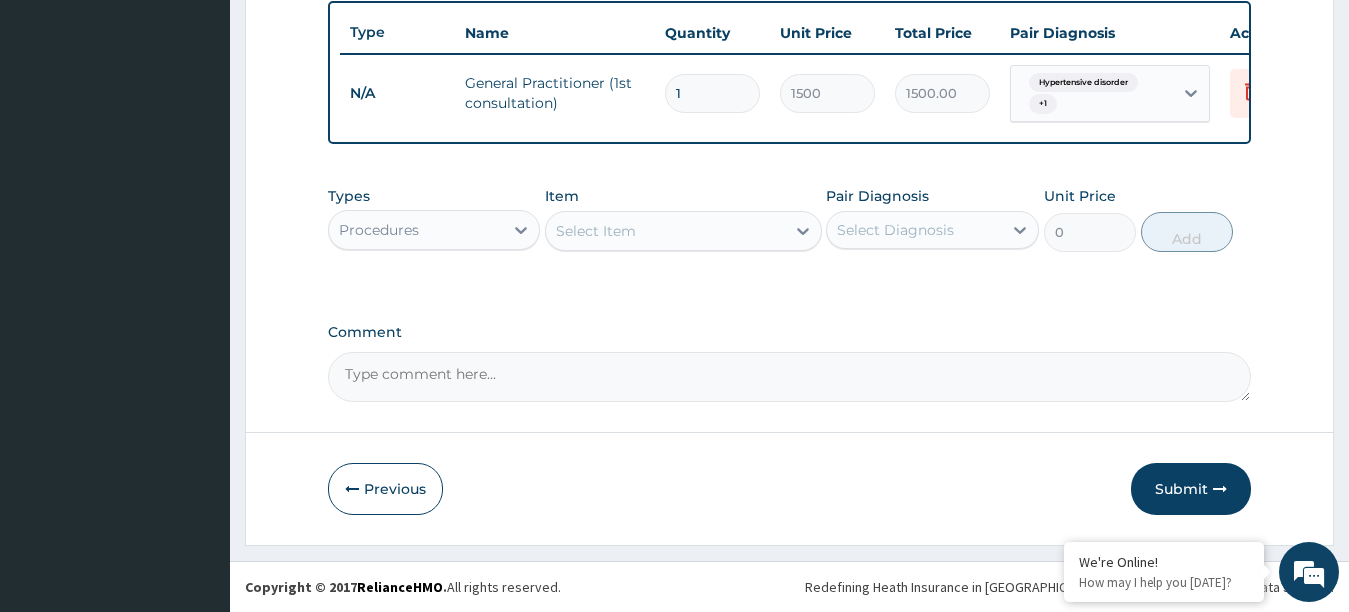 scroll, scrollTop: 760, scrollLeft: 0, axis: vertical 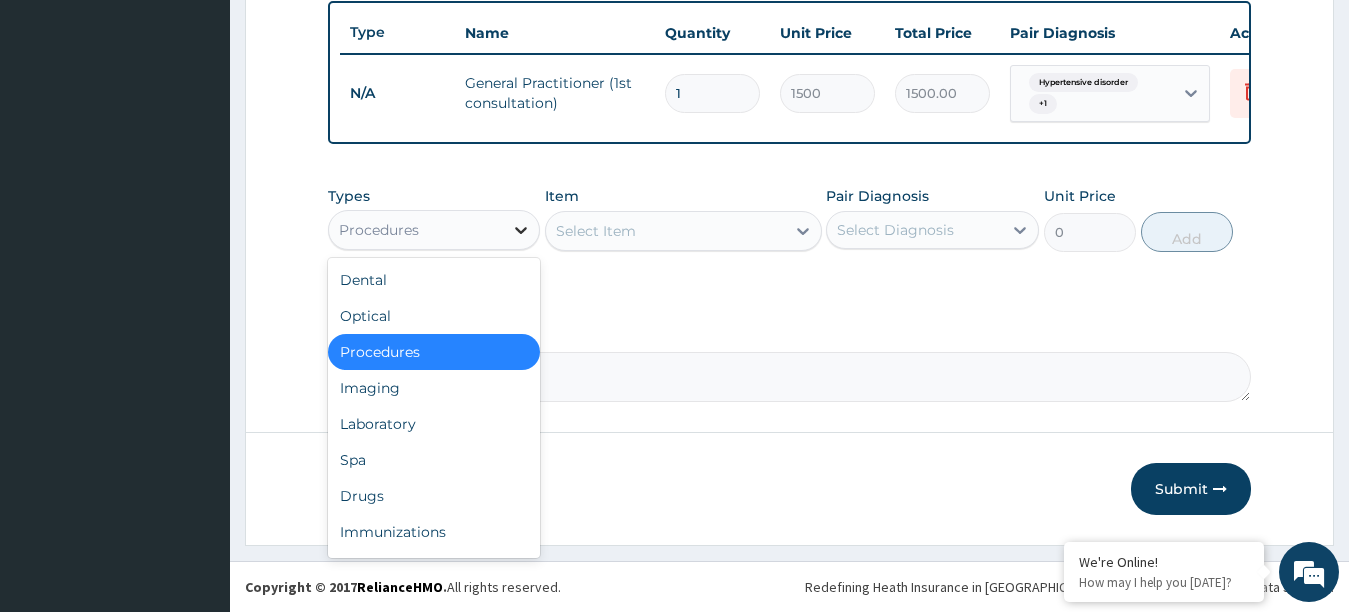 click 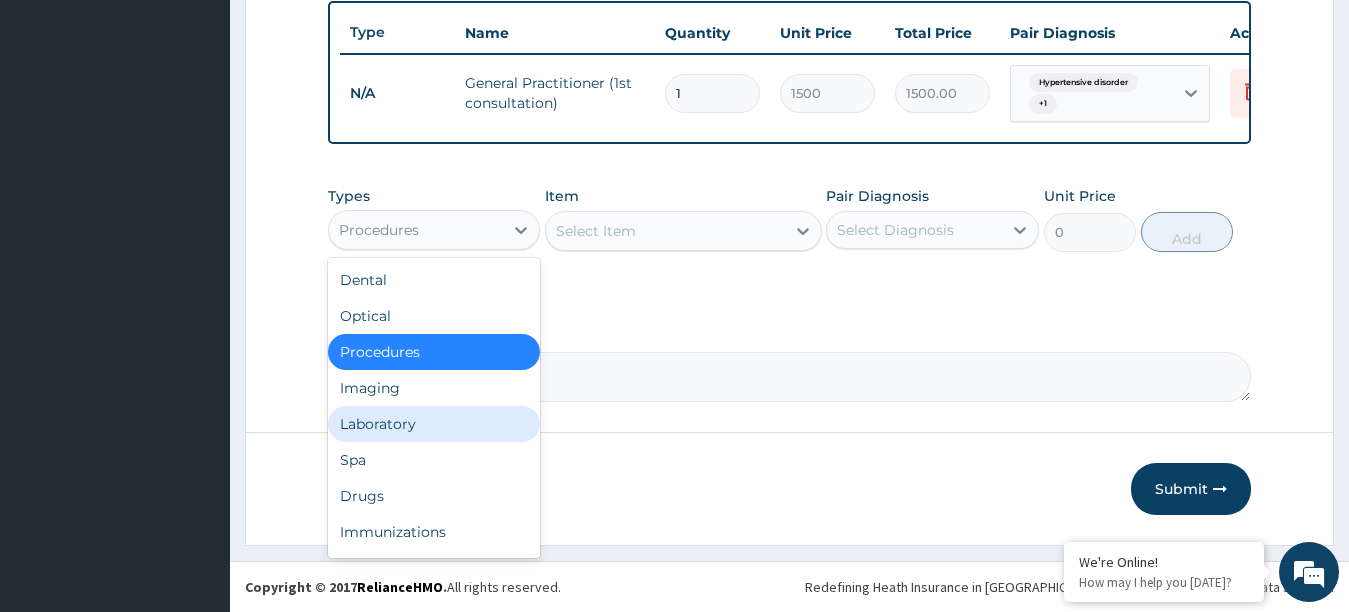 click on "Laboratory" at bounding box center (434, 424) 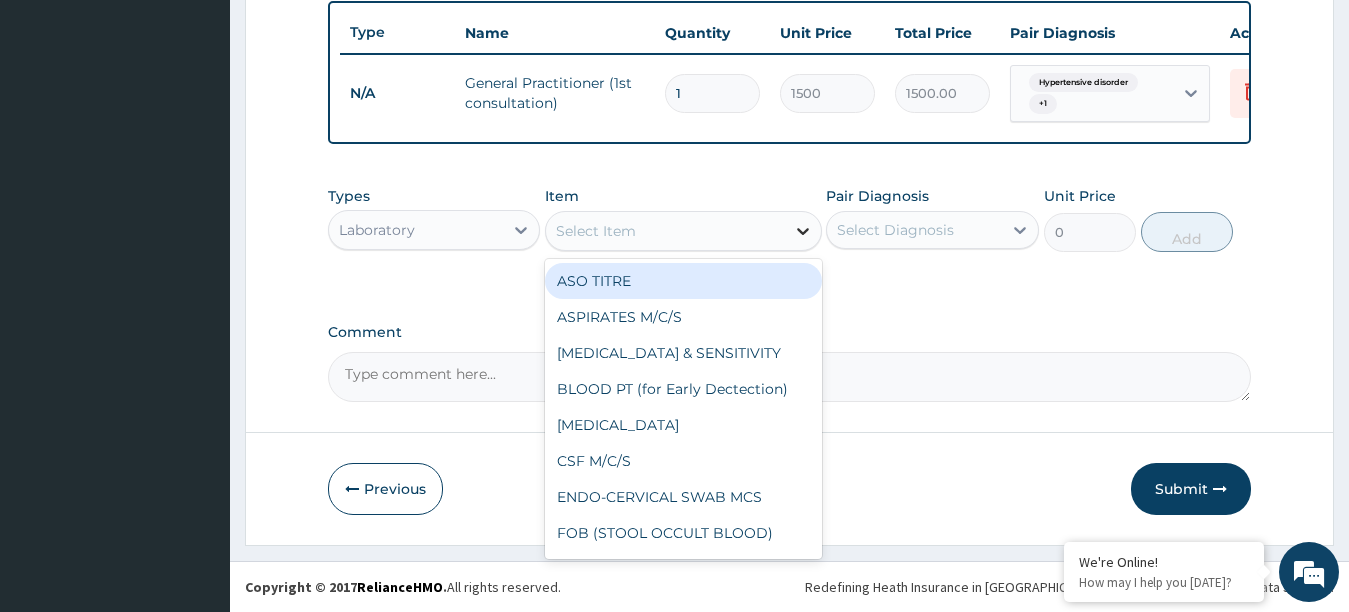 click 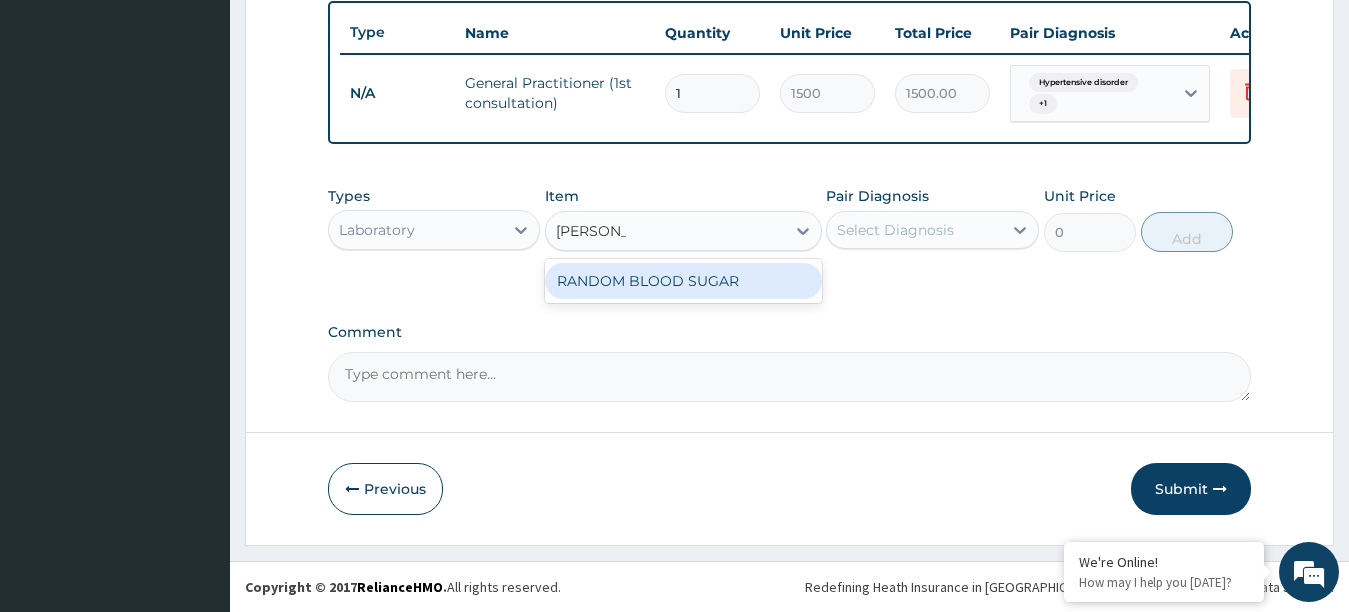 type on "RANDOM" 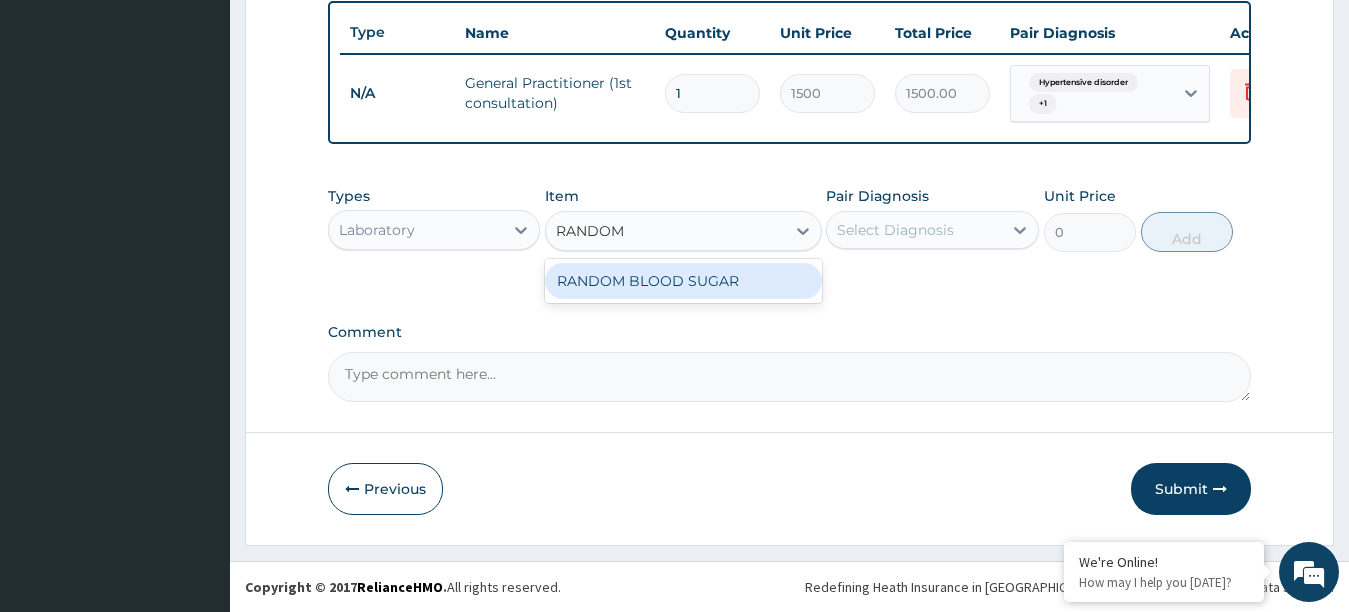click on "RANDOM BLOOD SUGAR" at bounding box center [683, 281] 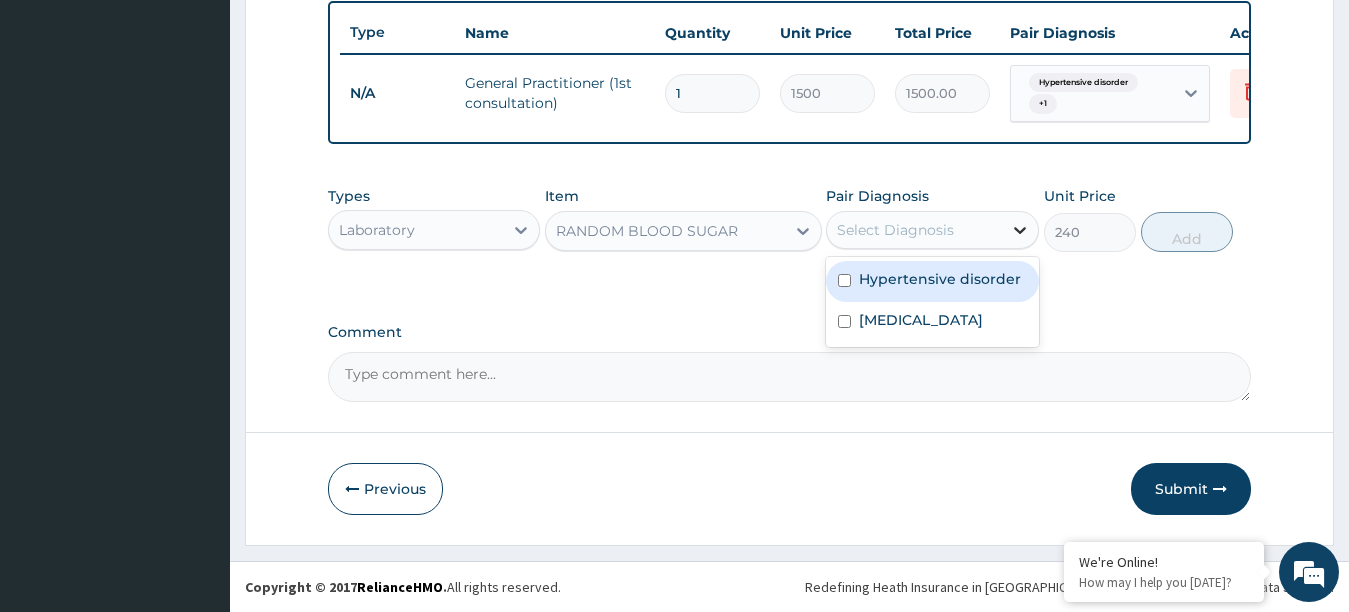 click 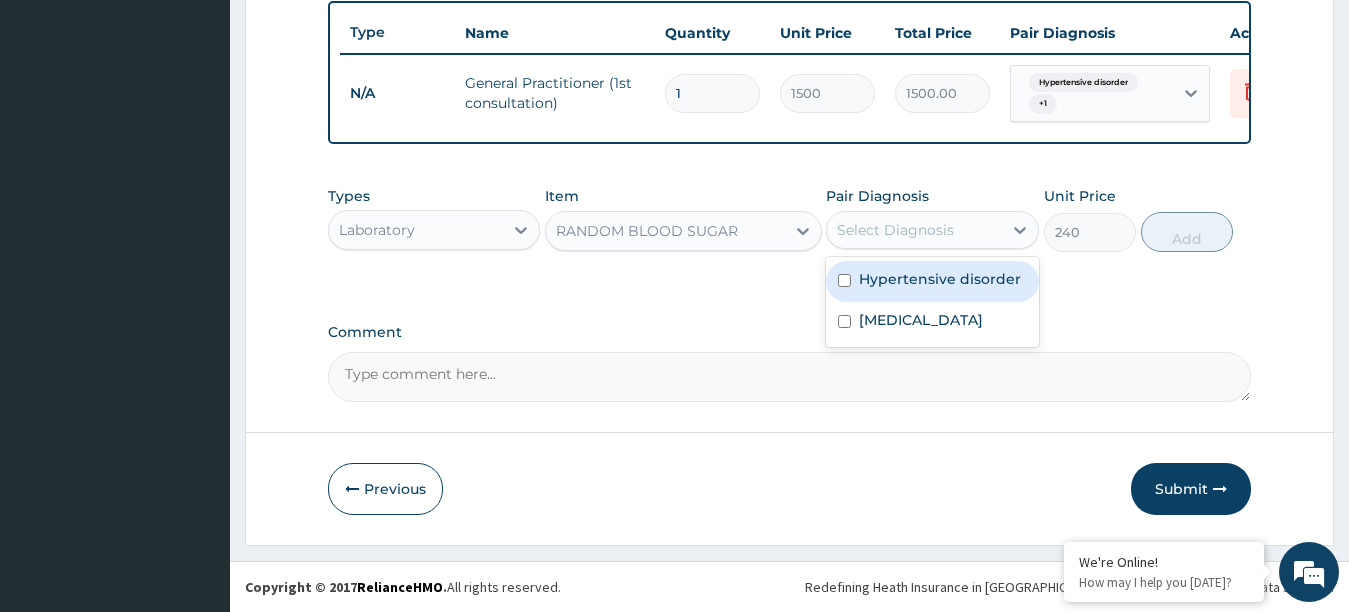 click on "Hypertensive disorder" at bounding box center [940, 279] 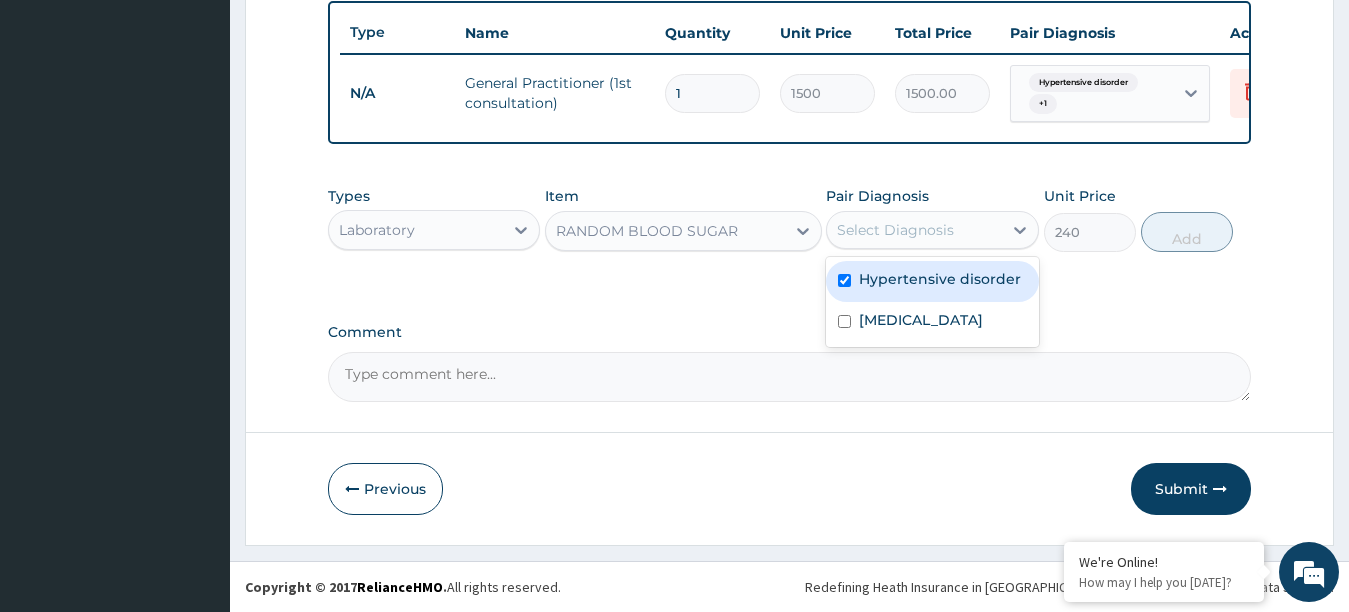 checkbox on "true" 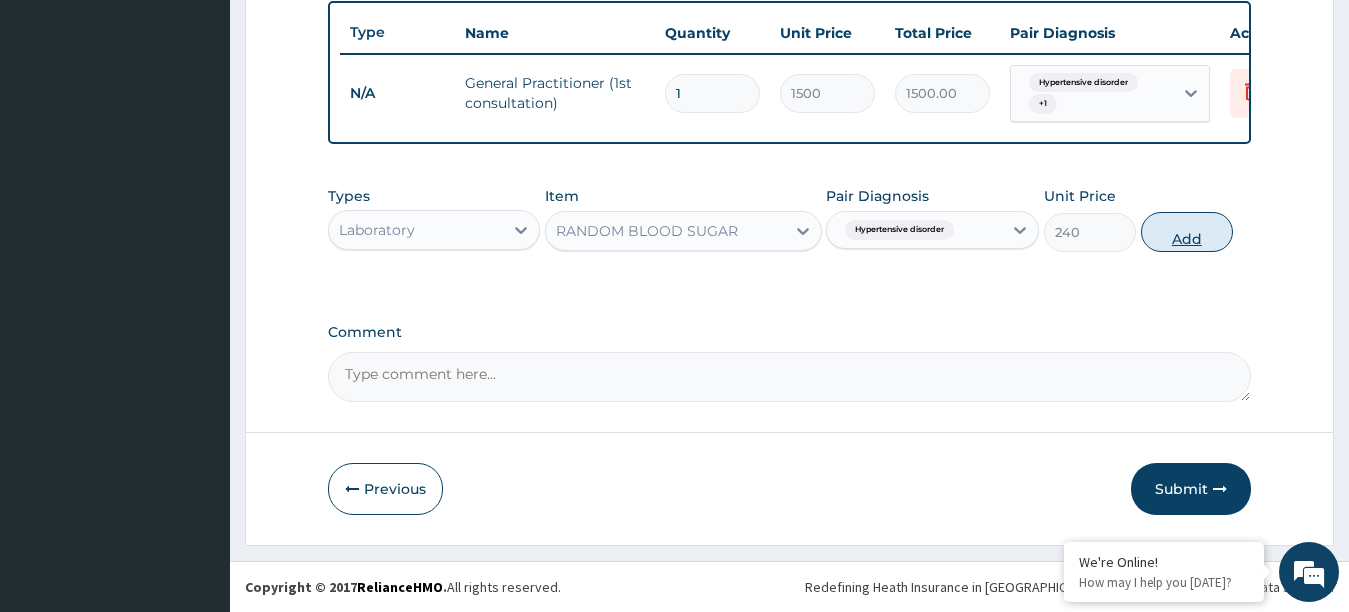 click on "Add" at bounding box center (1187, 232) 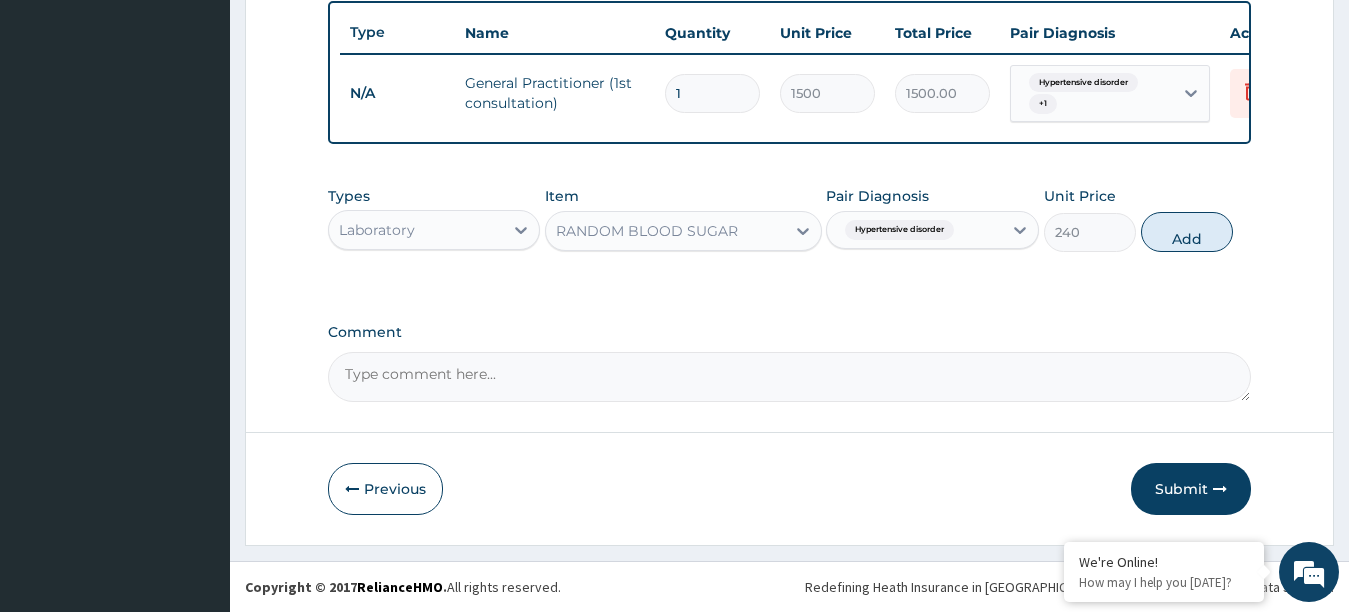 type on "0" 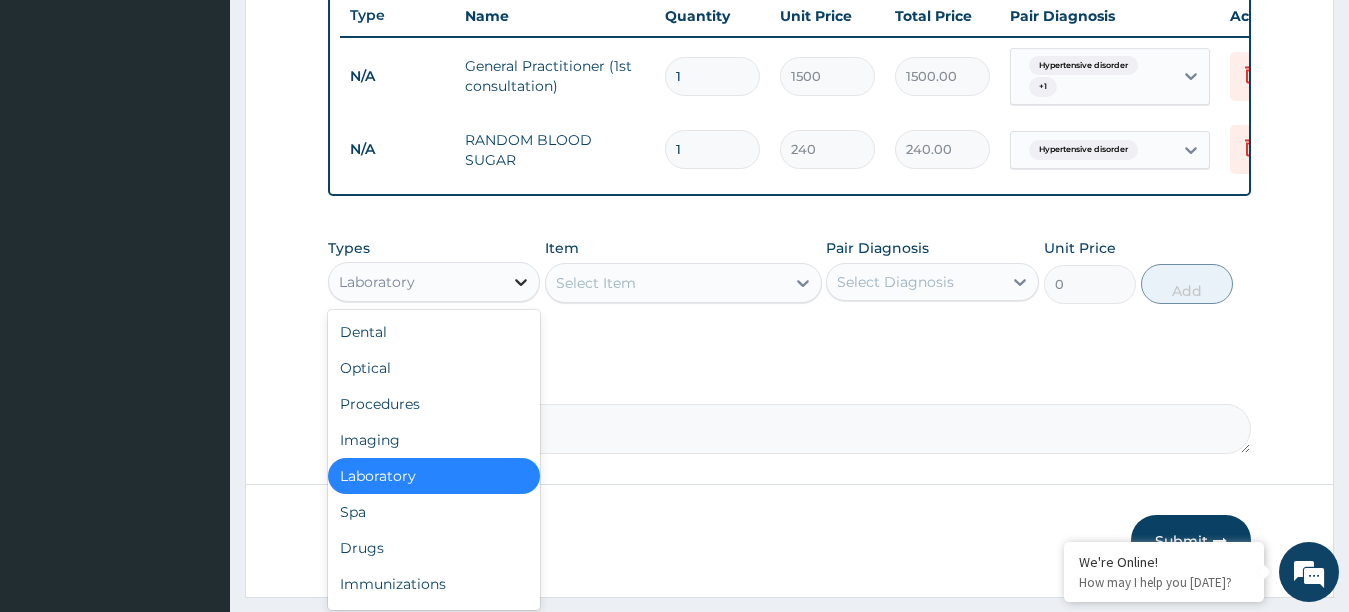 click 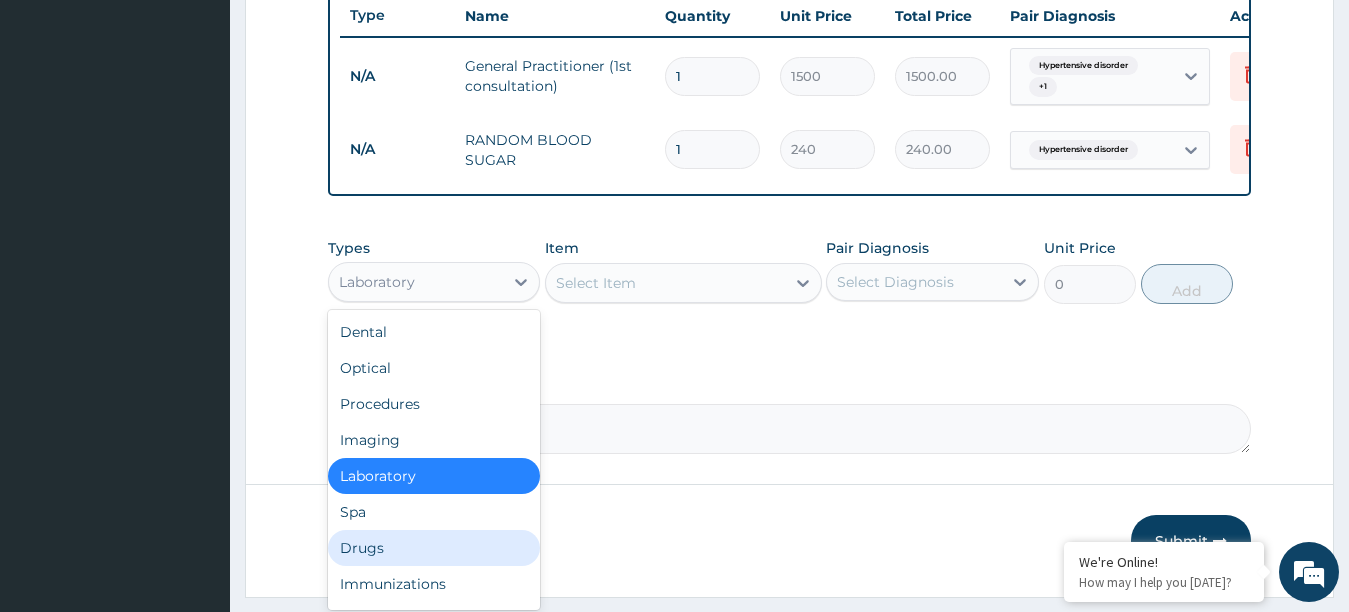 click on "Drugs" at bounding box center [434, 548] 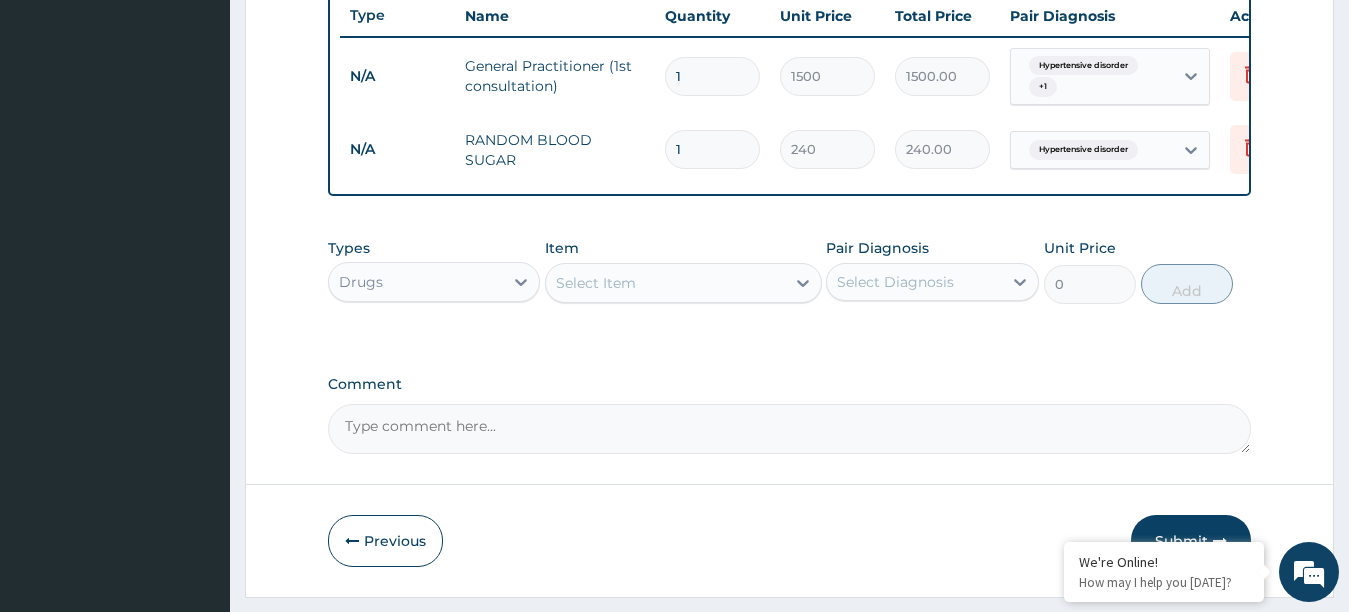 click 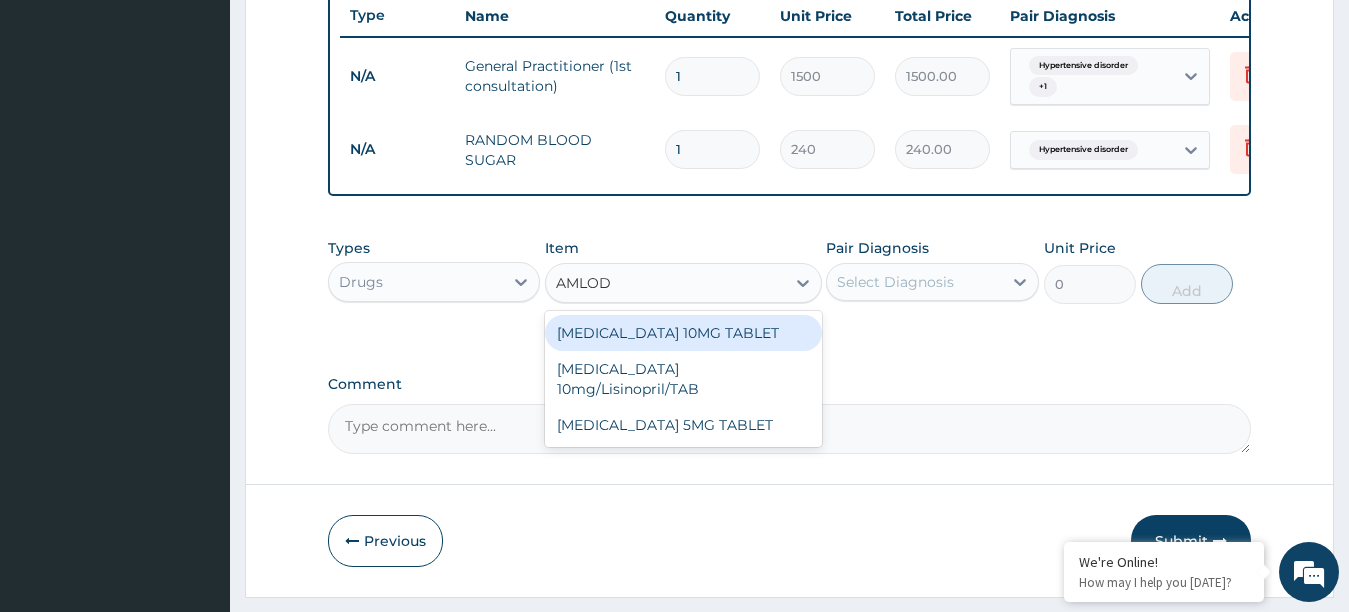 type on "AMLODI" 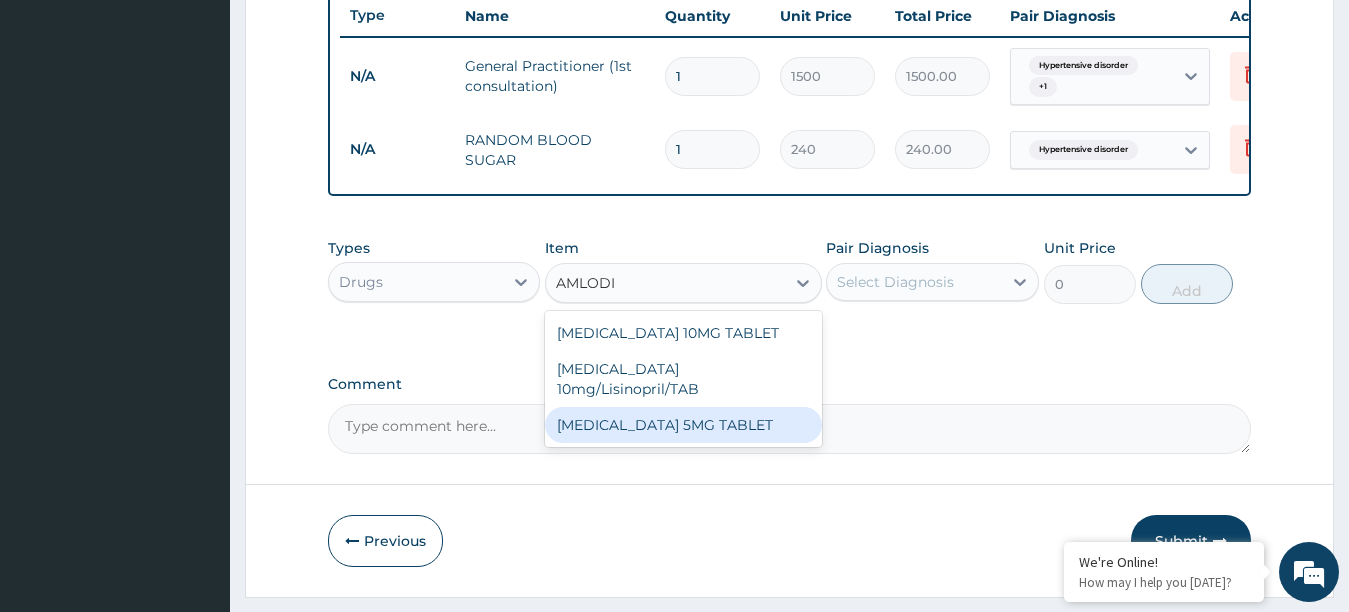 click on "[MEDICAL_DATA] 5MG TABLET" at bounding box center [683, 425] 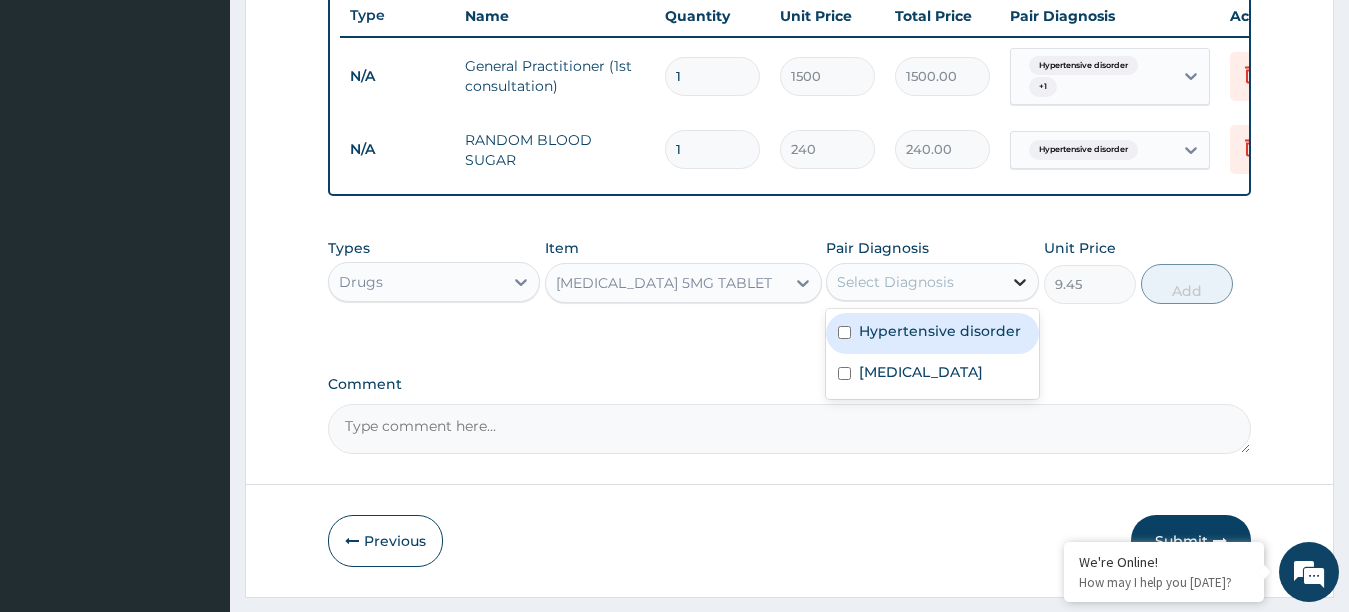 click at bounding box center (1020, 282) 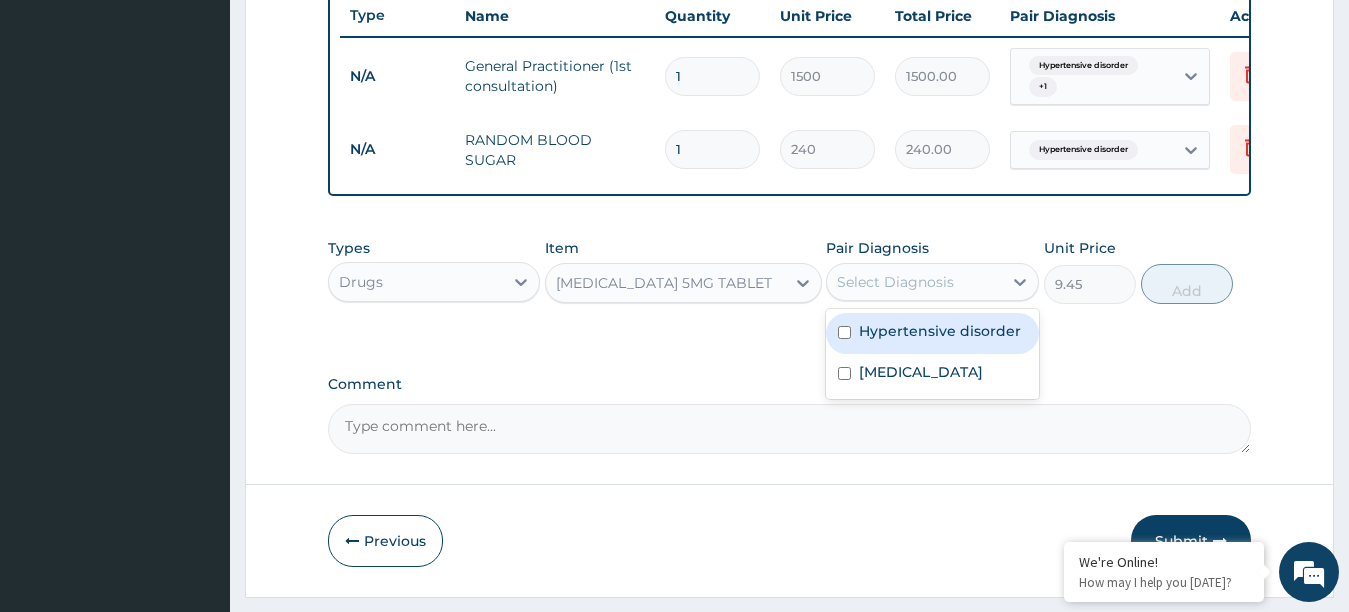 click on "Hypertensive disorder" at bounding box center (940, 331) 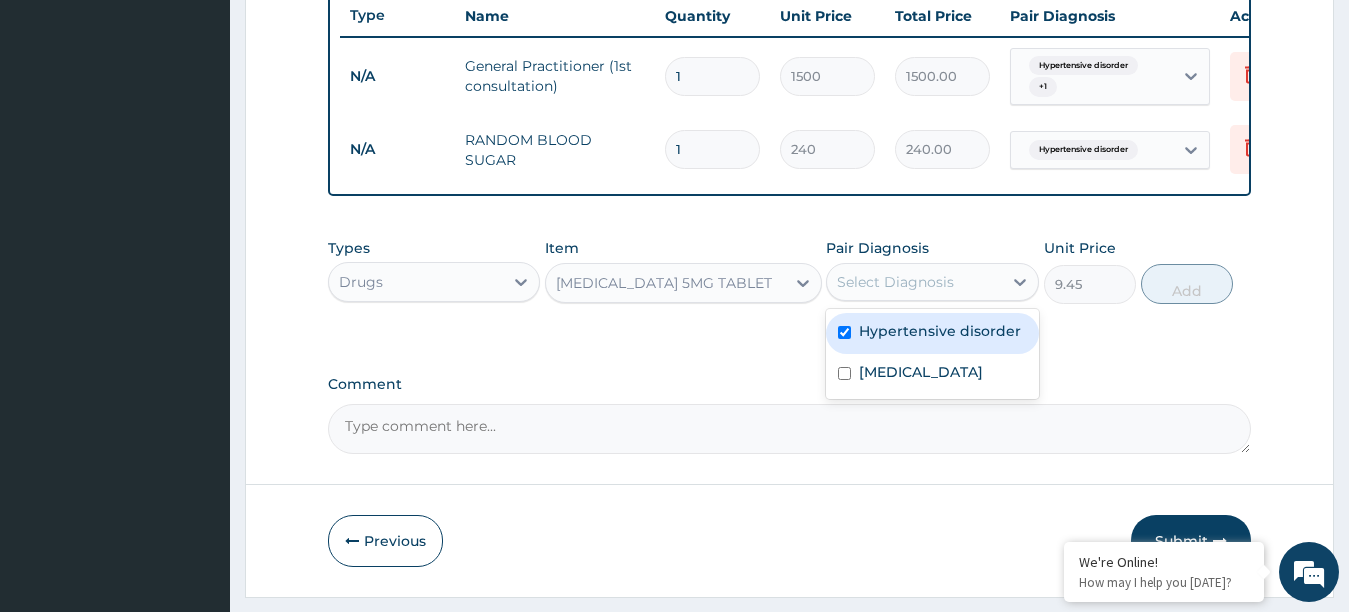 checkbox on "true" 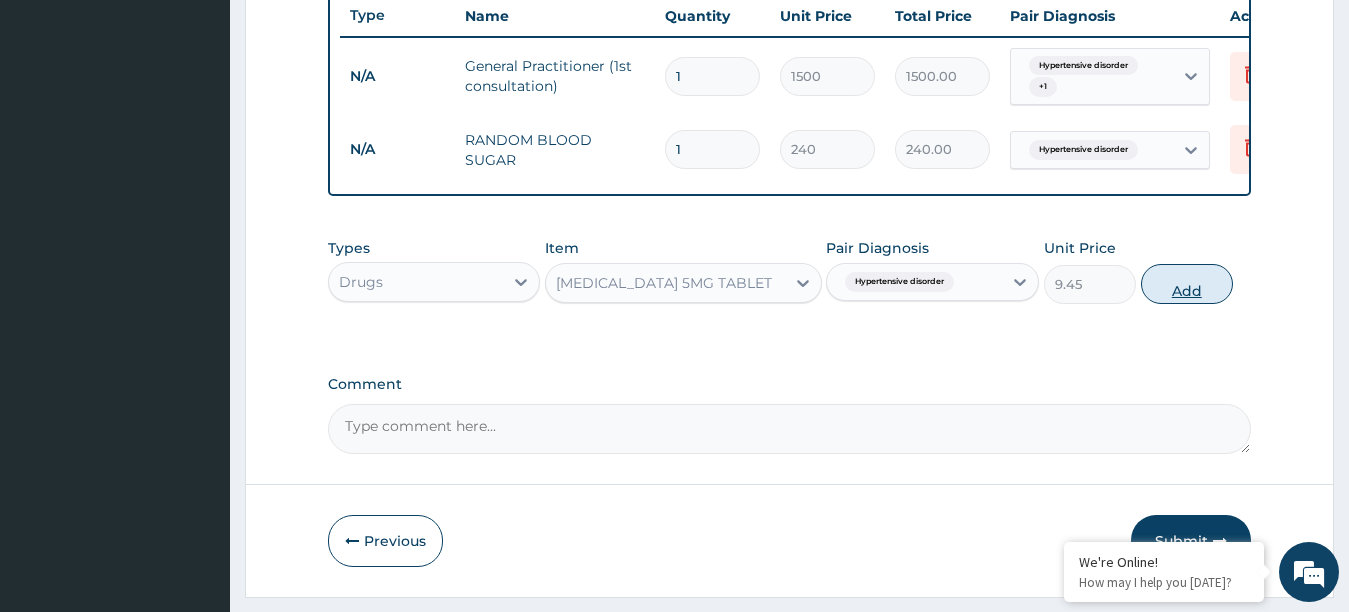 click on "Add" at bounding box center (1187, 284) 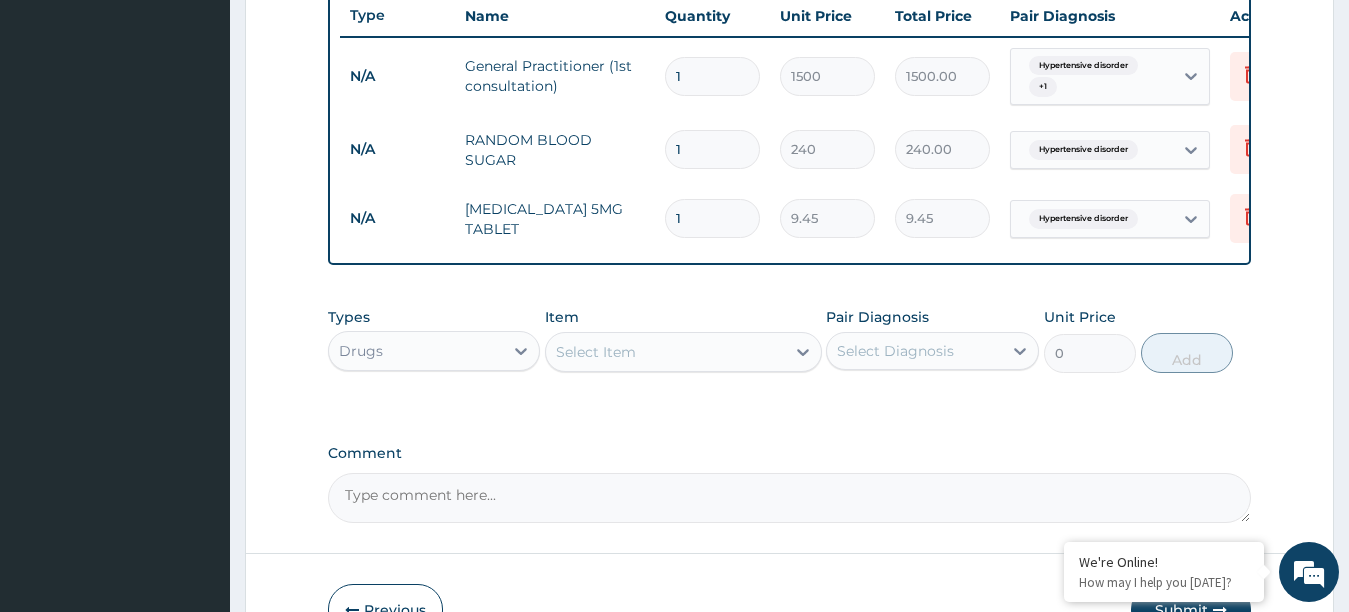 type 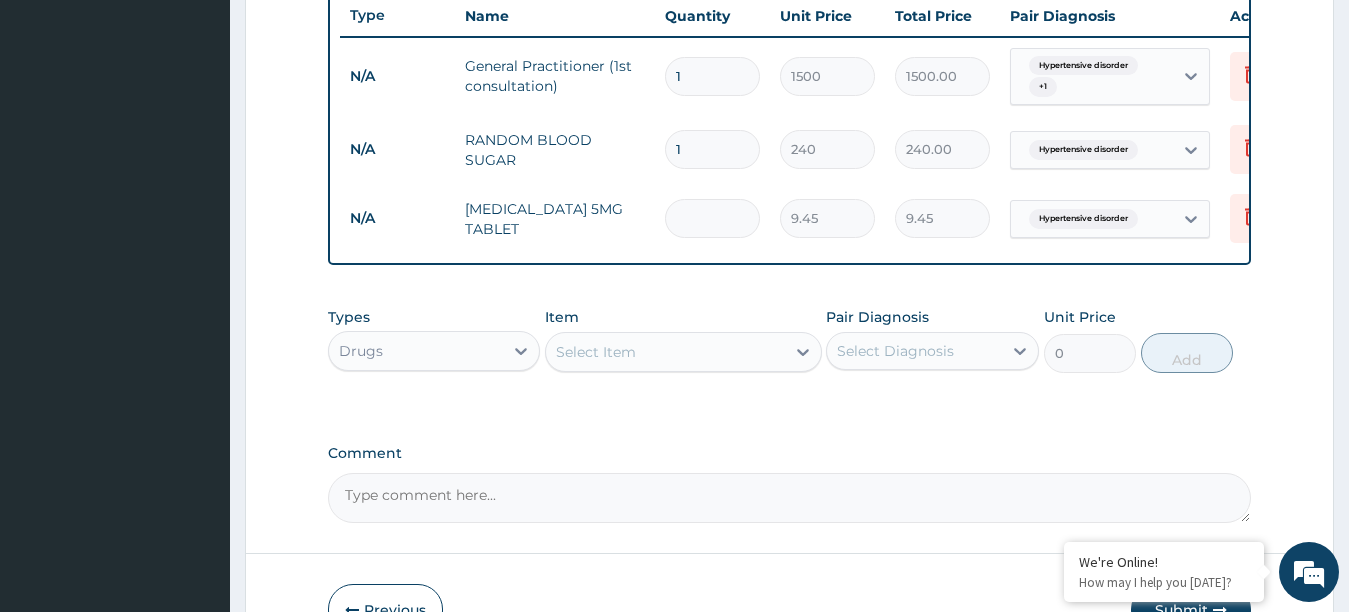 type on "0.00" 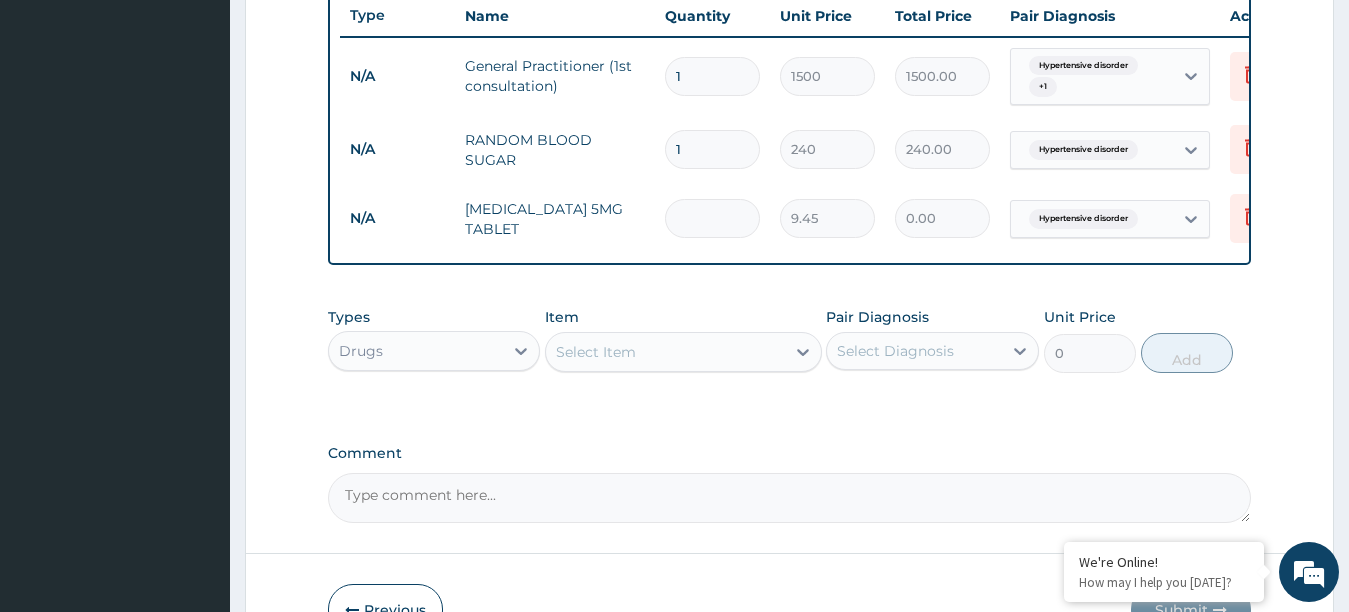 type on "3" 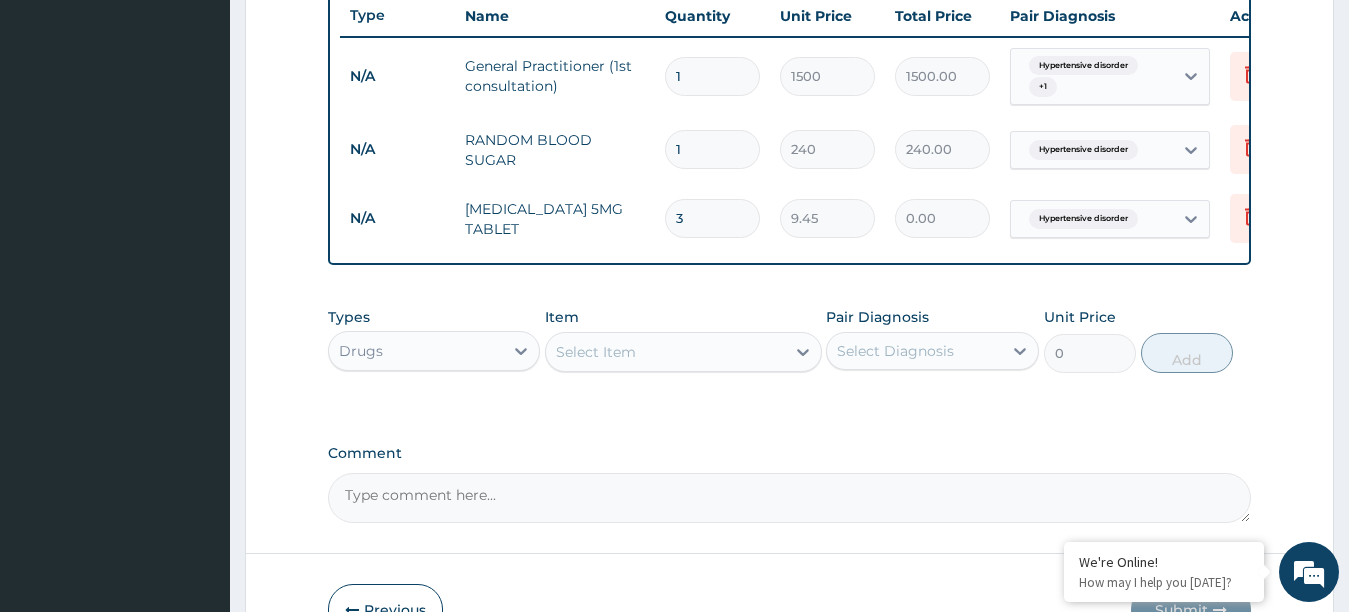 type on "28.35" 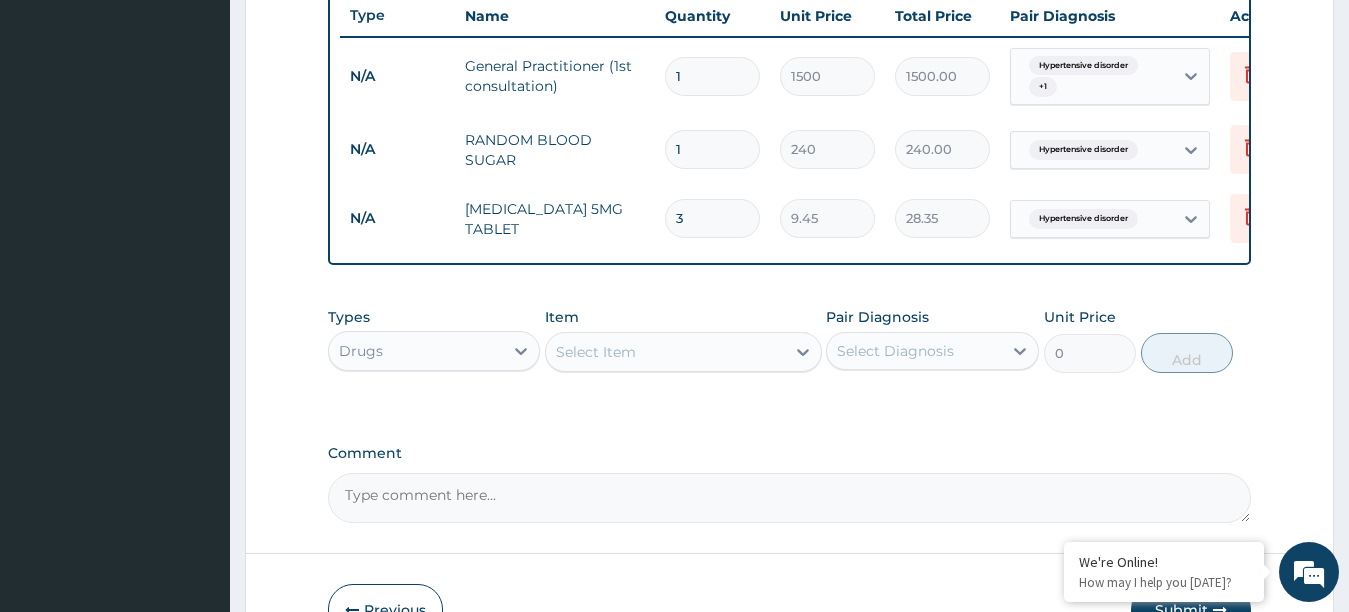 type on "30" 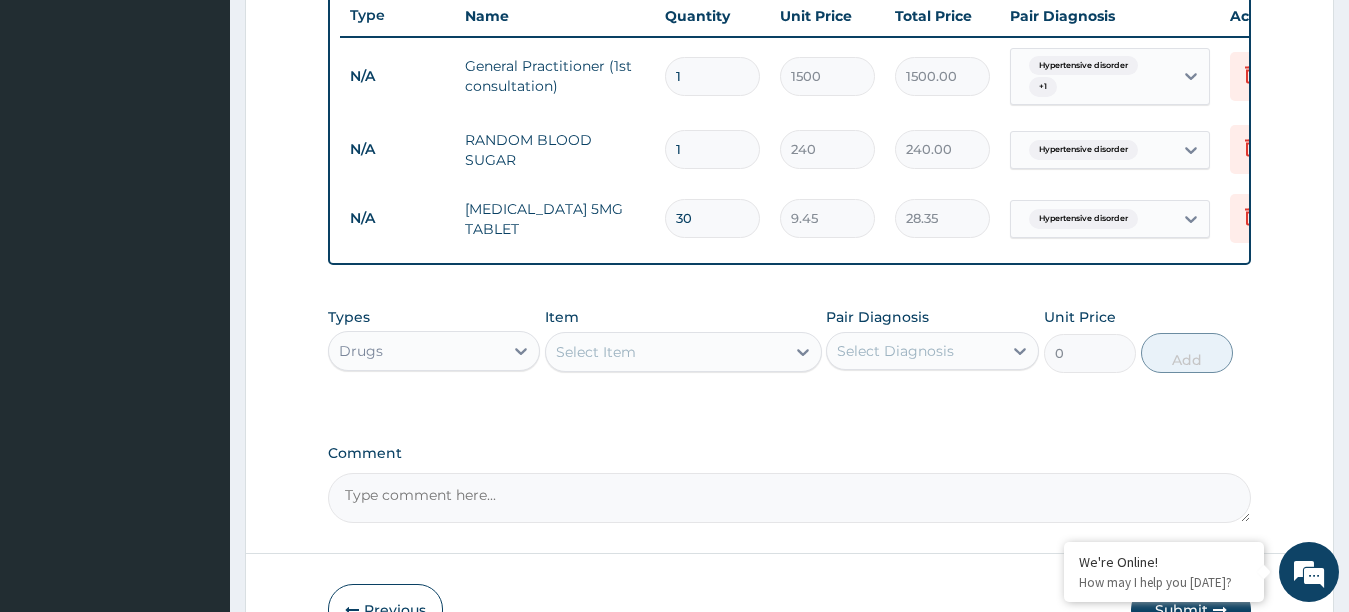 type on "283.50" 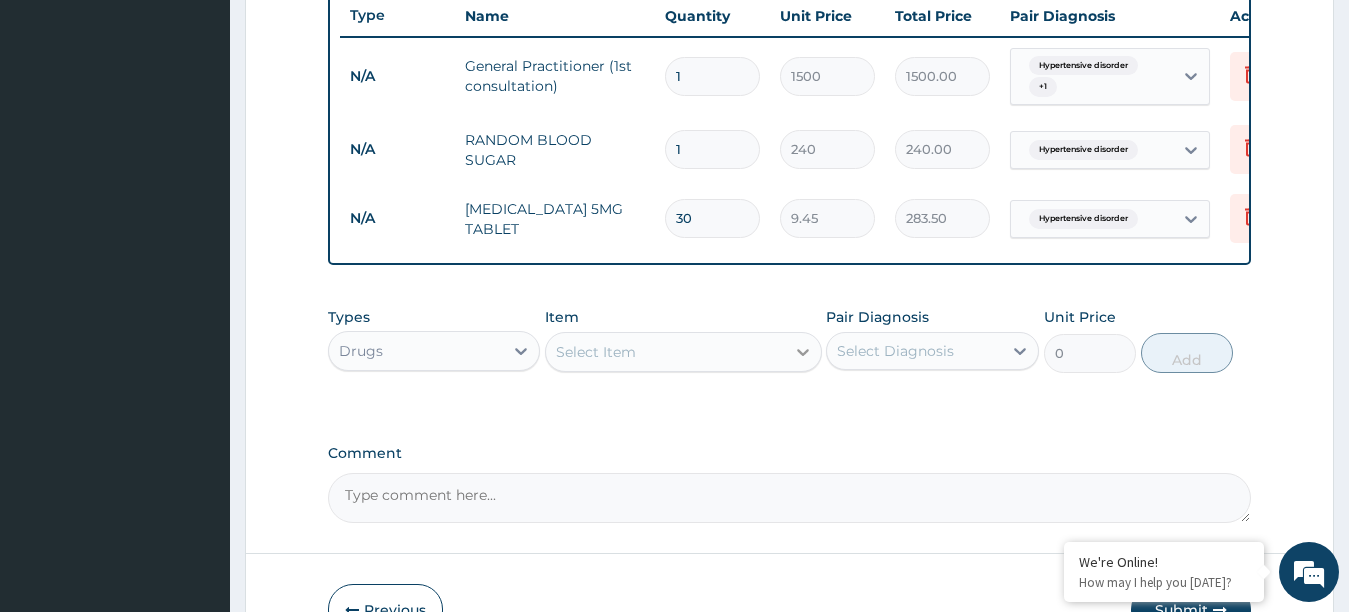 type on "30" 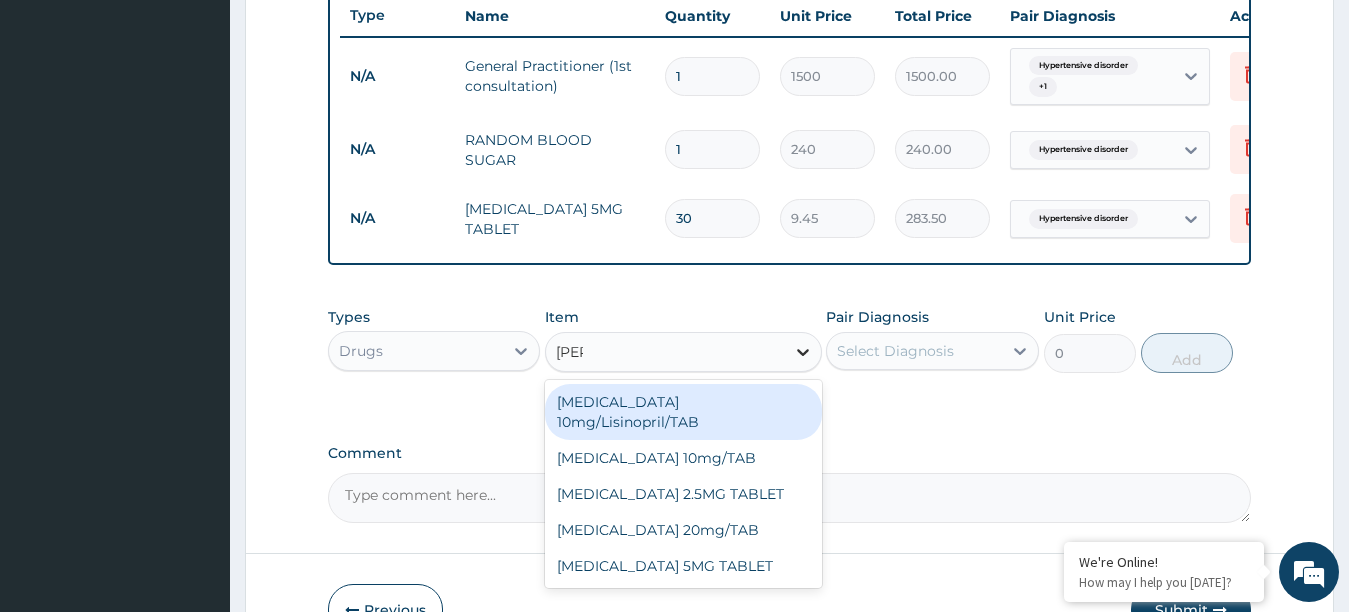 type on "LISIN" 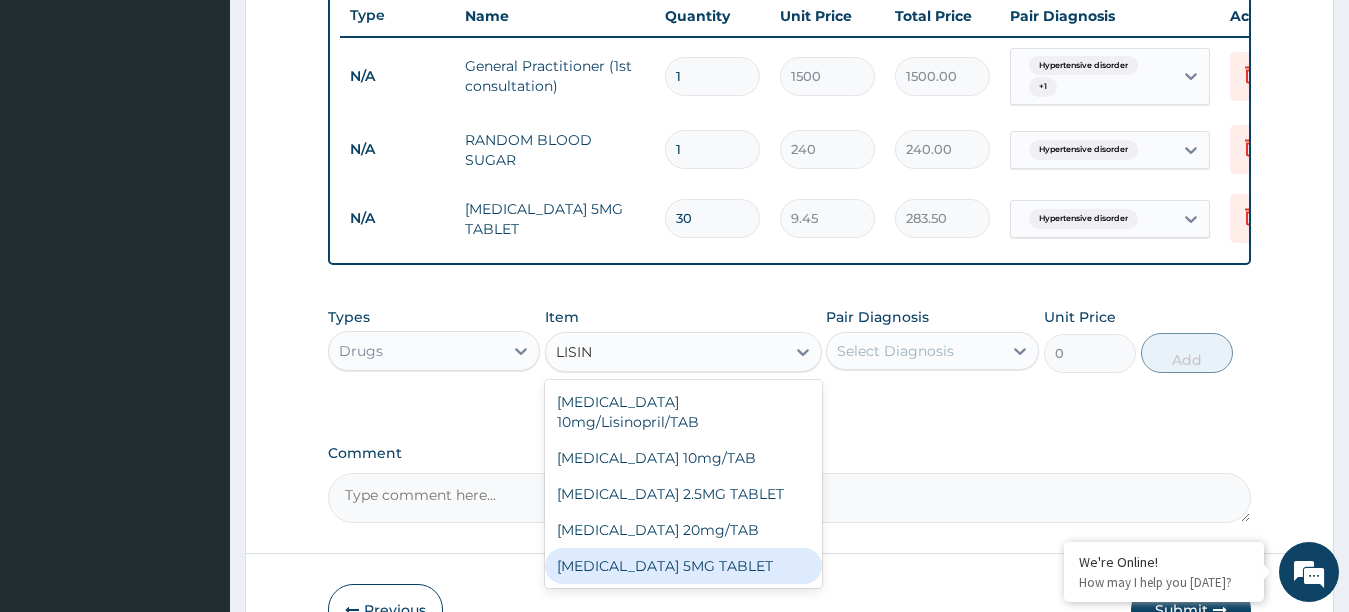 click on "[MEDICAL_DATA] 5MG TABLET" at bounding box center [683, 566] 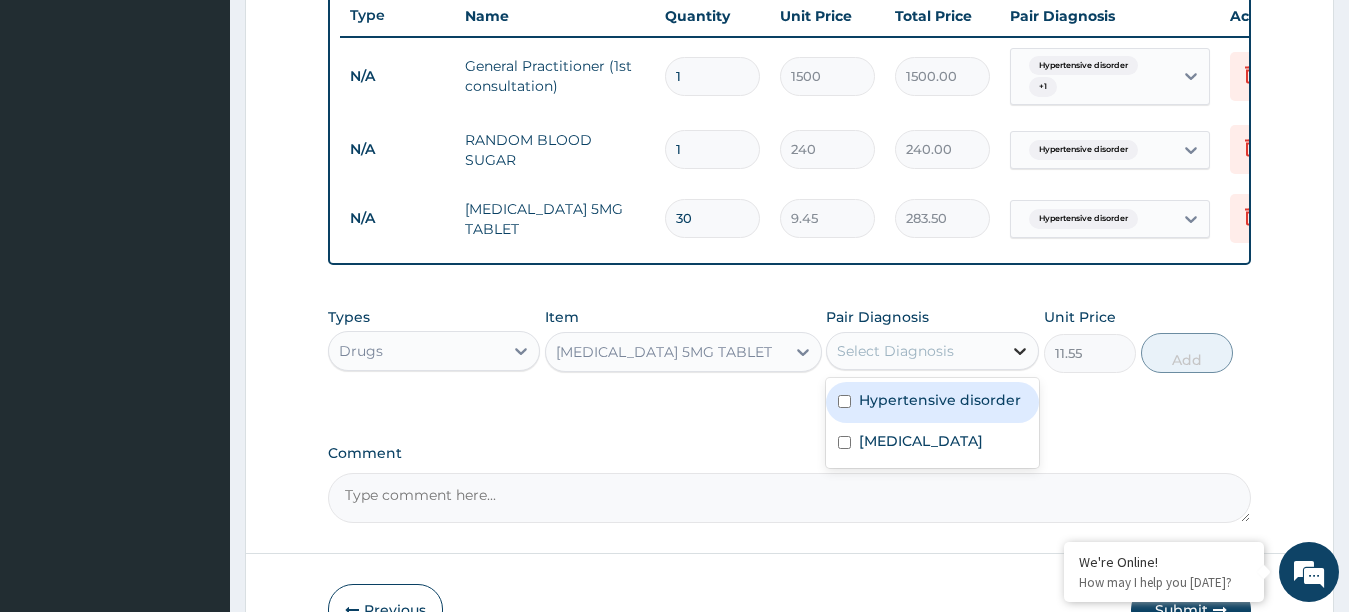 click 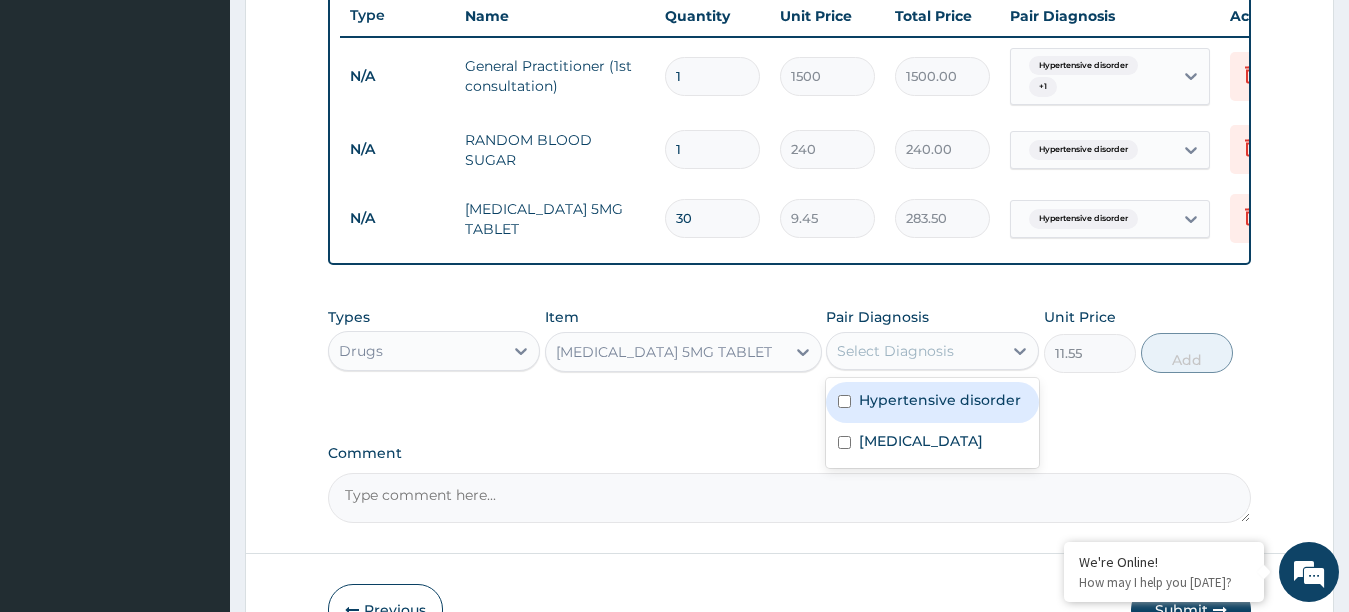 click on "Hypertensive disorder" at bounding box center [940, 400] 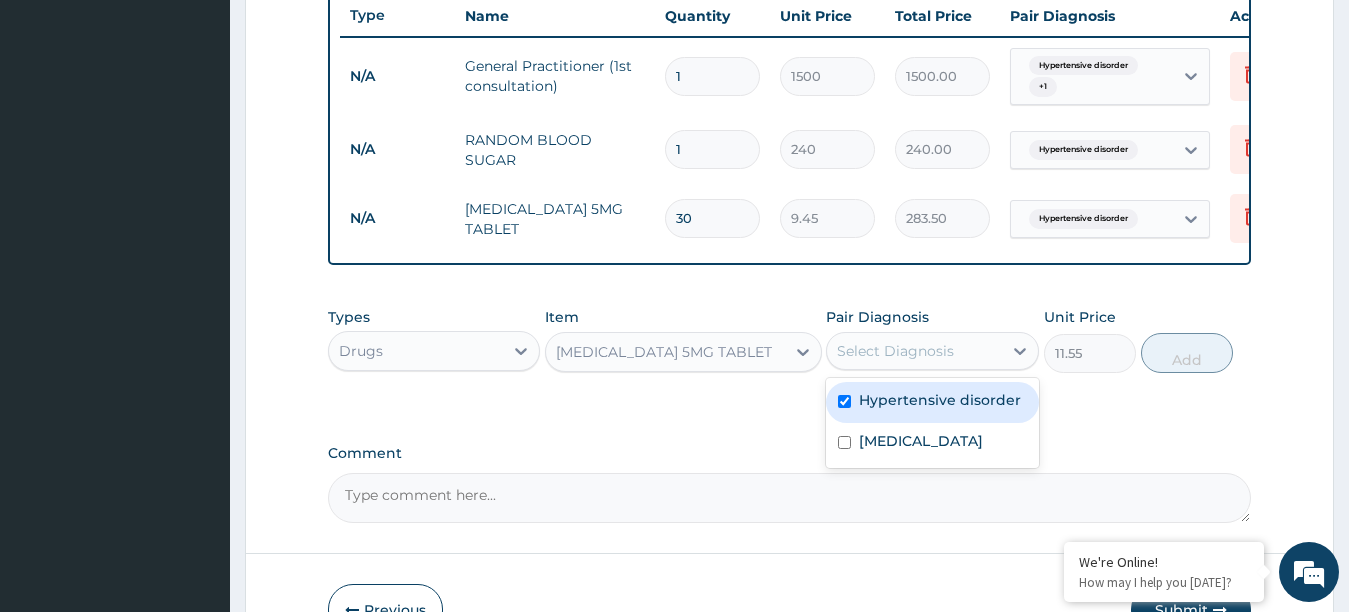 checkbox on "true" 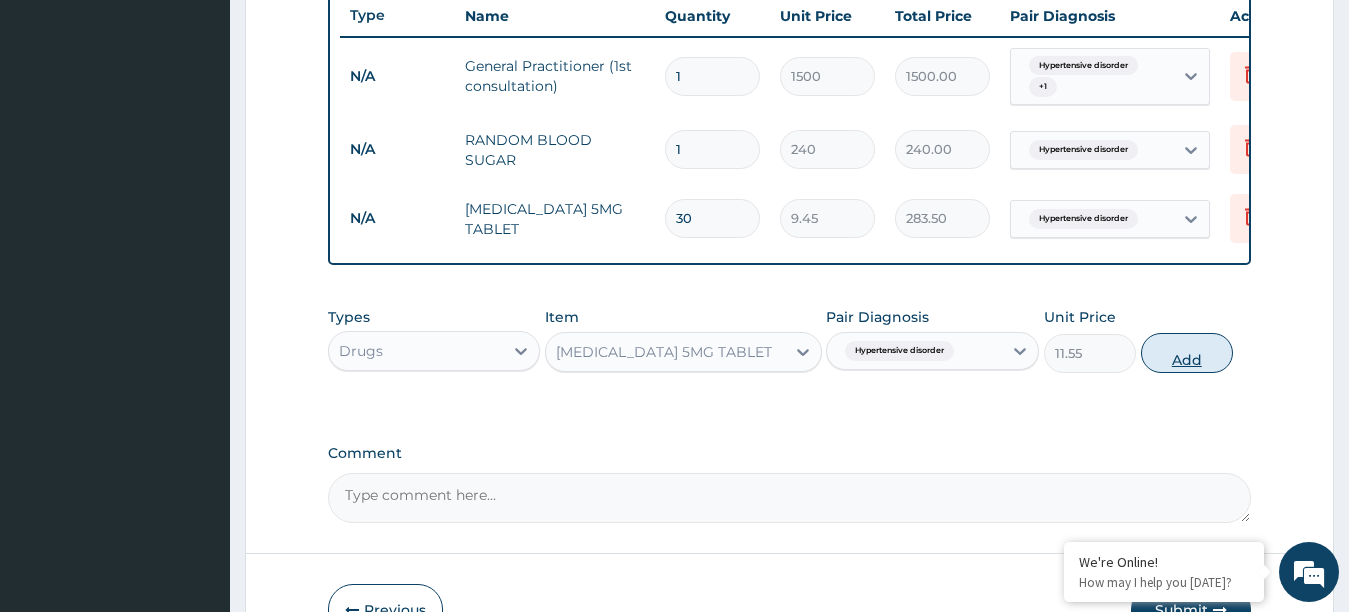click on "Add" at bounding box center (1187, 353) 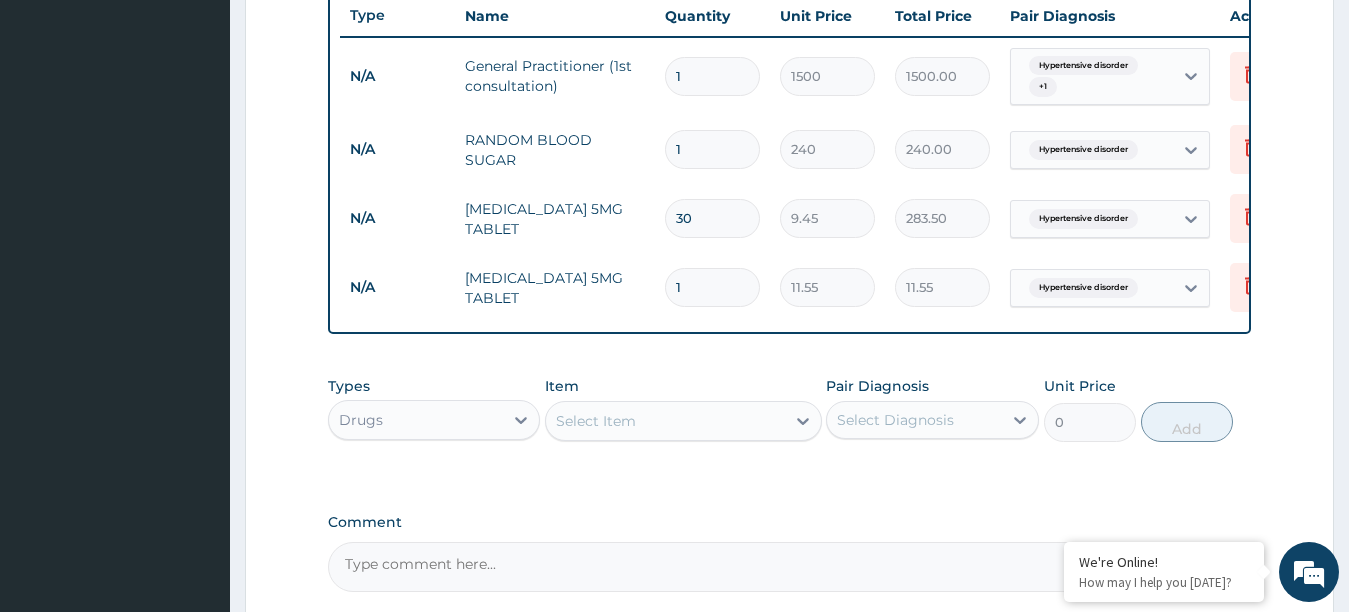 click on "1" at bounding box center (712, 287) 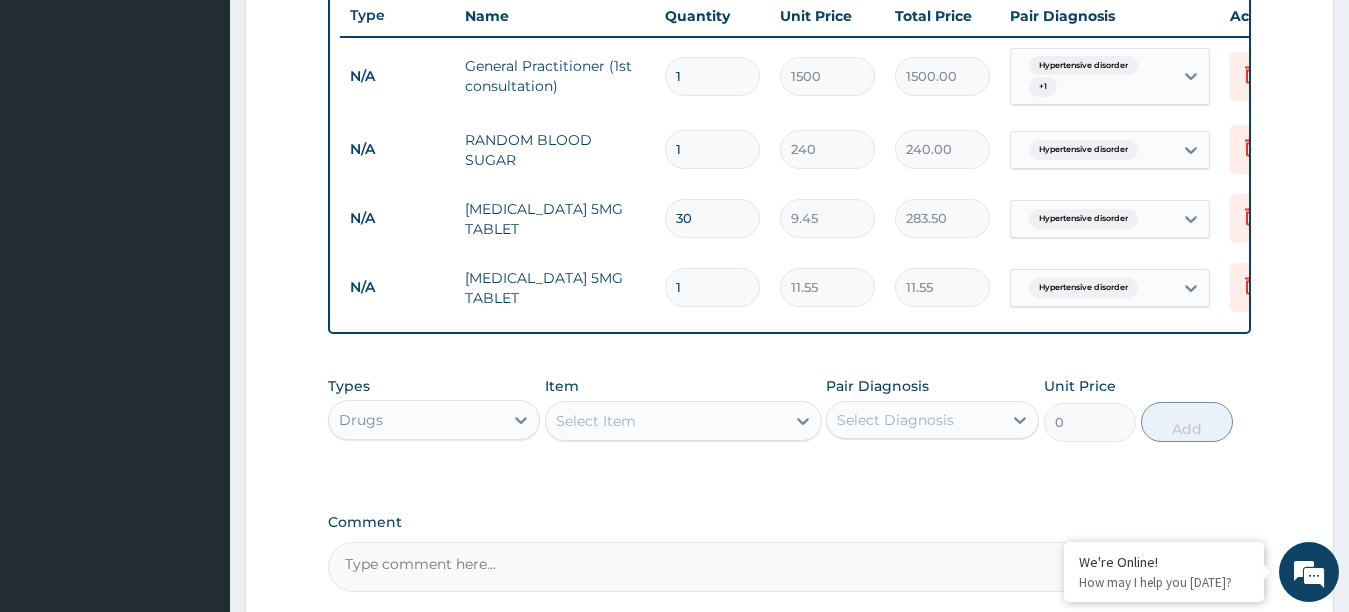 type 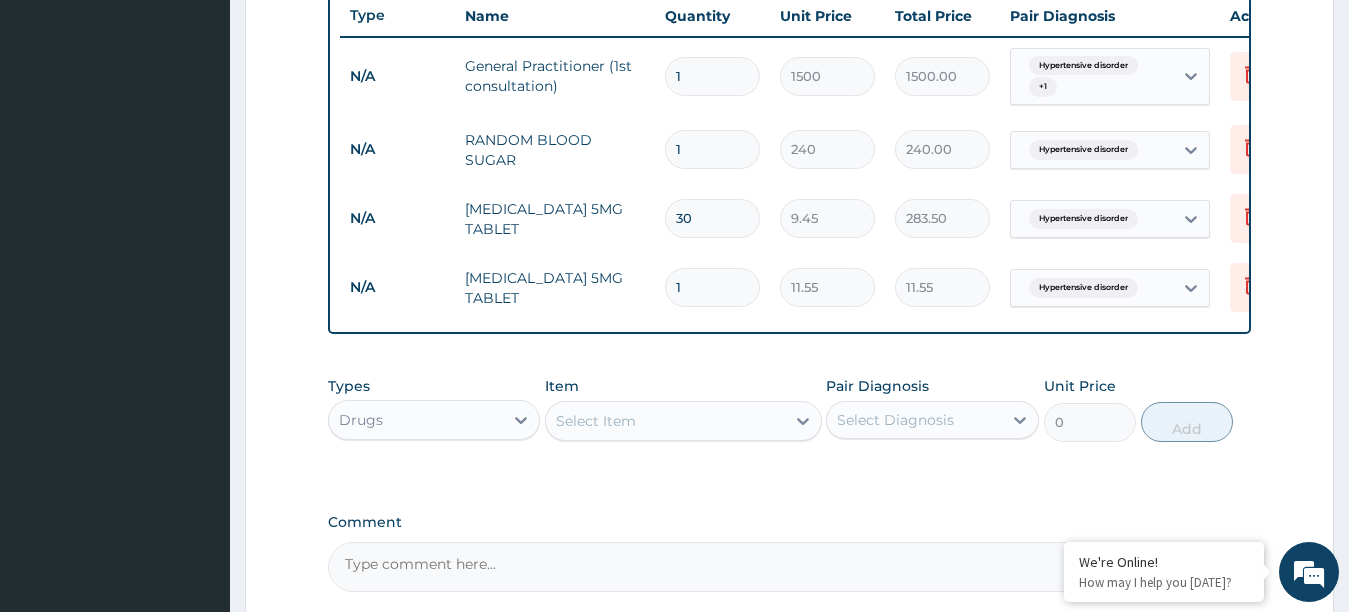 type on "0.00" 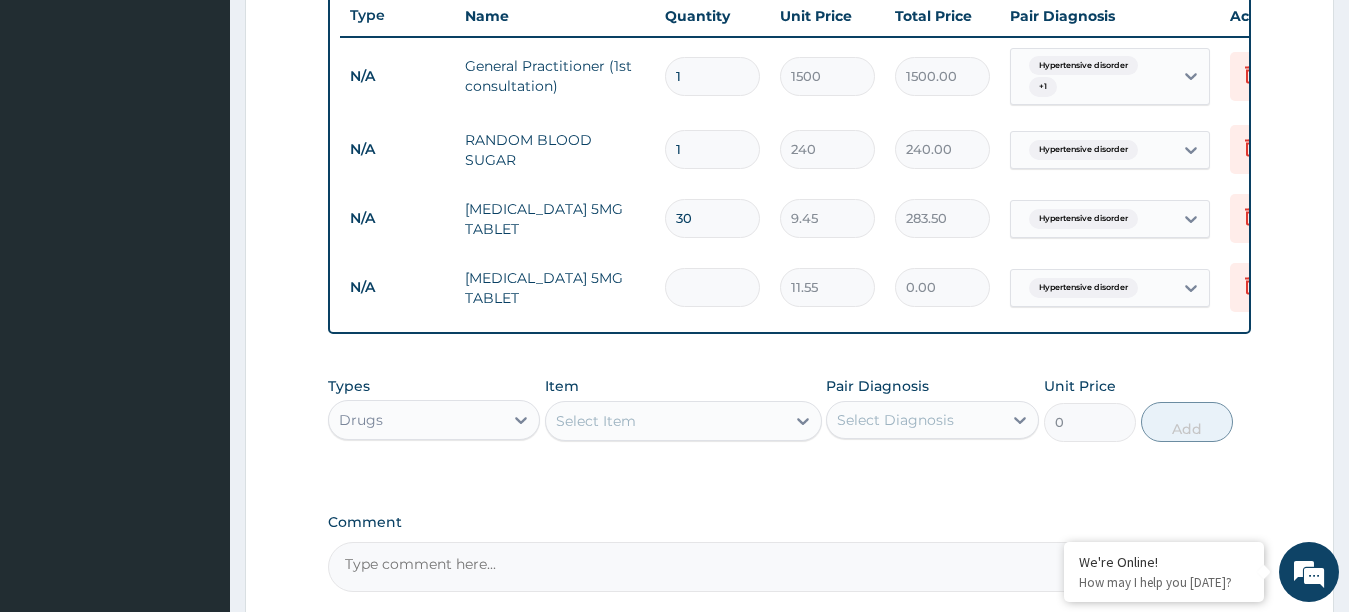 type on "3" 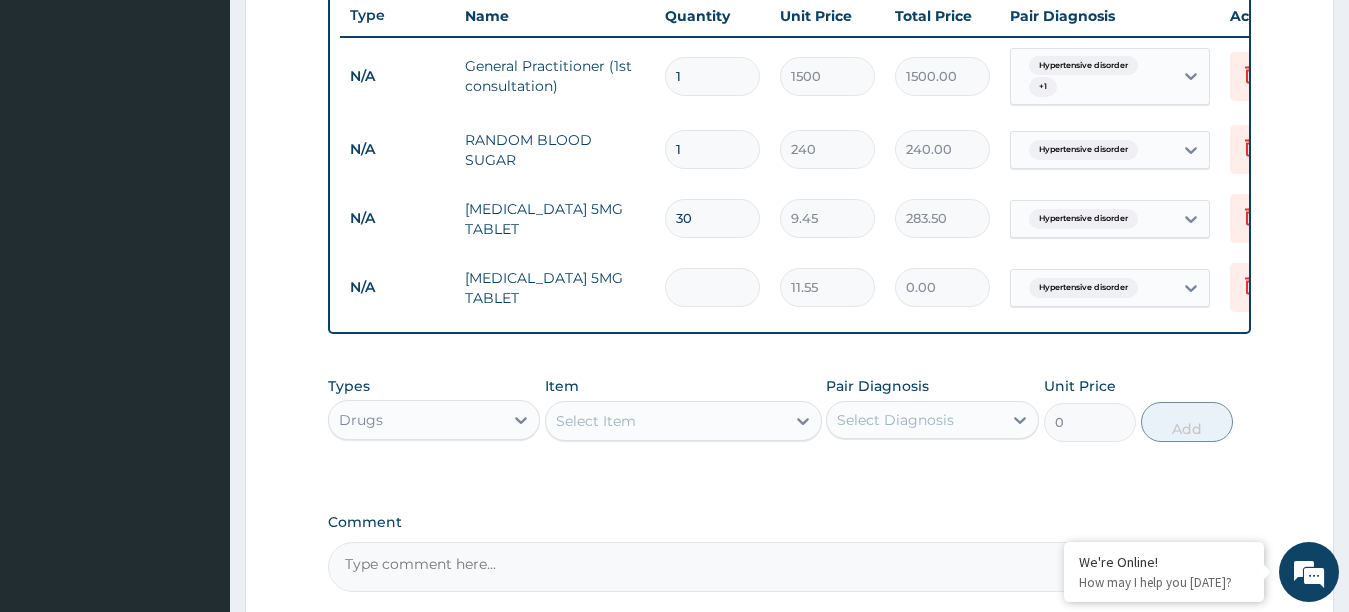 type on "34.65" 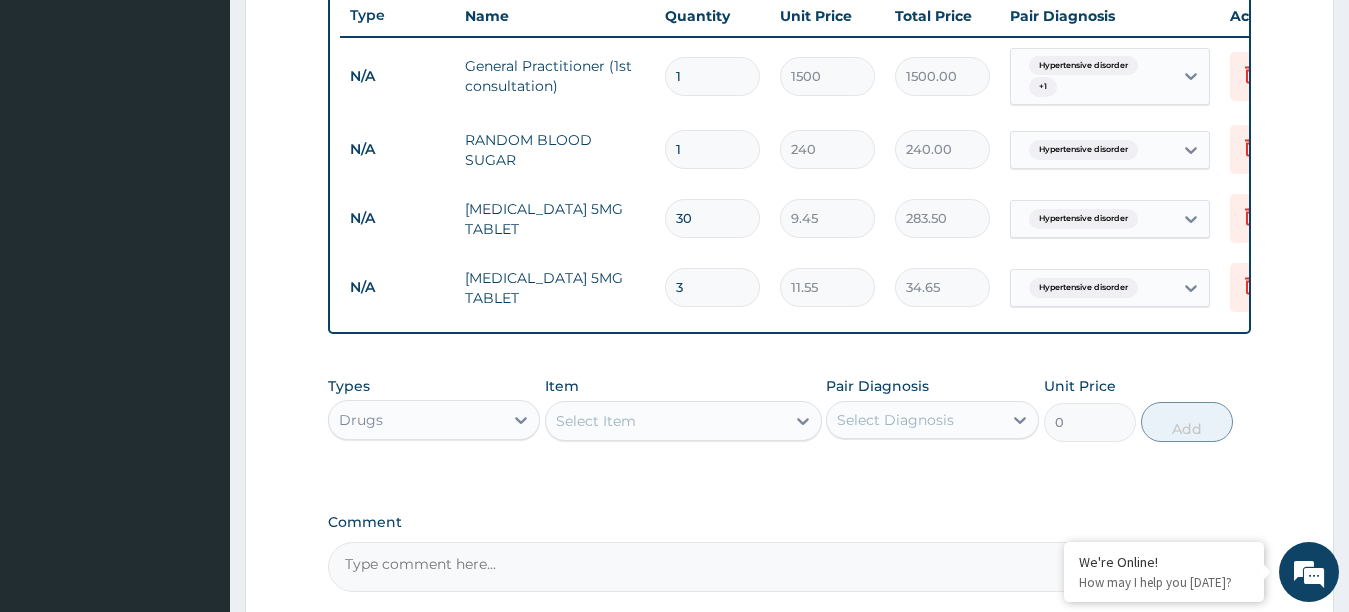 type on "30" 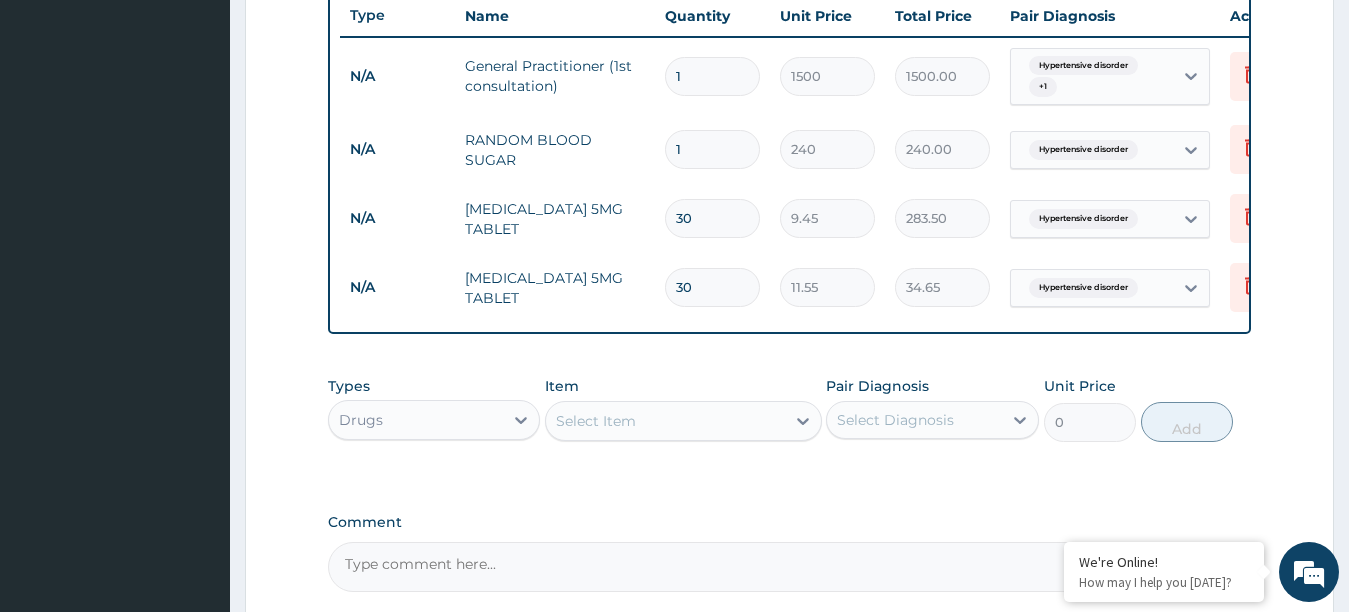 type on "346.50" 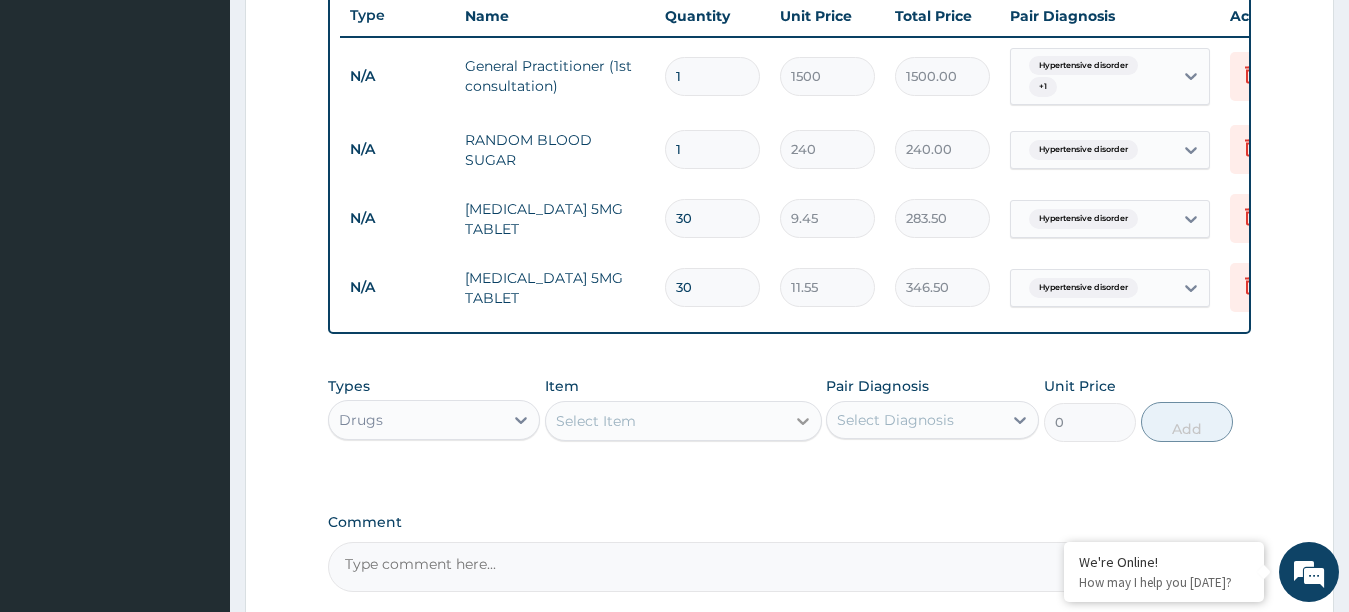 type on "30" 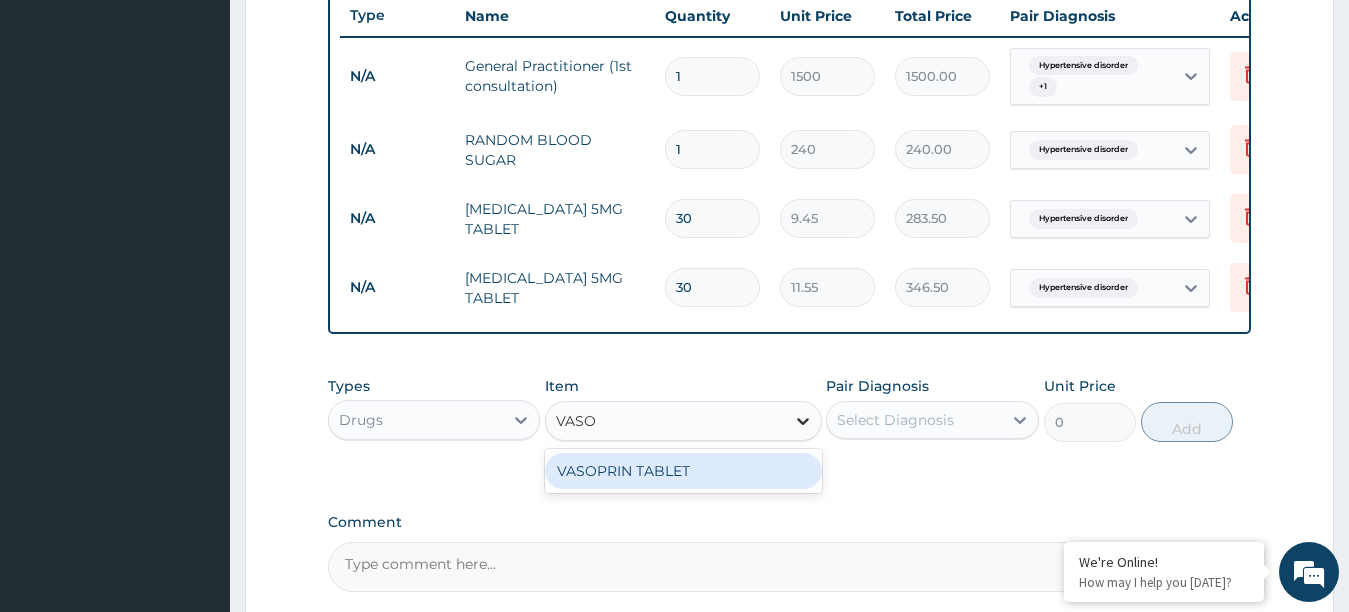 type on "VASOP" 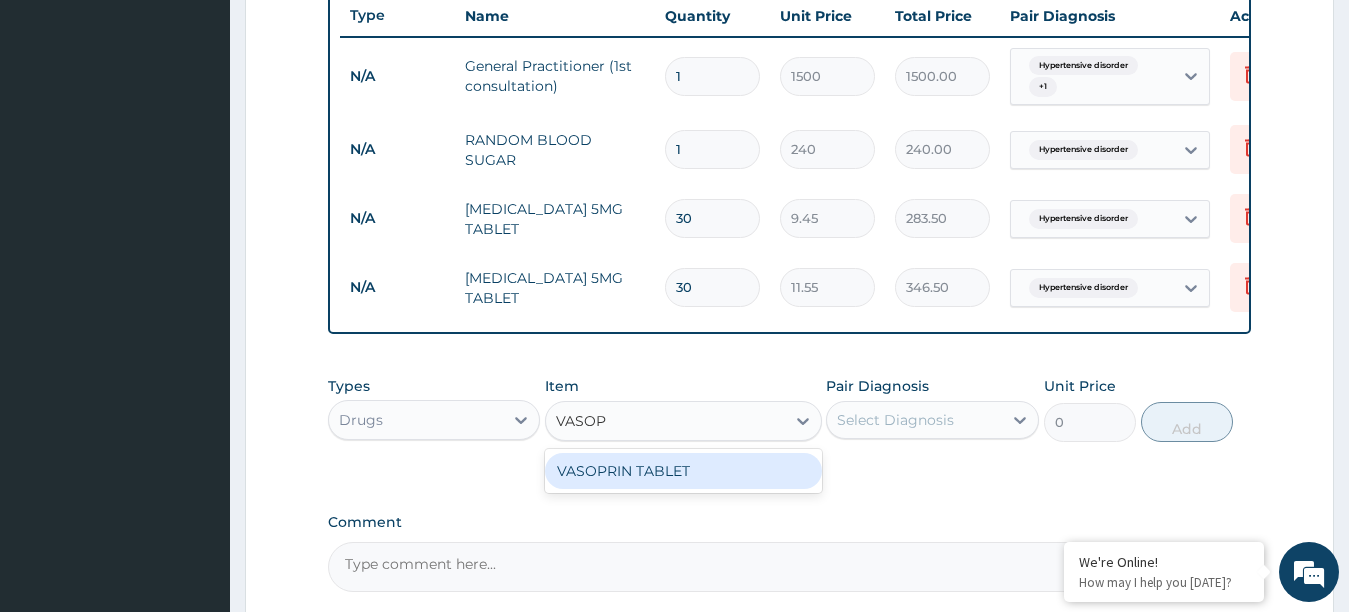click on "VASOPRIN TABLET" at bounding box center (683, 471) 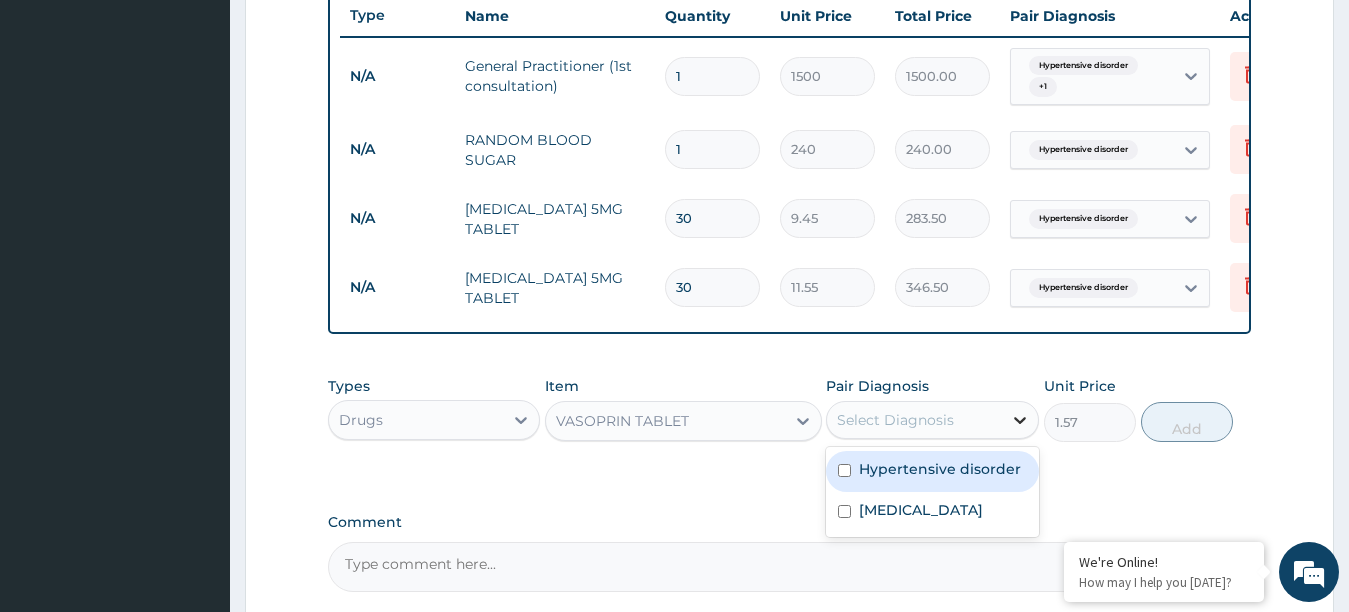 click 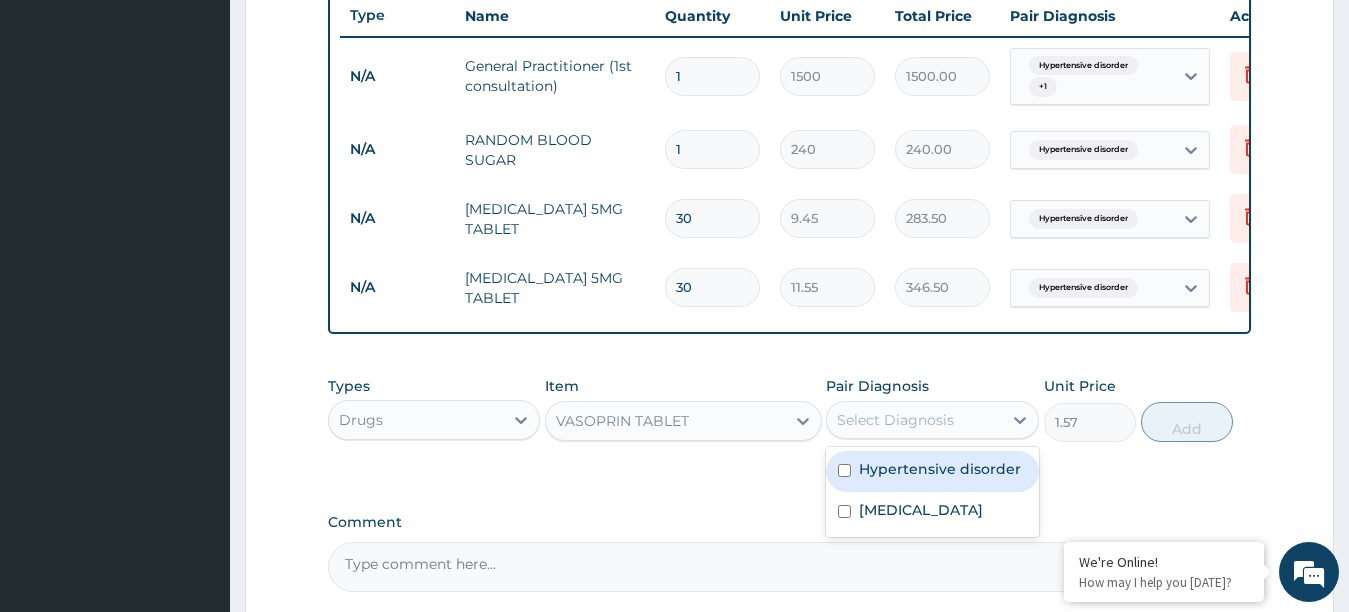 click on "Hypertensive disorder" at bounding box center (932, 471) 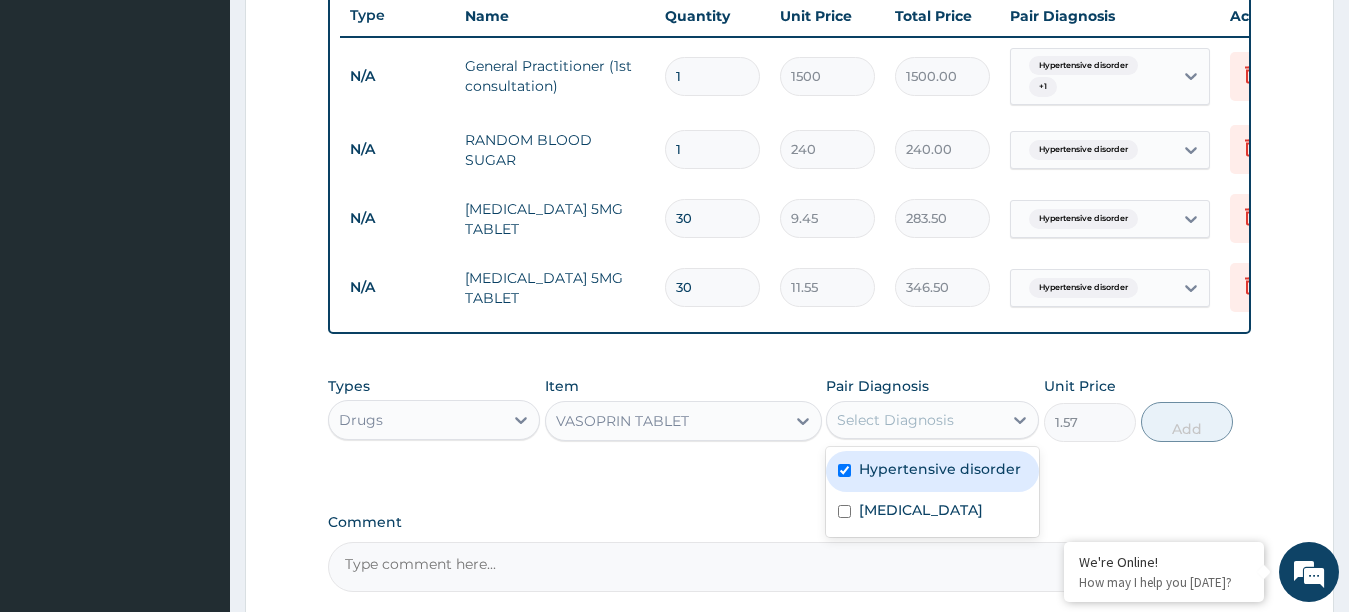 checkbox on "true" 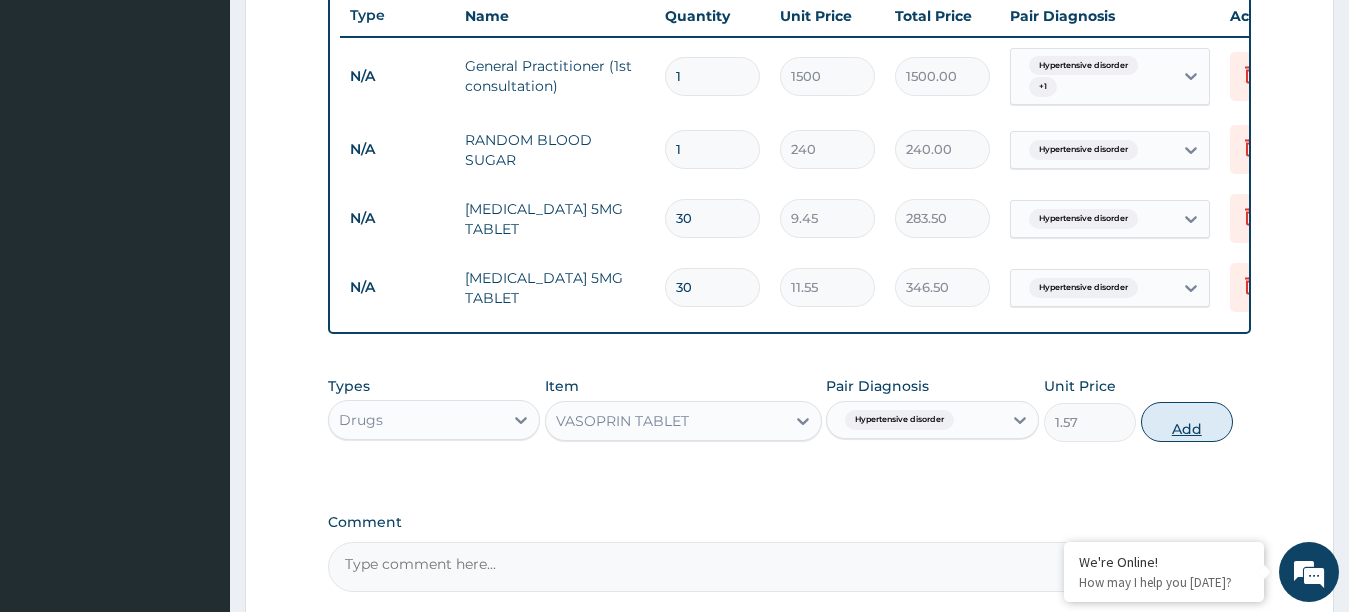 click on "Add" at bounding box center [1187, 422] 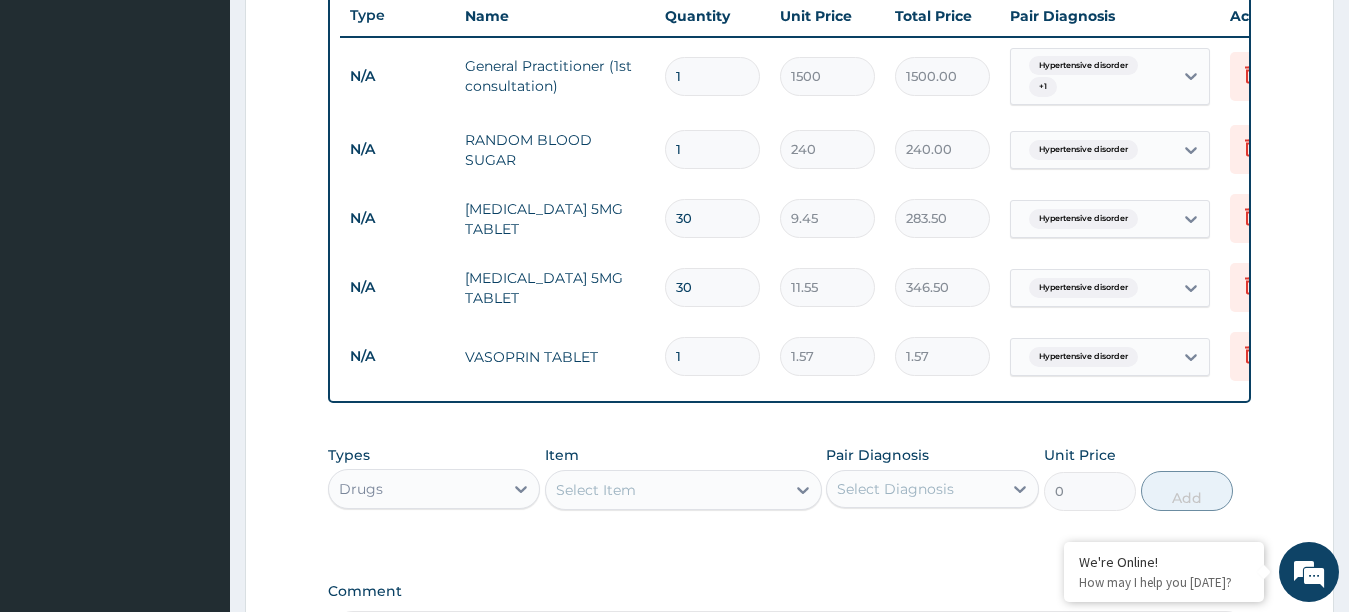 type 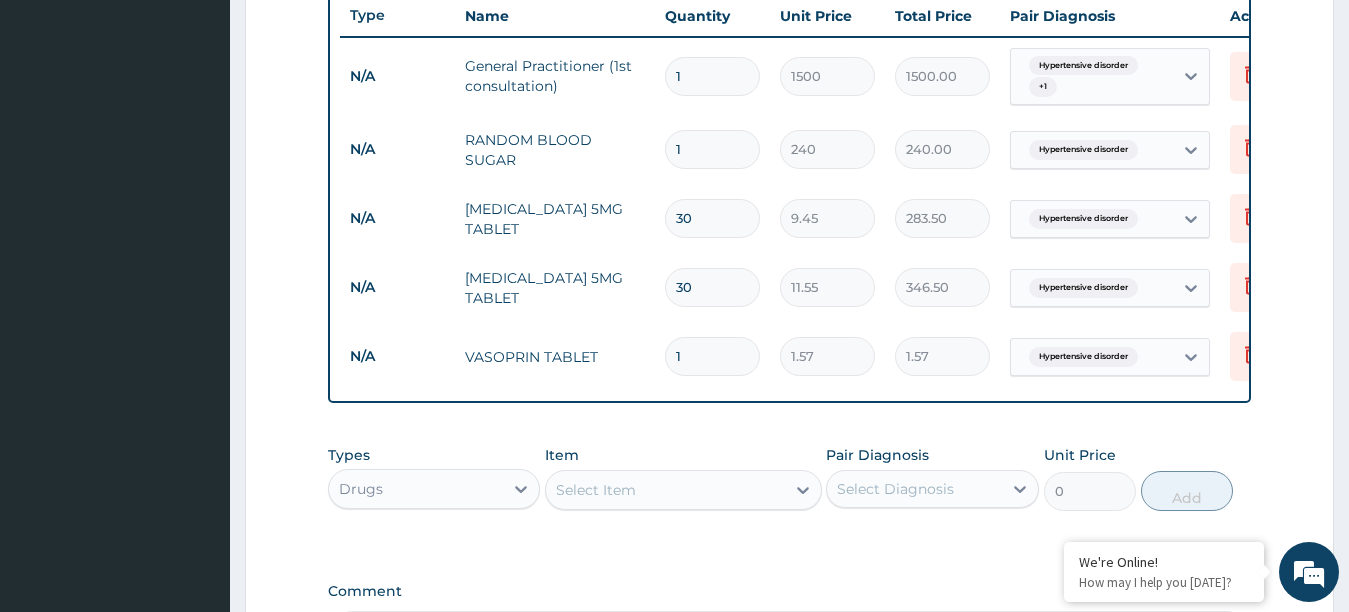type on "0.00" 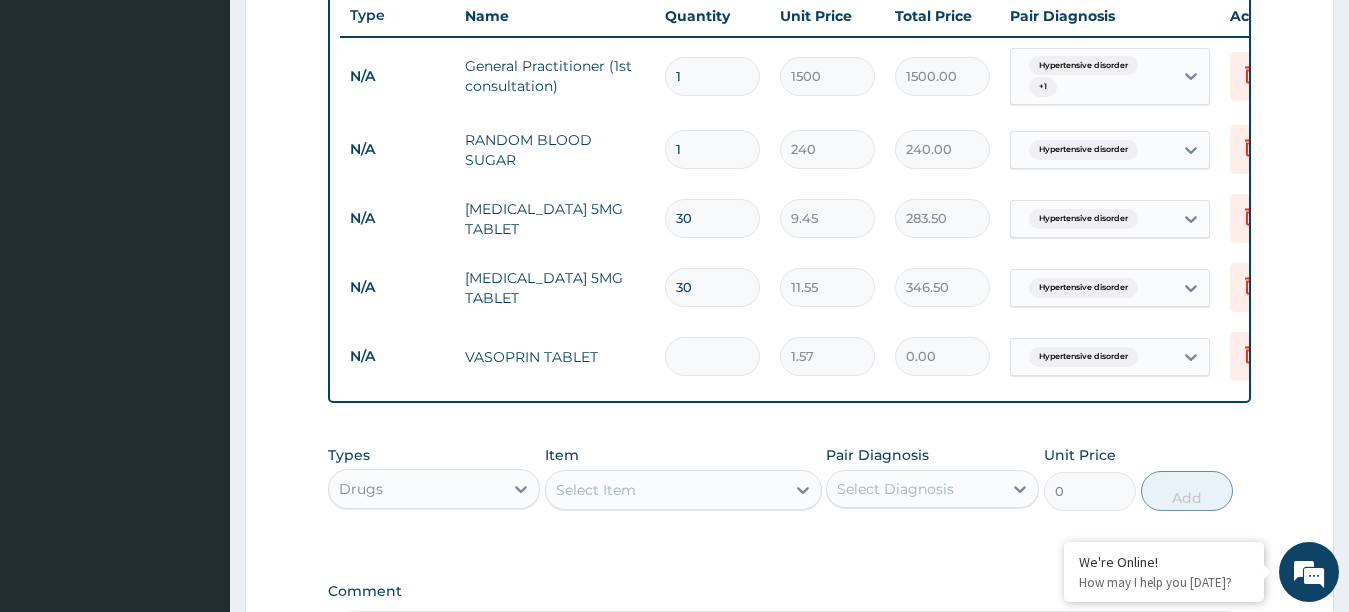 type on "3" 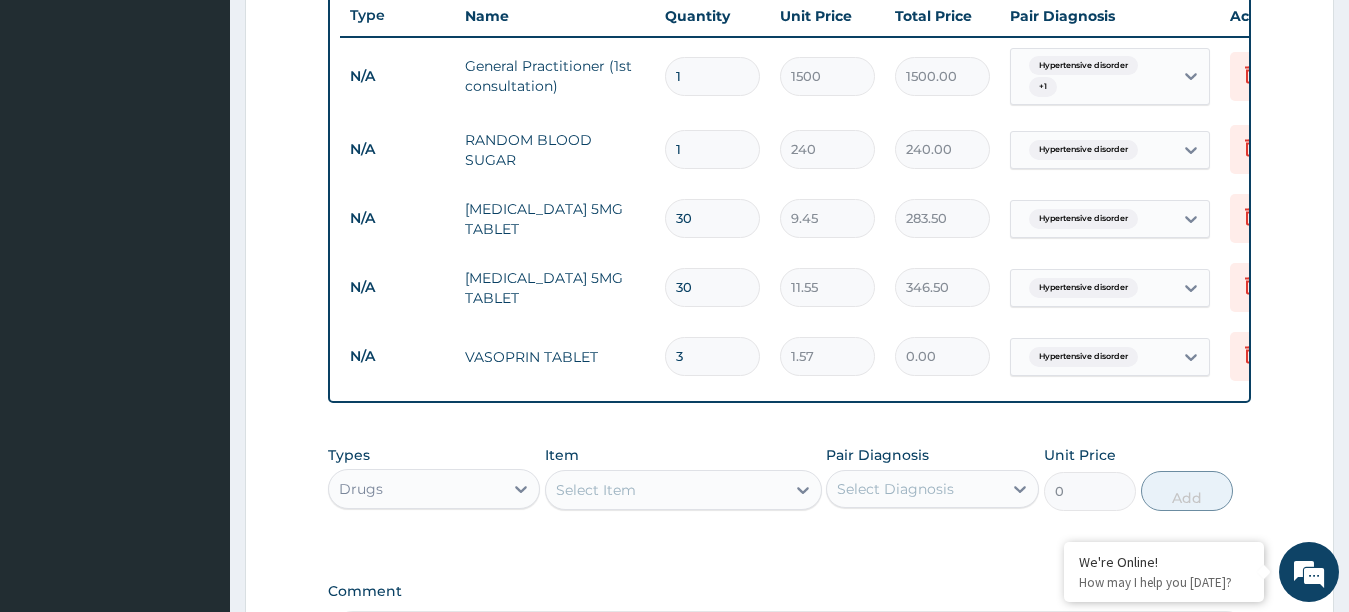 type on "4.71" 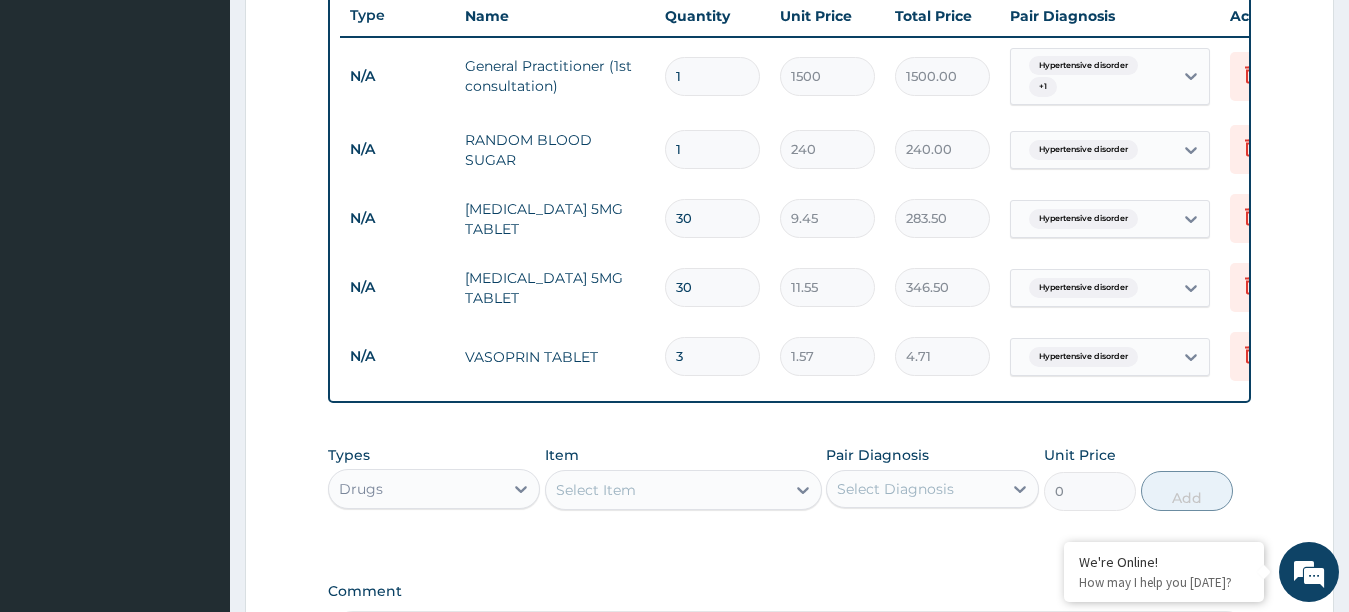 type on "30" 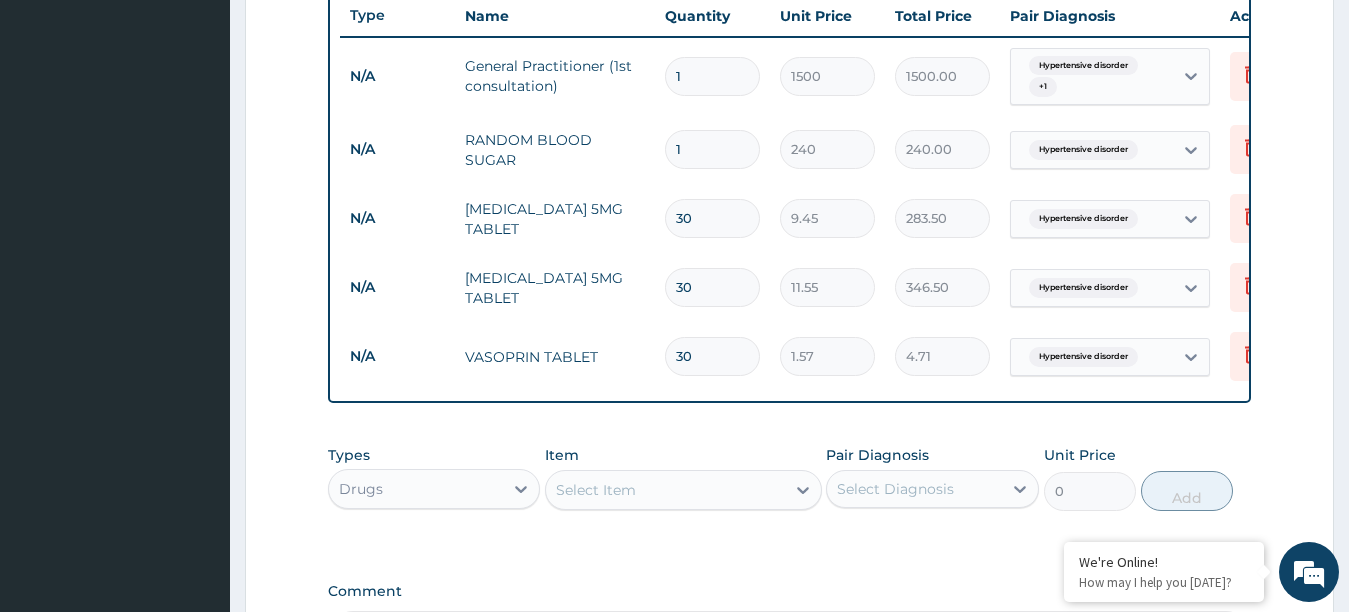 type on "47.10" 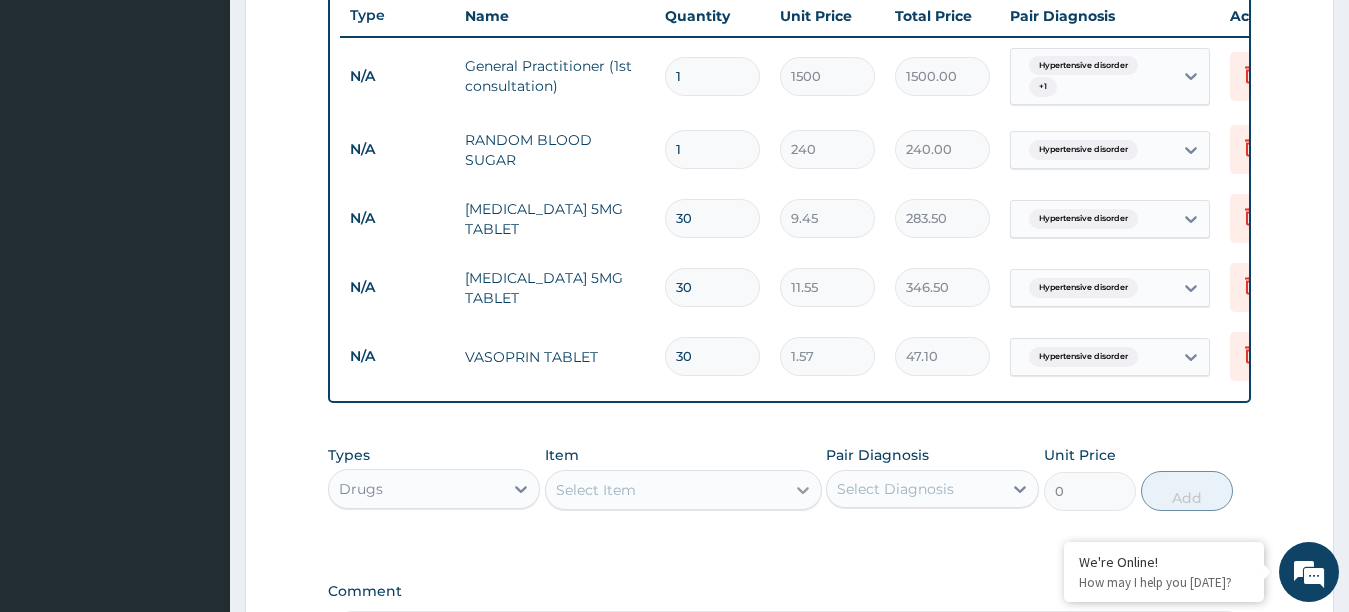 type on "30" 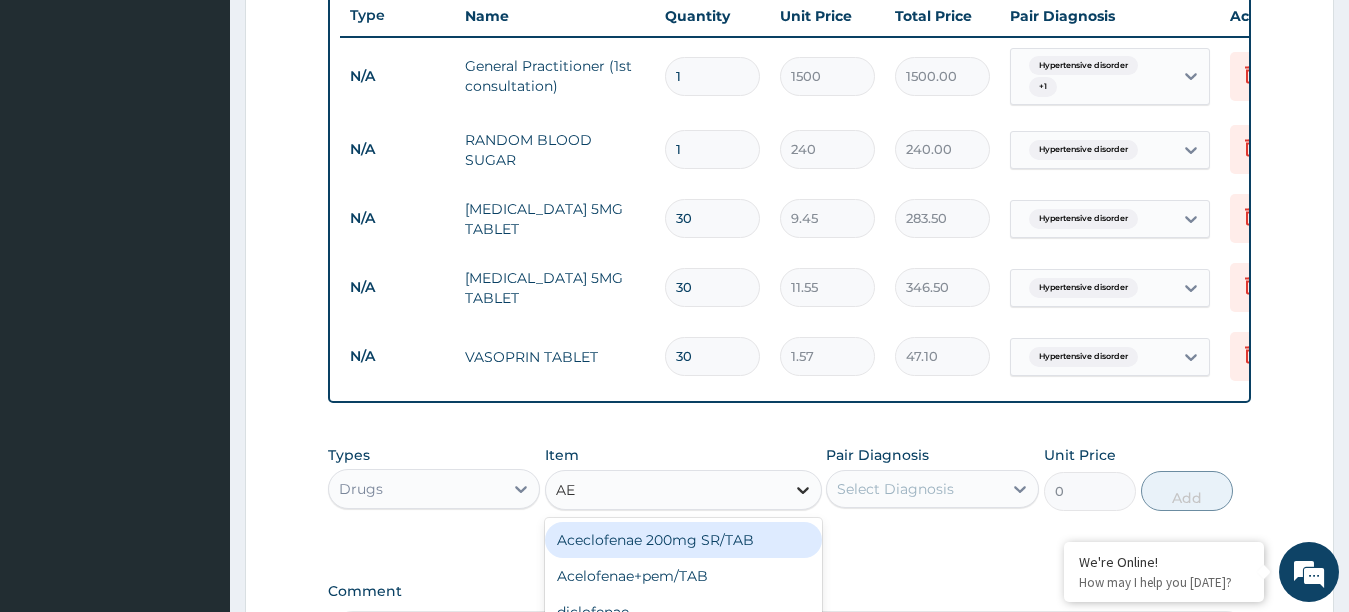 type on "A" 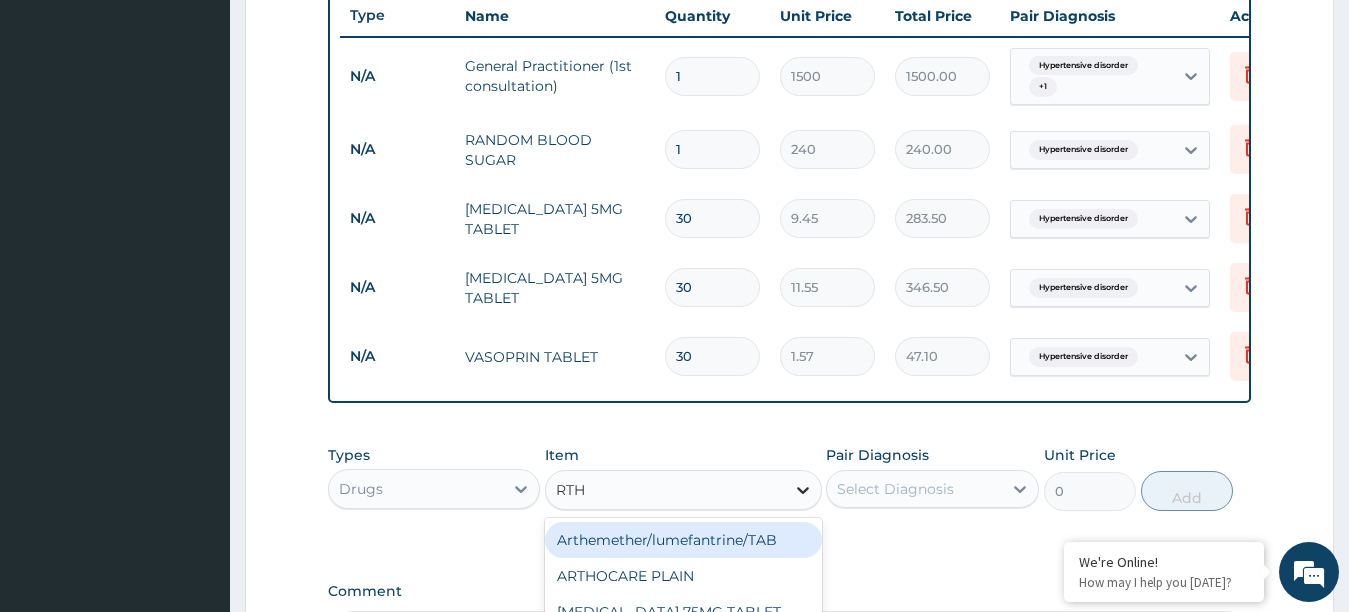 type on "RTHE" 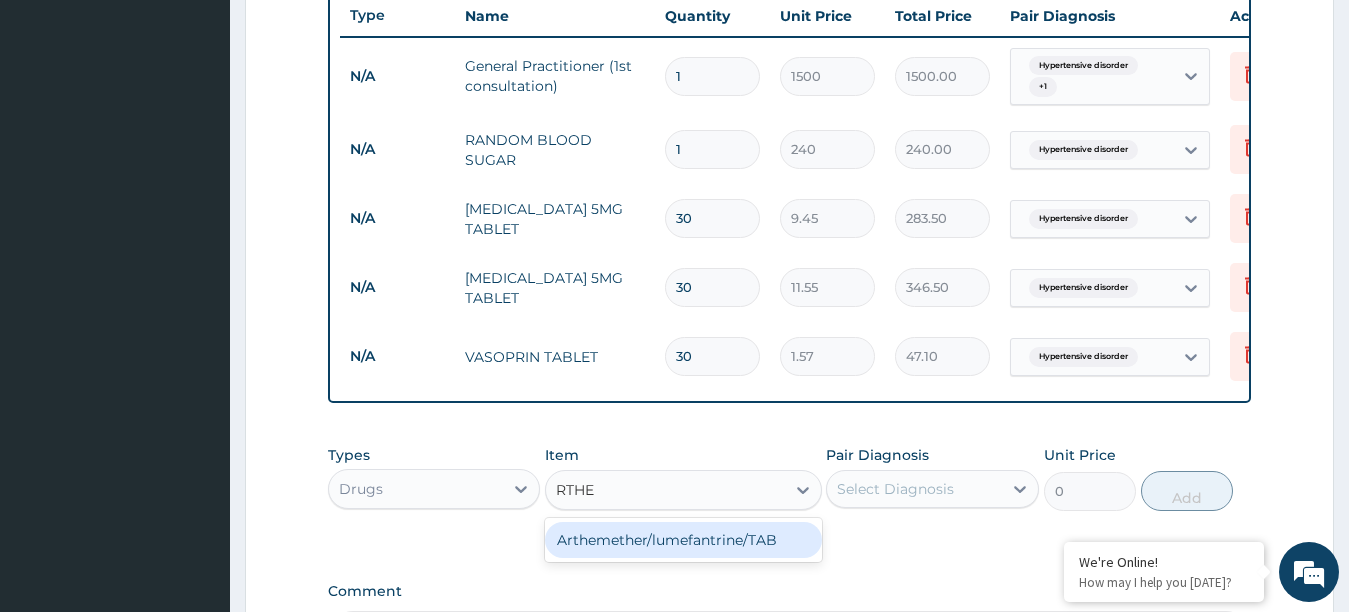 click on "Arthemether/lumefantrine/TAB" at bounding box center [683, 540] 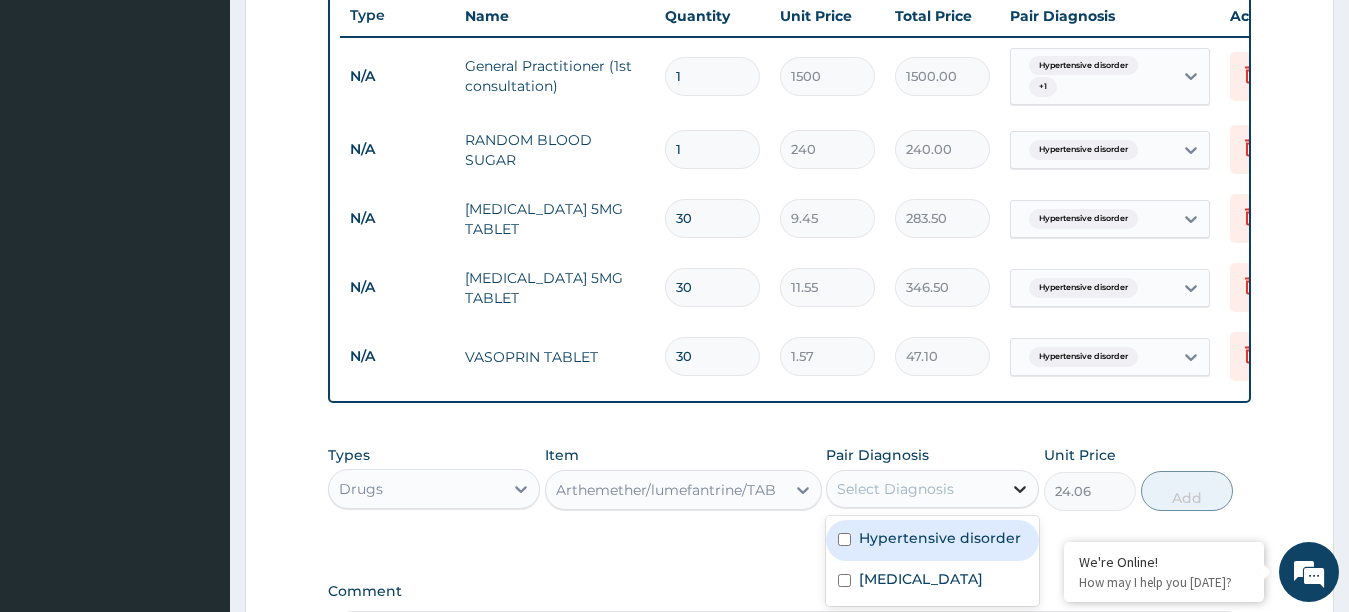 click 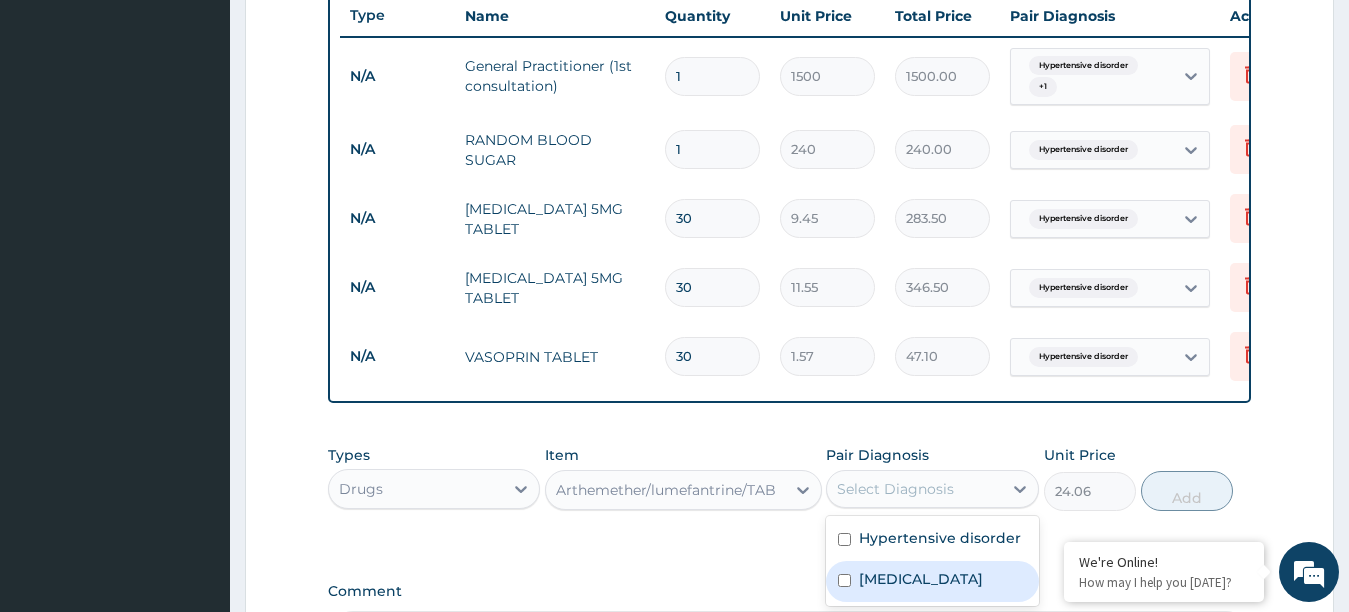 click on "[MEDICAL_DATA]" at bounding box center [921, 579] 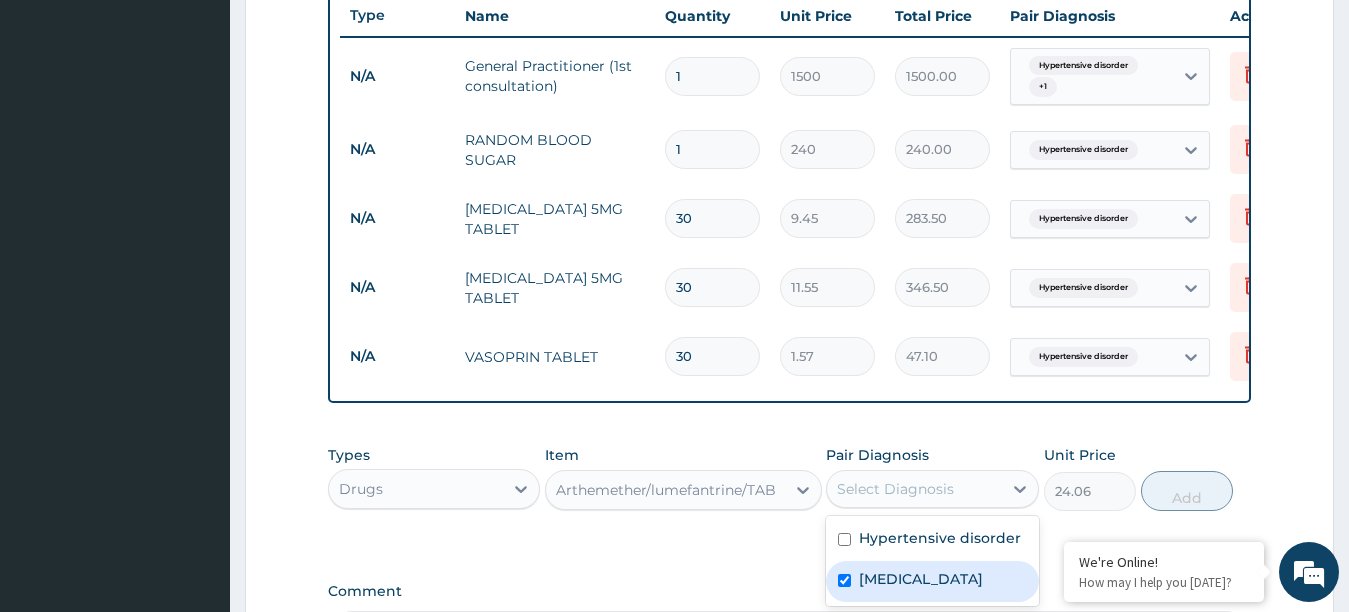 checkbox on "true" 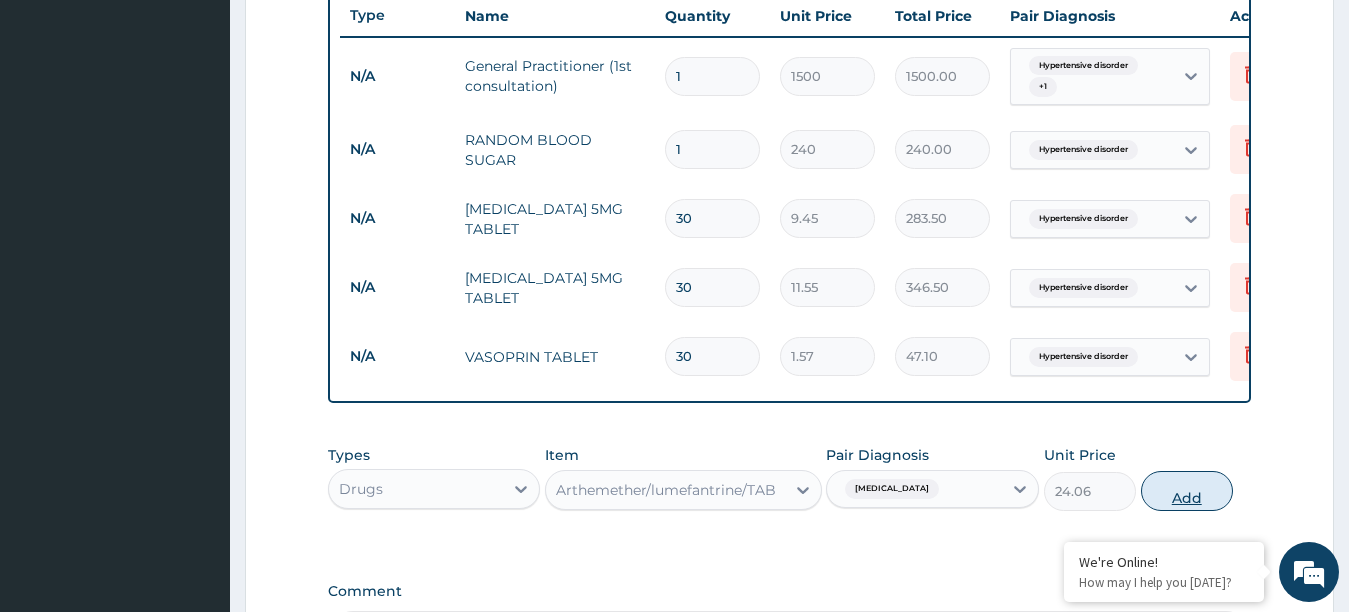 click on "Add" at bounding box center (1187, 491) 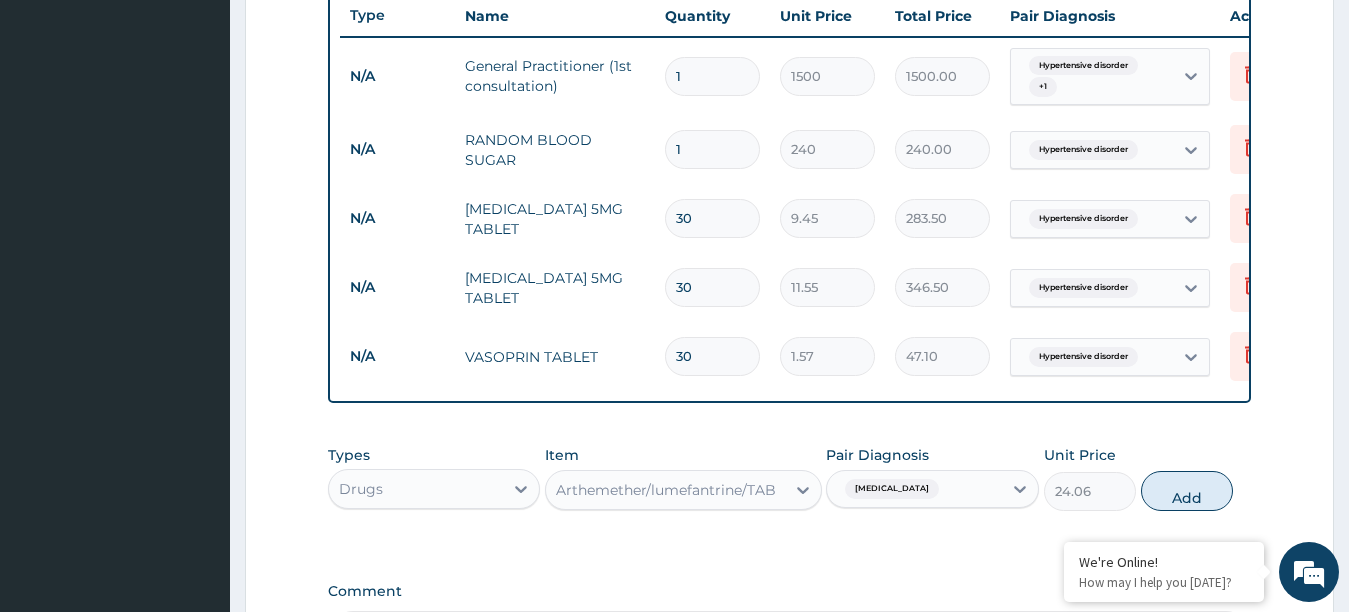 type on "0" 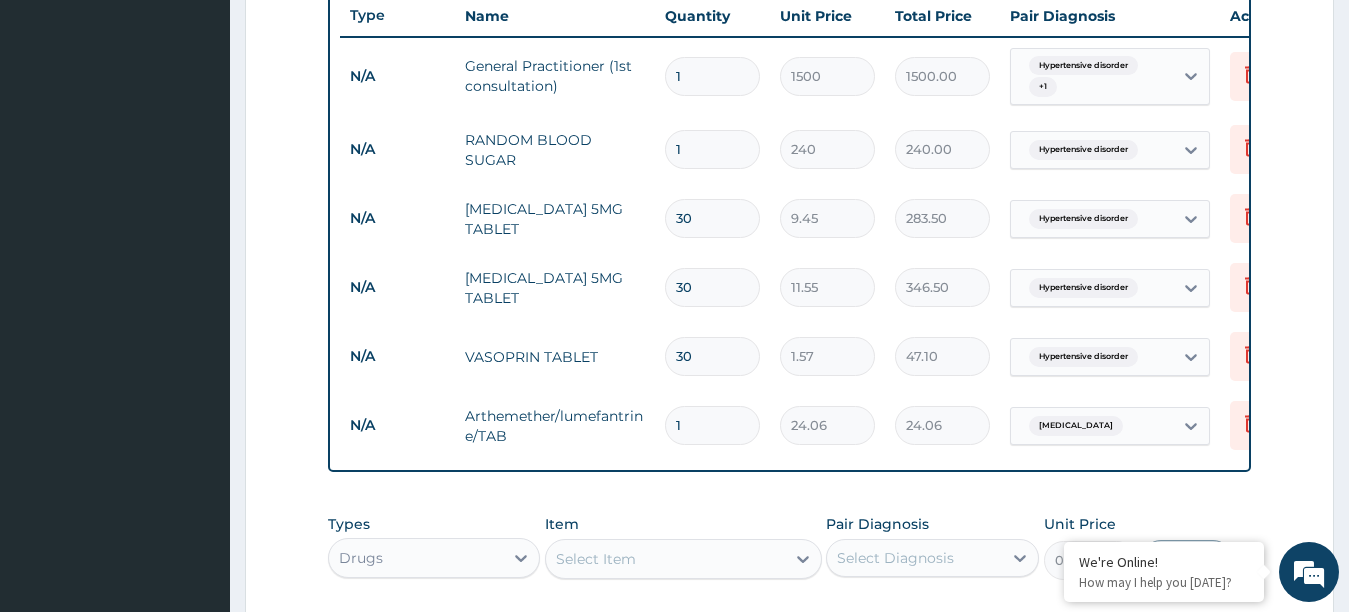 type 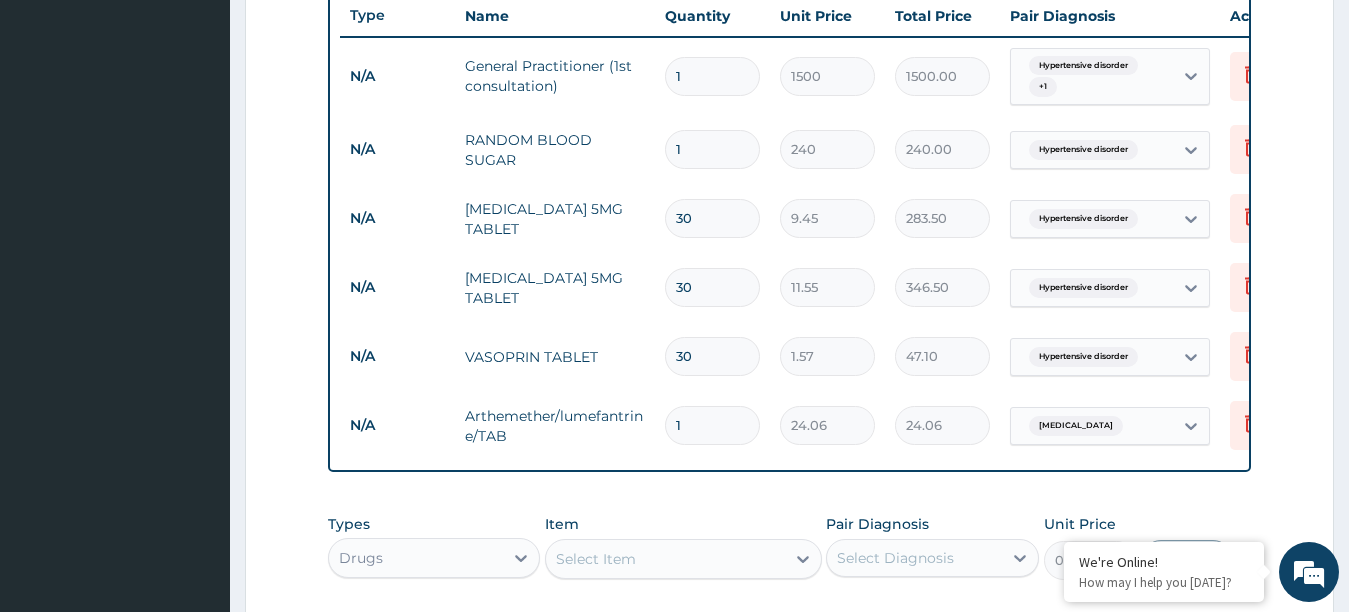 type on "0.00" 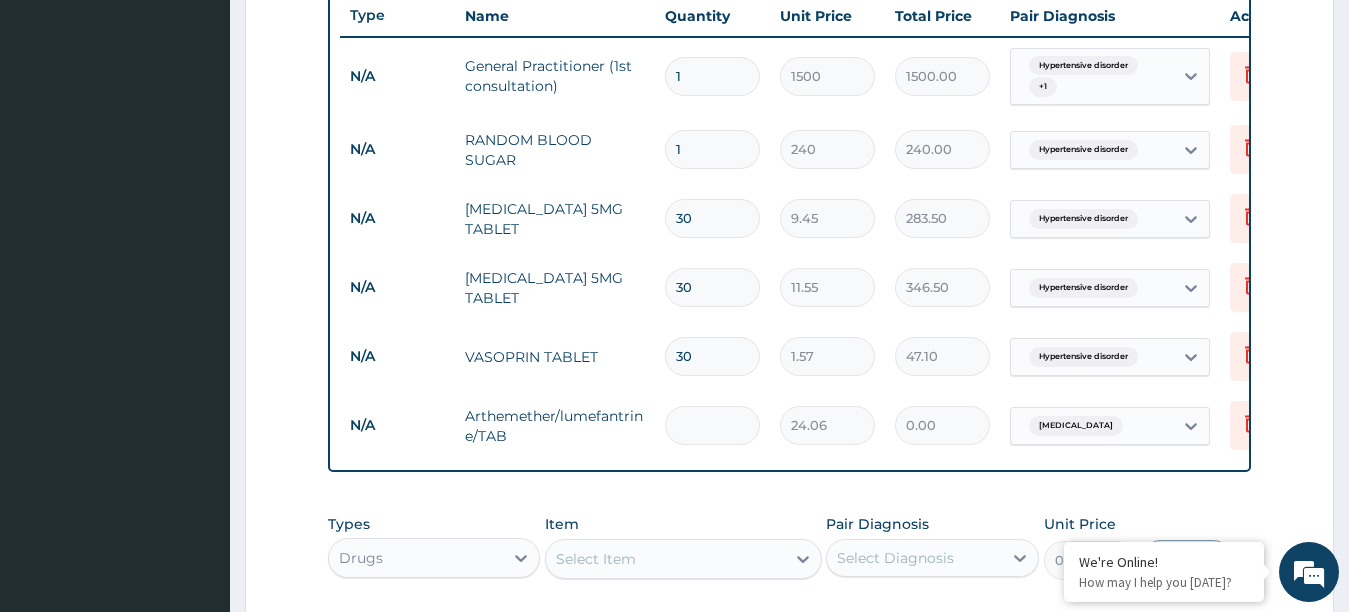 type on "6" 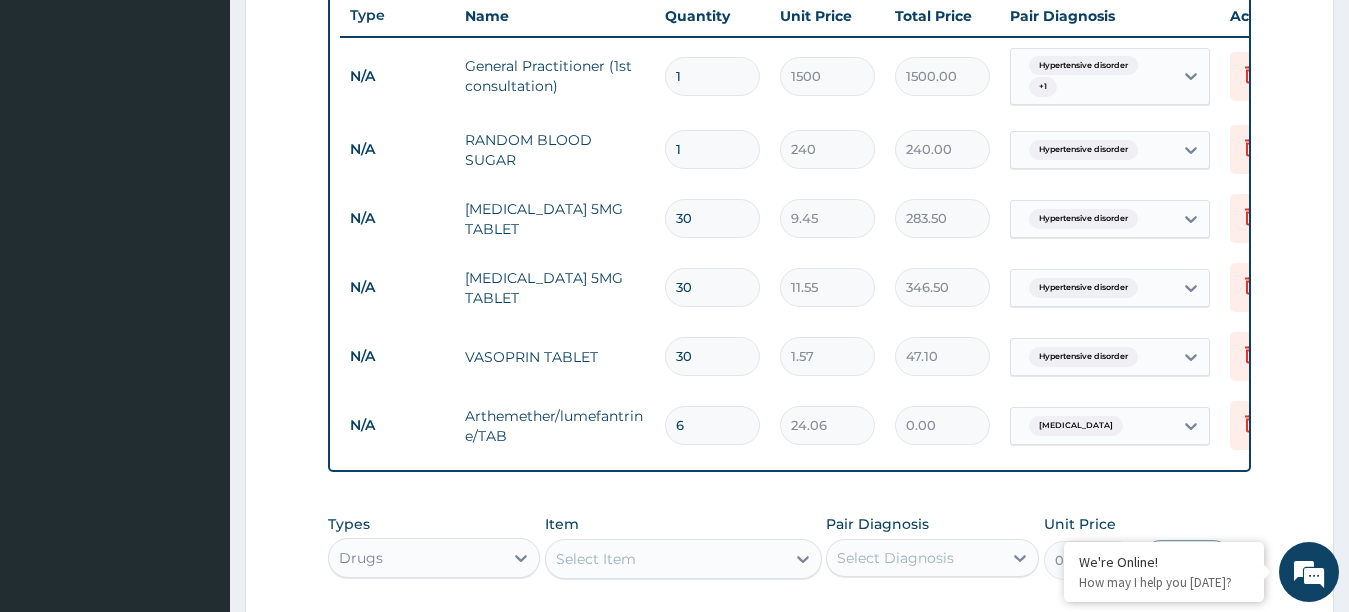 type on "144.36" 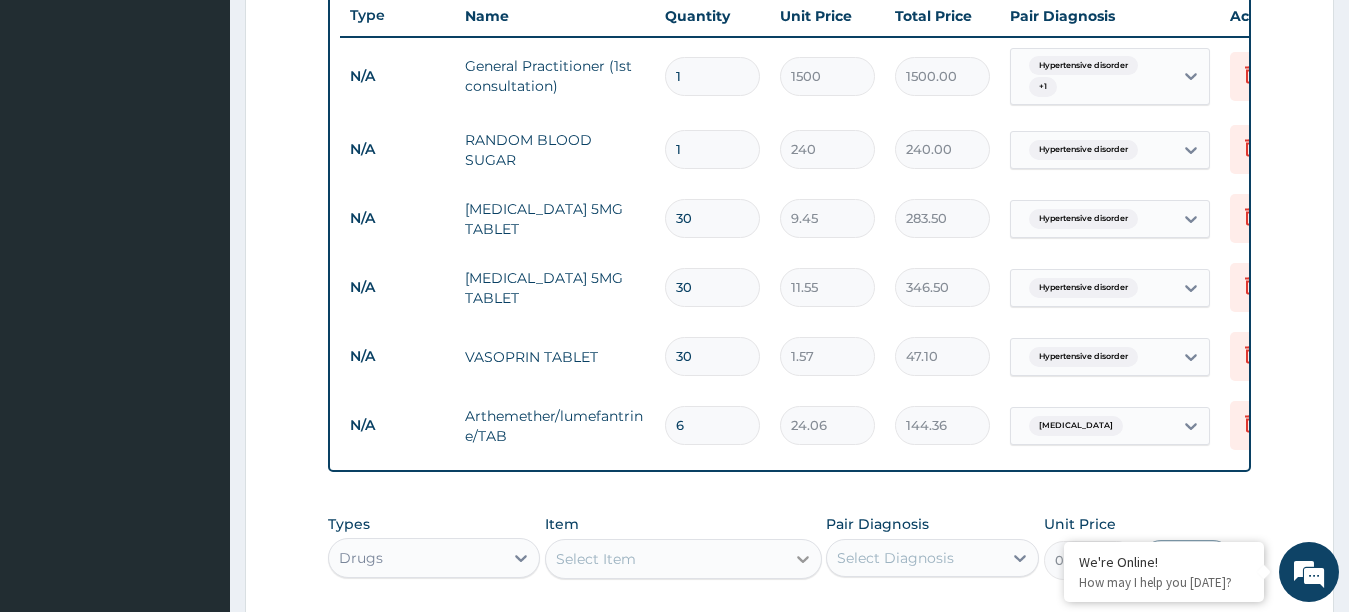 type on "6" 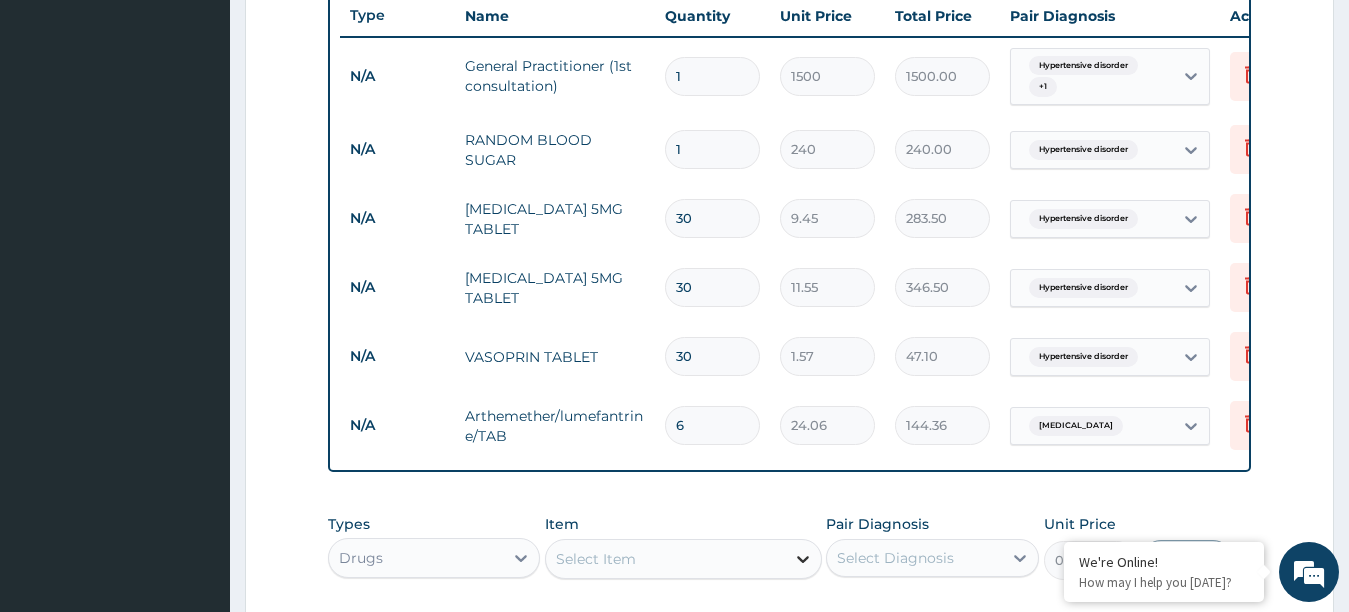 click 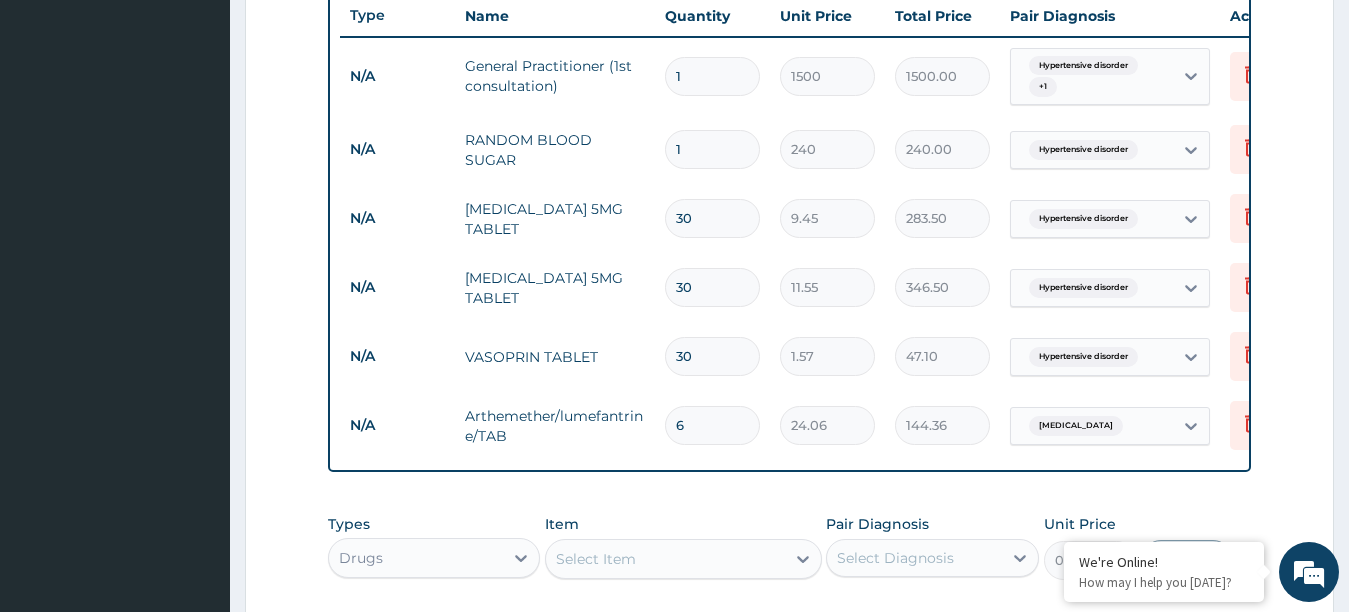 scroll, scrollTop: 1105, scrollLeft: 0, axis: vertical 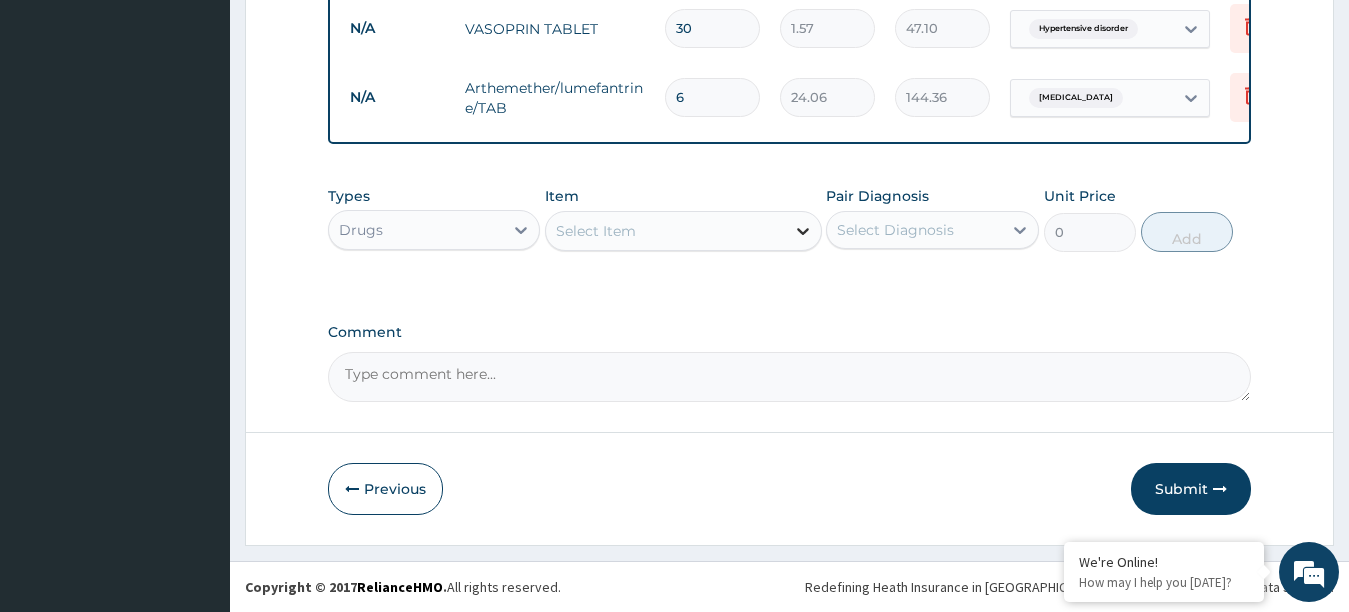 click 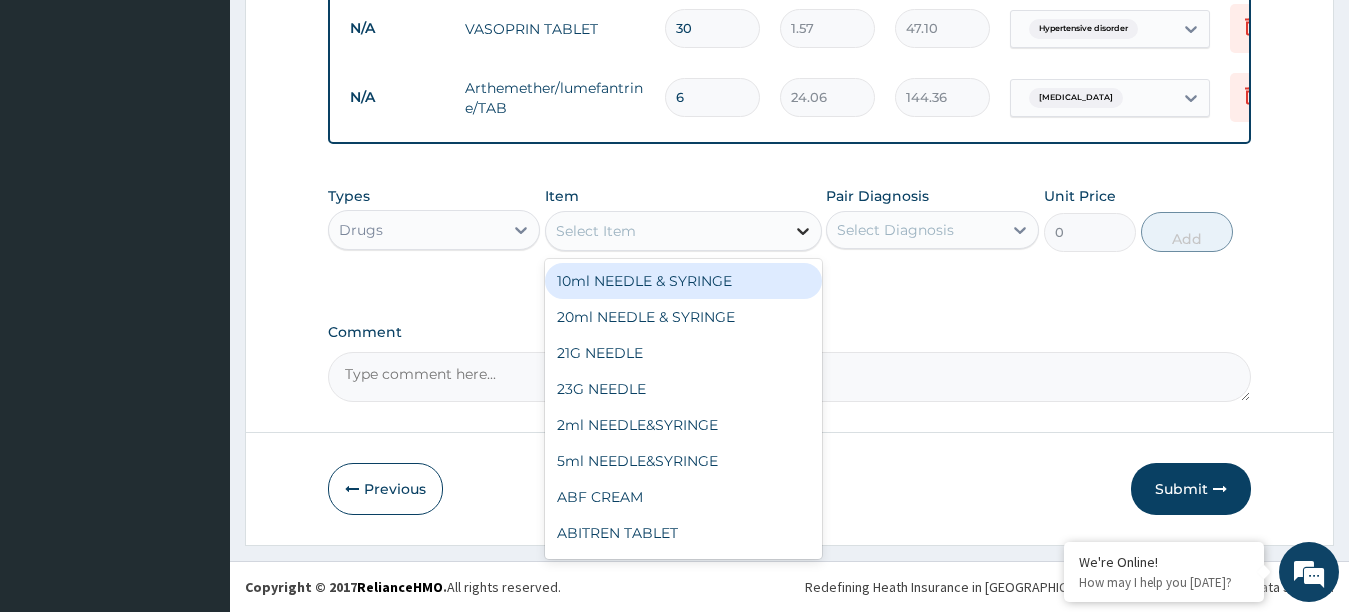 click 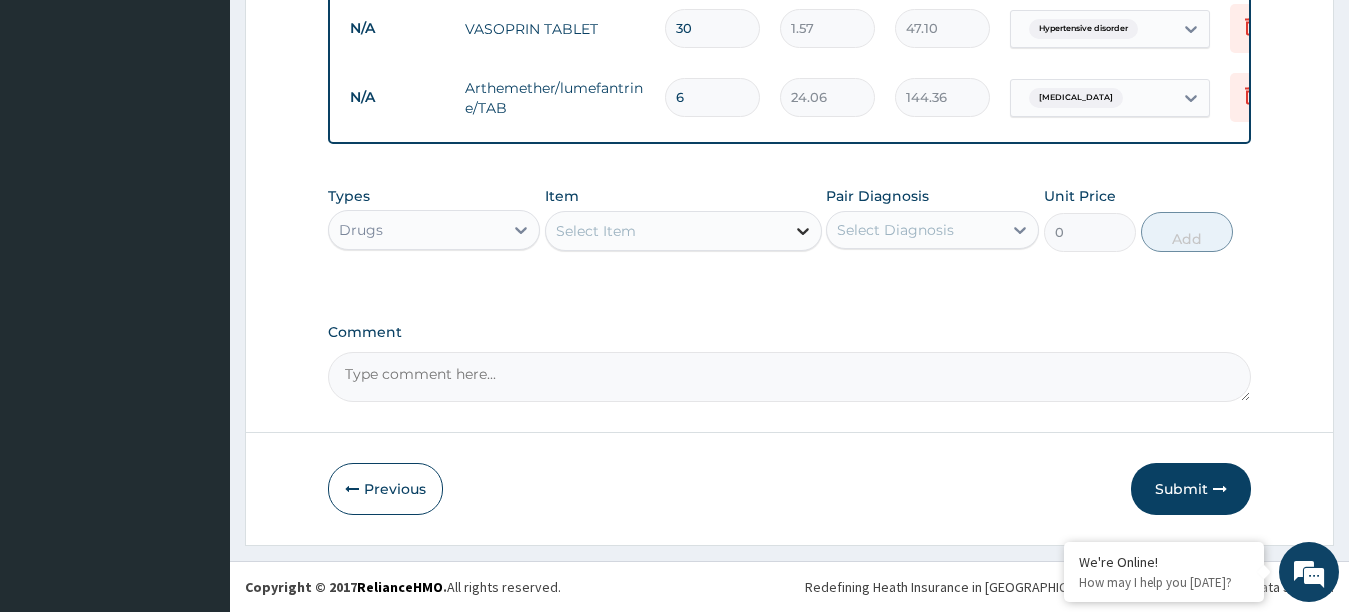 click 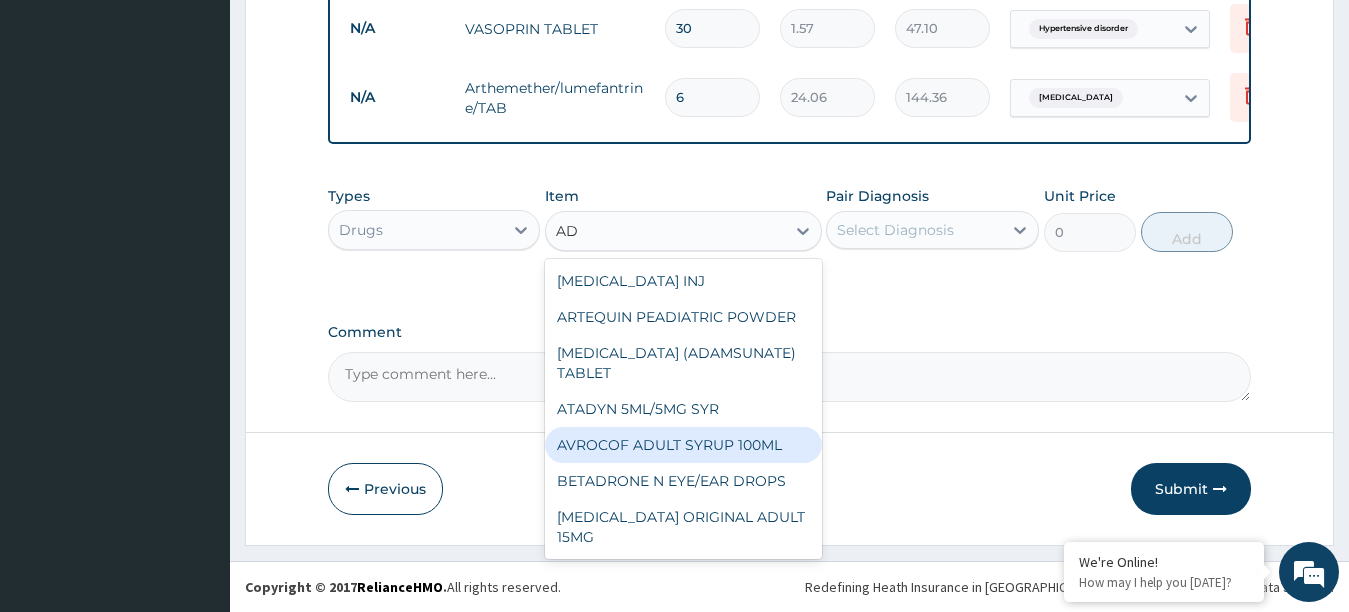 type on "A" 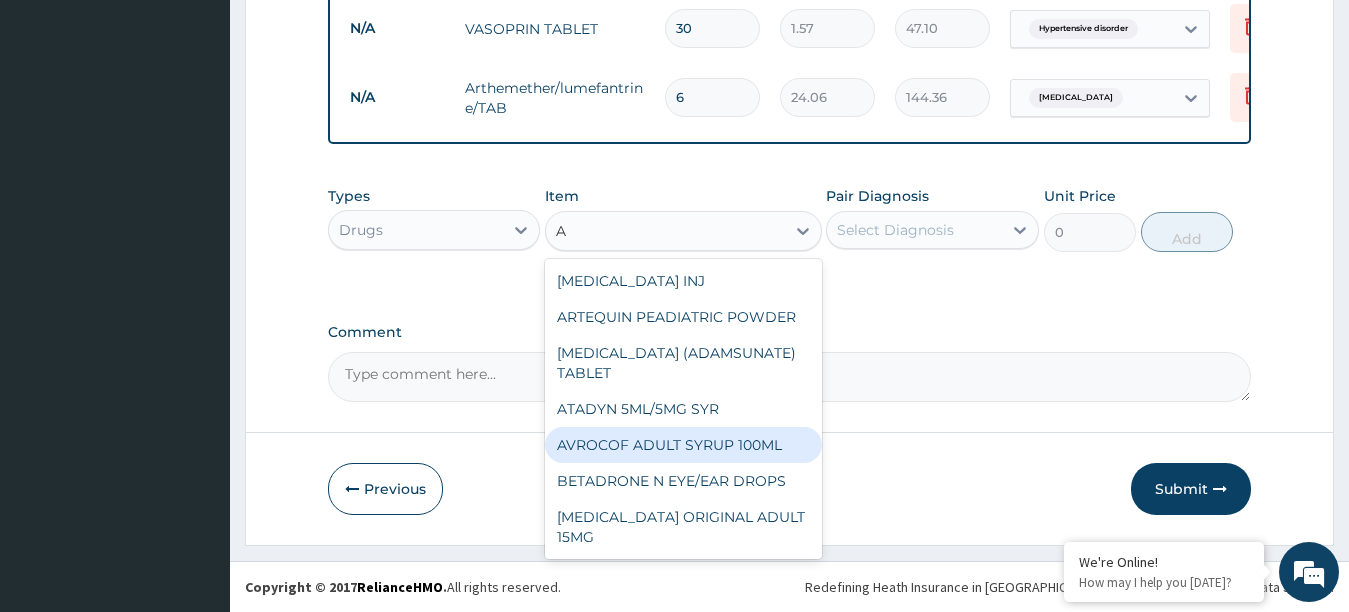 type 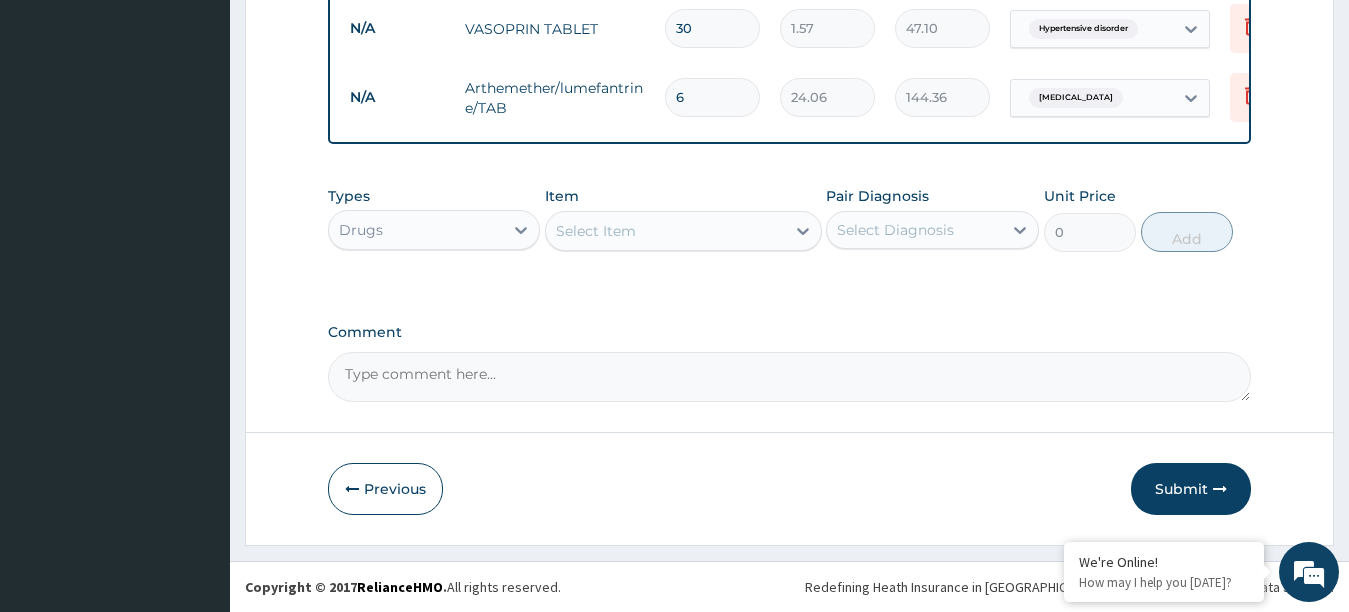 click on "PA Code / Prescription Code Enter Code(Secondary Care Only) Encounter Date 01-12-2023 Important Notice Please enter PA codes before entering items that are not attached to a PA code   All diagnoses entered must be linked to a claim item. Diagnosis & Claim Items that are visible but inactive cannot be edited because they were imported from an already approved PA code. Diagnosis Hypertensive disorder Confirmed Malaria Query NB: All diagnosis must be linked to a claim item Claim Items Type Name Quantity Unit Price Total Price Pair Diagnosis Actions N/A General Practitioner (1st consultation) 1 1500 1500.00 Hypertensive disorder  + 1 Delete N/A RANDOM BLOOD SUGAR 1 240 240.00 Hypertensive disorder Delete N/A AMLODIPINE 5MG TABLET 30 9.45 283.50 Hypertensive disorder Delete N/A LISINOPRIL 5MG TABLET 30 11.55 346.50 Hypertensive disorder Delete N/A VASOPRIN TABLET 30 1.57 47.10 Hypertensive disorder Delete N/A Arthemether/lumefantrine/TAB 6 24.06 144.36 Malaria Delete Types Drugs Item Select Item Pair Diagnosis 0" at bounding box center (790, -248) 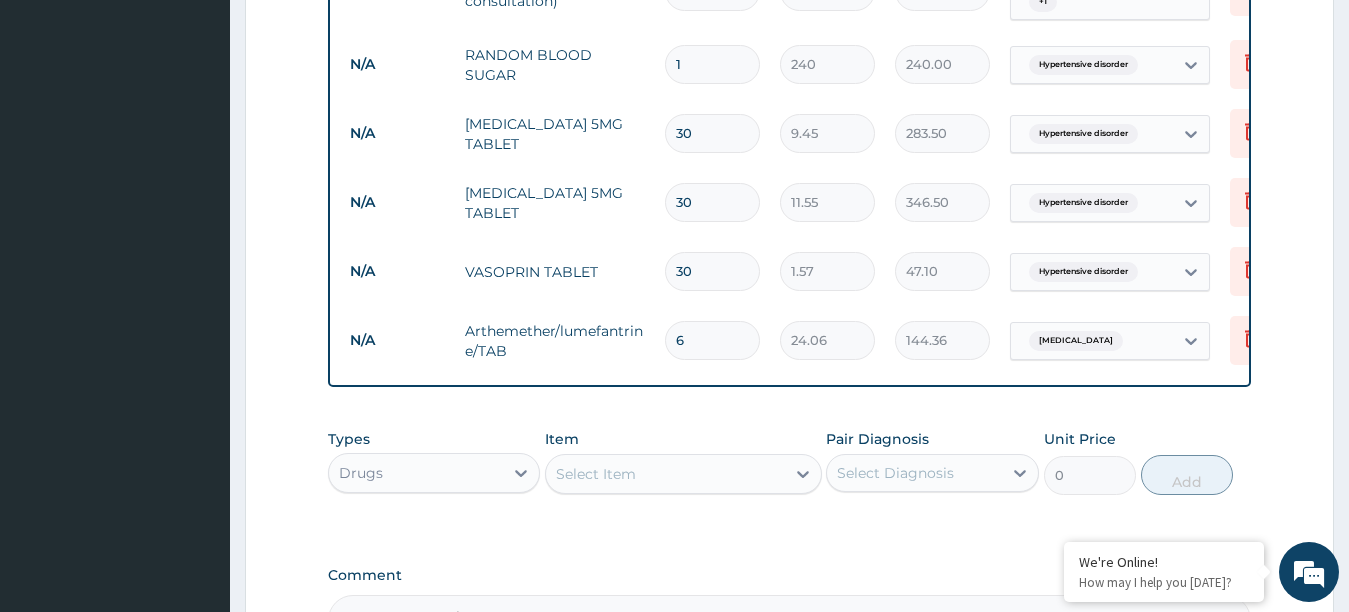 scroll, scrollTop: 905, scrollLeft: 0, axis: vertical 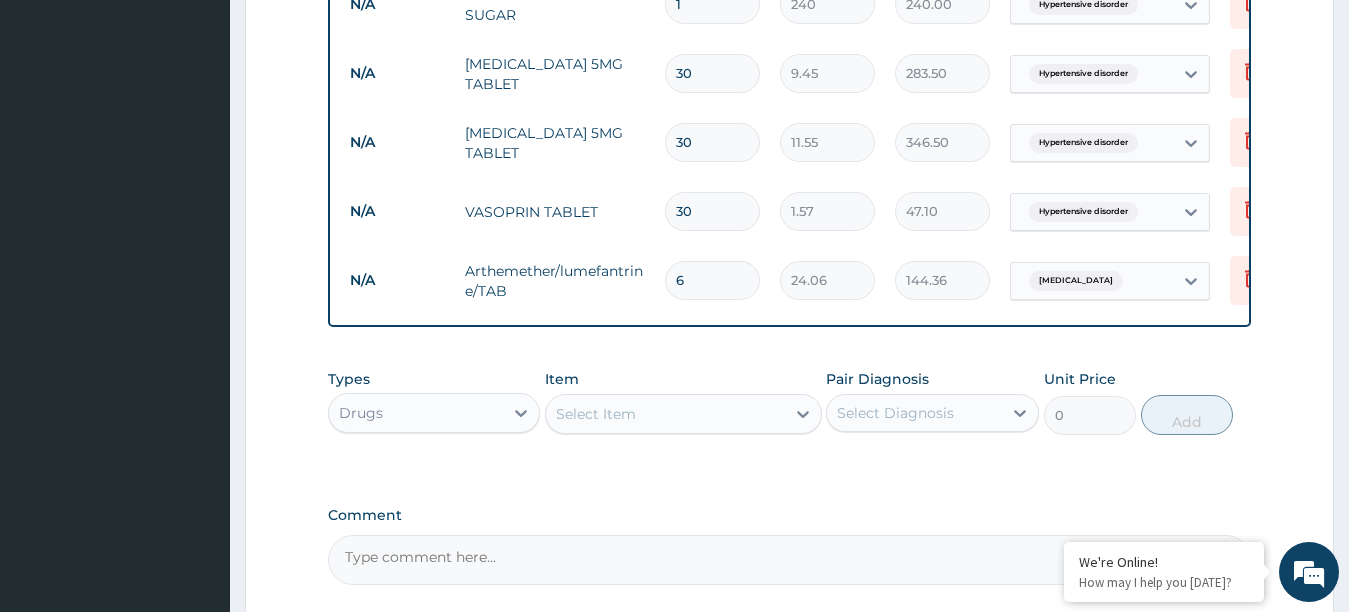 drag, startPoint x: 415, startPoint y: 580, endPoint x: 417, endPoint y: 559, distance: 21.095022 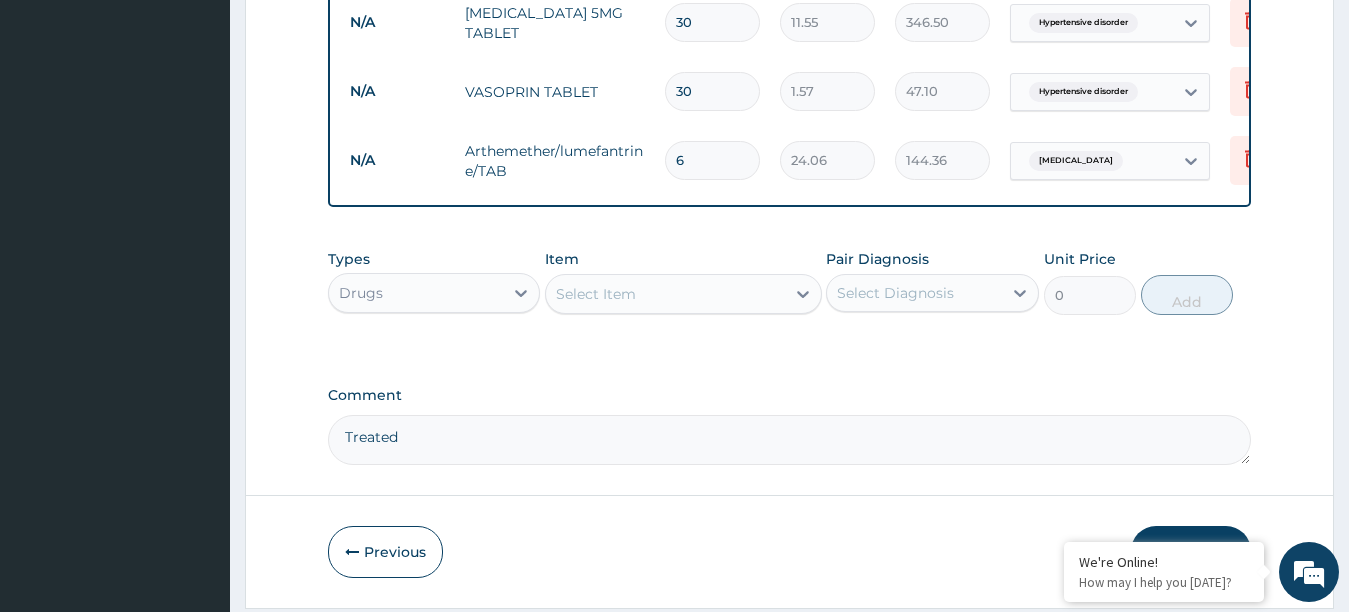 scroll, scrollTop: 1105, scrollLeft: 0, axis: vertical 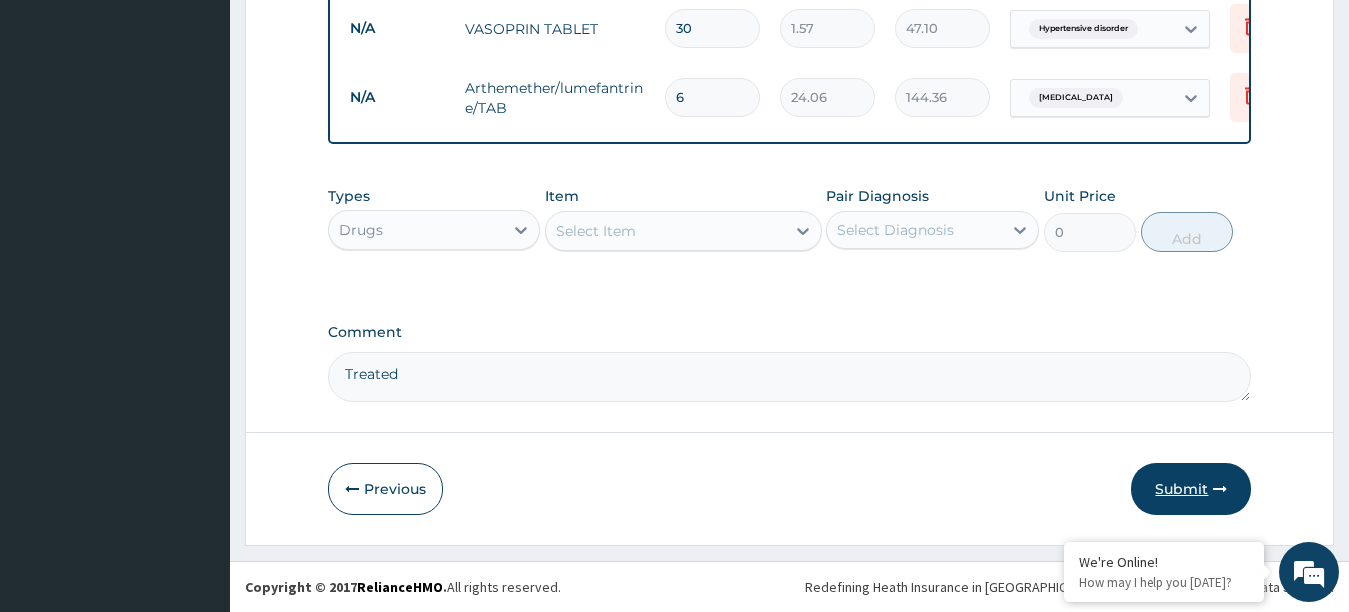type on "Treated" 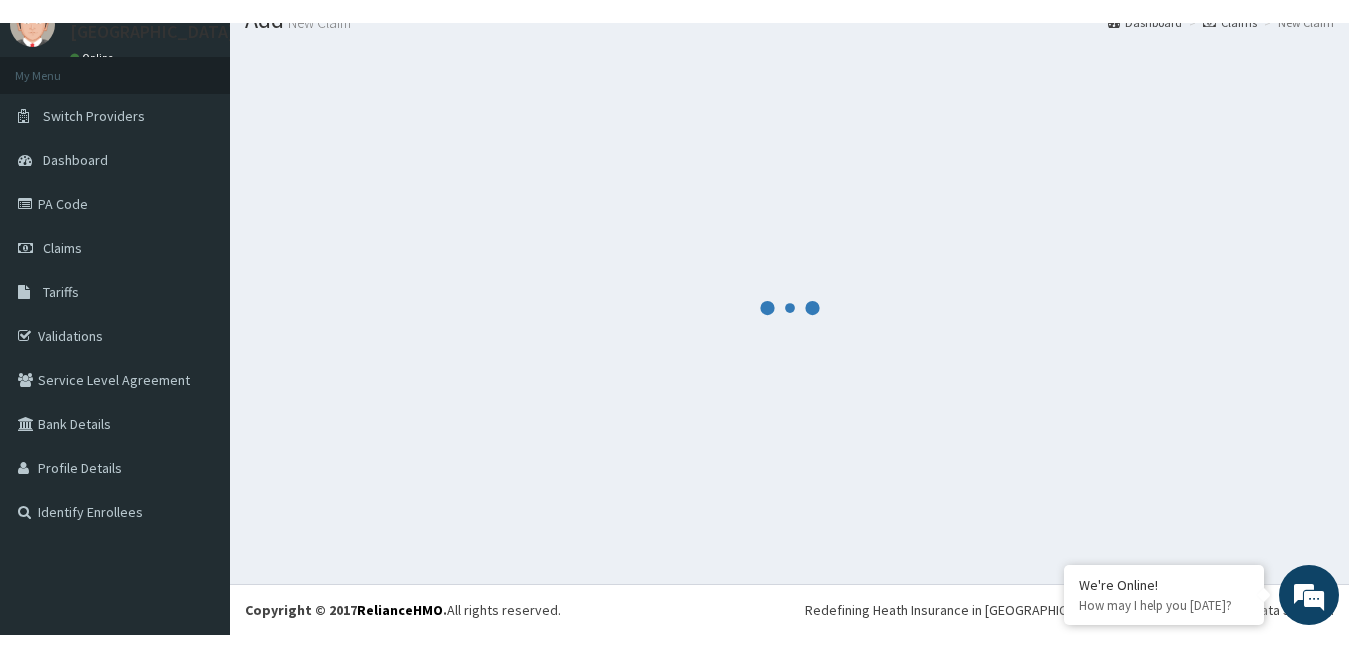 scroll, scrollTop: 74, scrollLeft: 0, axis: vertical 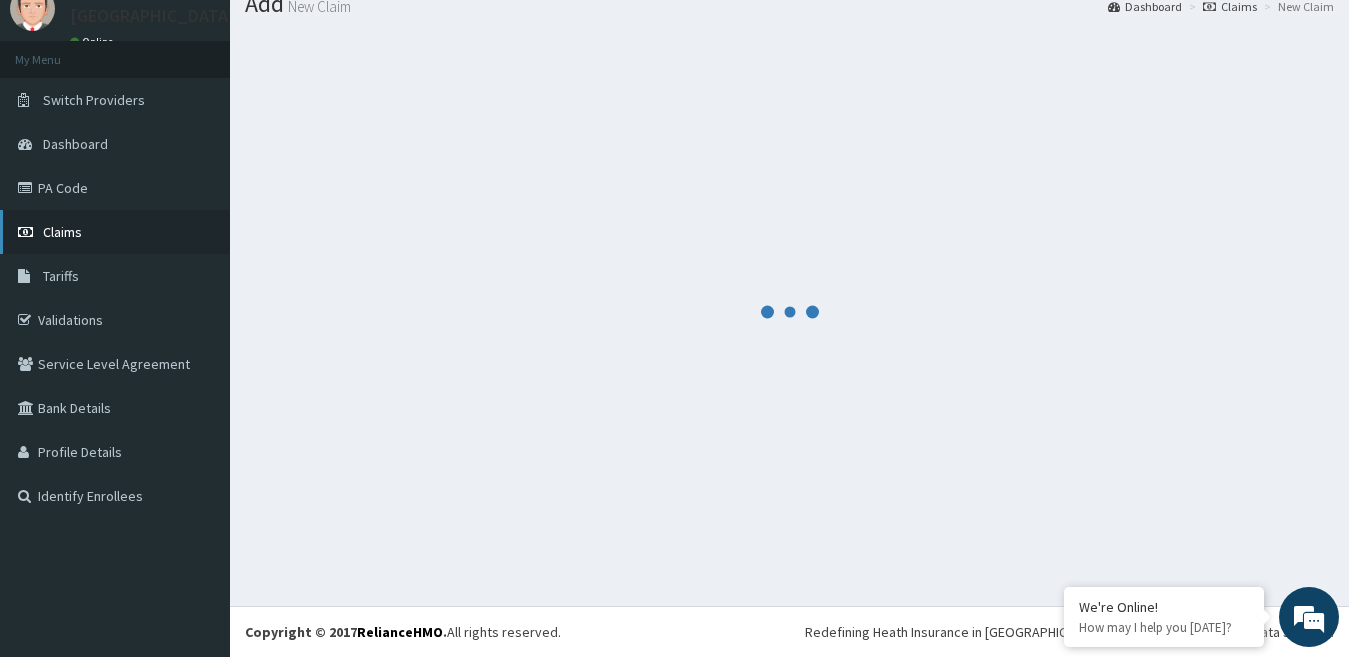 click on "Claims" at bounding box center (62, 232) 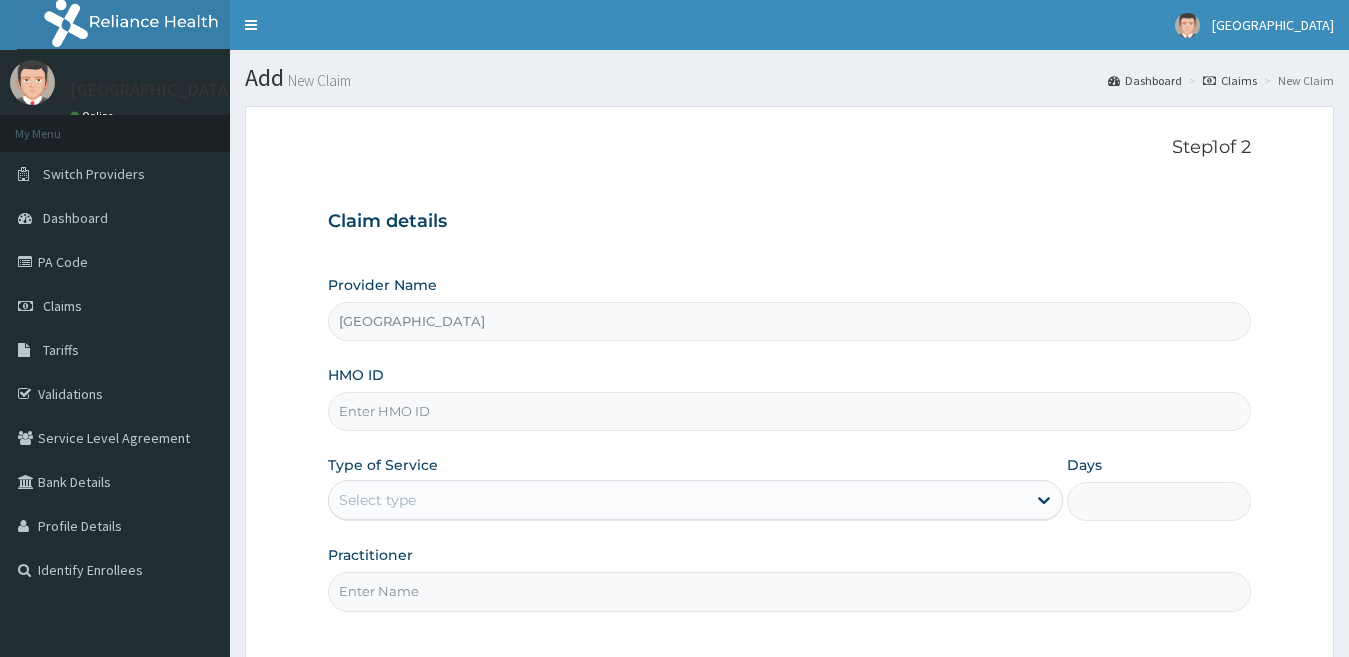 scroll, scrollTop: 0, scrollLeft: 0, axis: both 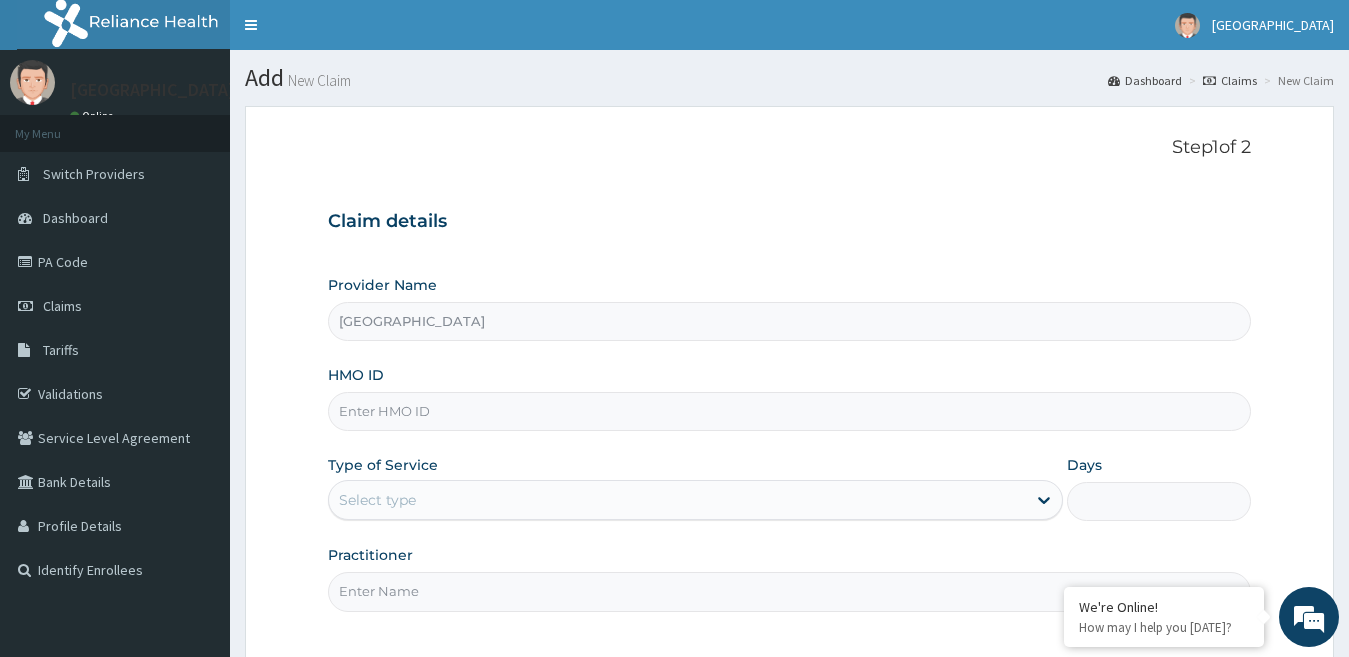 click on "HMO ID" at bounding box center (790, 411) 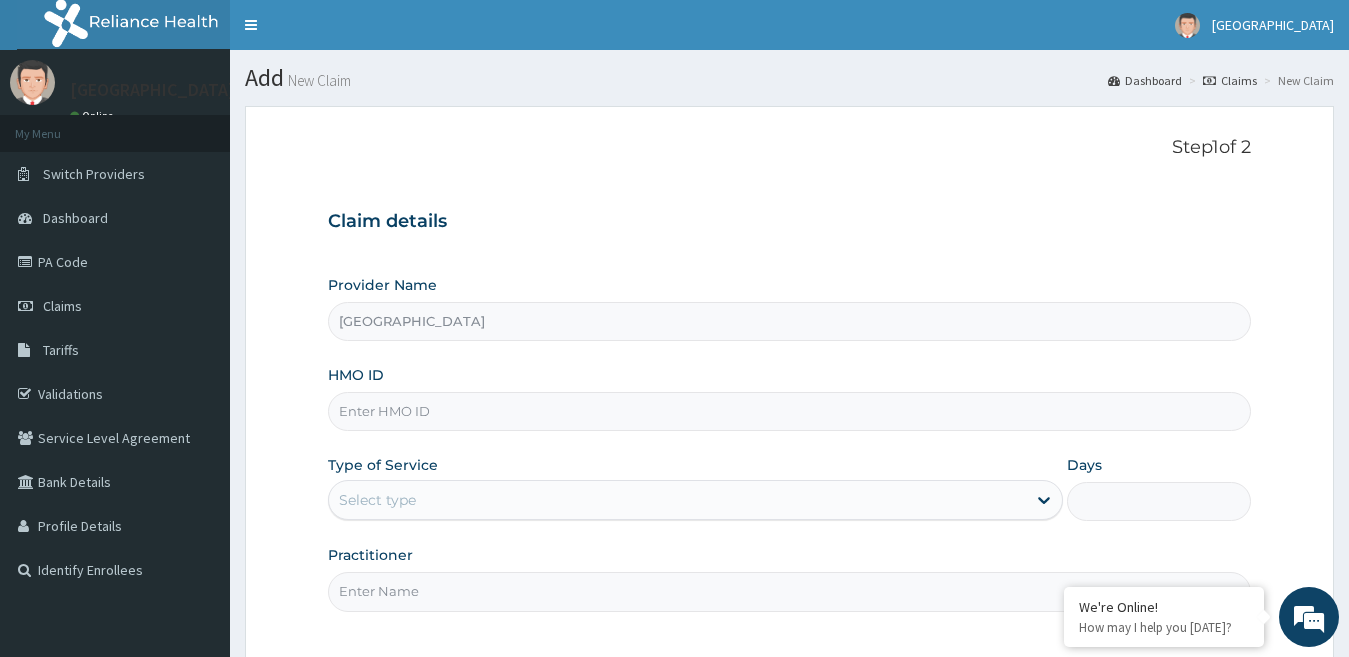 scroll, scrollTop: 0, scrollLeft: 0, axis: both 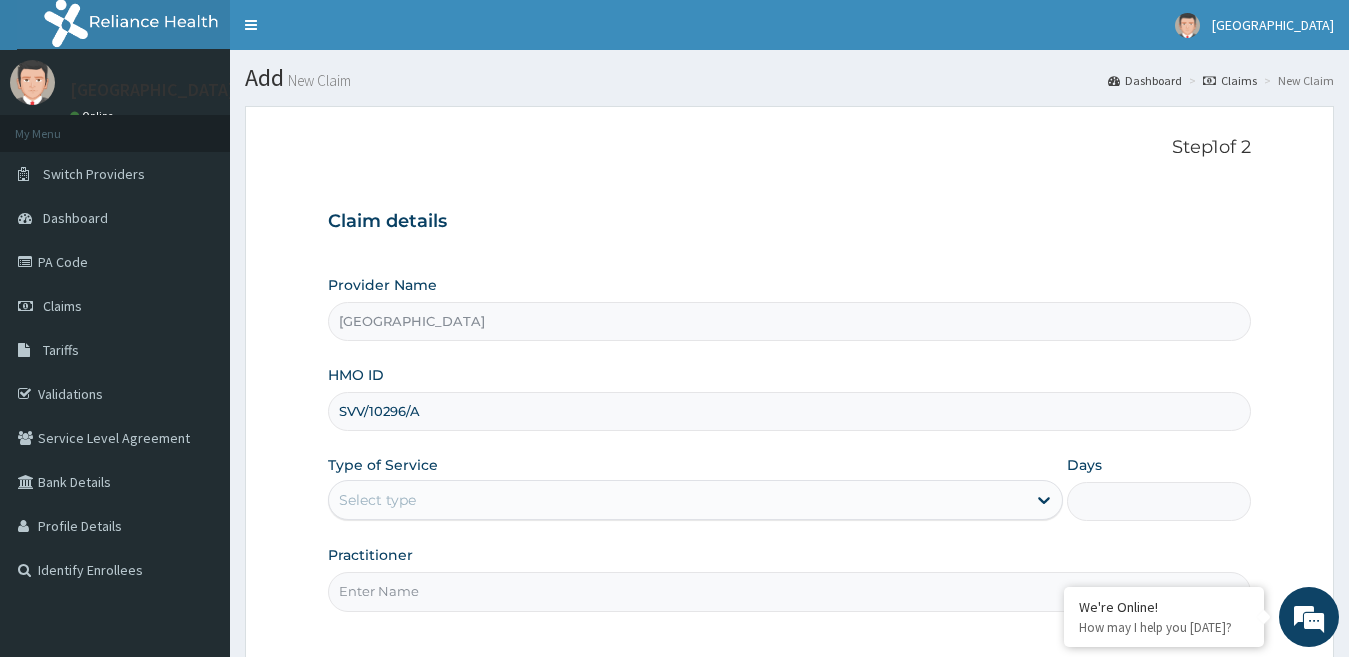 type on "SVV/10296/A" 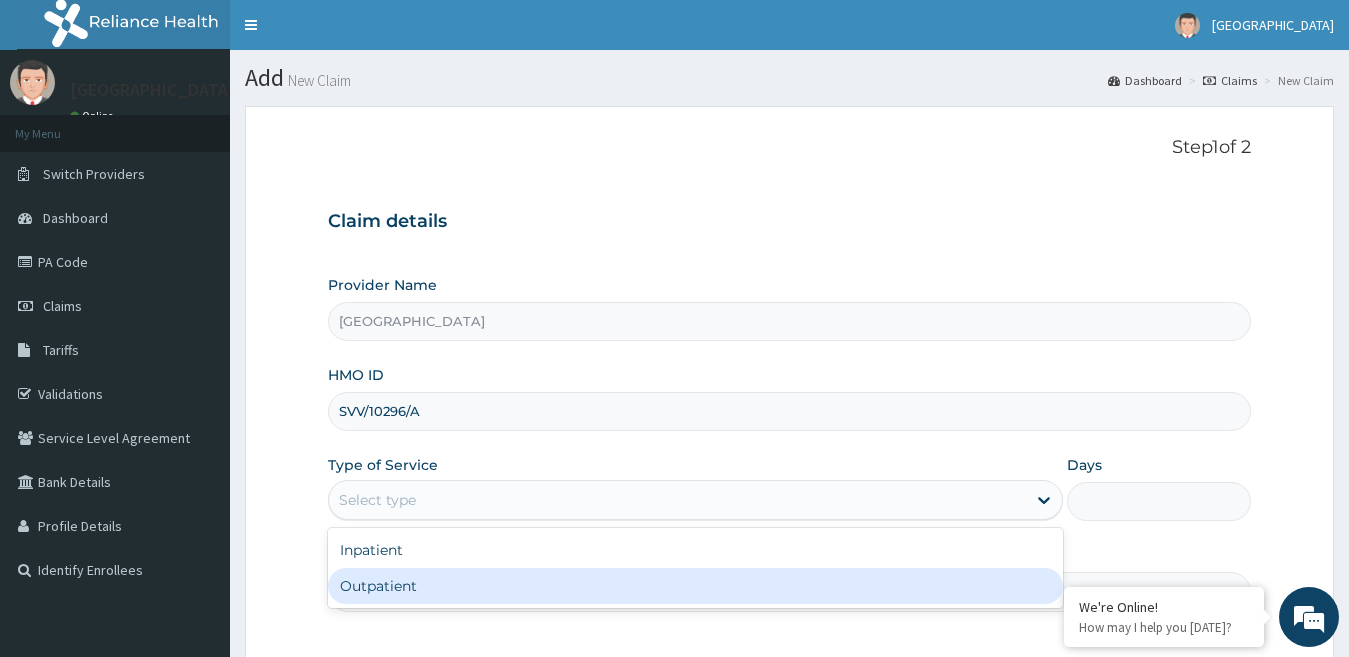click on "Outpatient" at bounding box center (696, 586) 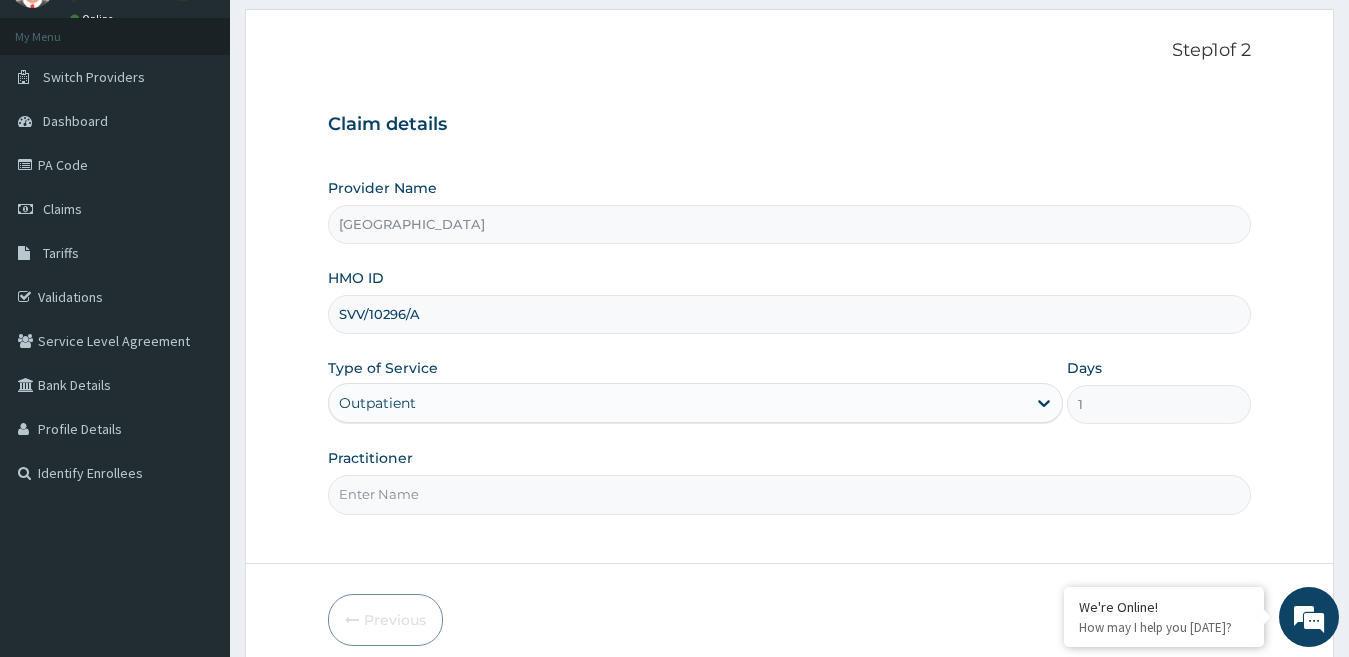 scroll, scrollTop: 183, scrollLeft: 0, axis: vertical 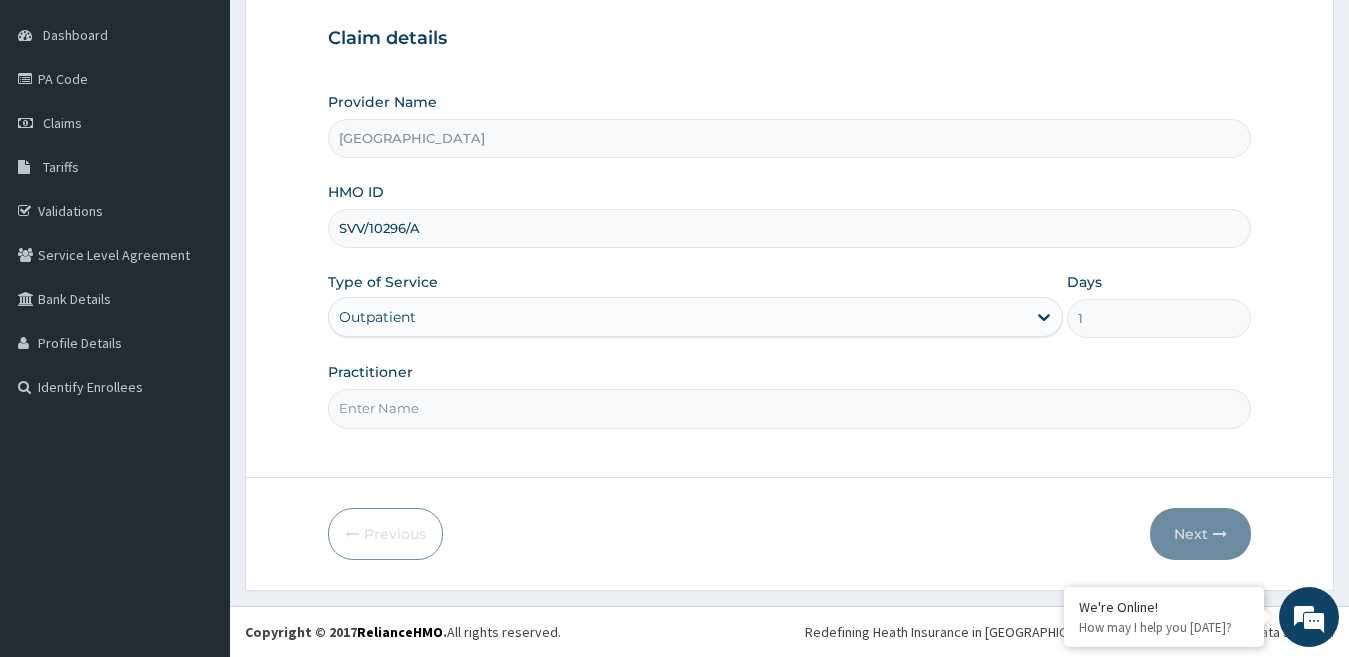 drag, startPoint x: 457, startPoint y: 376, endPoint x: 457, endPoint y: 434, distance: 58 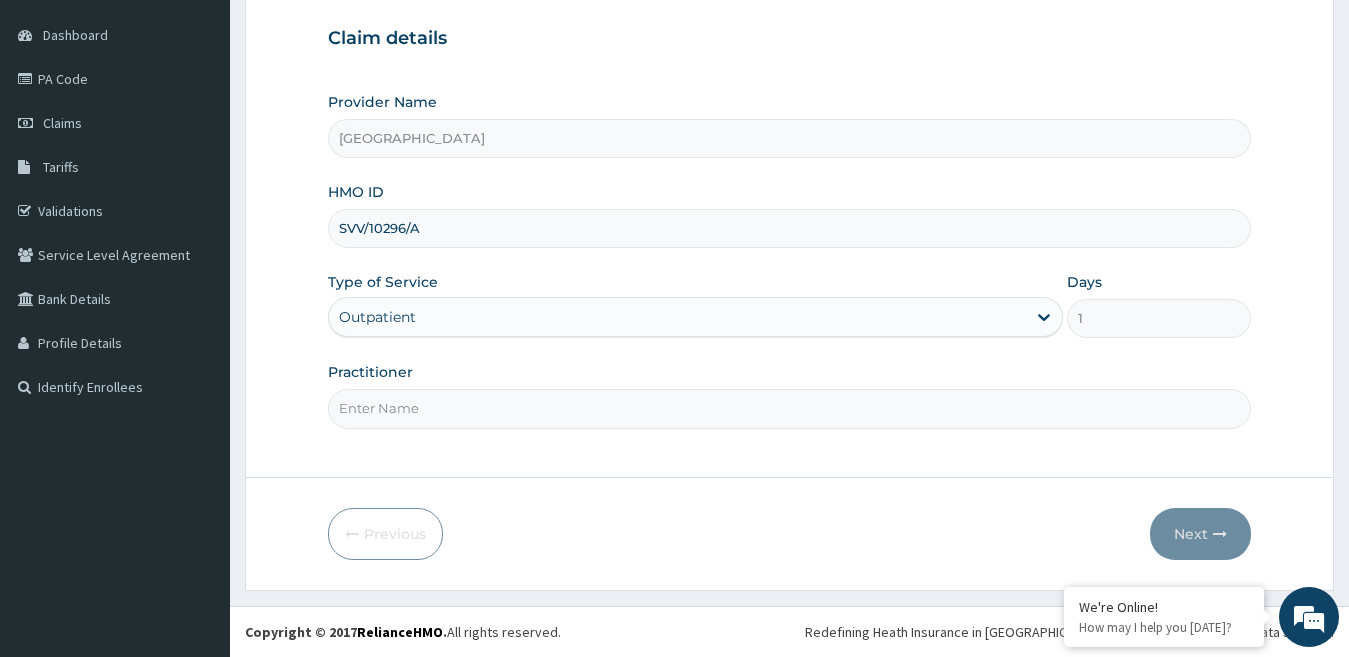 click on "Practitioner" at bounding box center (790, 408) 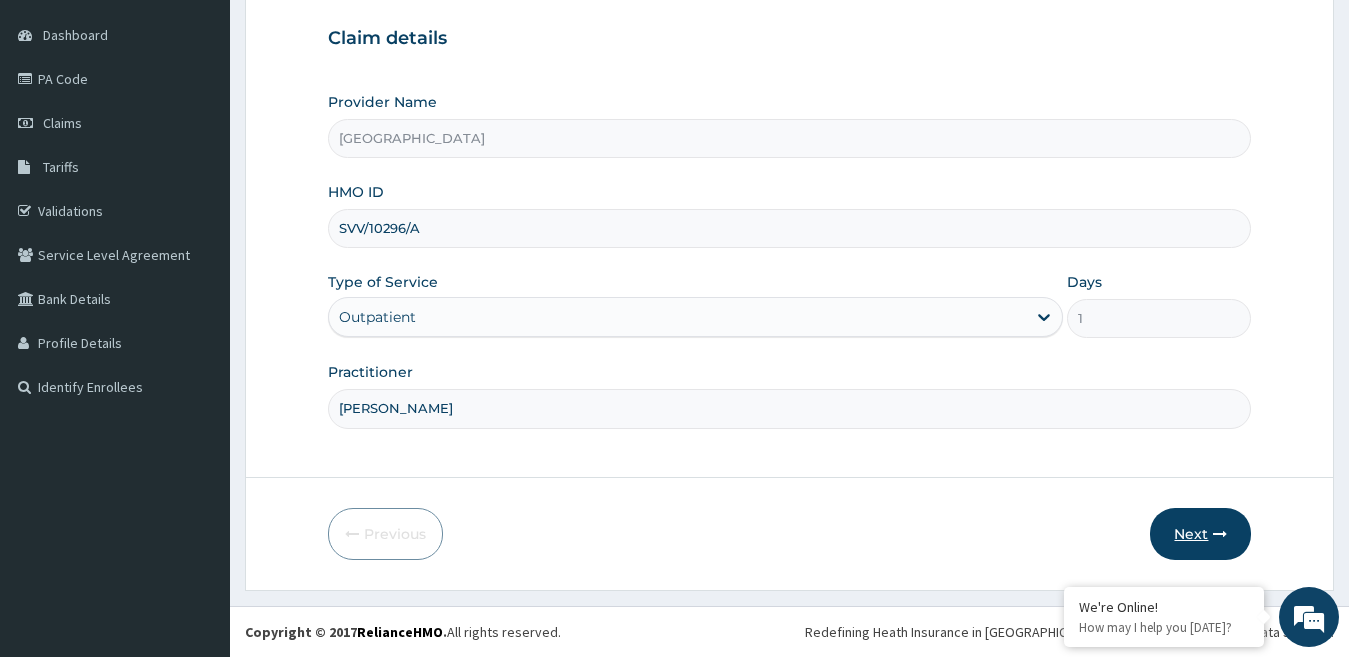type on "[PERSON_NAME]" 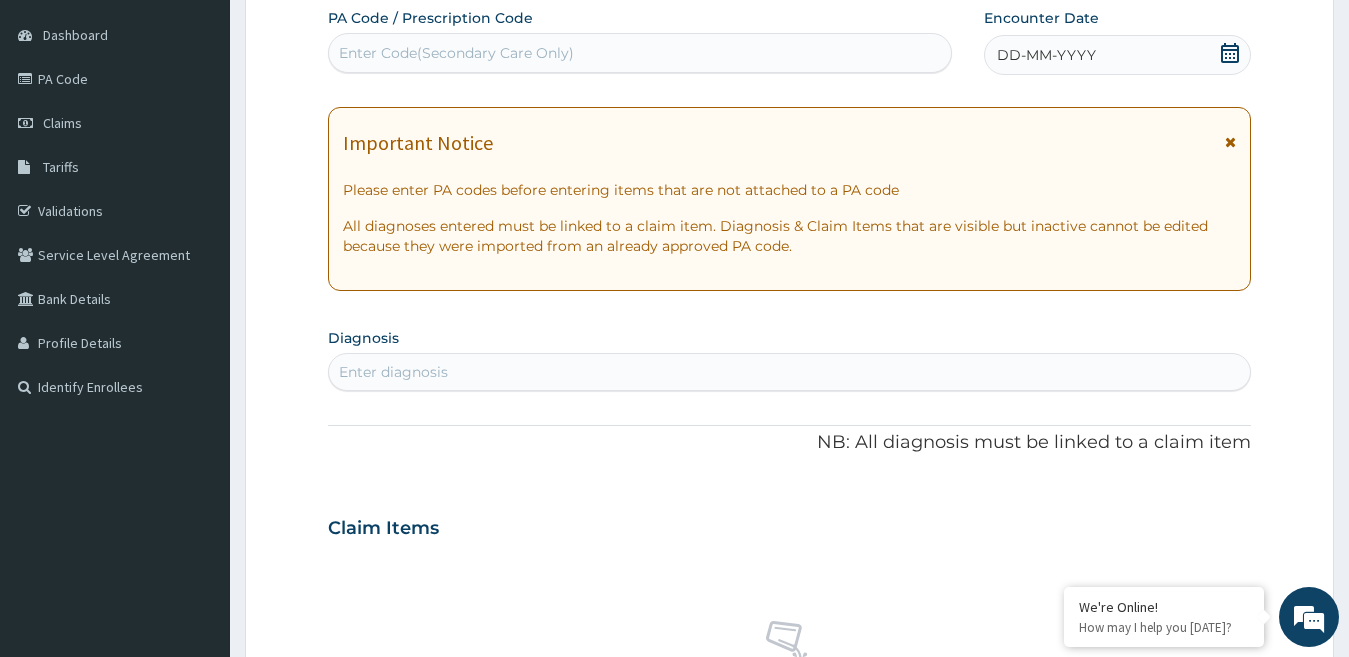 click on "DD-MM-YYYY" at bounding box center [1046, 55] 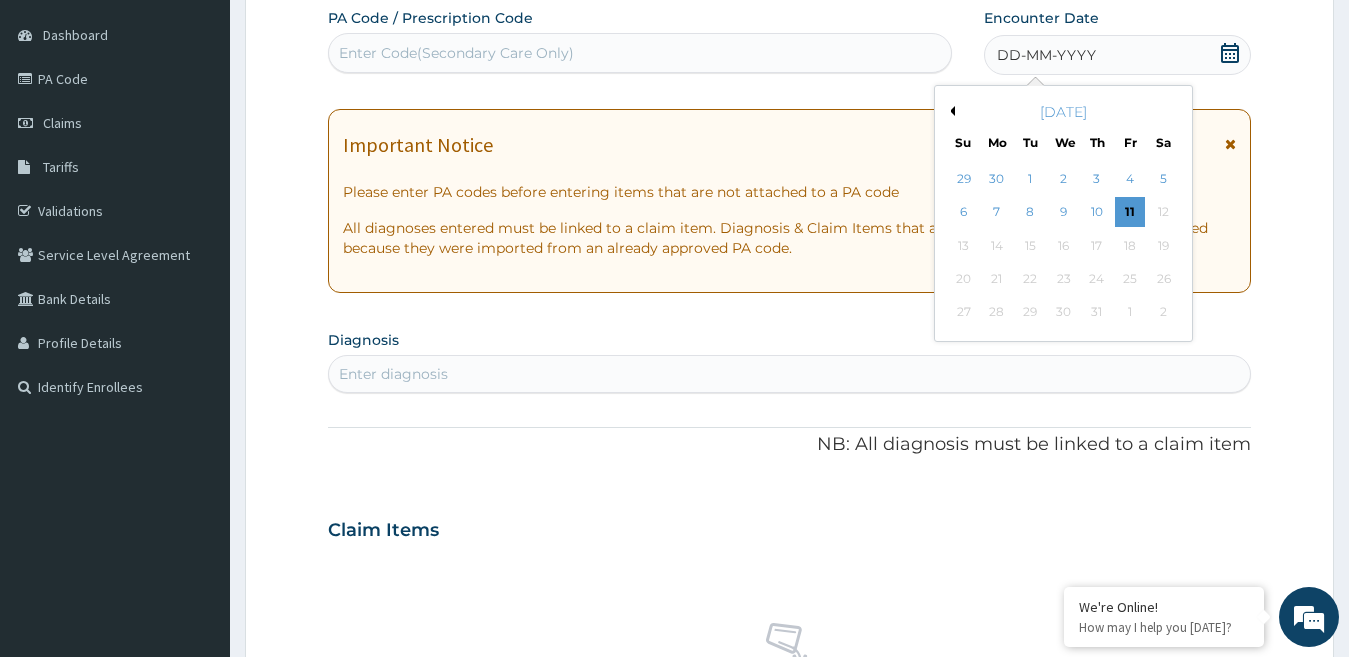 click on "[DATE]" at bounding box center (1063, 112) 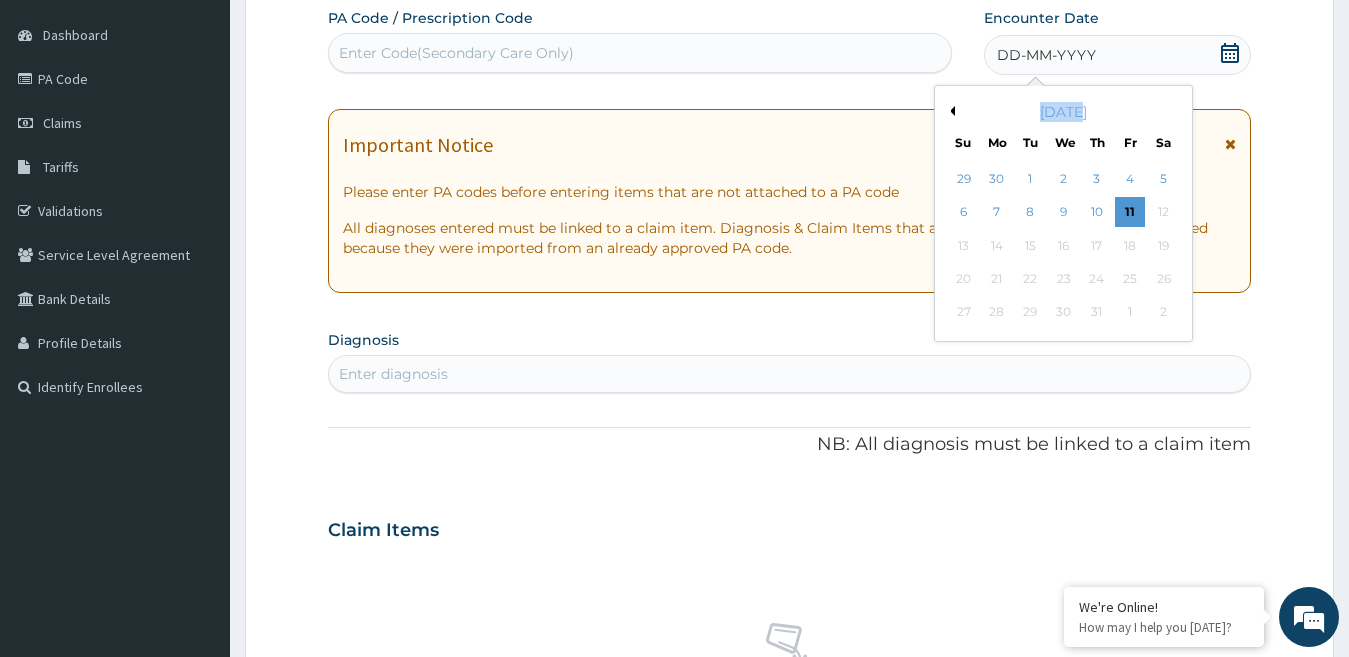 click on "[DATE]" at bounding box center [1063, 112] 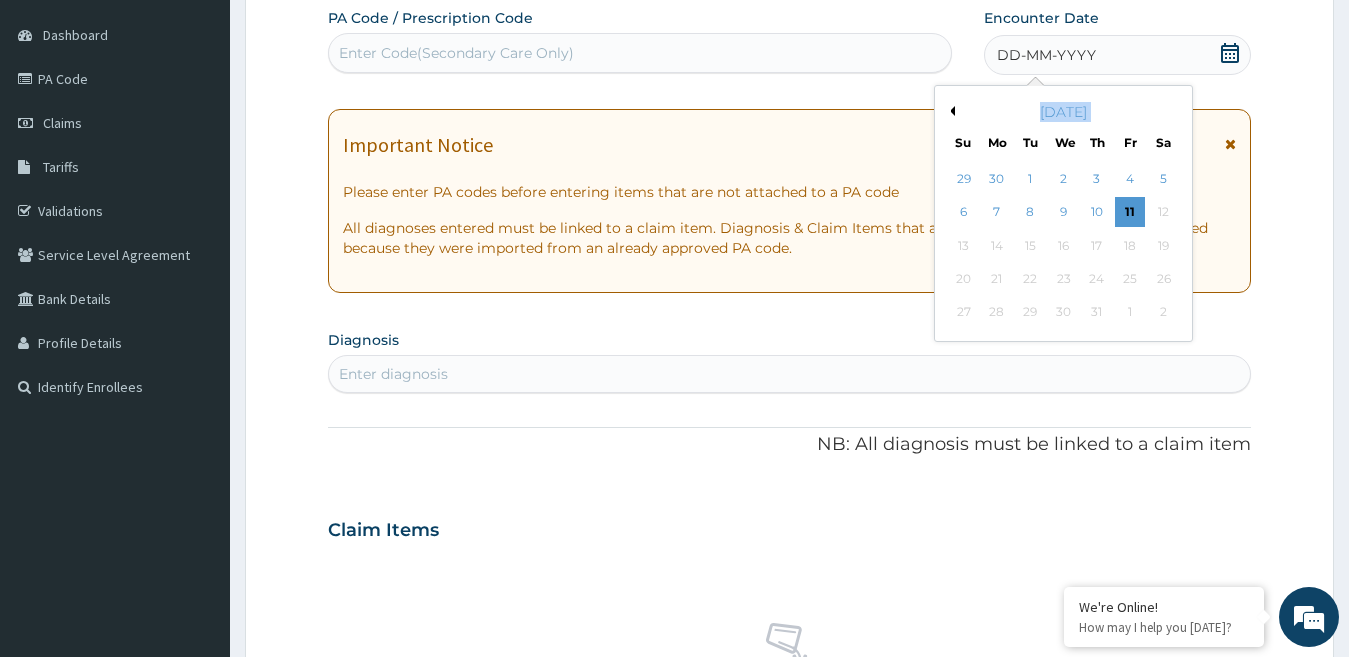 click on "[DATE]" at bounding box center (1063, 112) 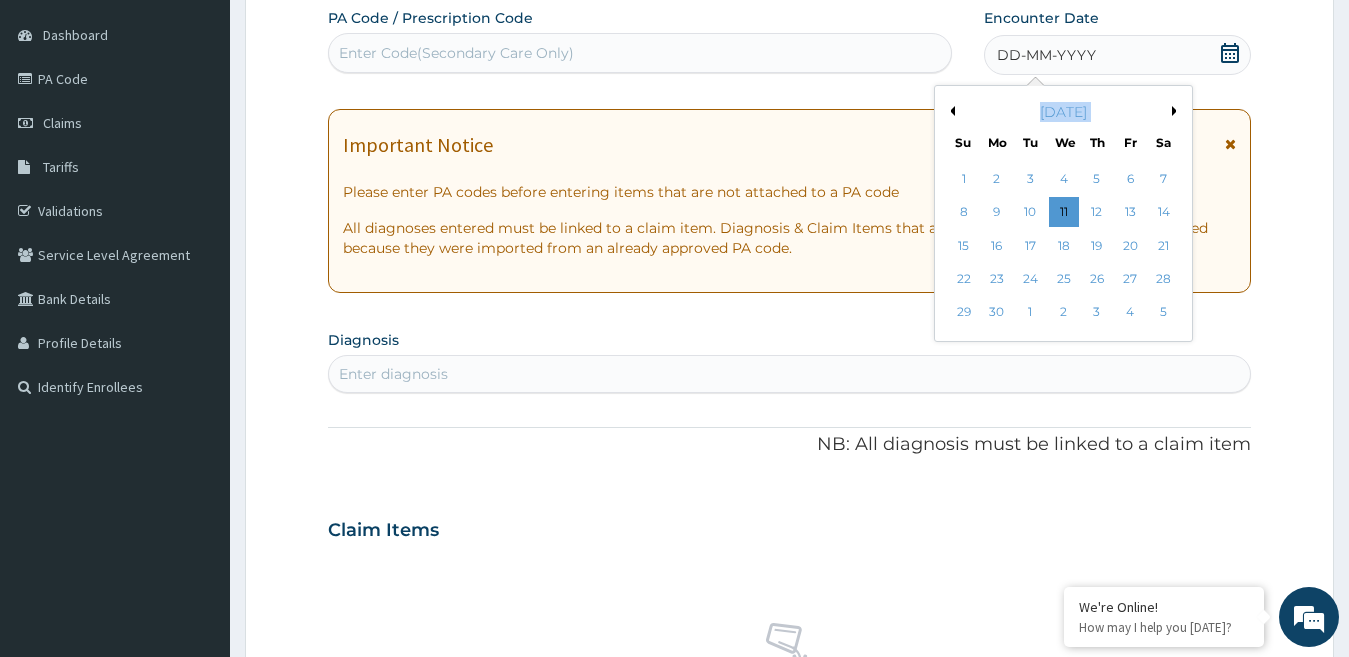 click on "[DATE]" at bounding box center (1063, 112) 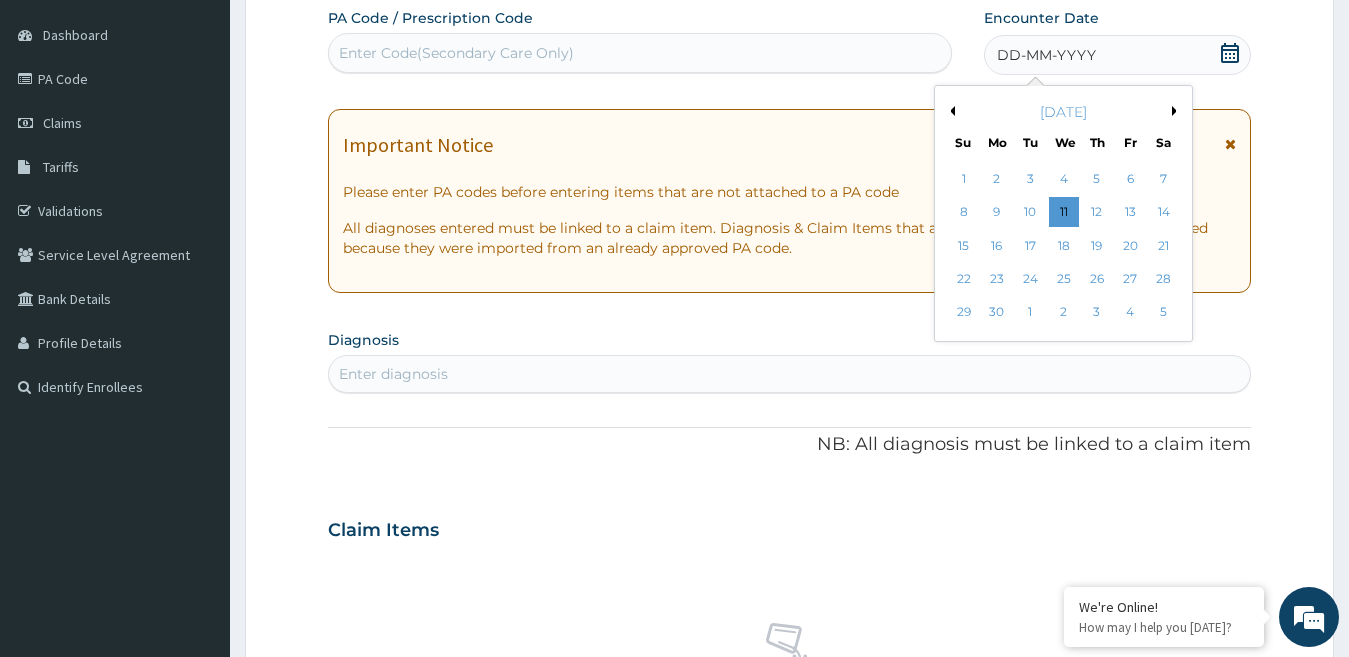 click on "Previous Month" at bounding box center [950, 111] 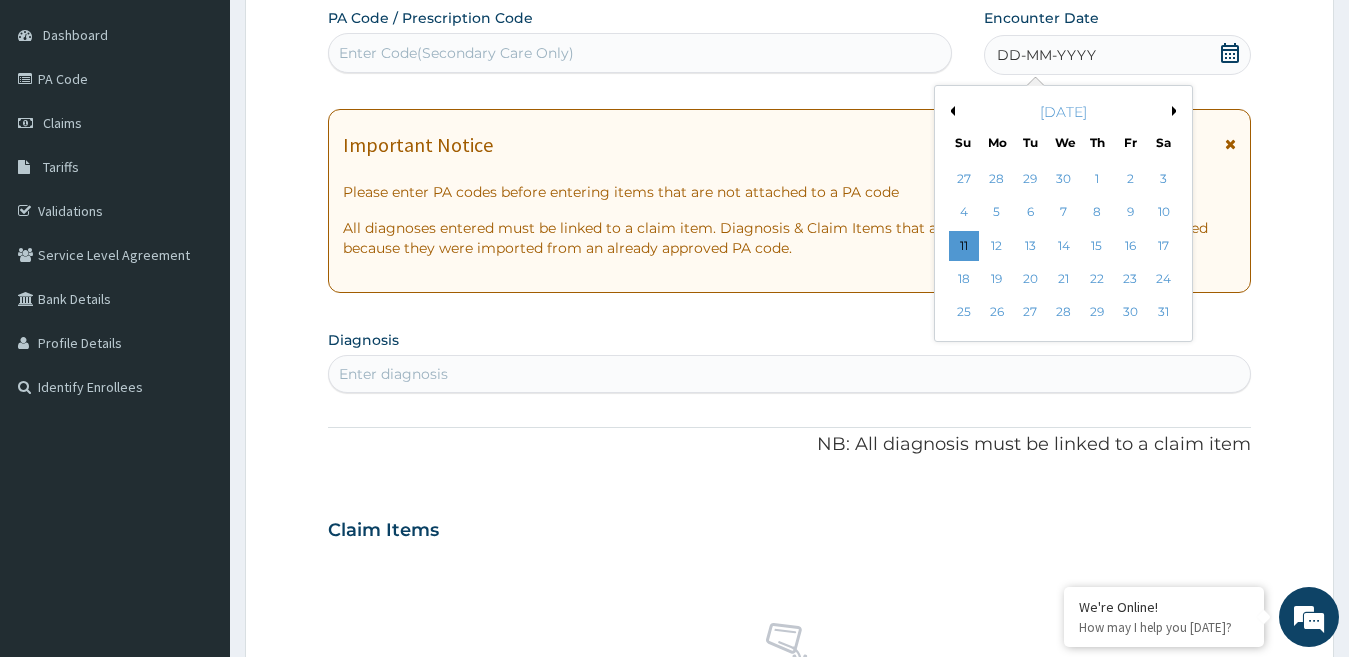 click on "Previous Month" at bounding box center [950, 111] 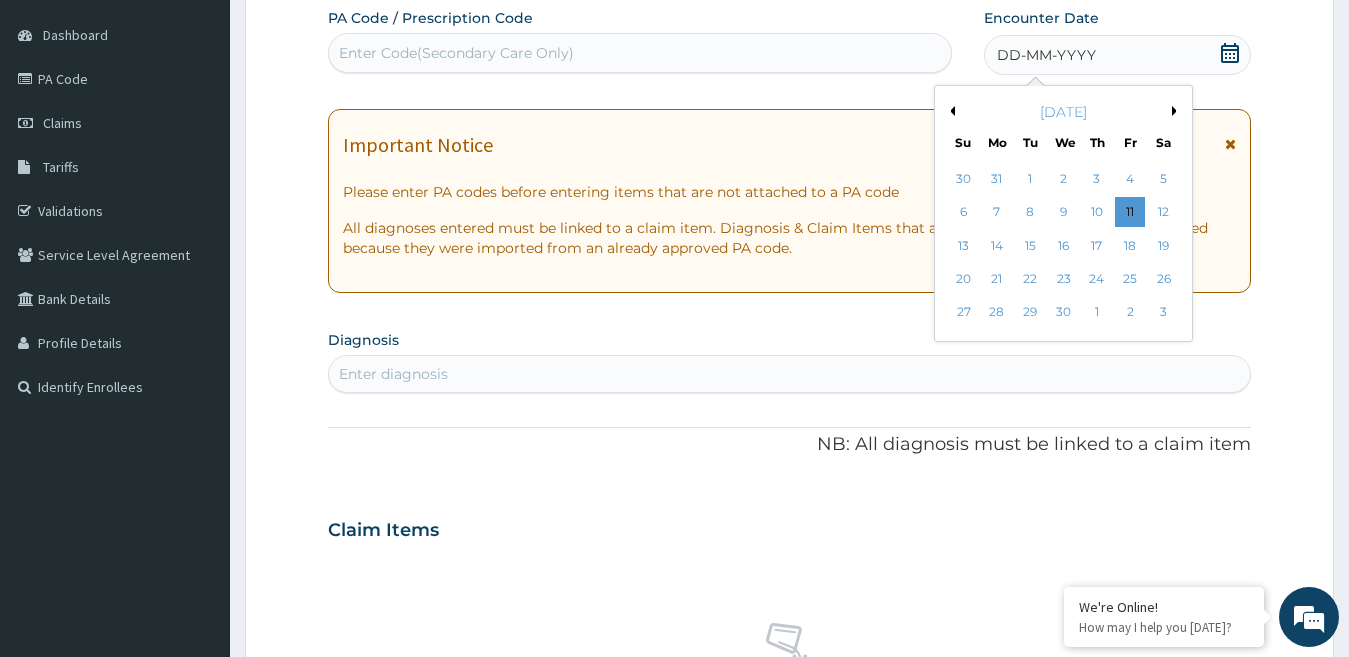 click on "Previous Month" at bounding box center (950, 111) 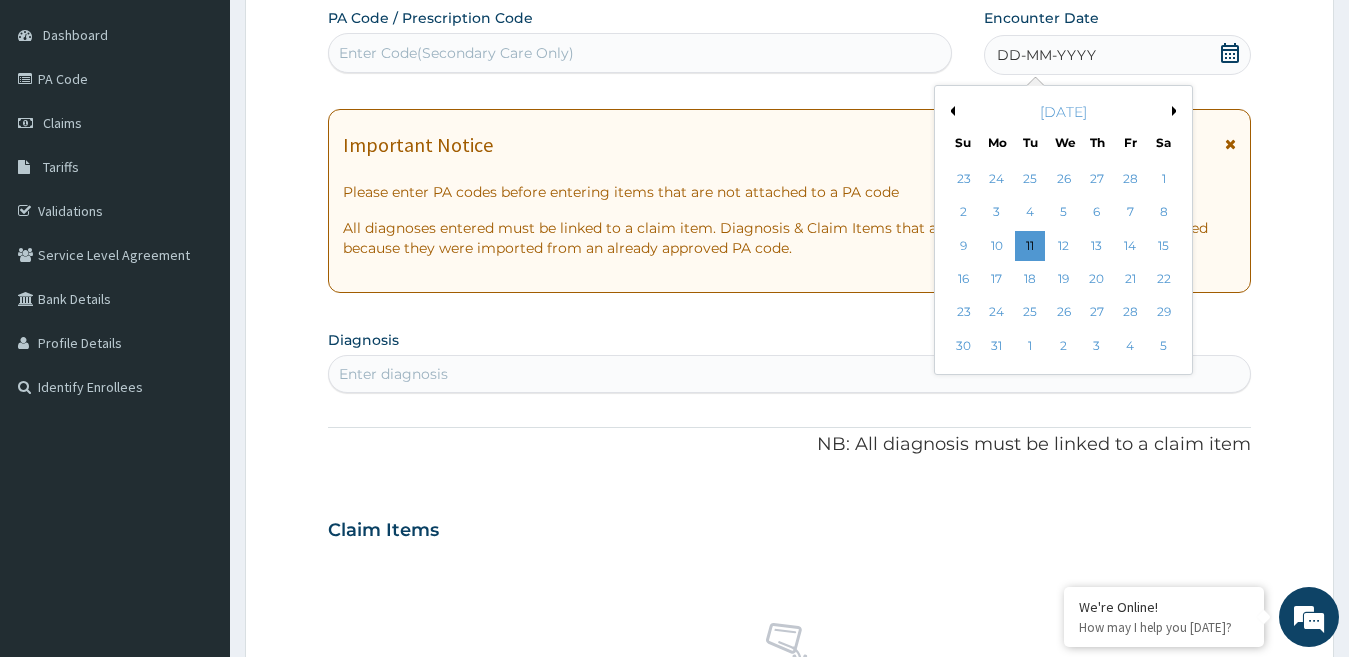 click on "Previous Month" at bounding box center (950, 111) 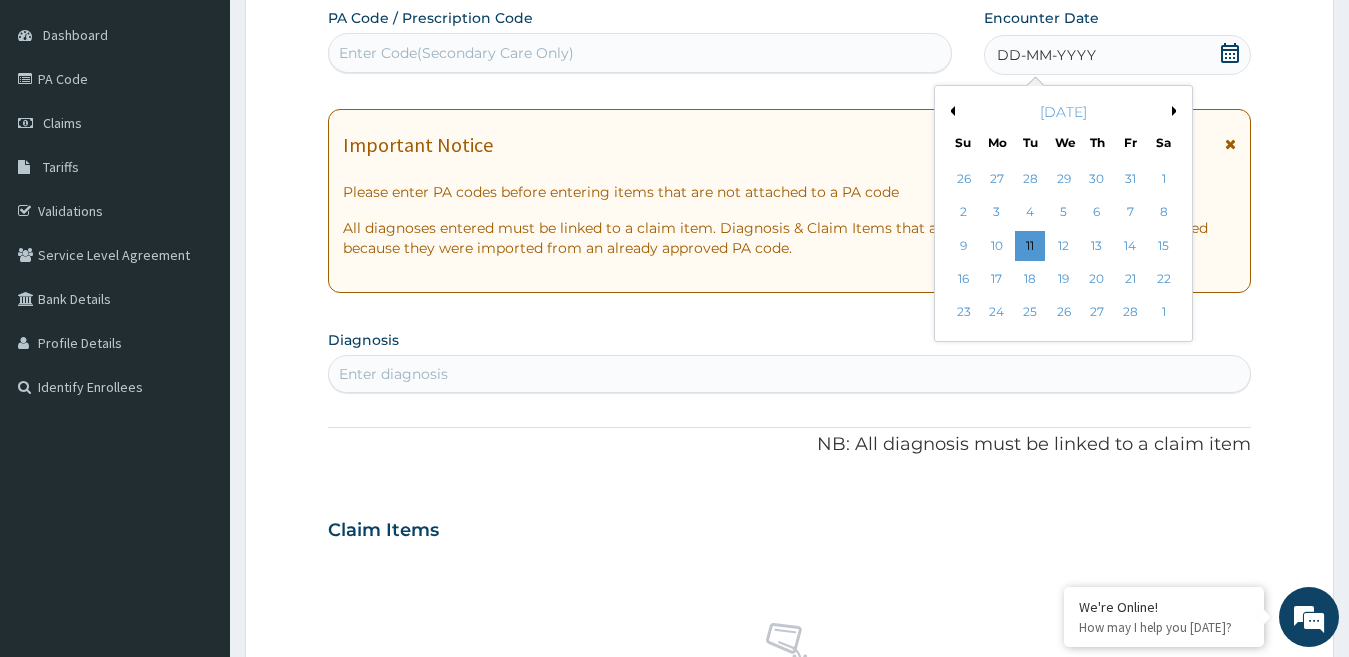 click on "Previous Month" at bounding box center [950, 111] 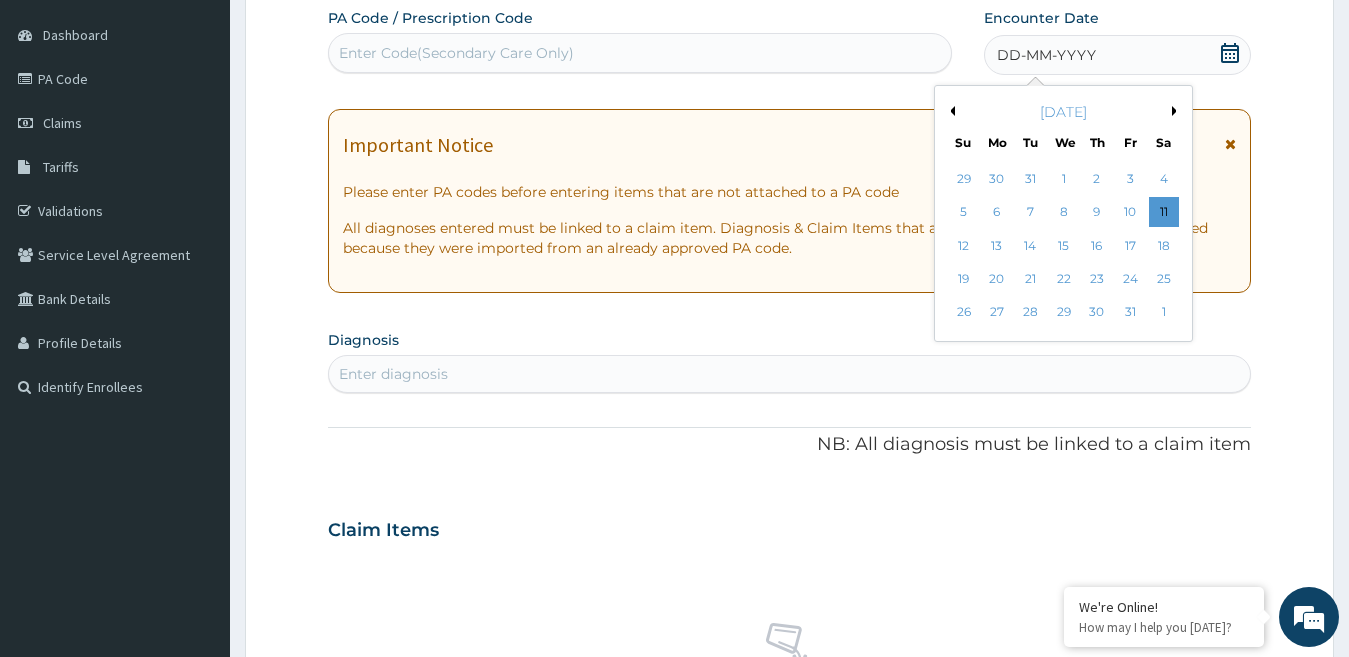 click on "Previous Month" at bounding box center (950, 111) 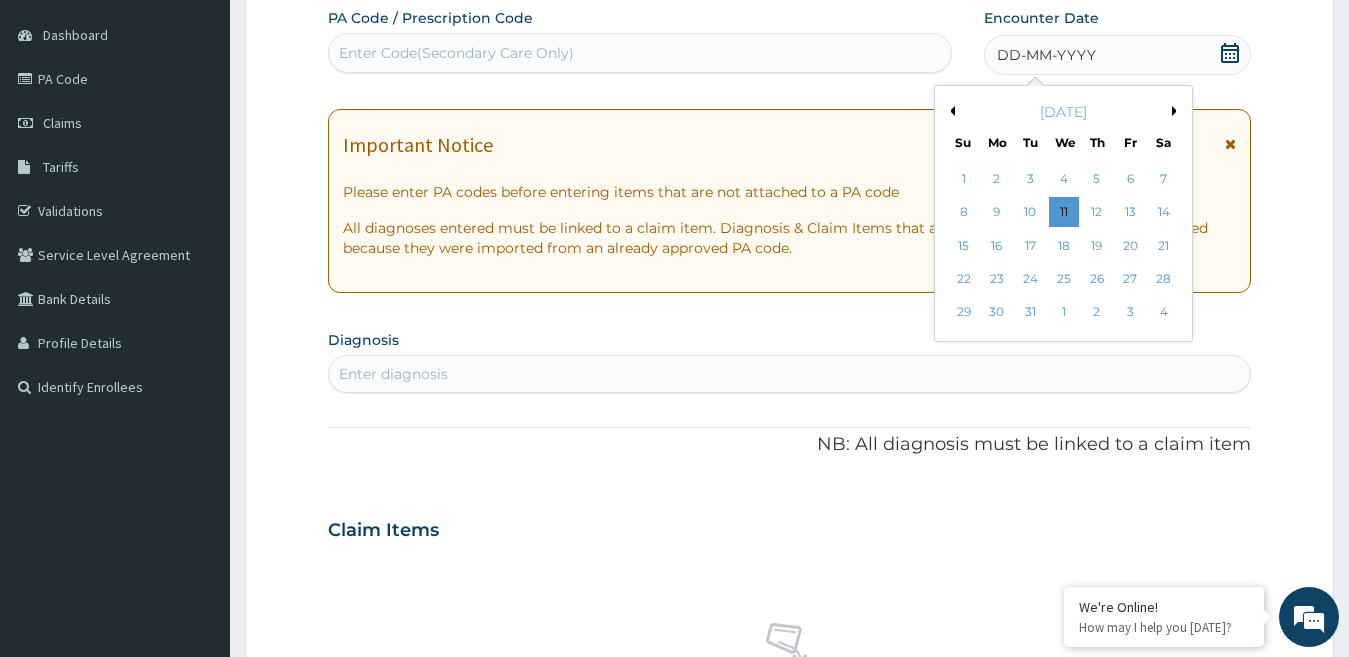 click on "Previous Month" at bounding box center [950, 111] 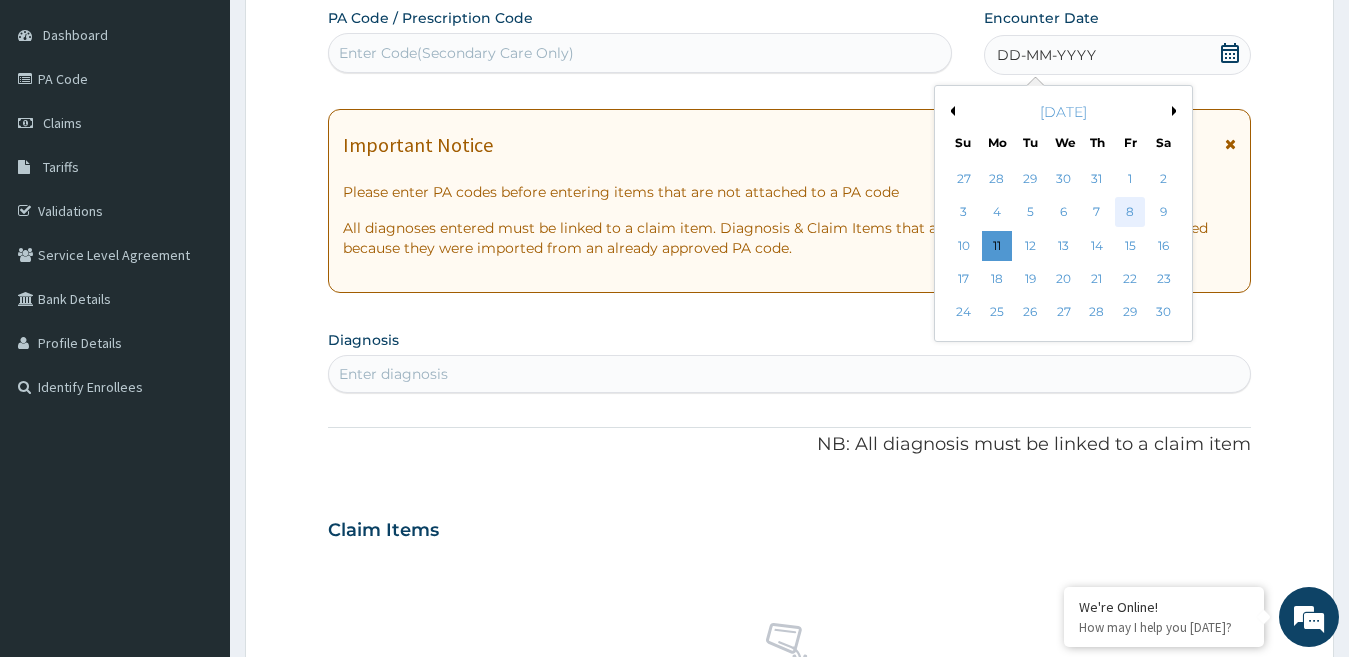 click on "8" at bounding box center (1130, 213) 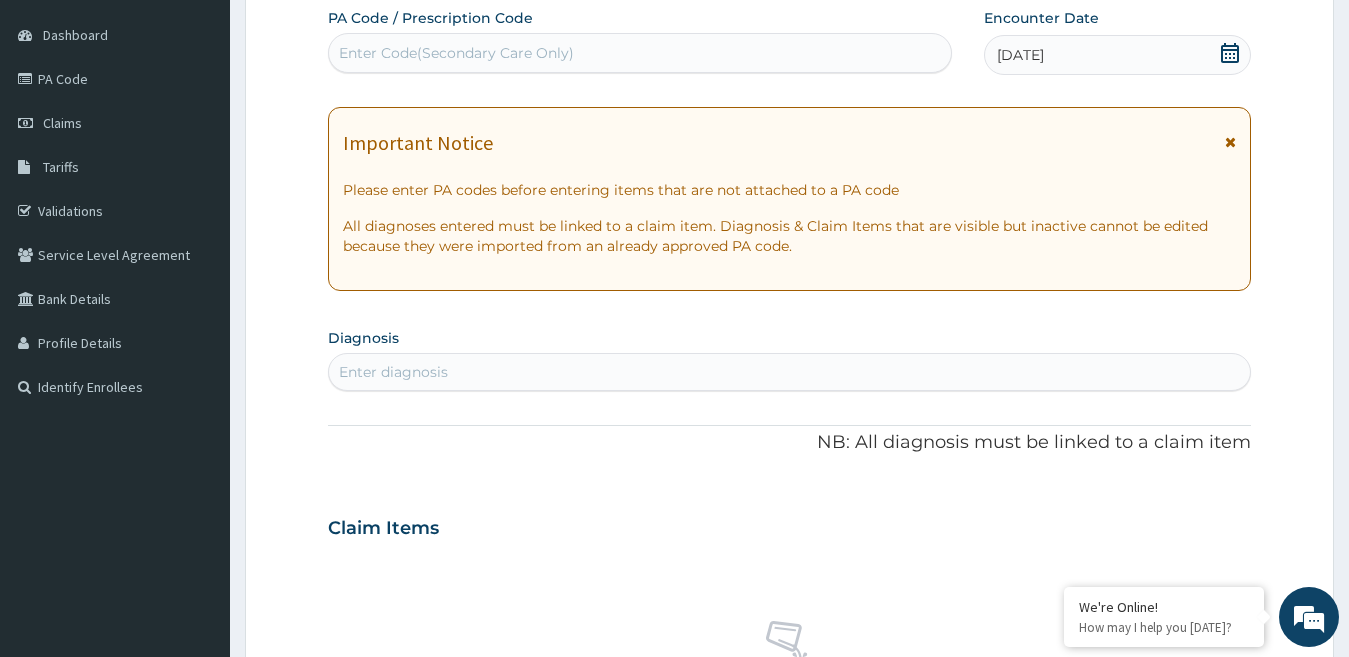 click on "Enter diagnosis" at bounding box center (393, 372) 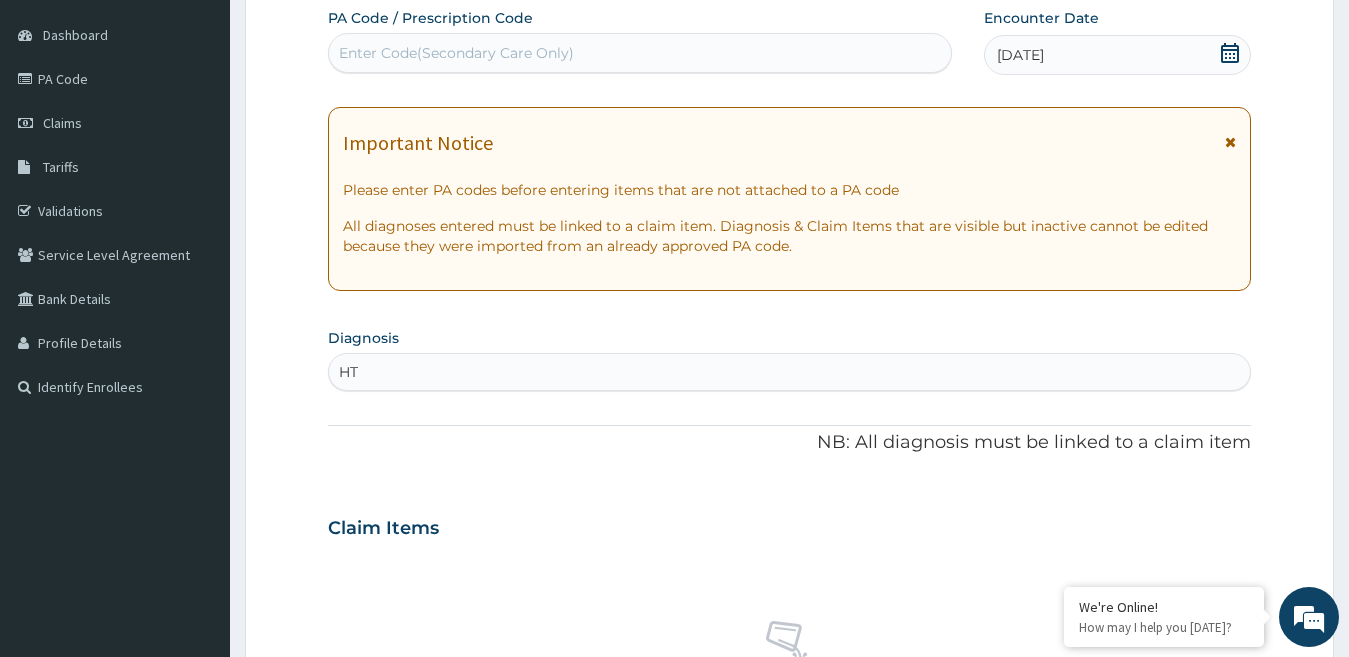type on "HTN" 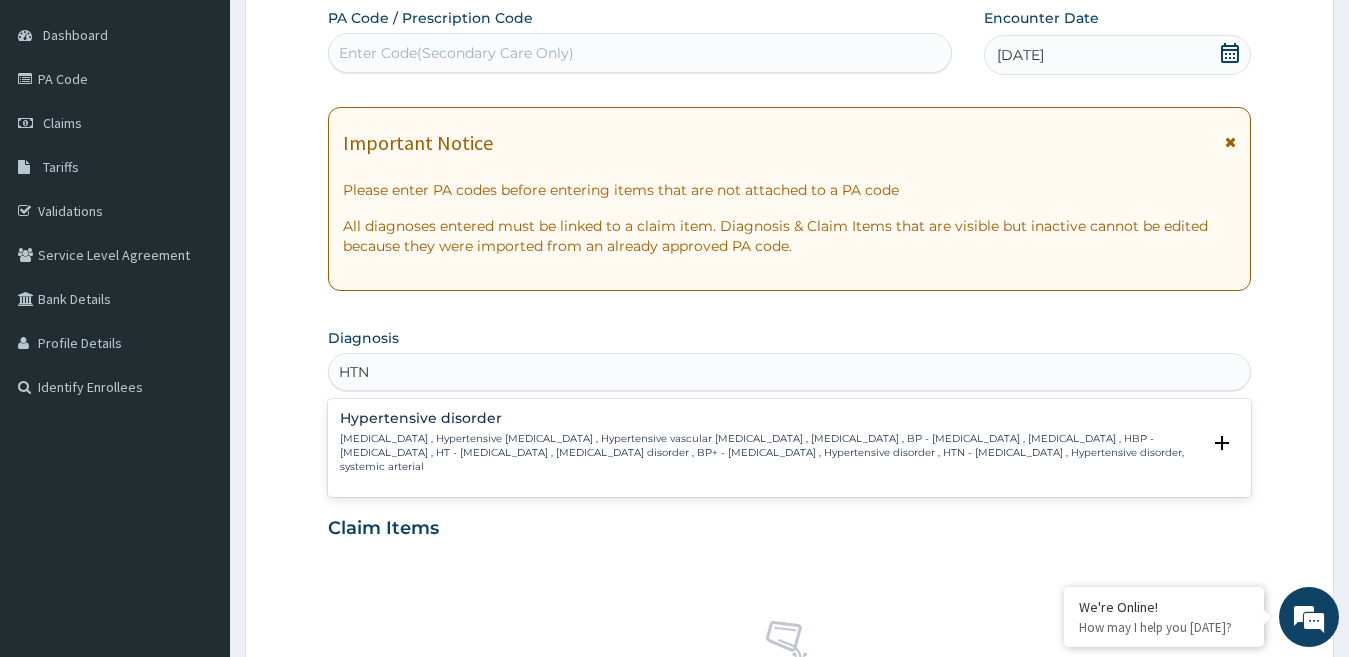 click on "[MEDICAL_DATA] , Hypertensive [MEDICAL_DATA] , Hypertensive vascular [MEDICAL_DATA] , [MEDICAL_DATA] , BP - [MEDICAL_DATA] , [MEDICAL_DATA] , HBP - [MEDICAL_DATA] , HT - [MEDICAL_DATA] , [MEDICAL_DATA] disorder , BP+ - [MEDICAL_DATA] , Hypertensive disorder , HTN - [MEDICAL_DATA] , Hypertensive disorder, systemic arterial" at bounding box center (770, 453) 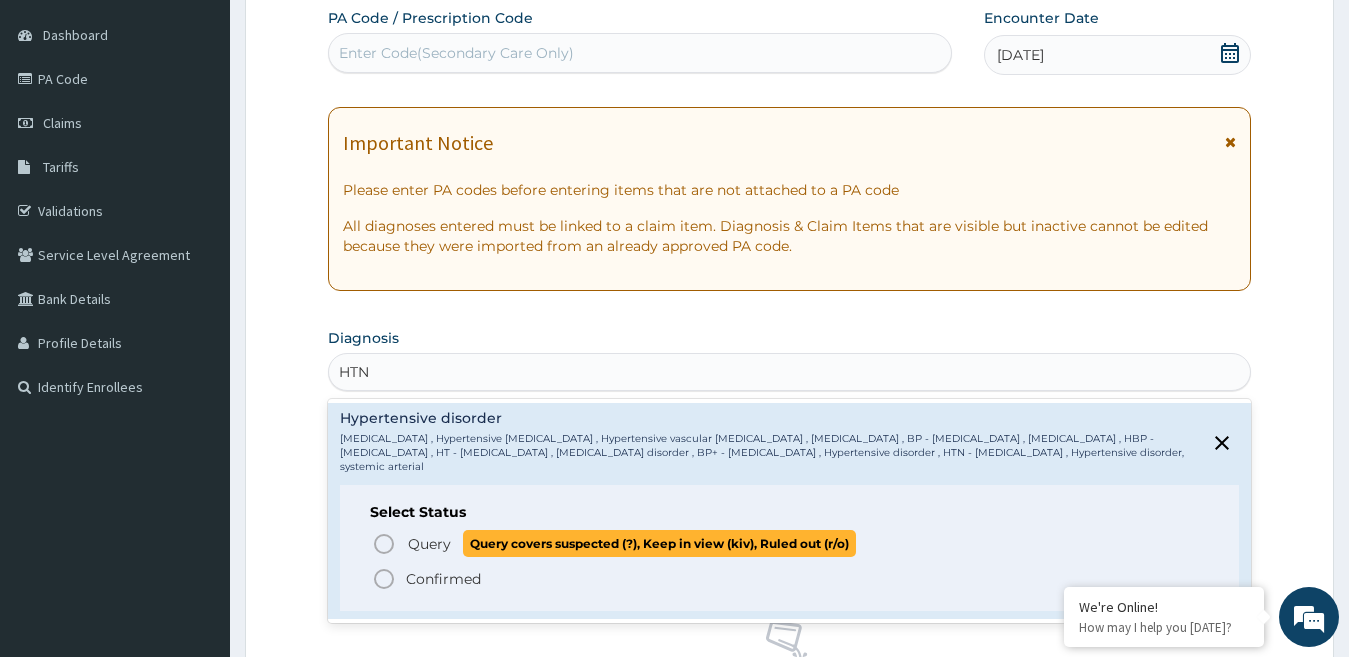 click 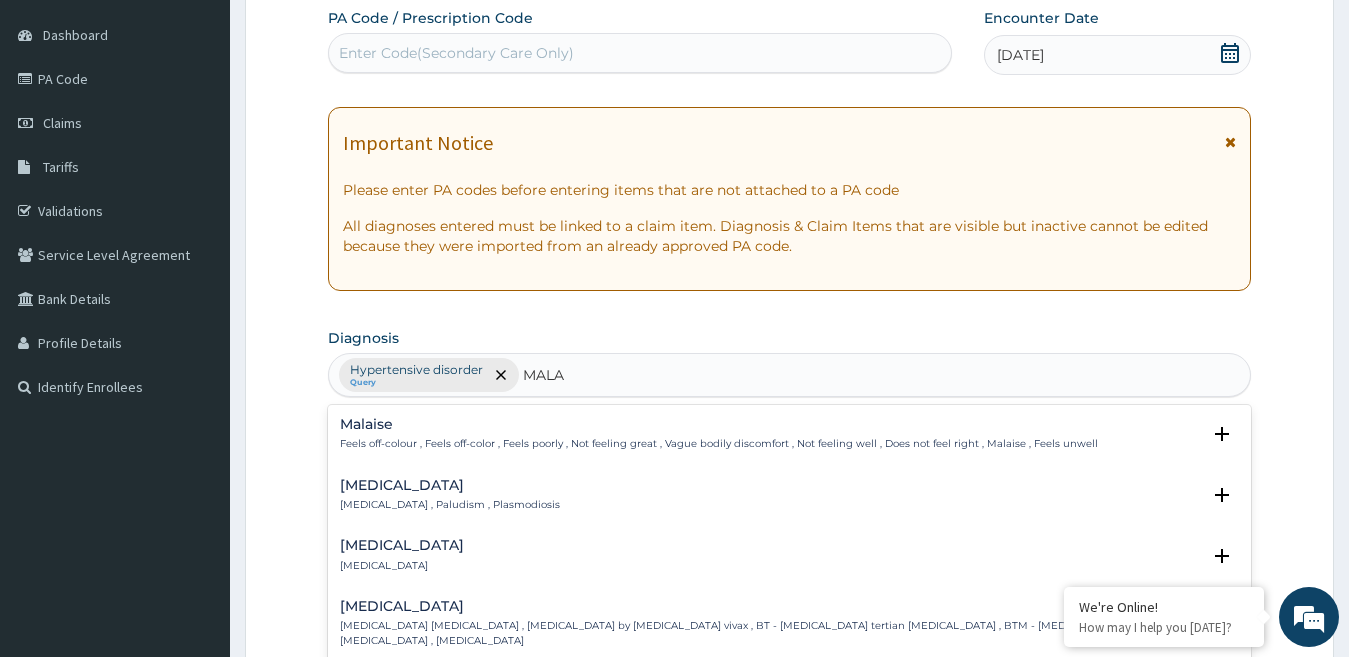 type on "MALAR" 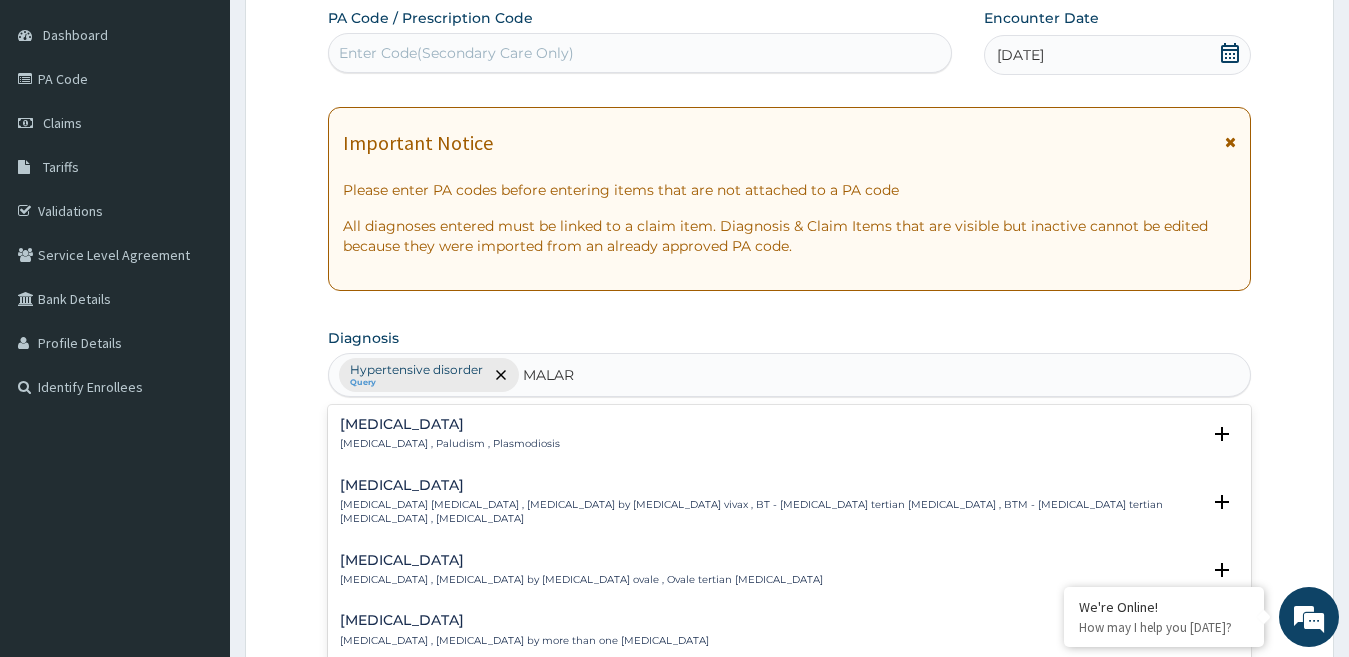 click on "[MEDICAL_DATA]" at bounding box center (450, 424) 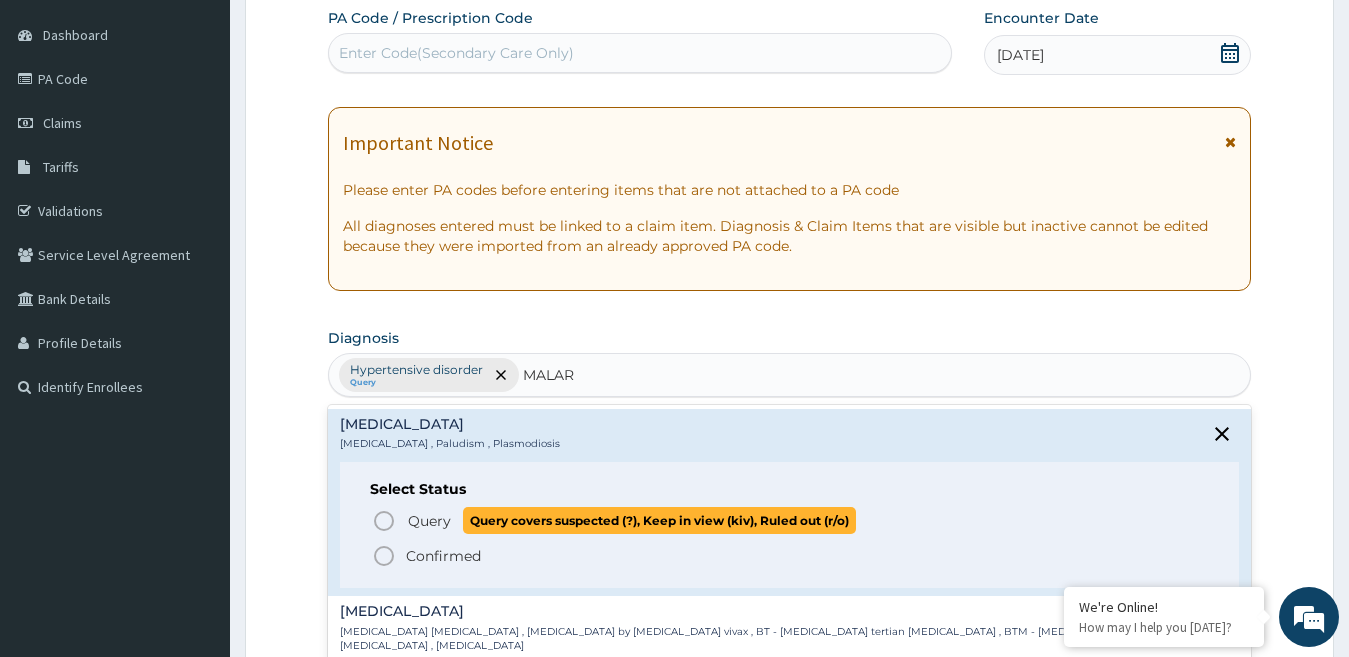 click 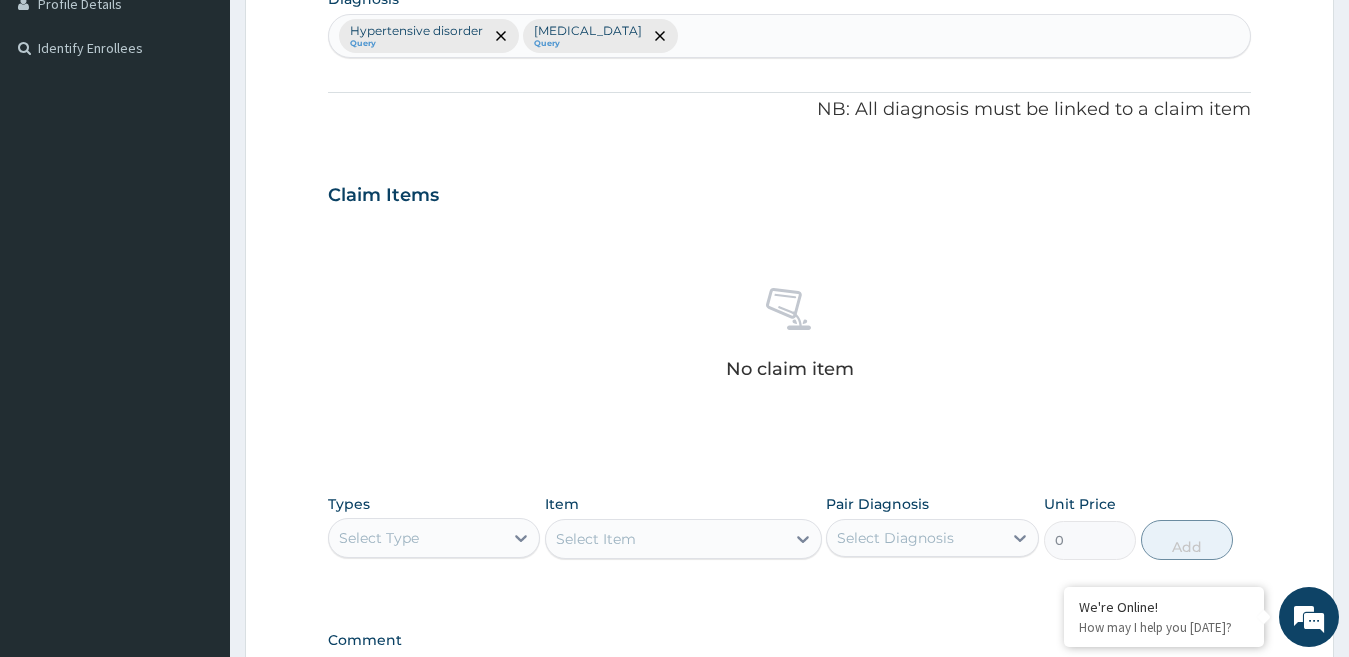 scroll, scrollTop: 783, scrollLeft: 0, axis: vertical 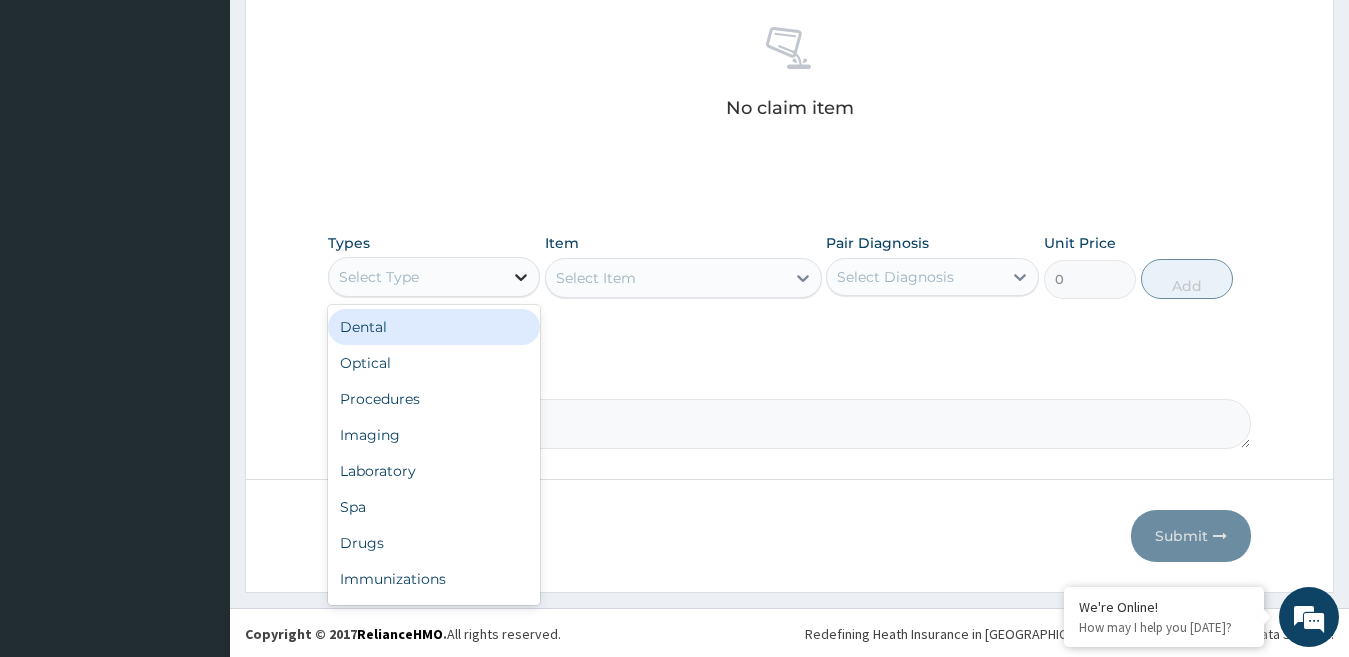 click 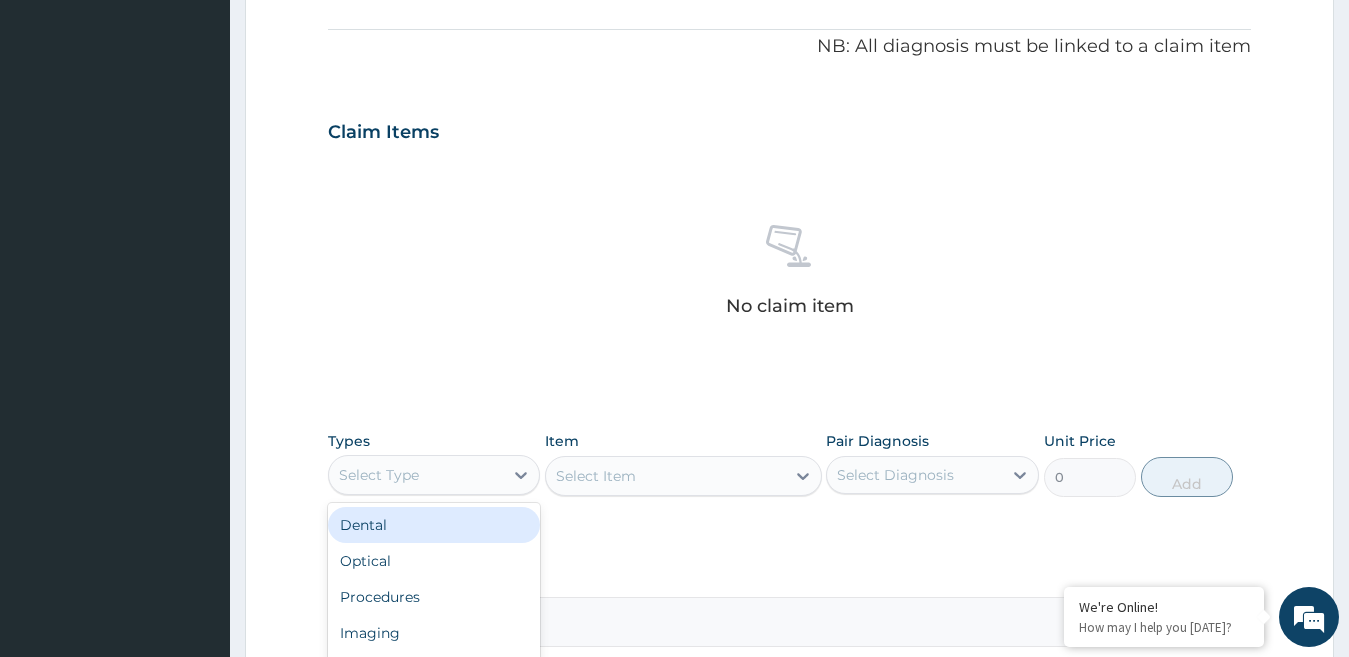 scroll, scrollTop: 785, scrollLeft: 0, axis: vertical 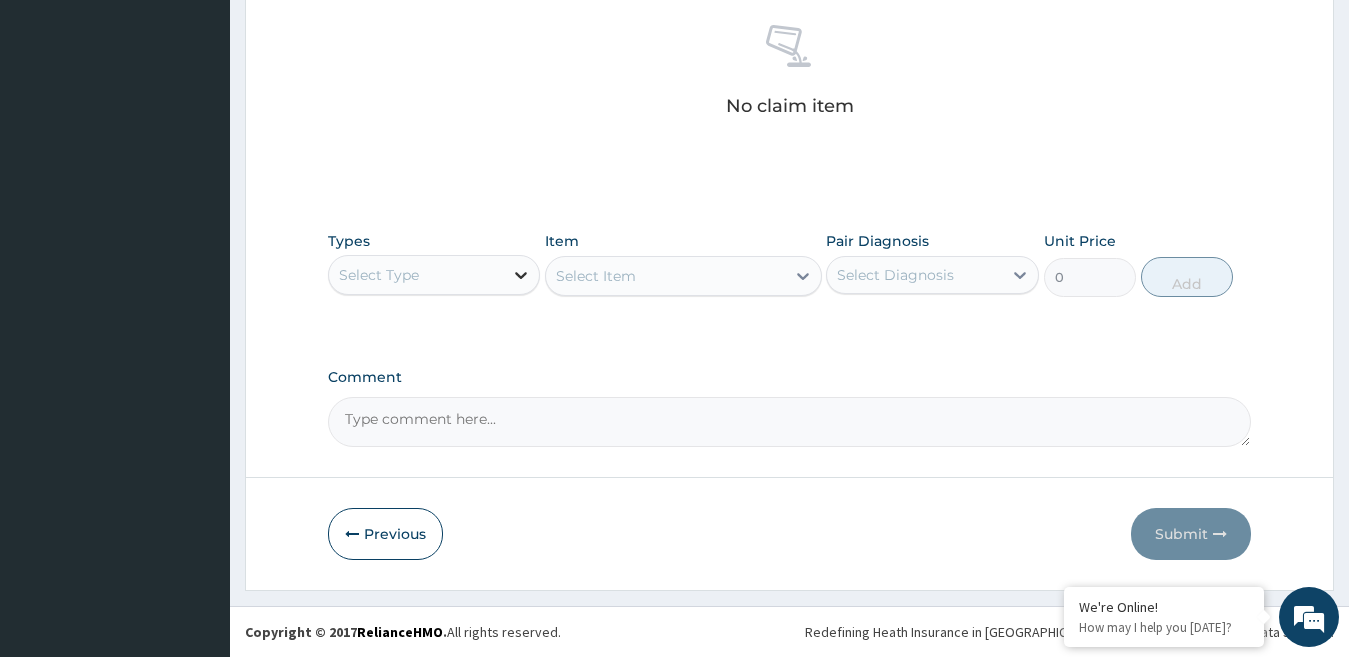 click 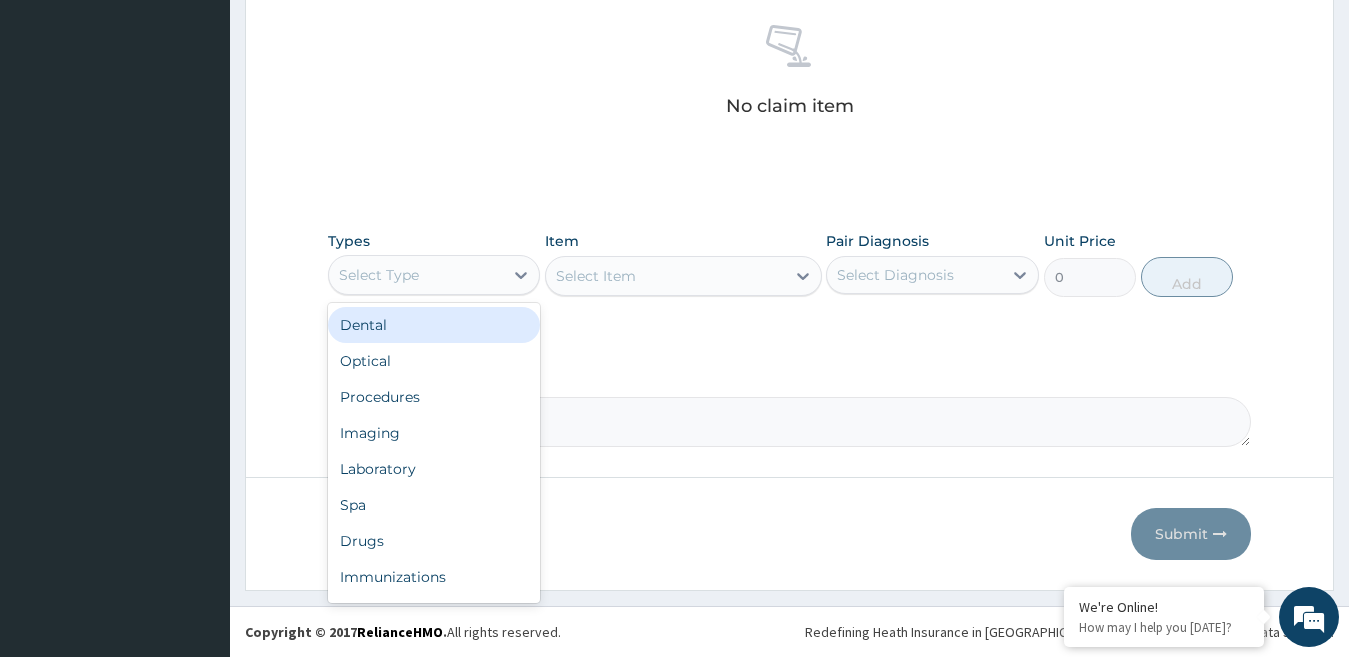 drag, startPoint x: 519, startPoint y: 272, endPoint x: 479, endPoint y: 344, distance: 82.36504 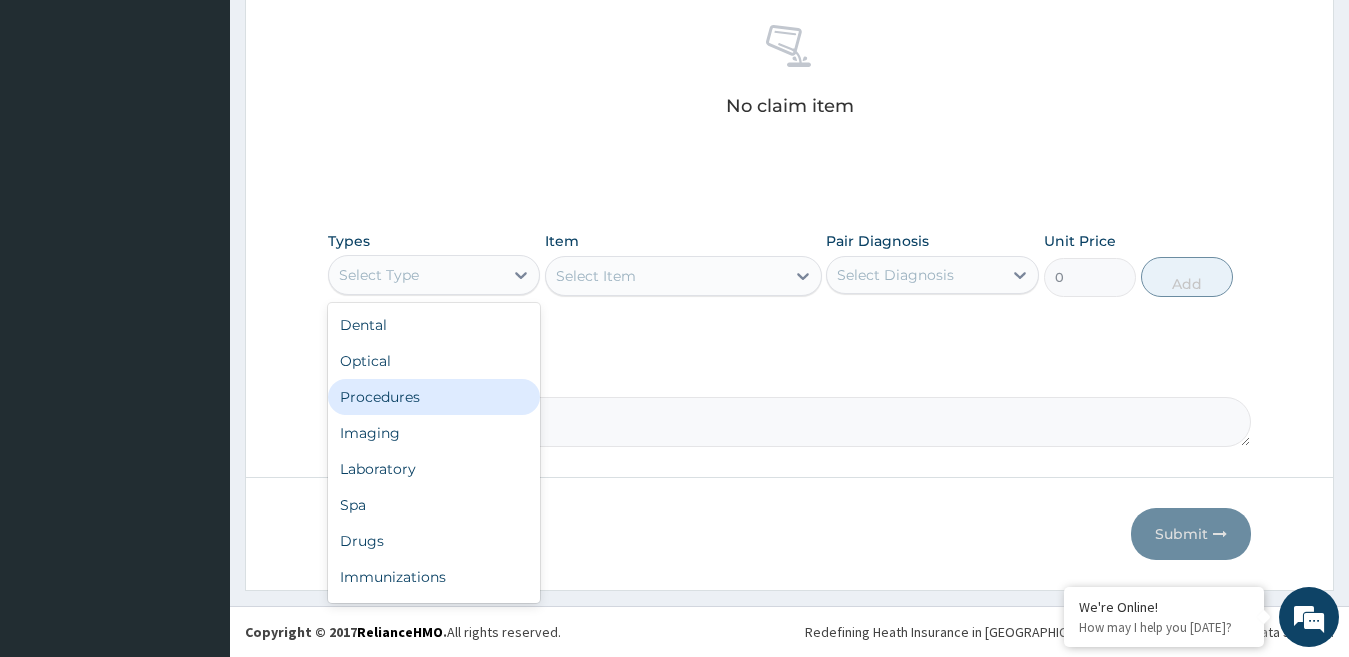 click on "Procedures" at bounding box center [434, 397] 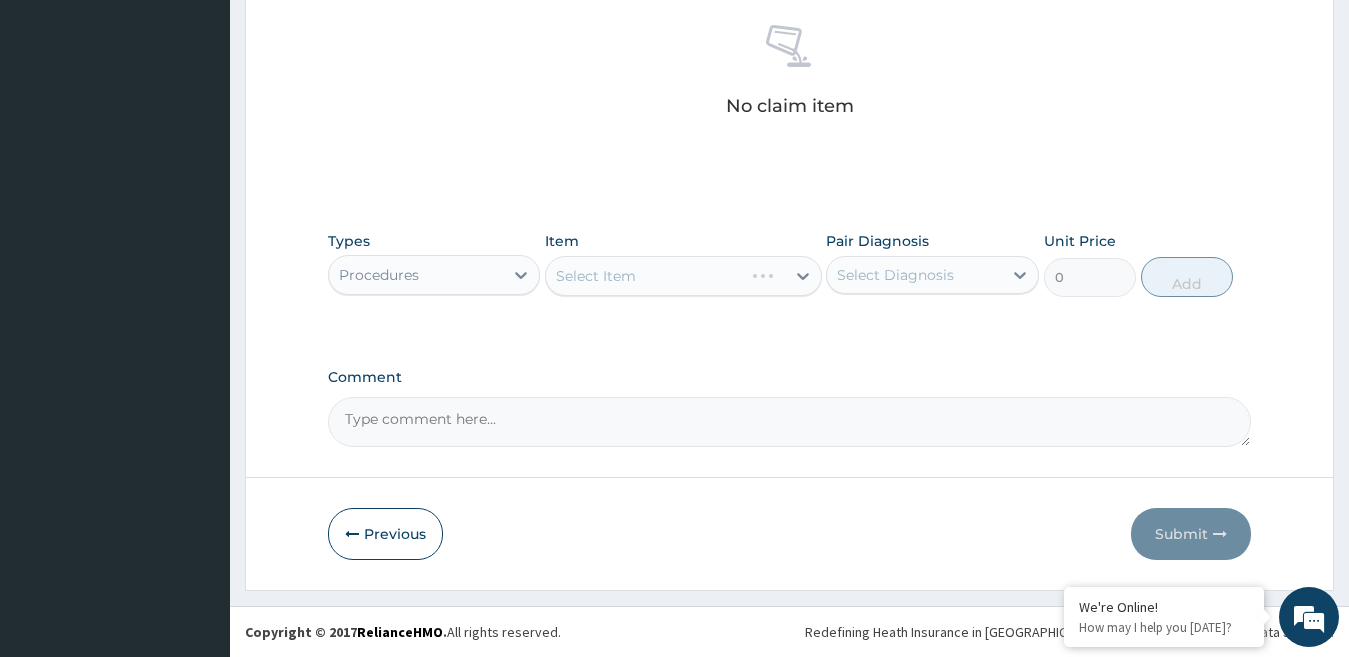 click on "Select Item" at bounding box center [683, 276] 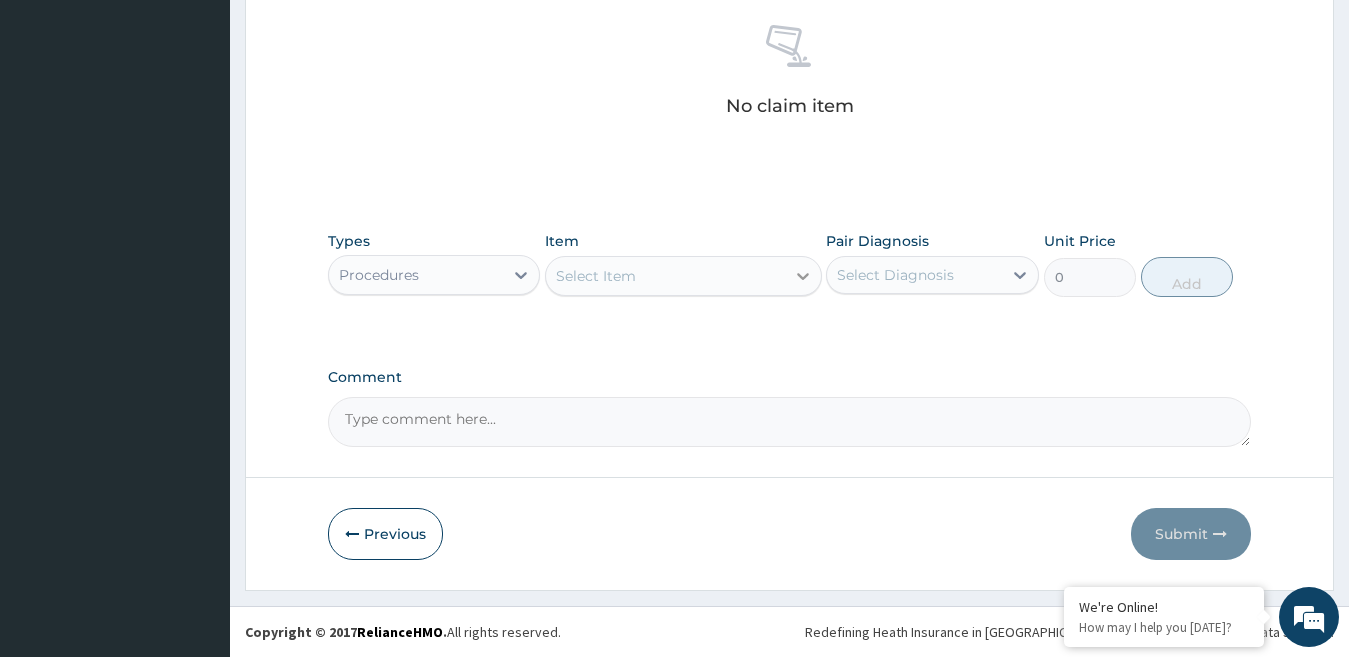 click 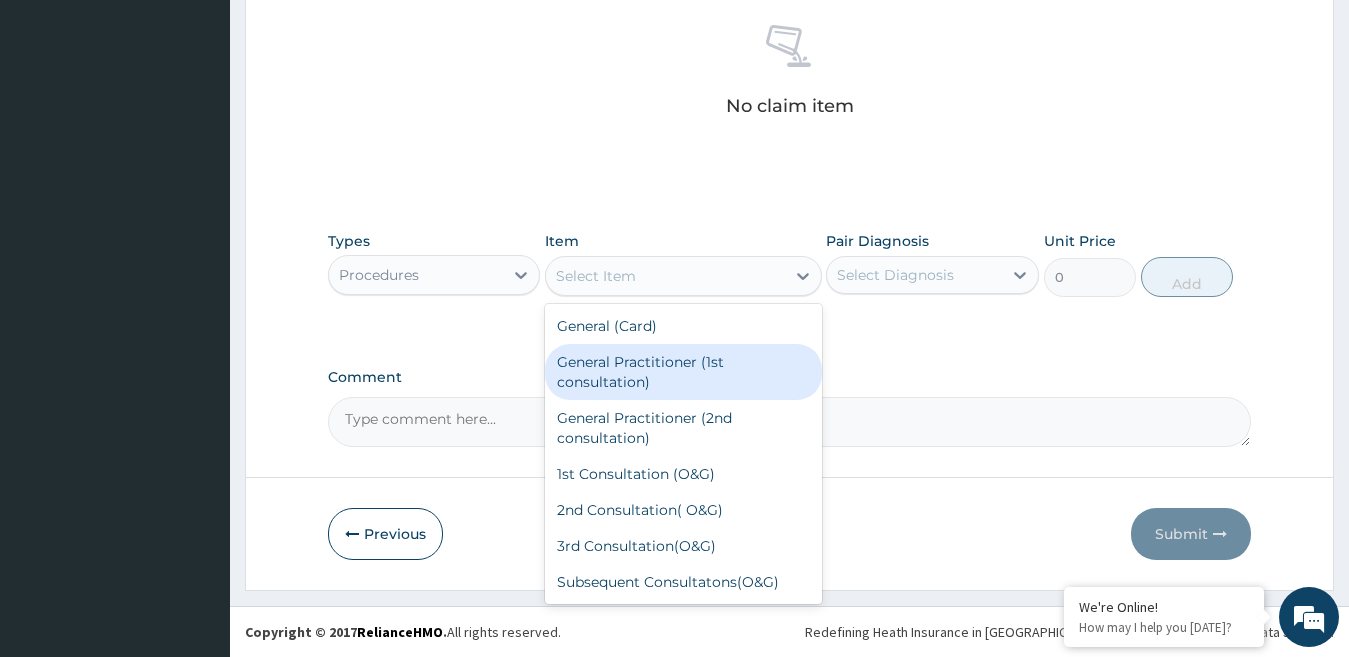 click on "General Practitioner (1st consultation)" at bounding box center [683, 372] 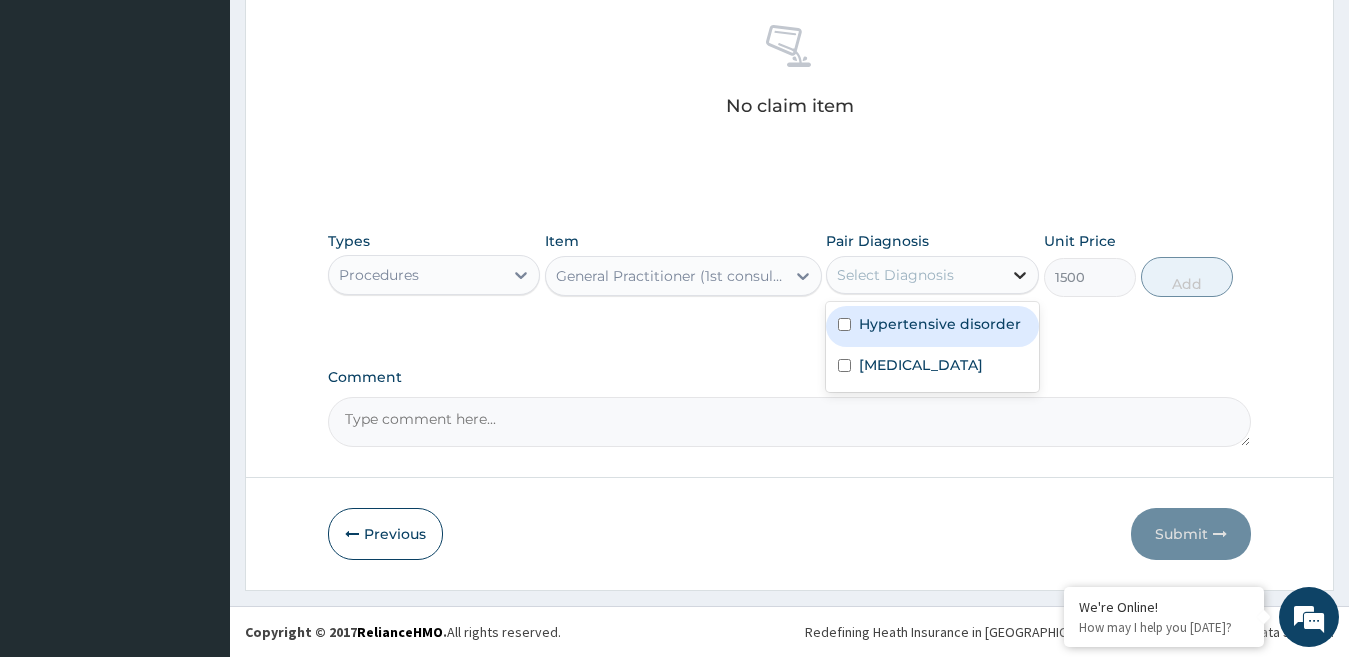 click 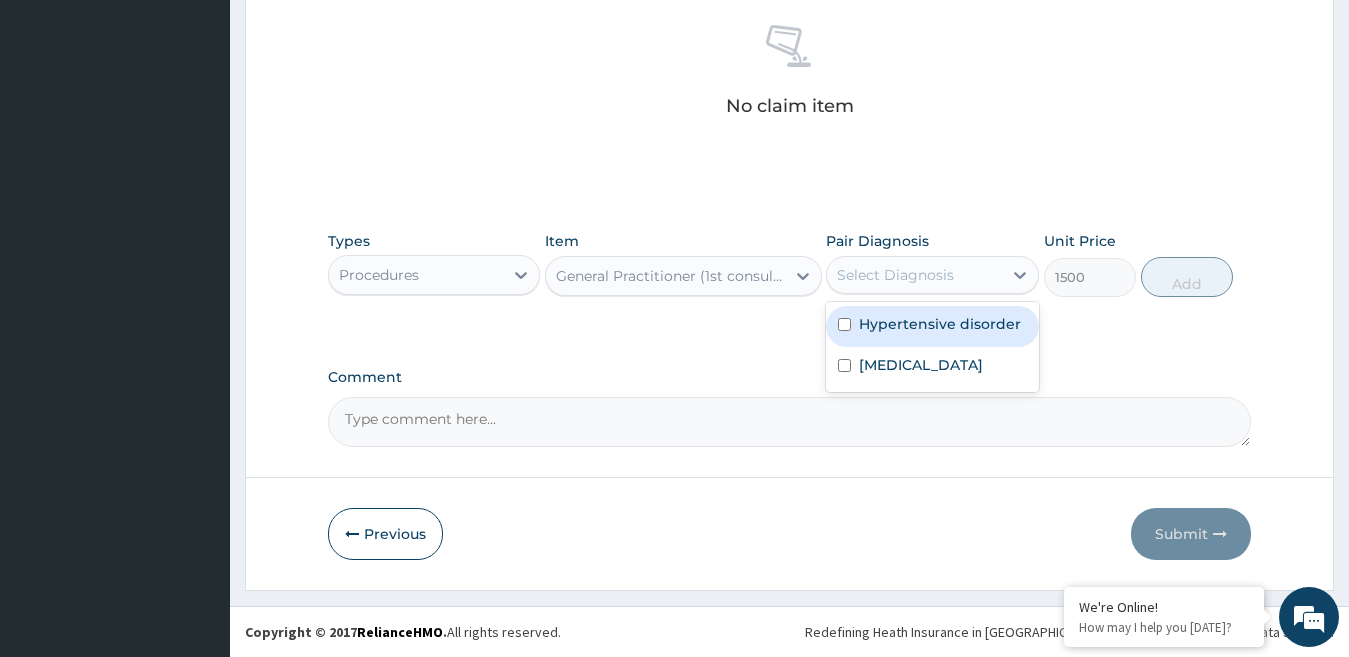 drag, startPoint x: 861, startPoint y: 311, endPoint x: 861, endPoint y: 339, distance: 28 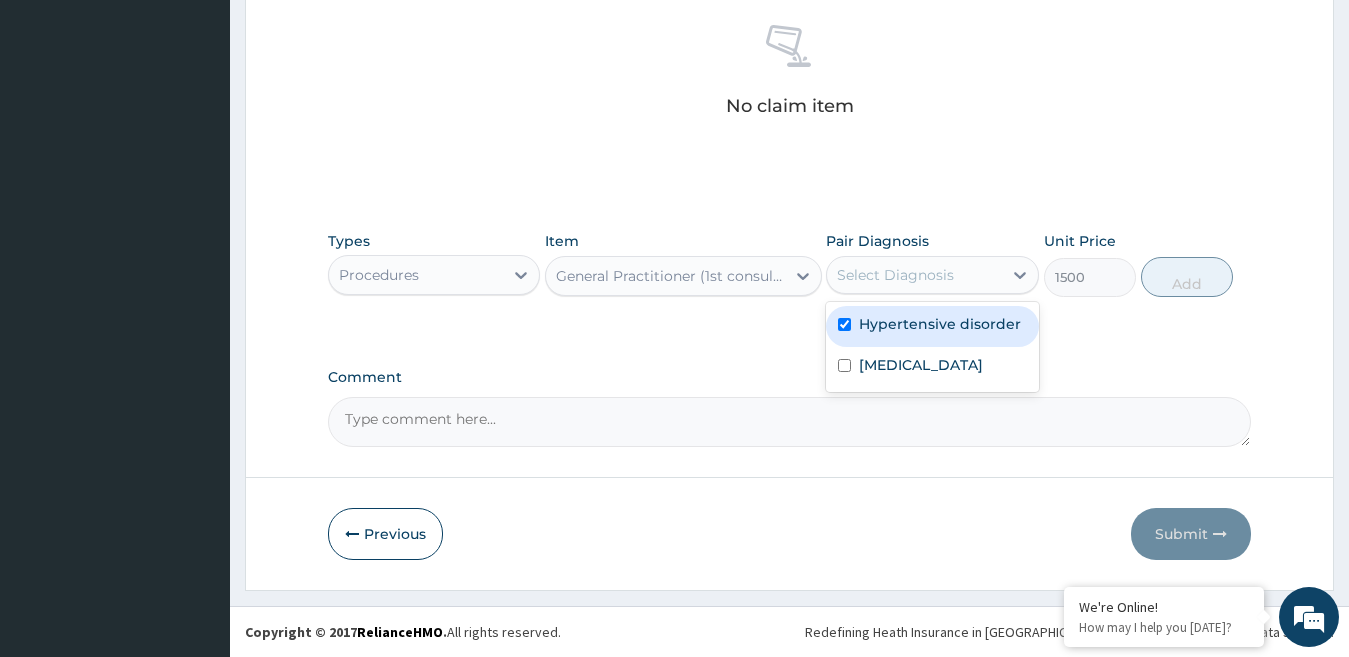 checkbox on "true" 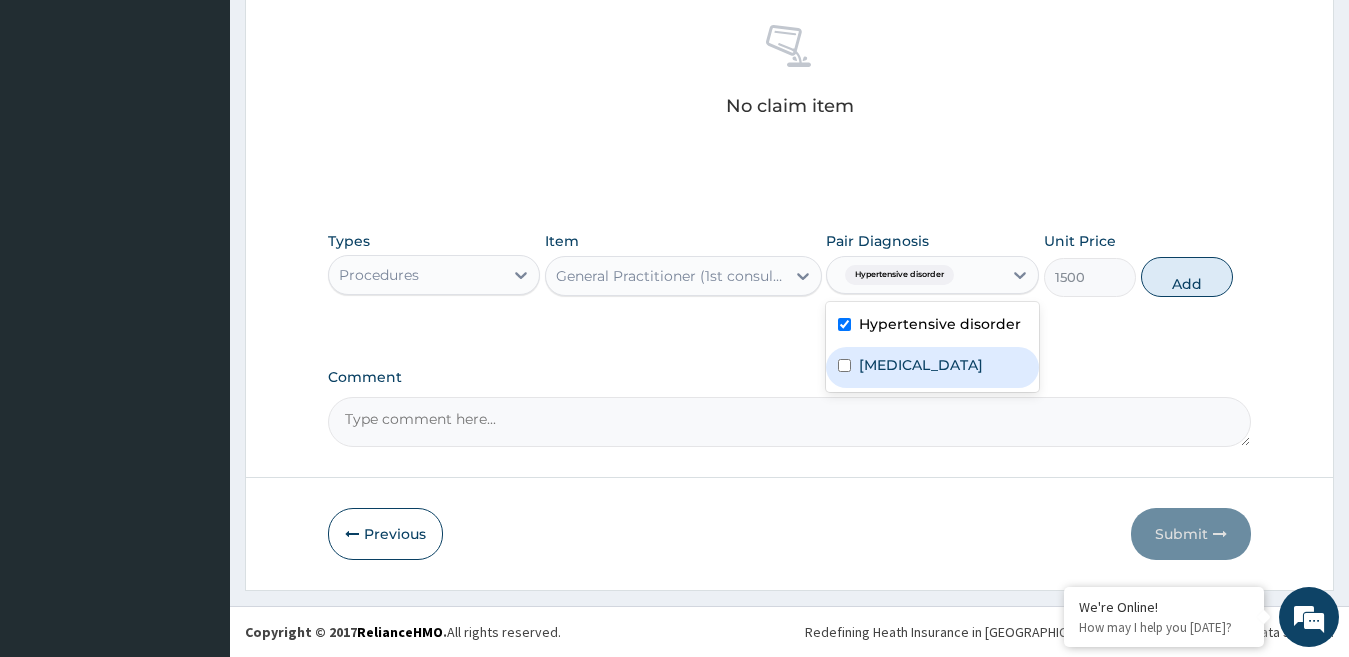 click on "[MEDICAL_DATA]" at bounding box center (932, 367) 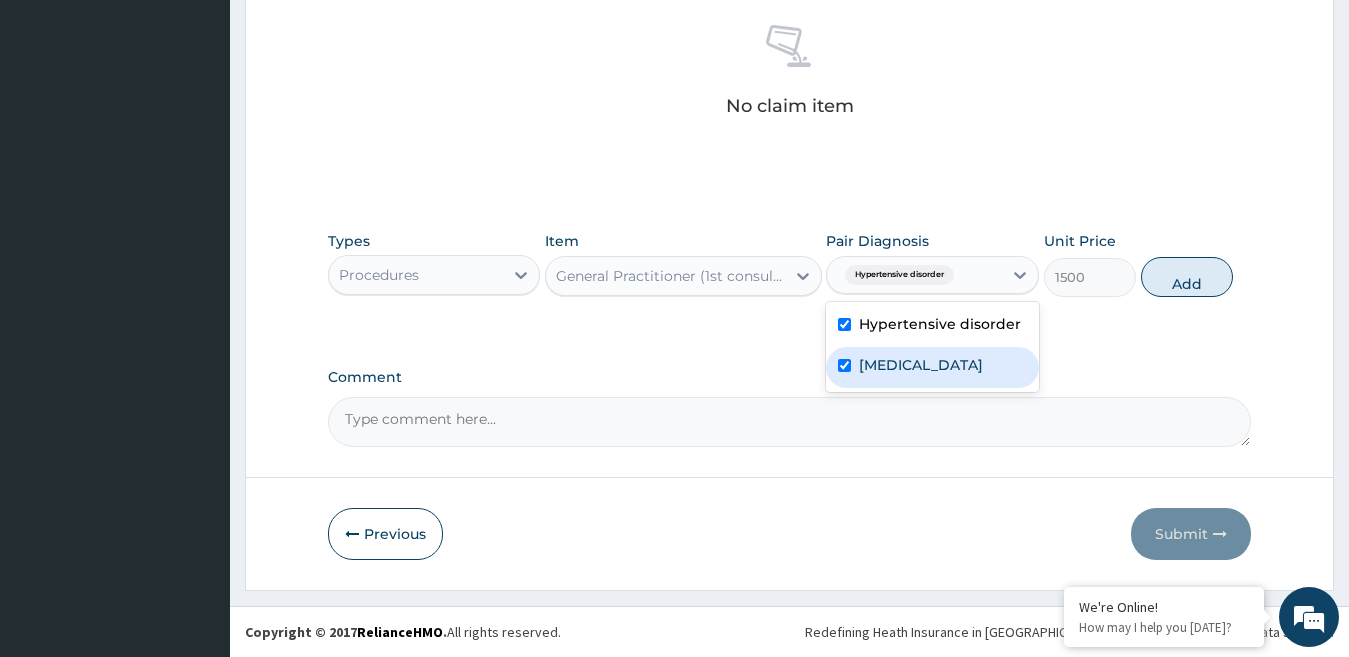 checkbox on "true" 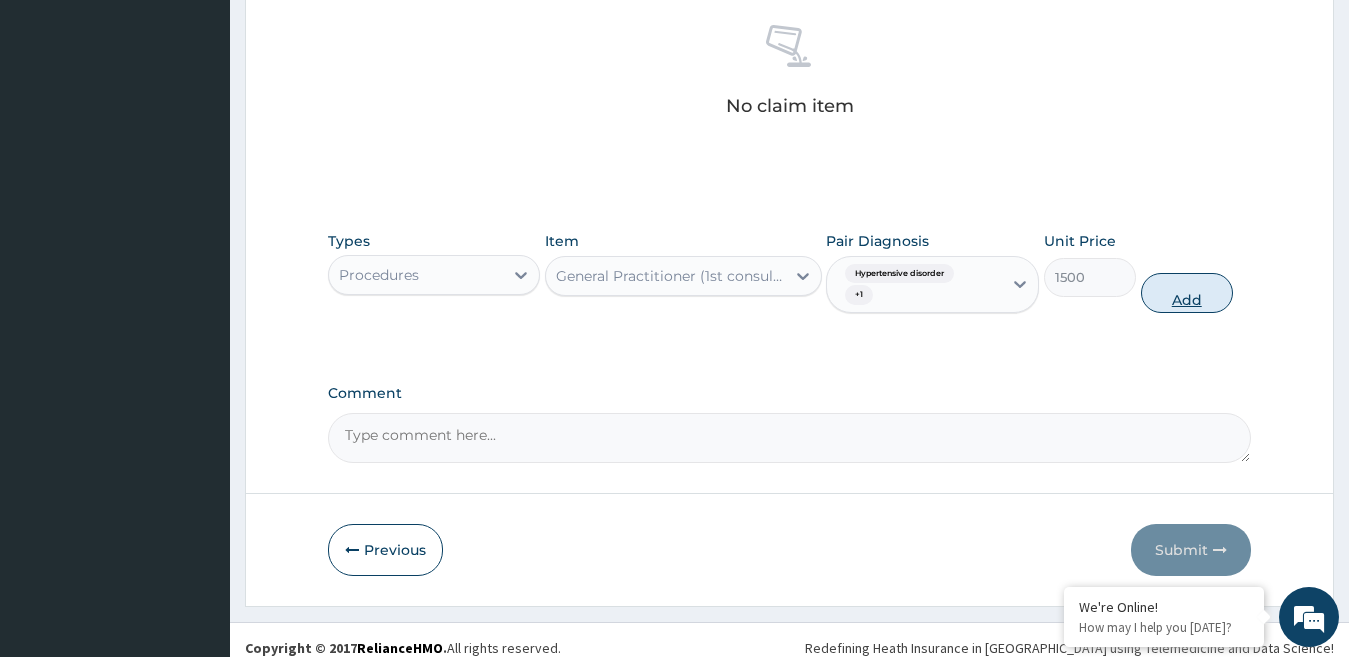 click on "Add" at bounding box center (1187, 293) 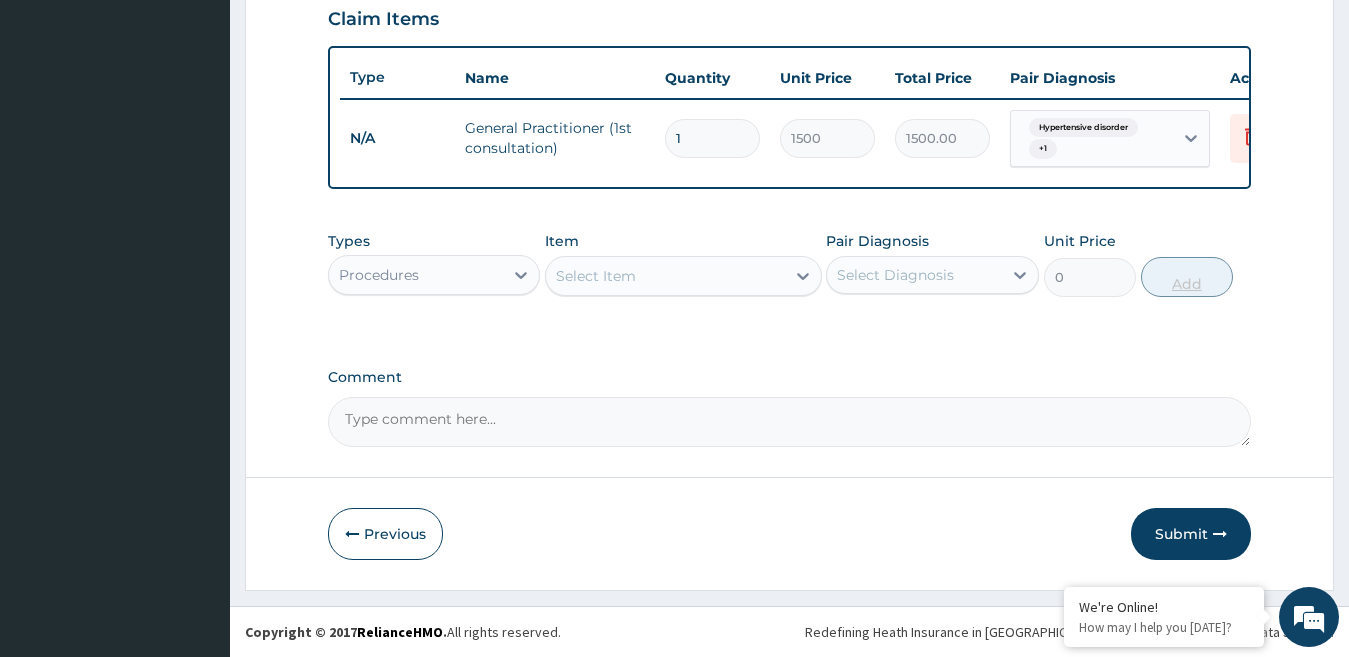 scroll, scrollTop: 715, scrollLeft: 0, axis: vertical 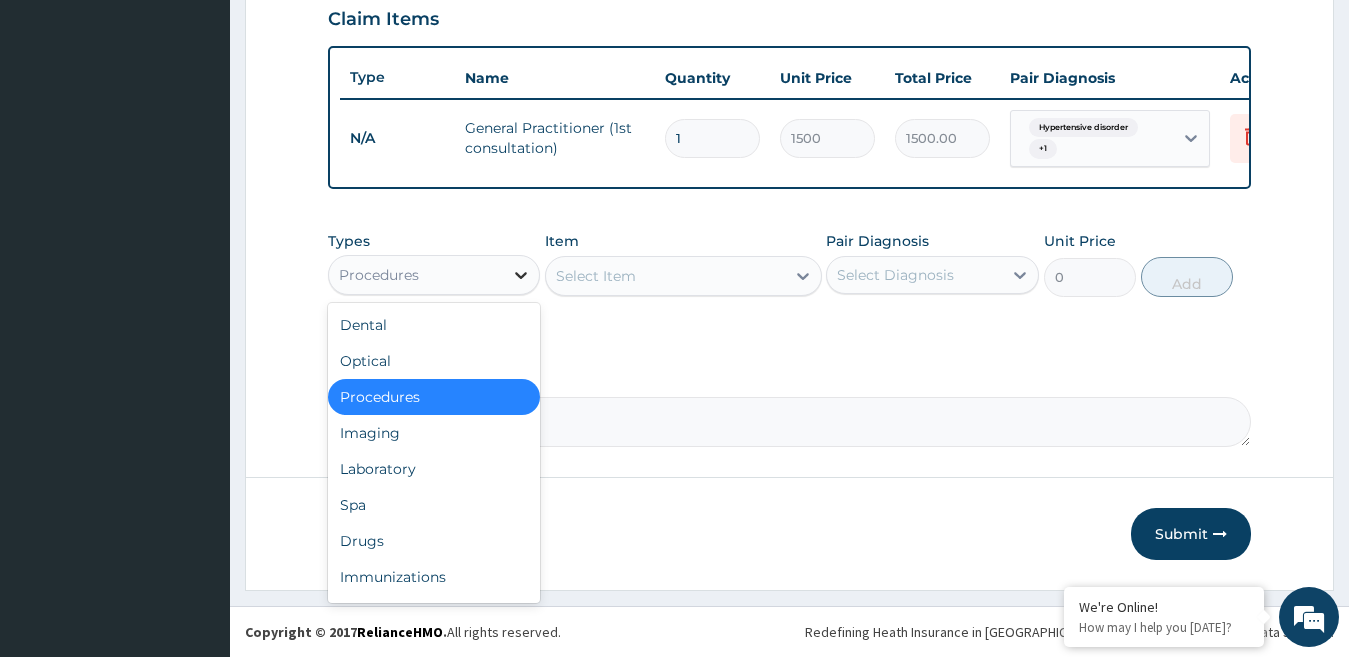 click 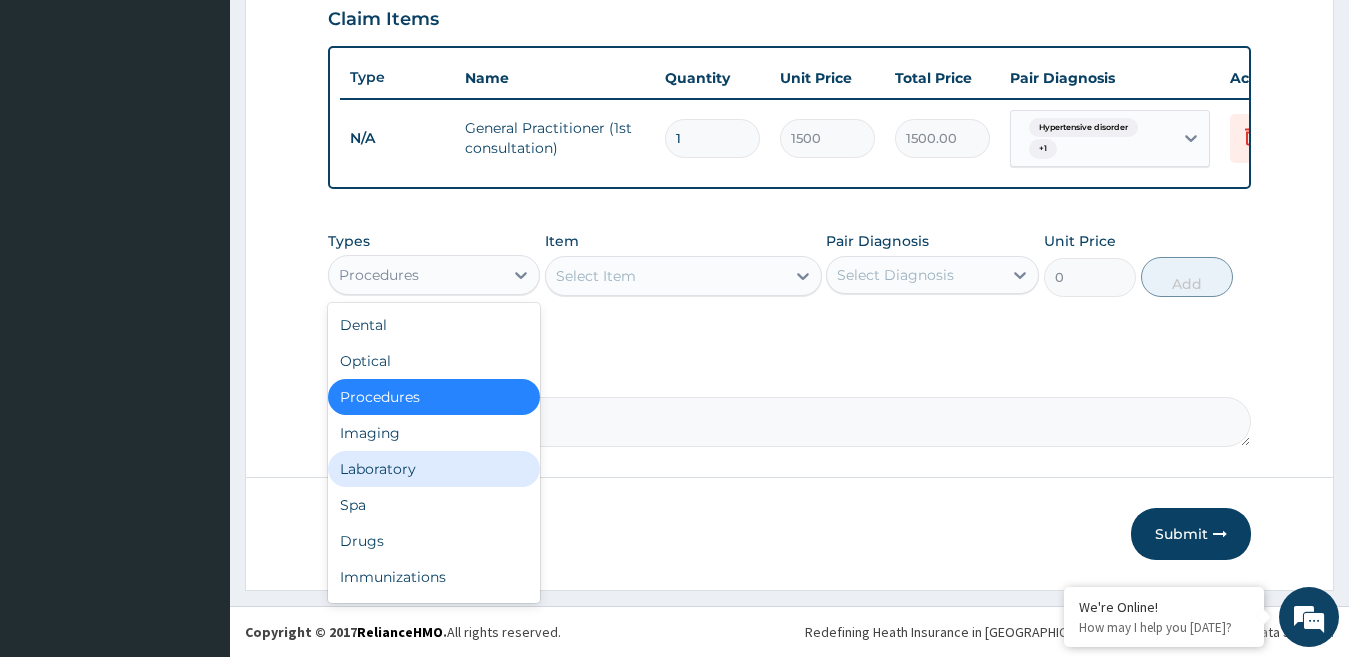 click on "Laboratory" at bounding box center (434, 469) 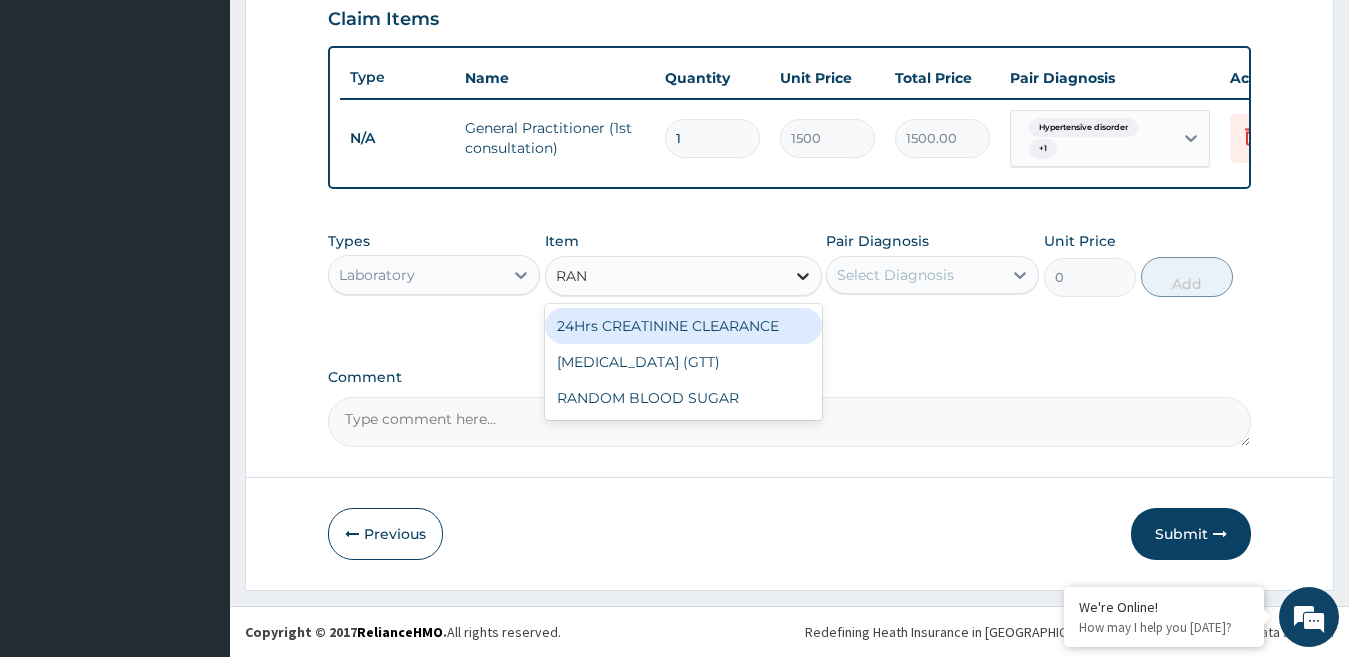 type on "RAND" 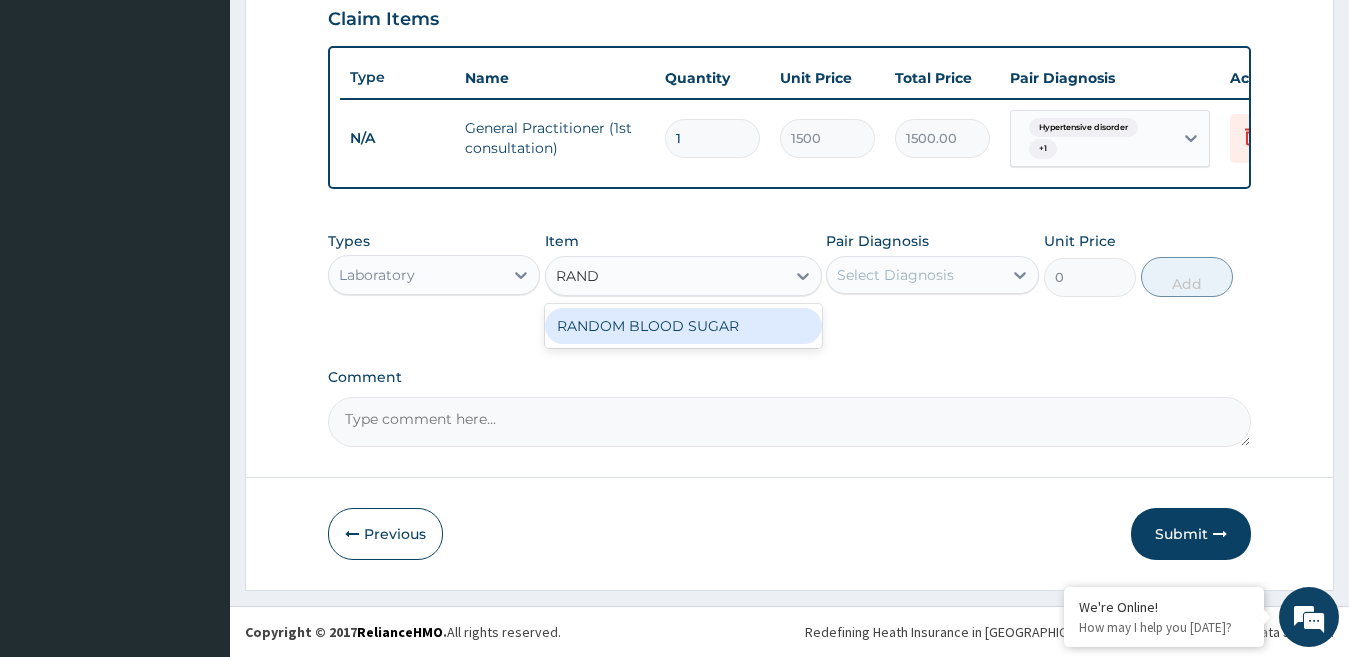 click on "RANDOM BLOOD SUGAR" at bounding box center [683, 326] 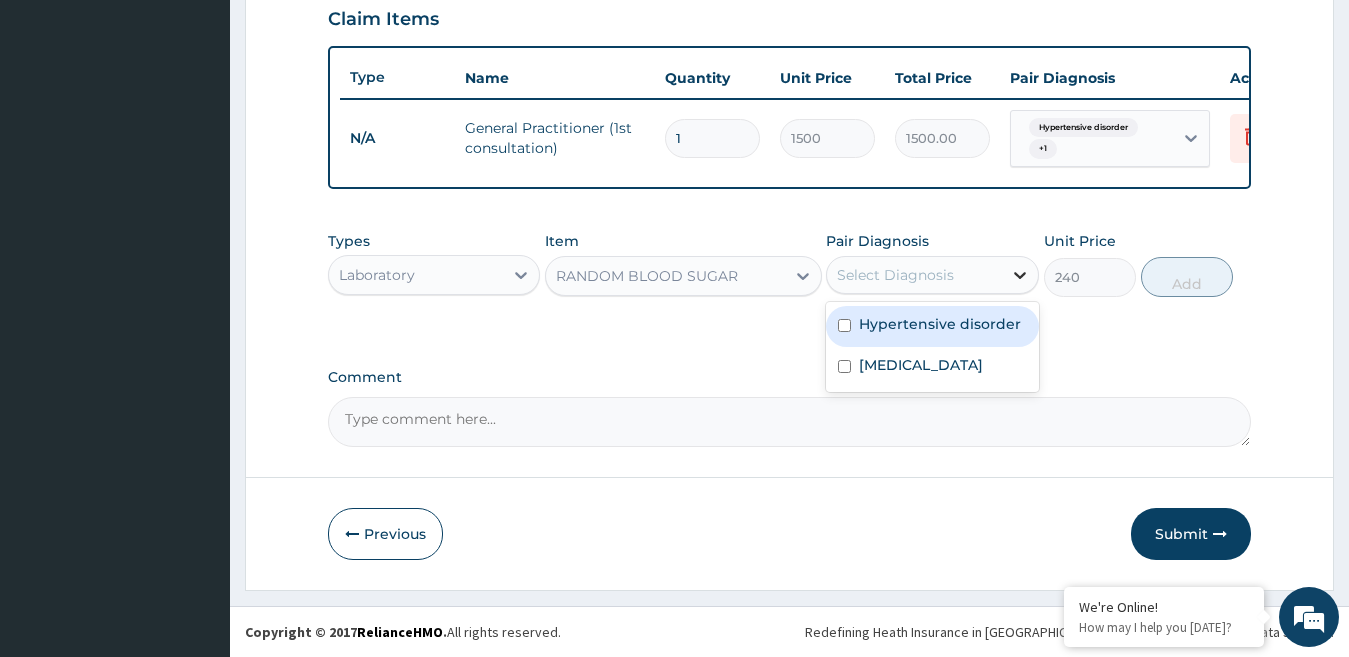 click 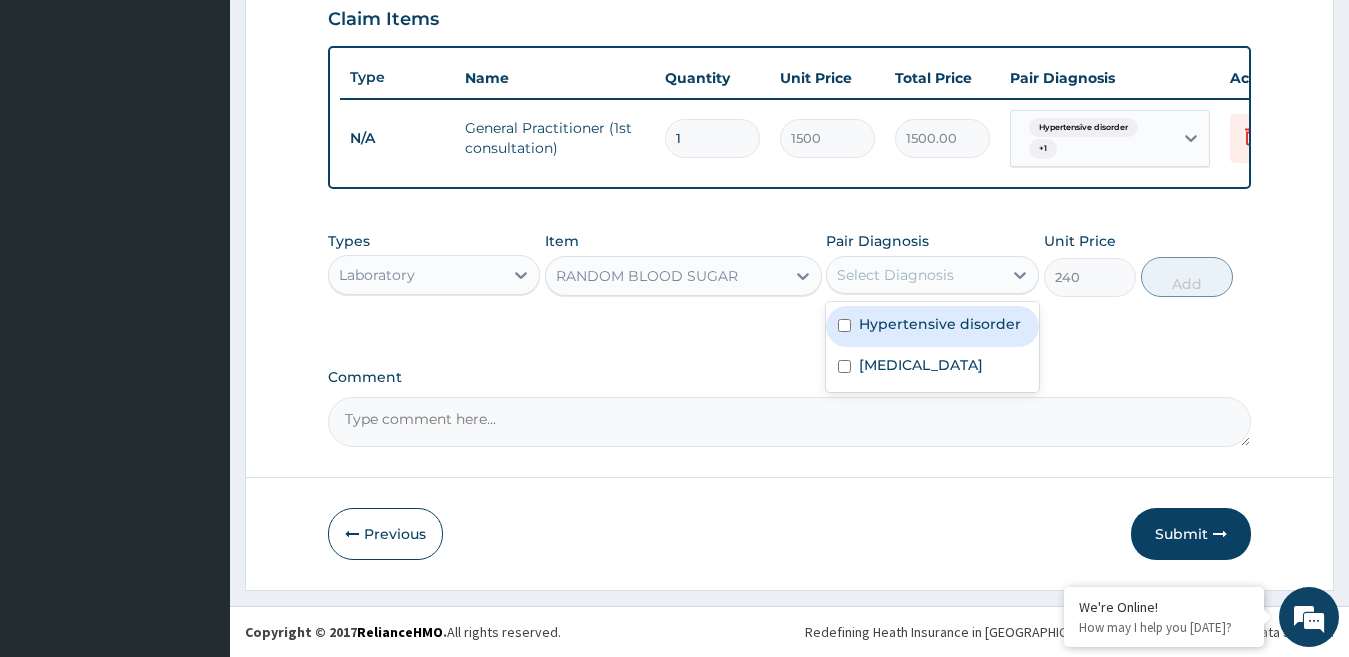 click on "Hypertensive disorder" at bounding box center (940, 324) 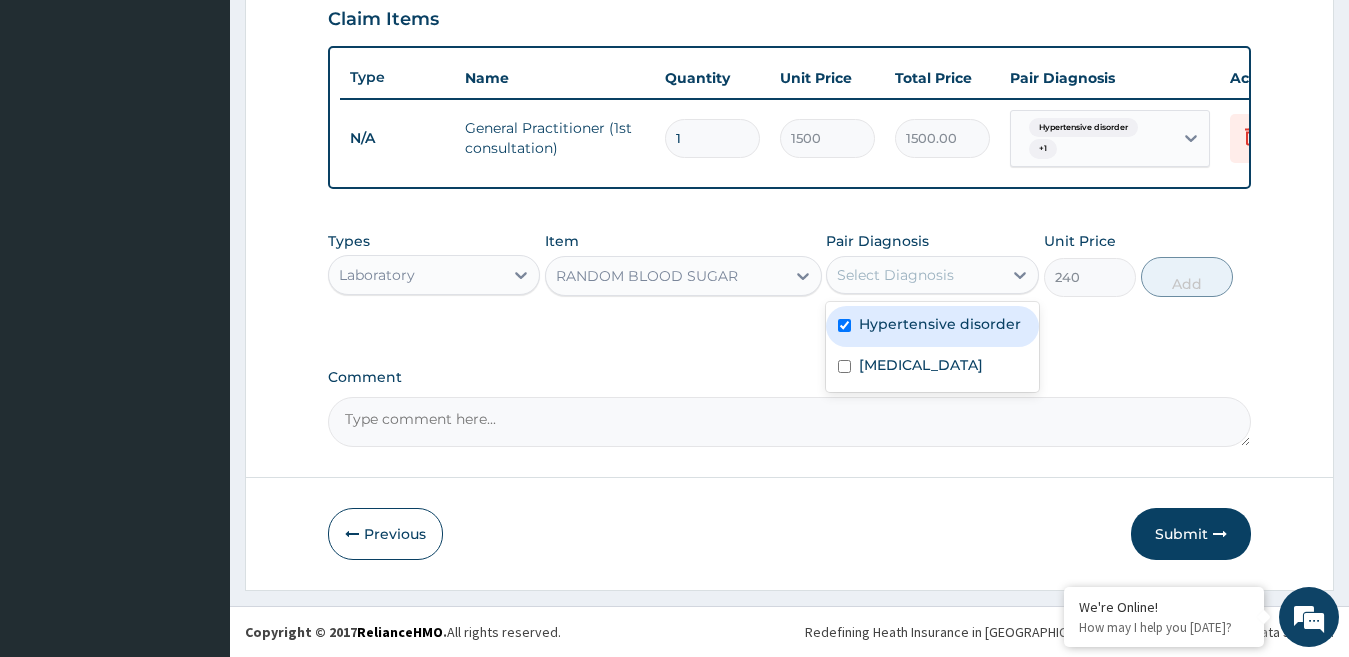checkbox on "true" 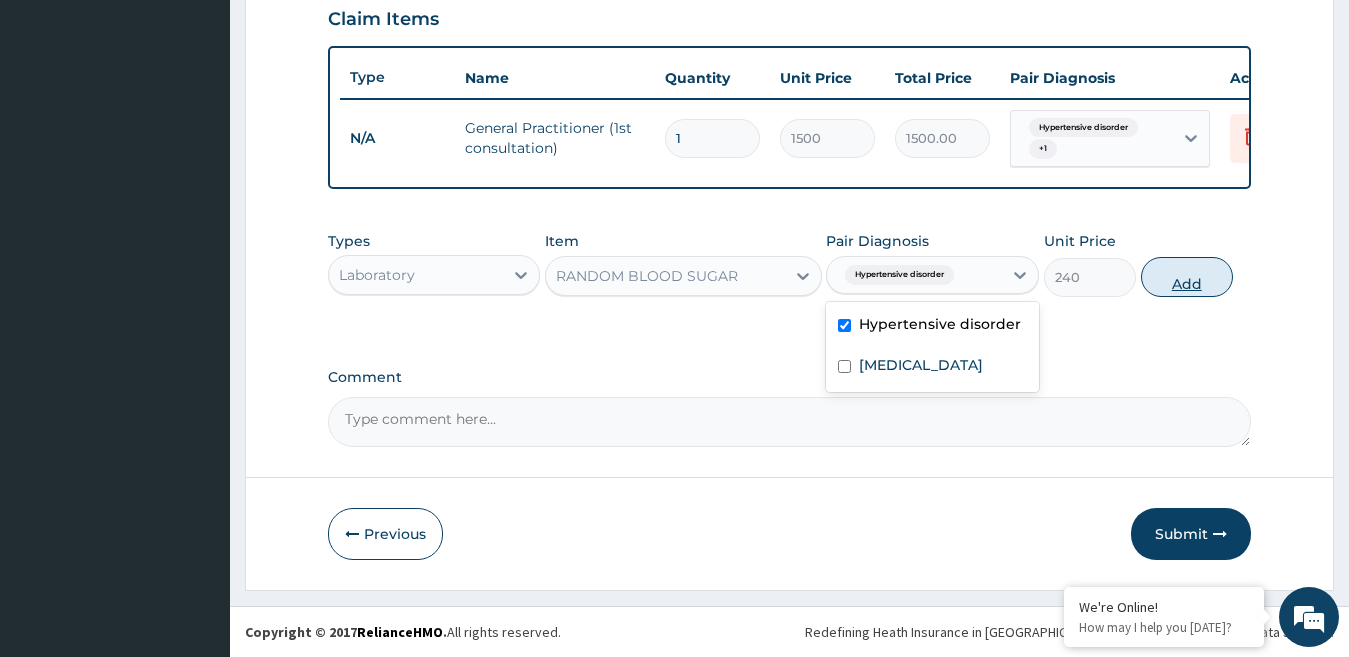 click on "Add" at bounding box center (1187, 277) 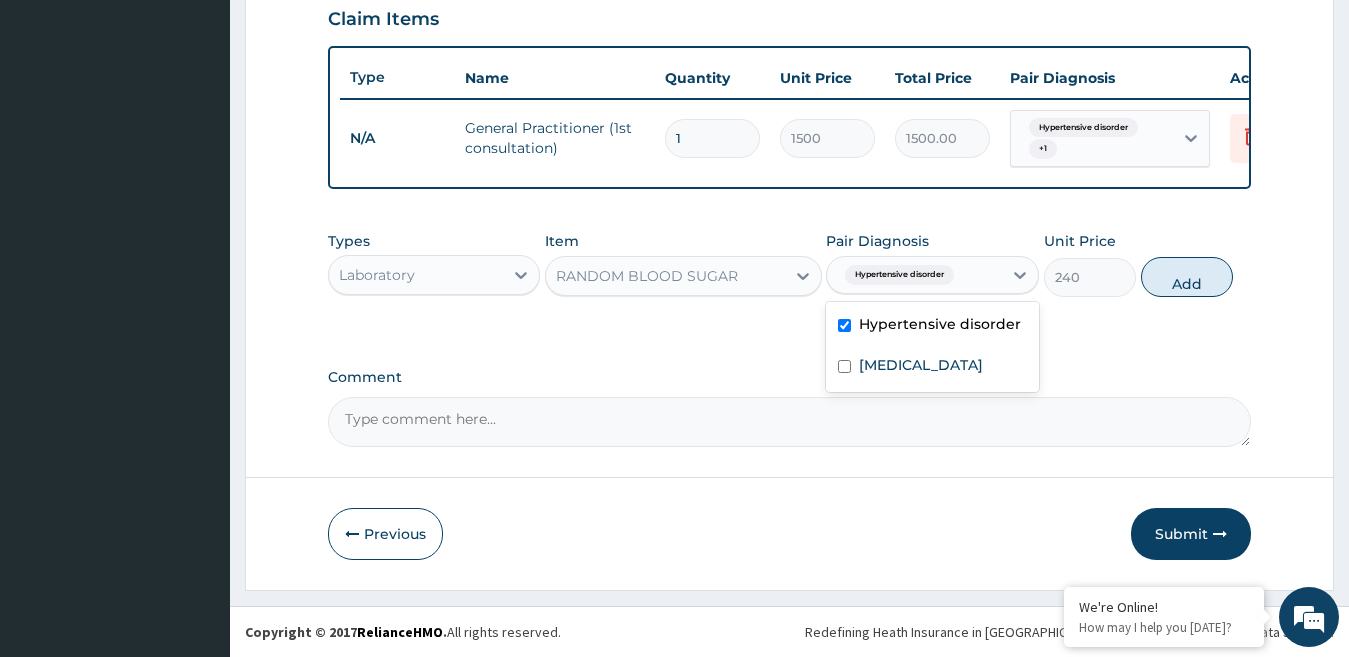 type on "0" 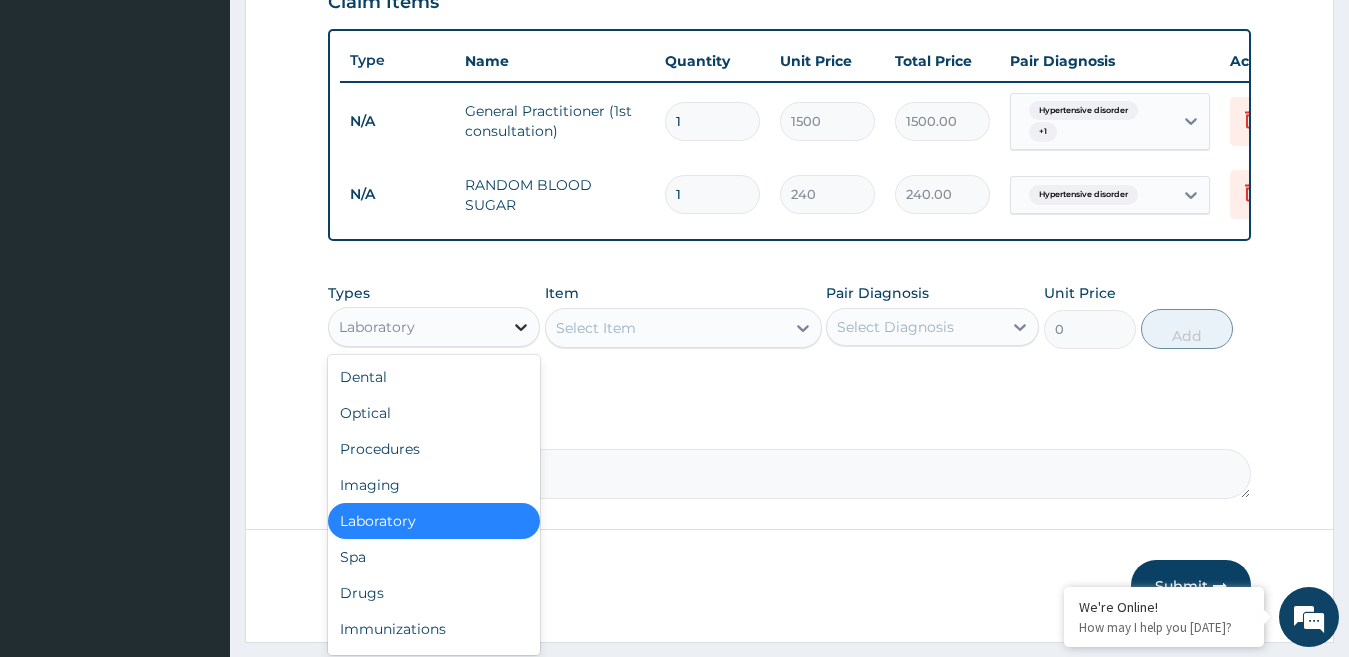click 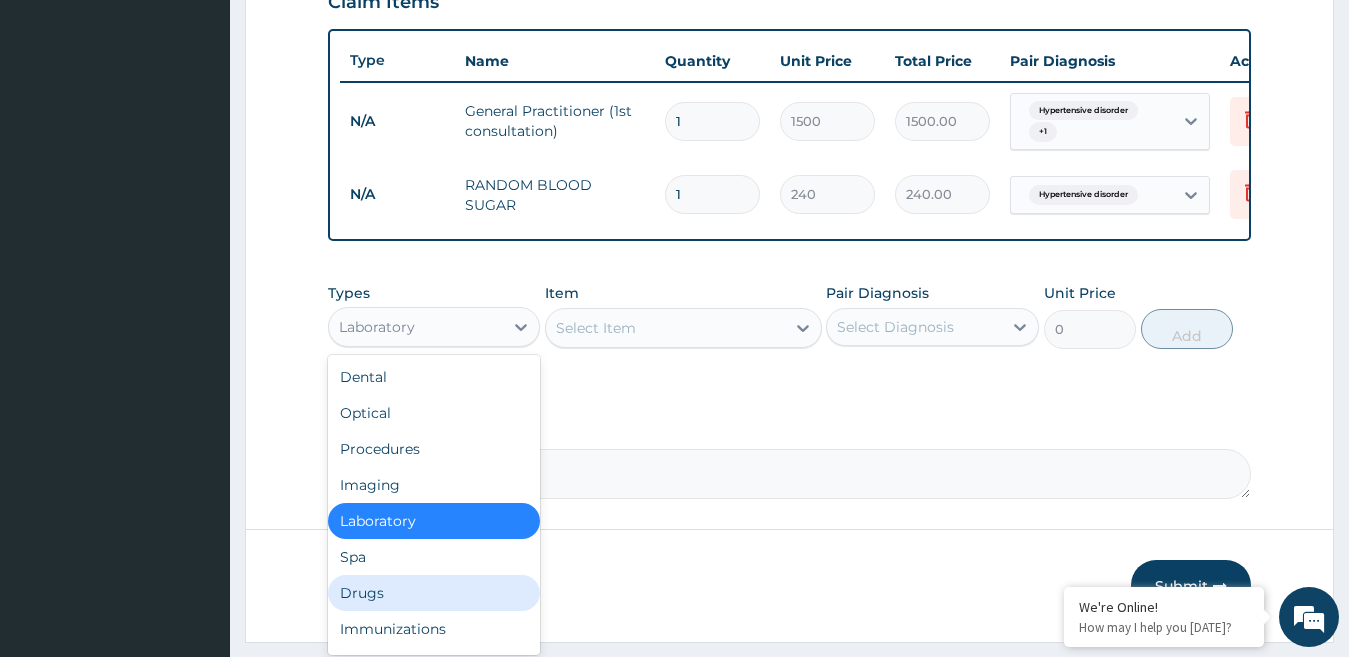 click on "Drugs" at bounding box center (434, 593) 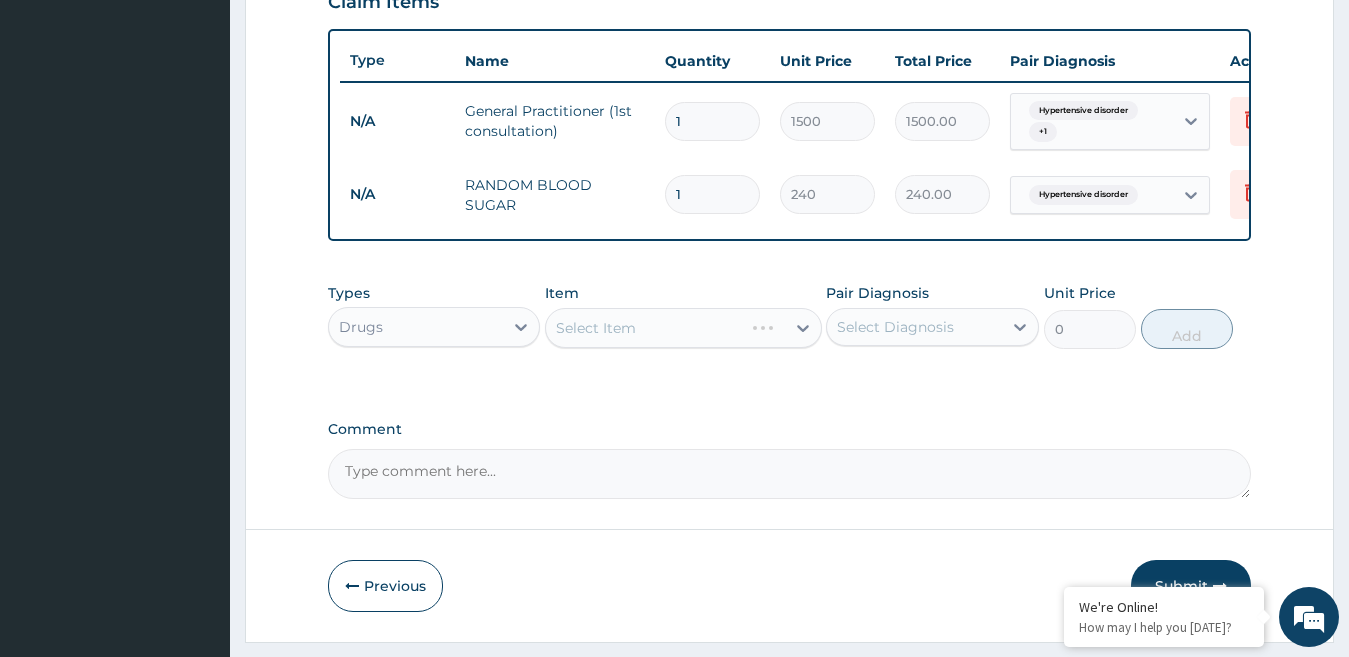 click on "Select Item" at bounding box center [683, 328] 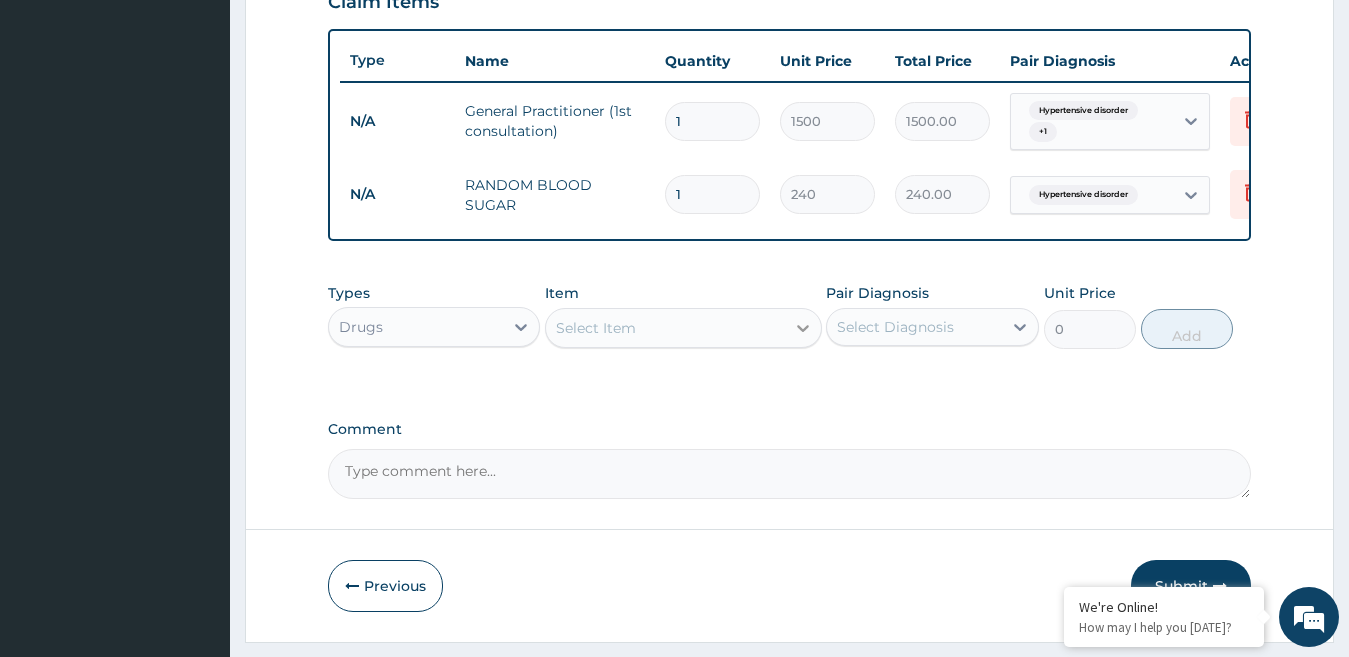 click 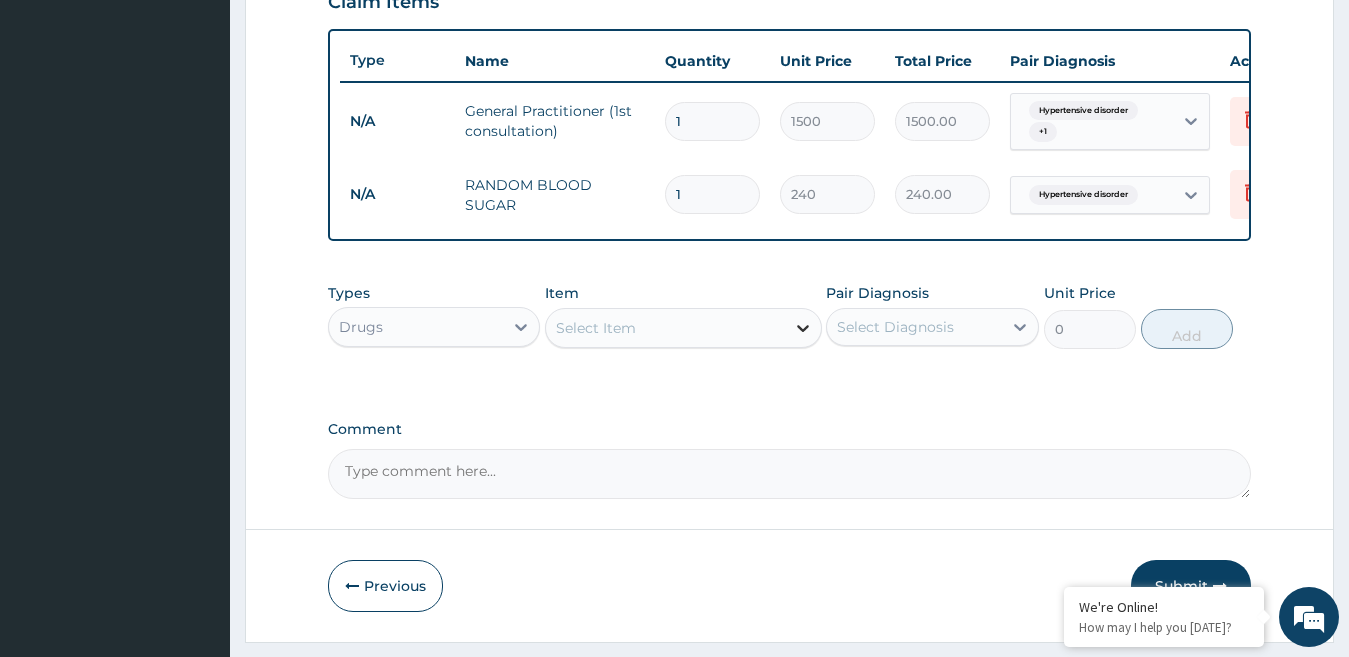 click 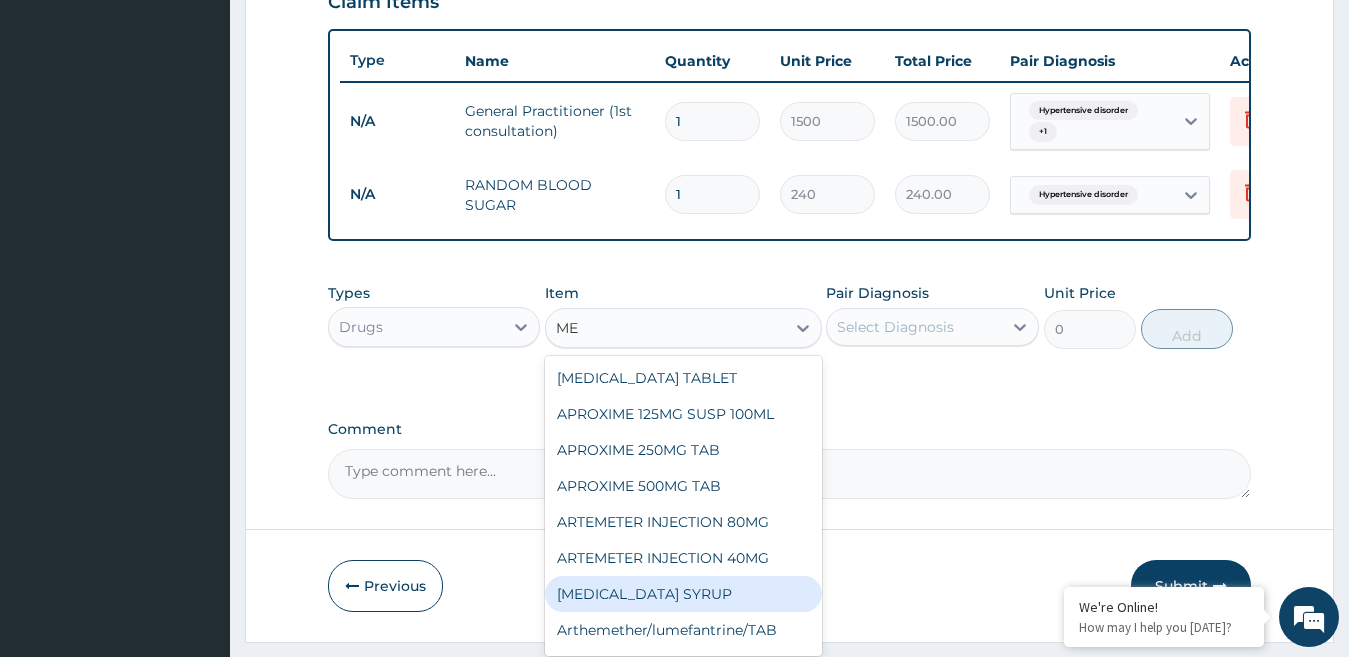 type on "M" 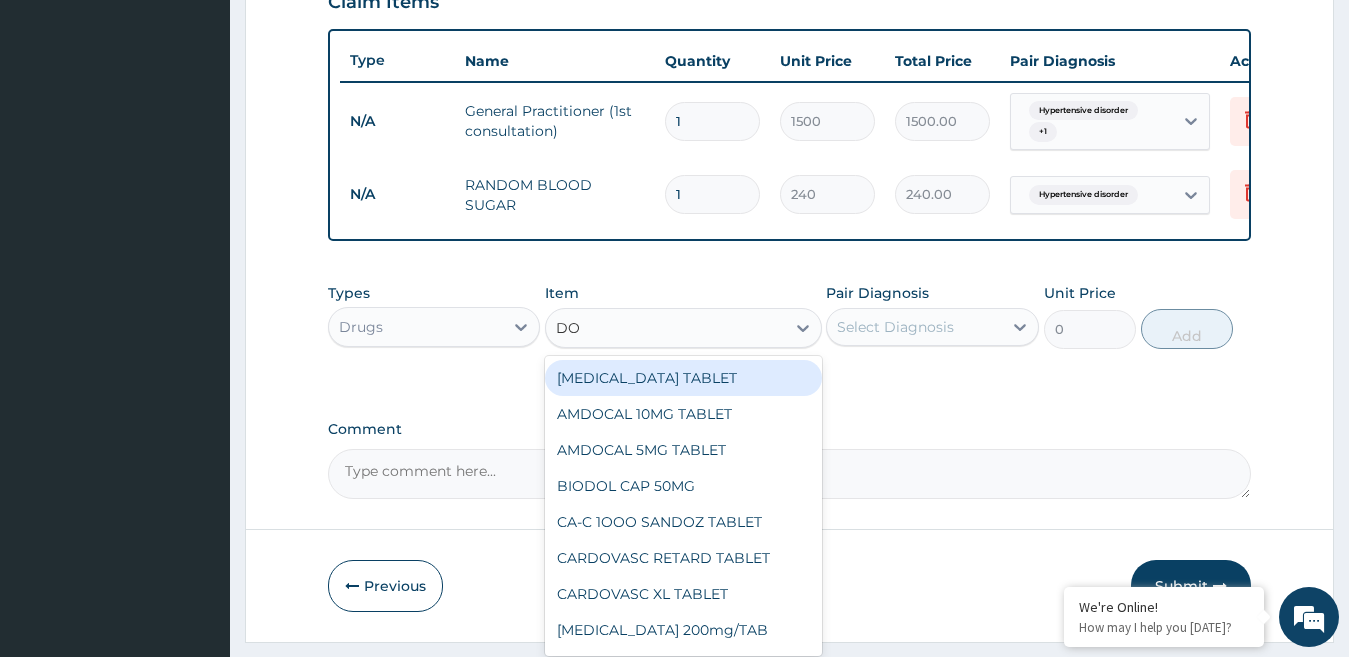 type on "DOL" 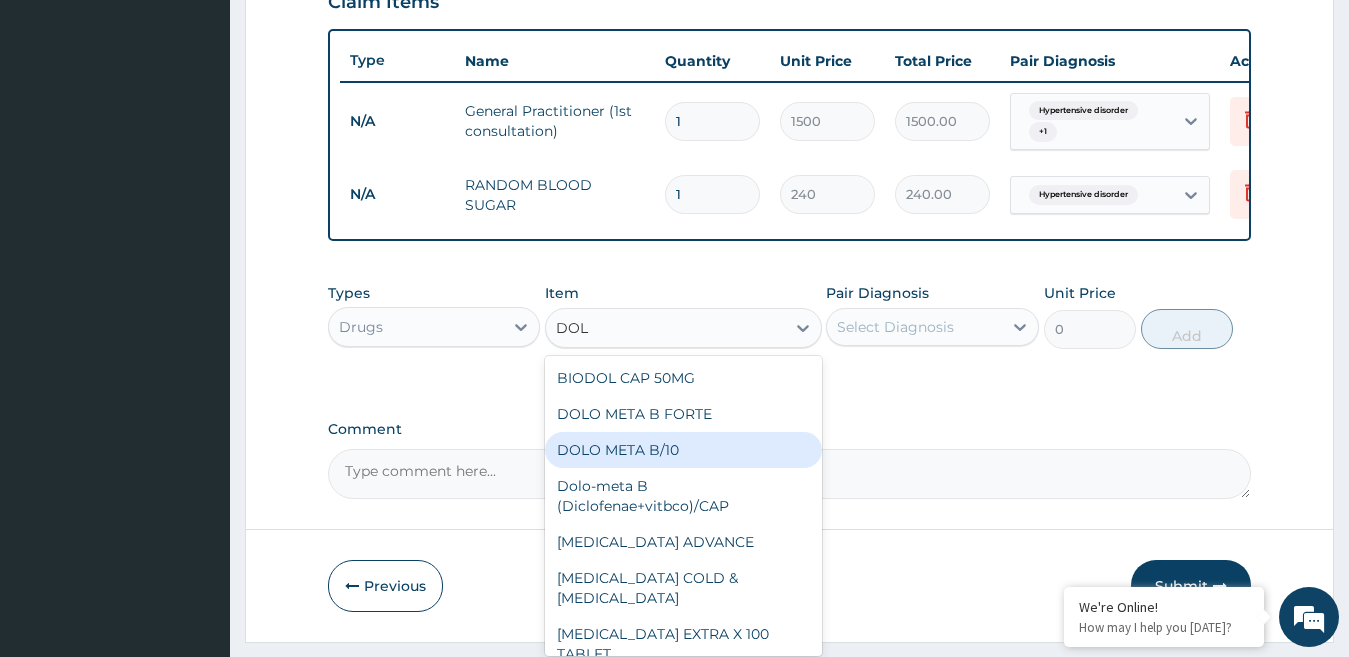 click on "DOLO META B/10" at bounding box center (683, 450) 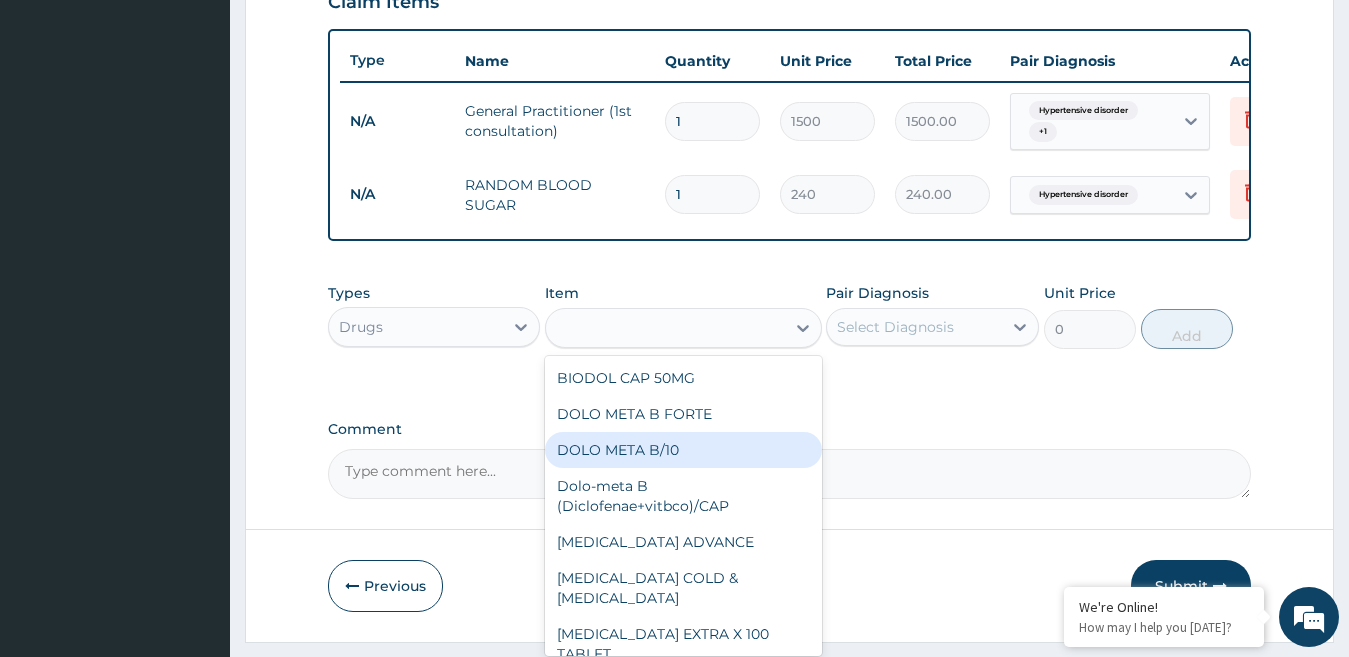 type on "10.5" 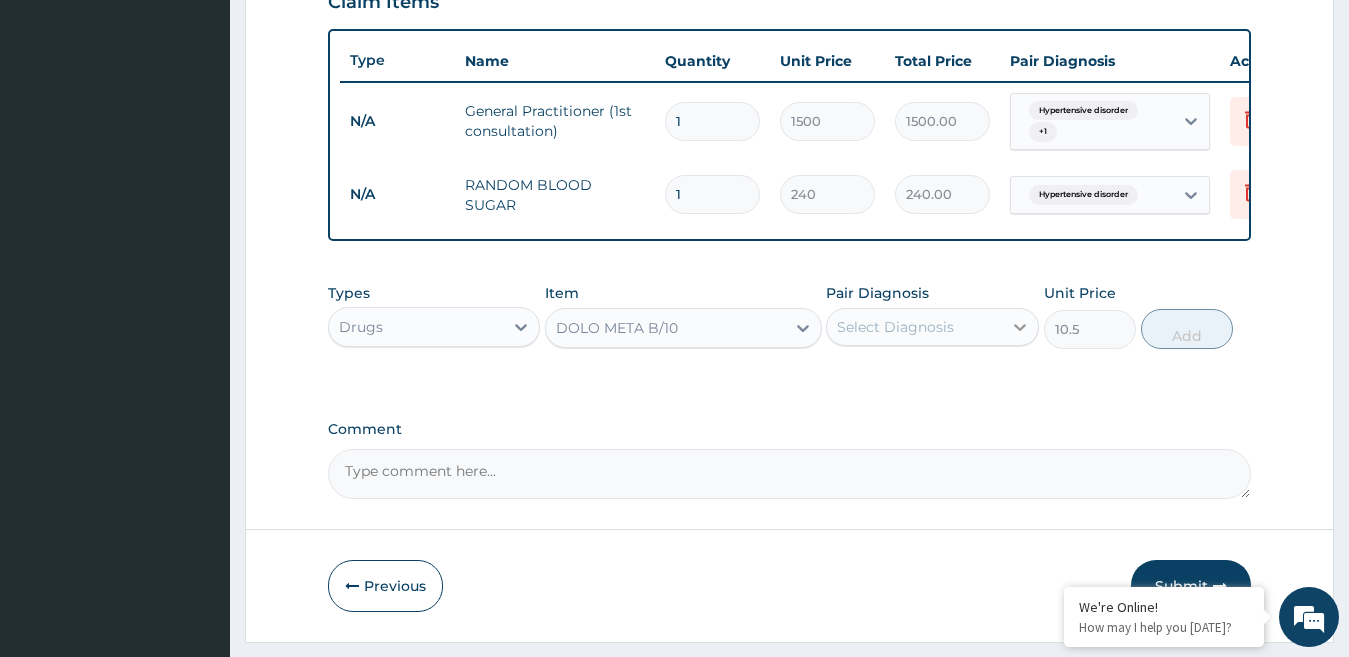 click 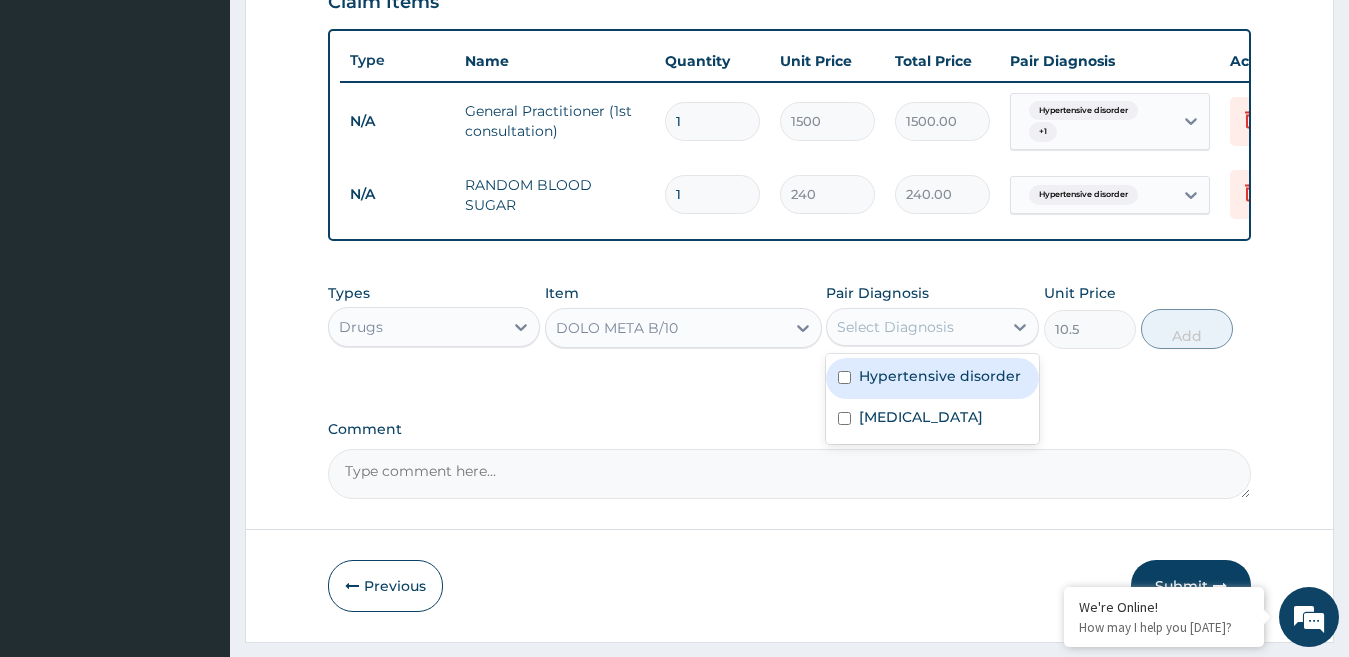 click on "Hypertensive disorder" at bounding box center [940, 376] 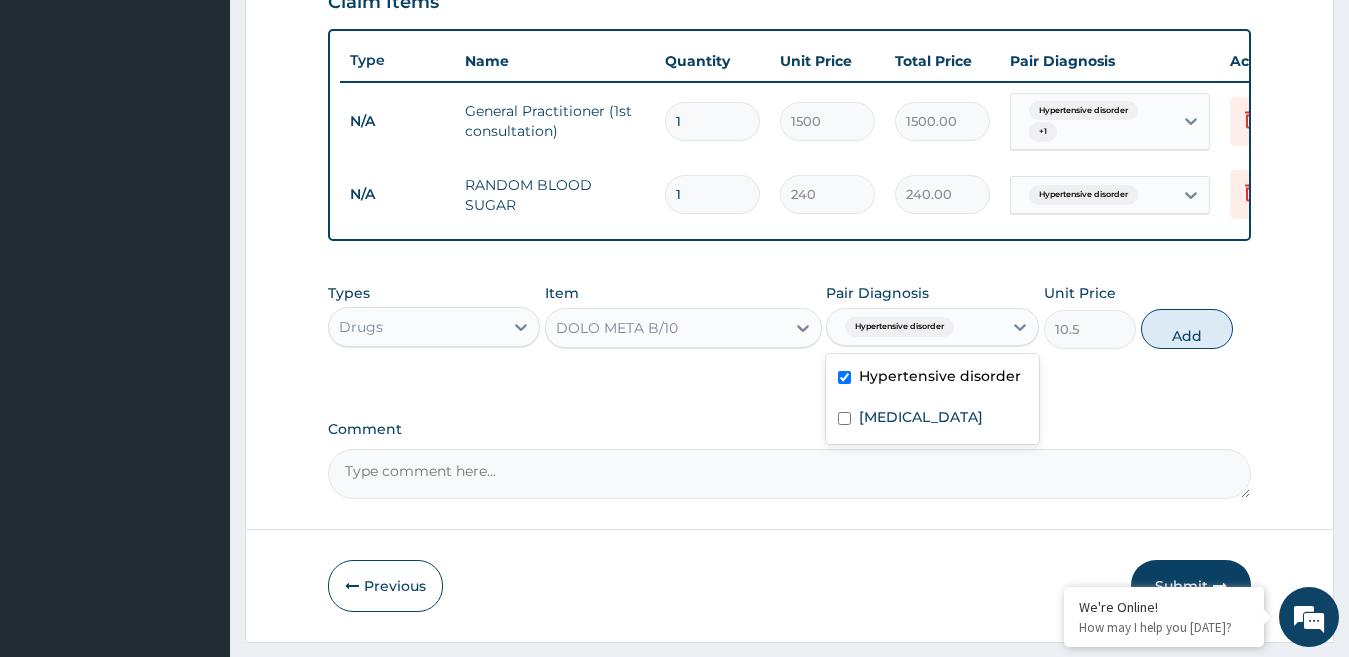 checkbox on "true" 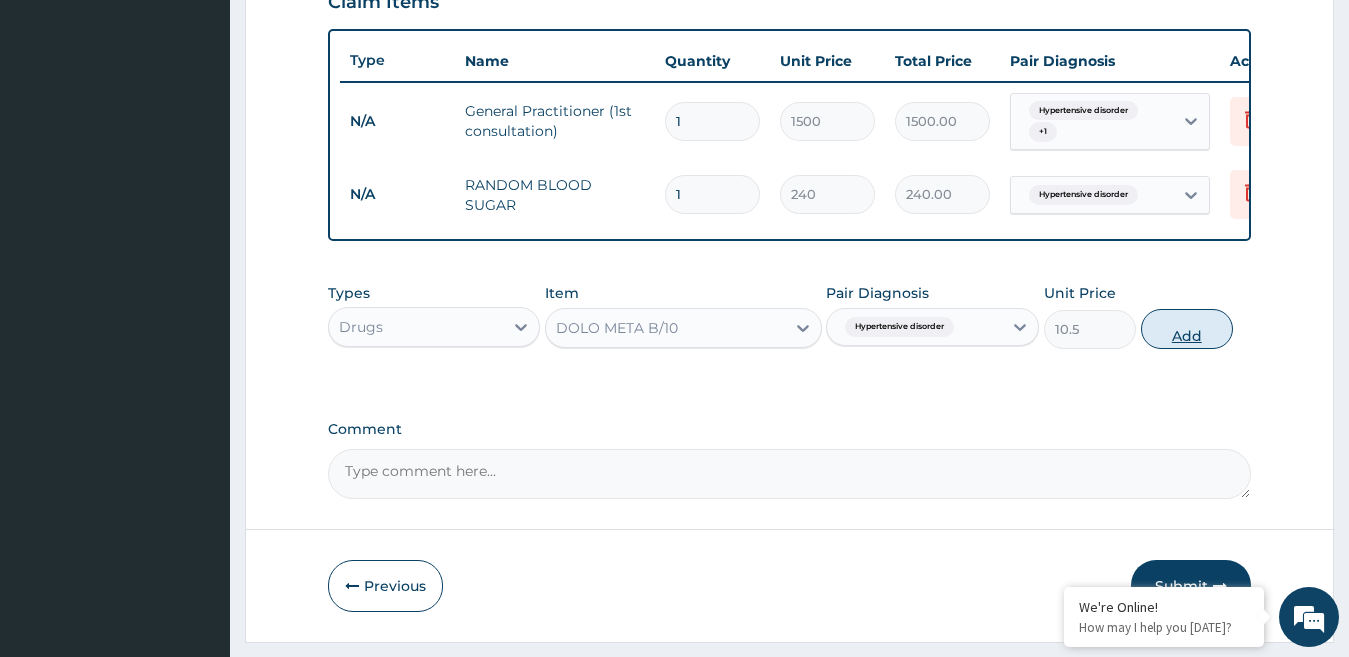 click on "Add" at bounding box center (1187, 329) 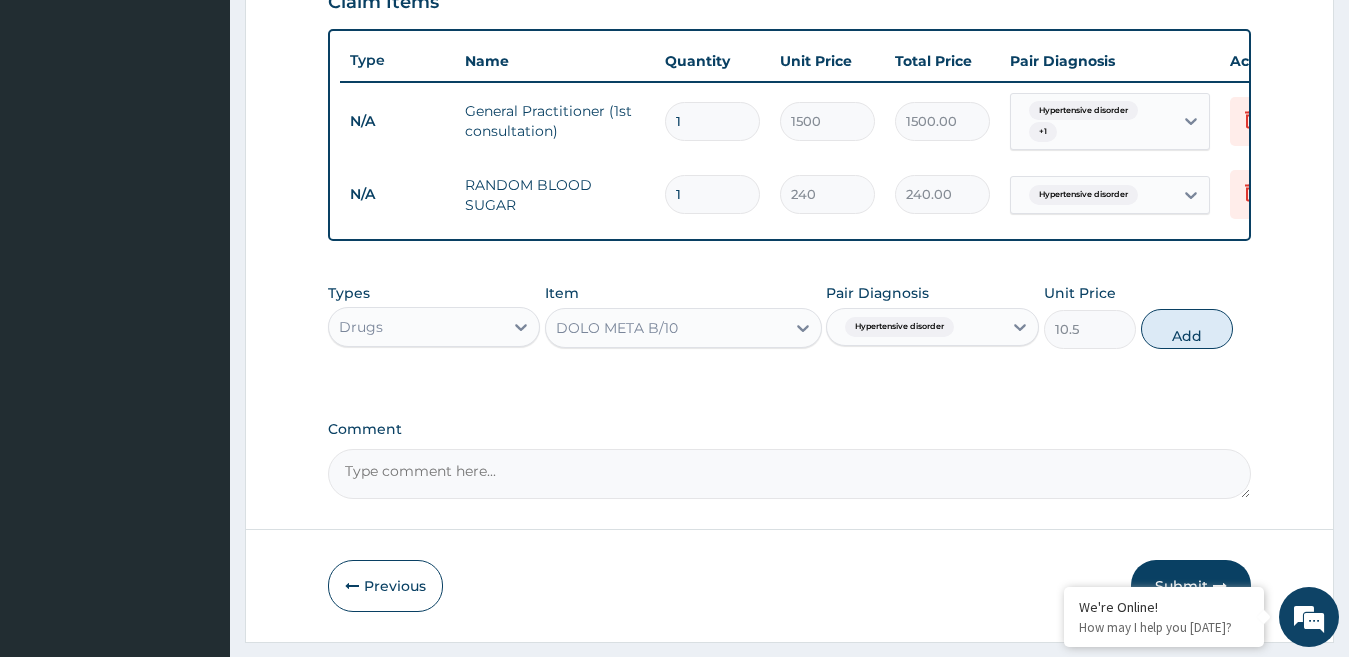 type on "0" 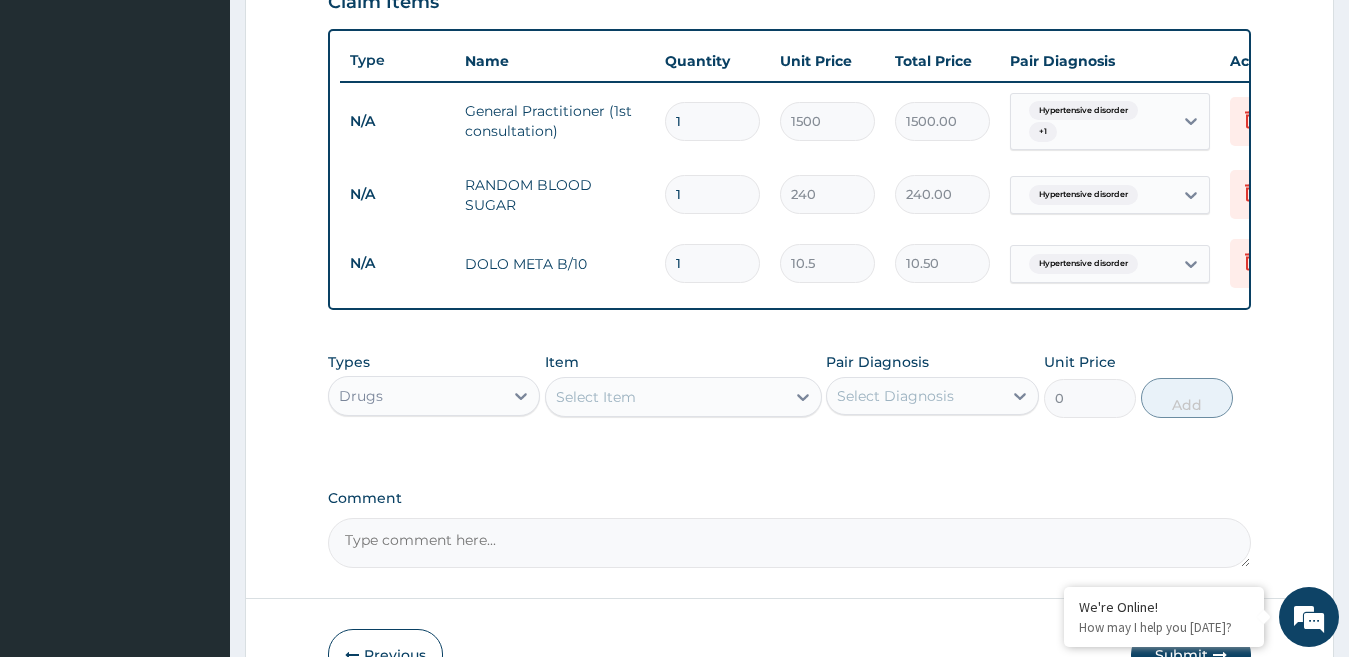 type 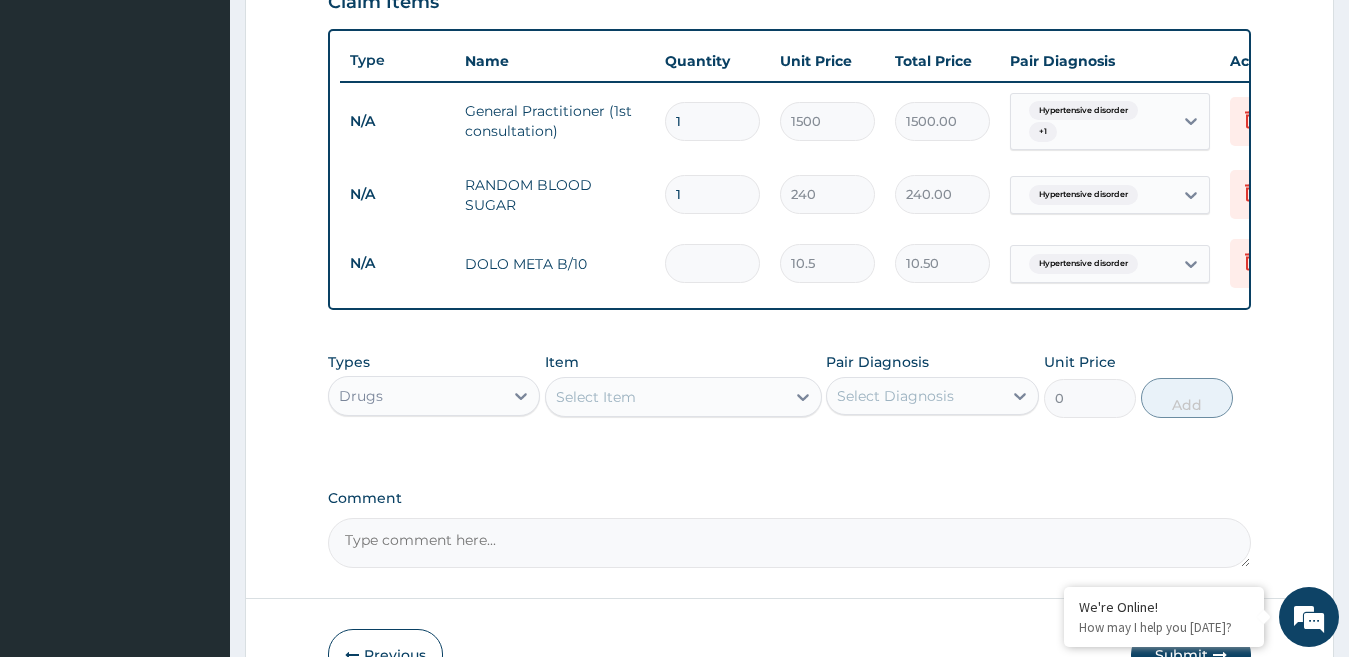 type on "0.00" 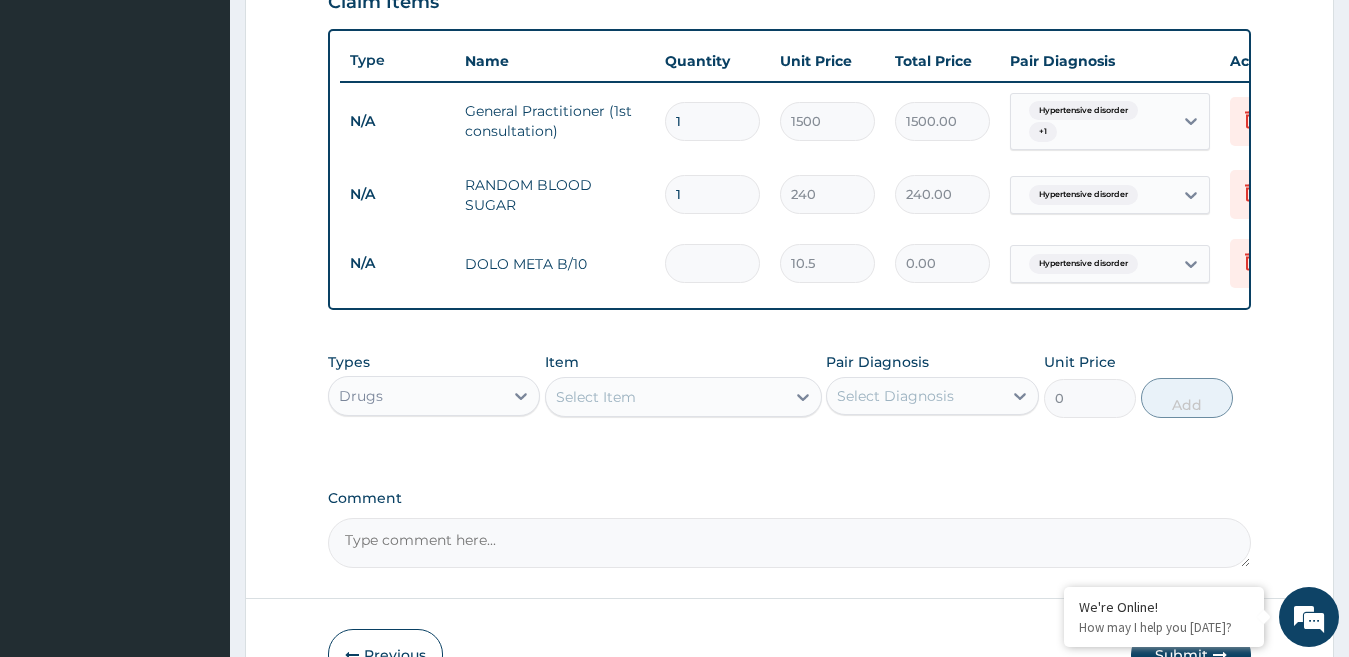 type on "1" 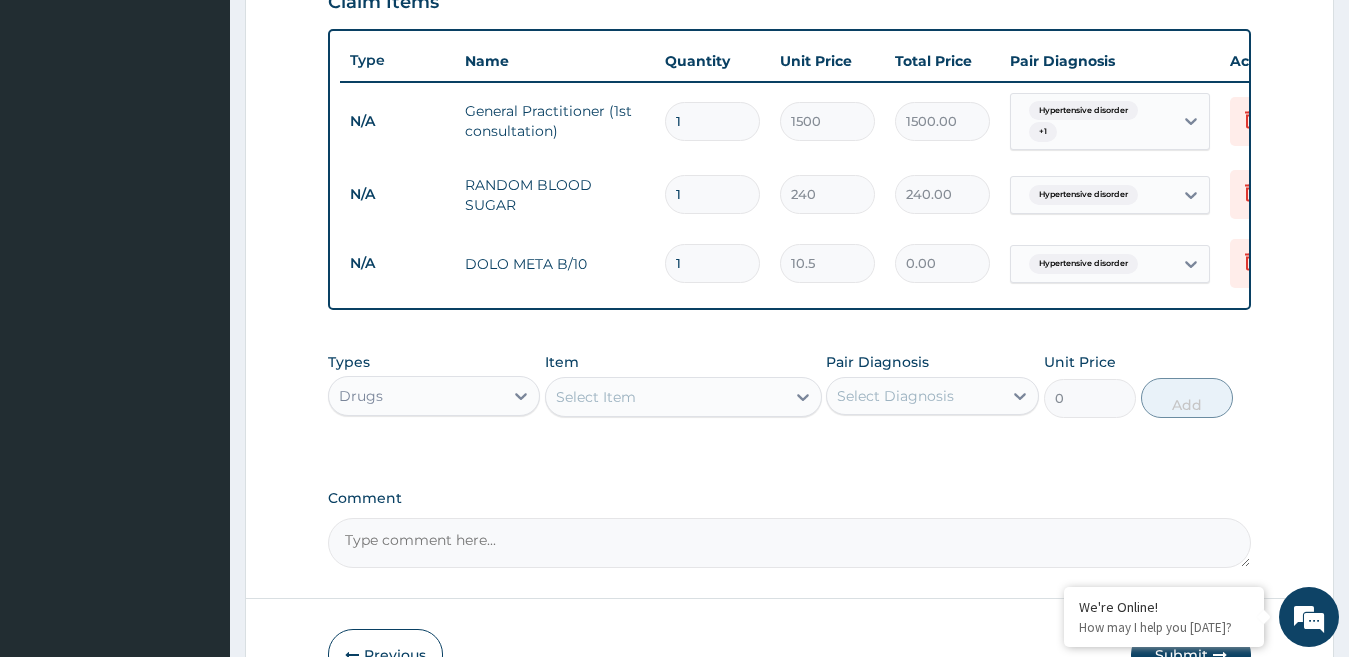 type on "10.50" 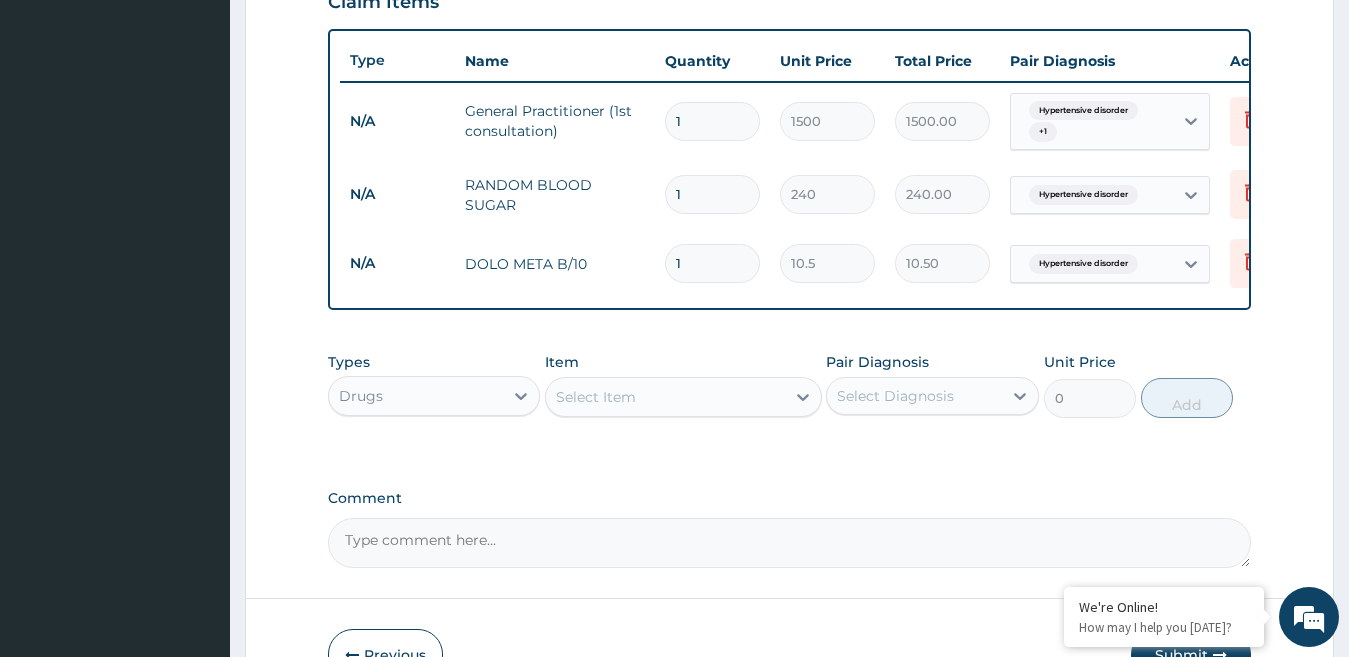 type on "10" 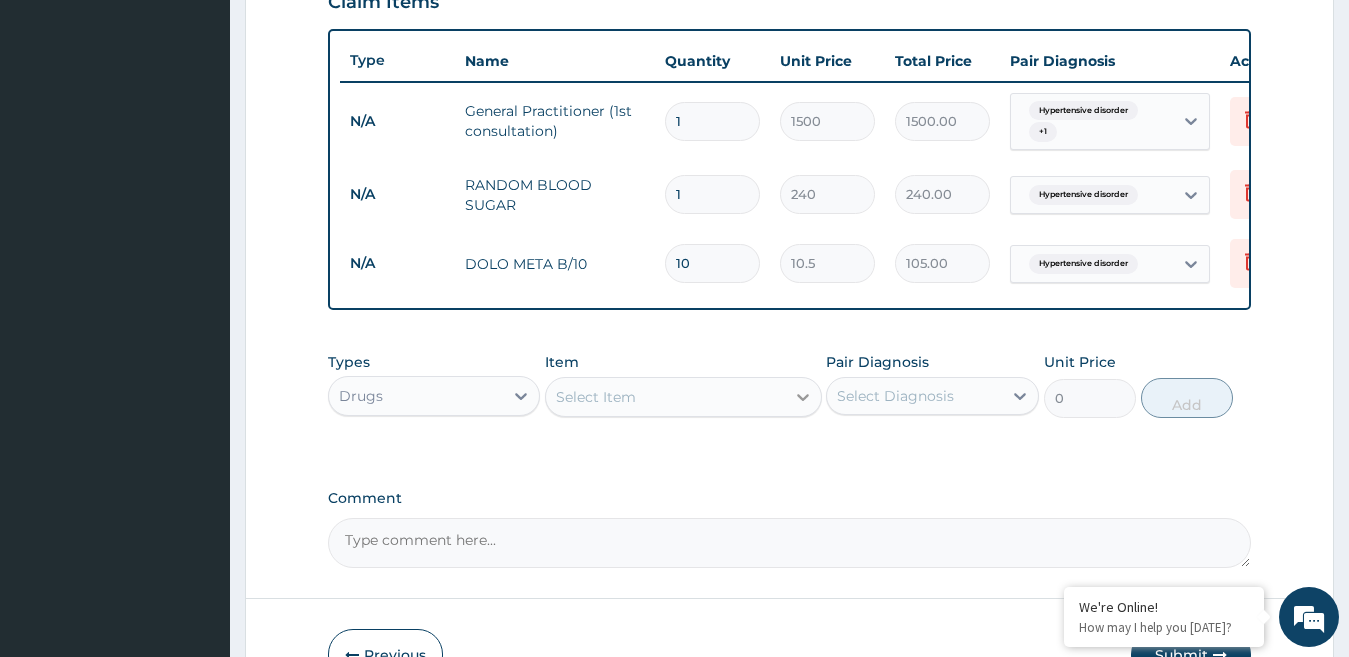 type on "10" 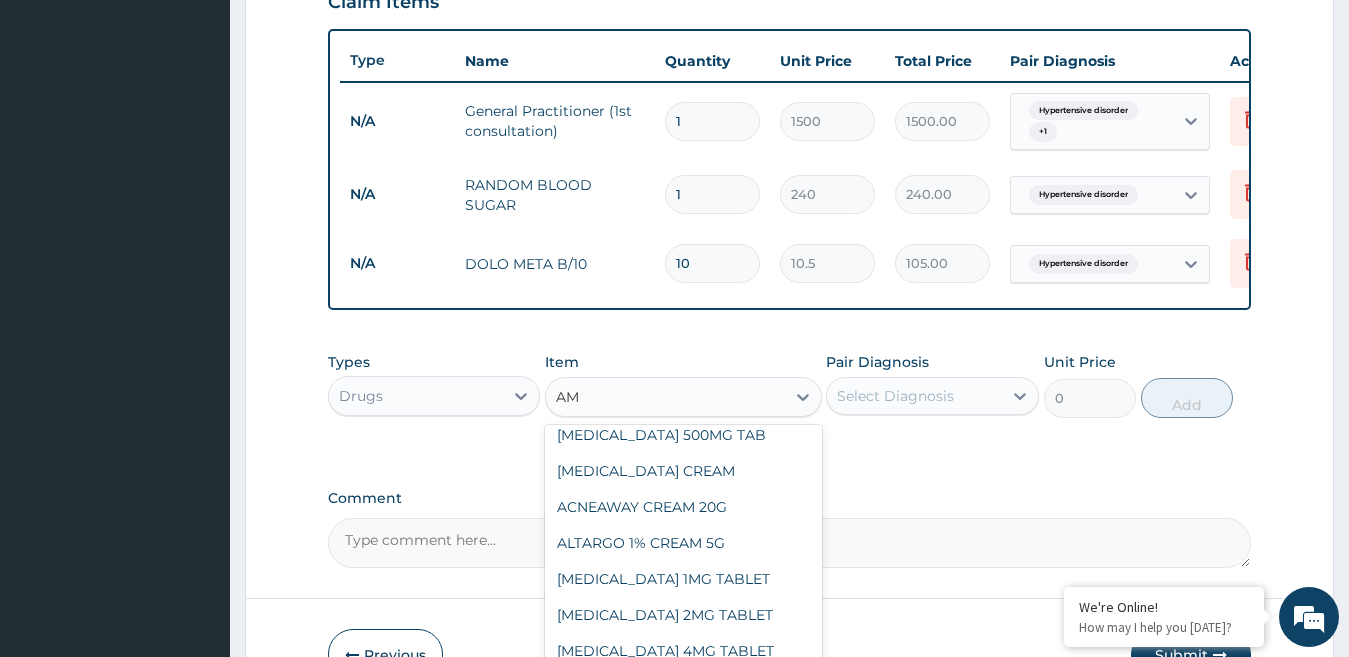 scroll, scrollTop: 0, scrollLeft: 0, axis: both 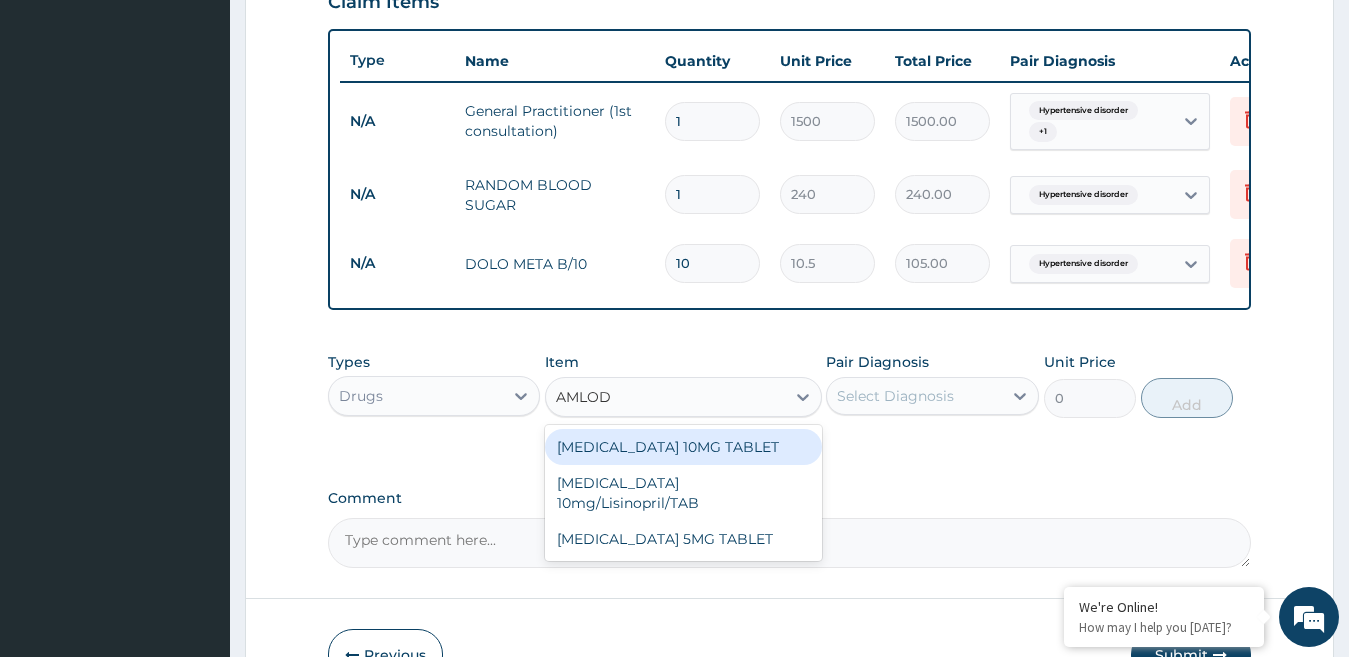 type on "AMLODI" 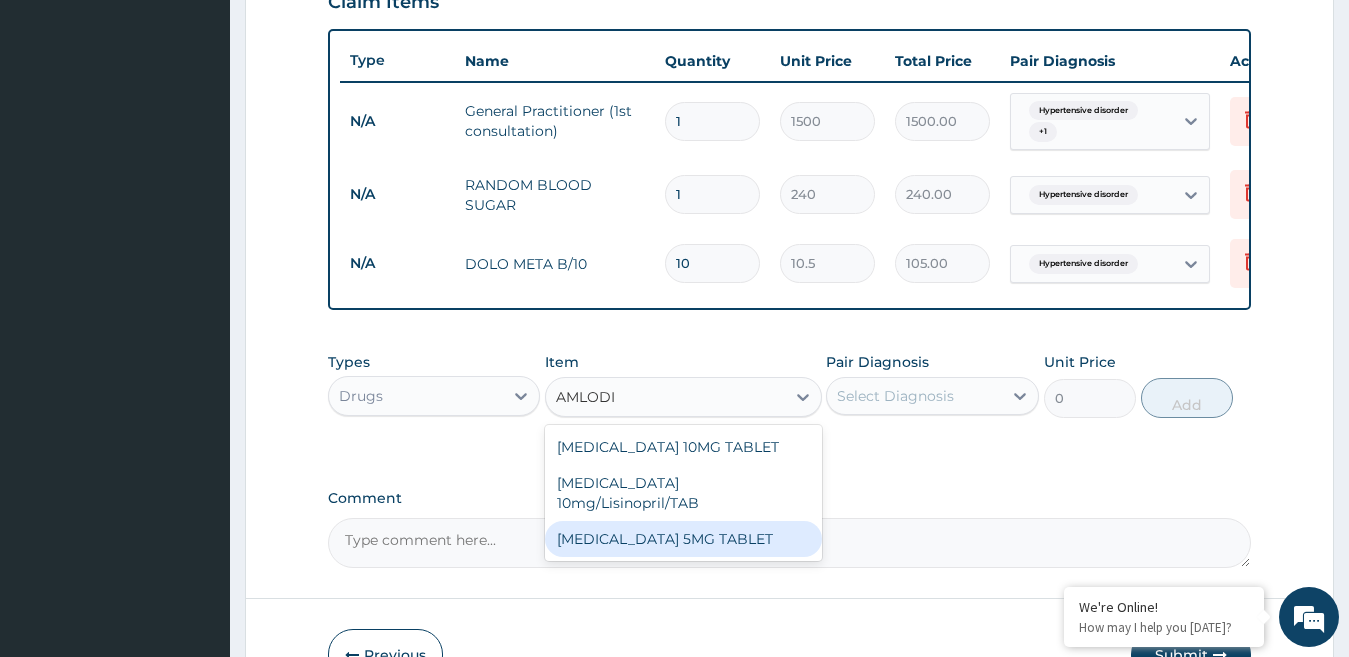 click on "[MEDICAL_DATA] 5MG TABLET" at bounding box center (683, 539) 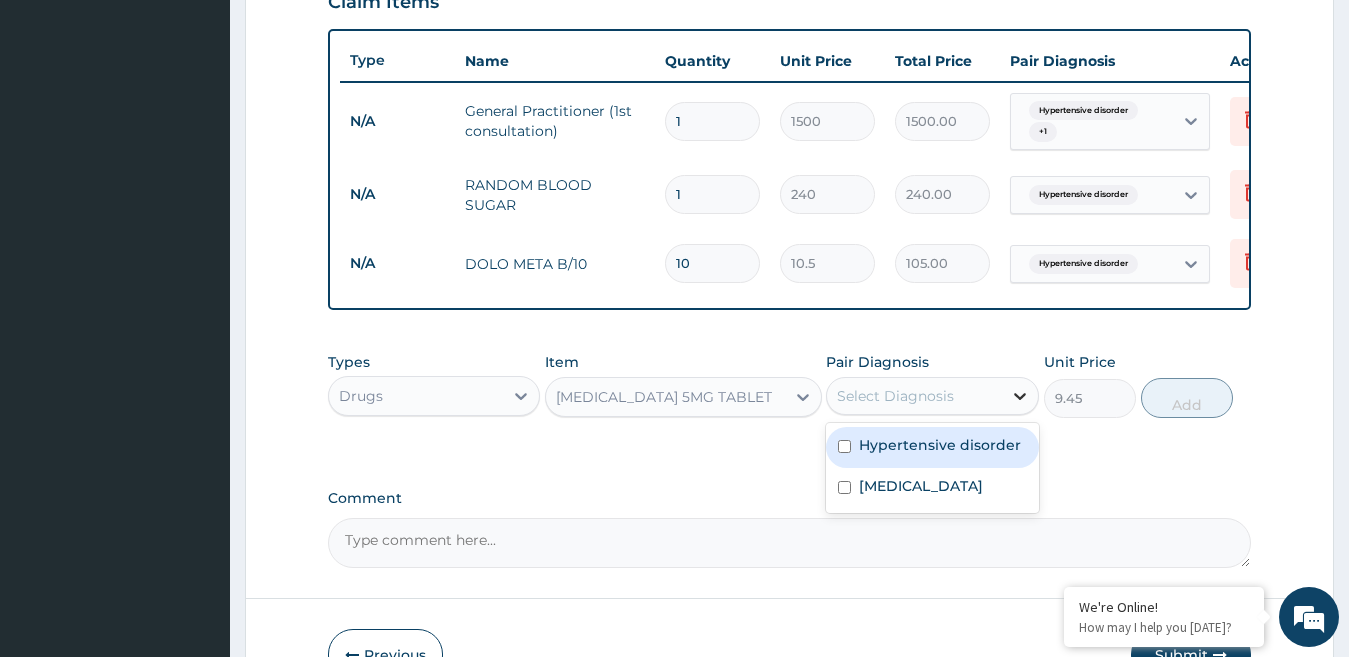 click 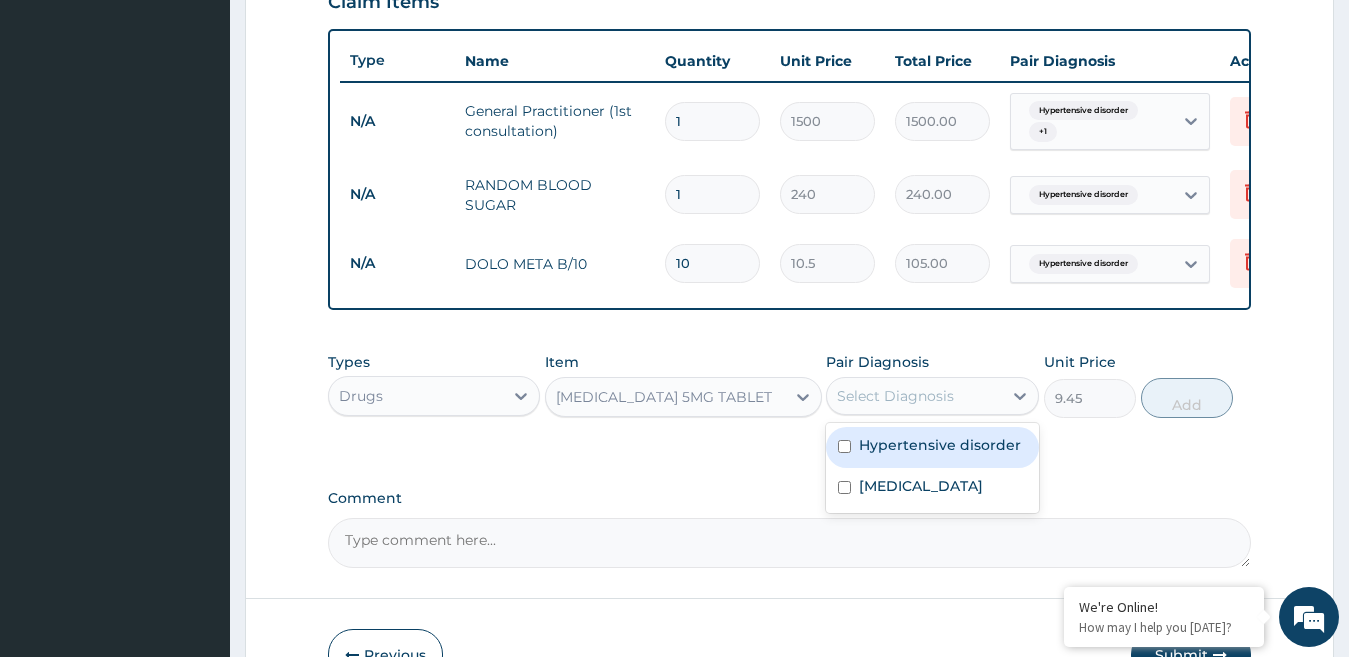 click on "Hypertensive disorder" at bounding box center (940, 445) 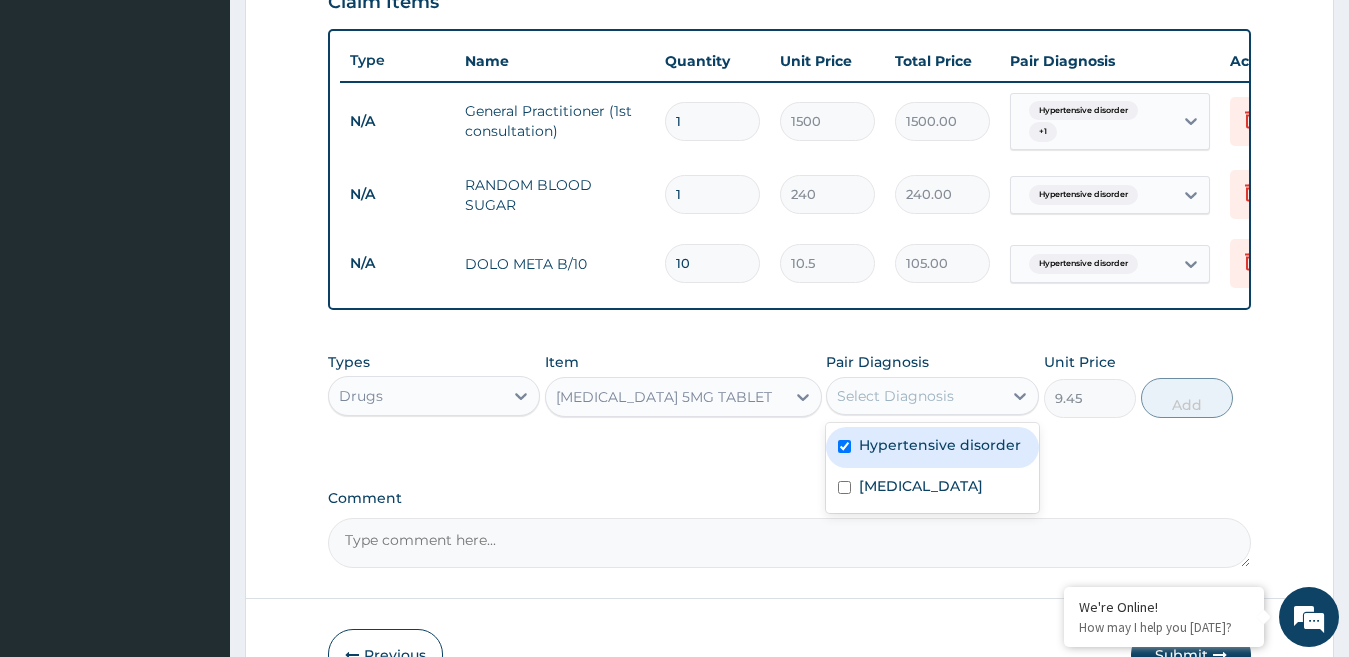 checkbox on "true" 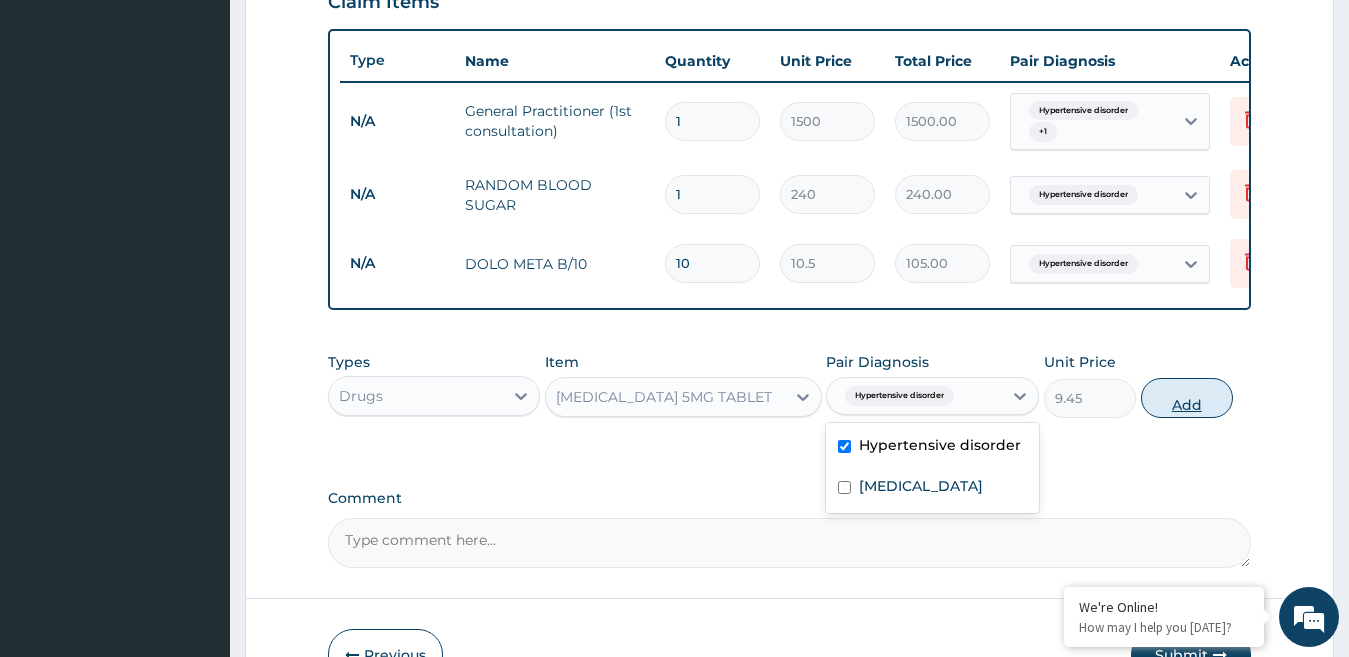 click on "Add" at bounding box center (1187, 398) 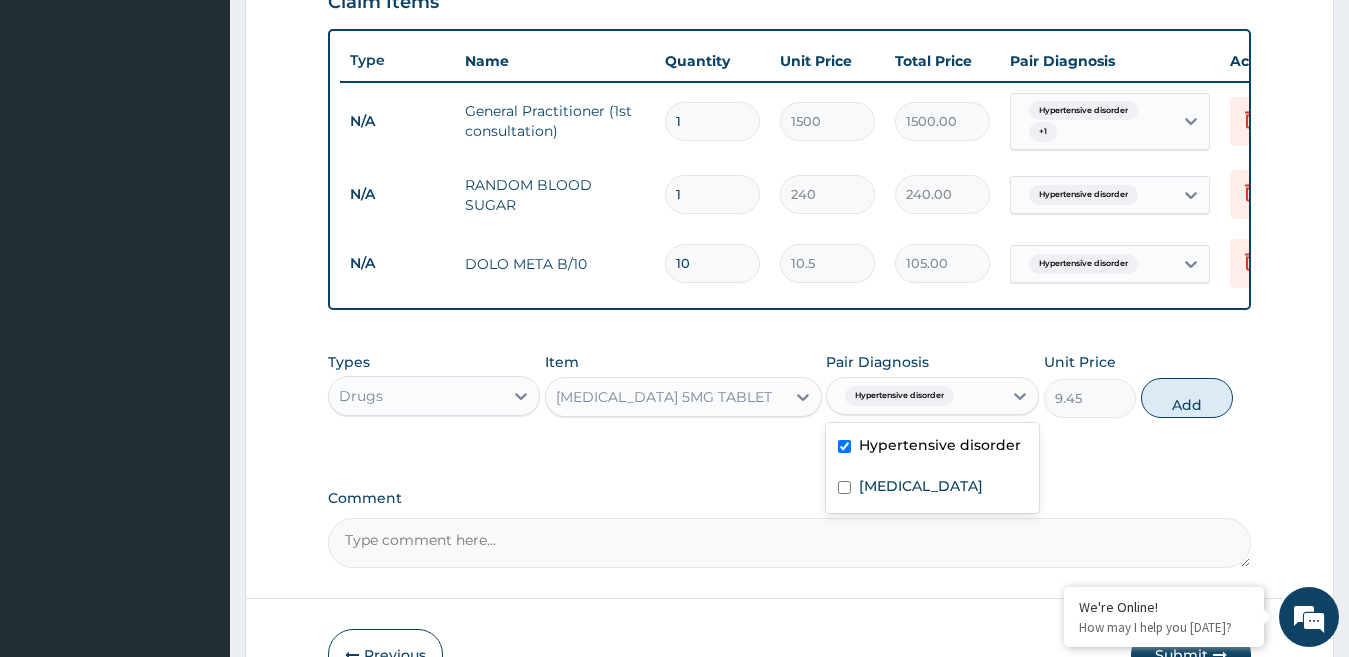 type on "0" 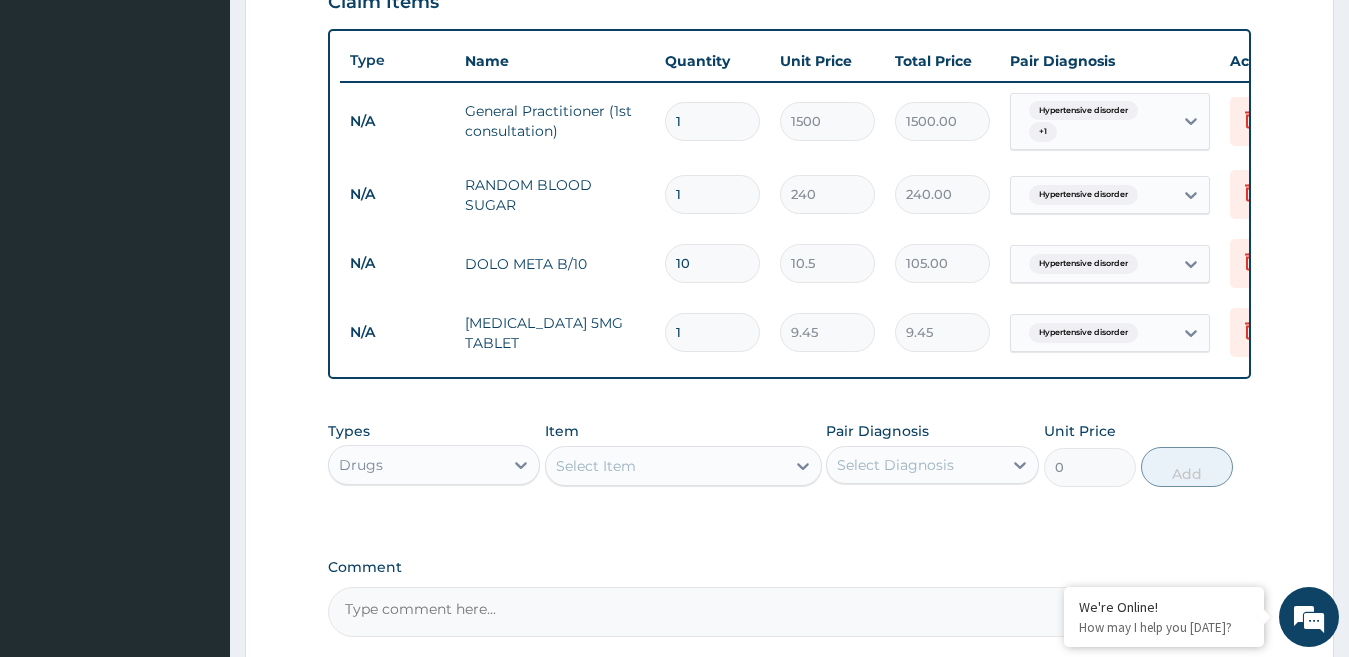 type 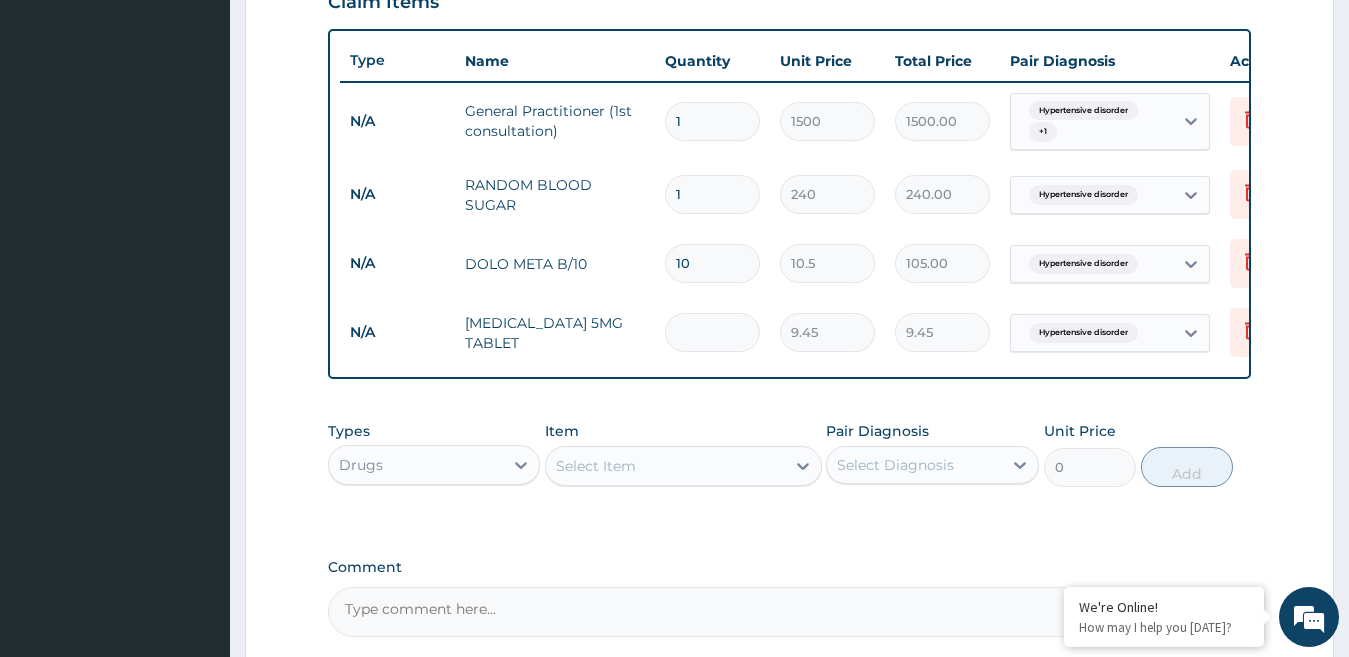 type on "0.00" 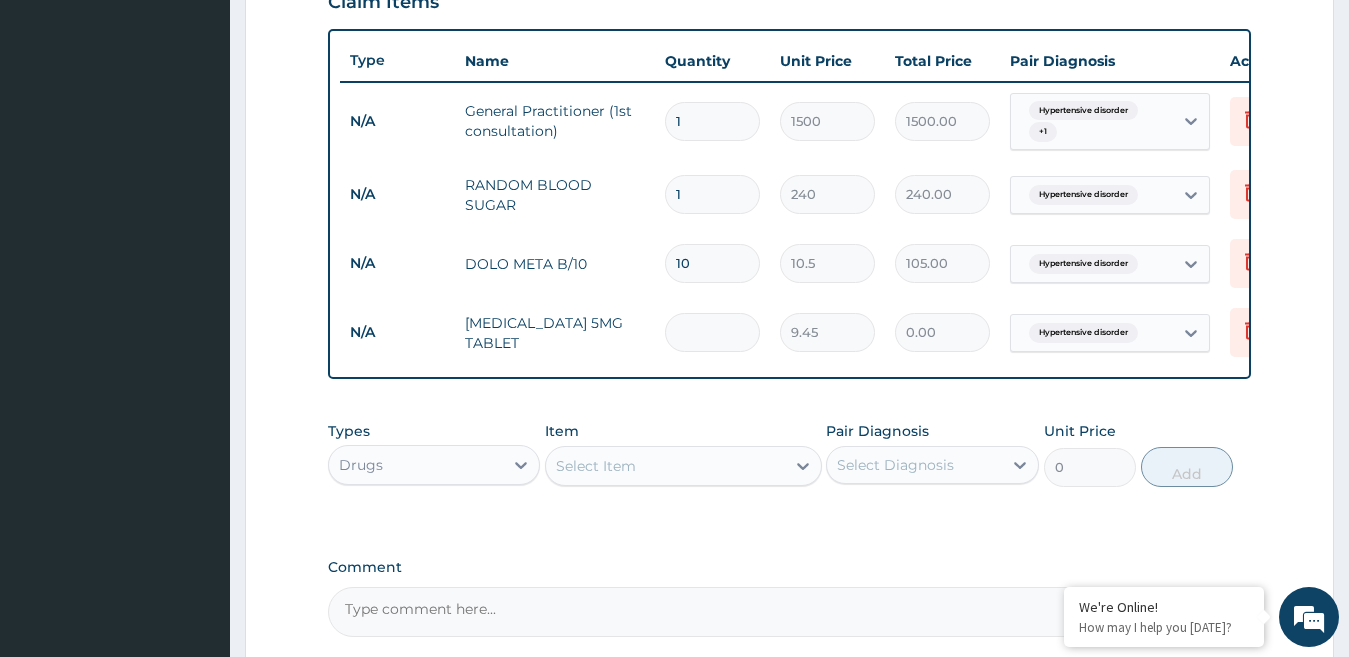 type on "3" 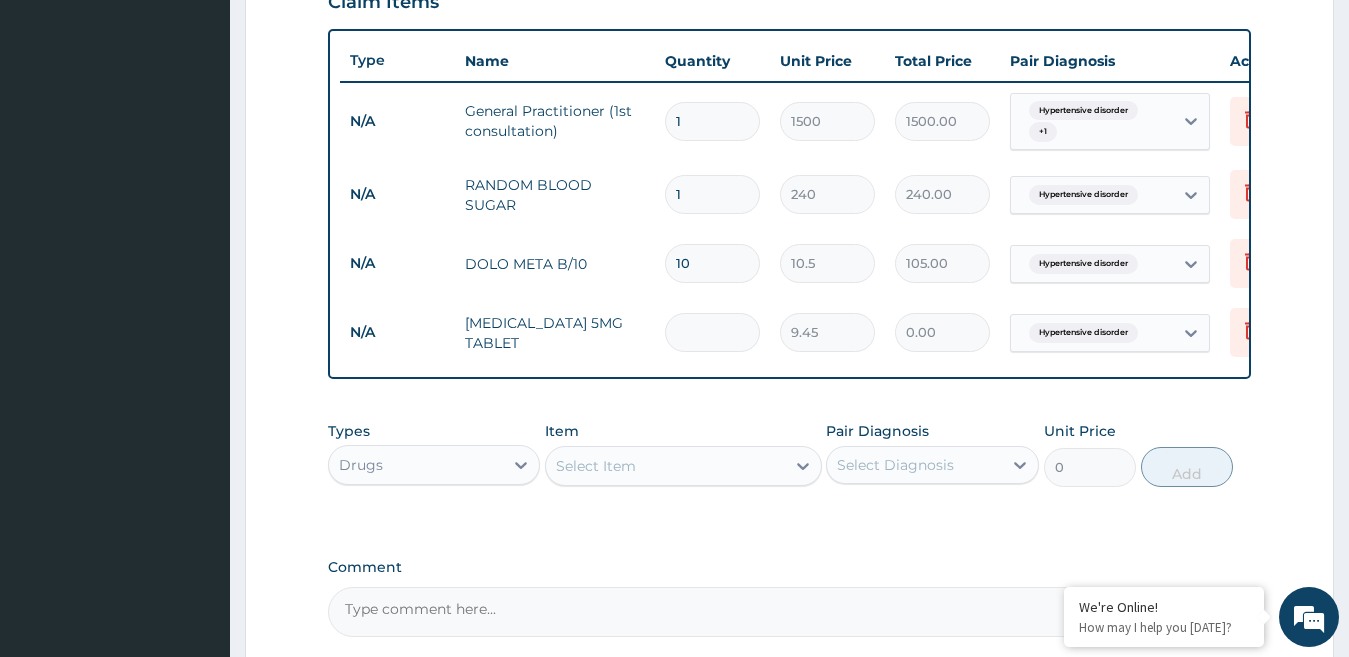type on "28.35" 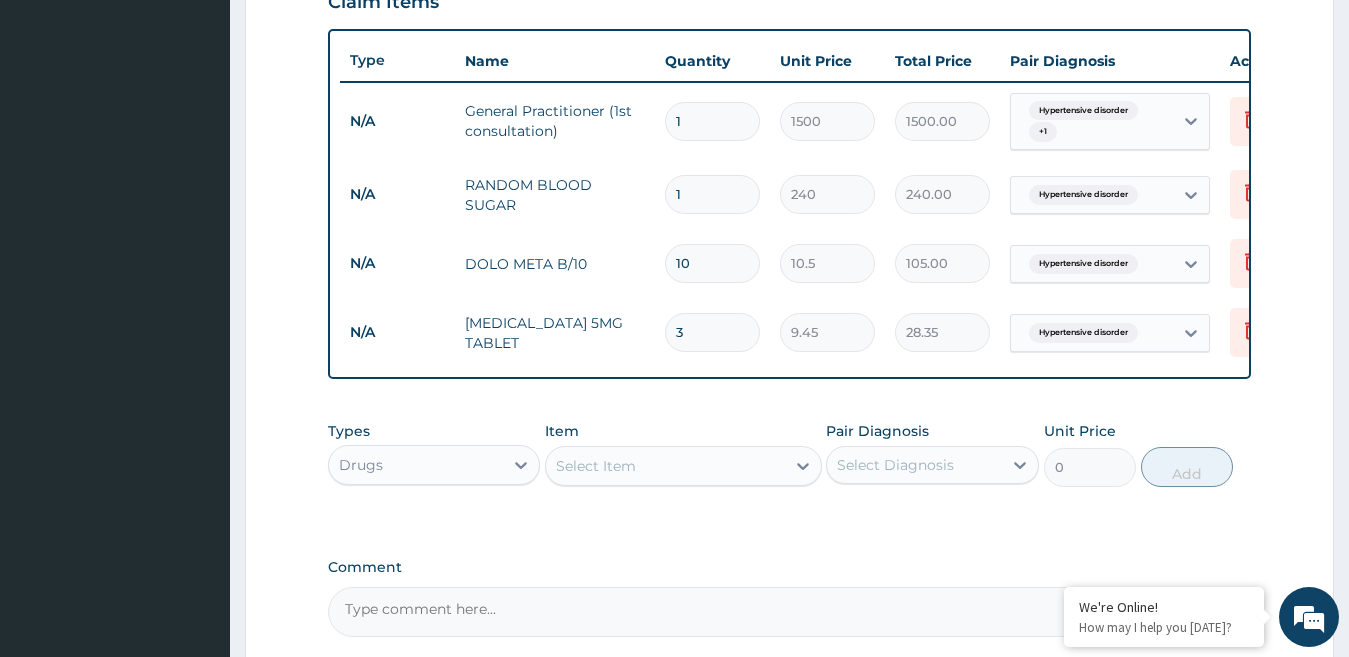 type on "30" 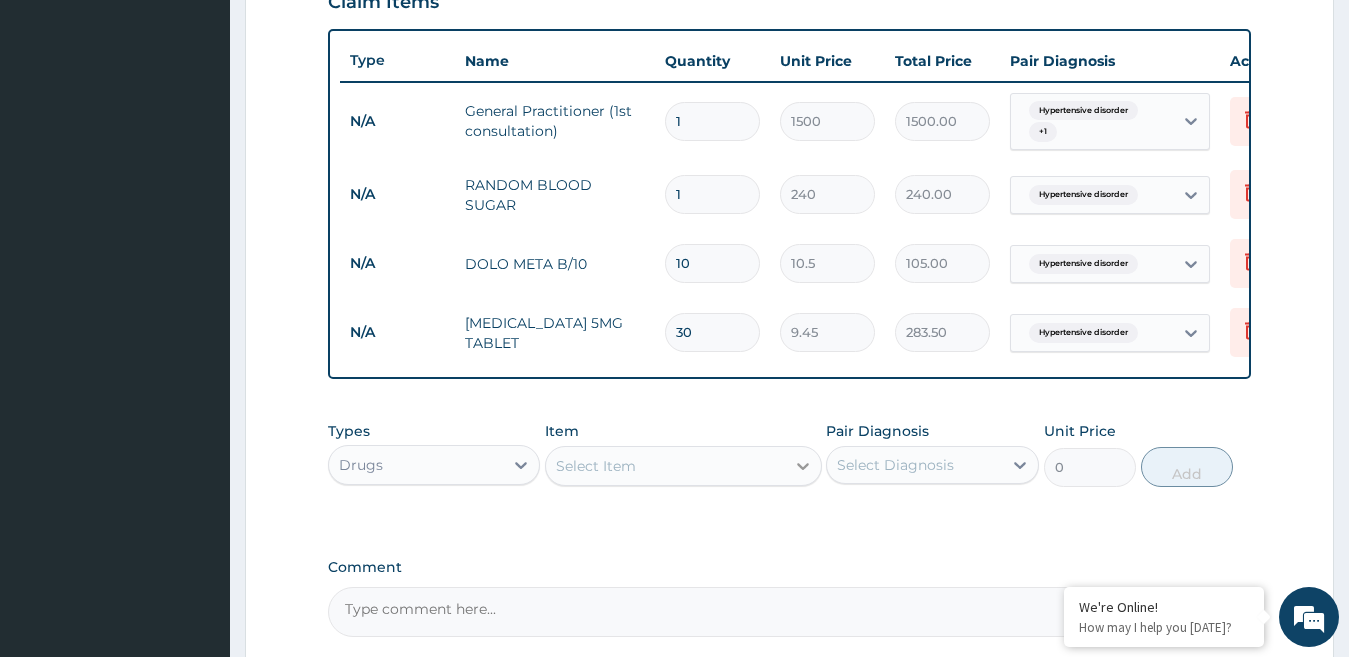 type on "30" 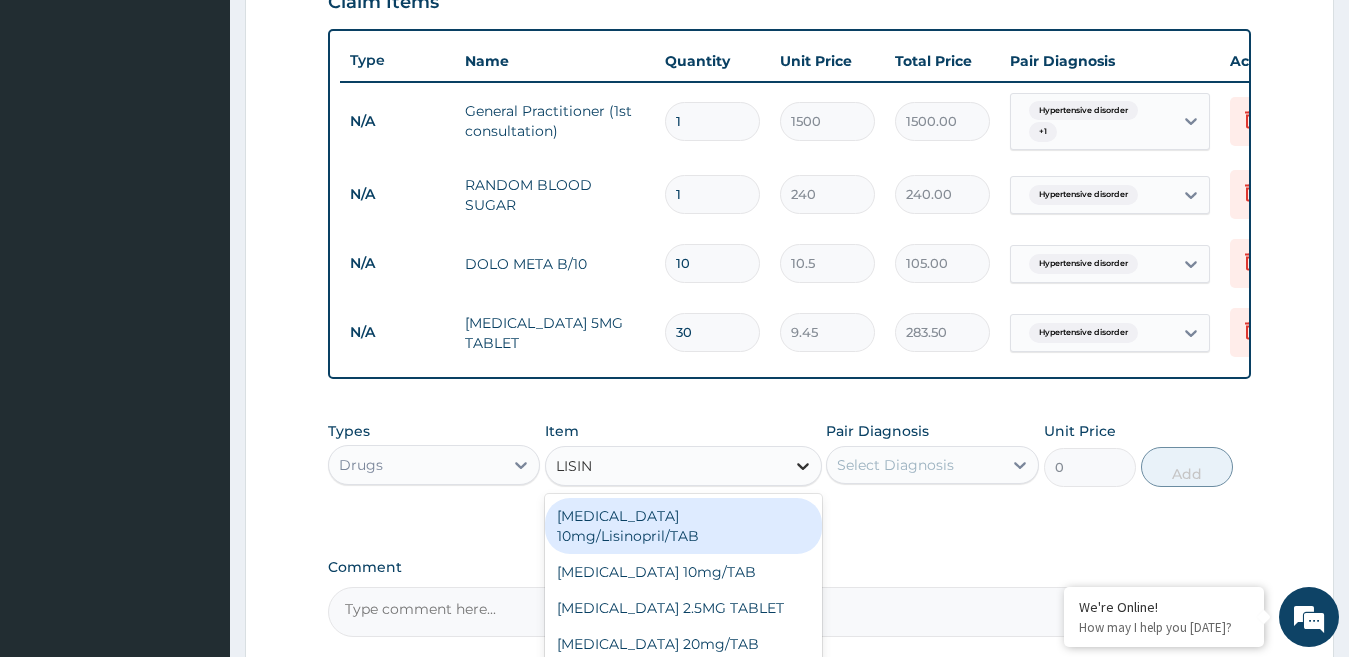 type on "LISINO" 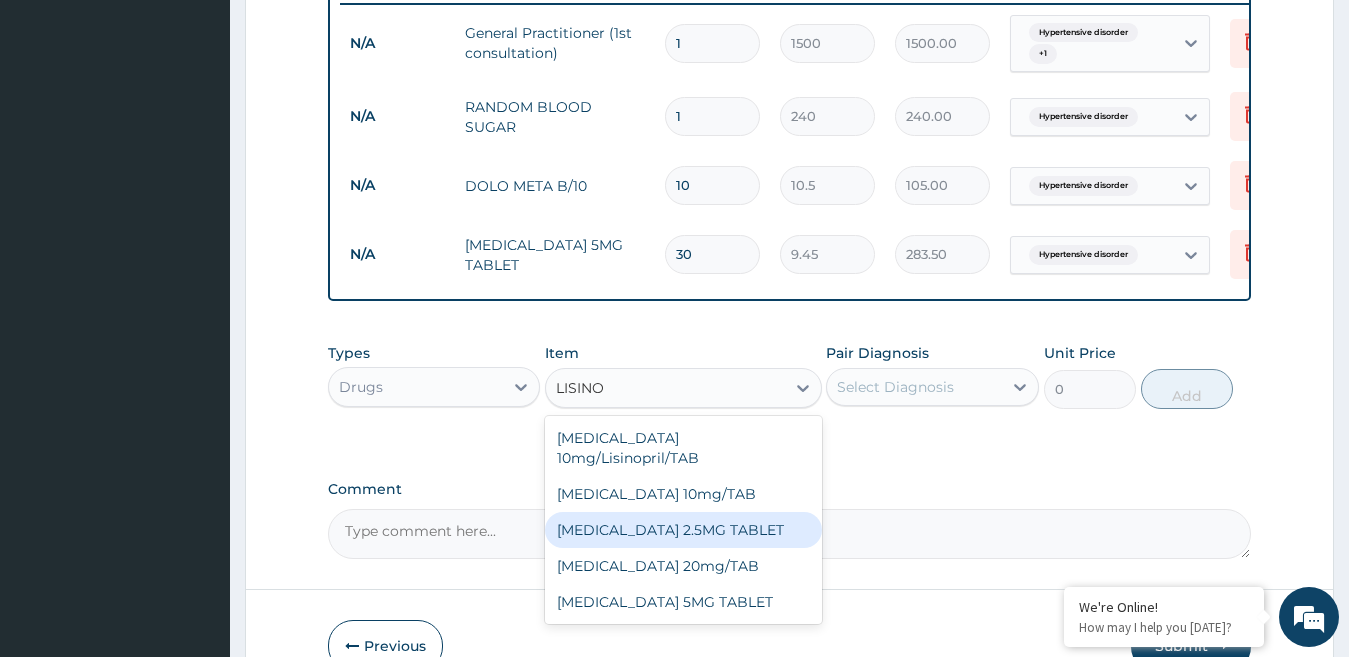 scroll, scrollTop: 795, scrollLeft: 0, axis: vertical 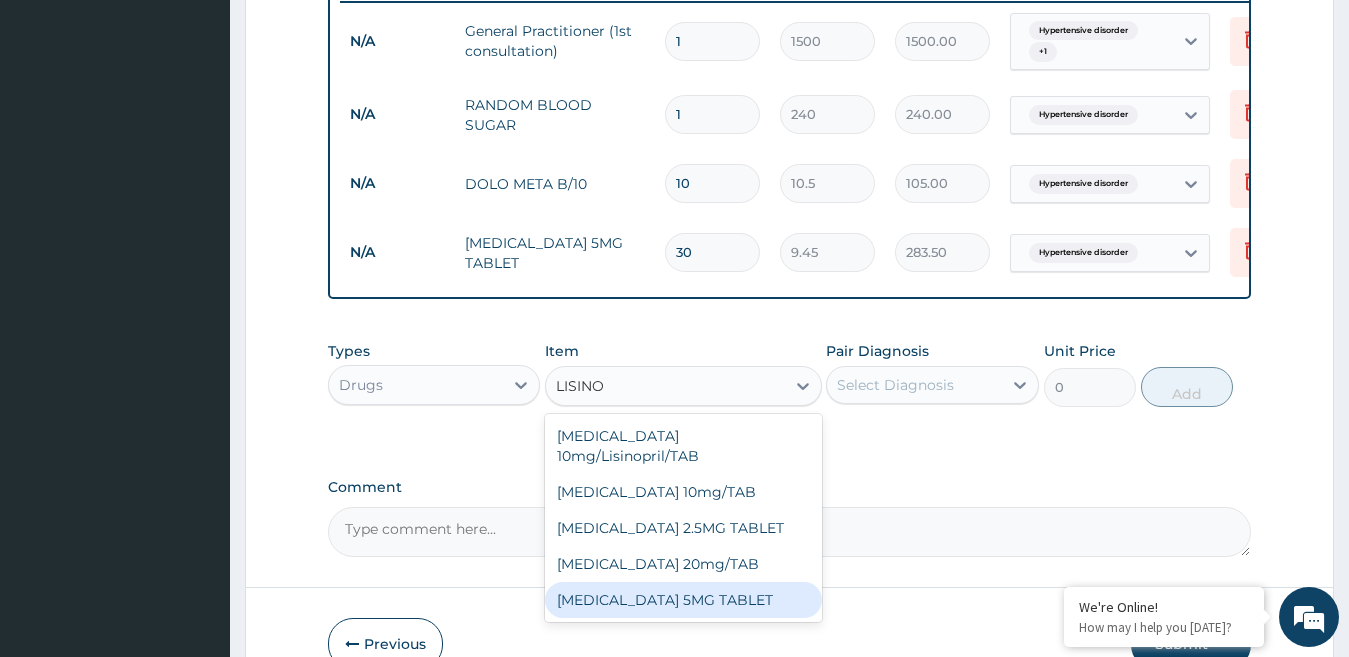 click on "[MEDICAL_DATA] 5MG TABLET" at bounding box center [683, 600] 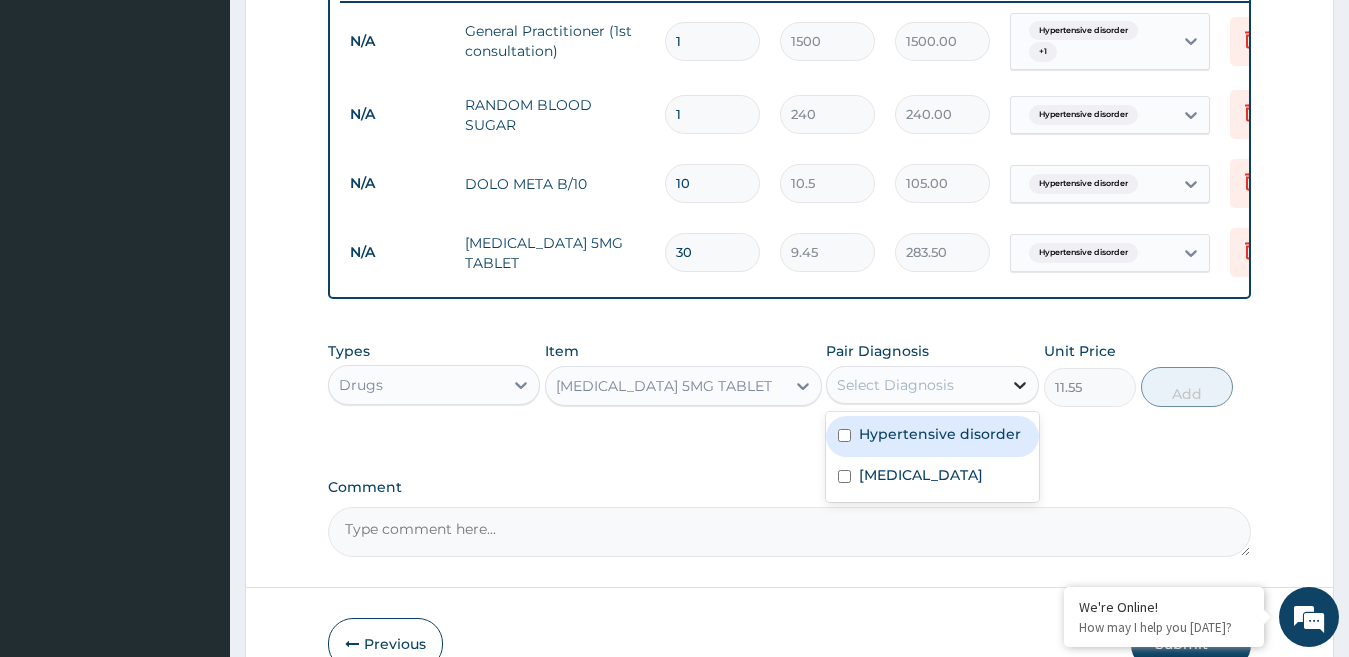 click 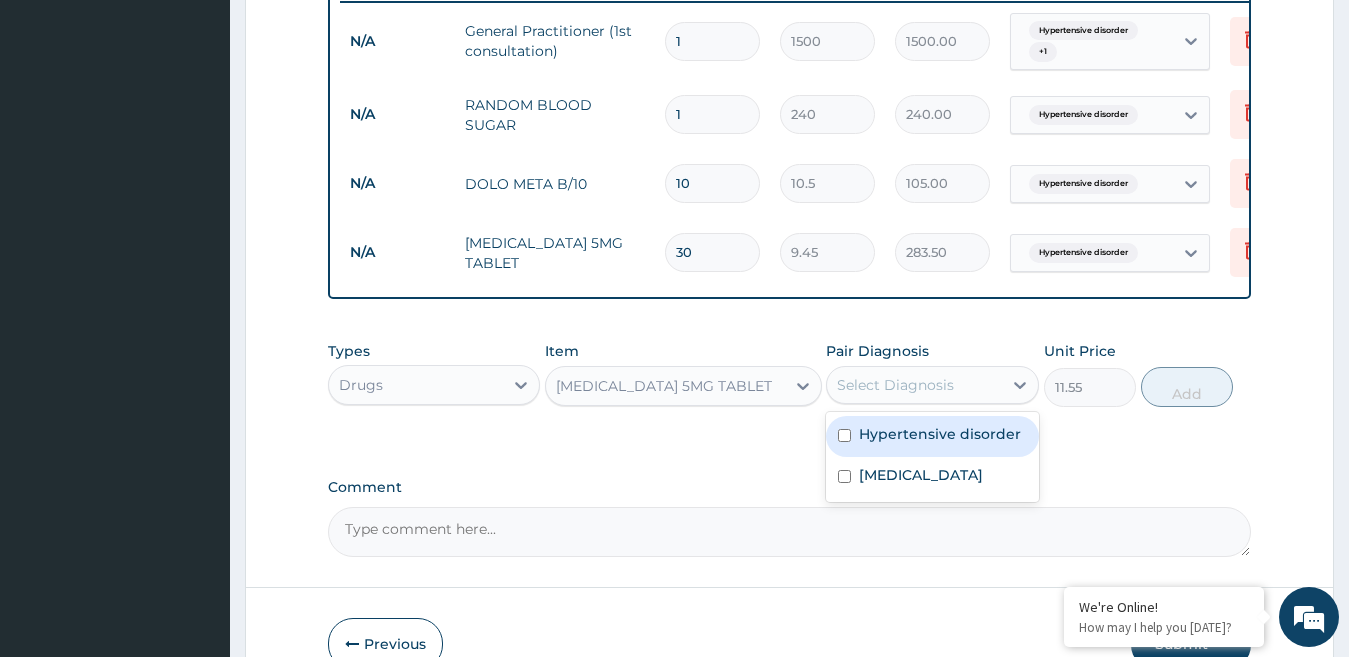 click on "Hypertensive disorder" at bounding box center [940, 434] 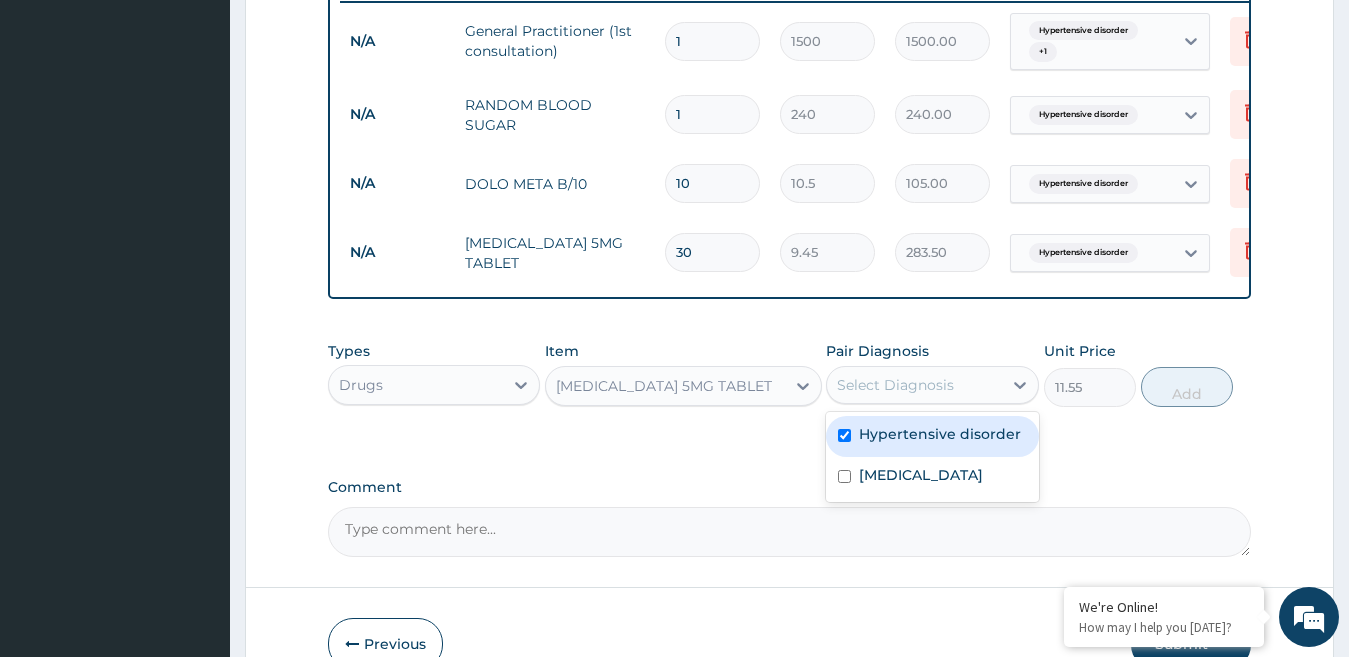 checkbox on "true" 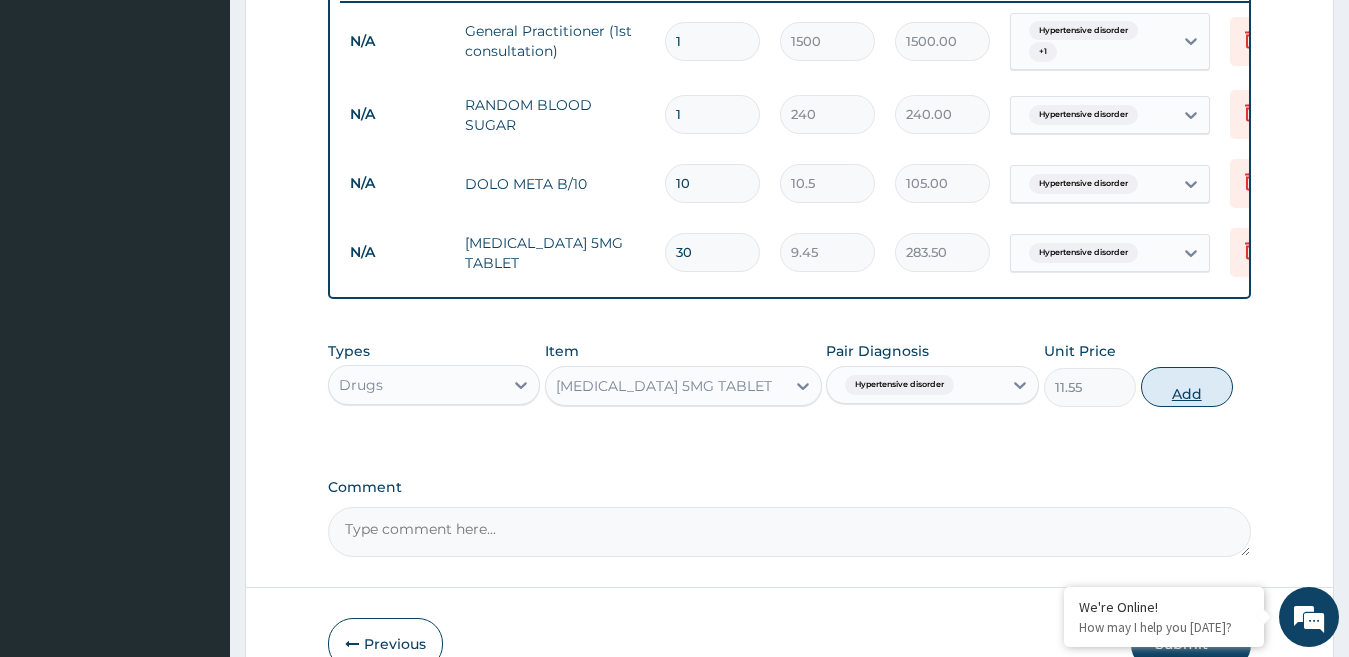 click on "Add" at bounding box center [1187, 387] 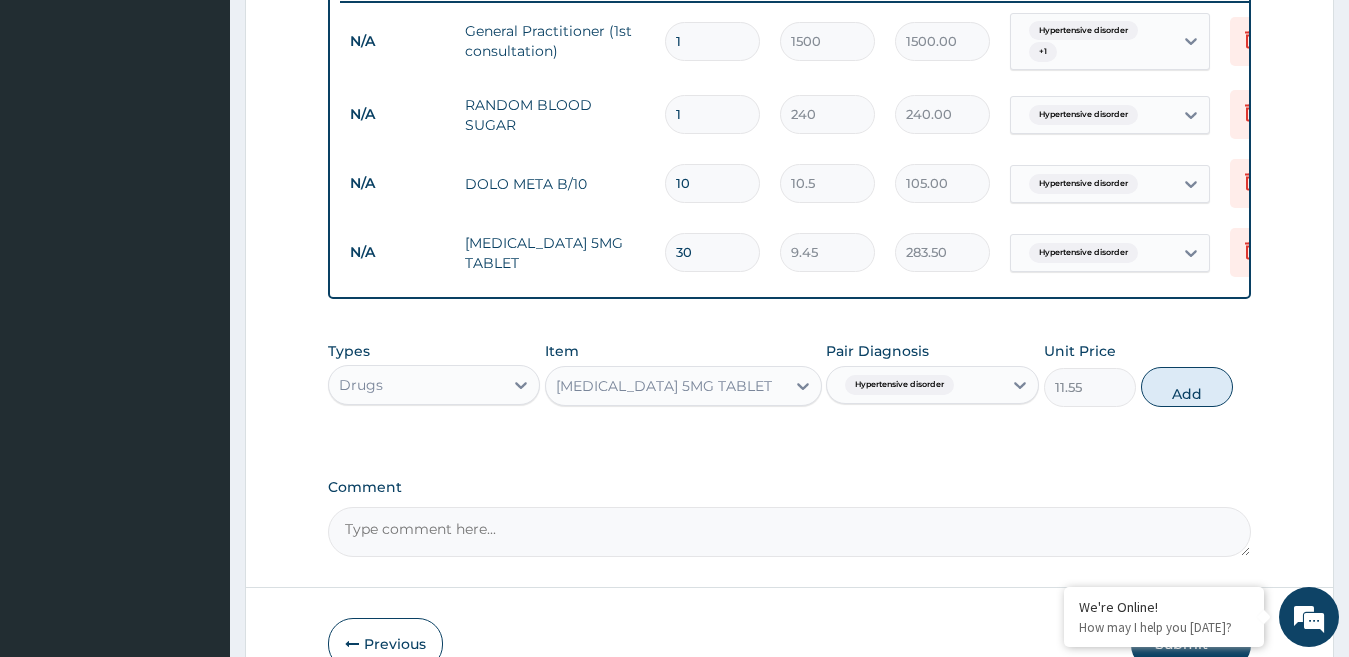 type on "0" 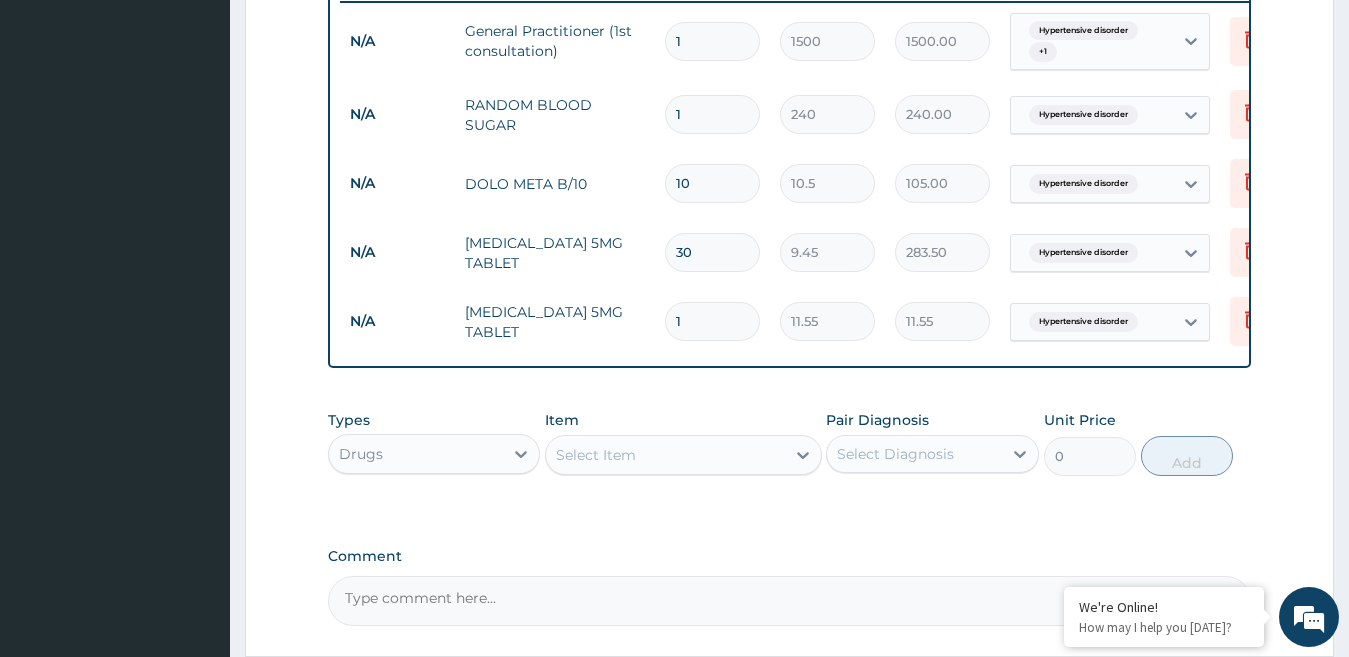 type 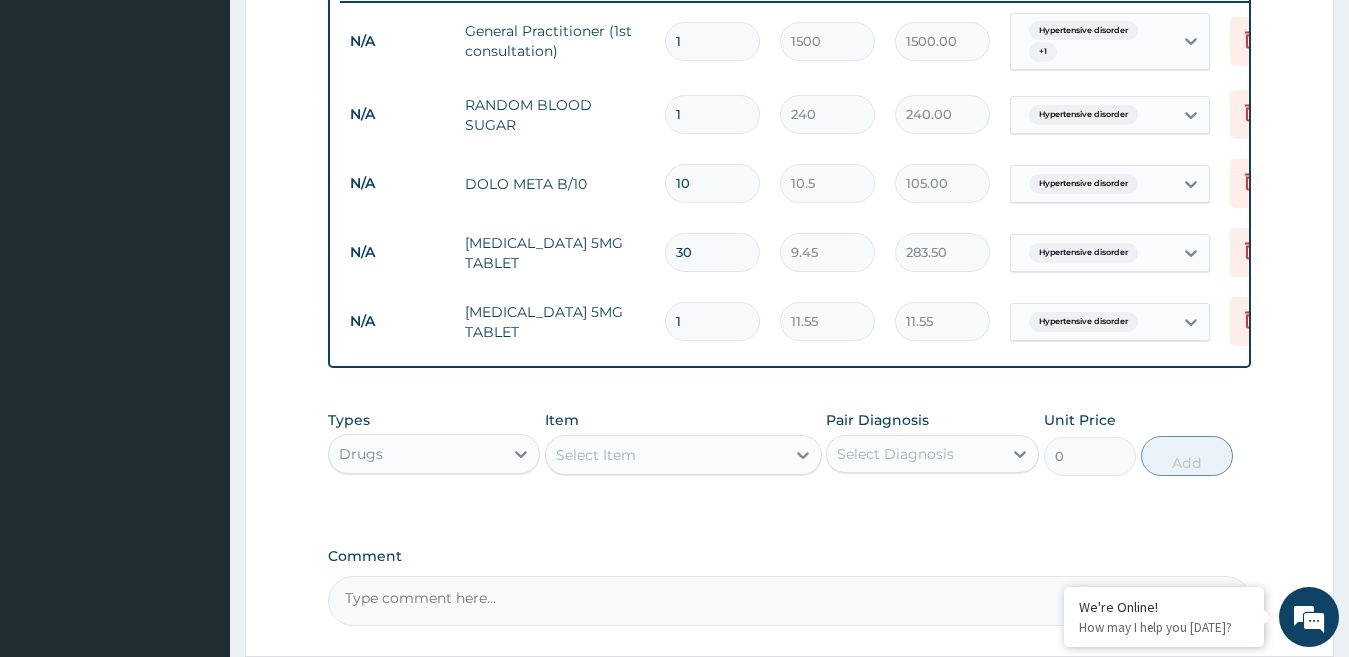 type on "0.00" 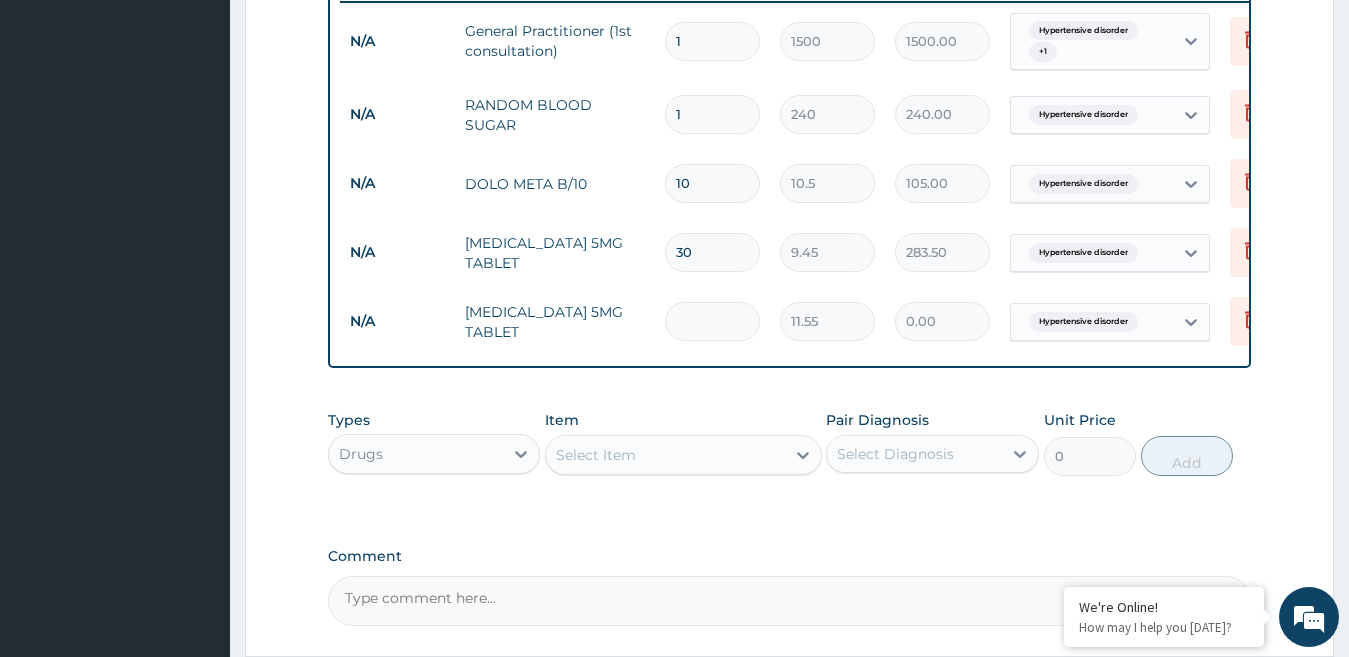 type on "3" 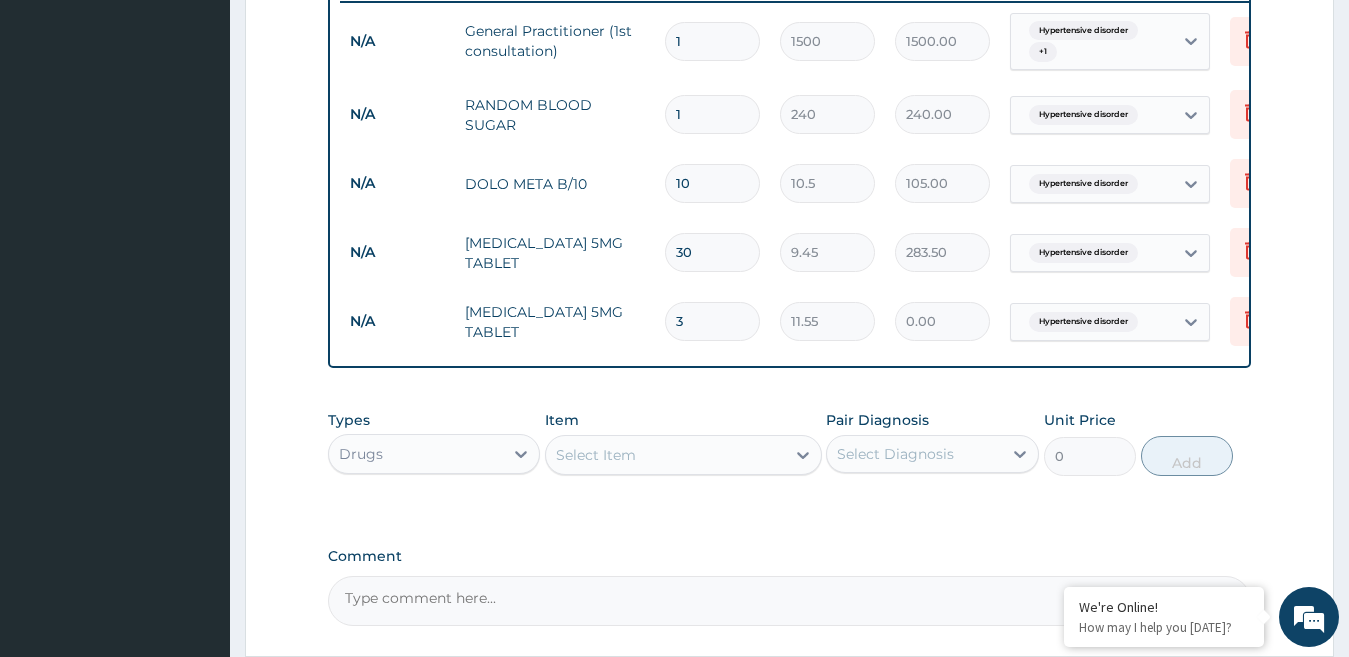 type on "34.65" 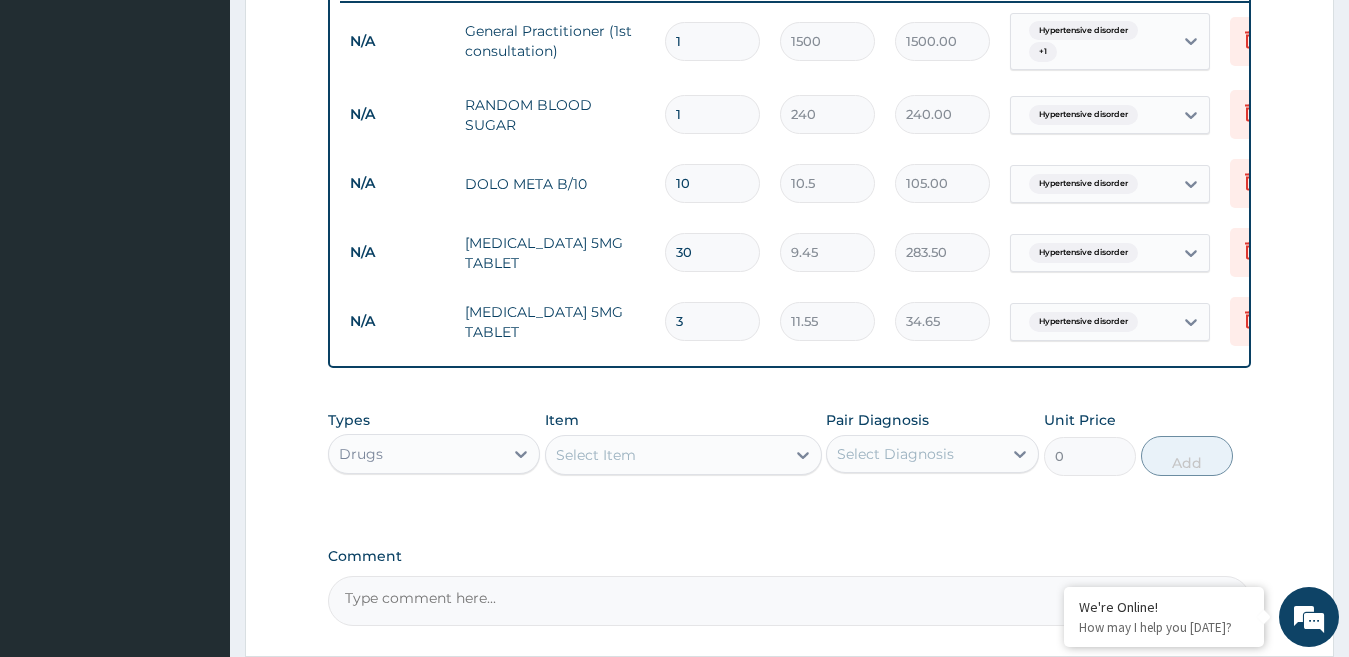 type on "30" 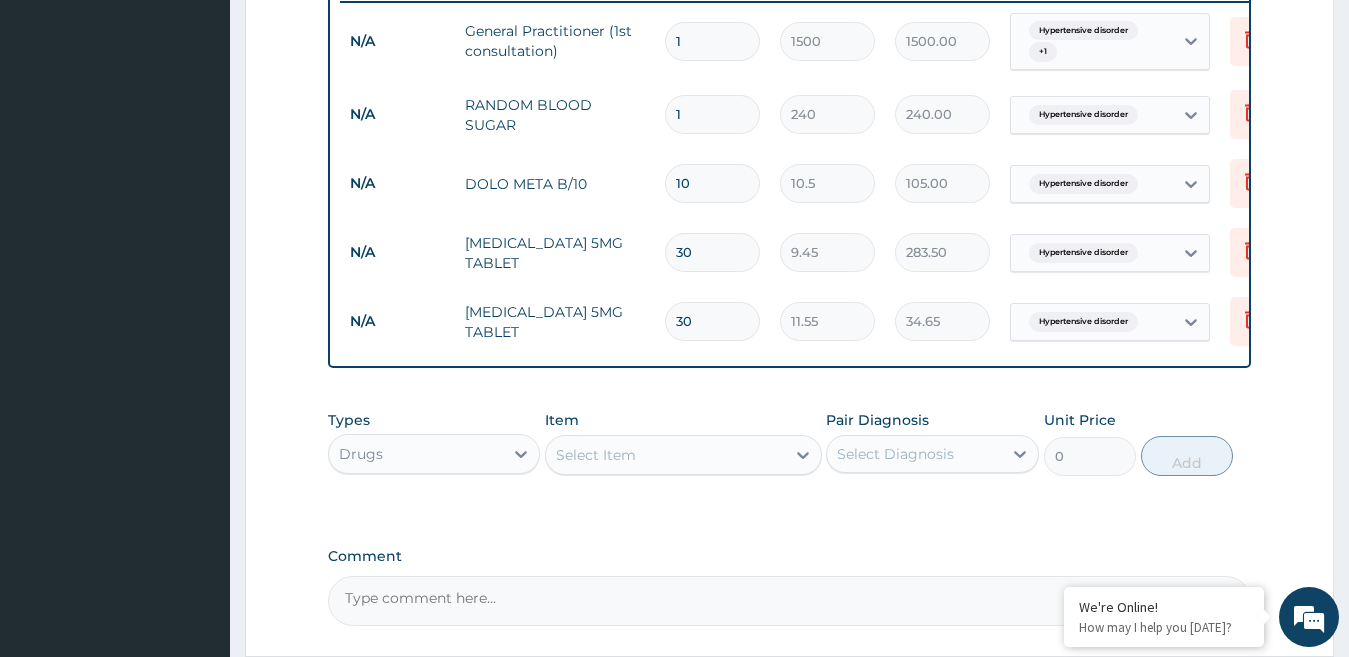 type on "346.50" 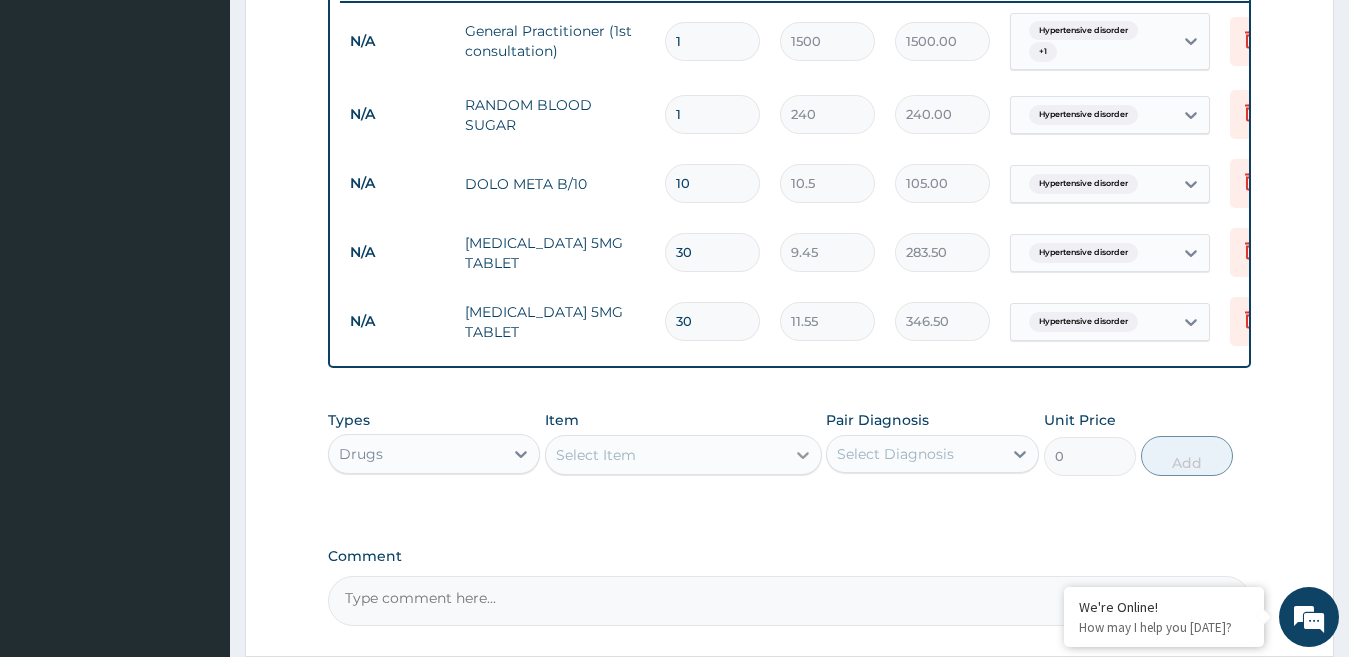 type on "30" 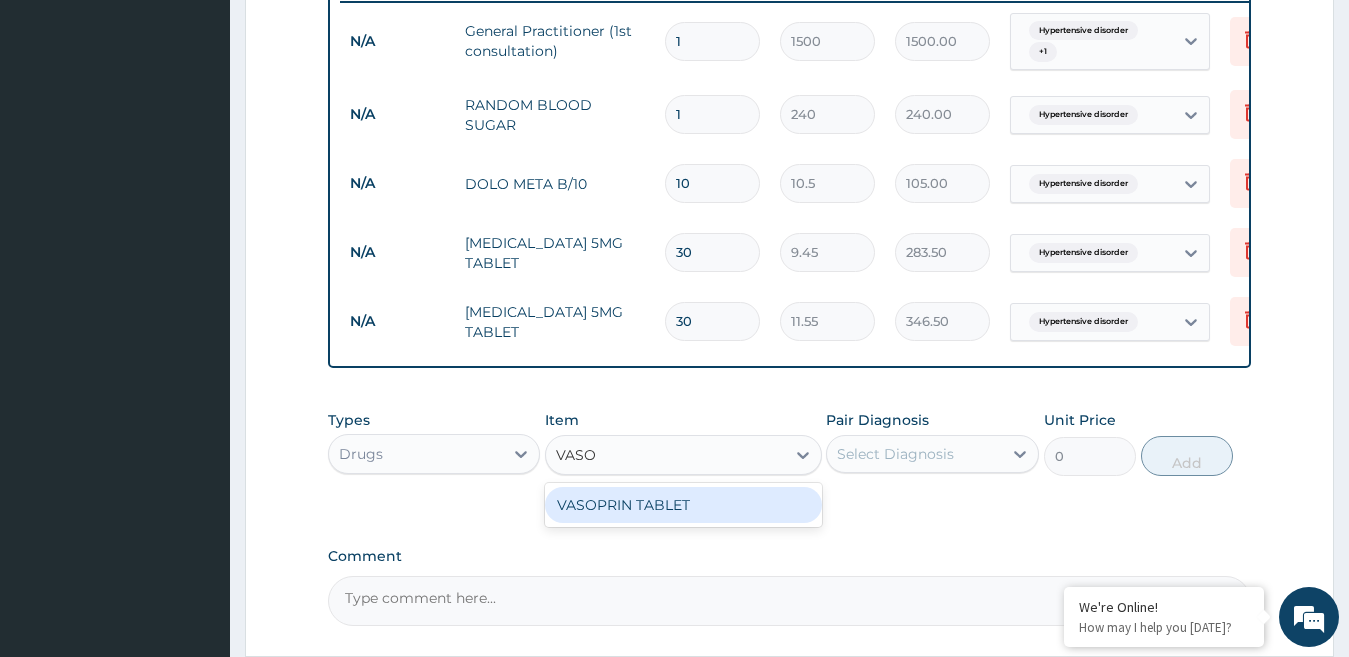 type on "VASOP" 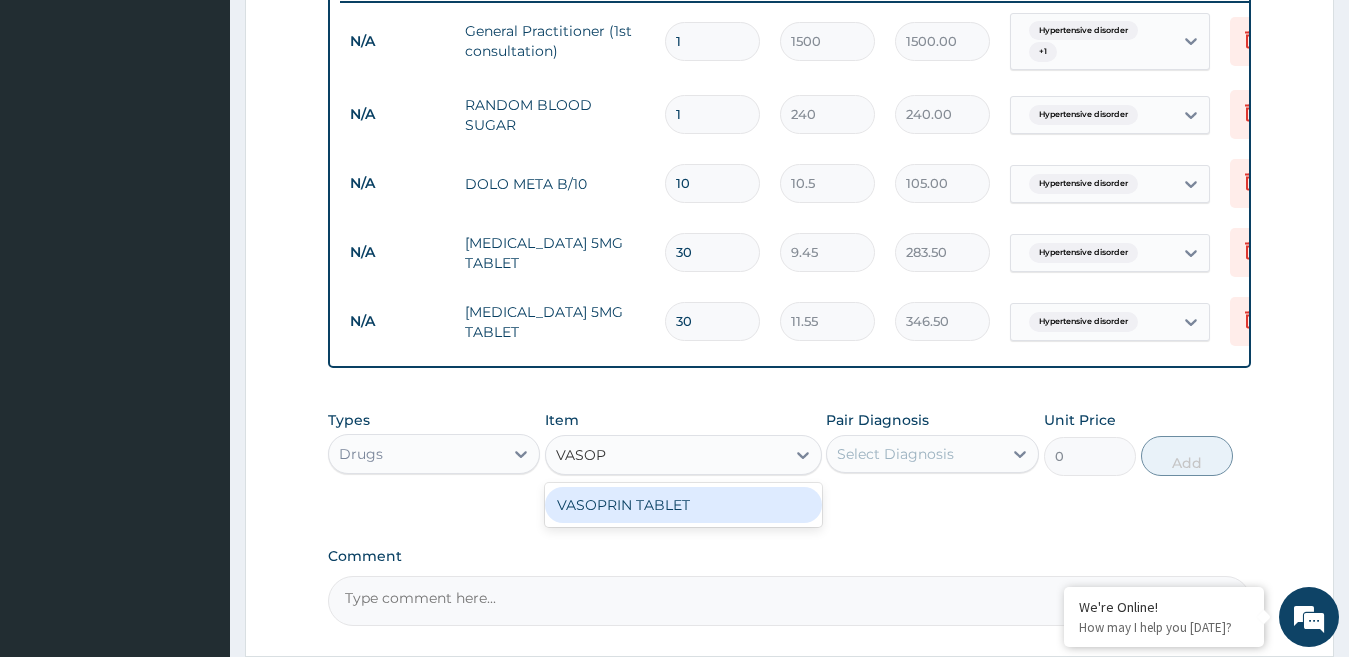 click on "VASOPRIN TABLET" at bounding box center [683, 505] 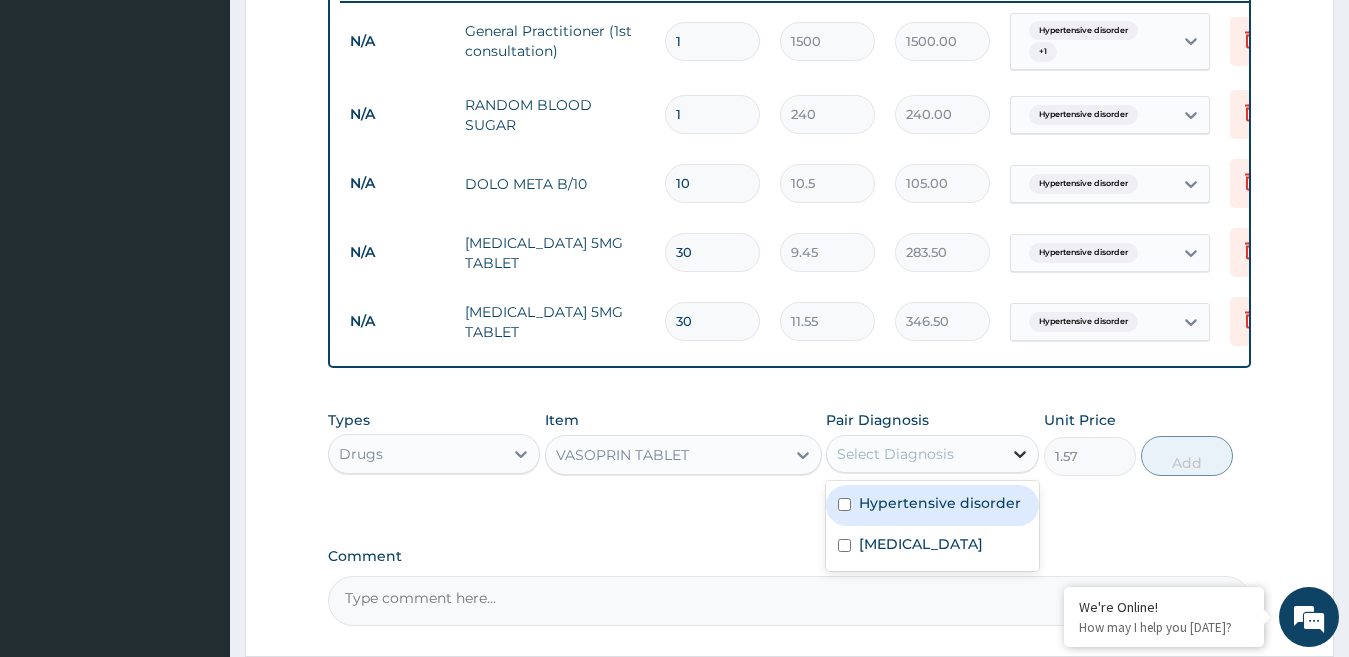 click 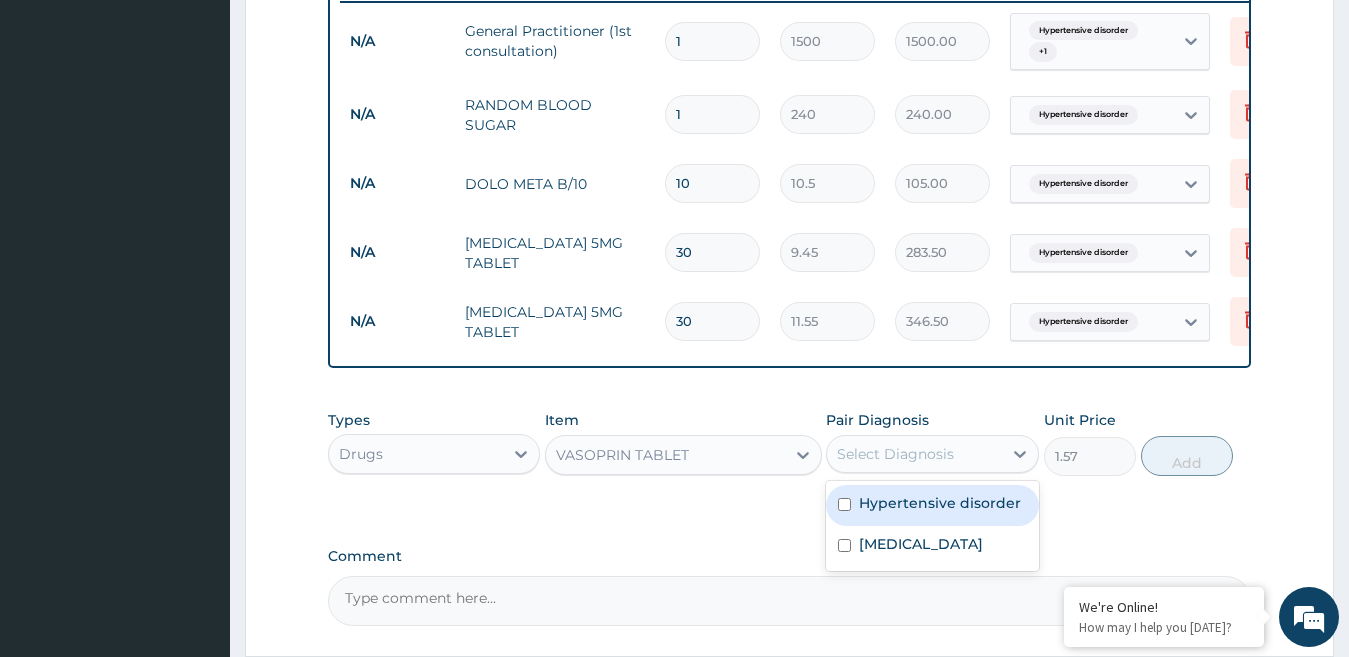 click on "Hypertensive disorder" at bounding box center (940, 503) 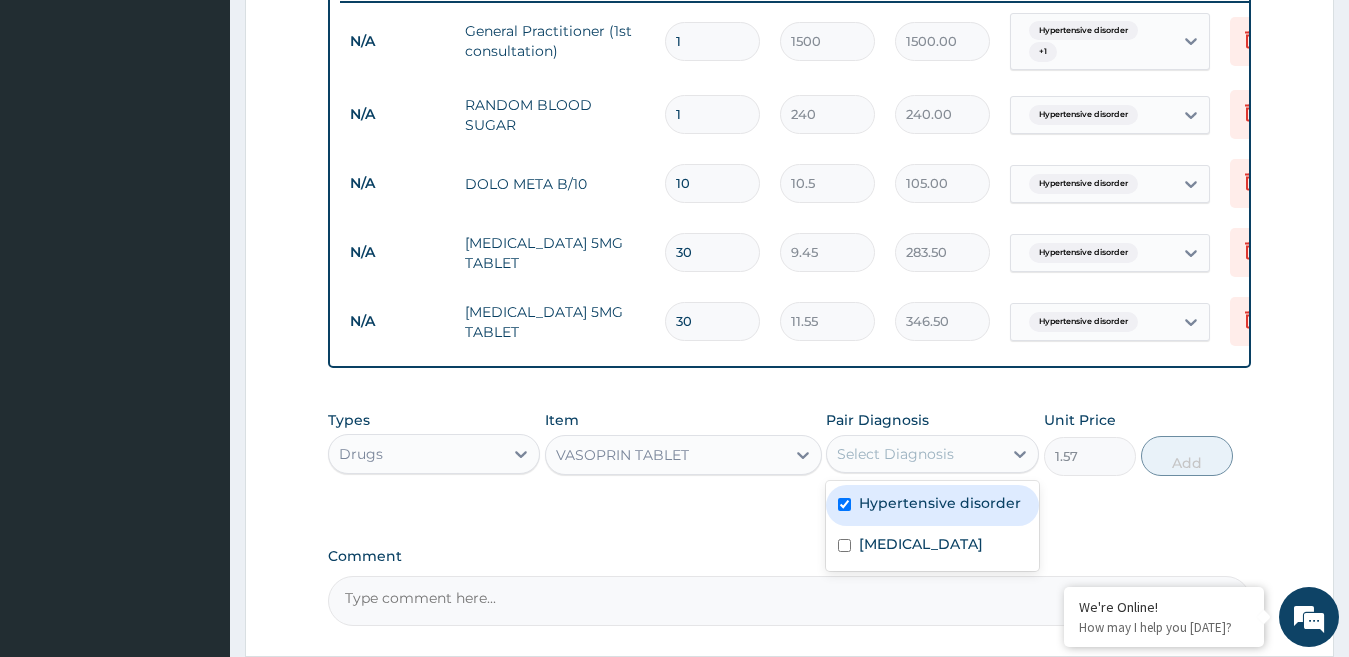 checkbox on "true" 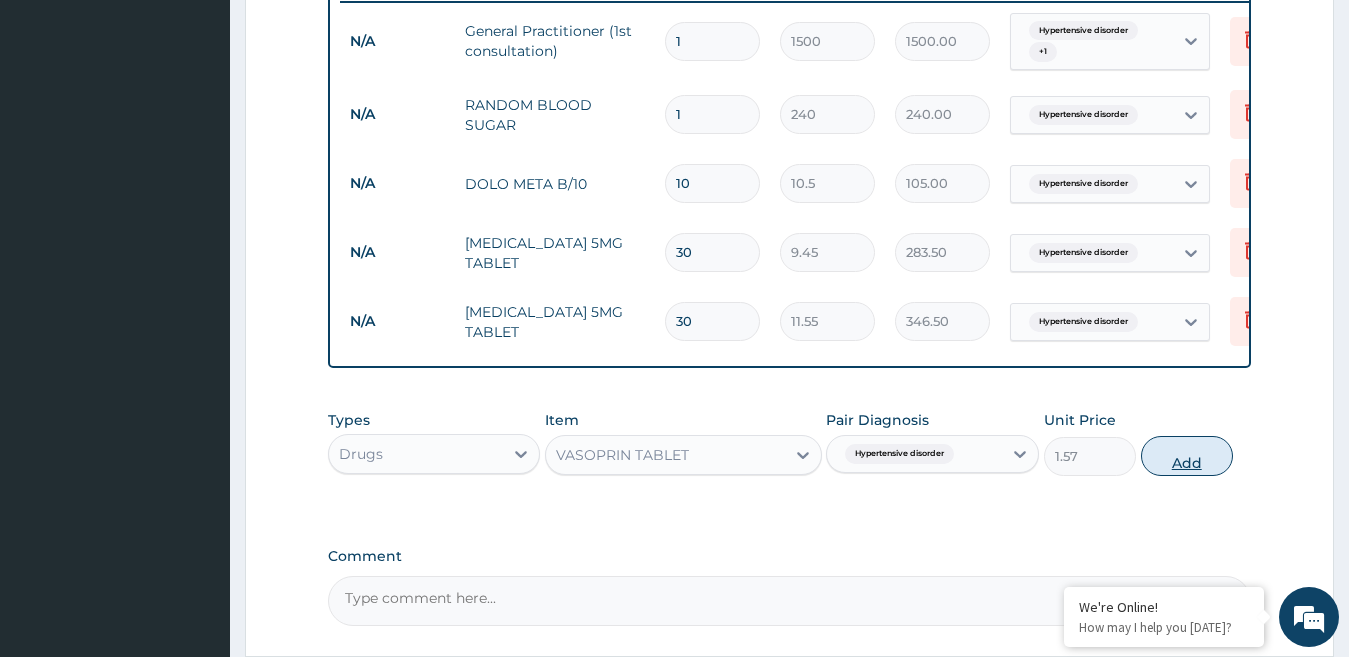 click on "Add" at bounding box center [1187, 456] 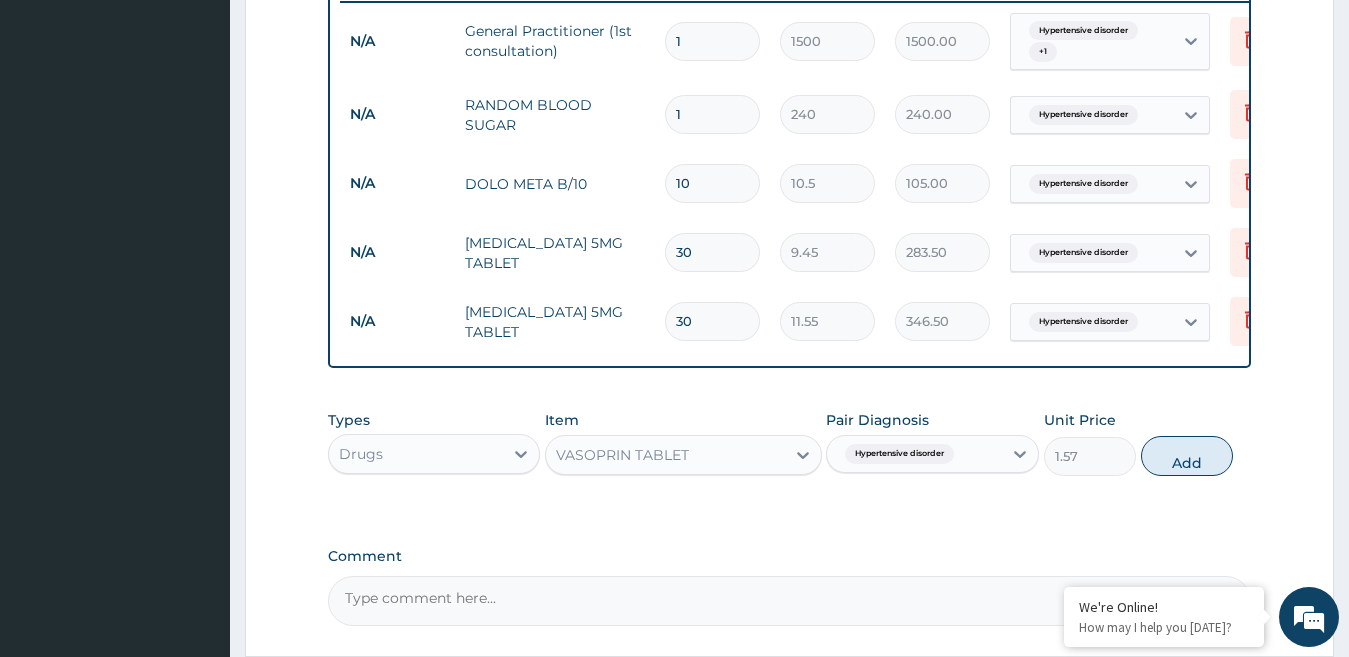 type on "0" 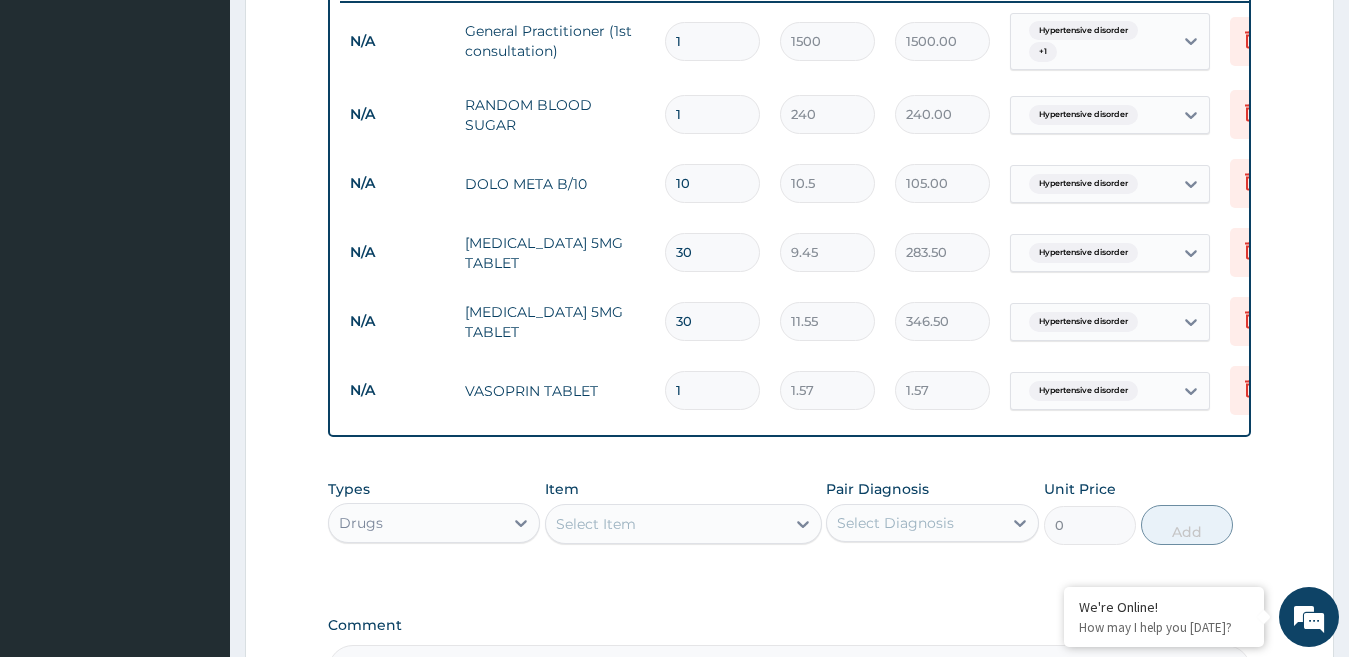 type 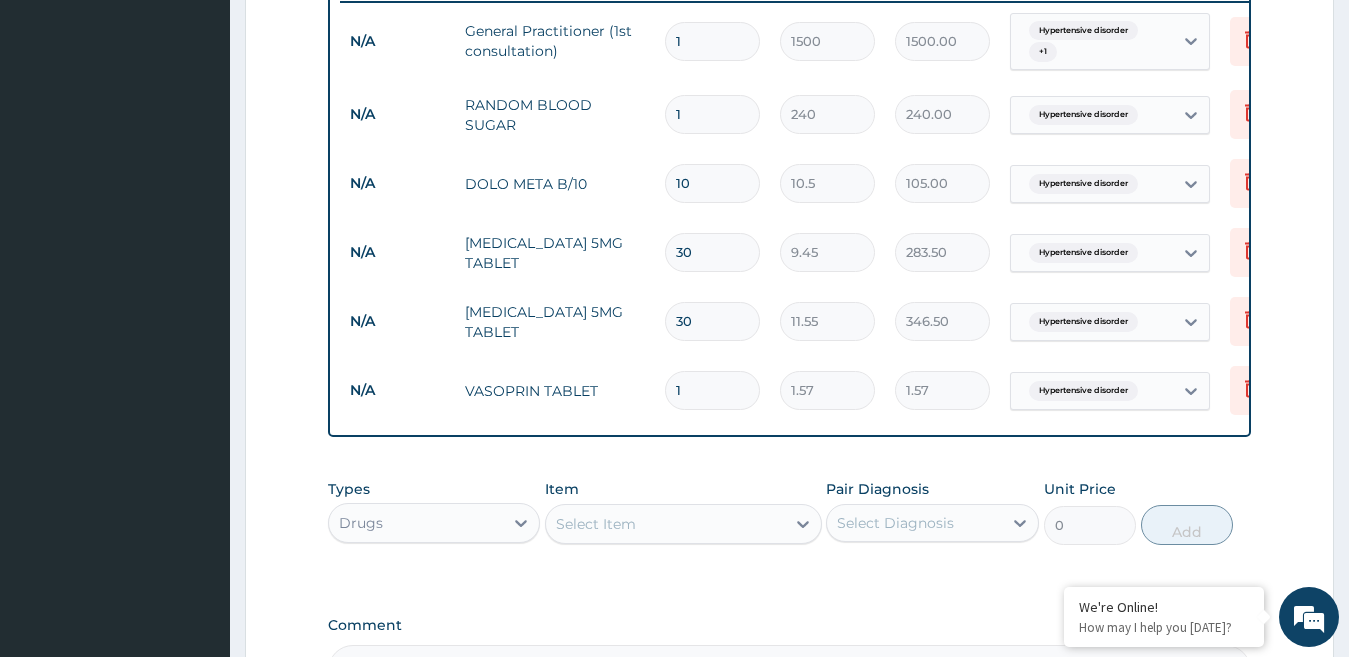 type on "0.00" 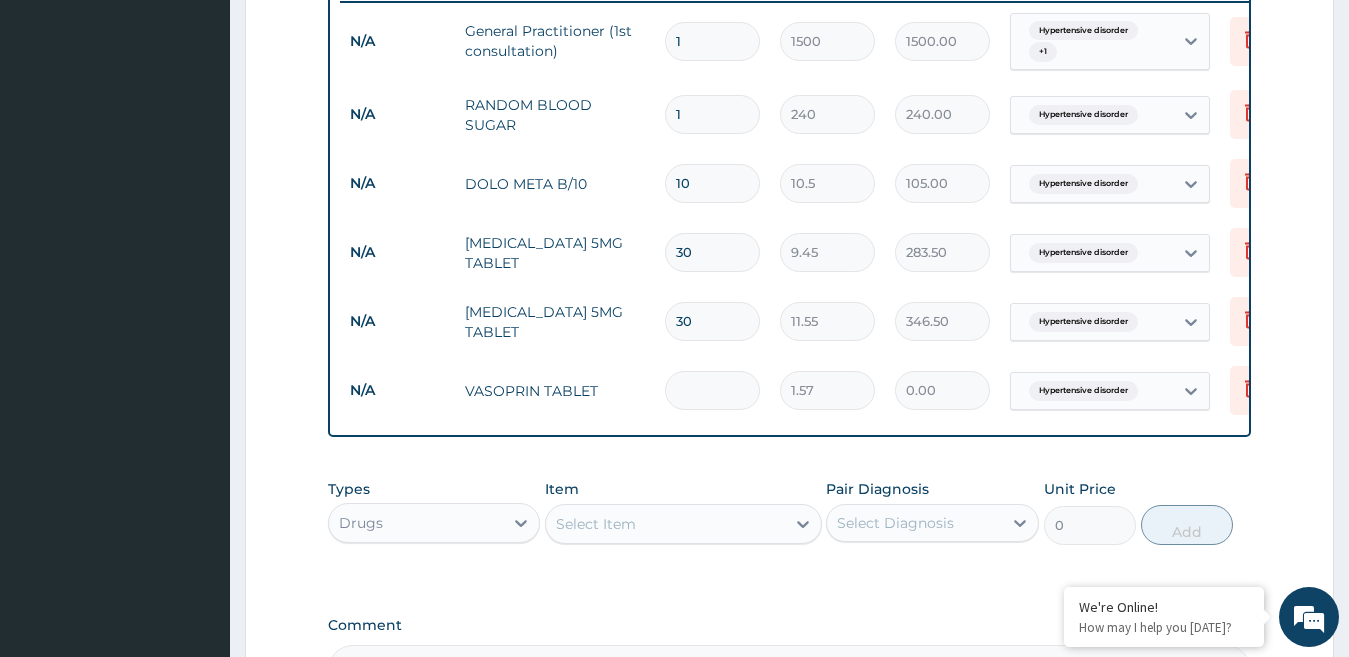 type on "3" 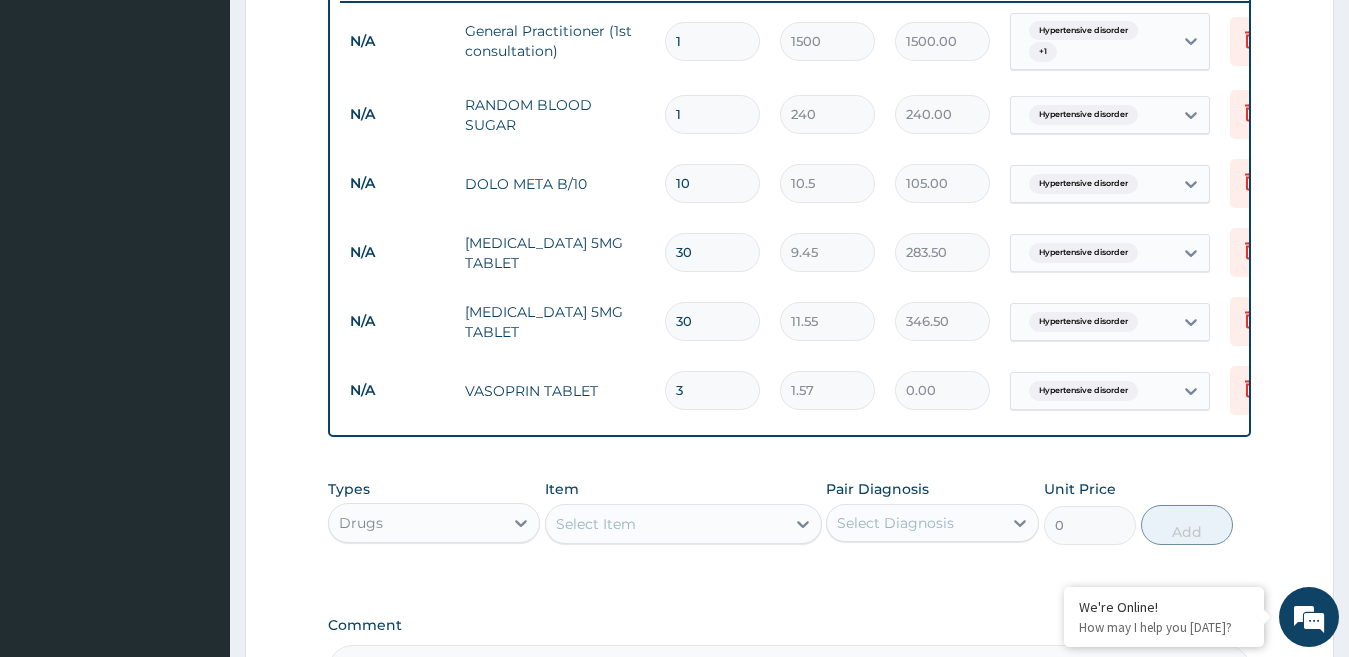 type on "4.71" 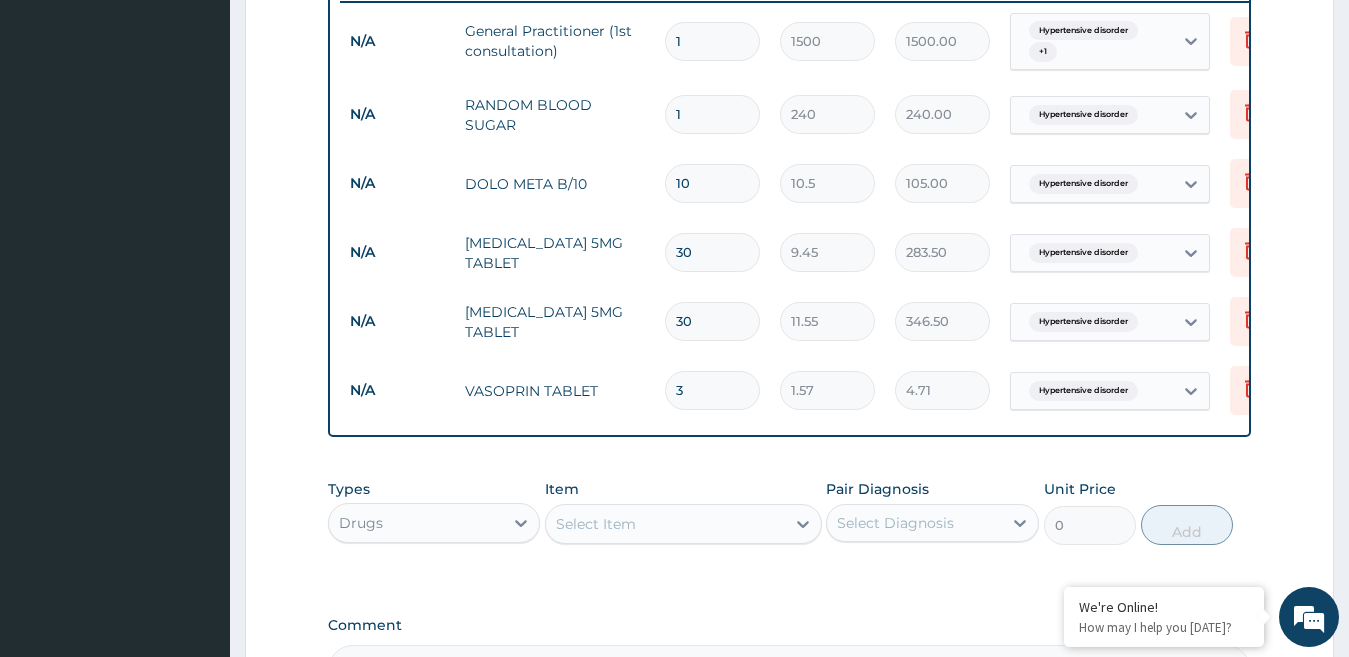 type on "30" 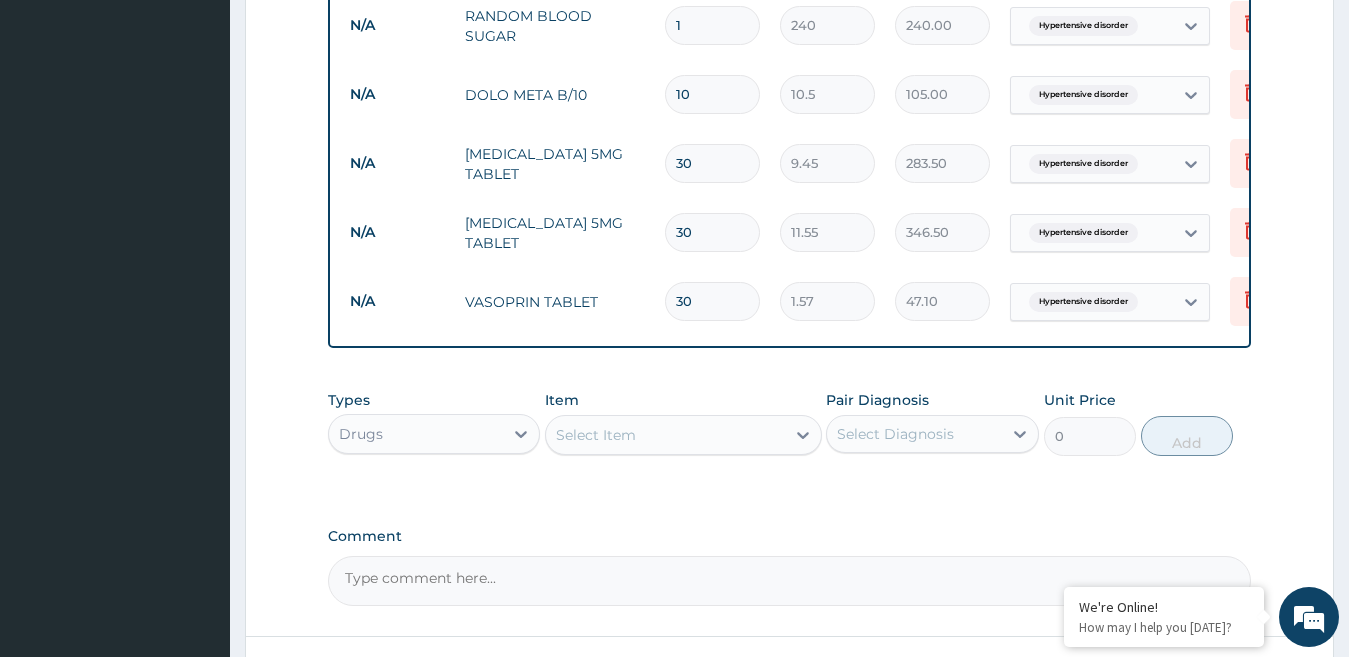 scroll, scrollTop: 895, scrollLeft: 0, axis: vertical 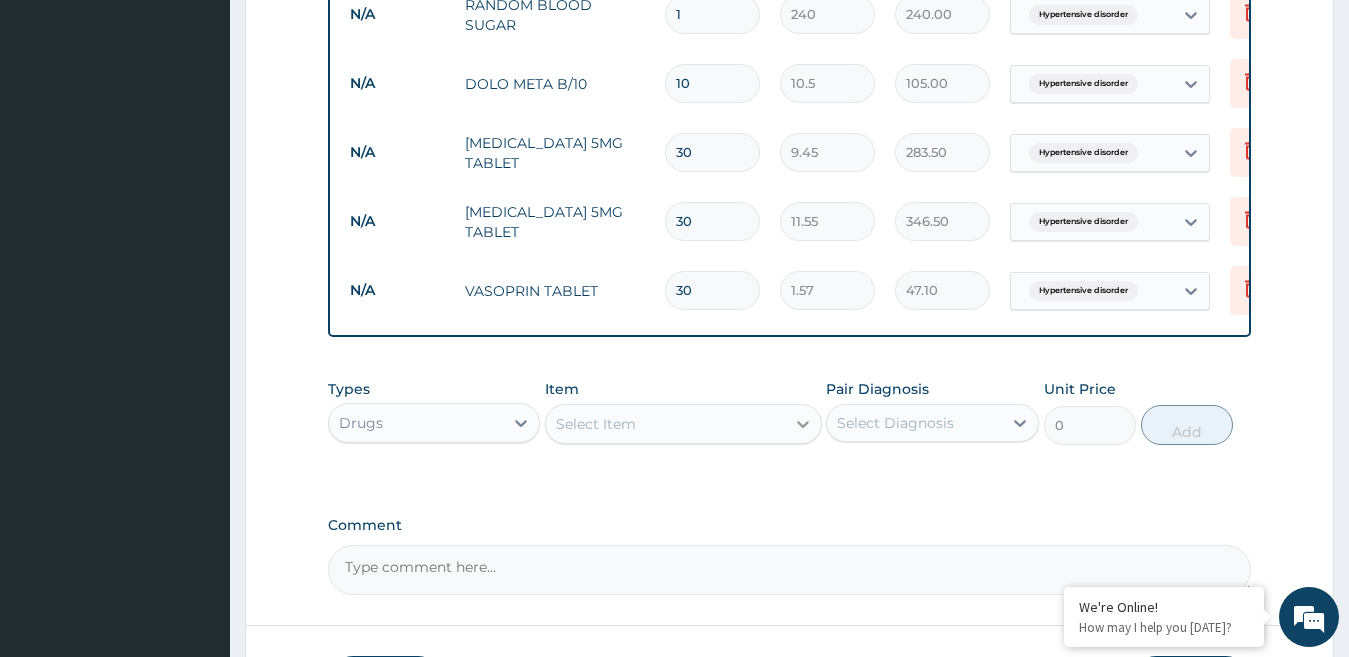 type on "30" 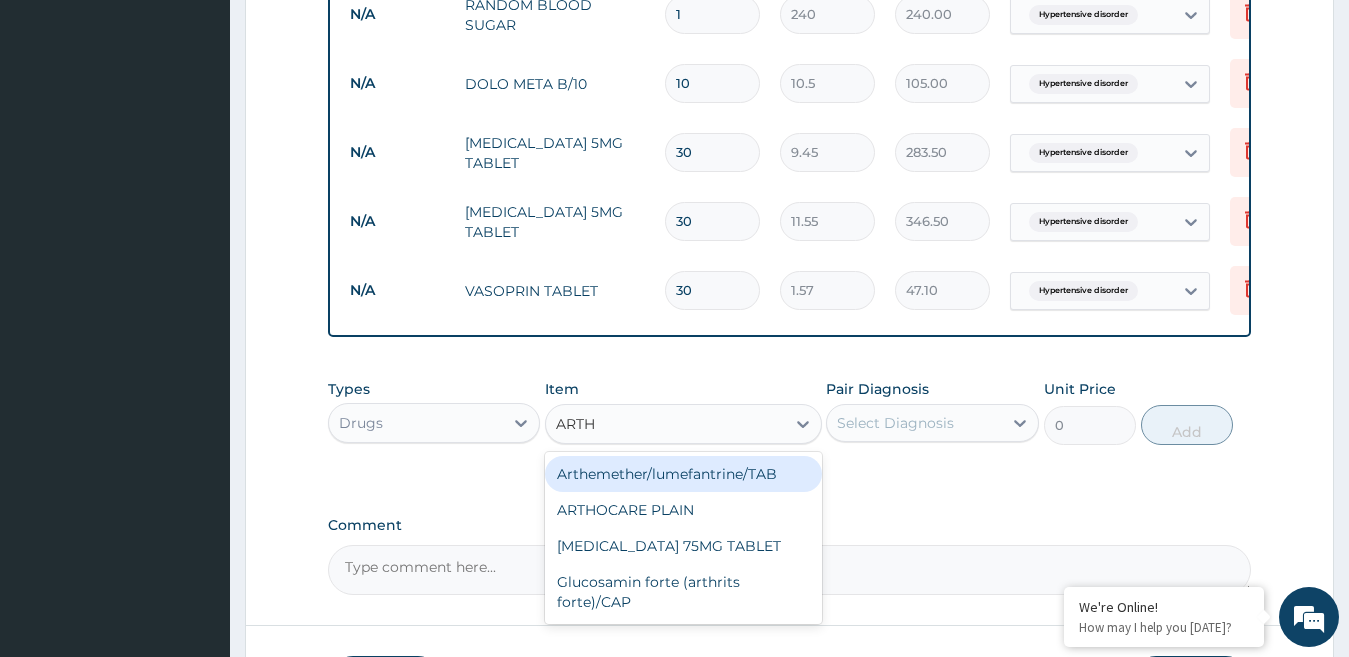 type on "ARTHE" 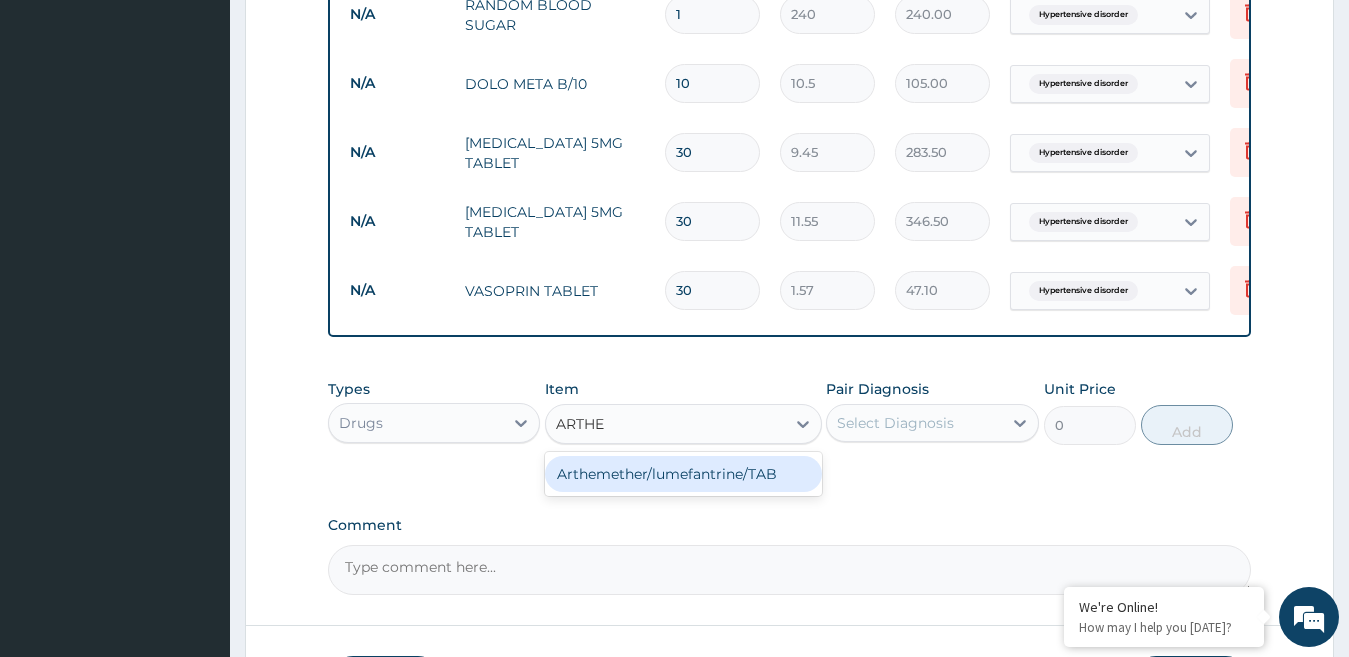 click on "Arthemether/lumefantrine/TAB" at bounding box center [683, 474] 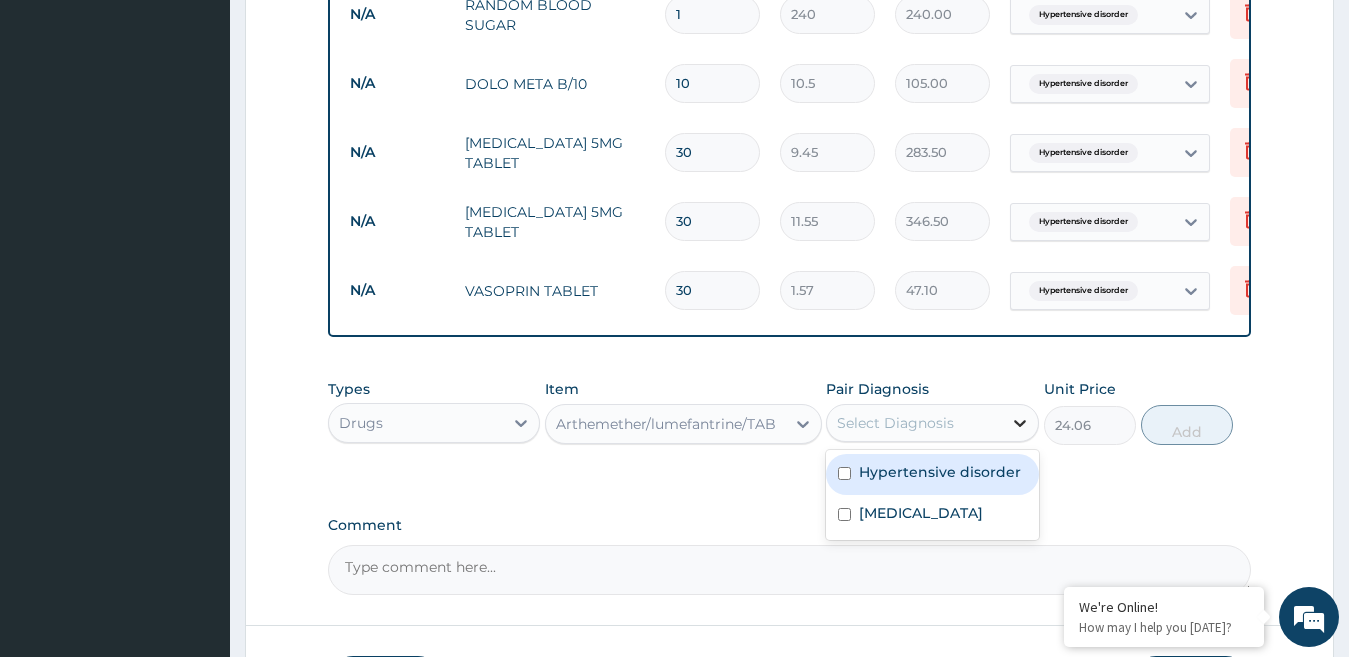 click 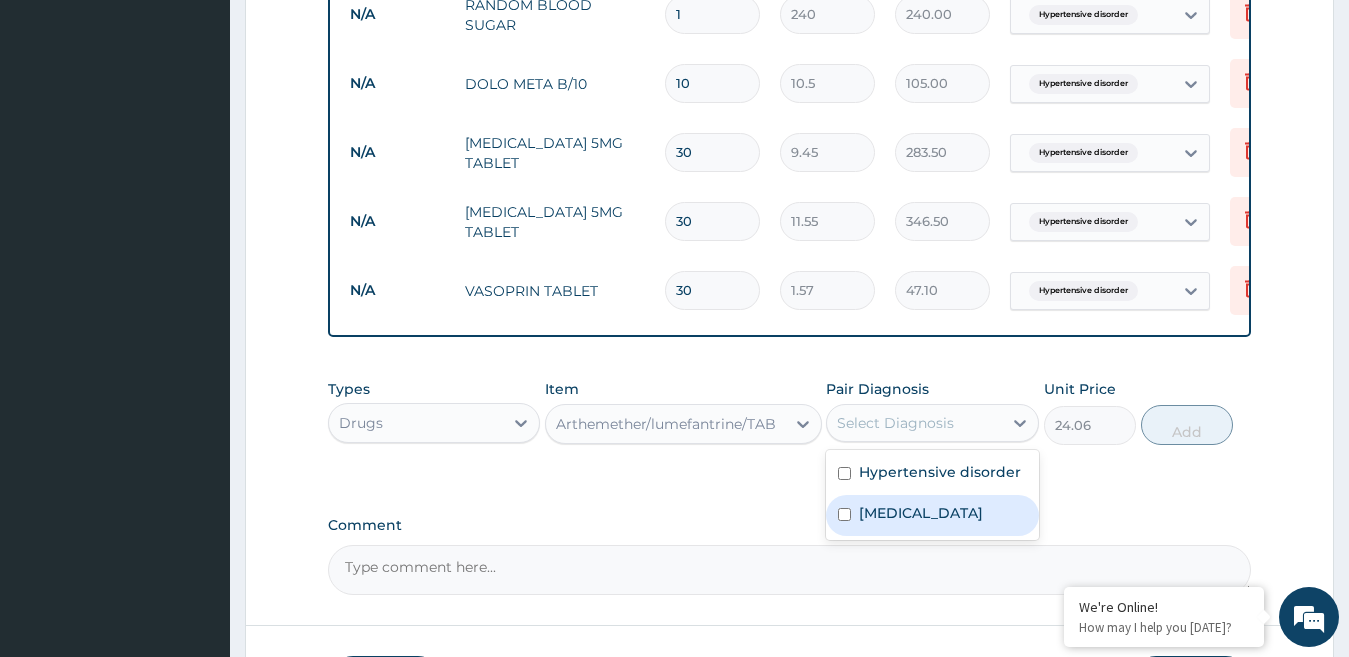 drag, startPoint x: 904, startPoint y: 528, endPoint x: 1137, endPoint y: 507, distance: 233.94444 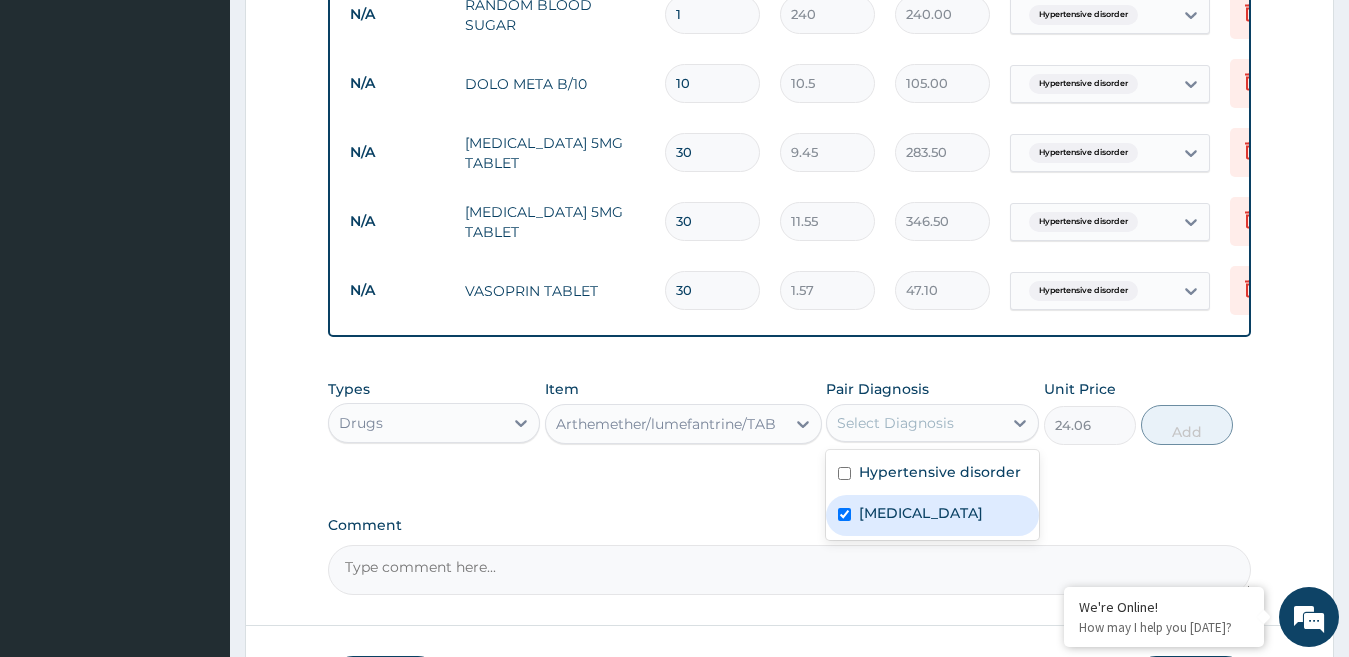 checkbox on "true" 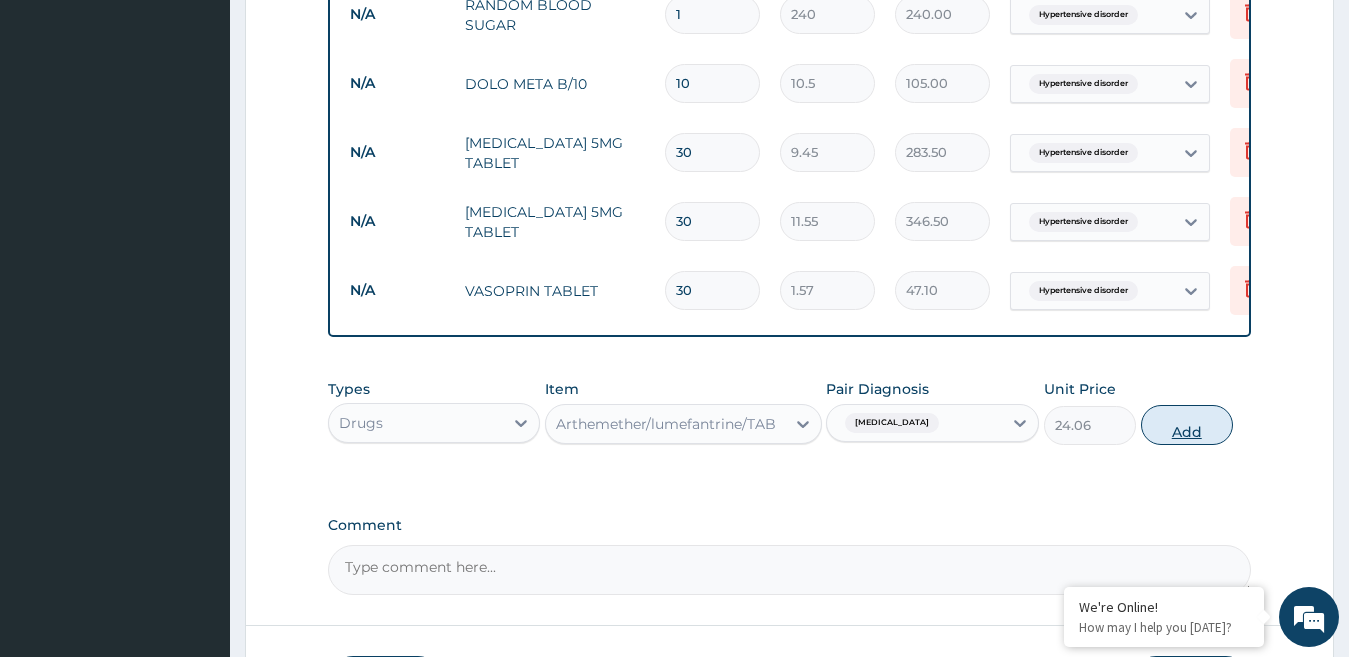 click on "Add" at bounding box center (1187, 425) 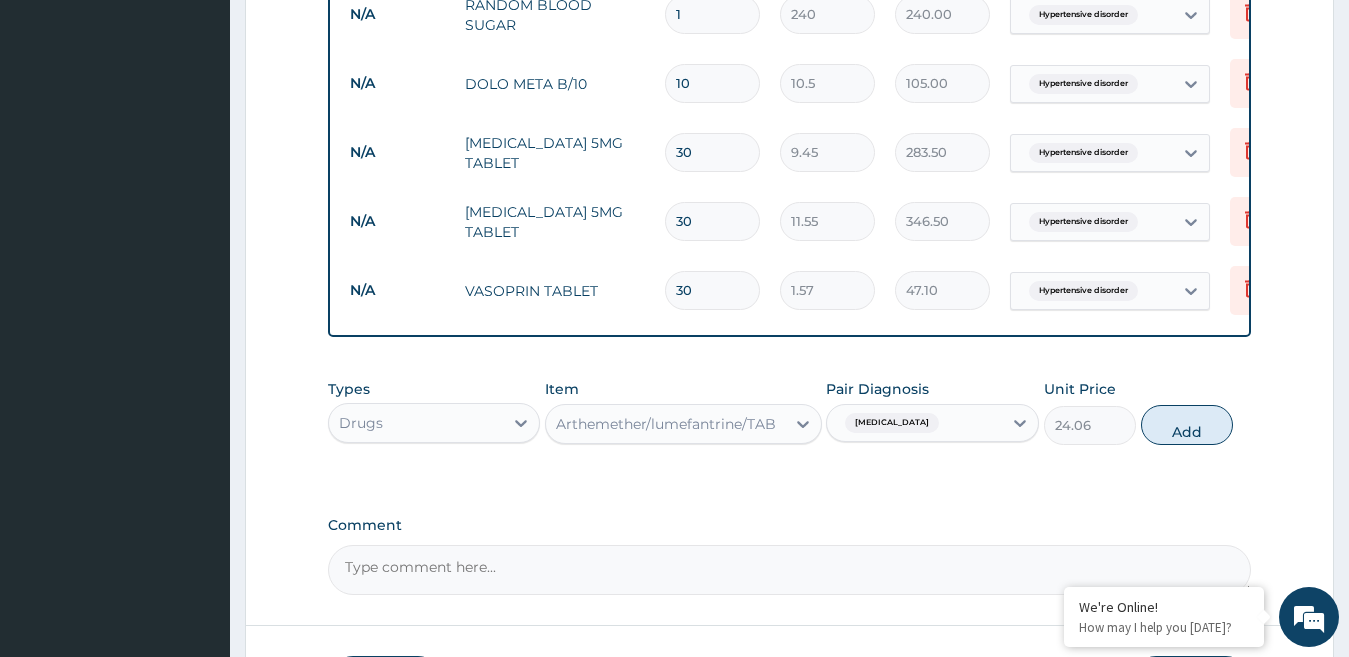 type on "0" 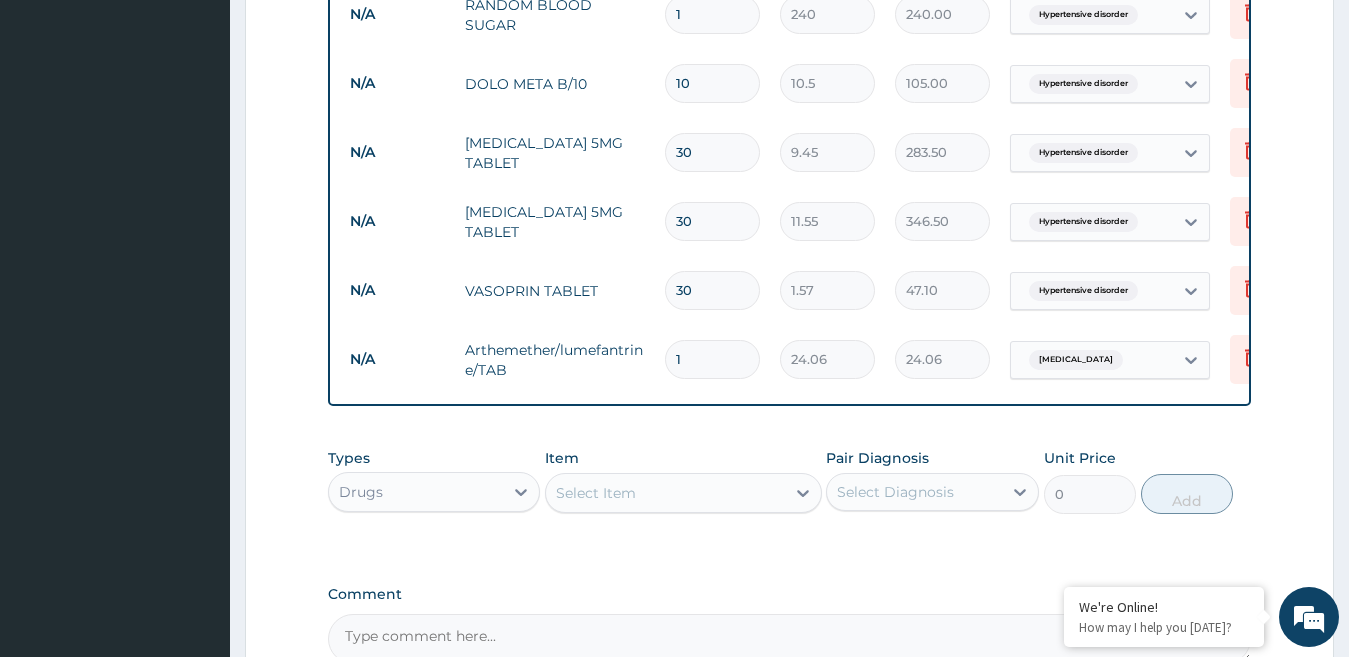 type 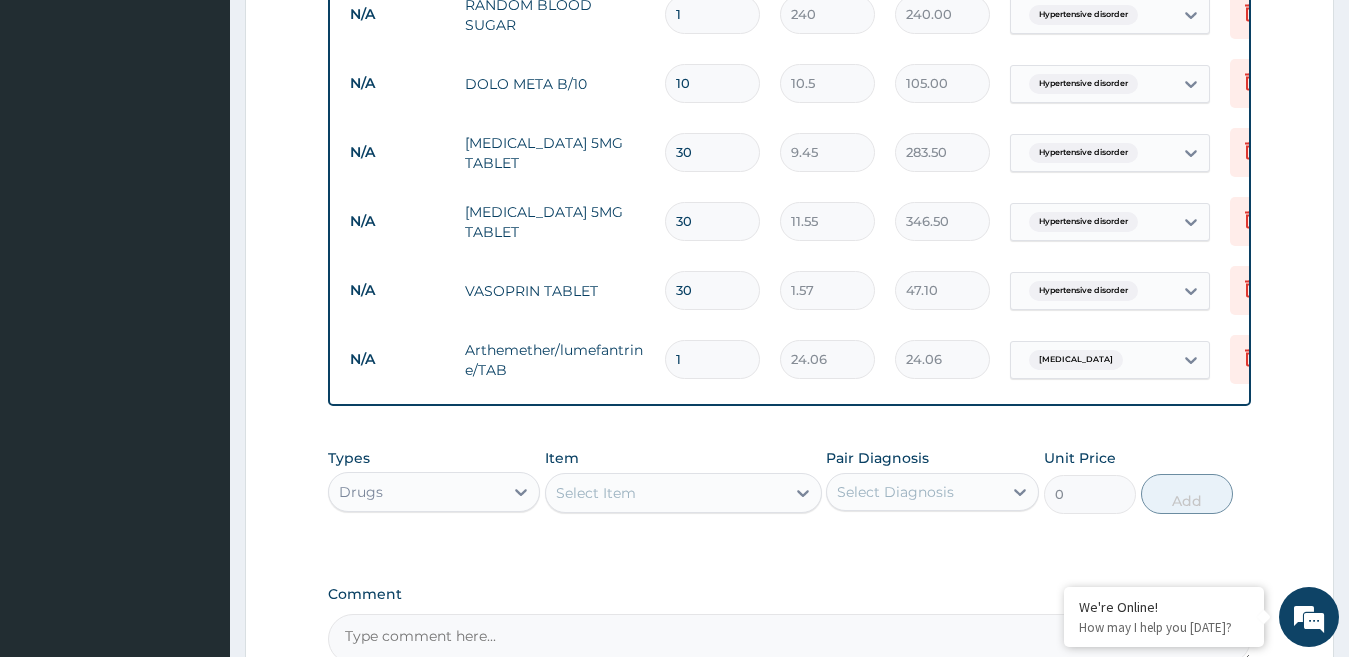 type on "0.00" 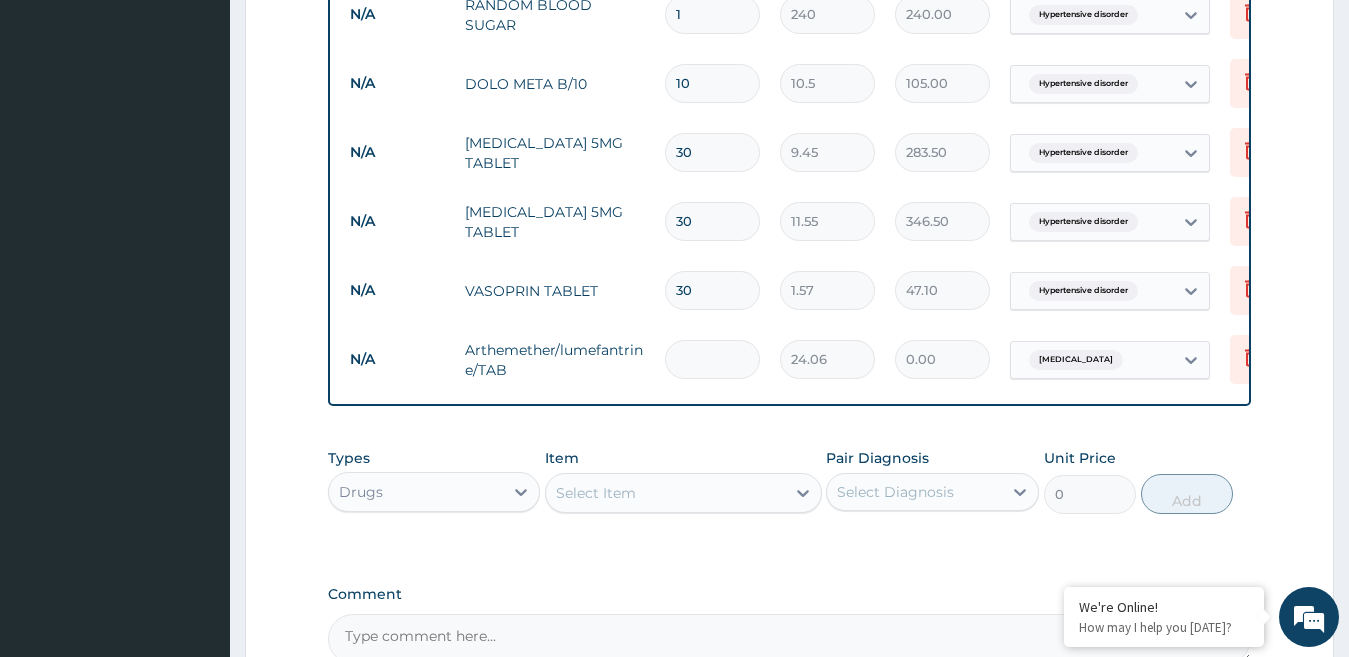 type on "1" 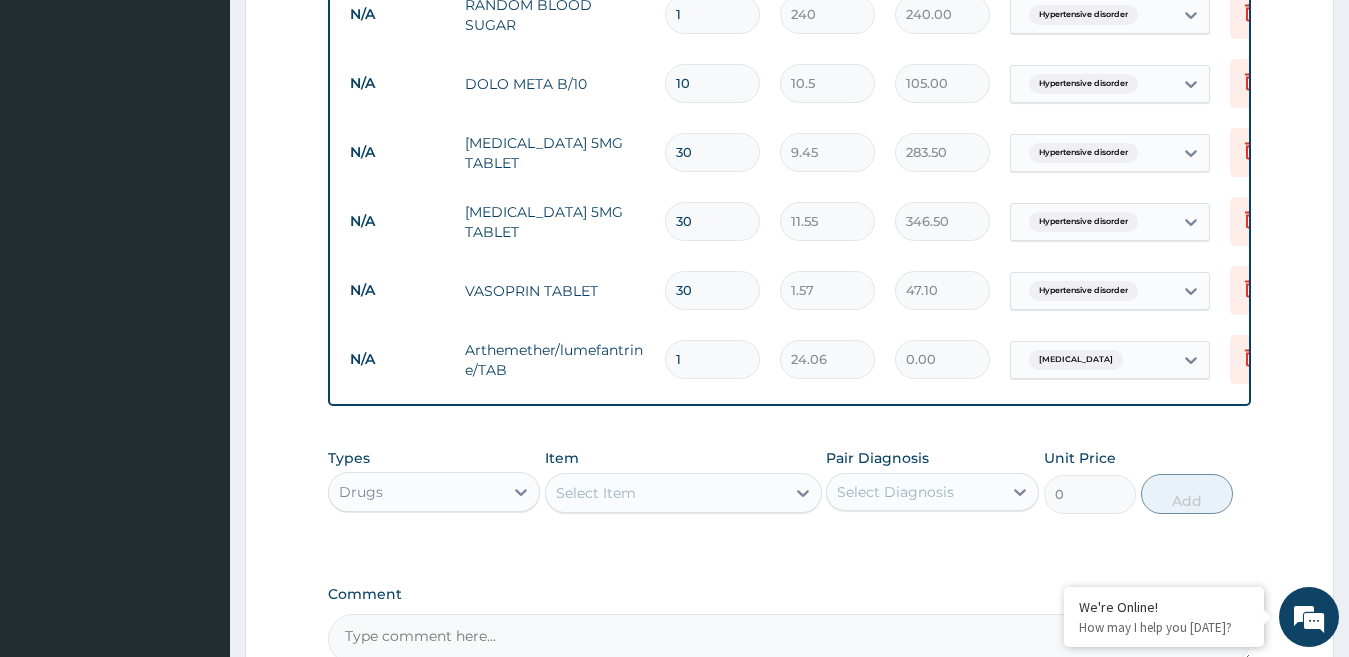 type on "24.06" 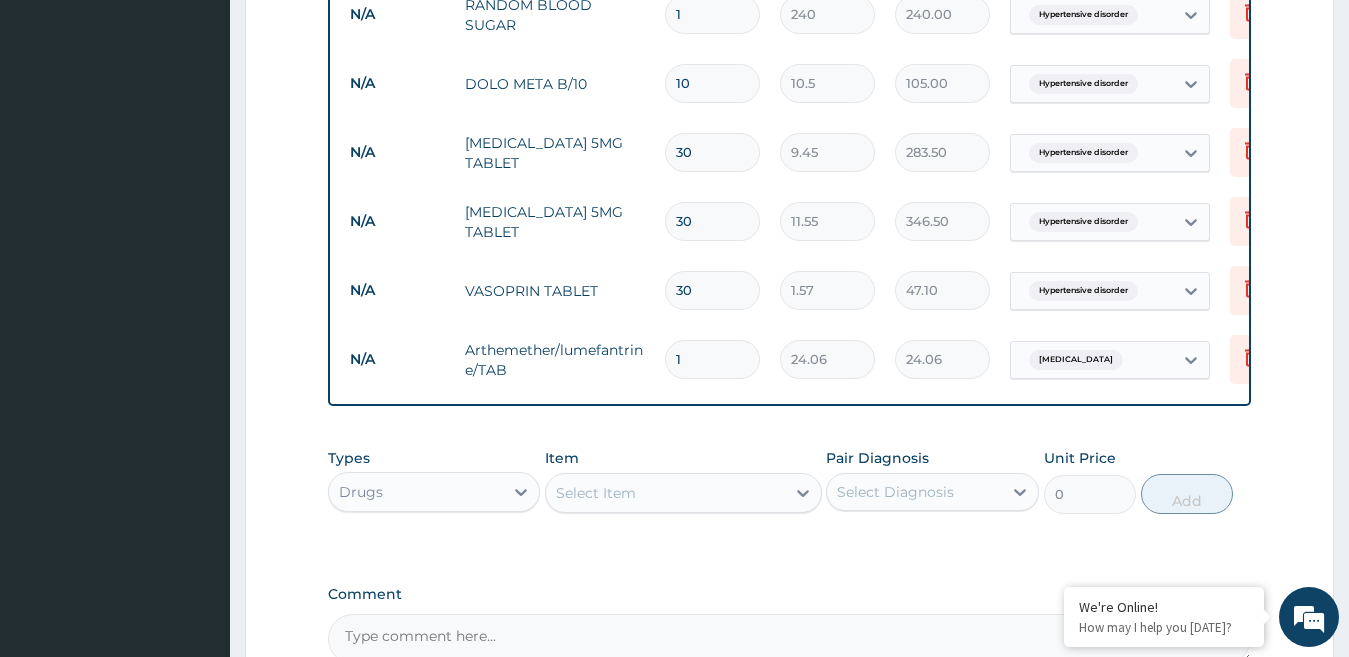 type on "12" 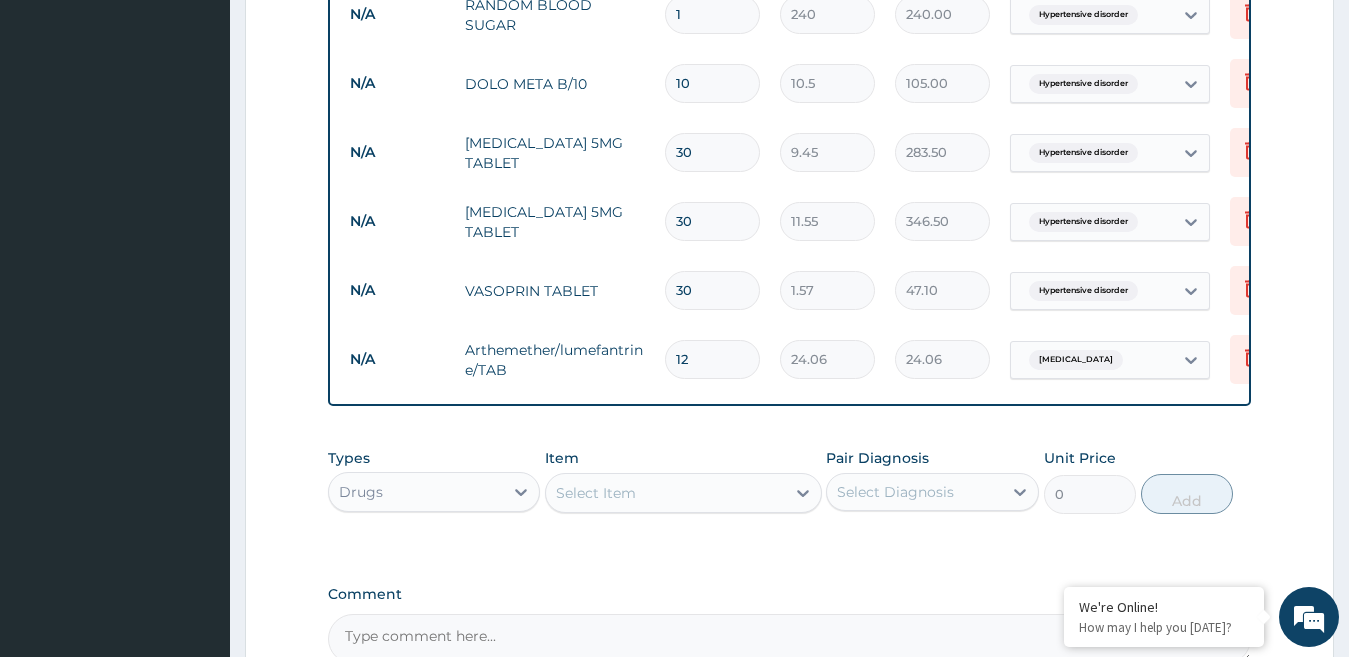 type on "288.72" 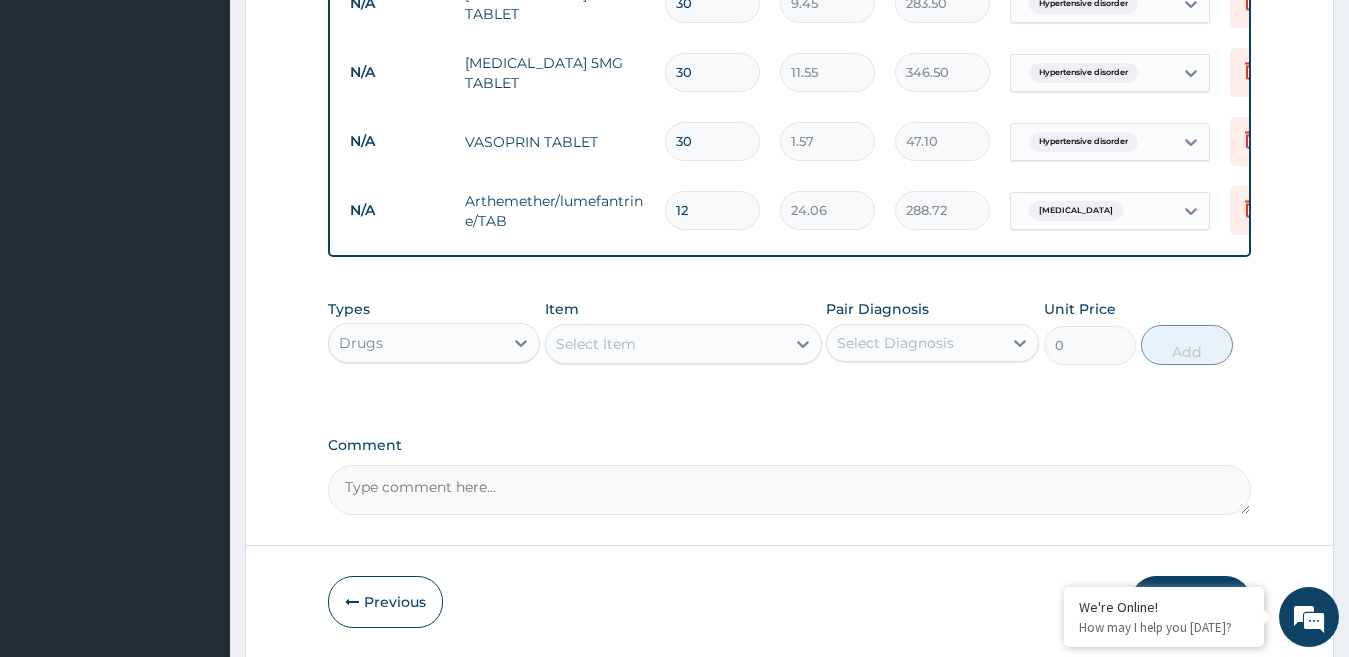 scroll, scrollTop: 995, scrollLeft: 0, axis: vertical 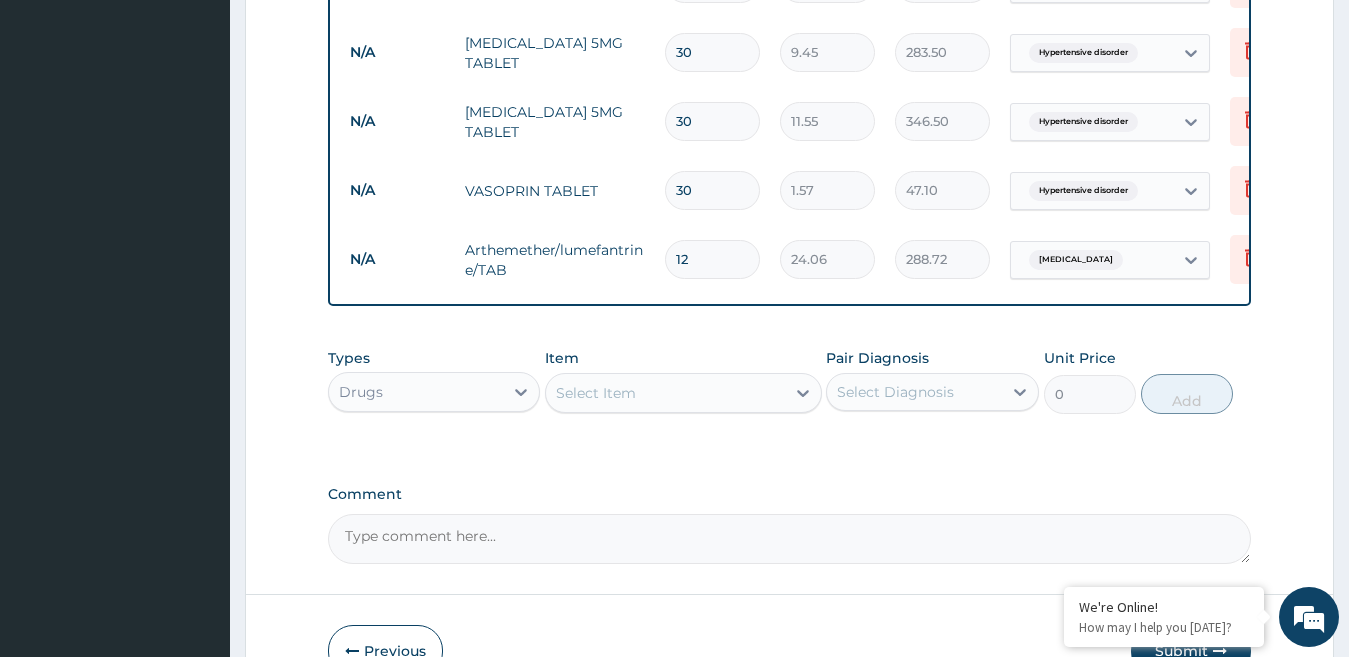 type on "12" 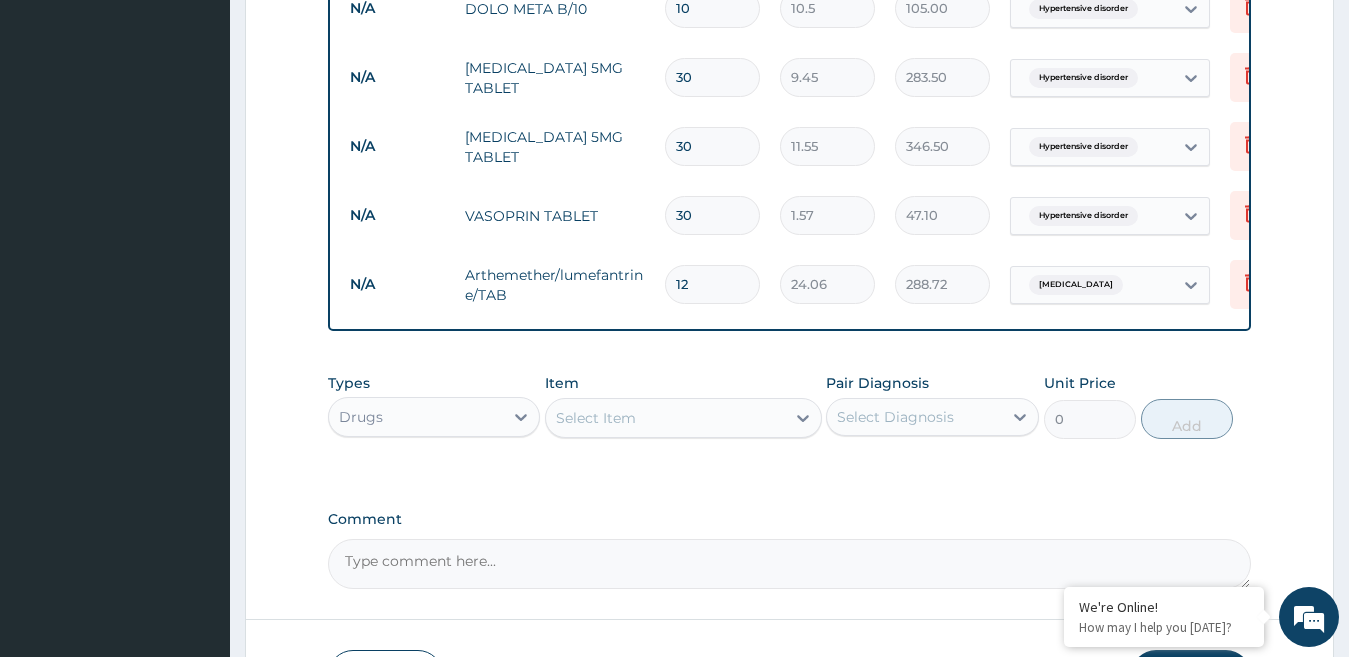 scroll, scrollTop: 1129, scrollLeft: 0, axis: vertical 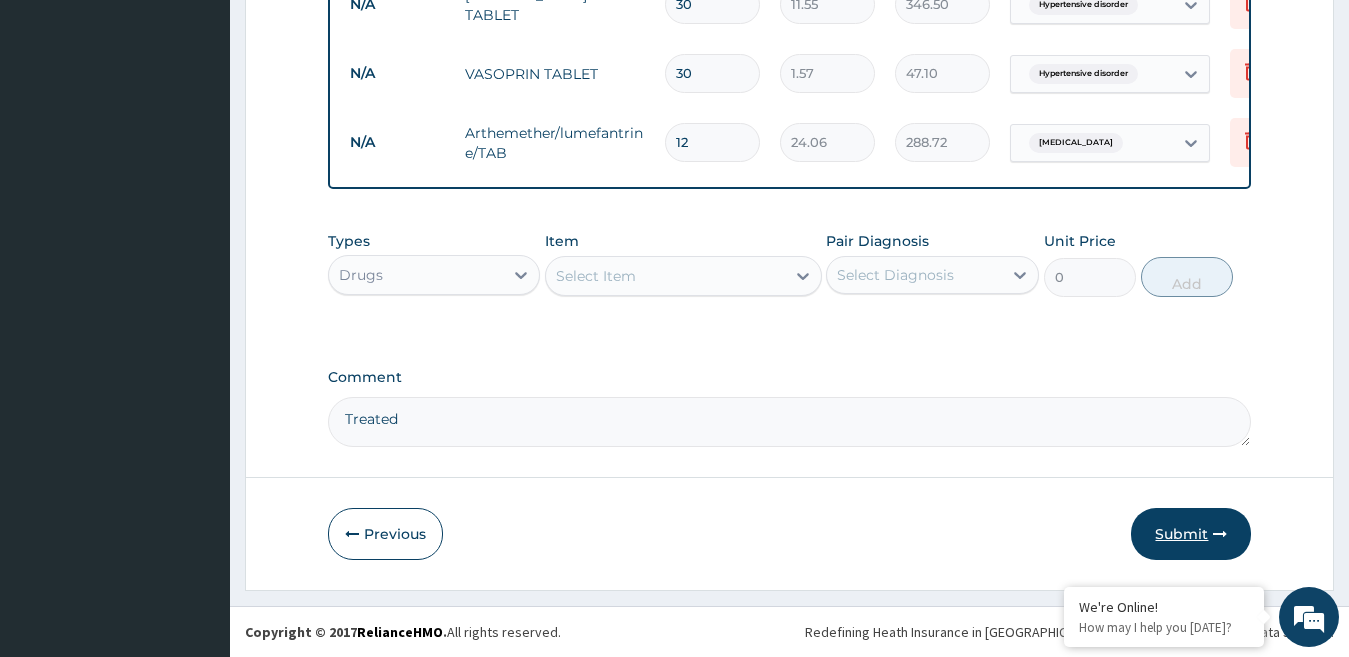 type on "Treated" 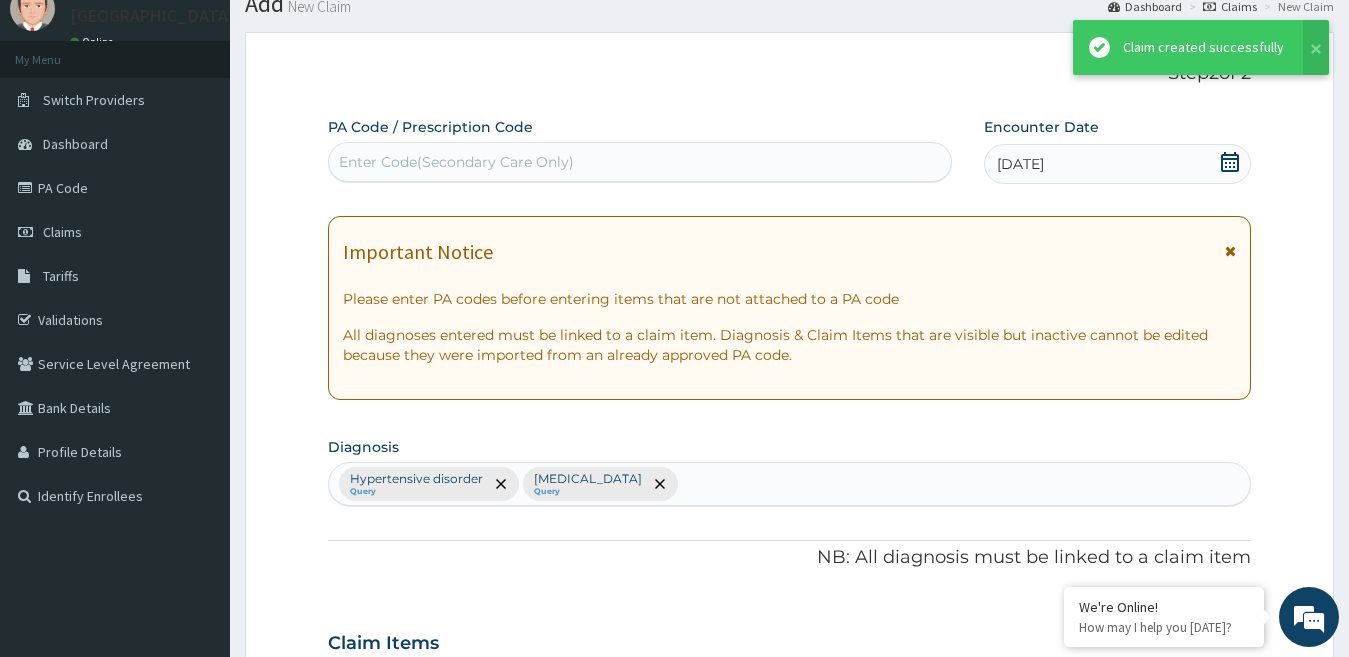 scroll, scrollTop: 1129, scrollLeft: 0, axis: vertical 